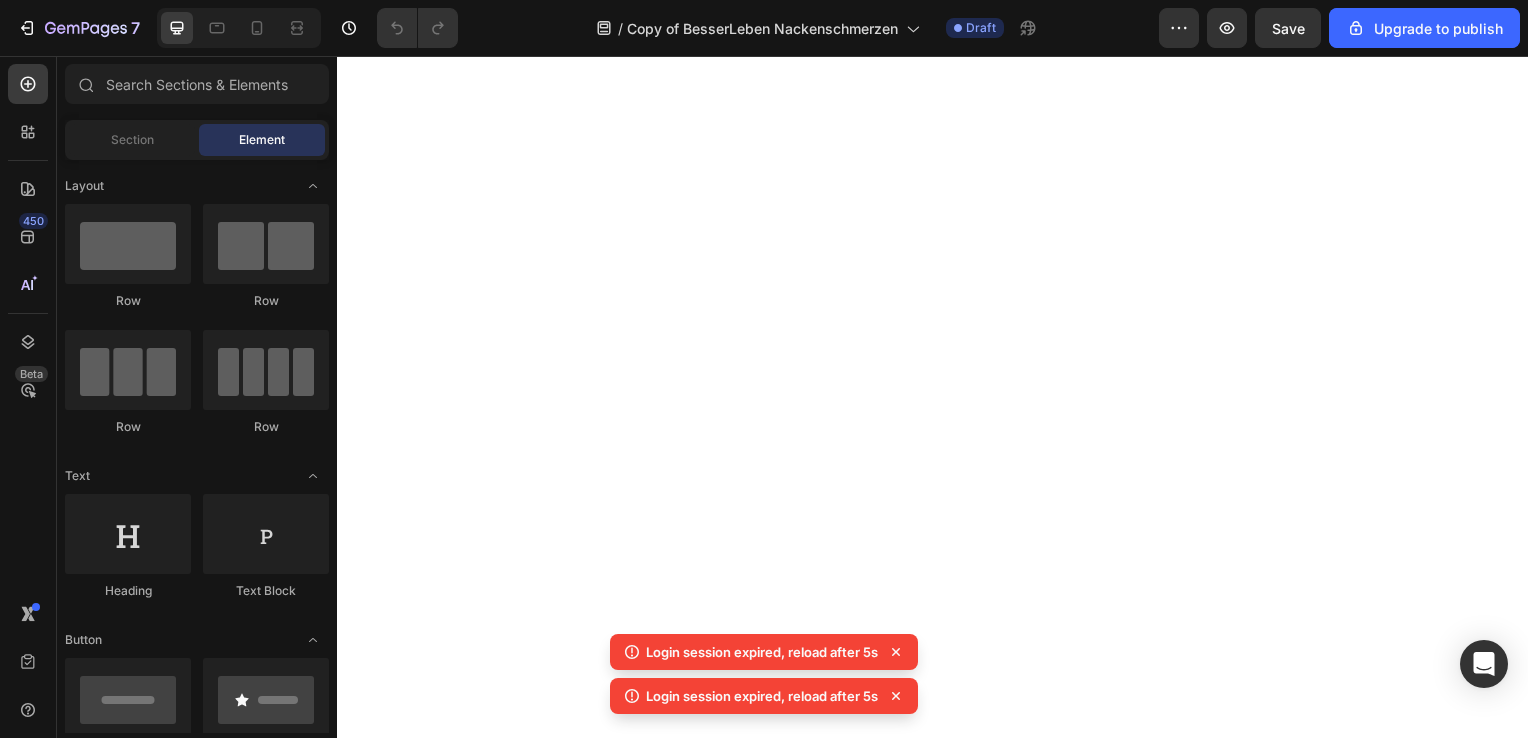 scroll, scrollTop: 0, scrollLeft: 0, axis: both 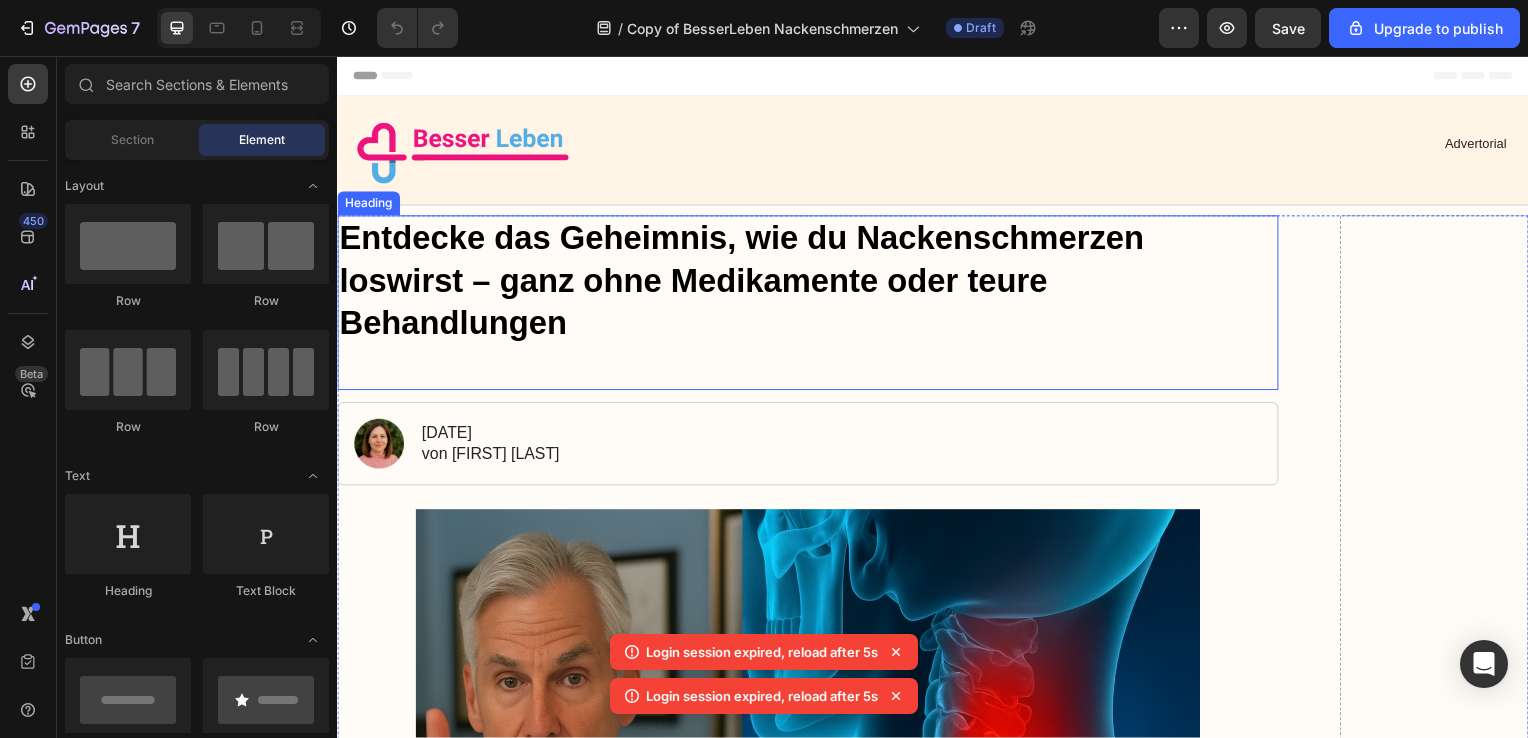 click on "Entdecke das Geheimnis, wie du Nackenschmerzen loswirst – ganz ohne Medikamente oder teure Behandlungen" at bounding box center (811, 305) 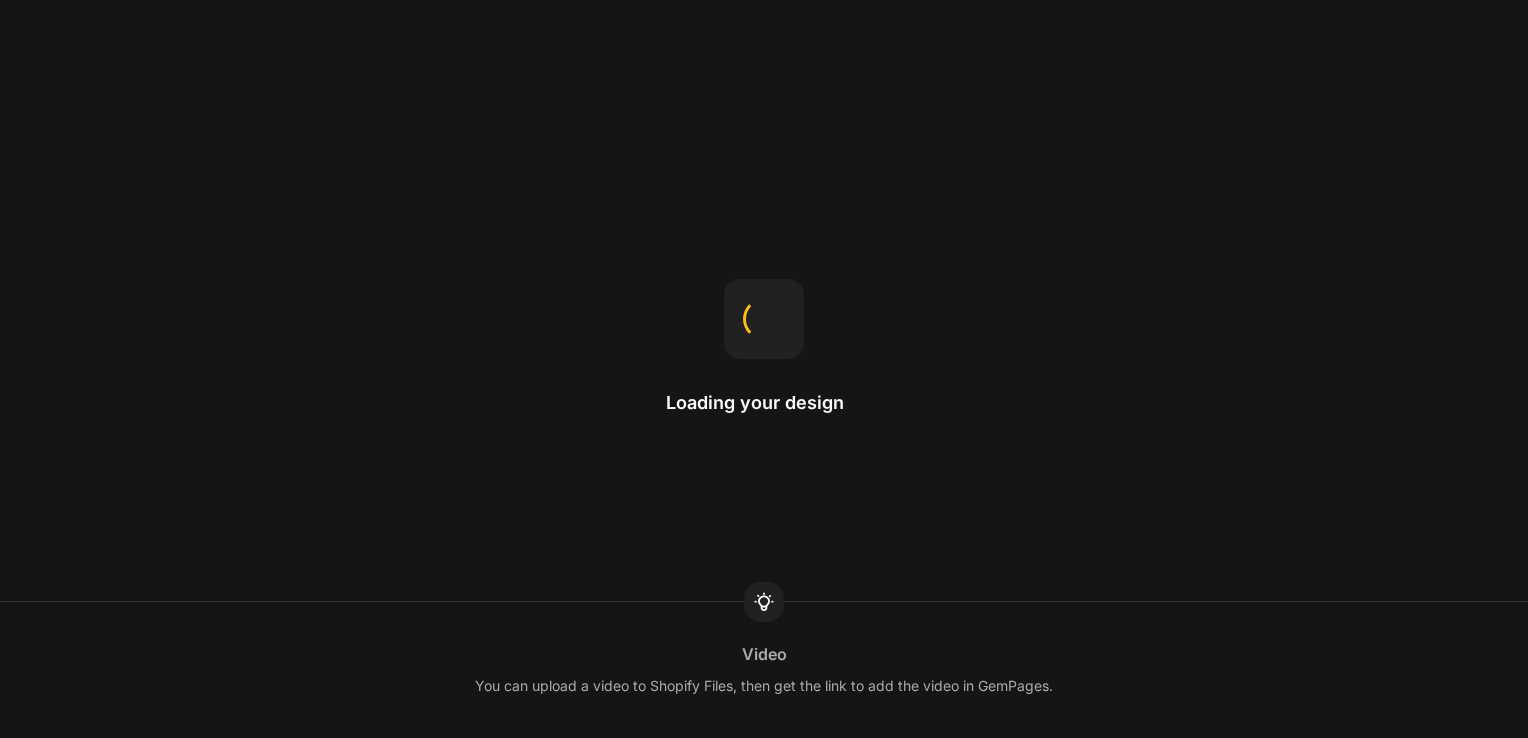 scroll, scrollTop: 0, scrollLeft: 0, axis: both 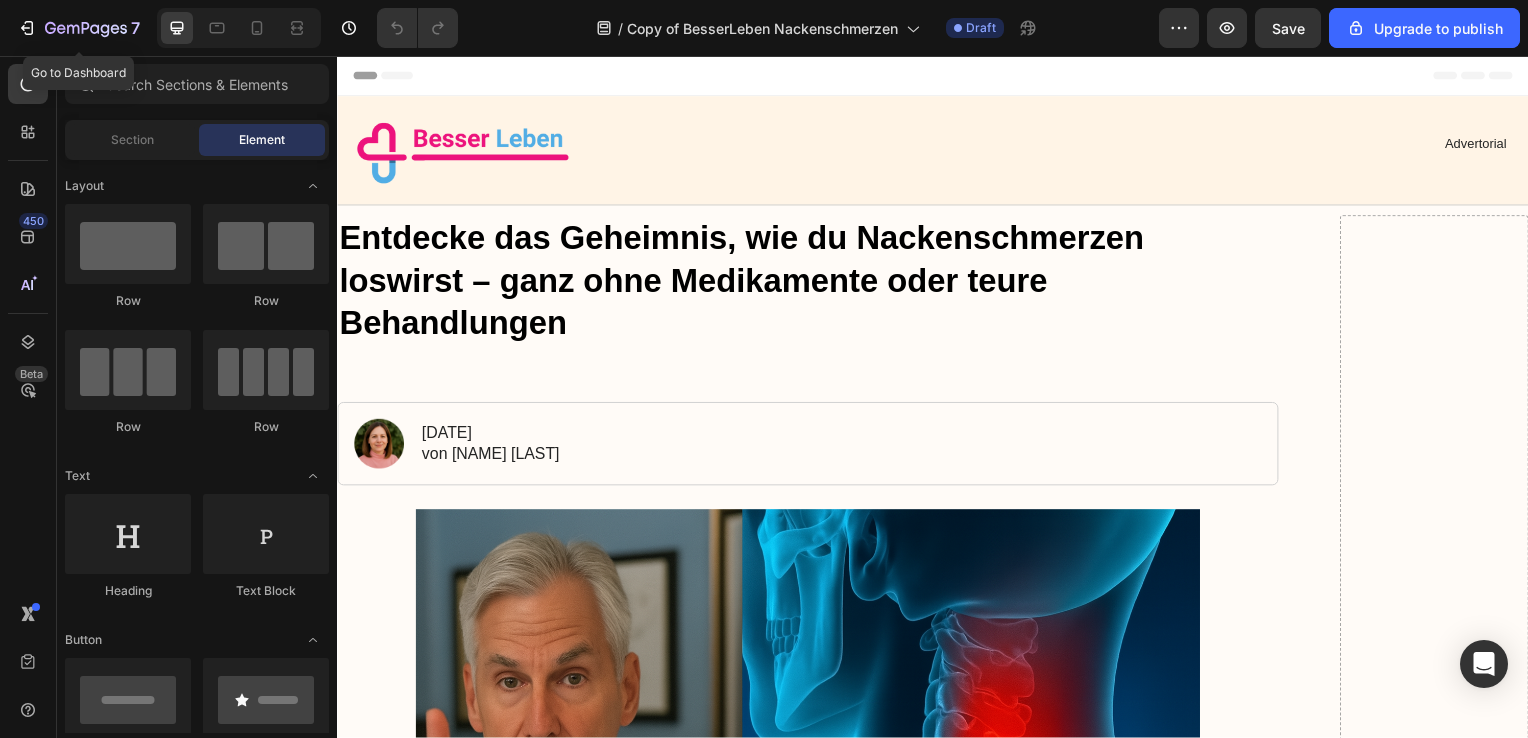 click 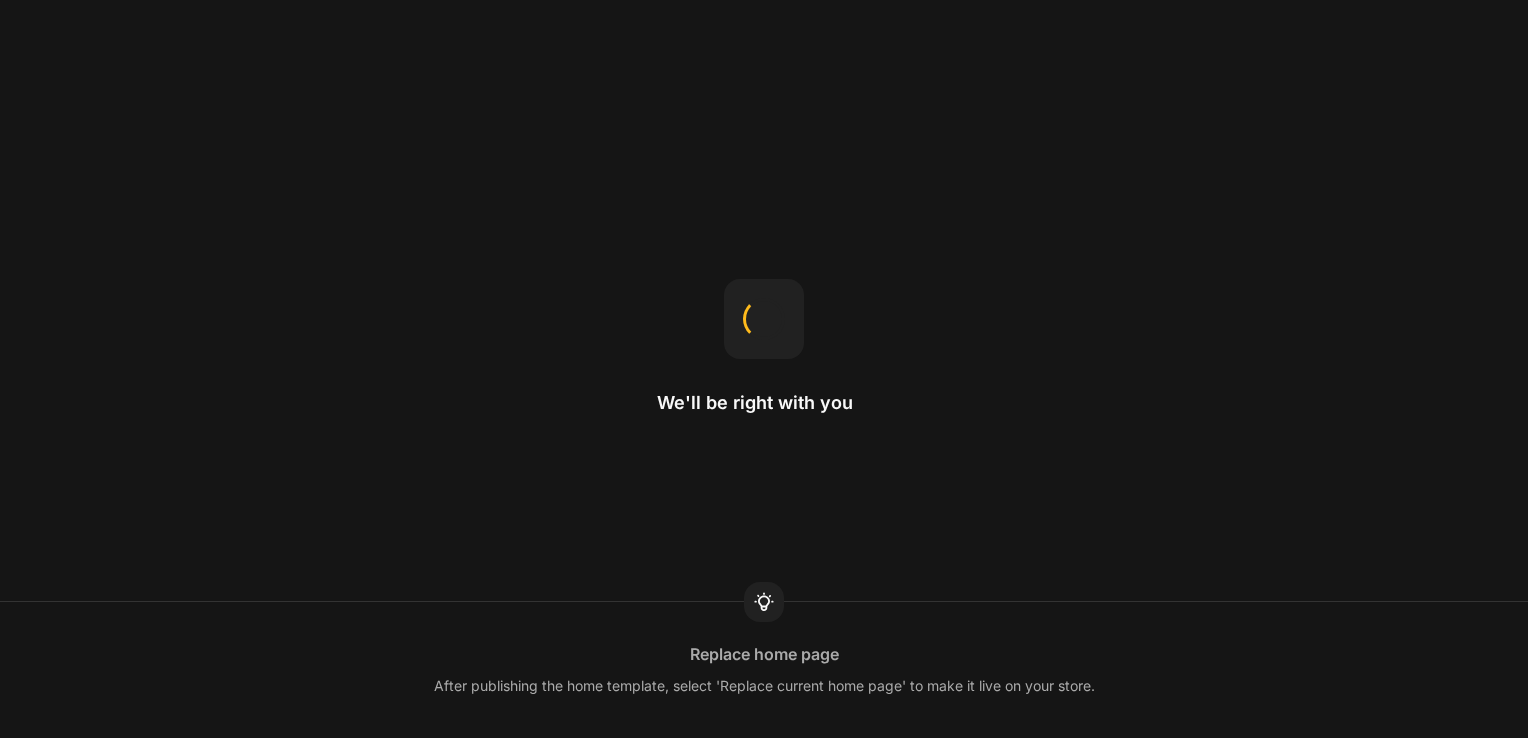 scroll, scrollTop: 0, scrollLeft: 0, axis: both 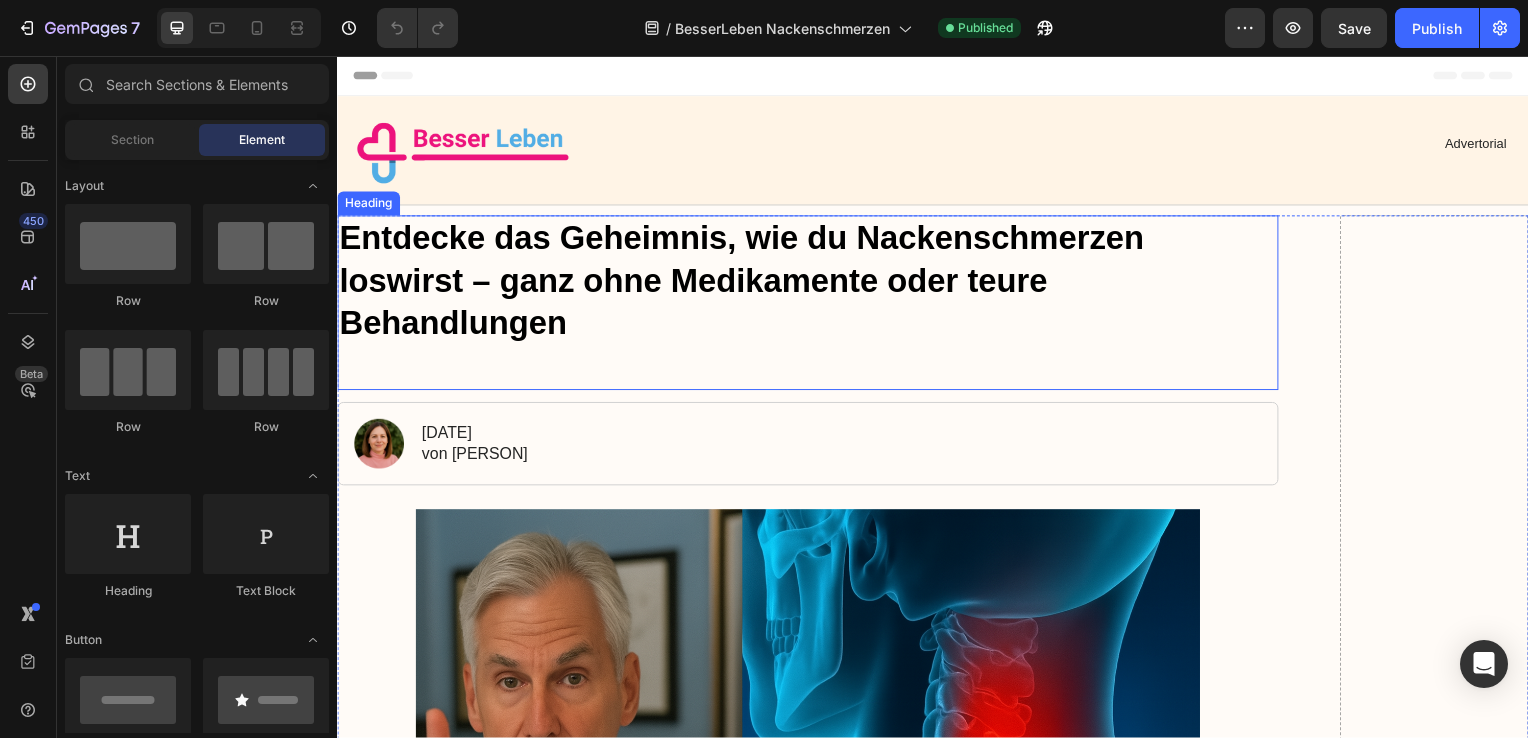 click on "Entdecke das Geheimnis, wie du Nackenschmerzen loswirst – ganz ohne Medikamente oder teure Behandlungen" at bounding box center (811, 305) 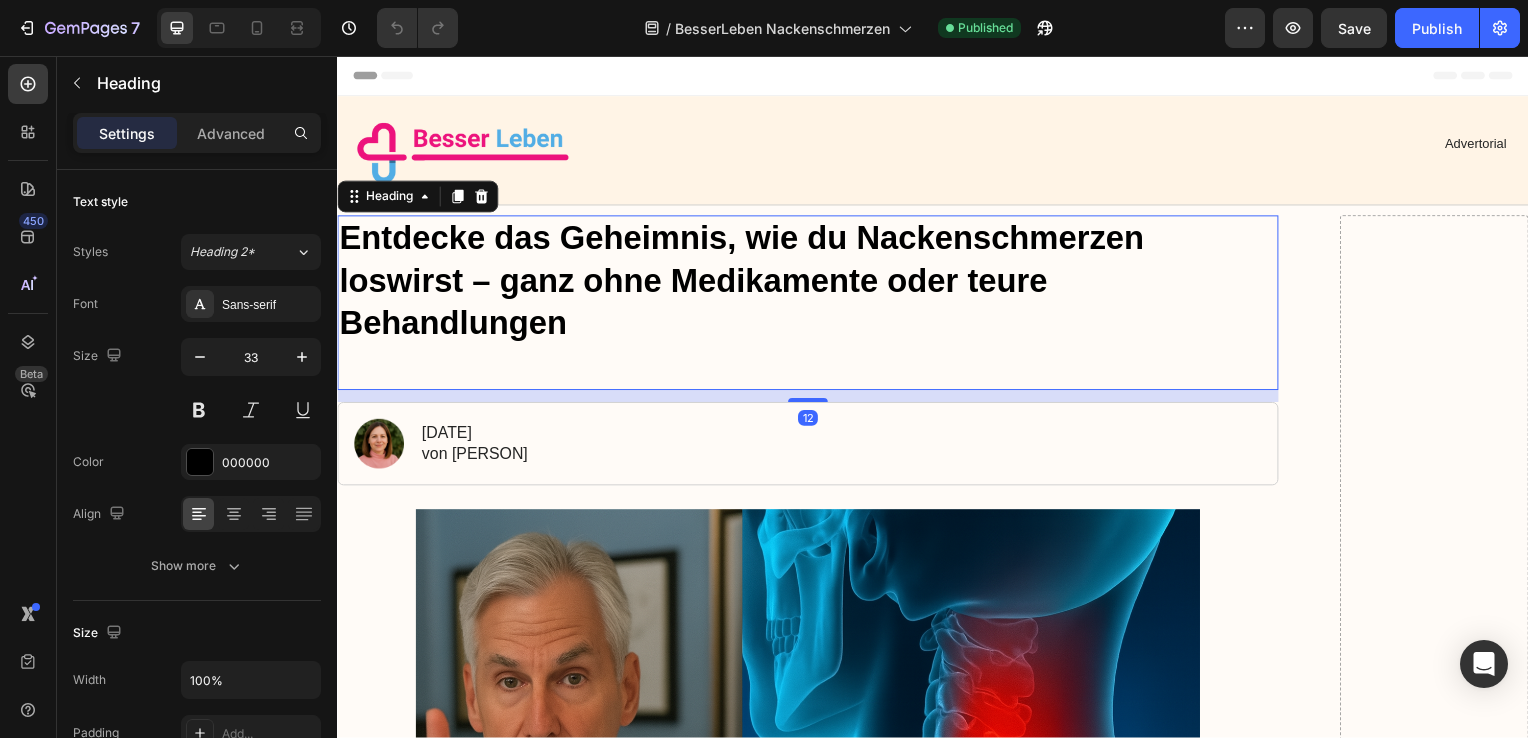 click on "Entdecke das Geheimnis, wie du Nackenschmerzen loswirst – ganz ohne Medikamente oder teure Behandlungen" at bounding box center (811, 305) 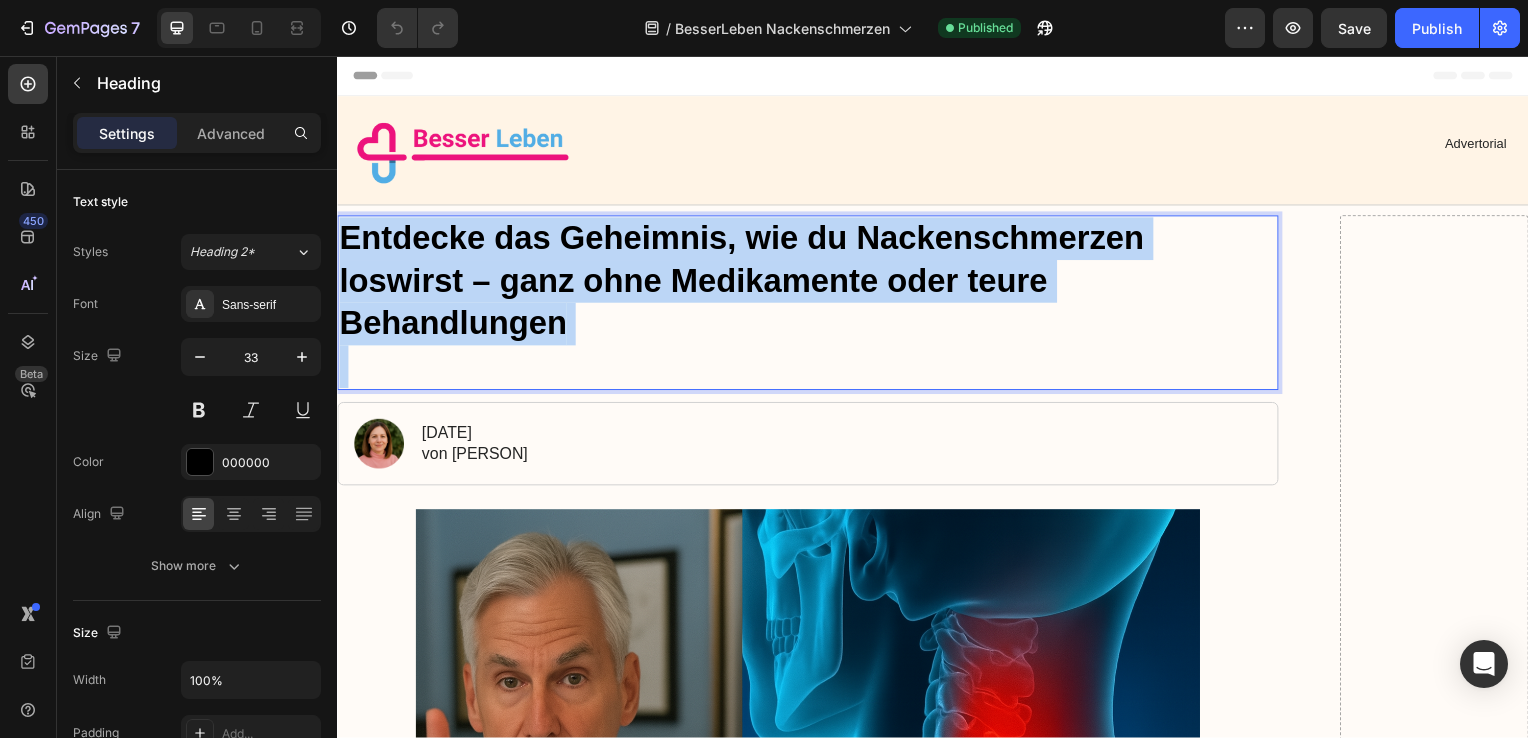 click on "Entdecke das Geheimnis, wie du Nackenschmerzen loswirst – ganz ohne Medikamente oder teure Behandlungen" at bounding box center (811, 305) 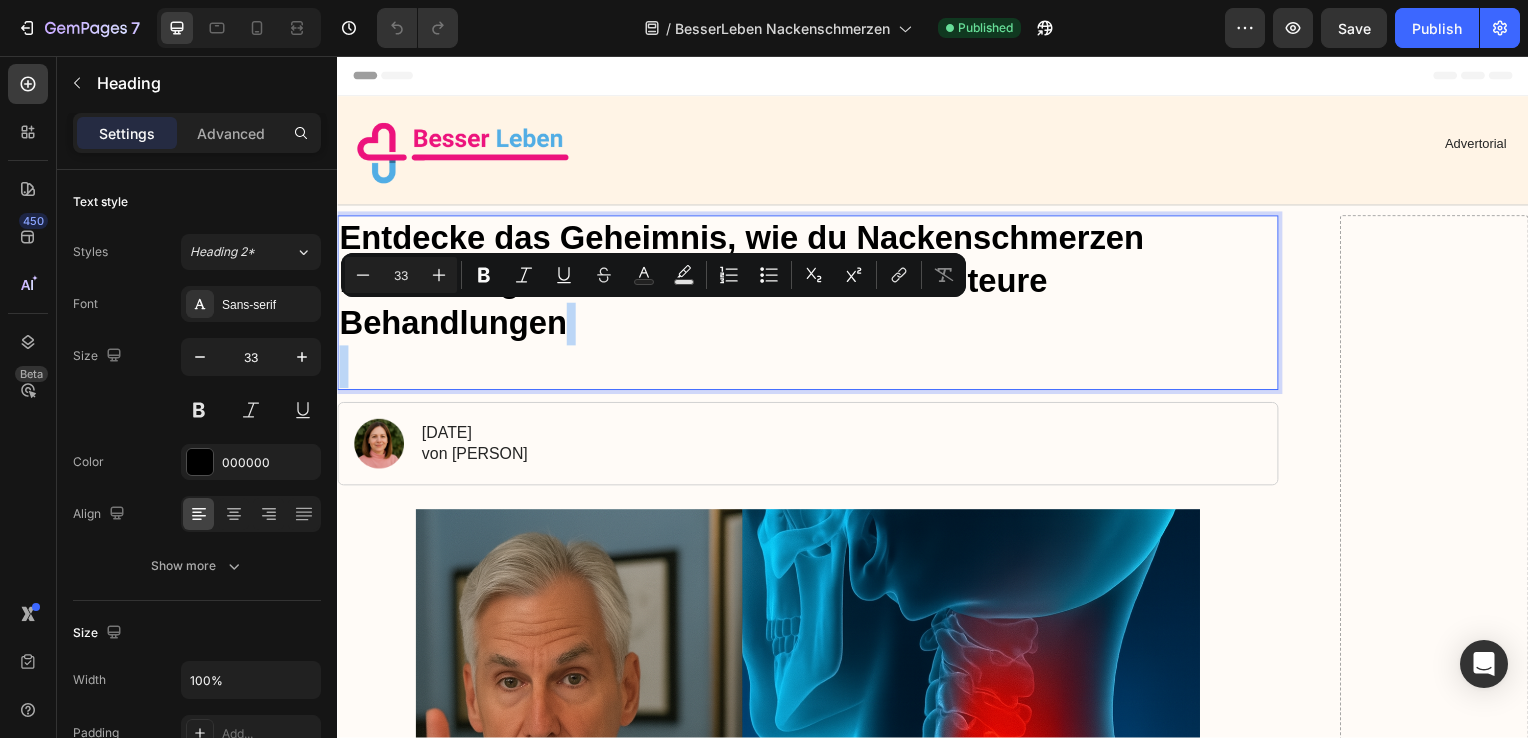 click on "Entdecke das Geheimnis, wie du Nackenschmerzen loswirst – ganz ohne Medikamente oder teure Behandlungen" at bounding box center [811, 305] 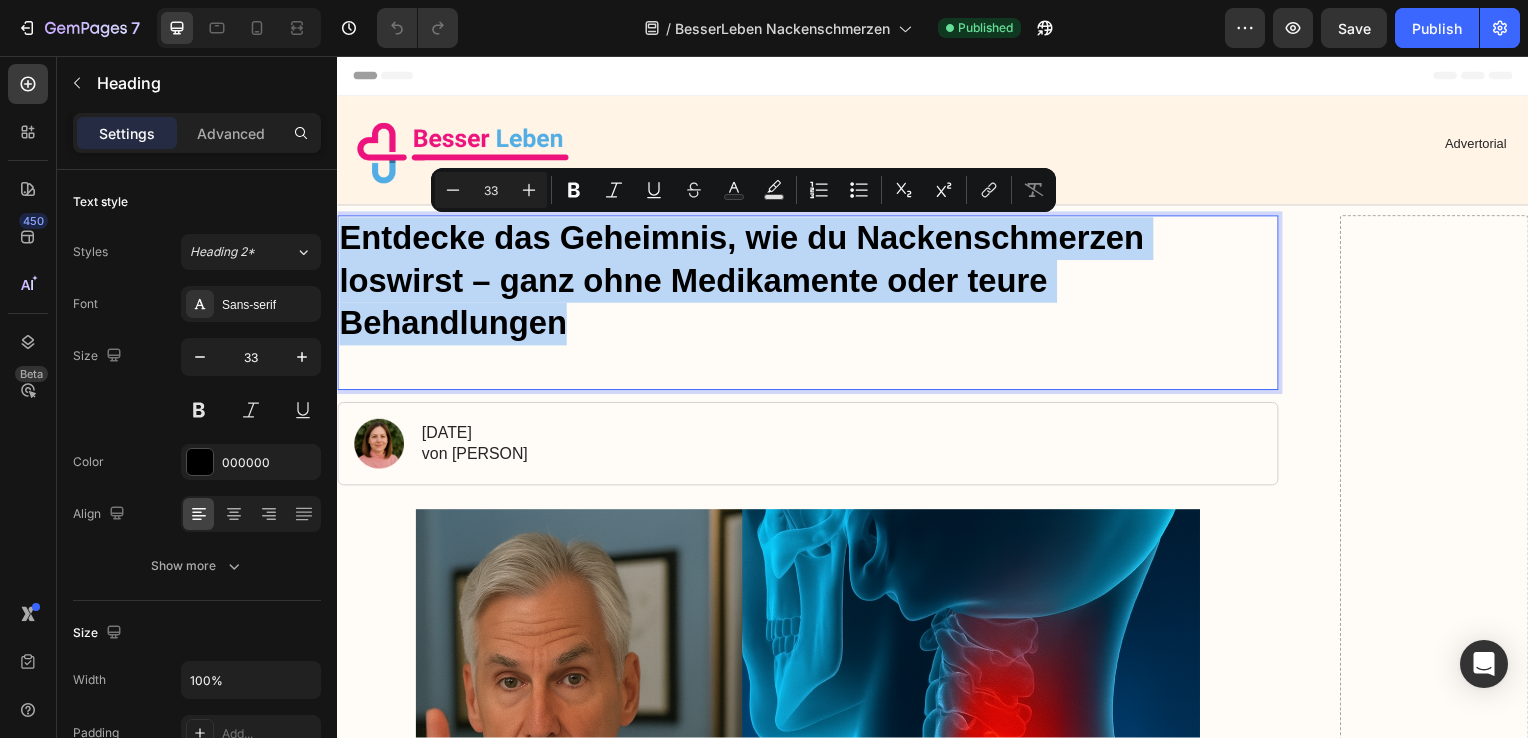 drag, startPoint x: 566, startPoint y: 327, endPoint x: 338, endPoint y: 236, distance: 245.4893 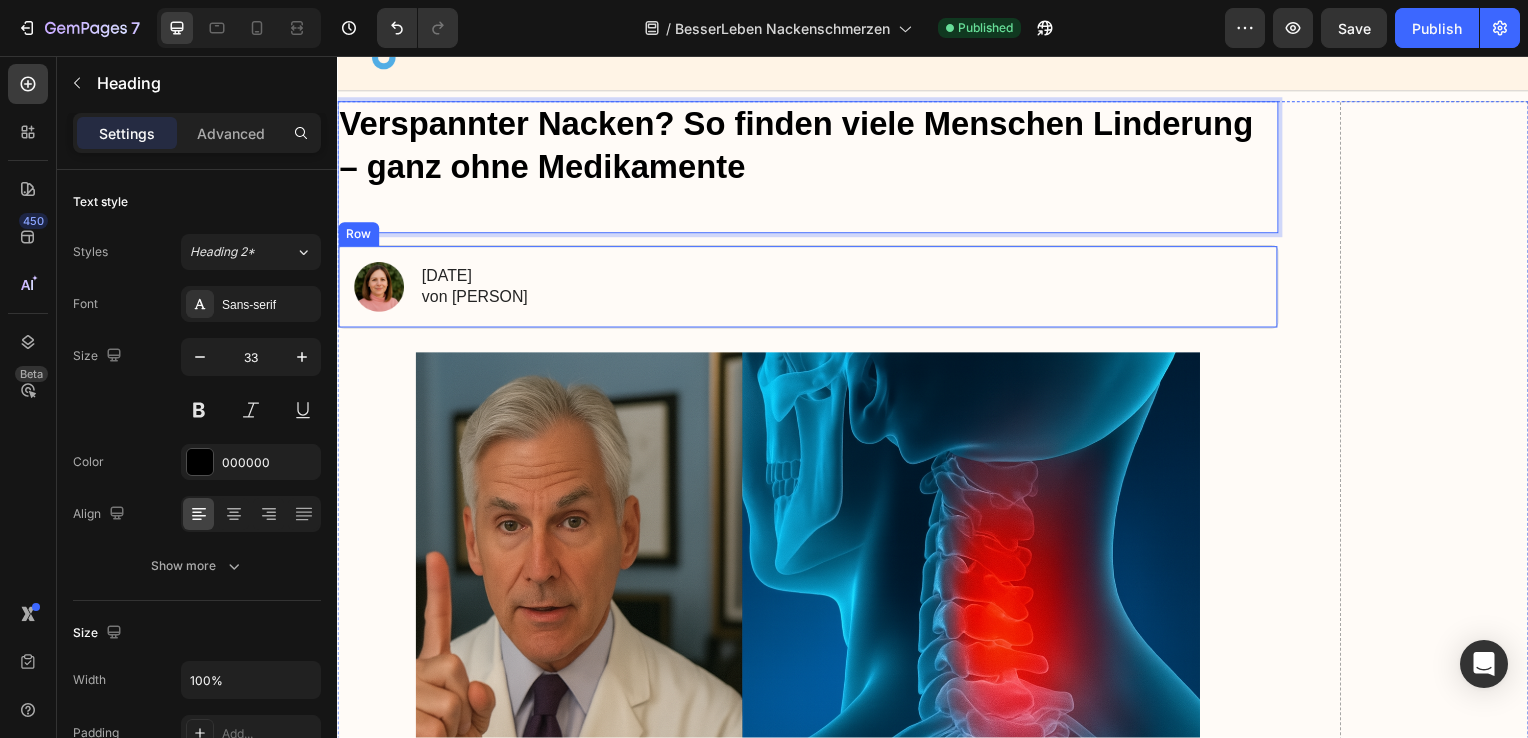 scroll, scrollTop: 92, scrollLeft: 0, axis: vertical 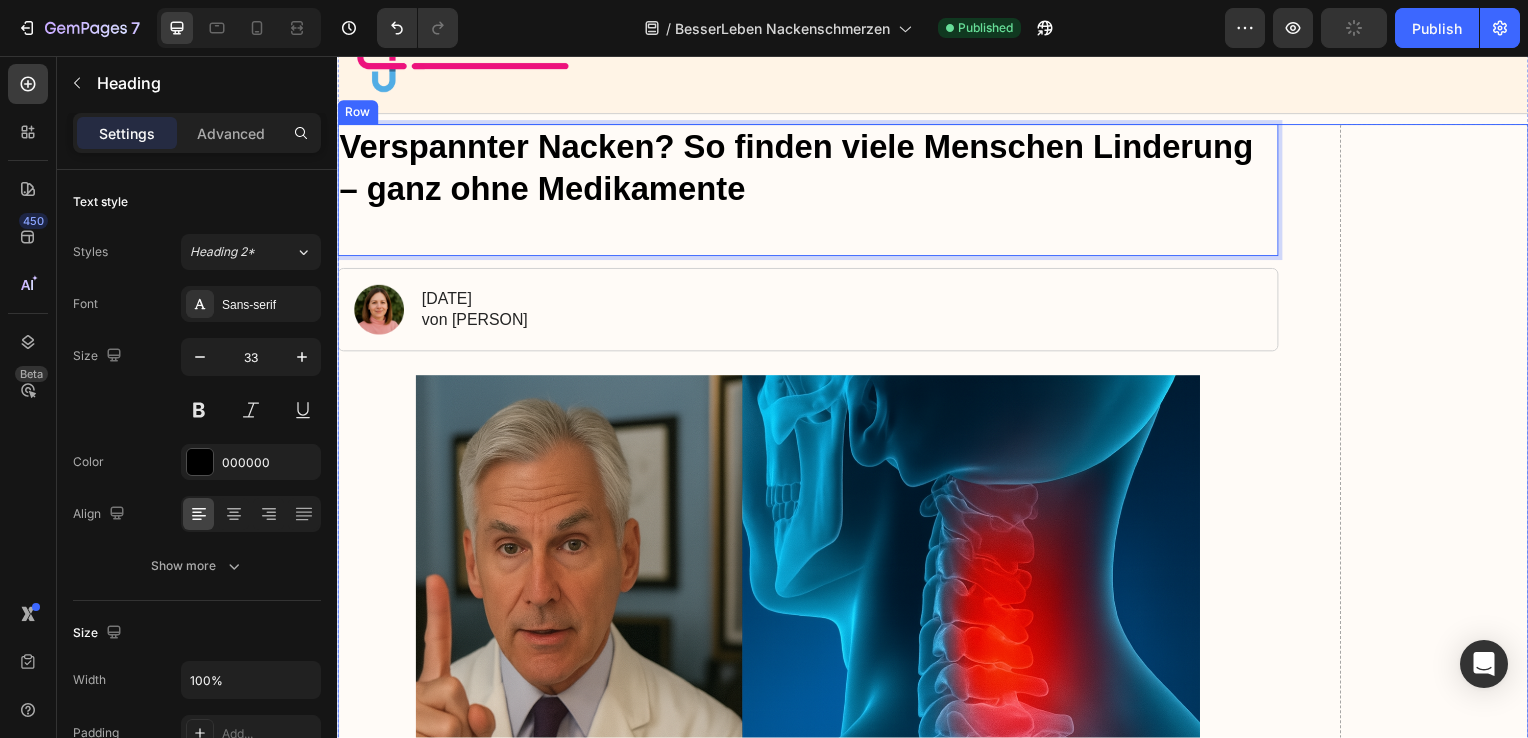 click on "⁠⁠⁠⁠⁠⁠⁠Verspannter Nacken? So finden viele Menschen Linderung – ganz ohne Medikamente   Heading   12 Image 28. Juli 2025 von Leonie Berger Text Block Row Image "Früher war ich voller Energie. Aber mit der Zeit schlichen sich Nackenschmerzen in mein Leben. Zuerst nur abends, dann beim Autofahren, schließlich sogar beim Lesen. Ich konnte kaum schlafen, weil sich mein Nacken anspannte wie Drahtseile" Text Block Row Ich war schon immer ein aktiver Mensch – selbst jetzt in meinen Fünfzigern. Spaziergänge am Abend, Gartenarbeit am Wochenende, gelegentliches Yoga – all das war Teil meines Alltags.    Doch irgendwann fing es an: ein Ziehen im Nacken, das erst nur beim Einschlafen störte, dann aber immer häufiger meinen Tag bestimmte.Was als kleine Verspannung begann, entwickelte sich zu einem ständigen Begleiter – mein Nacken fühlte sich steif an, jede Drehung tat weh.      Text Block Ich fühlte mich wie gelähmt – monatelange Nackenschmerzen nahmen mir jede Lebensfreude…   ." at bounding box center [937, 6256] 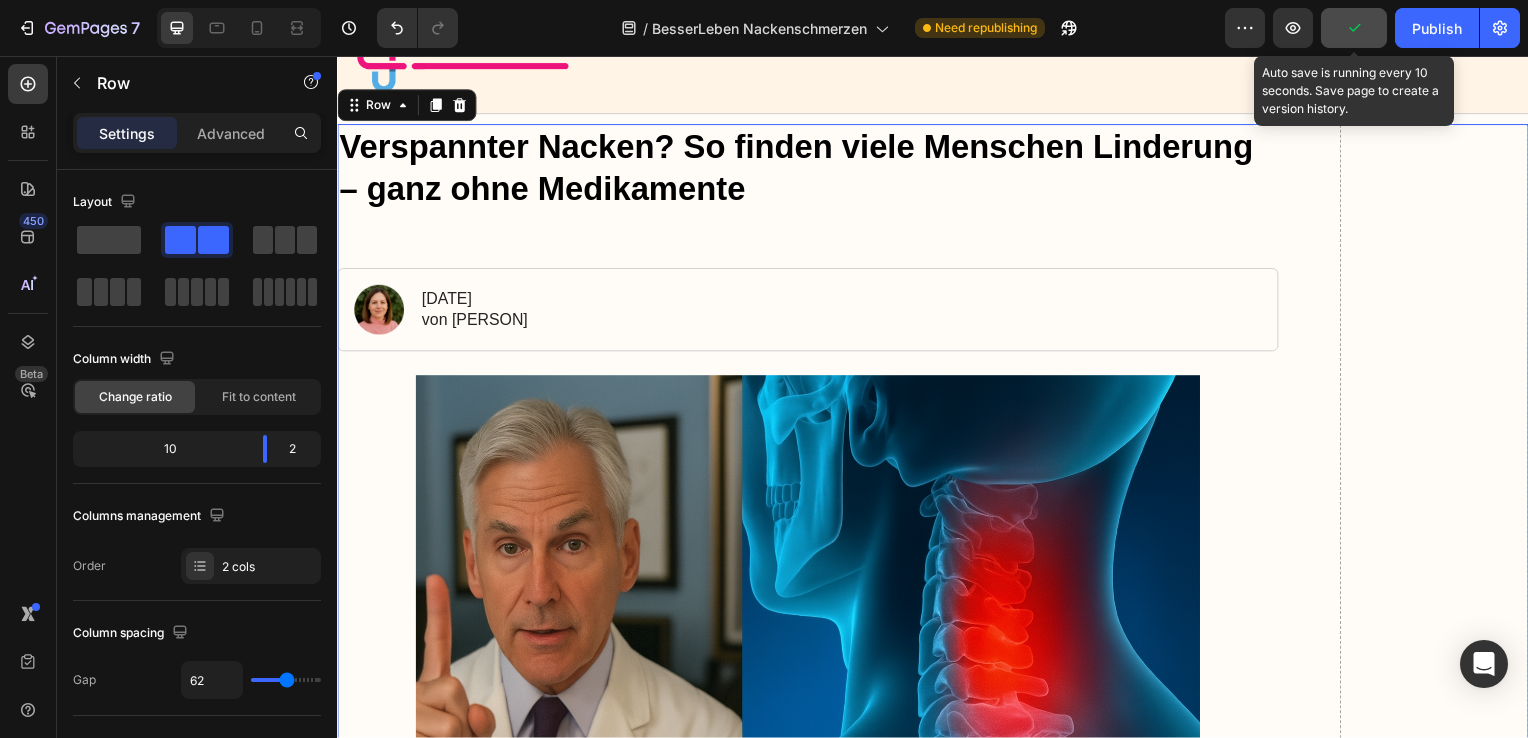 click 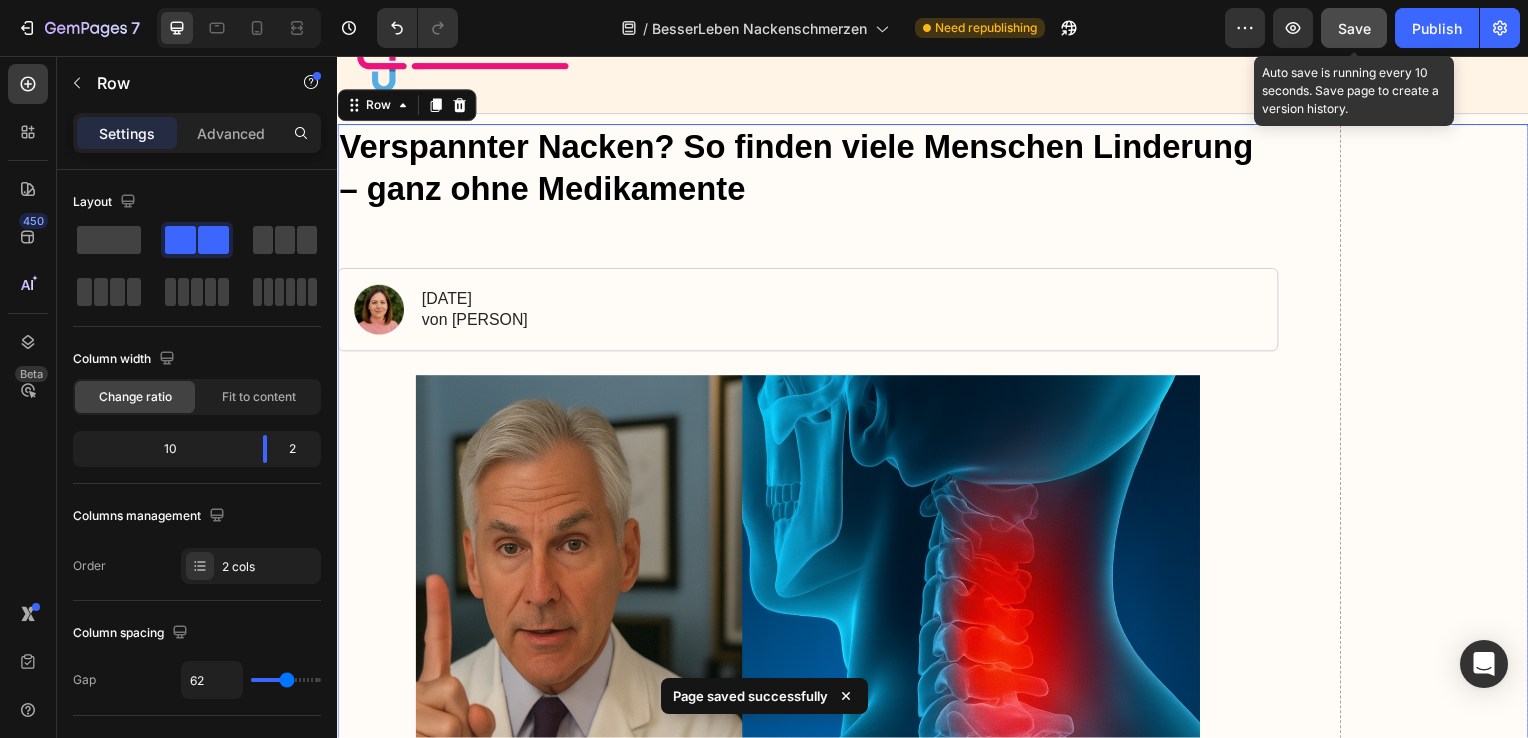 click on "Save" at bounding box center [1354, 28] 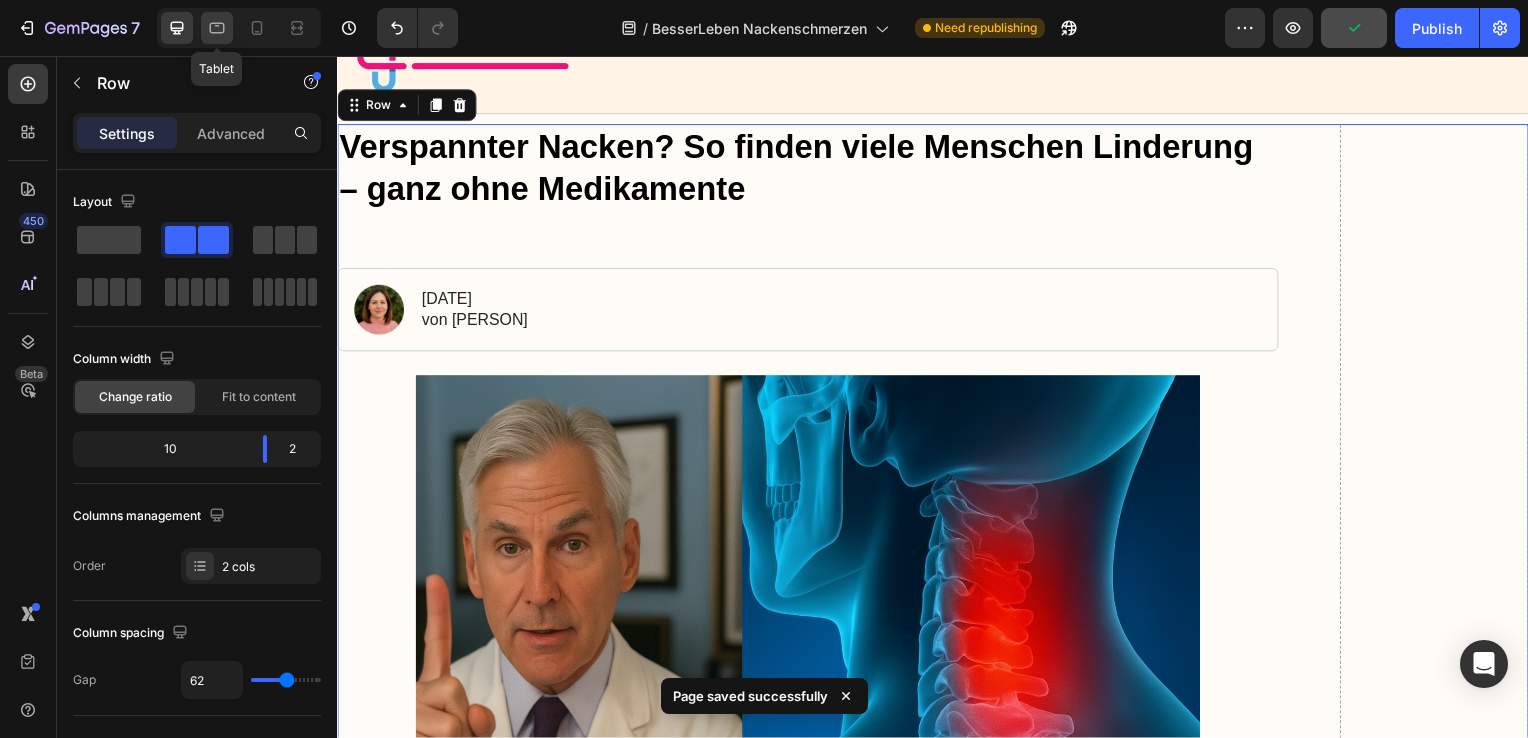 click 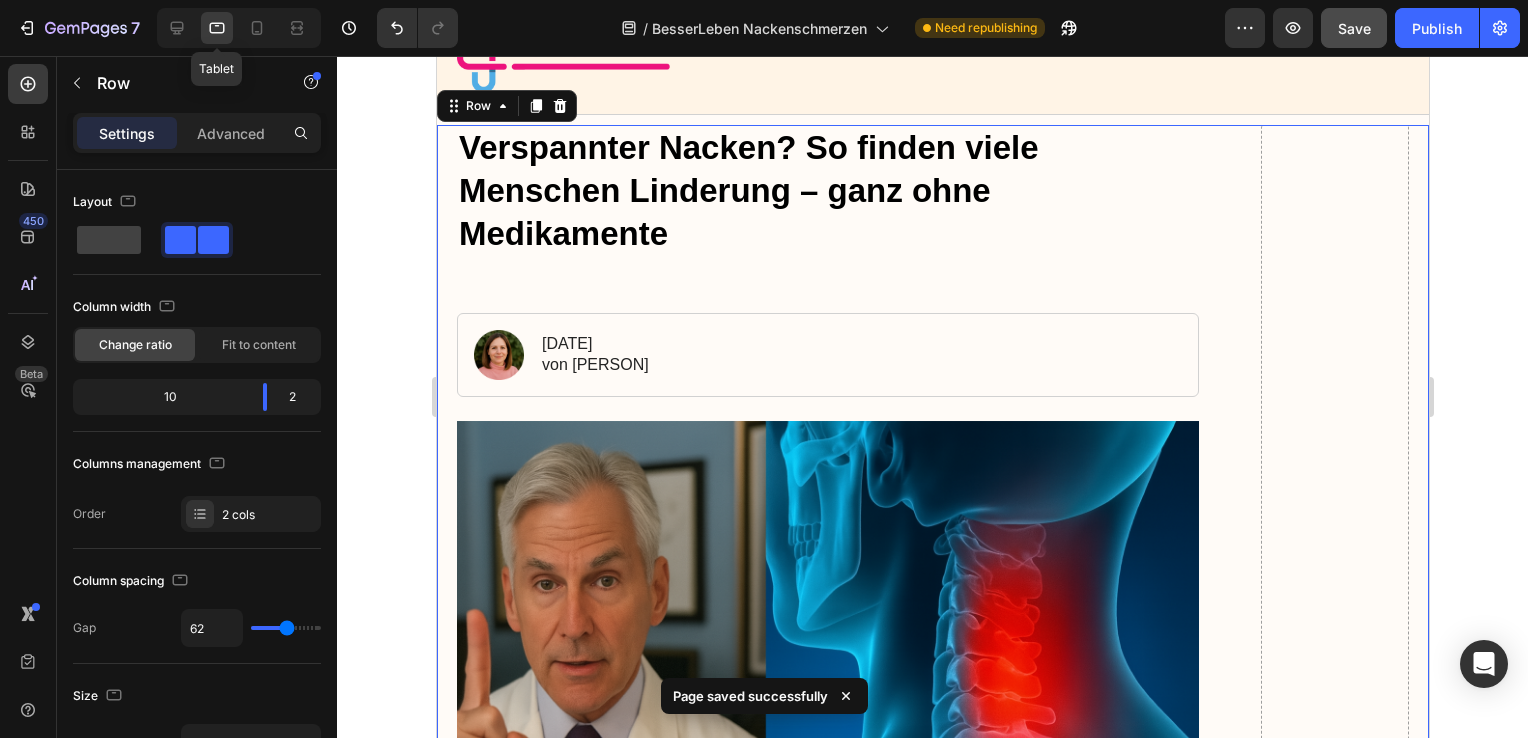 scroll, scrollTop: 91, scrollLeft: 0, axis: vertical 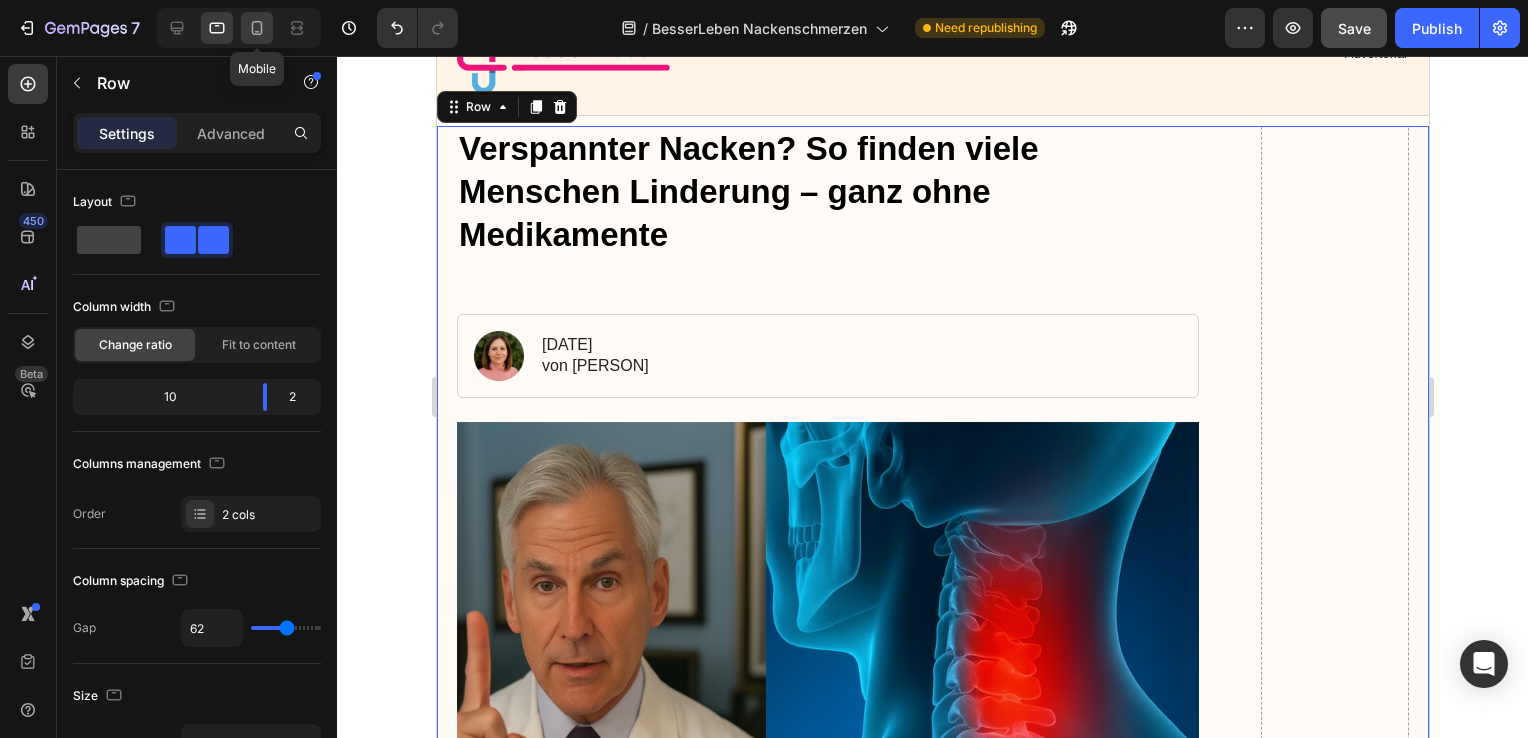 click 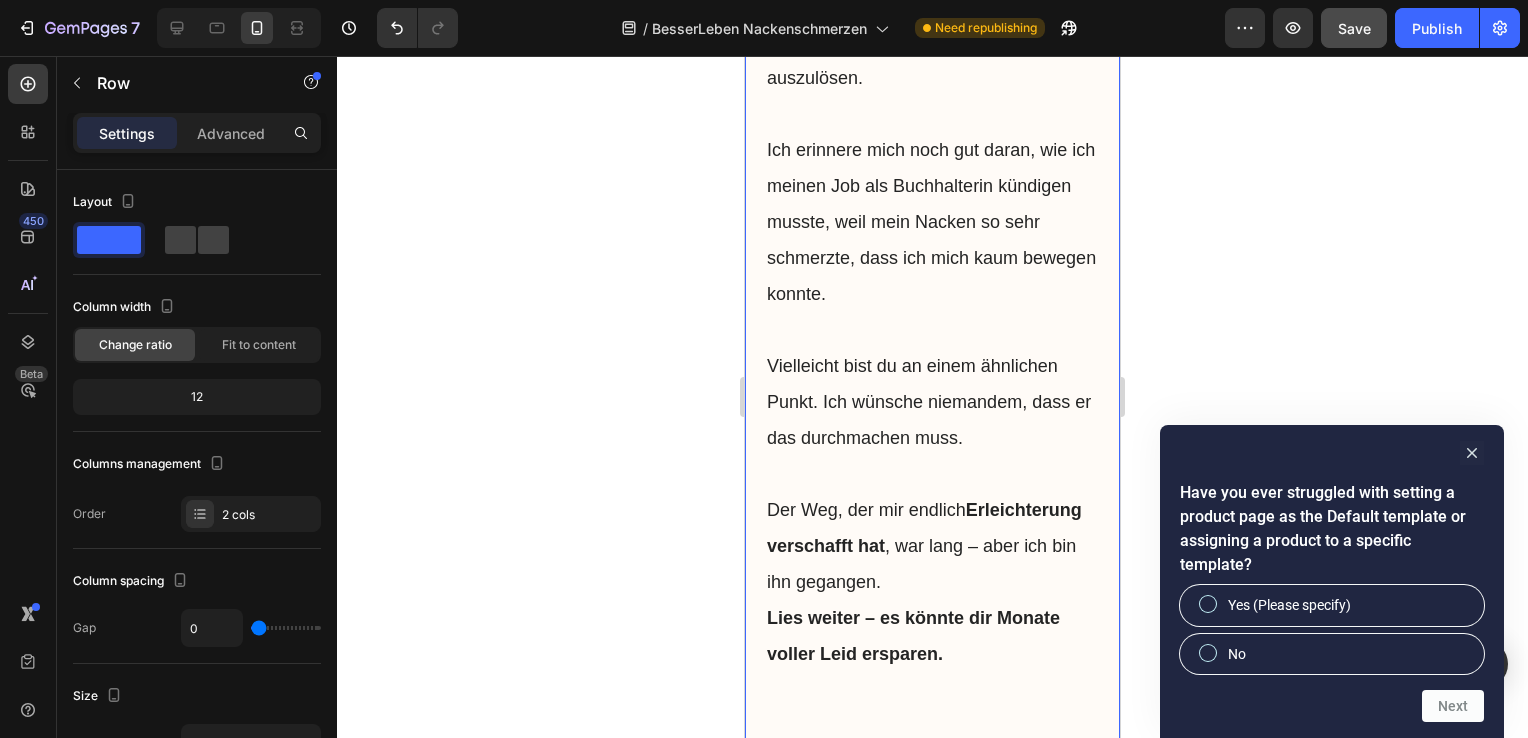 scroll, scrollTop: 3136, scrollLeft: 0, axis: vertical 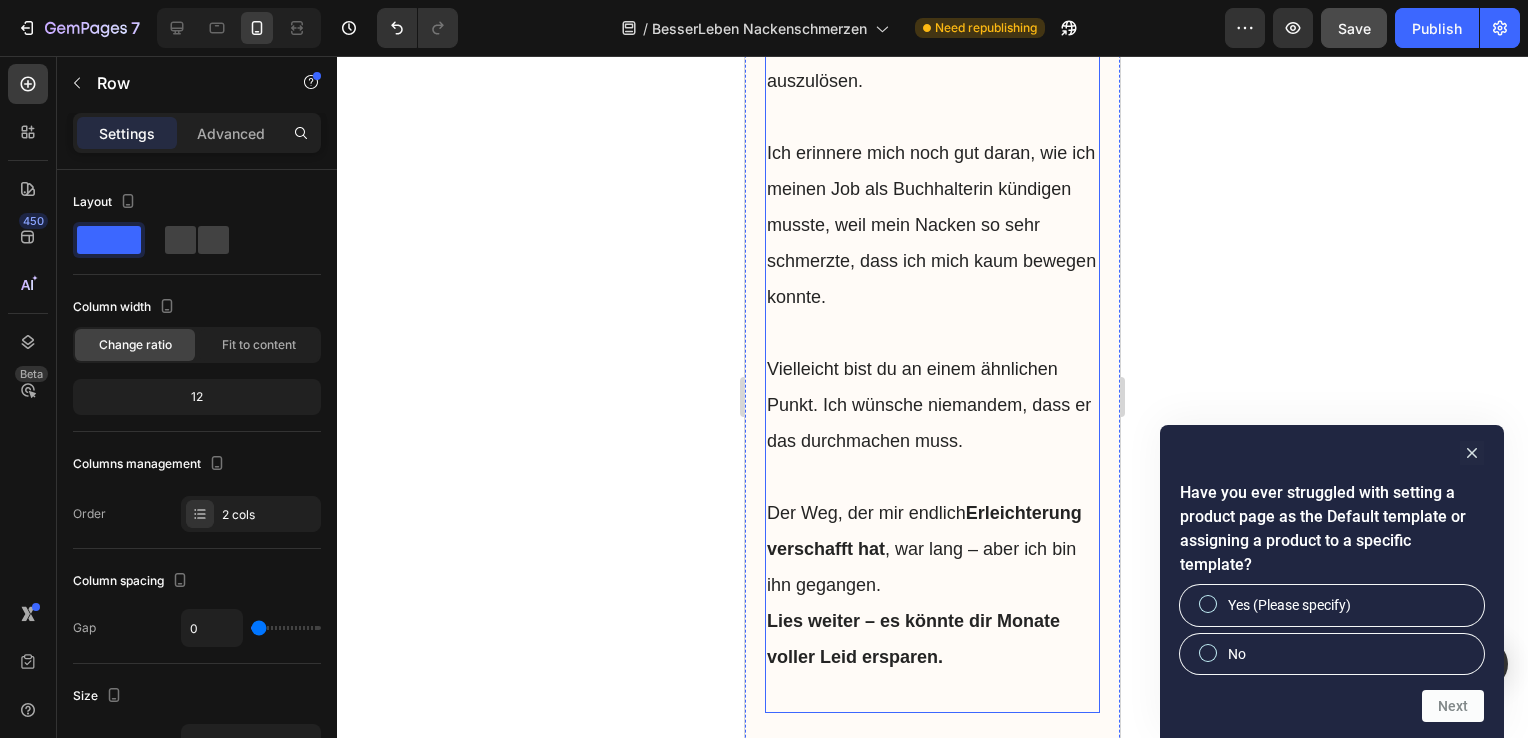 click on "Ich erinnere mich noch gut daran, wie ich meinen Job als Buchhalterin kündigen musste, weil mein Nacken so sehr schmerzte, dass ich mich kaum bewegen konnte." at bounding box center (932, 225) 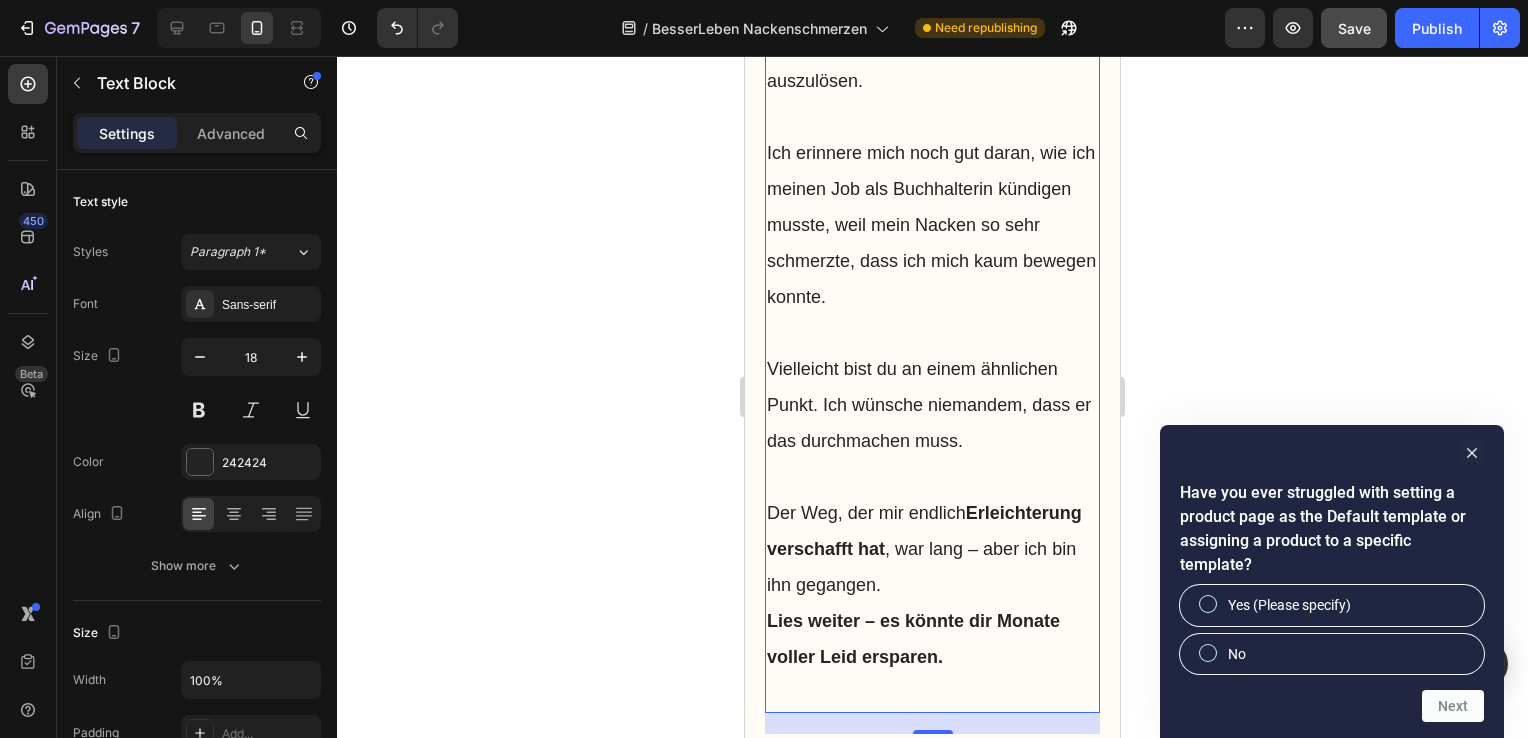 click on "Ich erinnere mich noch gut daran, wie ich meinen Job als Buchhalterin kündigen musste, weil mein Nacken so sehr schmerzte, dass ich mich kaum bewegen konnte." at bounding box center (932, 225) 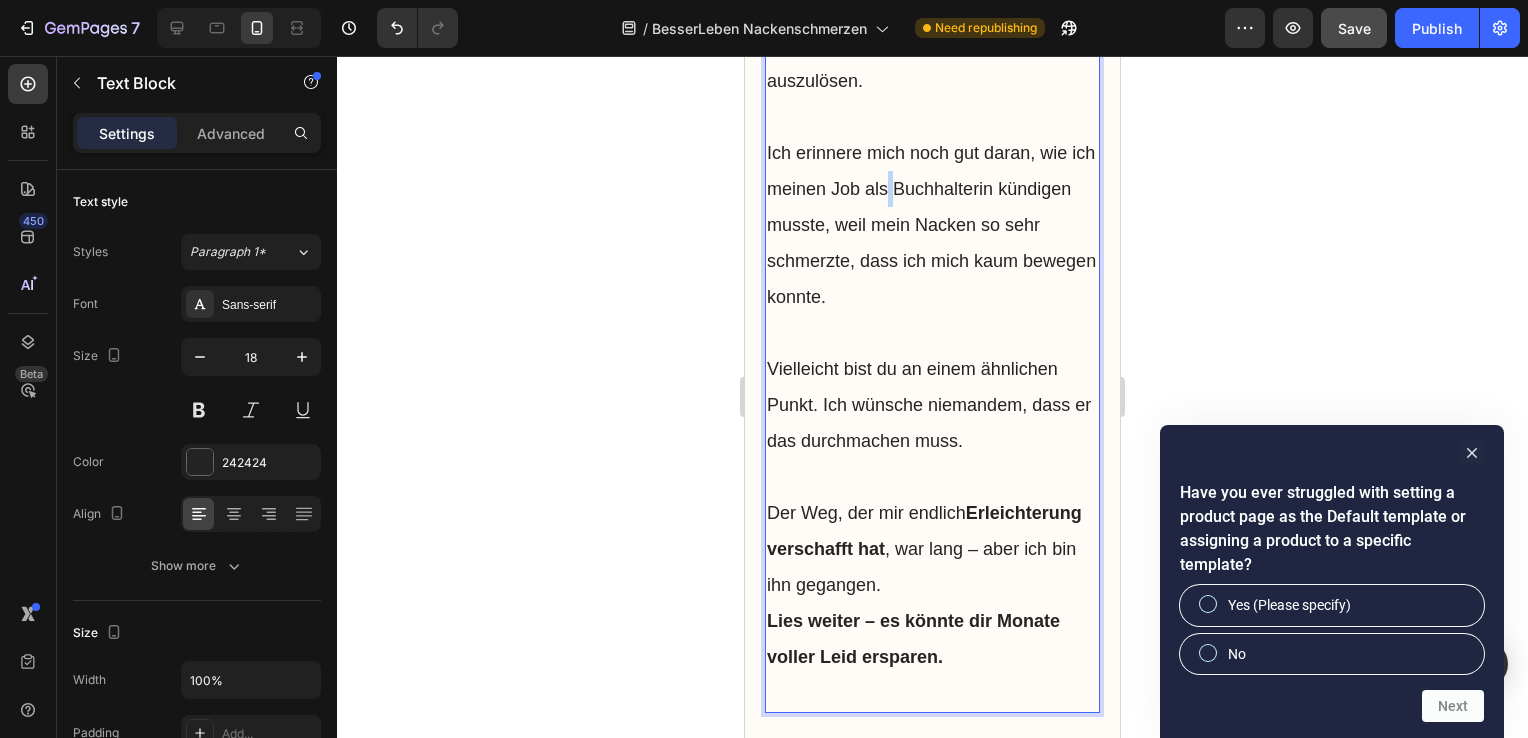 click on "Ich erinnere mich noch gut daran, wie ich meinen Job als Buchhalterin kündigen musste, weil mein Nacken so sehr schmerzte, dass ich mich kaum bewegen konnte." at bounding box center (932, 225) 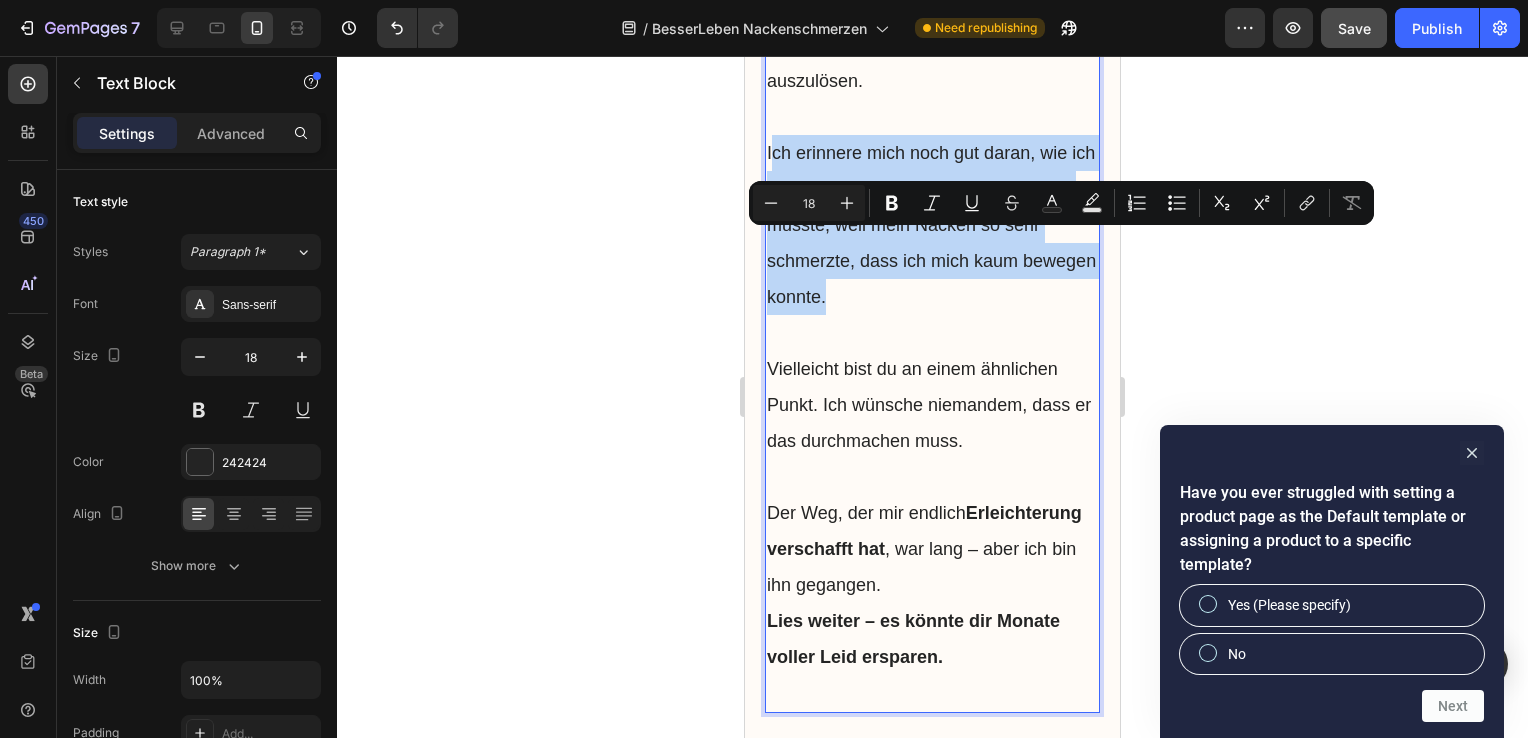 drag, startPoint x: 917, startPoint y: 389, endPoint x: 769, endPoint y: 246, distance: 205.79845 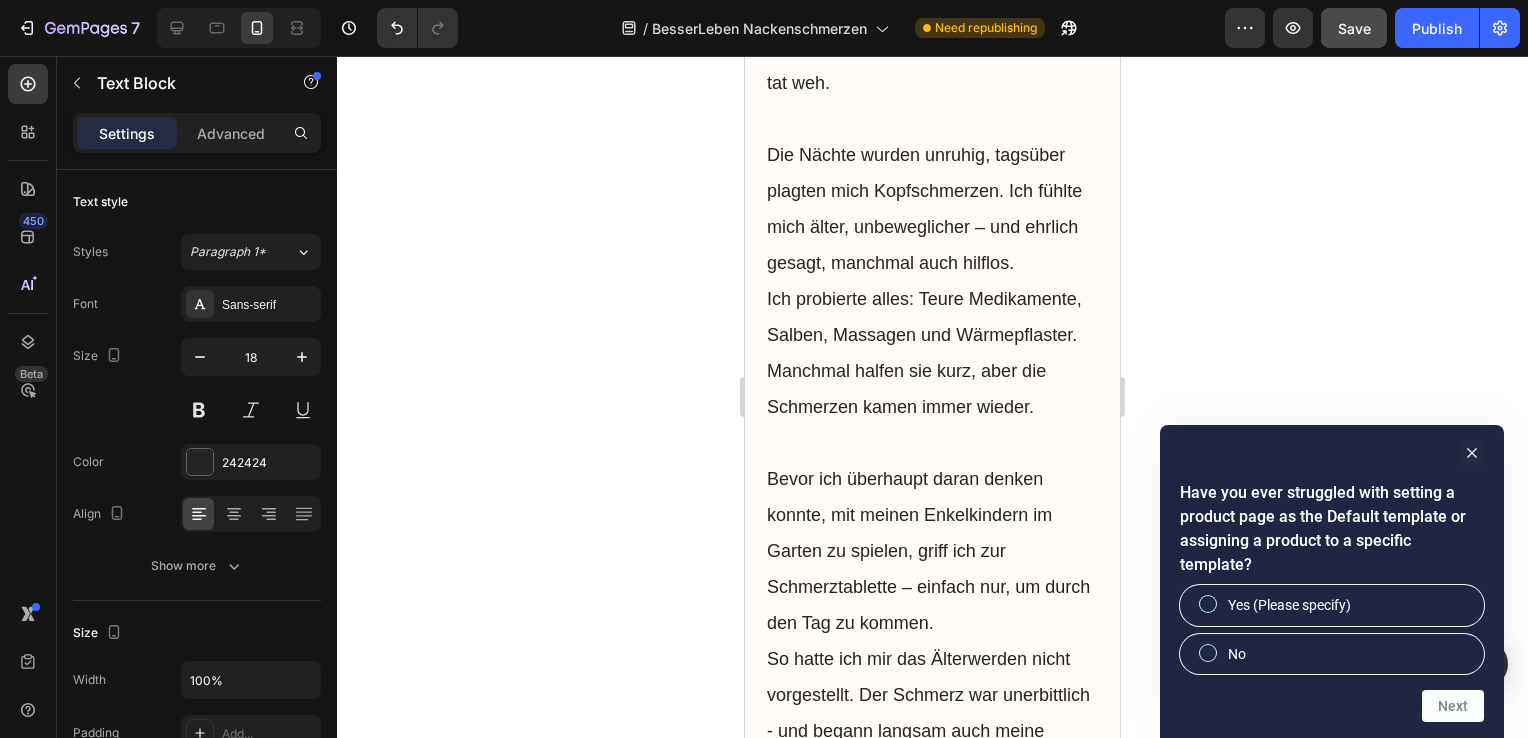 scroll, scrollTop: 1552, scrollLeft: 0, axis: vertical 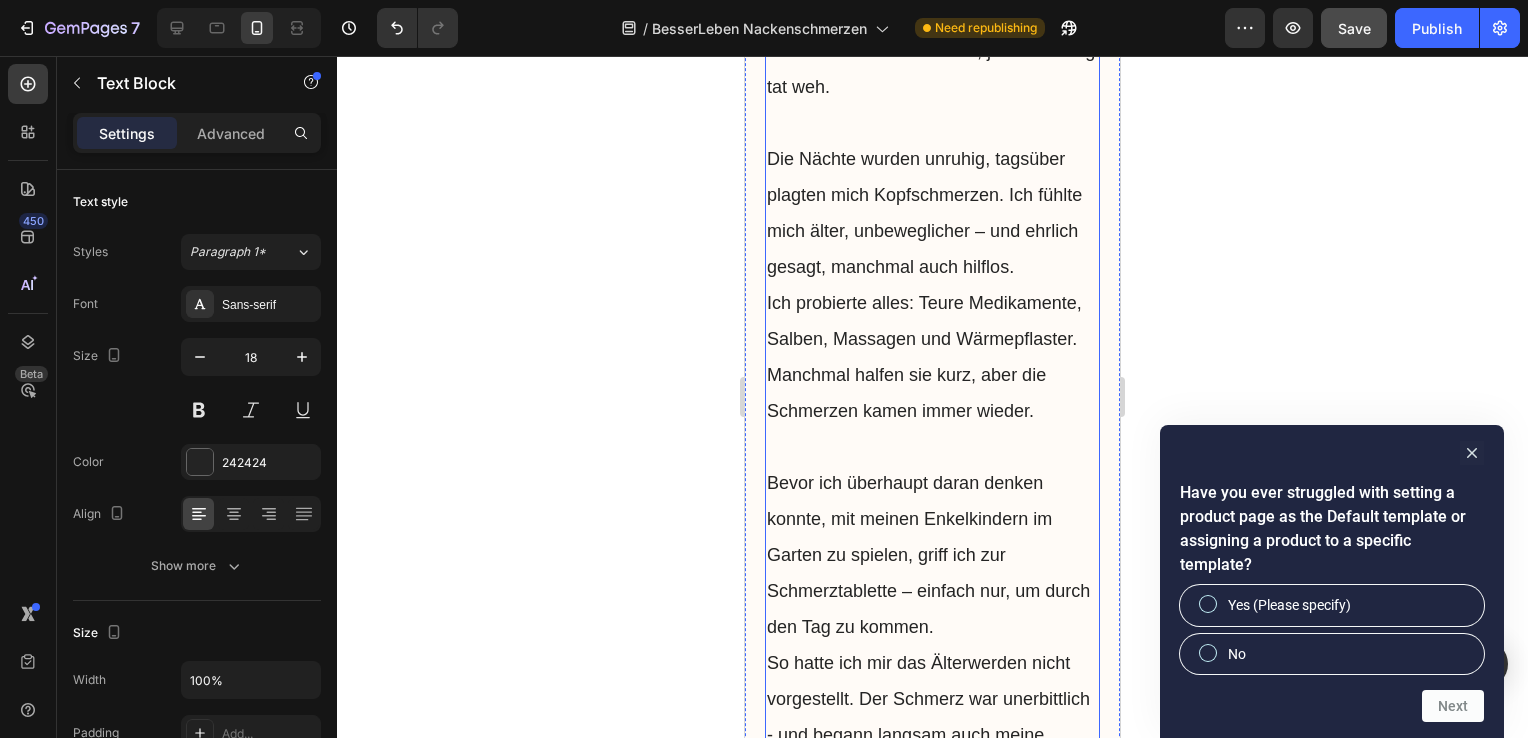 click on "Ich probierte alles: Teure Medikamente, Salben, Massagen und Wärmepflaster. Manchmal halfen sie kurz, aber die Schmerzen kamen immer wieder." at bounding box center (932, 357) 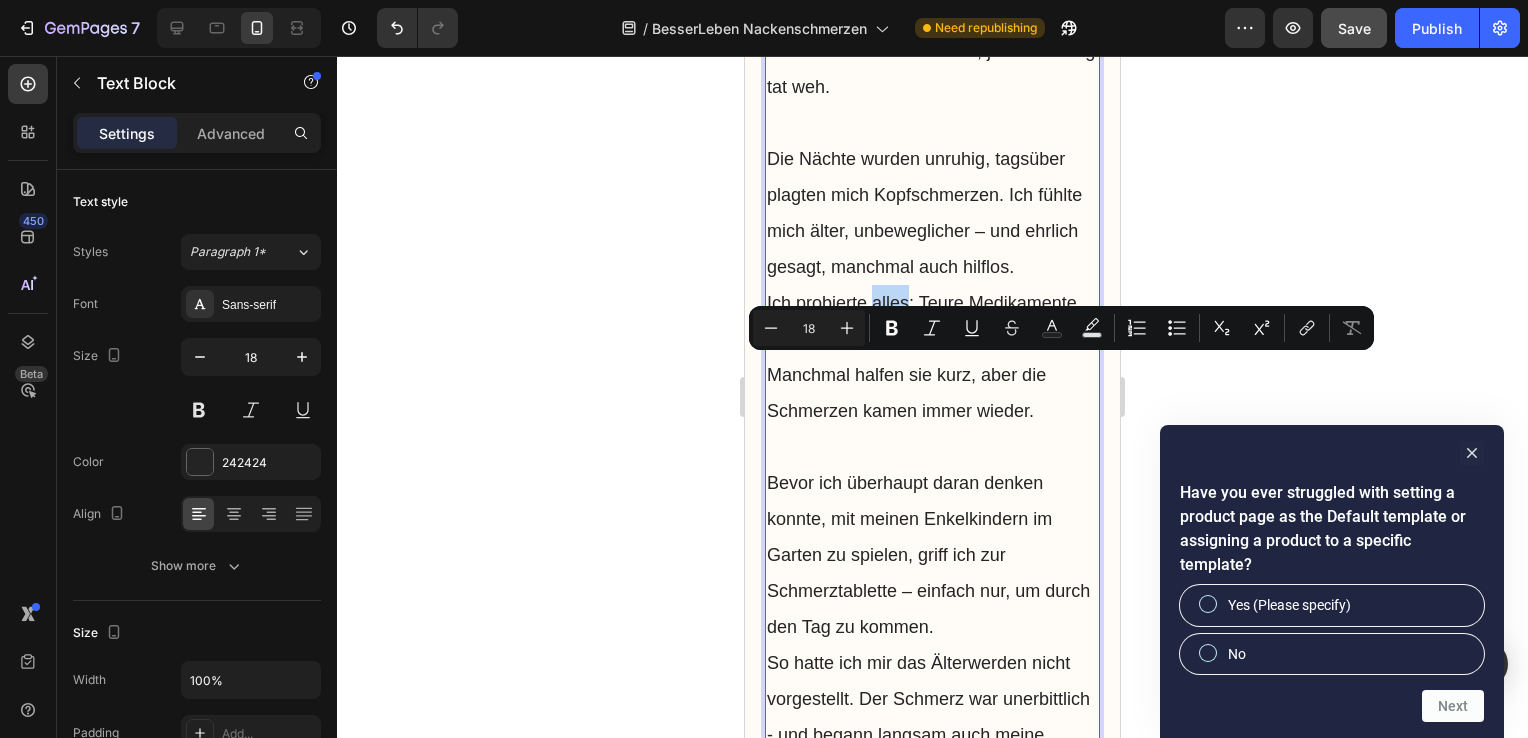 click on "Ich probierte alles: Teure Medikamente, Salben, Massagen und Wärmepflaster. Manchmal halfen sie kurz, aber die Schmerzen kamen immer wieder." at bounding box center [932, 357] 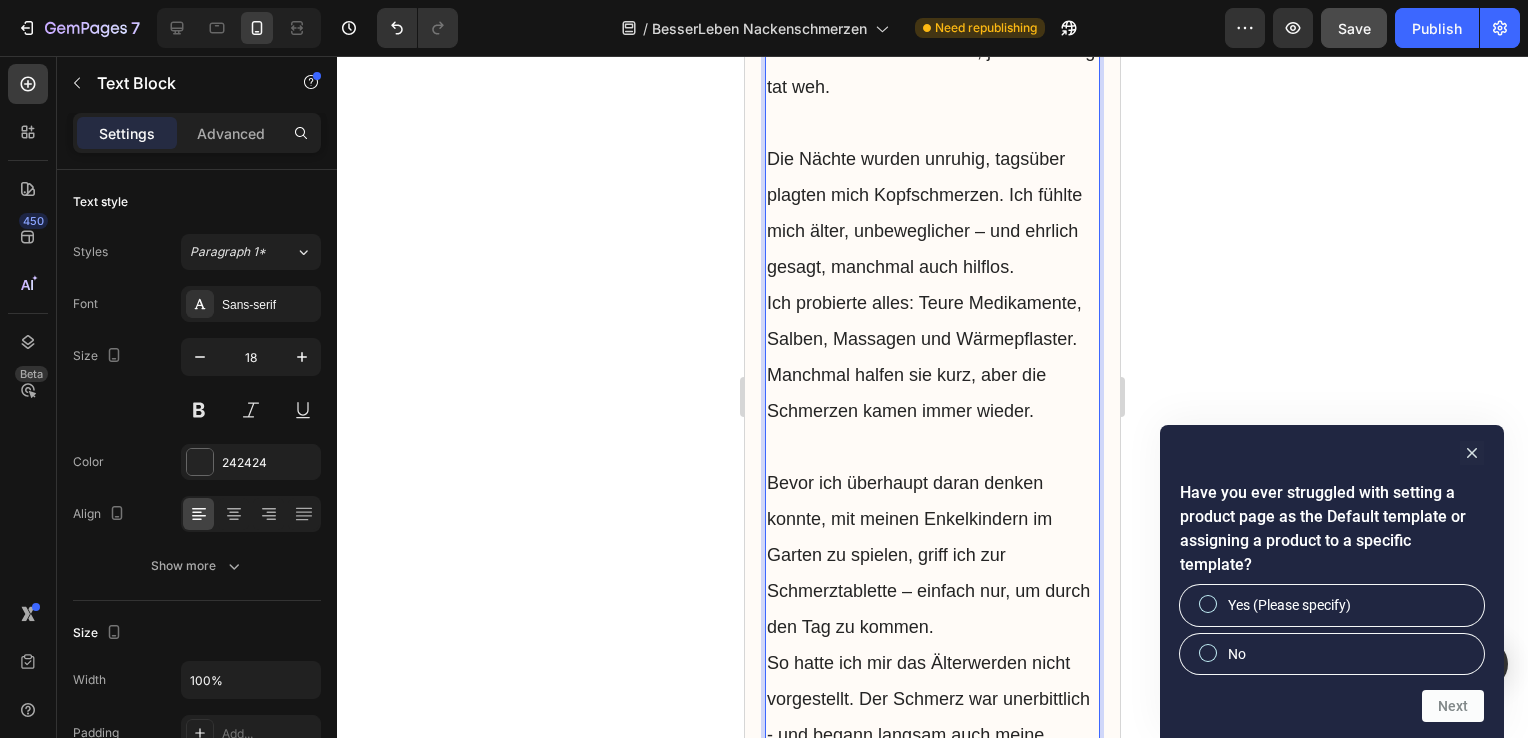 click on "Ich probierte alles: Teure Medikamente, Salben, Massagen und Wärmepflaster. Manchmal halfen sie kurz, aber die Schmerzen kamen immer wieder." at bounding box center [932, 357] 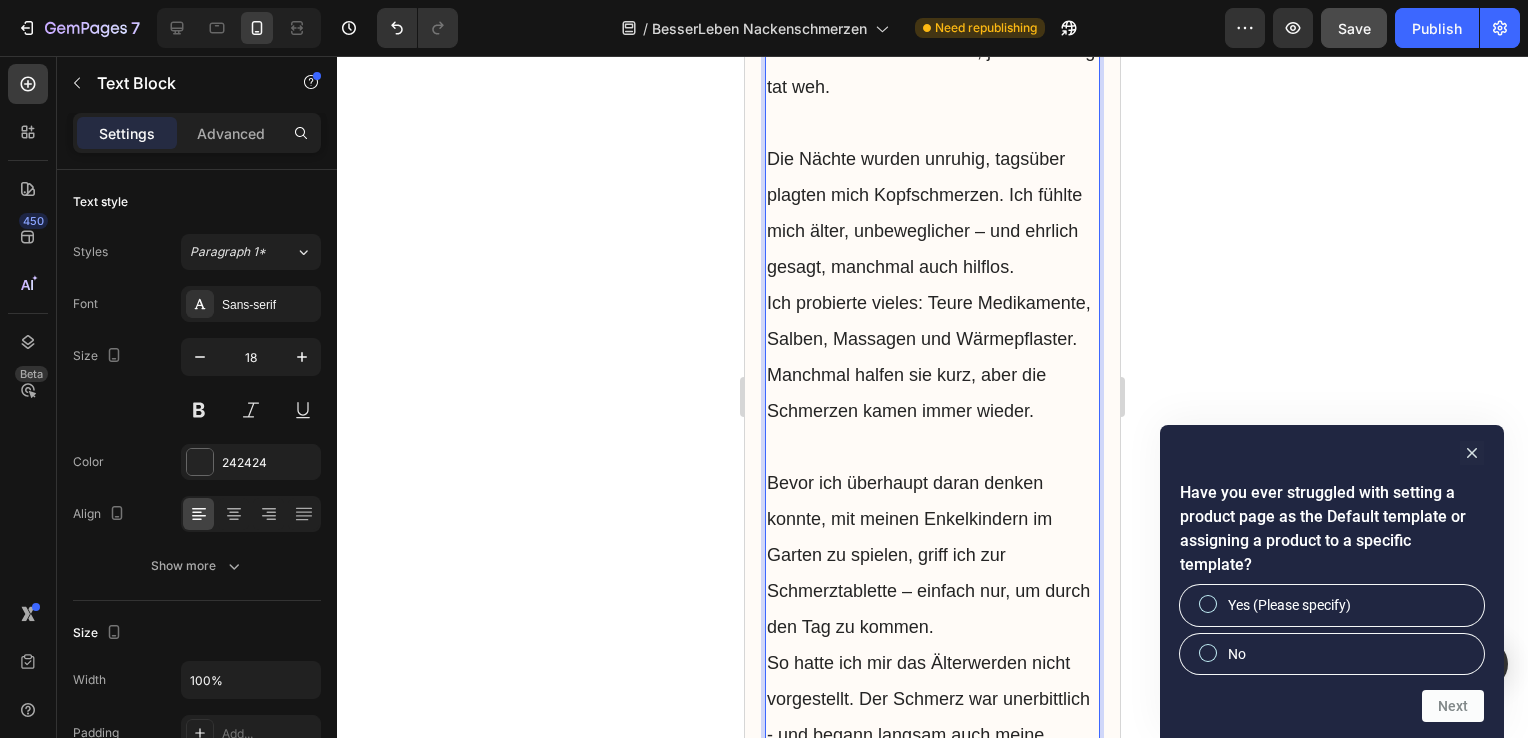 click on "Ich probierte vieles: Teure Medikamente, Salben, Massagen und Wärmepflaster. Manchmal halfen sie kurz, aber die Schmerzen kamen immer wieder." at bounding box center [932, 357] 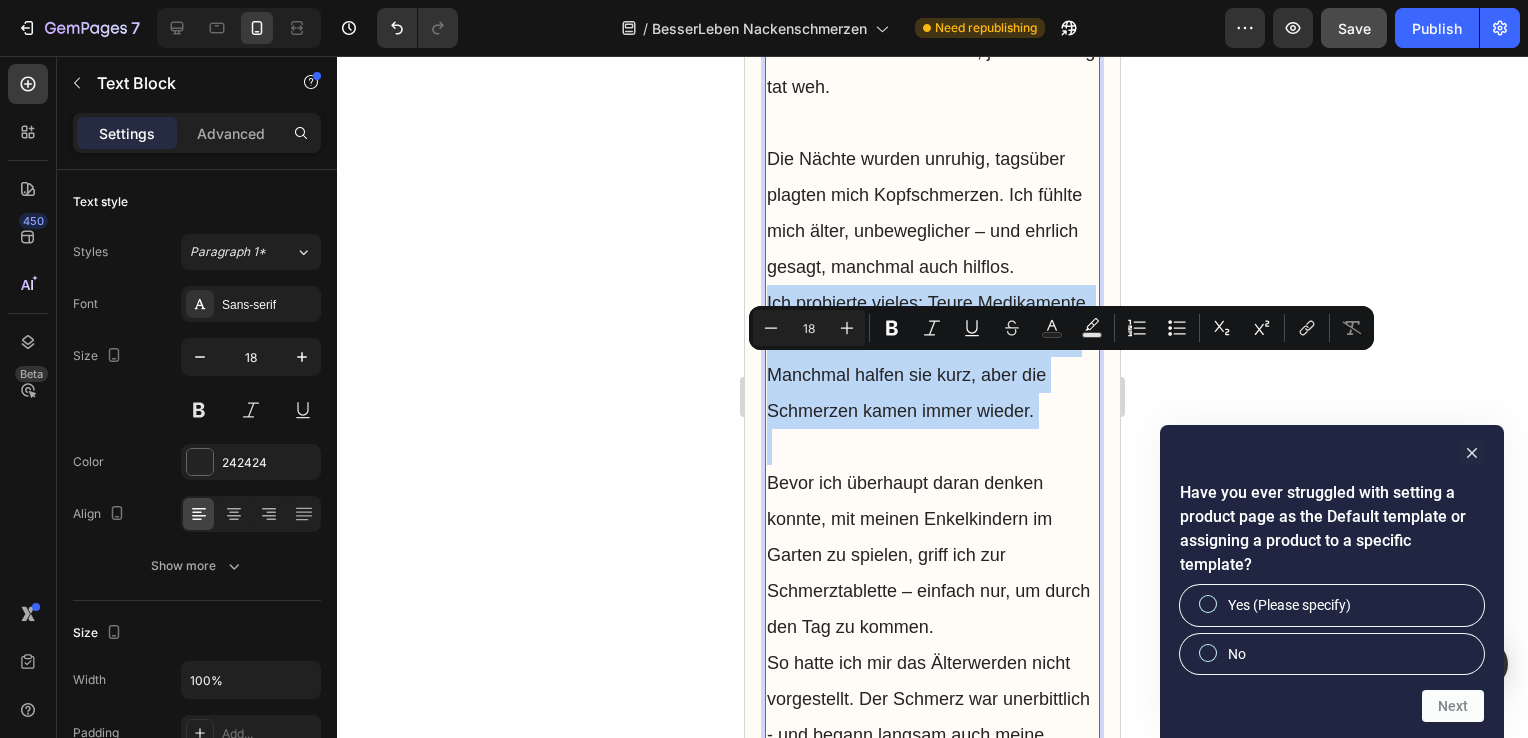 drag, startPoint x: 766, startPoint y: 370, endPoint x: 927, endPoint y: 535, distance: 230.53416 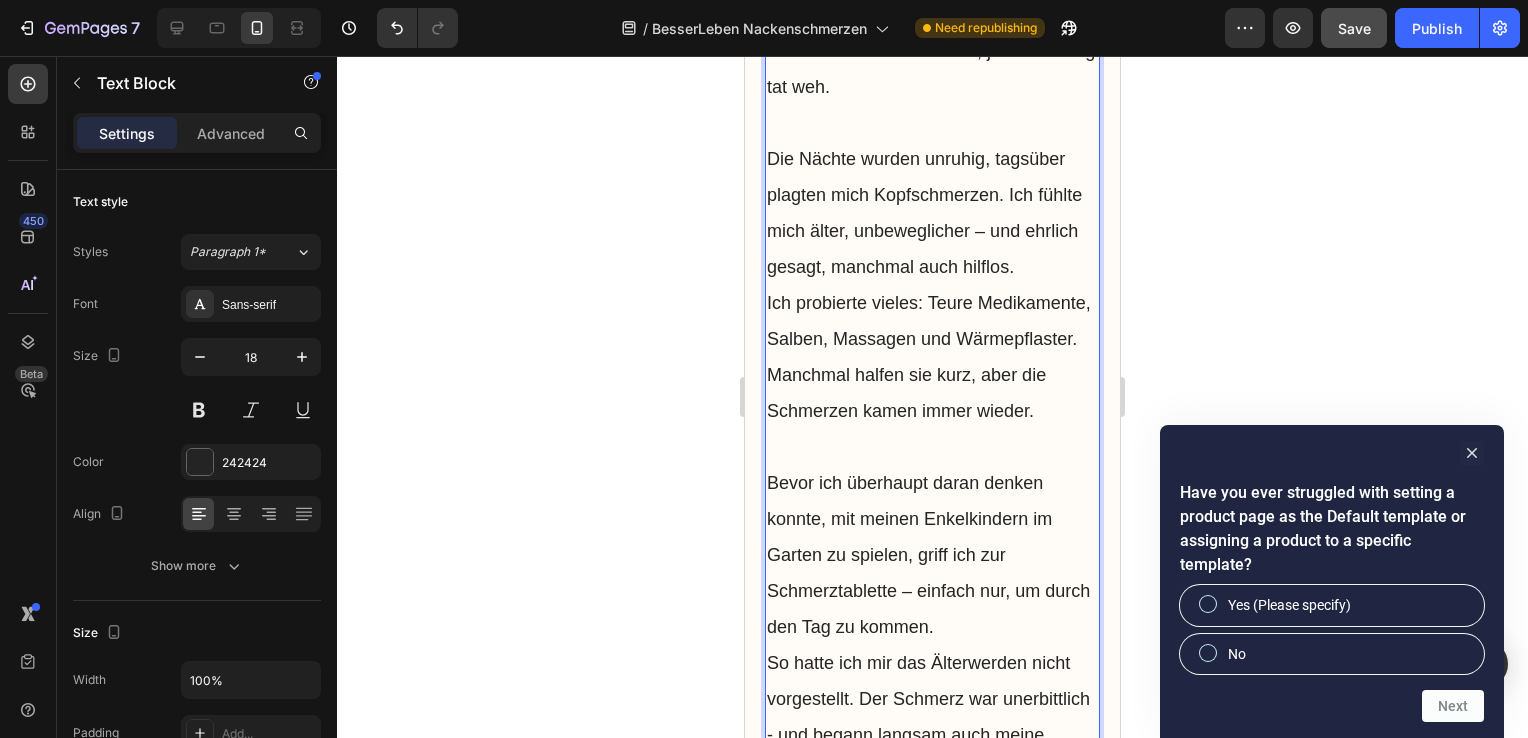 drag, startPoint x: 892, startPoint y: 513, endPoint x: 764, endPoint y: 379, distance: 185.31055 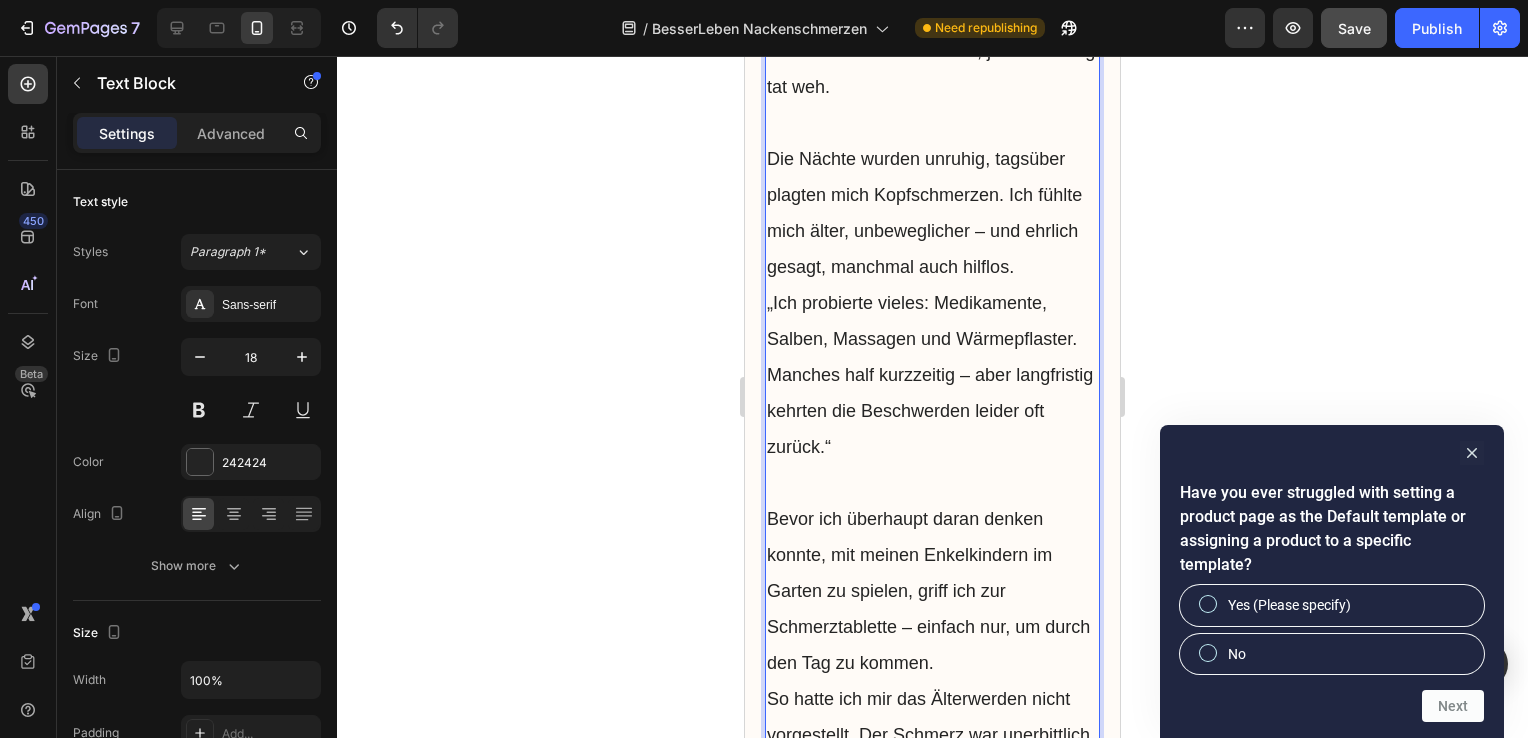 click on "„Ich probierte vieles: Medikamente, Salben, Massagen und Wärmepflaster. Manches half kurzzeitig – aber langfristig kehrten die Beschwerden leider oft zurück.“" at bounding box center (932, 375) 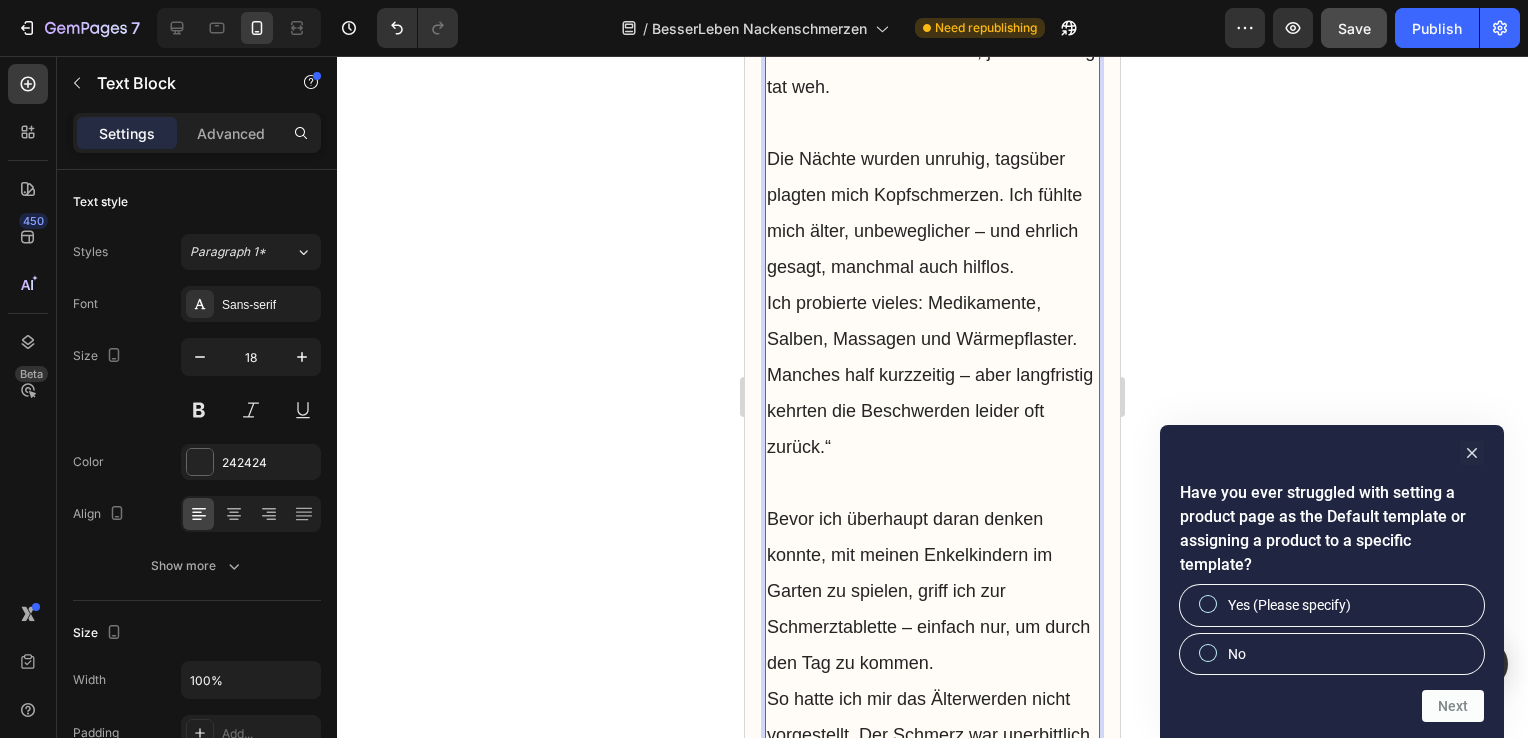 click on "Ich probierte vieles: Medikamente, Salben, Massagen und Wärmepflaster. Manches half kurzzeitig – aber langfristig kehrten die Beschwerden leider oft zurück.“" at bounding box center (932, 375) 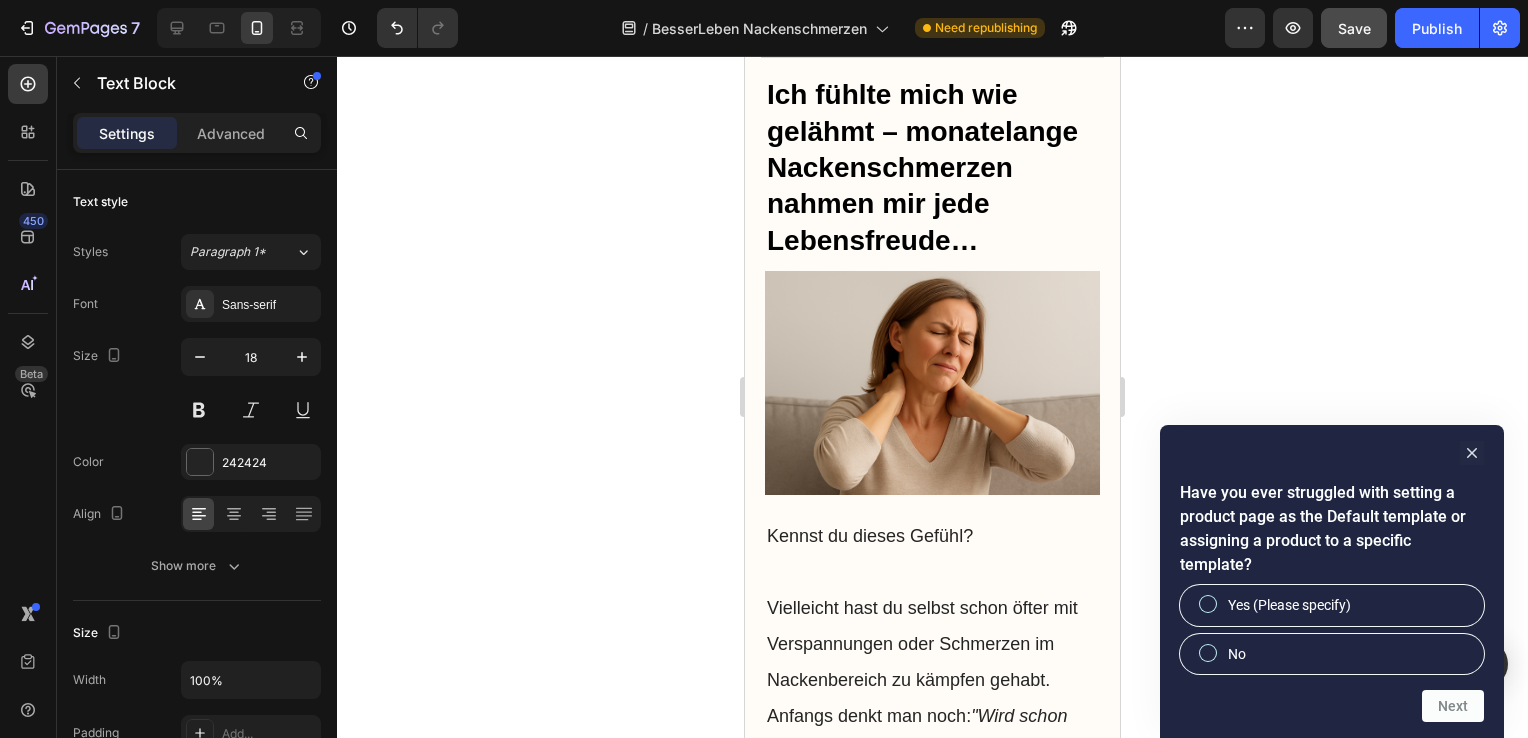 scroll, scrollTop: 2324, scrollLeft: 0, axis: vertical 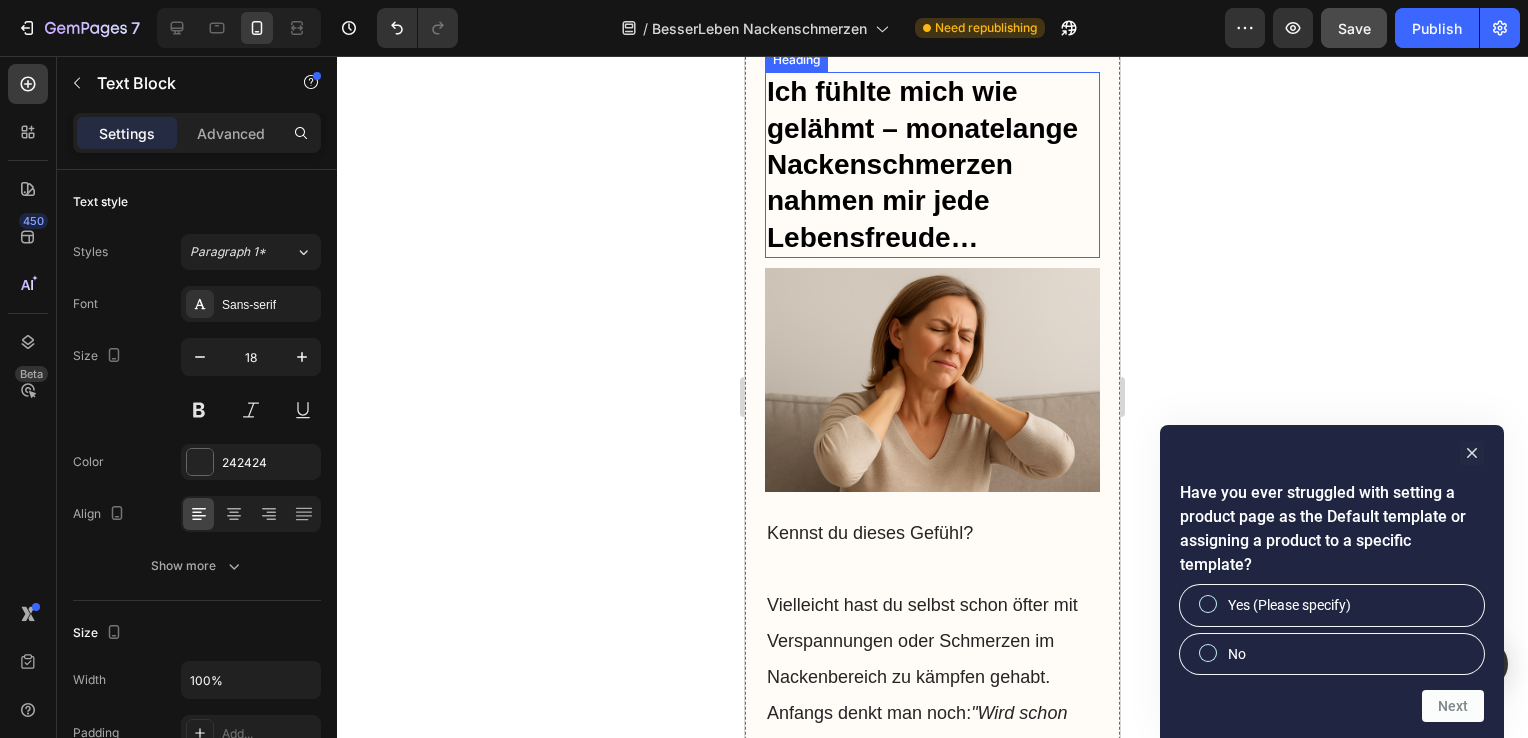 click on "Ich fühlte mich wie gelähmt – monatelange Nackenschmerzen nahmen mir jede Lebensfreude…" at bounding box center (932, 165) 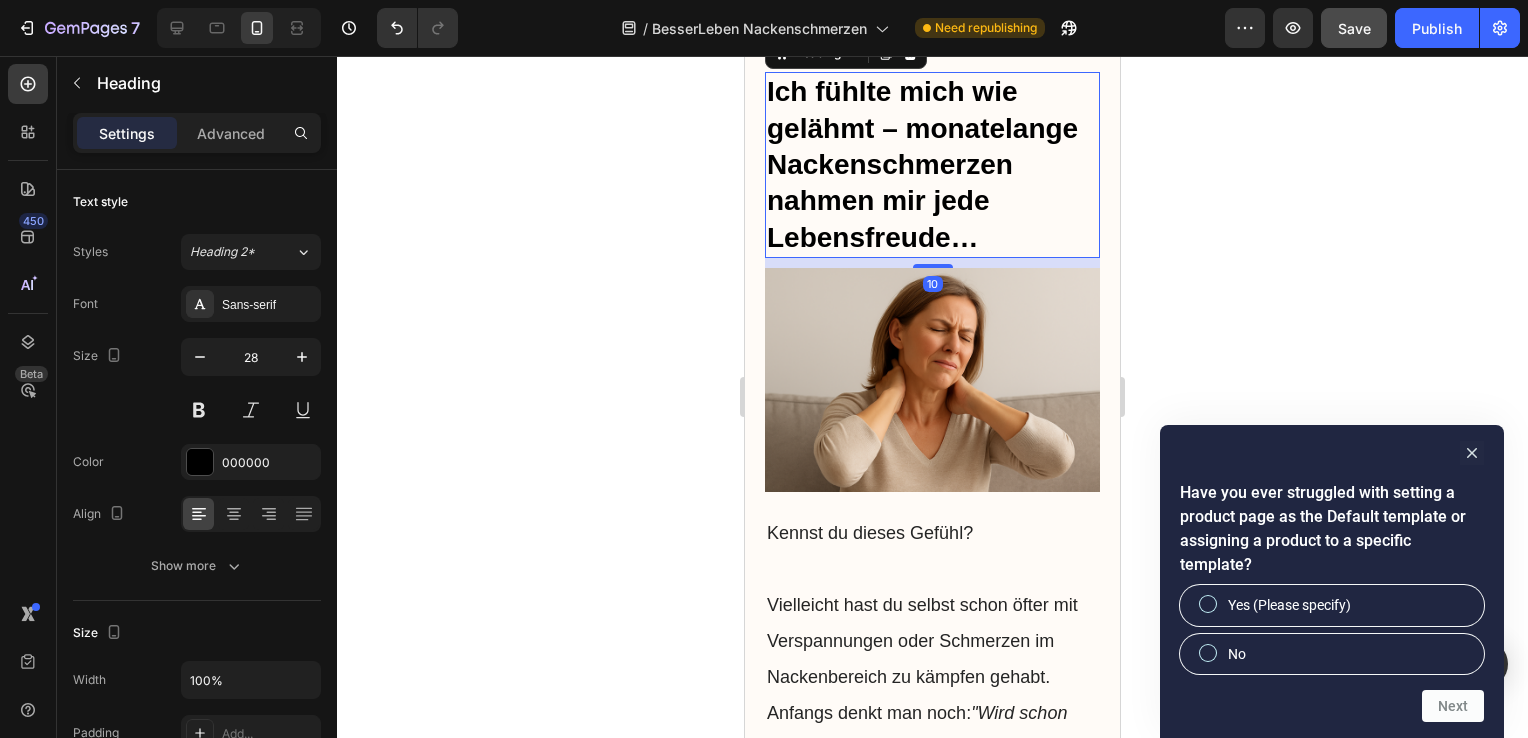 click on "Ich fühlte mich wie gelähmt – monatelange Nackenschmerzen nahmen mir jede Lebensfreude…" at bounding box center (932, 165) 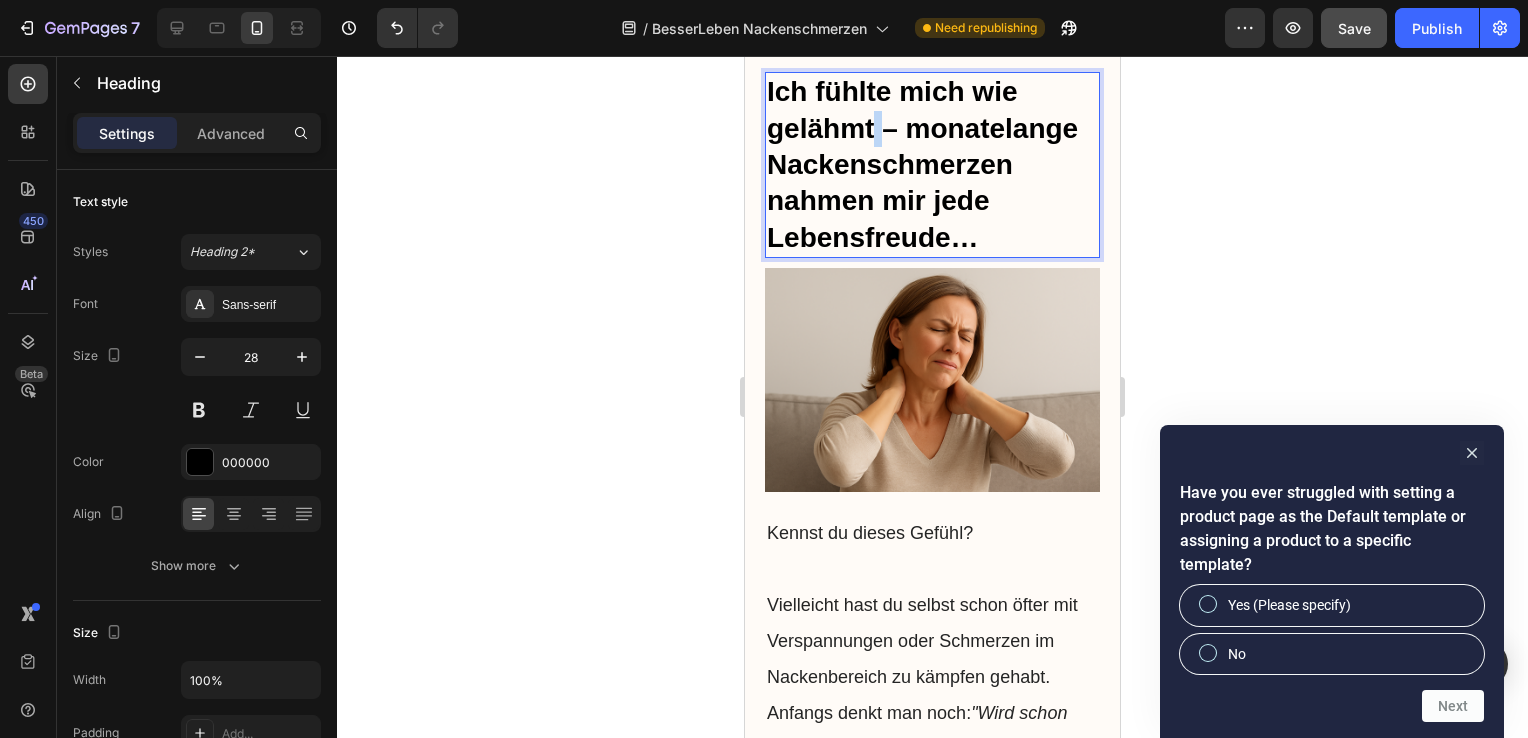 click on "Ich fühlte mich wie gelähmt – monatelange Nackenschmerzen nahmen mir jede Lebensfreude…" at bounding box center (932, 165) 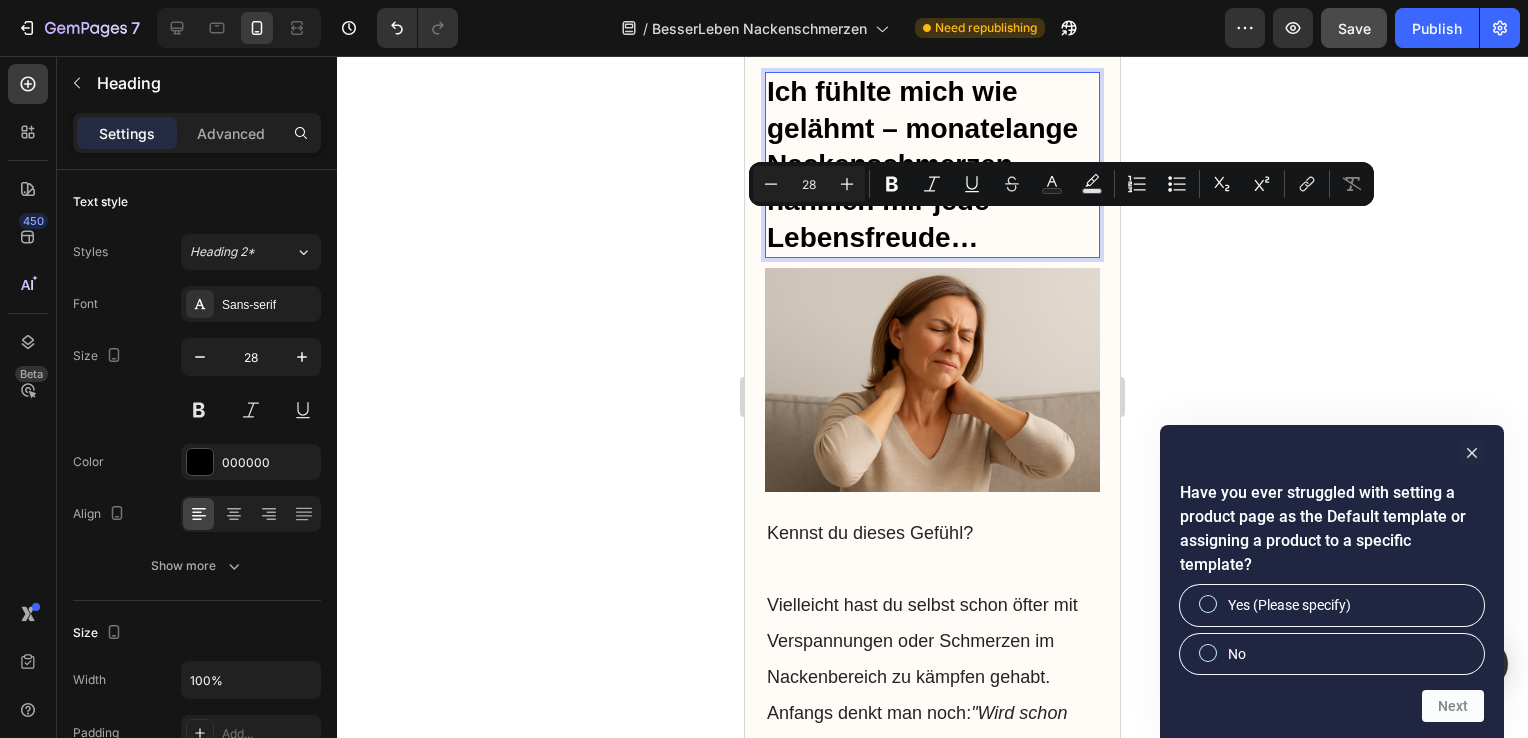 click on "Ich fühlte mich wie gelähmt – monatelange Nackenschmerzen nahmen mir jede Lebensfreude…" at bounding box center (932, 165) 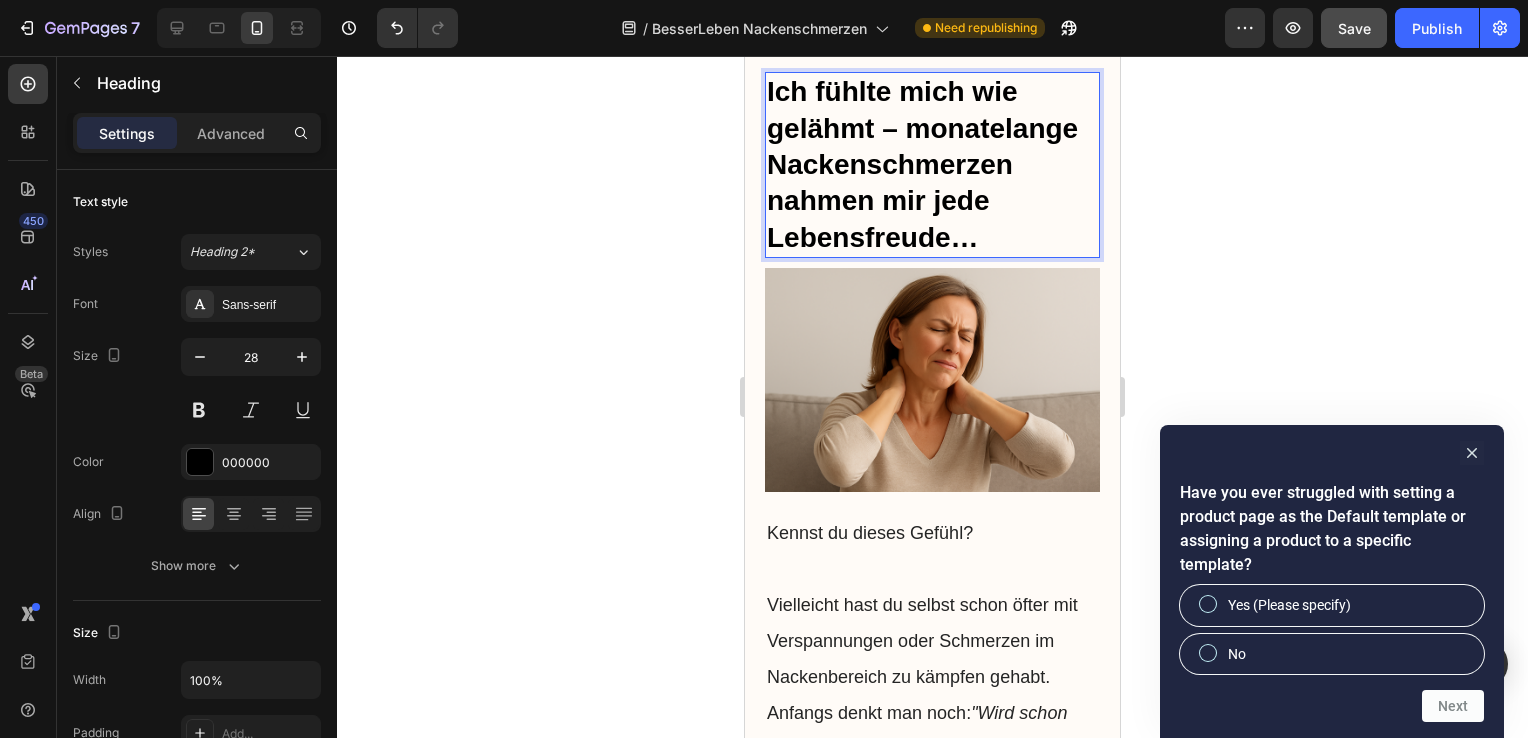 click on "Ich fühlte mich wie gelähmt – monatelange Nackenschmerzen nahmen mir jede Lebensfreude…" at bounding box center [932, 165] 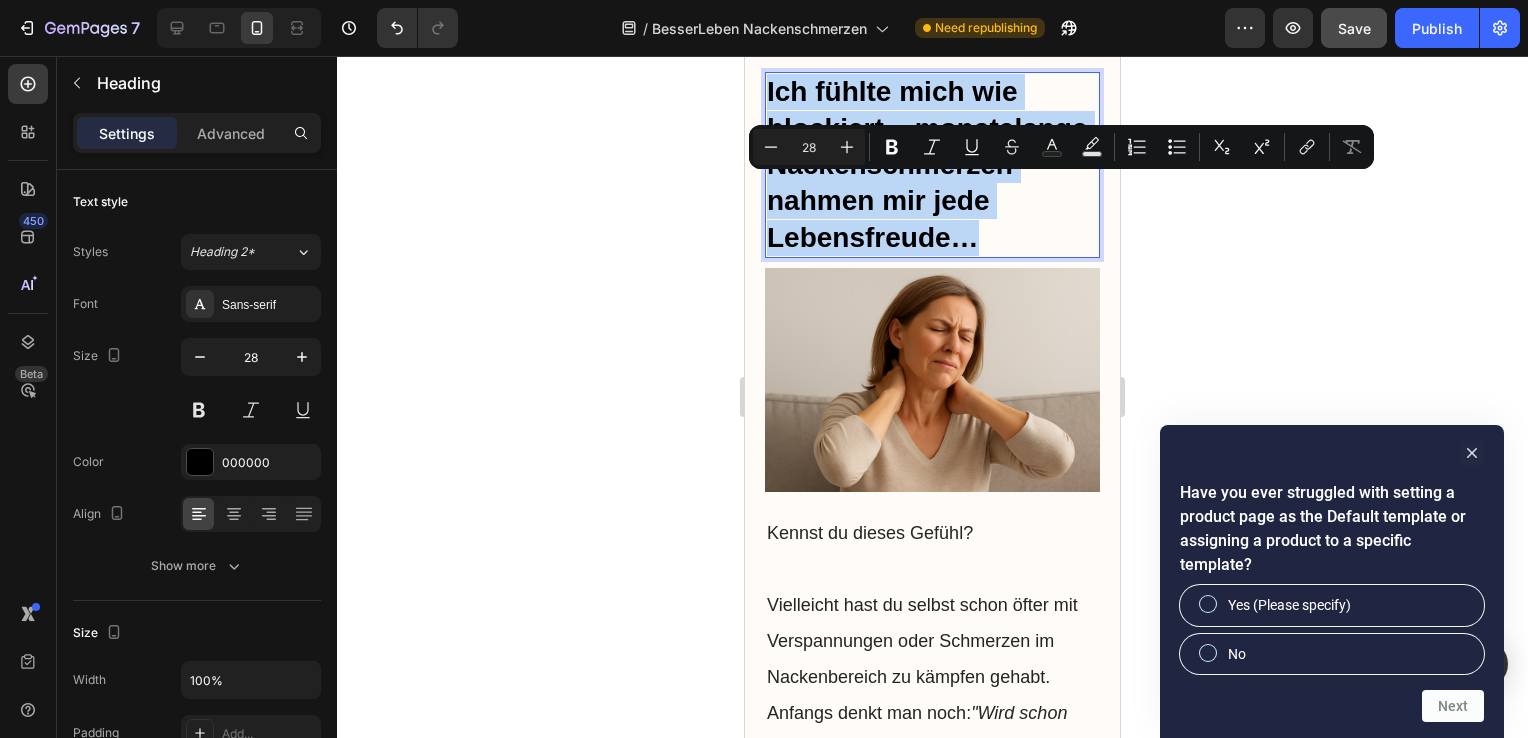 drag, startPoint x: 989, startPoint y: 384, endPoint x: 765, endPoint y: 198, distance: 291.1563 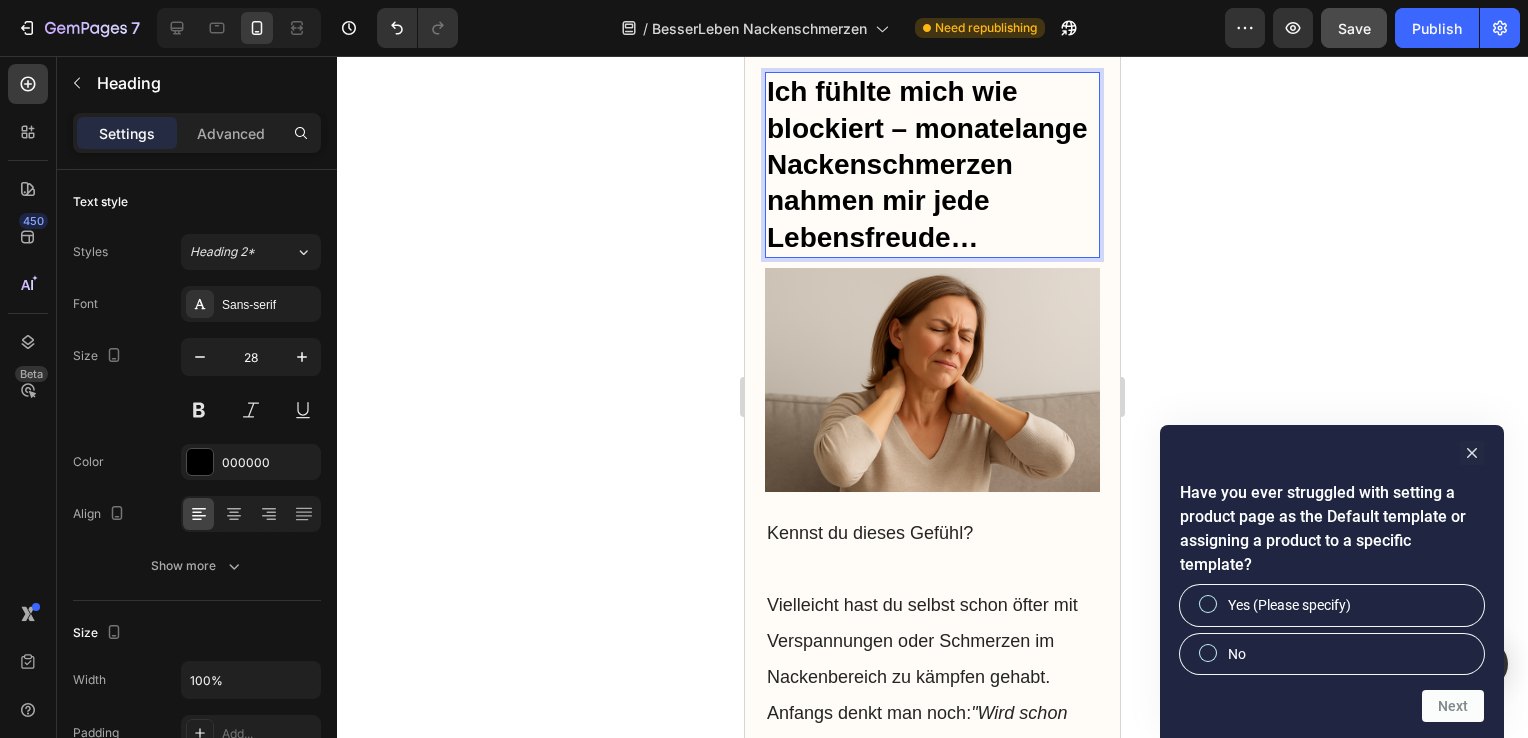 click on "Ich fühlte mich wie blockiert – monatelange Nackenschmerzen nahmen mir jede Lebensfreude…" at bounding box center (932, 165) 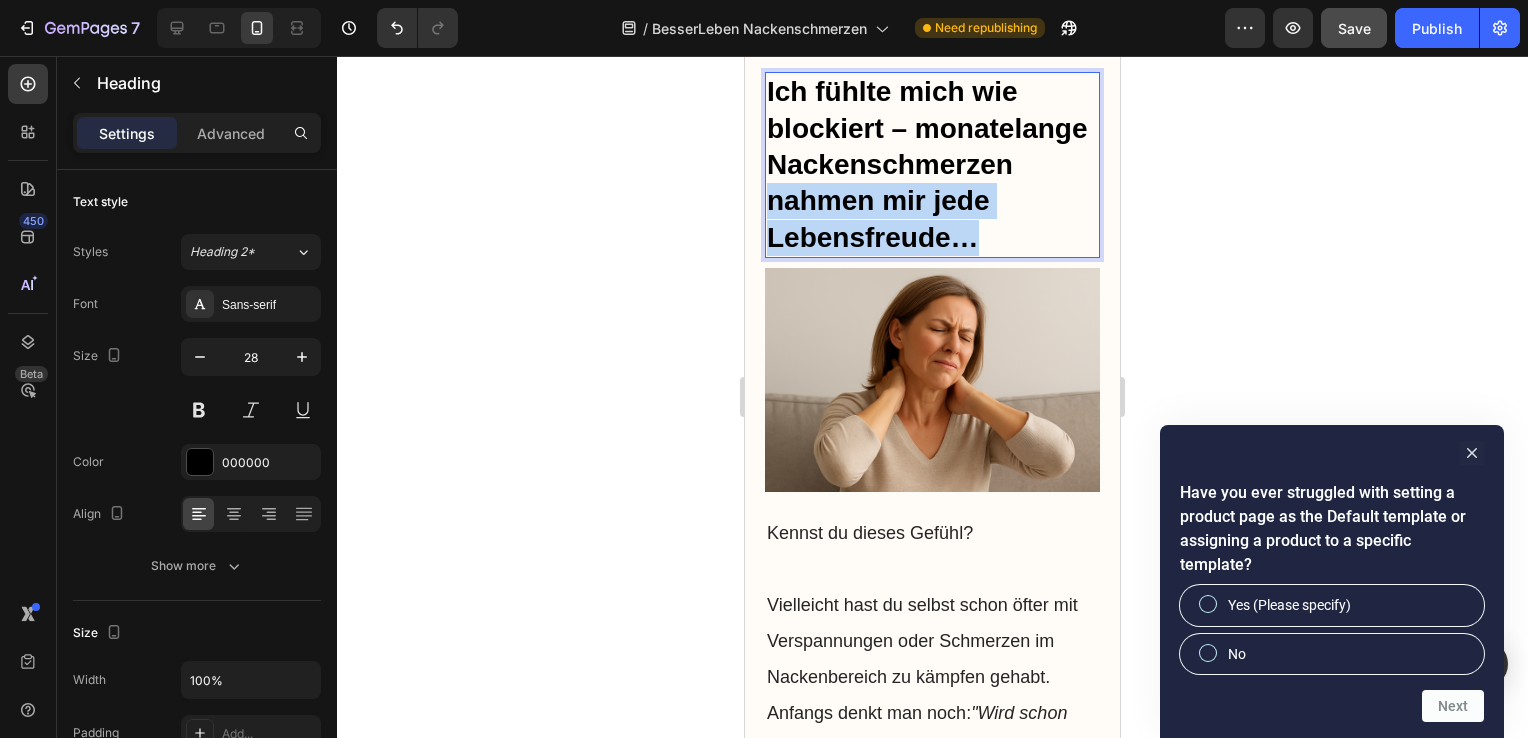 drag, startPoint x: 772, startPoint y: 332, endPoint x: 988, endPoint y: 379, distance: 221.05429 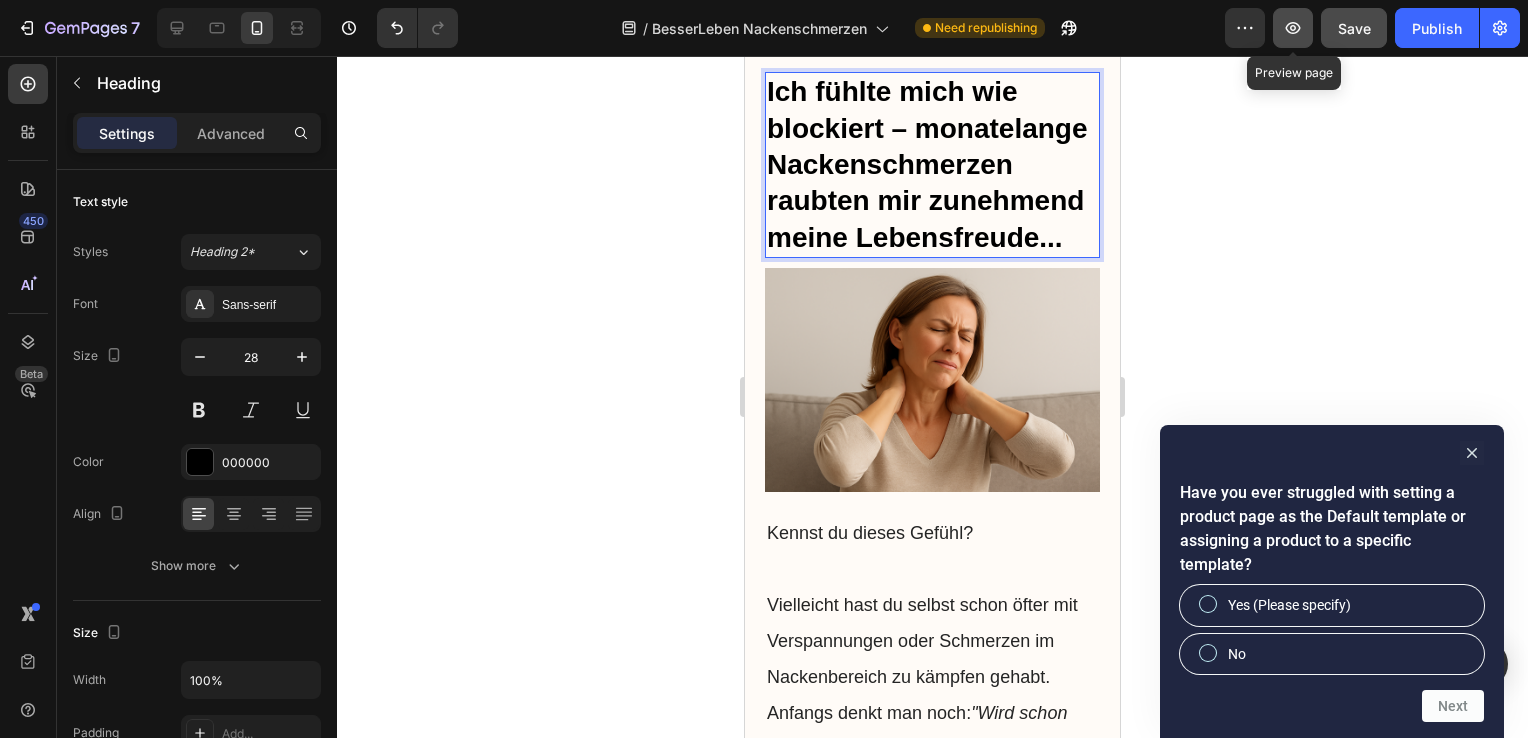 click 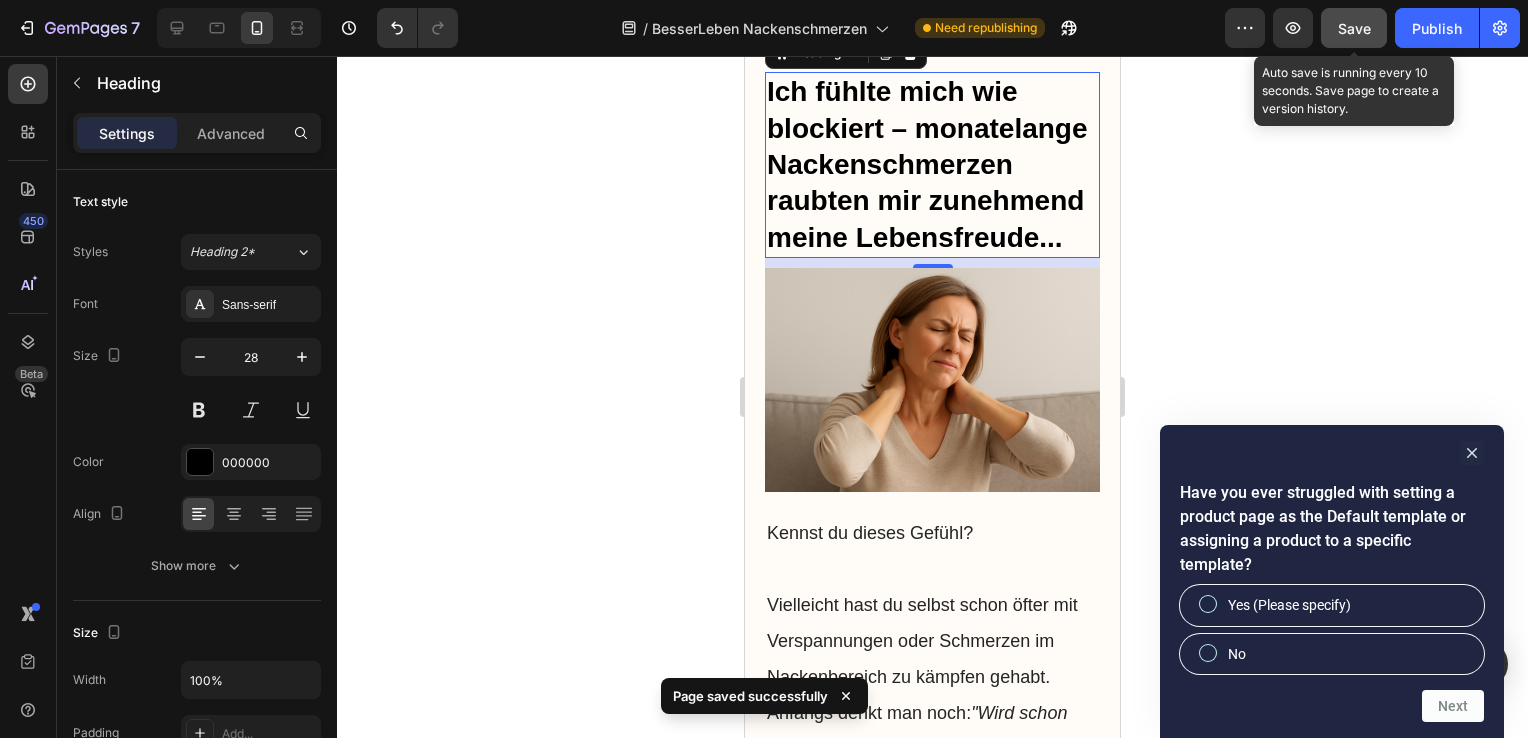 click on "Save" 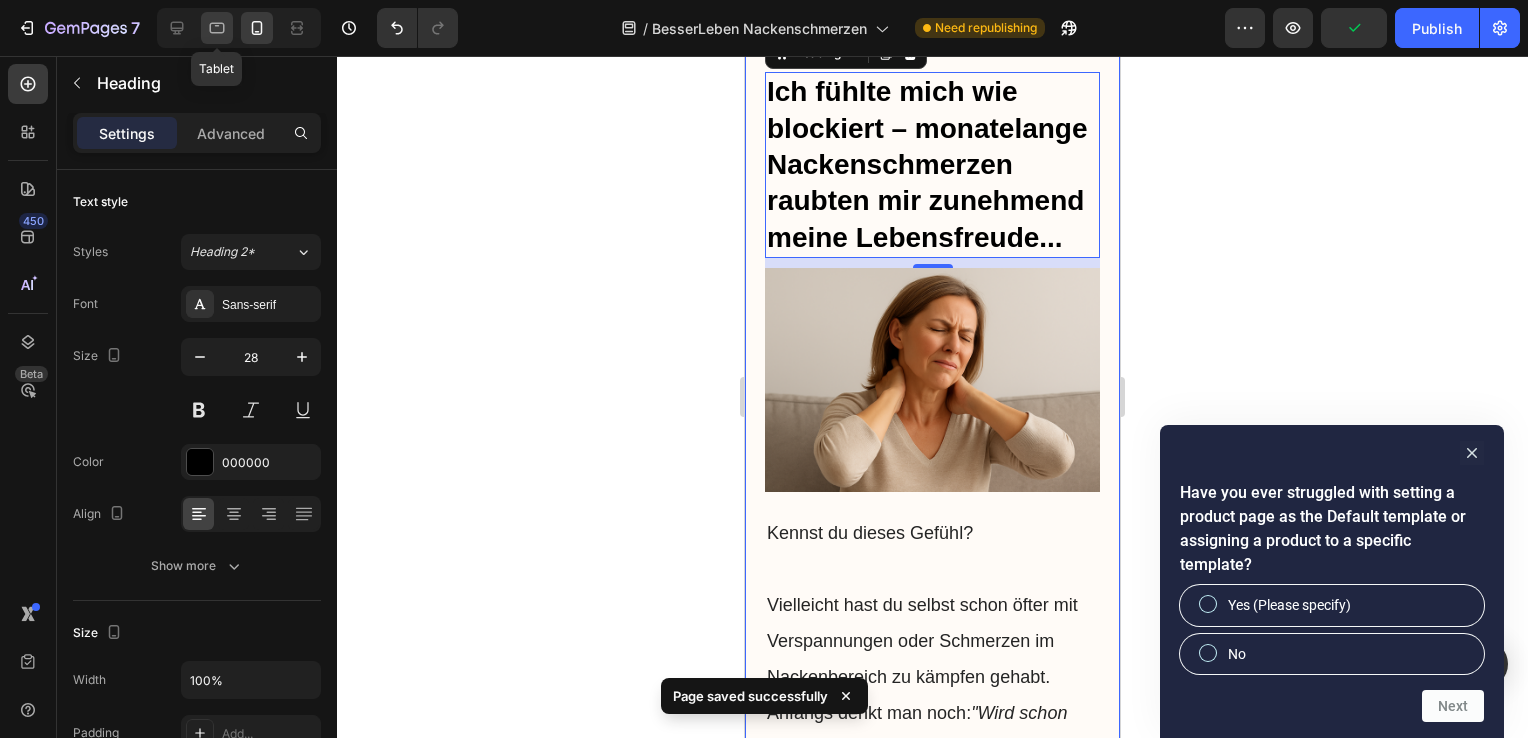 click 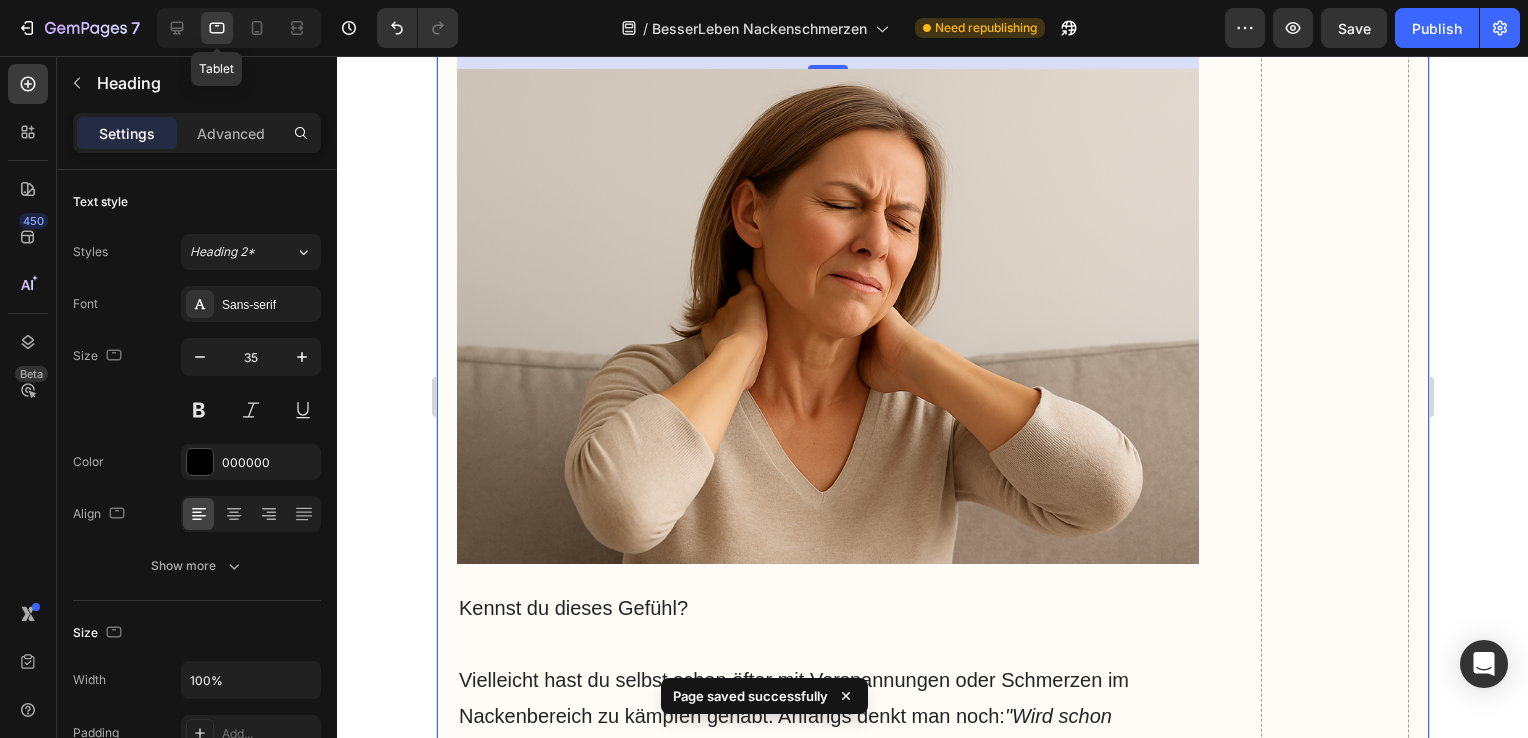 scroll, scrollTop: 1816, scrollLeft: 0, axis: vertical 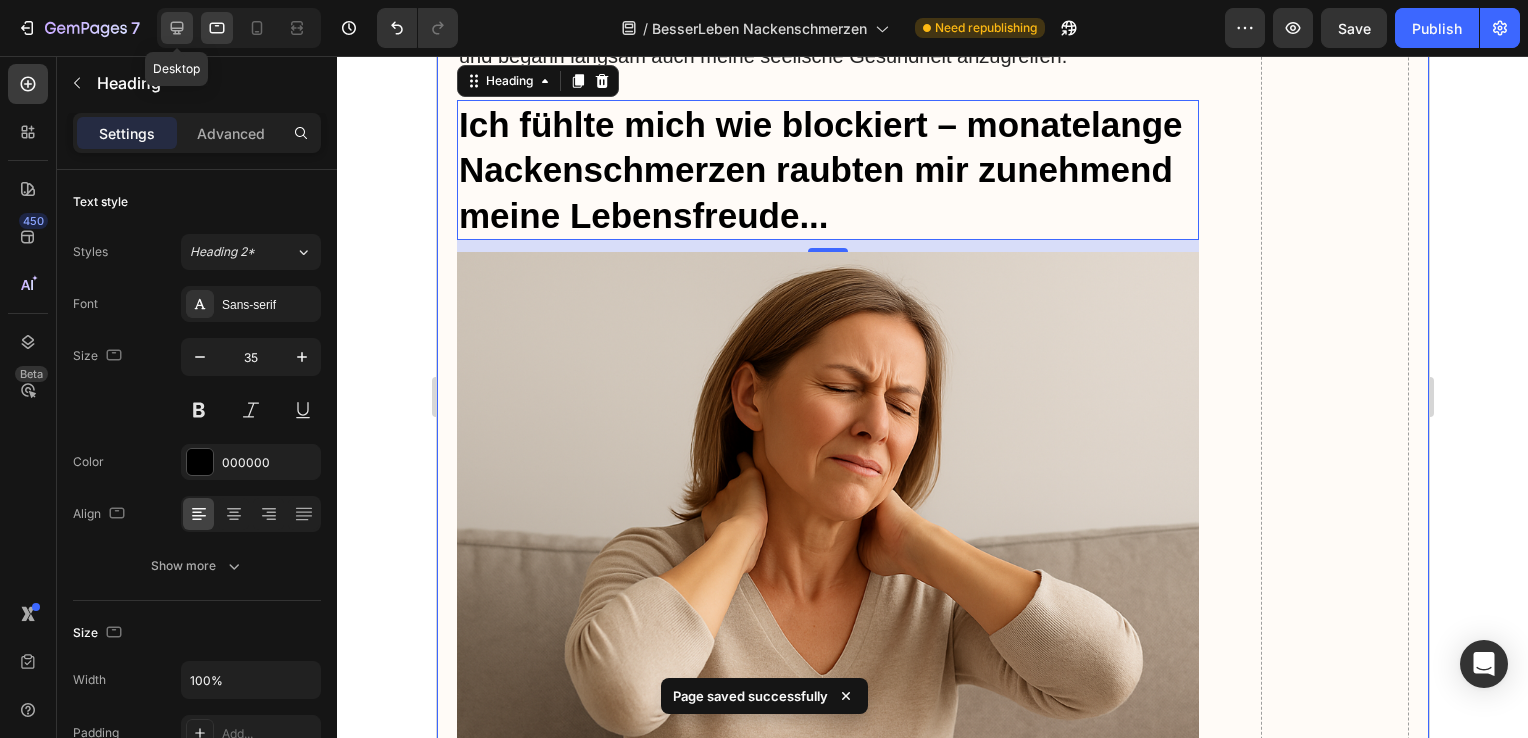 click 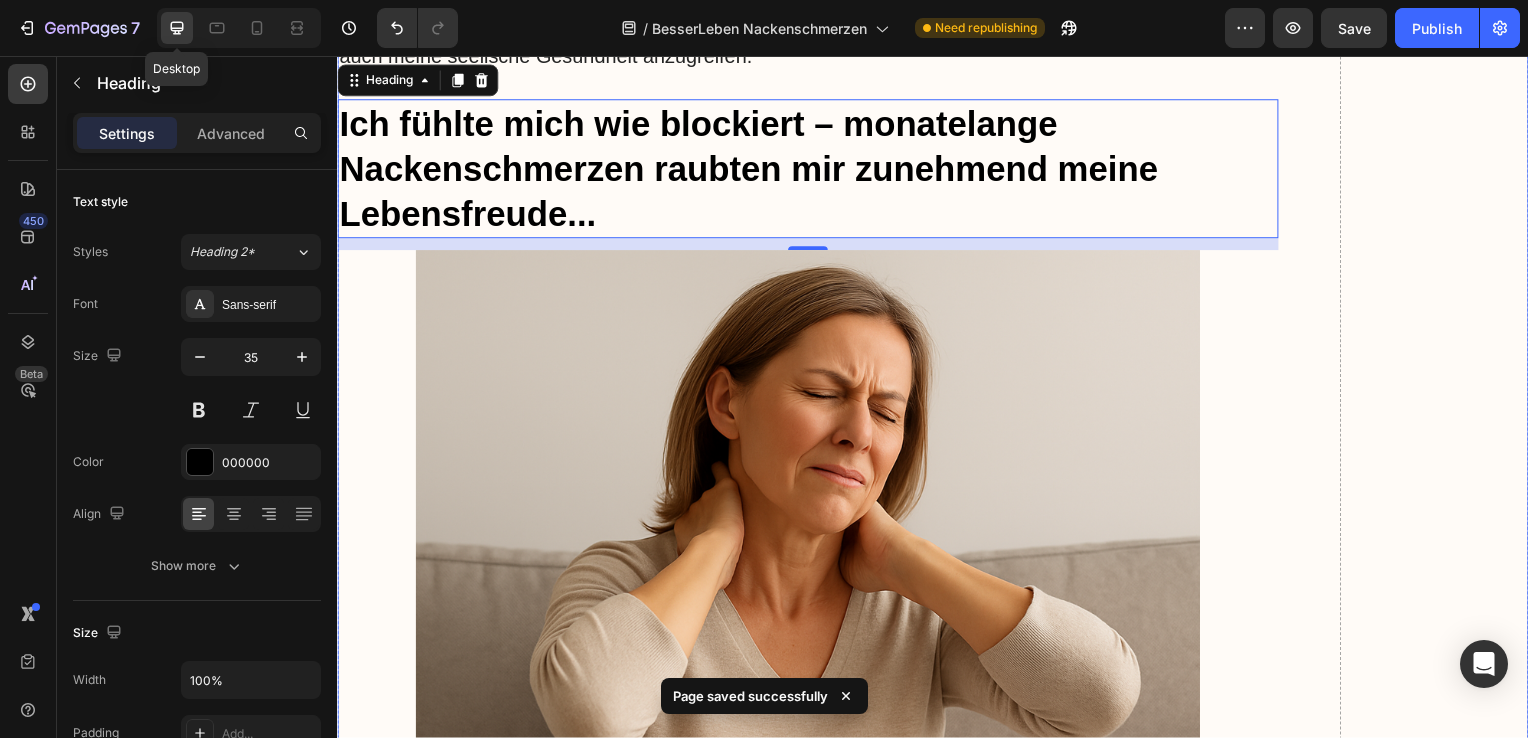 scroll, scrollTop: 1633, scrollLeft: 0, axis: vertical 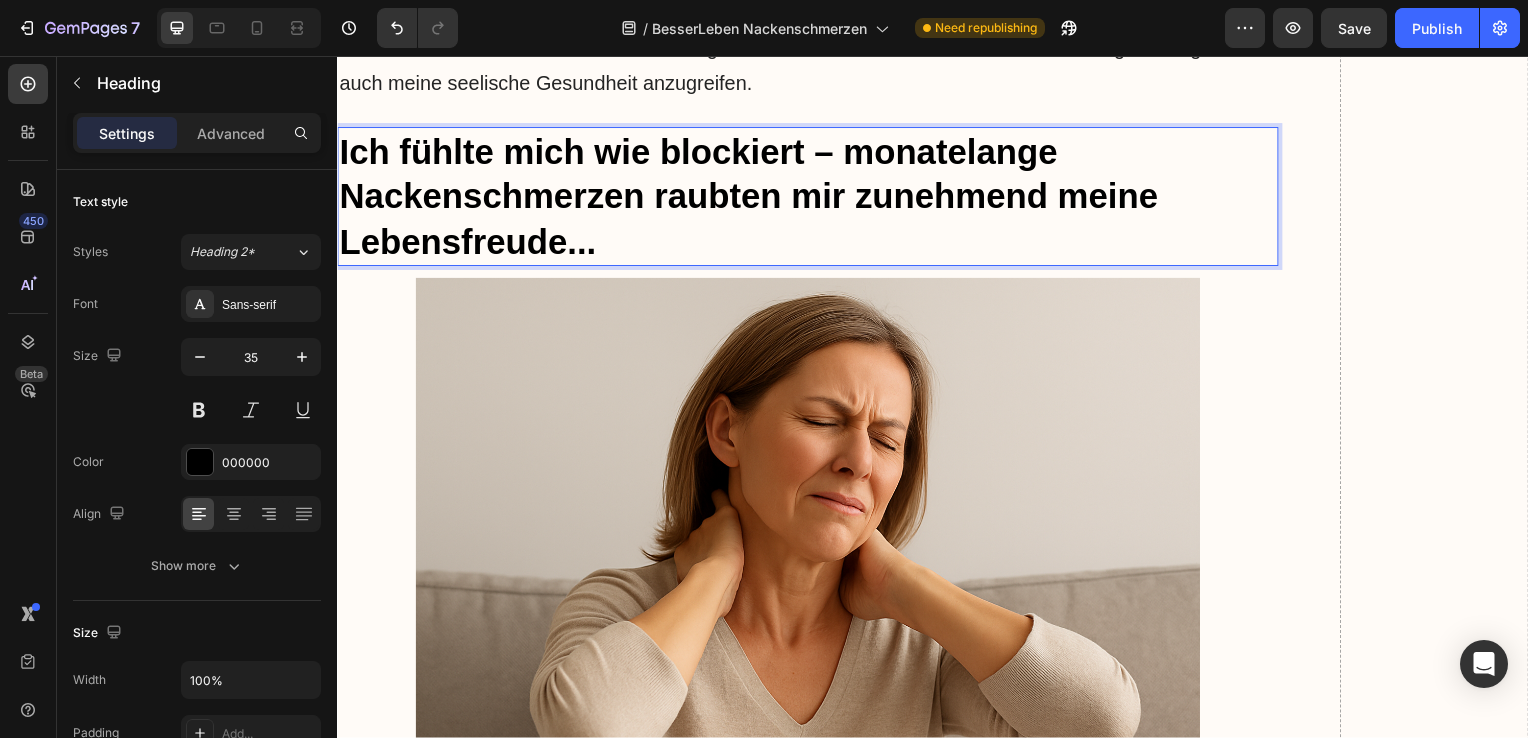 click on "Ich fühlte mich wie blockiert – monatelange Nackenschmerzen raubten mir zunehmend meine Lebensfreude..." at bounding box center [811, 198] 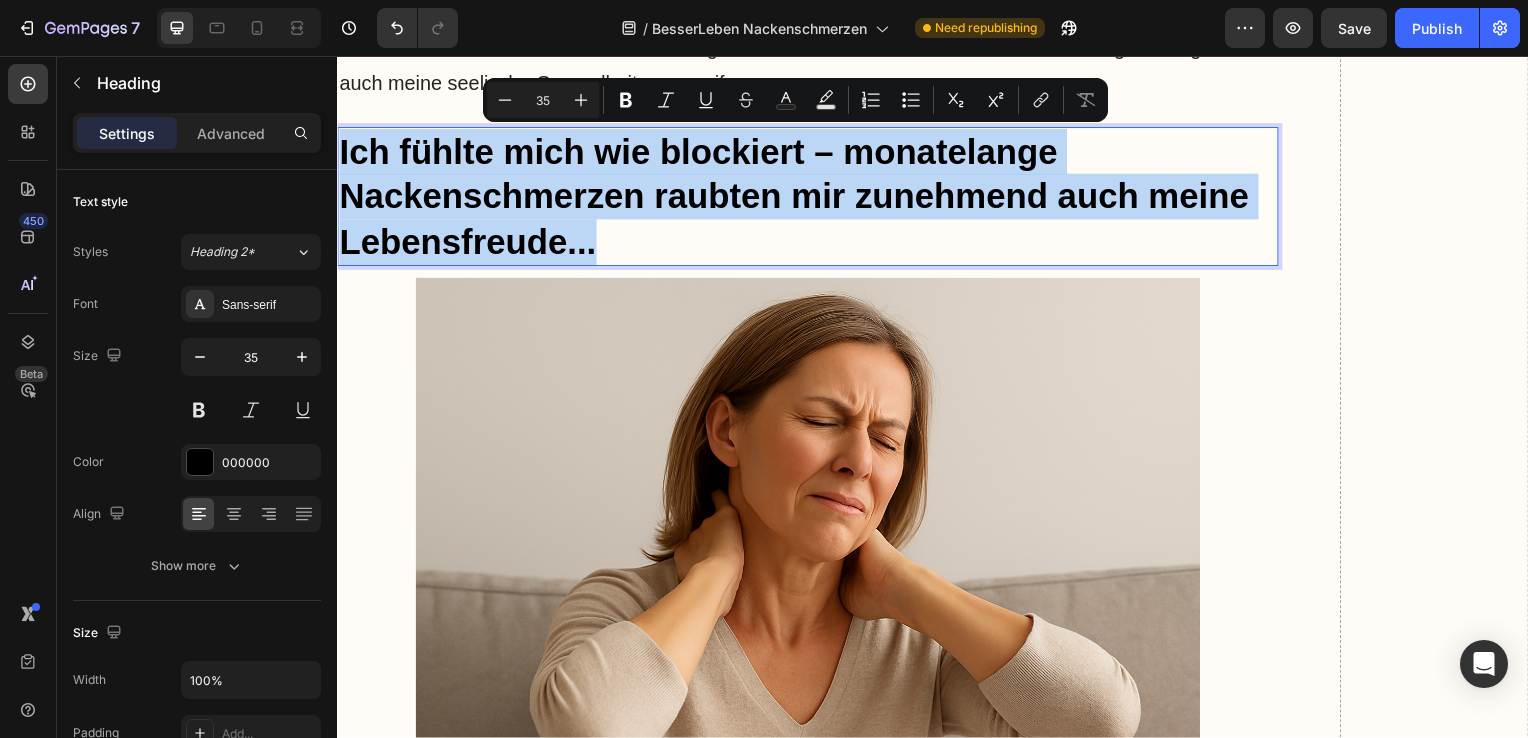 drag, startPoint x: 626, startPoint y: 253, endPoint x: 336, endPoint y: 140, distance: 311.23785 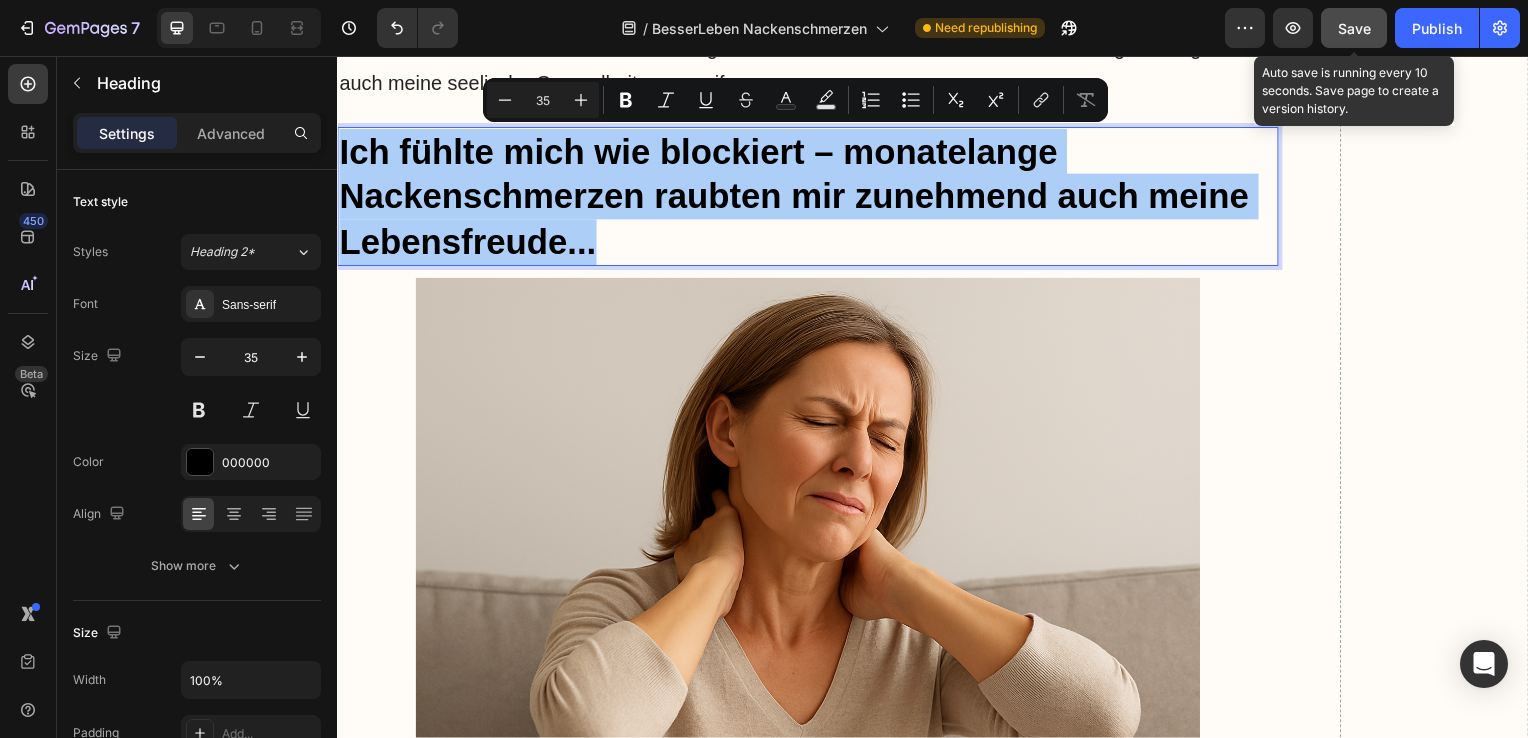 click on "Save" 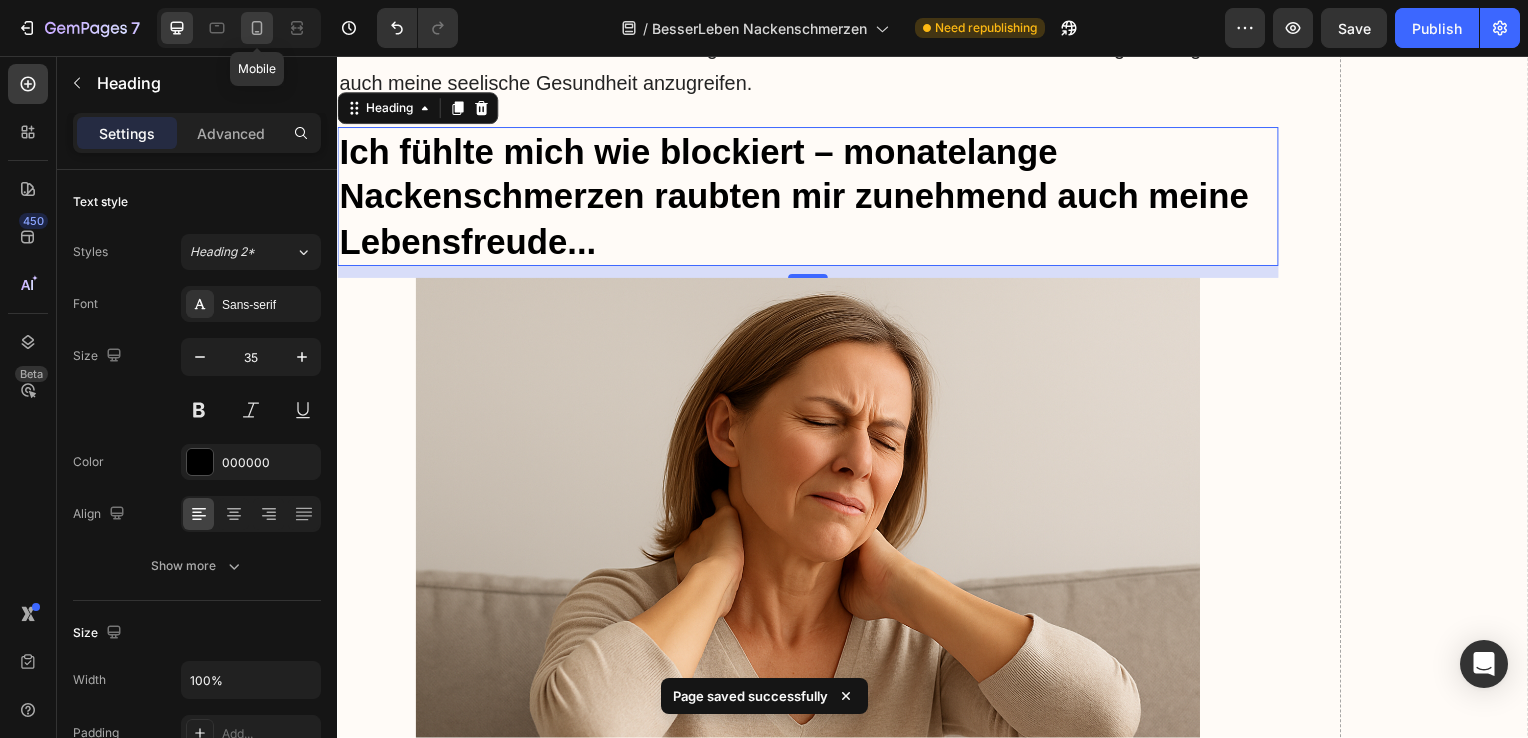 click 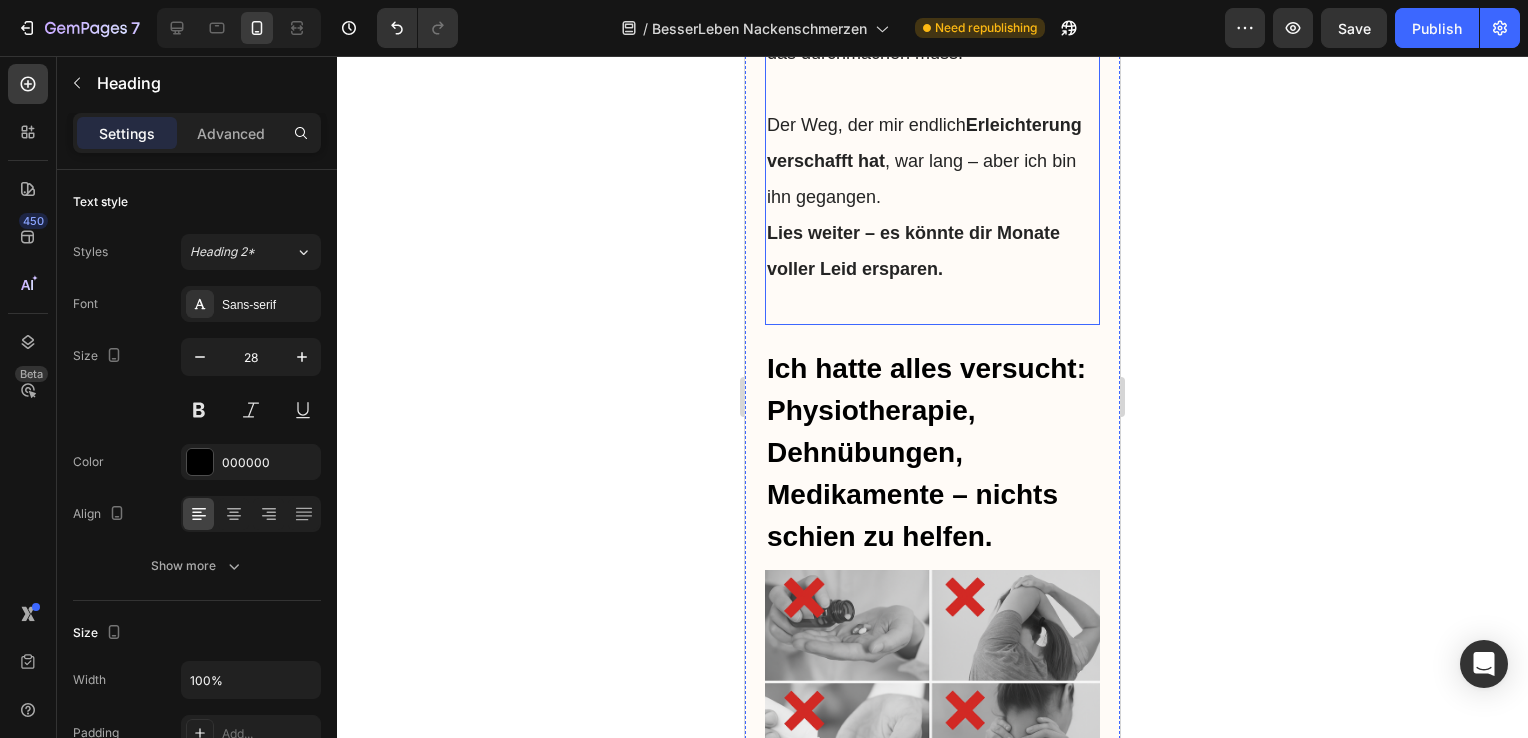 scroll, scrollTop: 3559, scrollLeft: 0, axis: vertical 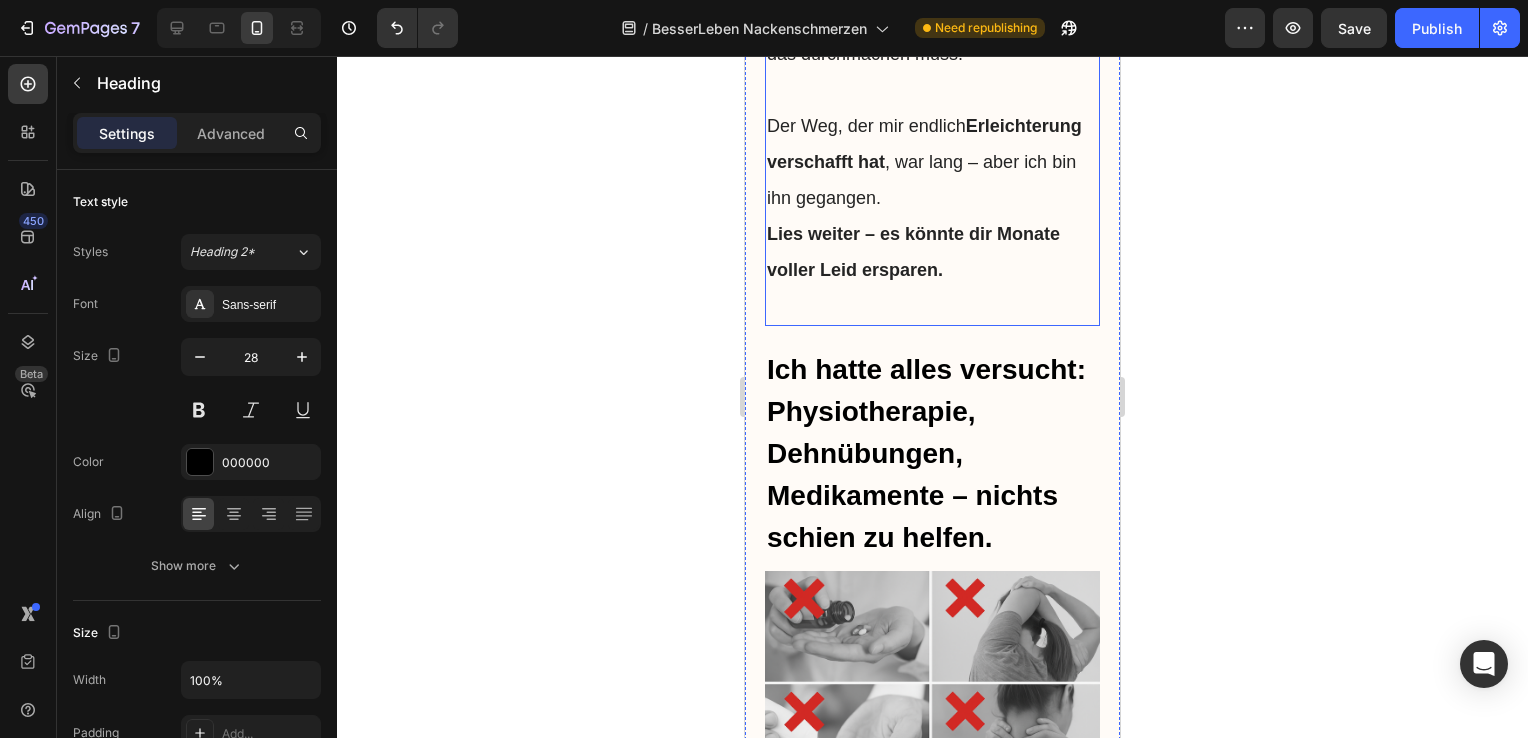 click on "Lies weiter – es könnte dir Monate voller Leid ersparen." at bounding box center [932, 252] 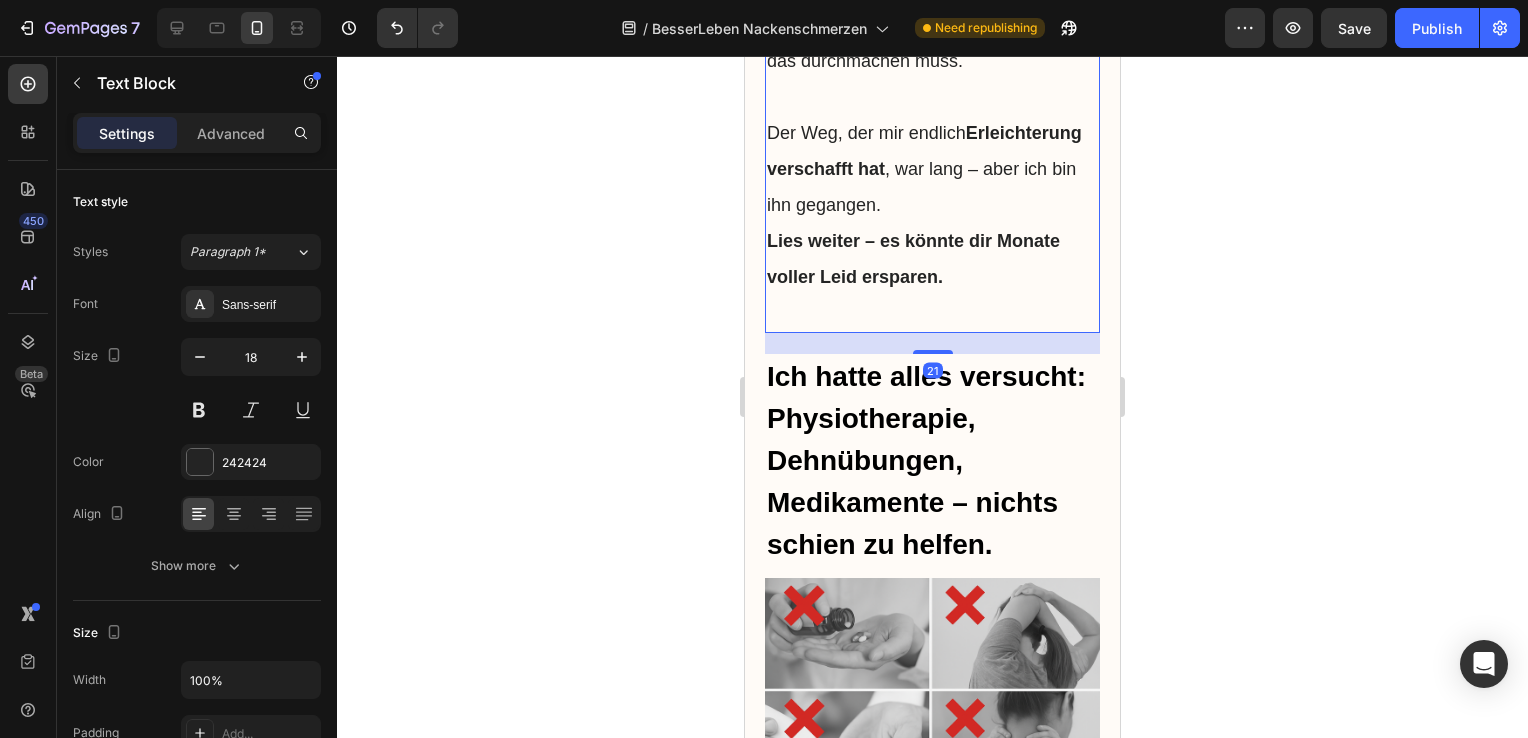 click on "Kennst du dieses Gefühl? Vielleicht hast du selbst schon öfter mit Verspannungen oder Schmerzen im Nackenbereich zu kämpfen gehabt. Anfangs denkt man noch:  "Wird schon wieder..."  – doch dann bleibt das Ziehen. Es wird zu einem ständigen Begleiter. Und plötzlich ertappst du dich dabei, wie du die kleinsten Bewegungen vermeidest, nur um keinen Schmerz auszulösen. Ich erinnere mich gut daran, wie ich wegen der Schmerzen kaum noch konzentriert arbeiten konnte – mein Alltag war davon geprägt.  Vielleicht bist du an einem ähnlichen Punkt. Ich wünsche niemandem, dass er das durchmachen muss.  Der Weg, der mir endlich  Erleichterung verschafft hat , war lang – aber ich bin ihn gegangen. Lies weiter – es könnte dir Monate voller Leid ersparen." at bounding box center (932, -173) 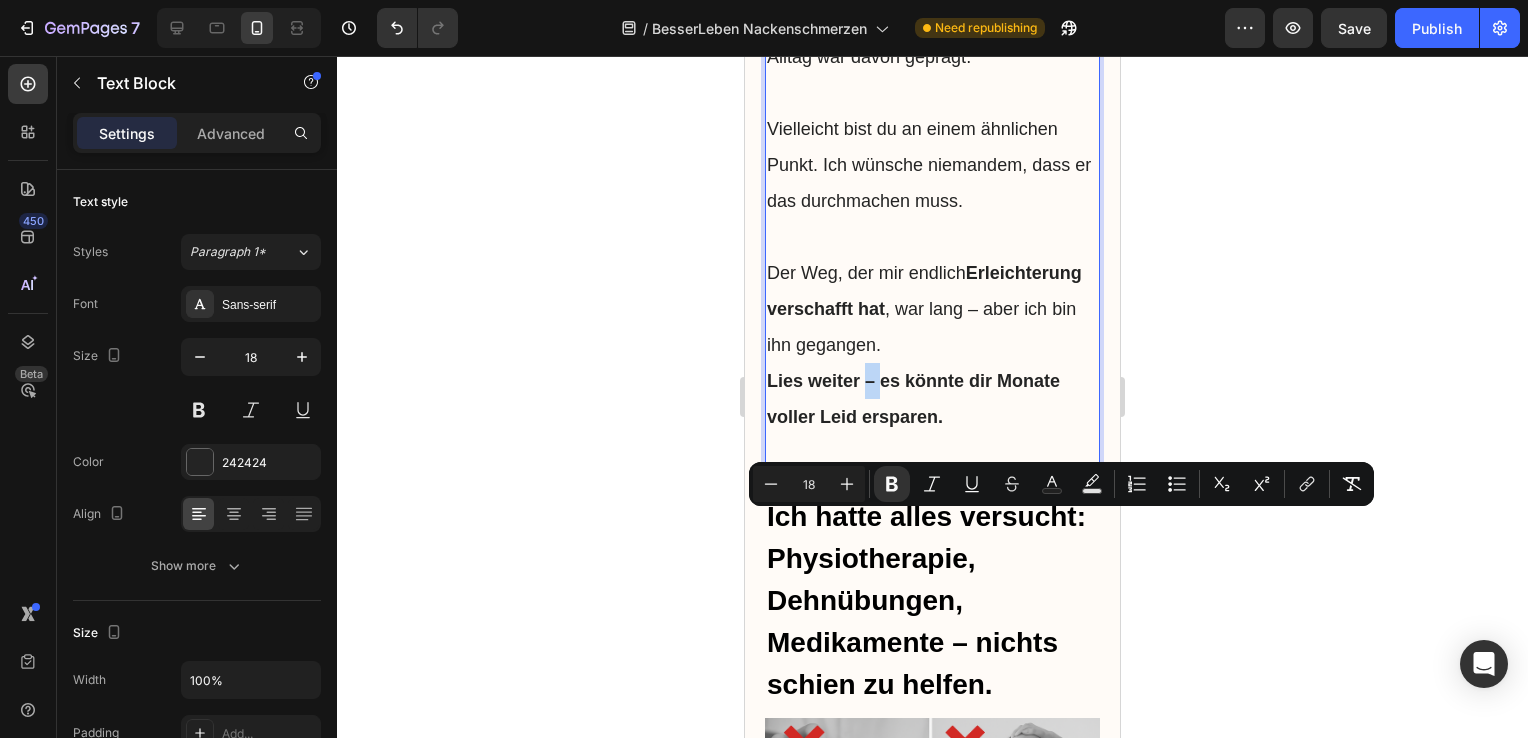 scroll, scrollTop: 3472, scrollLeft: 0, axis: vertical 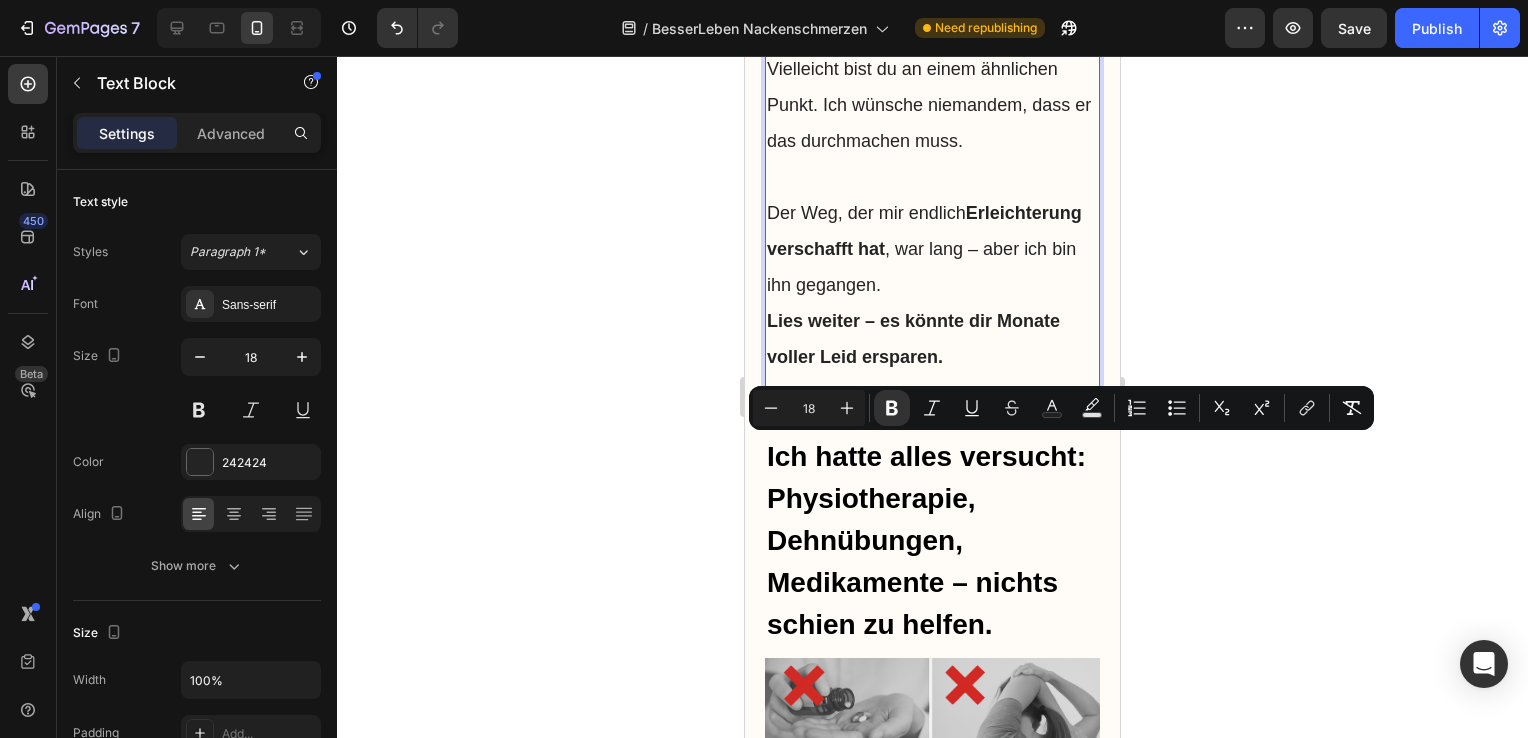 click on "Lies weiter – es könnte dir Monate voller Leid ersparen." at bounding box center (913, 339) 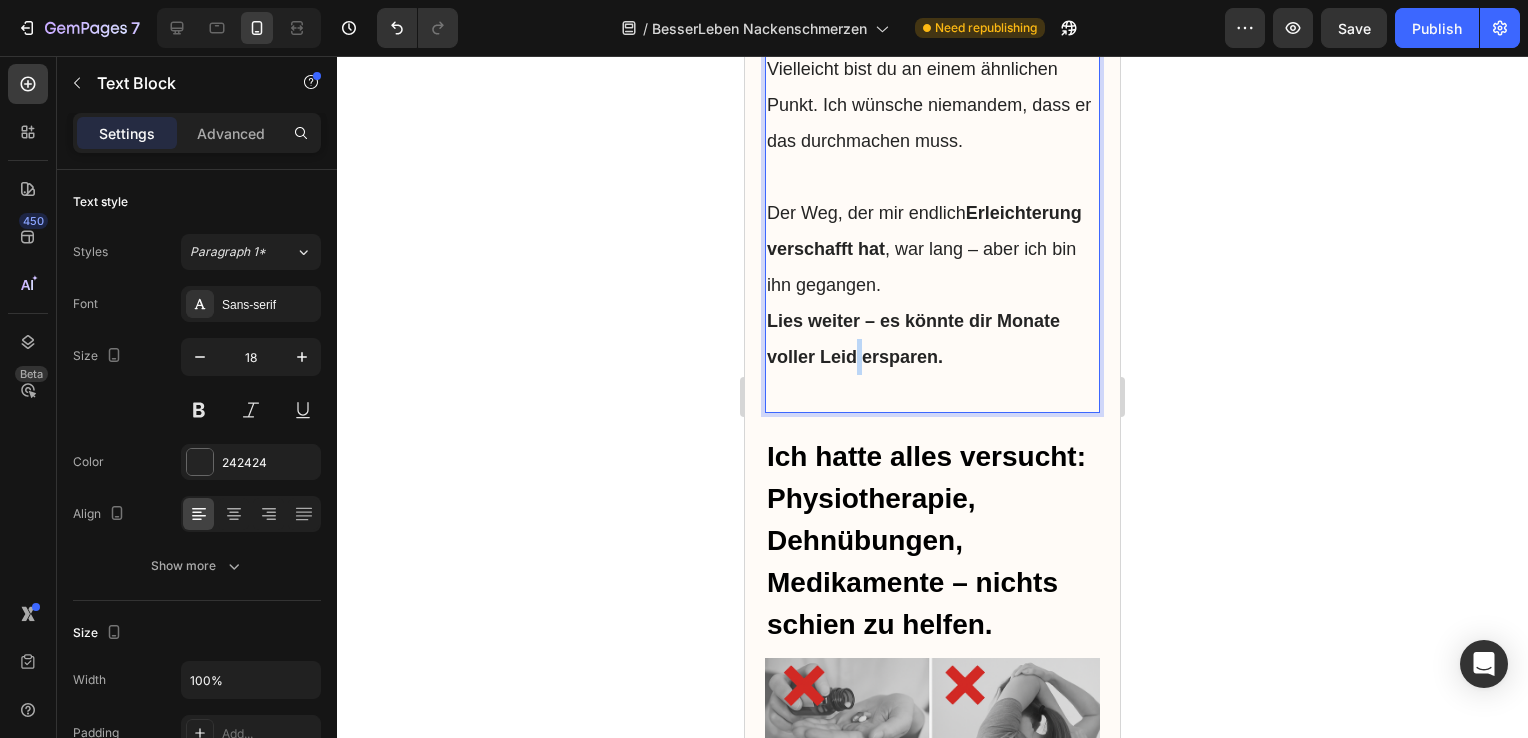 click on "Lies weiter – es könnte dir Monate voller Leid ersparen." at bounding box center (913, 339) 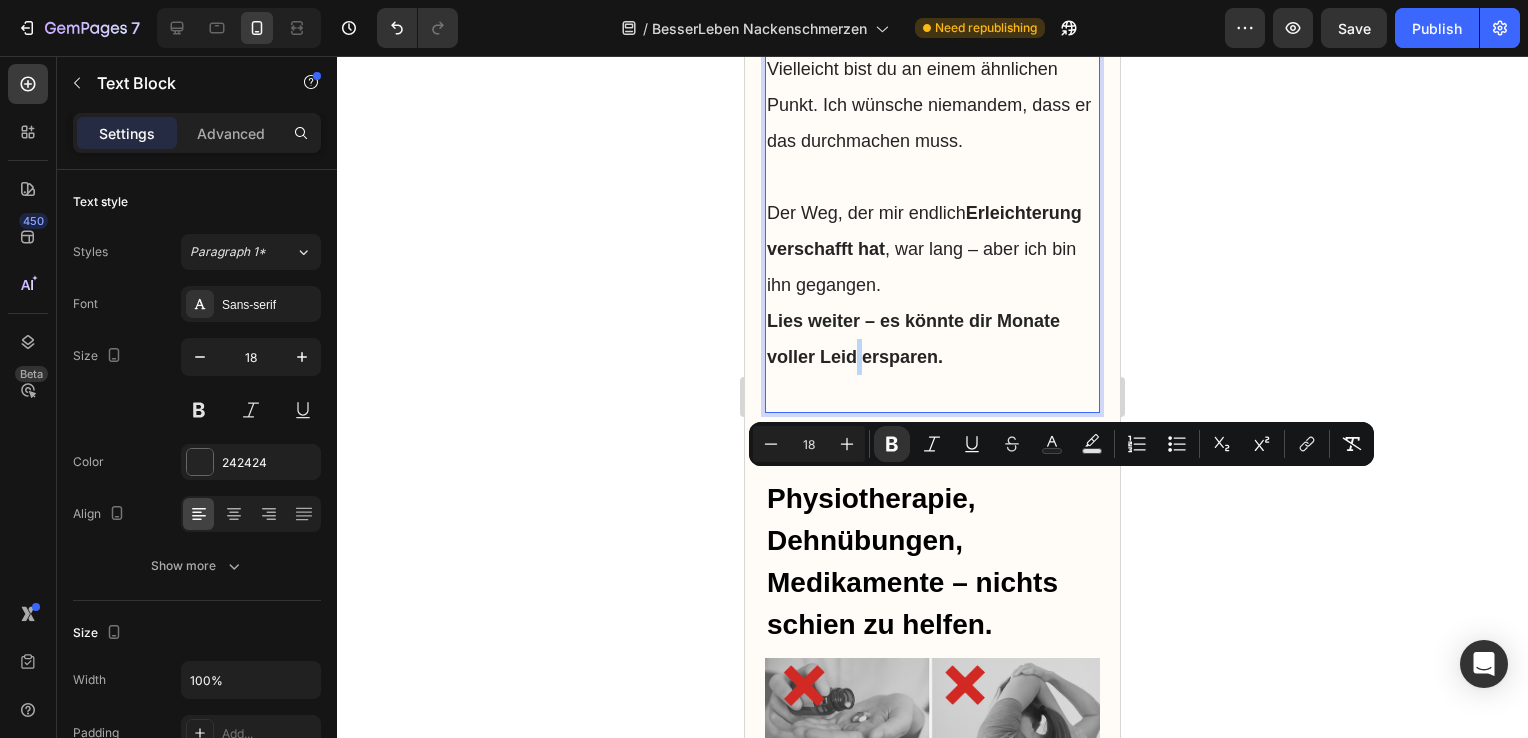 click on "Lies weiter – es könnte dir Monate voller Leid ersparen." at bounding box center (913, 339) 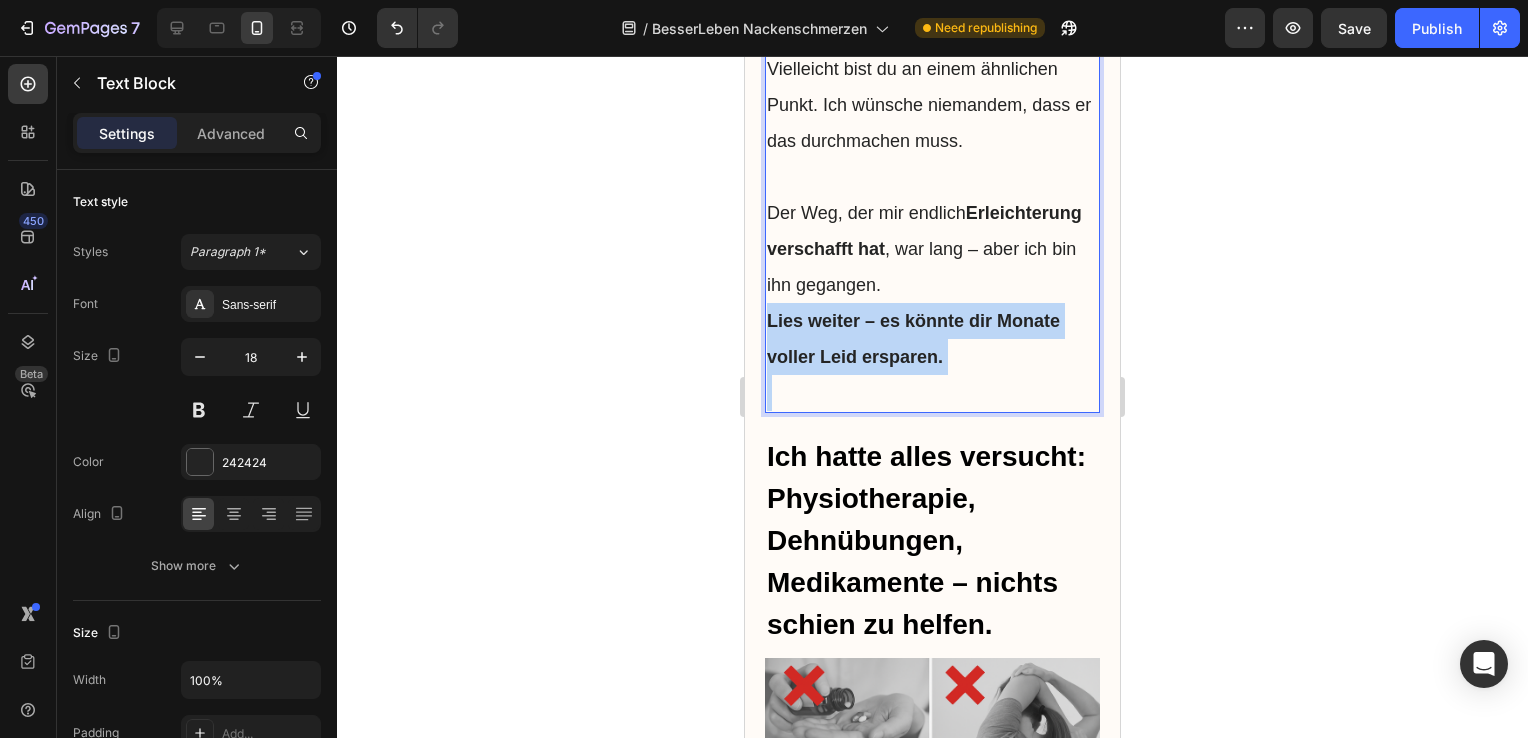 click on "Lies weiter – es könnte dir Monate voller Leid ersparen." at bounding box center [913, 339] 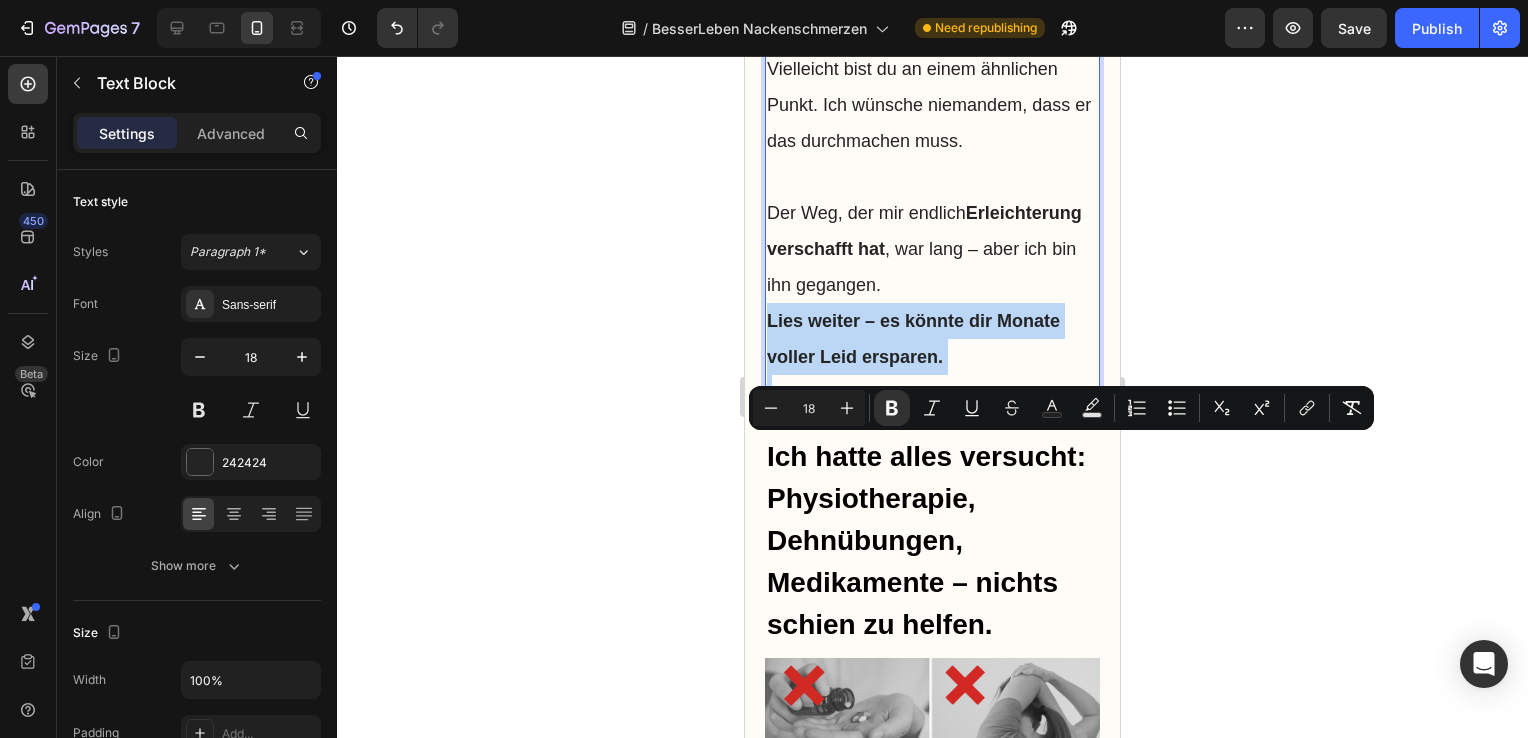 click on "Lies weiter – es könnte dir Monate voller Leid ersparen." at bounding box center [913, 339] 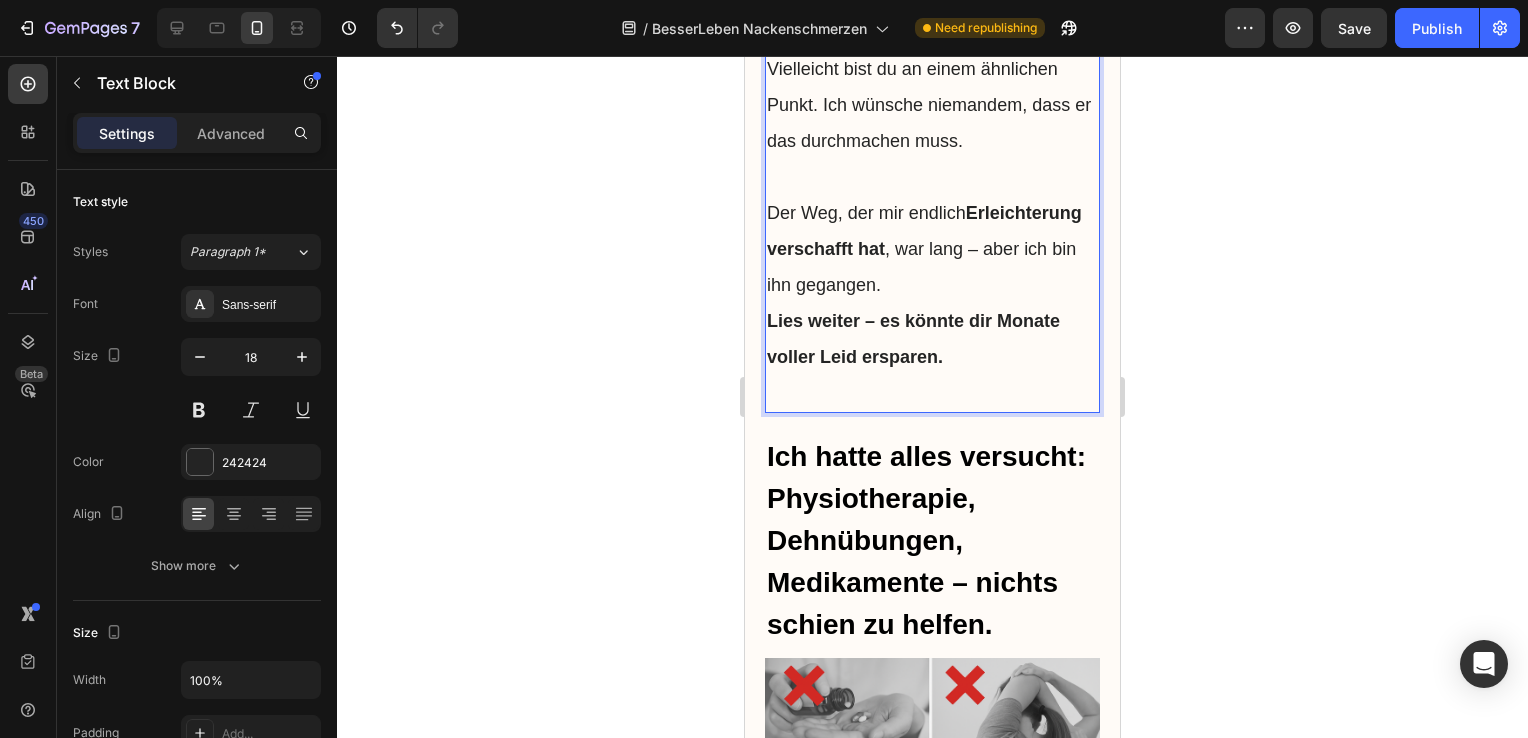 click on "Lies weiter – es könnte dir Monate voller Leid ersparen." at bounding box center (913, 339) 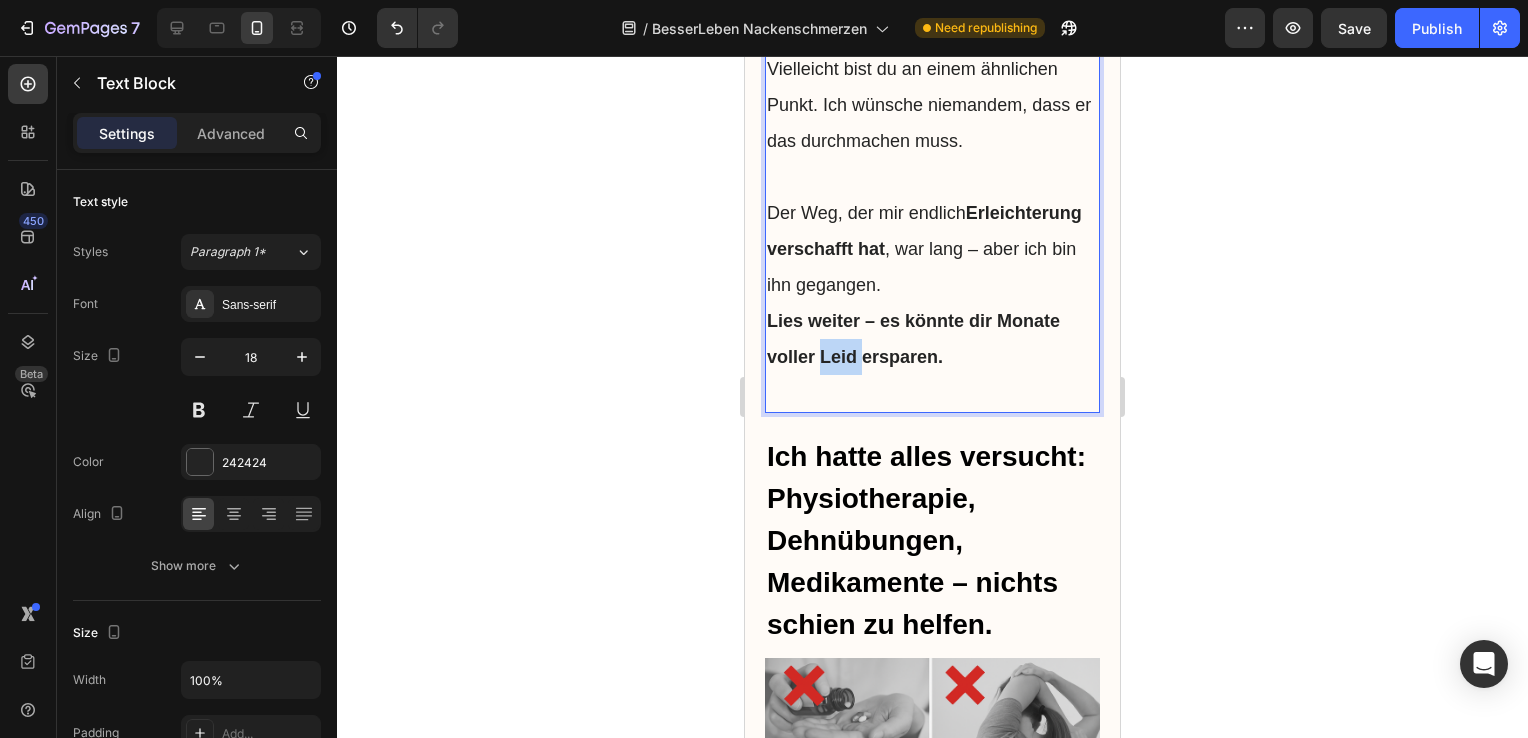 click on "Lies weiter – es könnte dir Monate voller Leid ersparen." at bounding box center [913, 339] 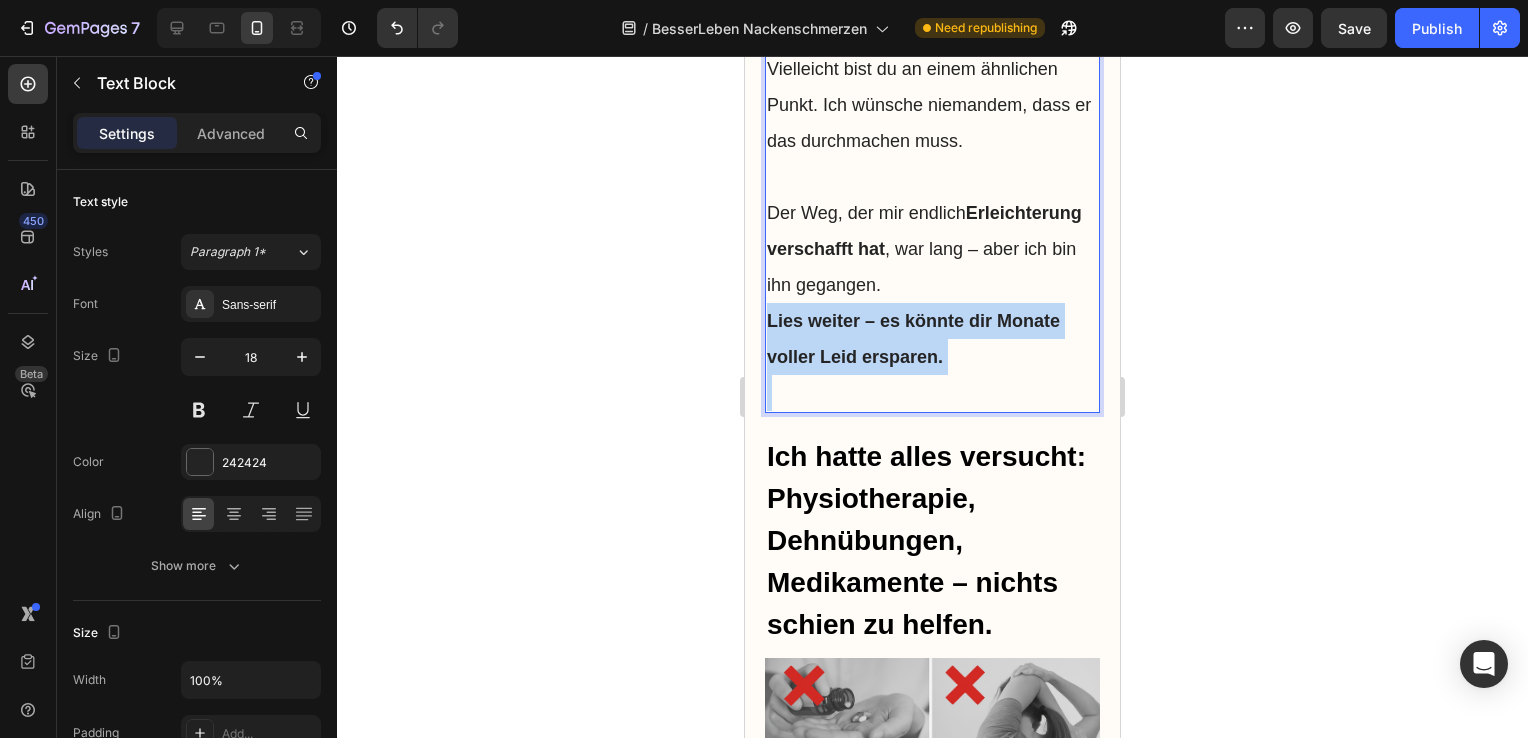 click on "Lies weiter – es könnte dir Monate voller Leid ersparen." at bounding box center (913, 339) 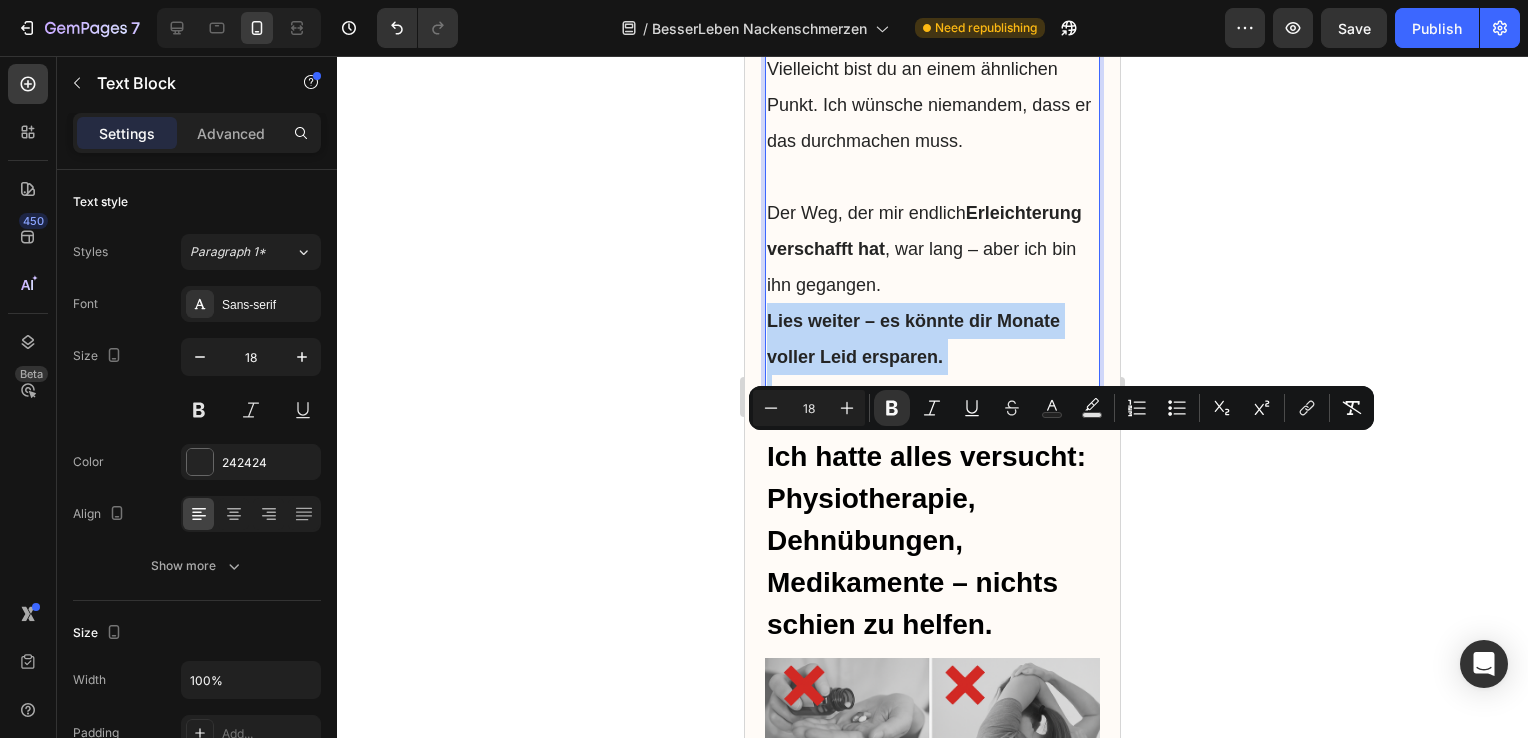 click on "Lies weiter – es könnte dir Monate voller Leid ersparen." at bounding box center [913, 339] 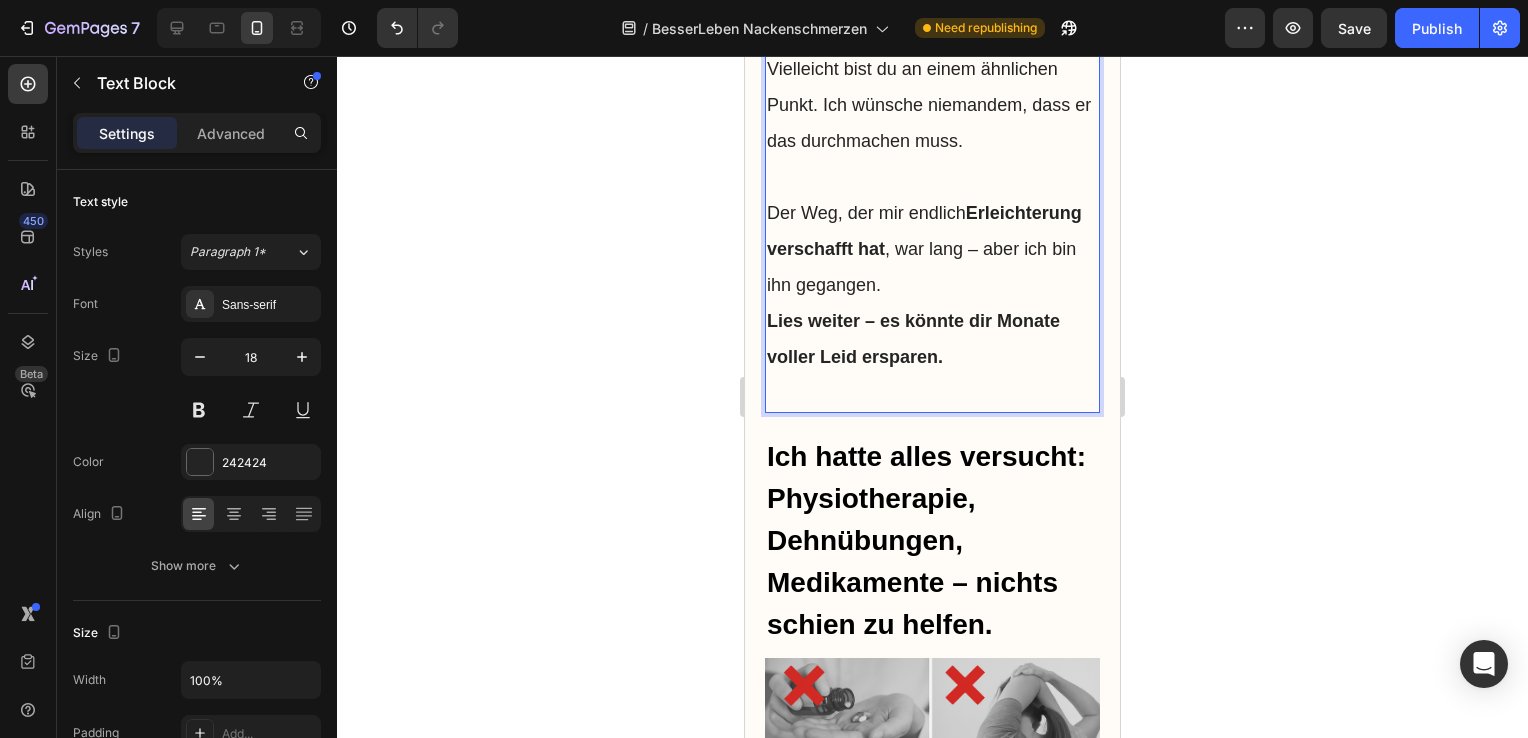 click on "Lies weiter – es könnte dir Monate voller Leid ersparen." at bounding box center (913, 339) 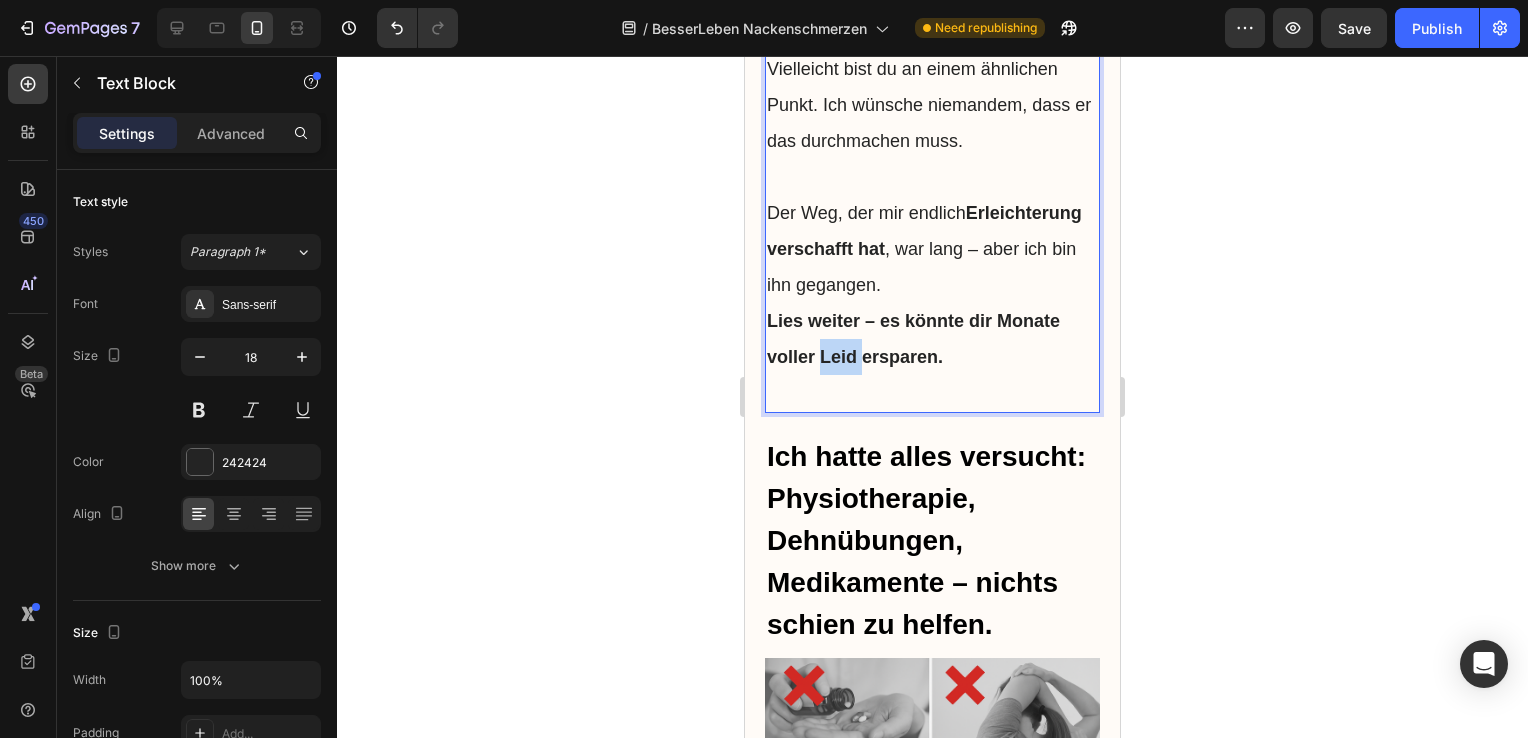 click on "Lies weiter – es könnte dir Monate voller Leid ersparen." at bounding box center (913, 339) 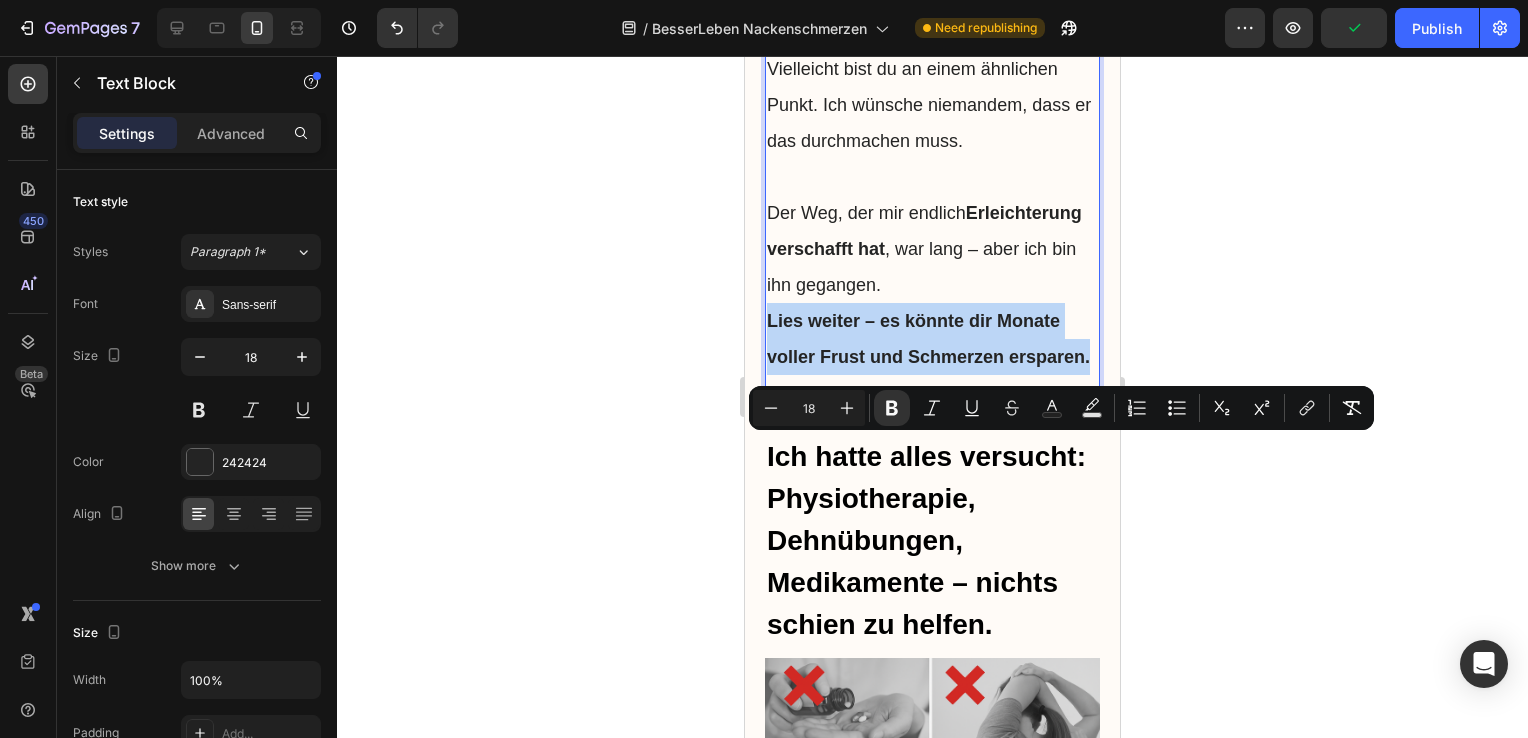 drag, startPoint x: 851, startPoint y: 522, endPoint x: 766, endPoint y: 454, distance: 108.85311 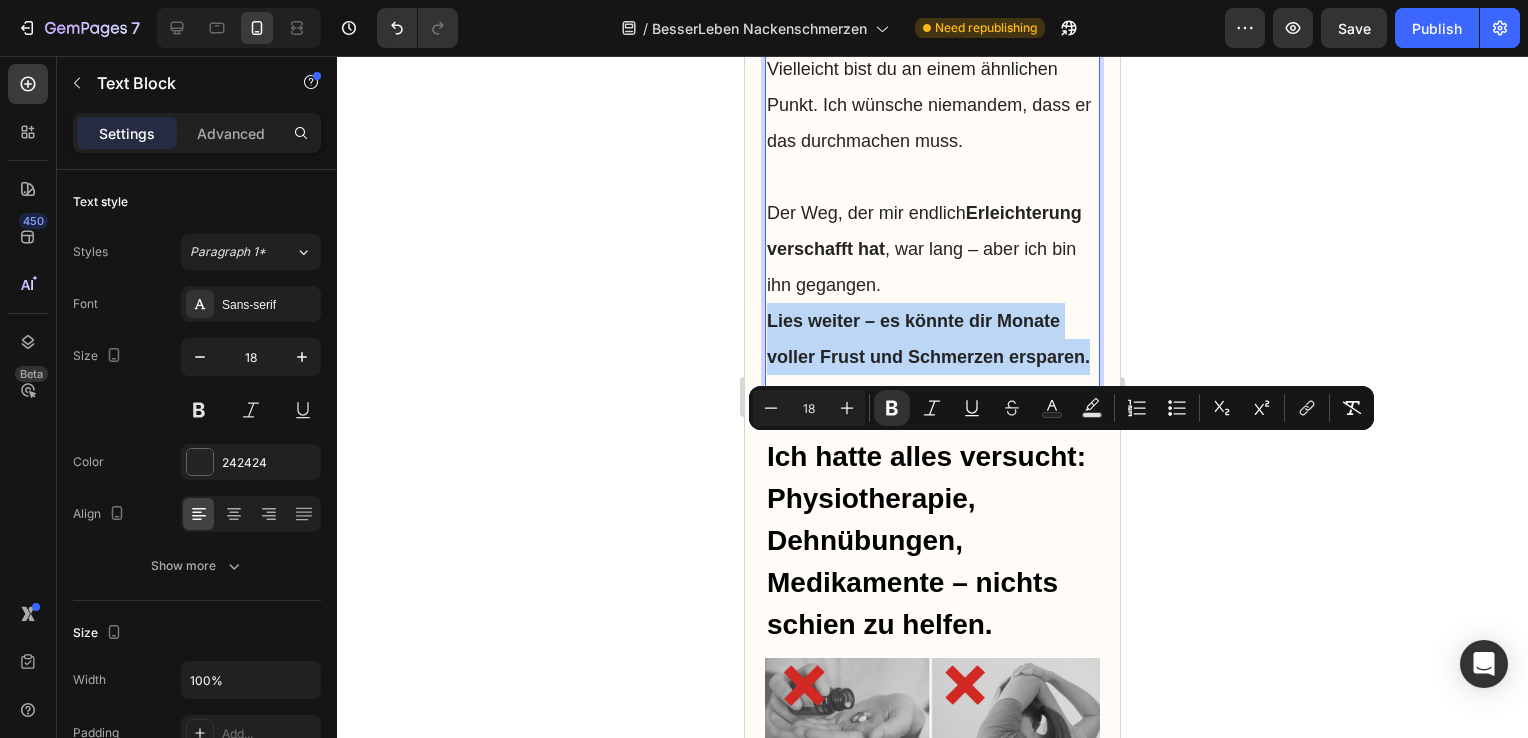copy on "Lies weiter – es könnte dir Monate voller Frust und Schmerzen ersparen." 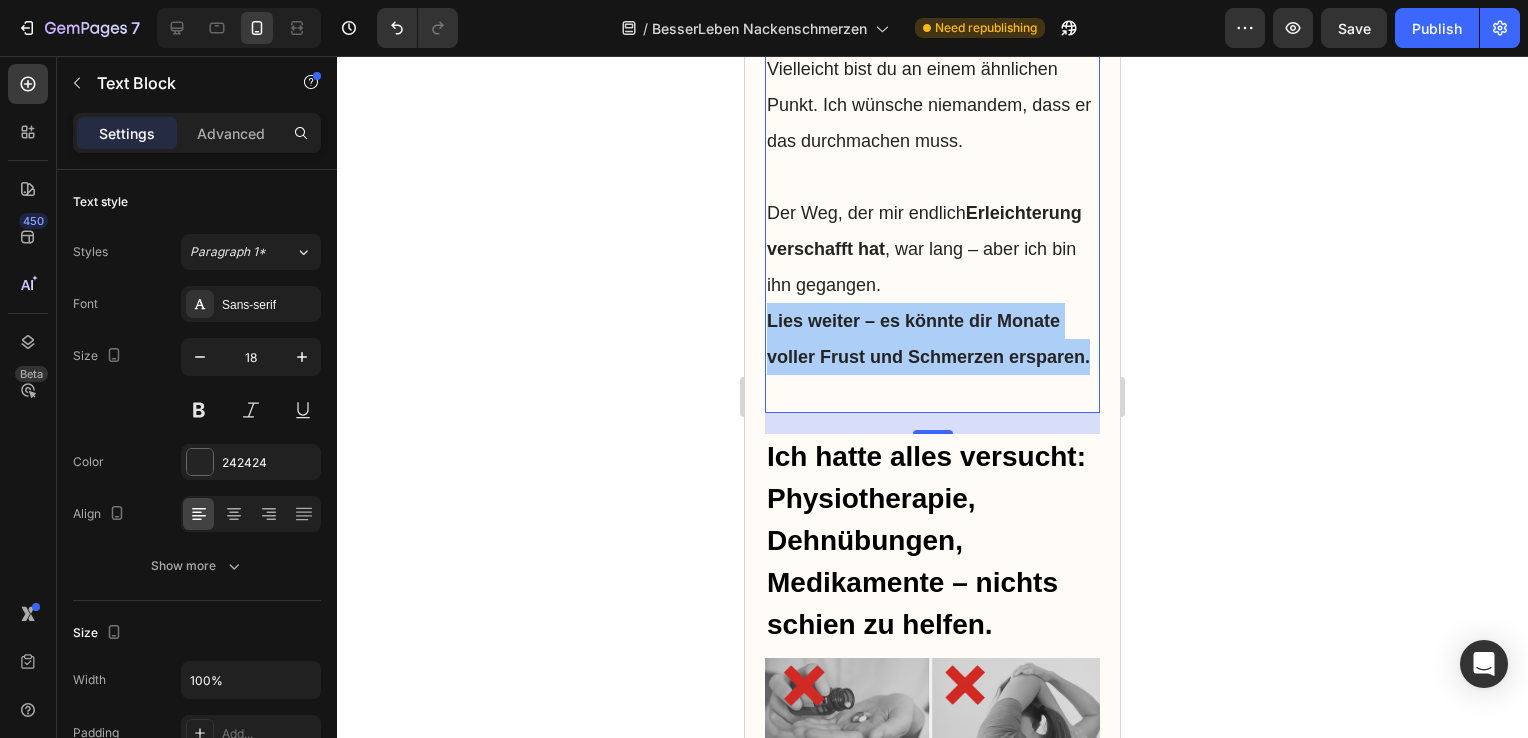 drag, startPoint x: 1456, startPoint y: 405, endPoint x: 1072, endPoint y: 550, distance: 410.4644 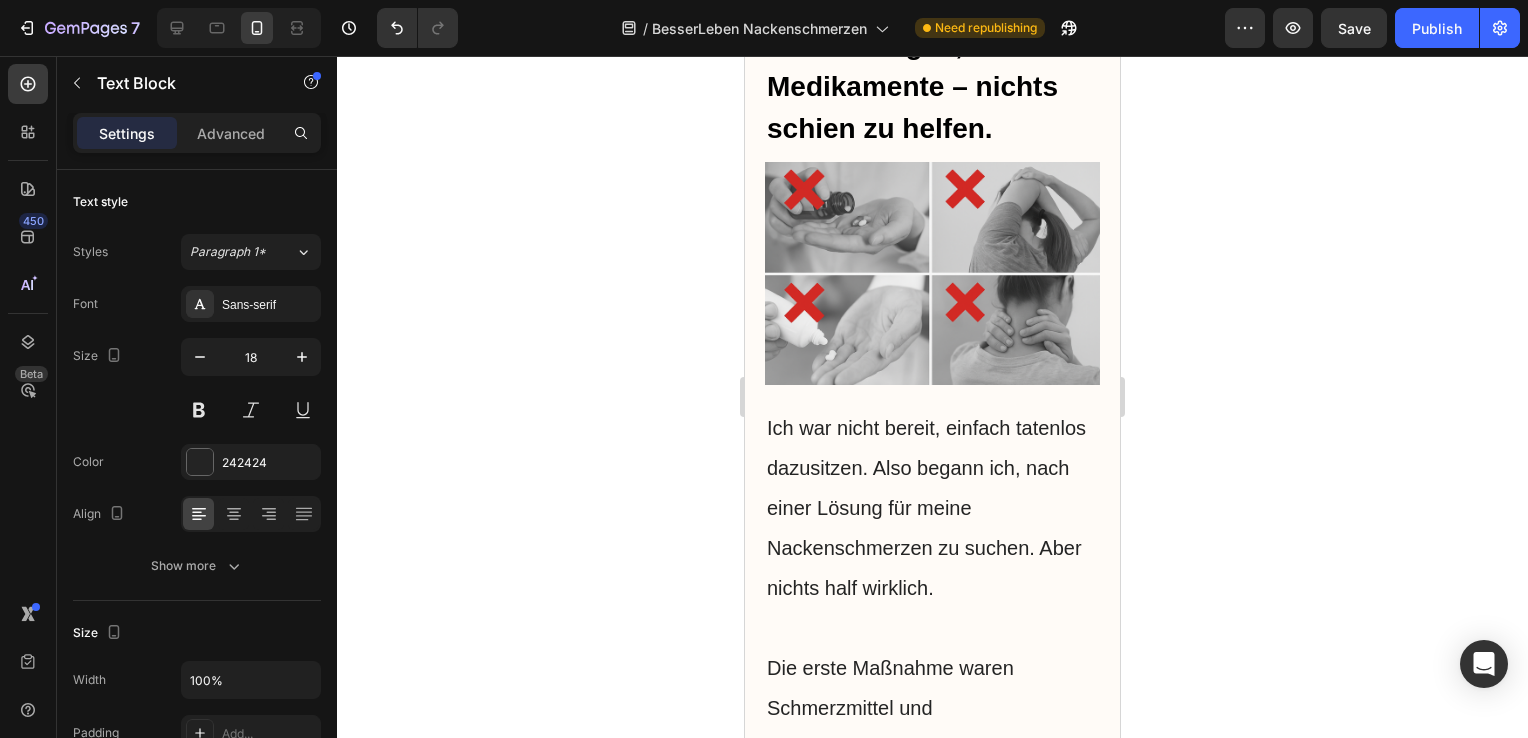 scroll, scrollTop: 3955, scrollLeft: 0, axis: vertical 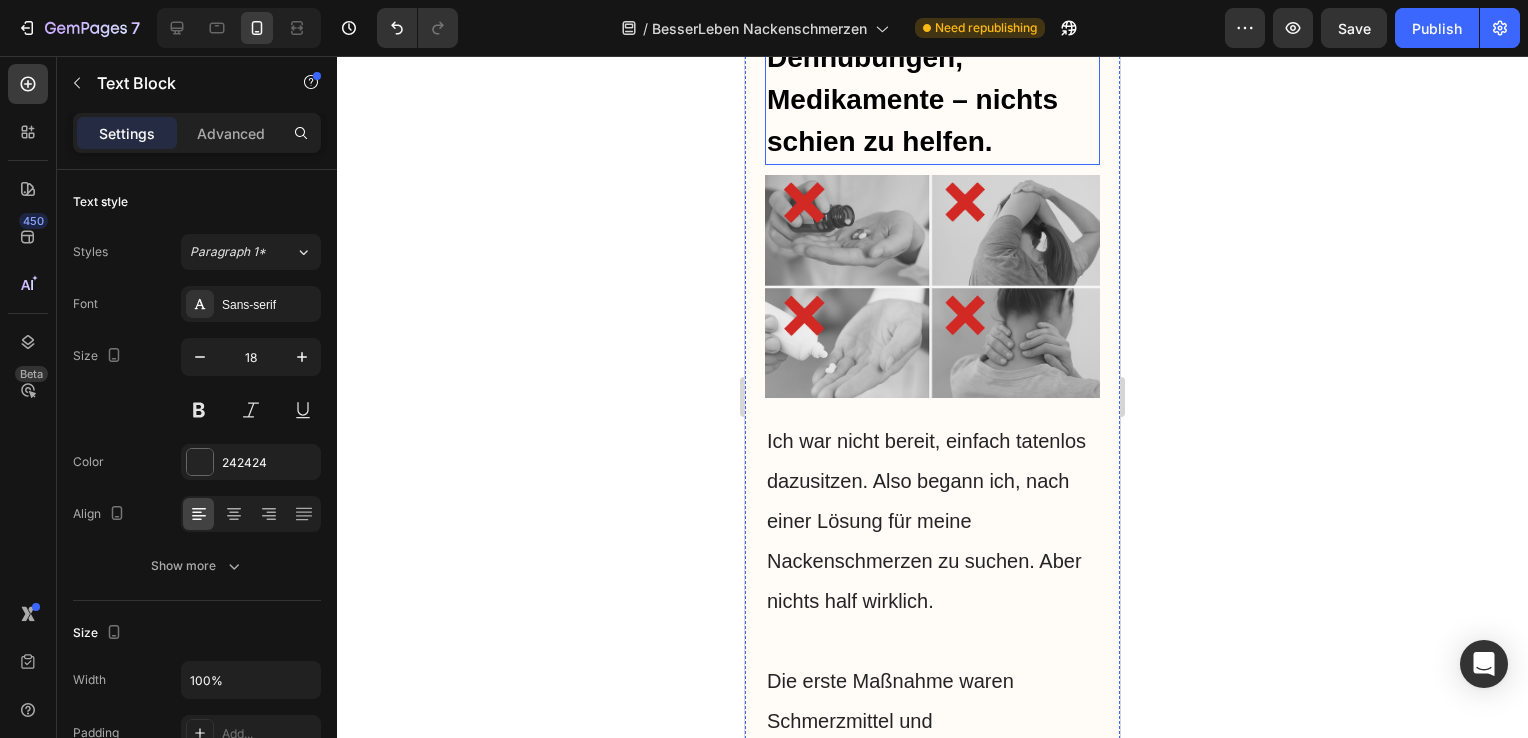 click on "Ich hatte alles versucht: Physiotherapie, Dehnübungen, Medikamente – nichts schien zu helfen. Heading" at bounding box center [932, 58] 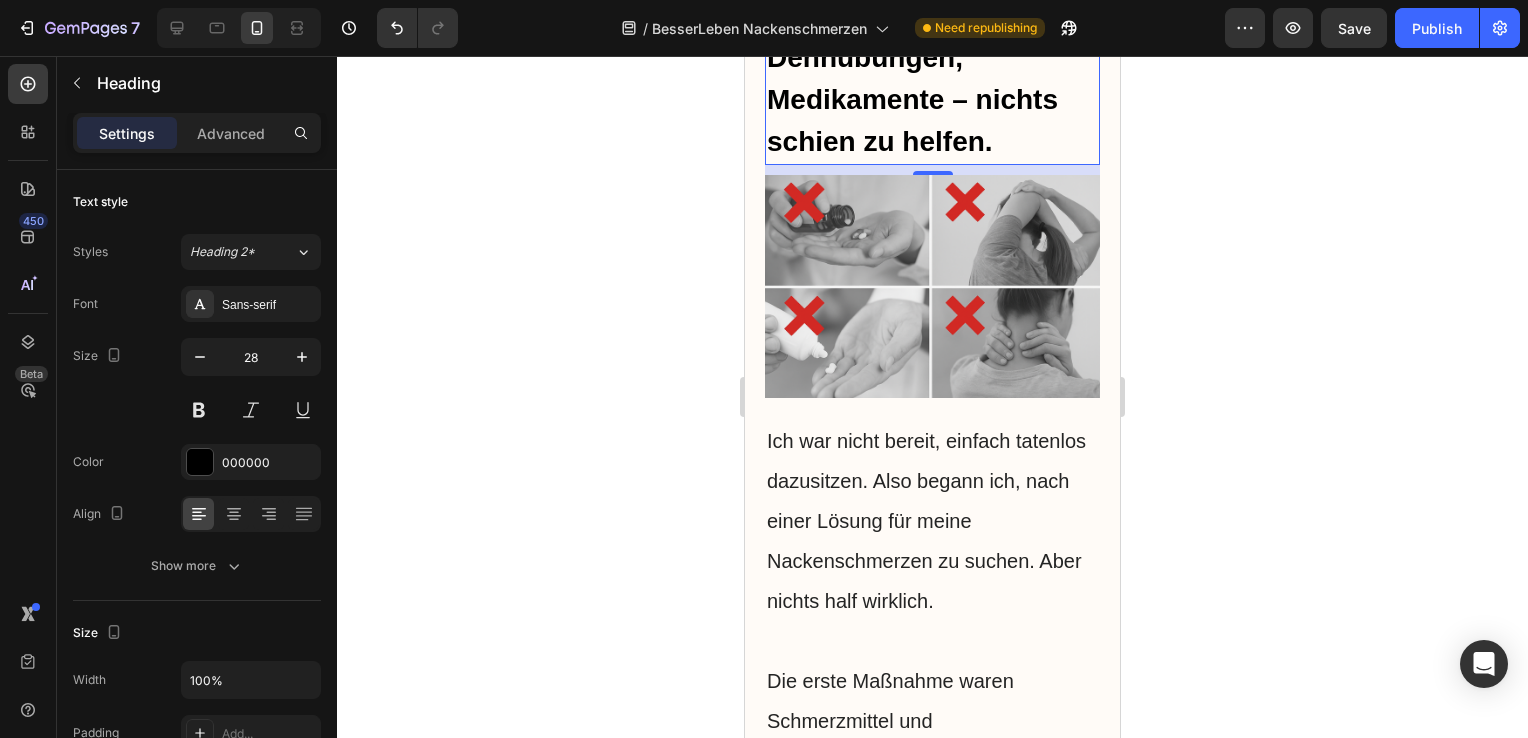 click on "Ich hatte alles versucht: Physiotherapie, Dehnübungen, Medikamente – nichts schien zu helfen." at bounding box center [932, 58] 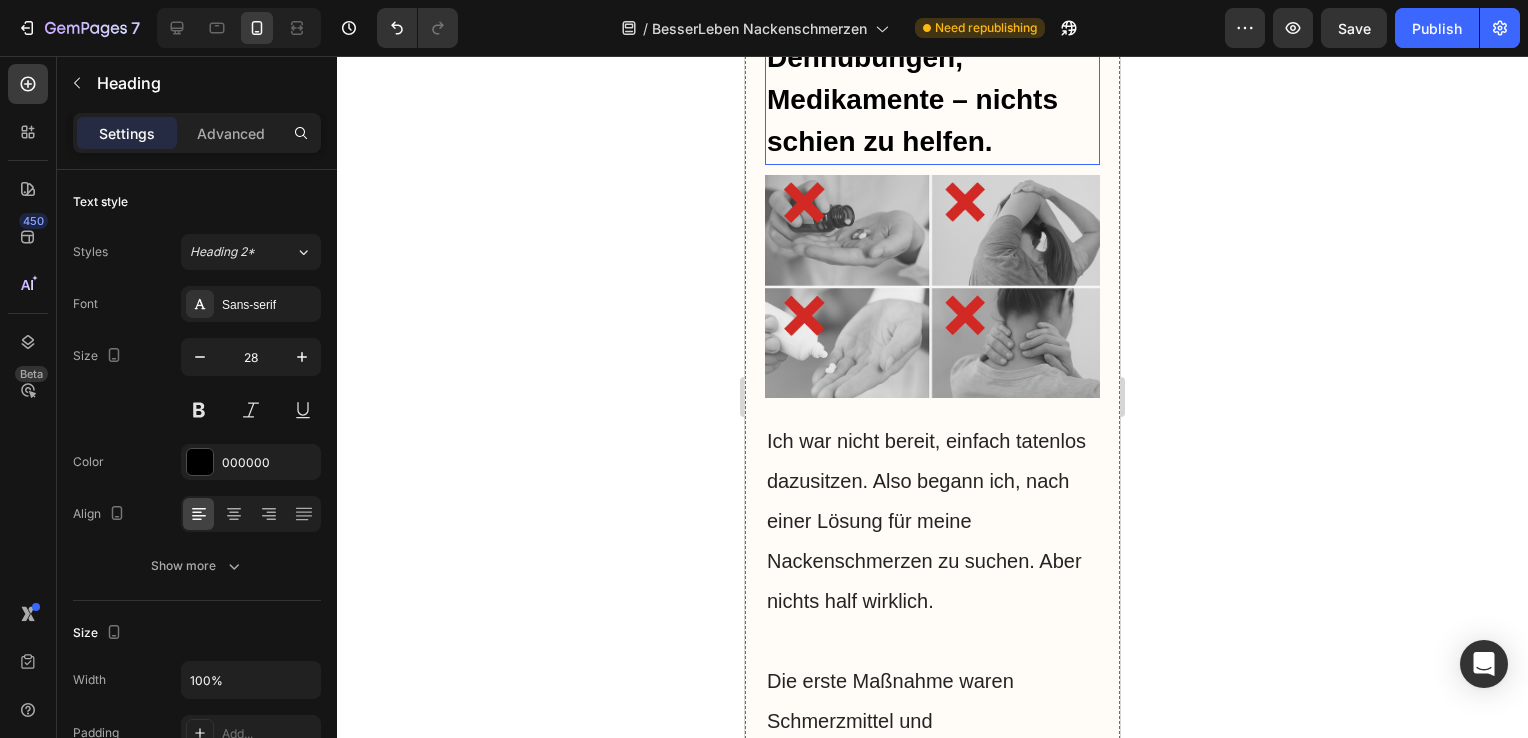 click on "Ich hatte alles versucht: Physiotherapie, Dehnübungen, Medikamente – nichts schien zu helfen. Heading" at bounding box center (932, 58) 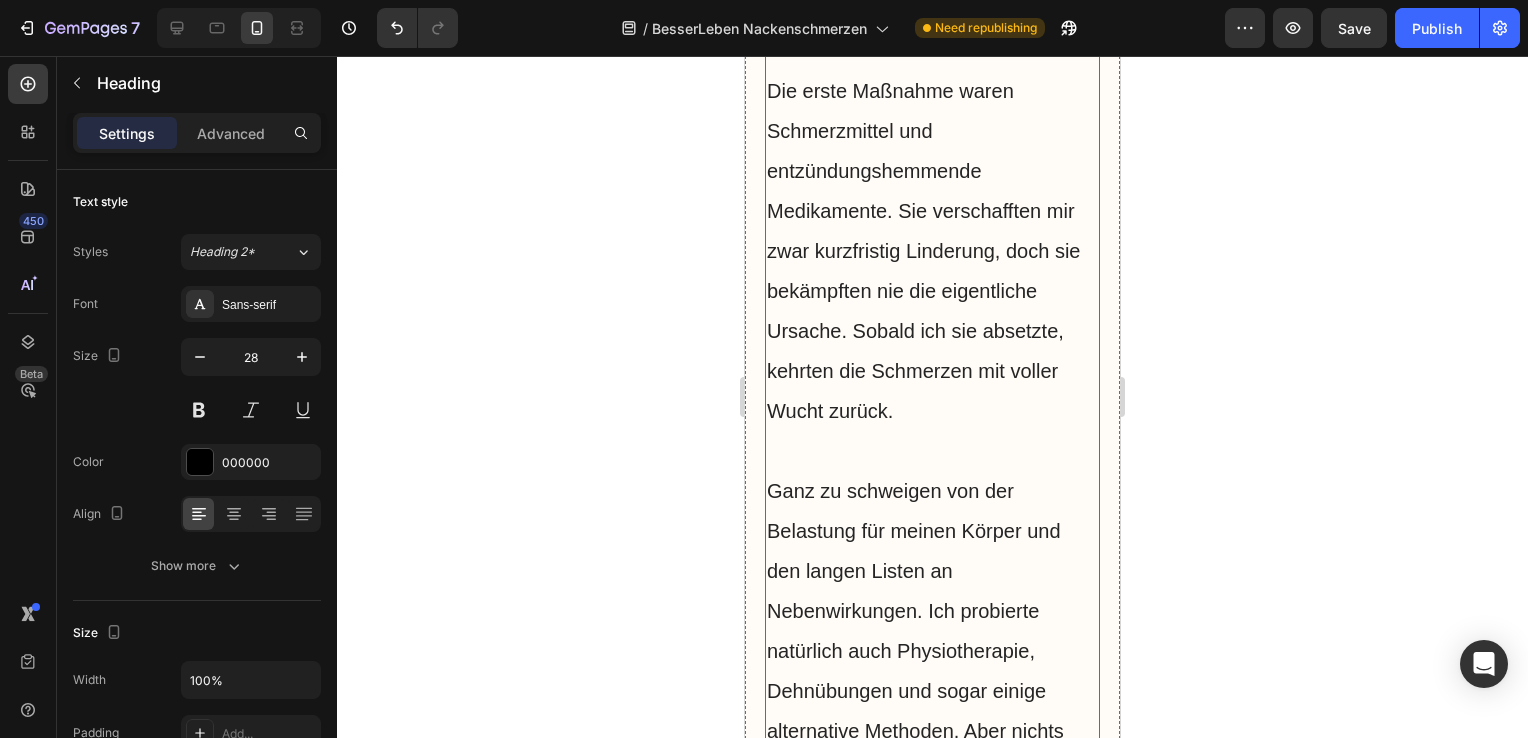 scroll, scrollTop: 4622, scrollLeft: 0, axis: vertical 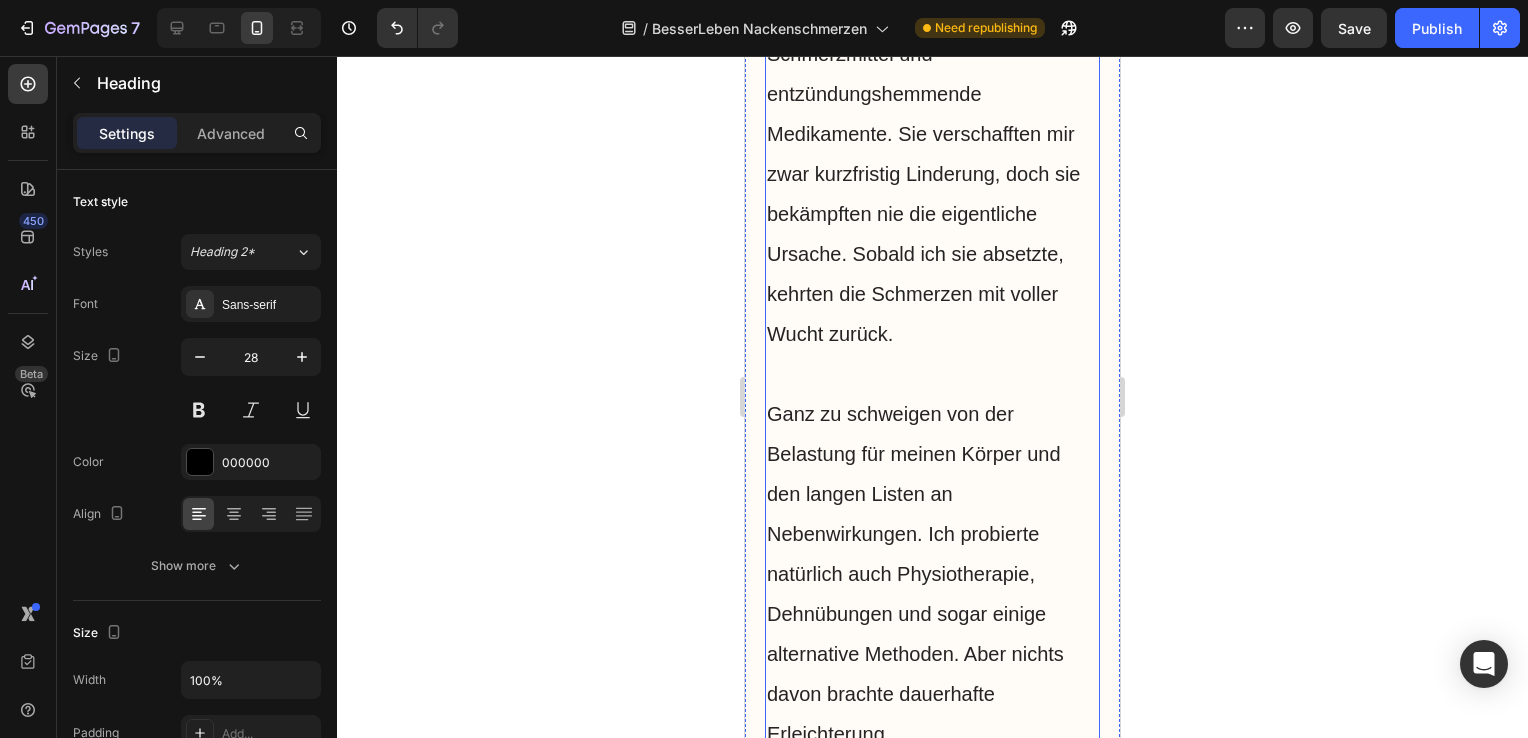 drag, startPoint x: 768, startPoint y: 135, endPoint x: 936, endPoint y: 320, distance: 249.89798 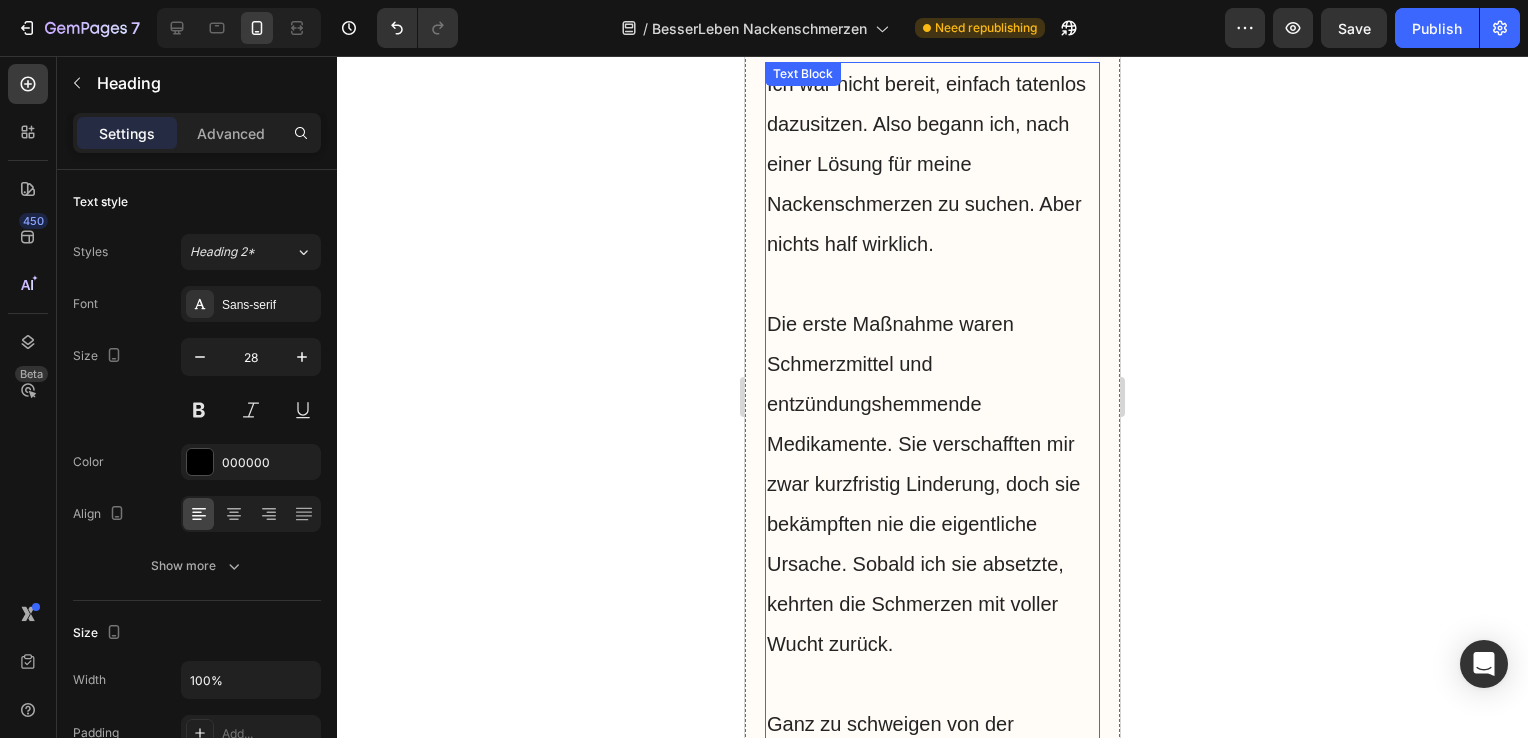 scroll, scrollTop: 4312, scrollLeft: 0, axis: vertical 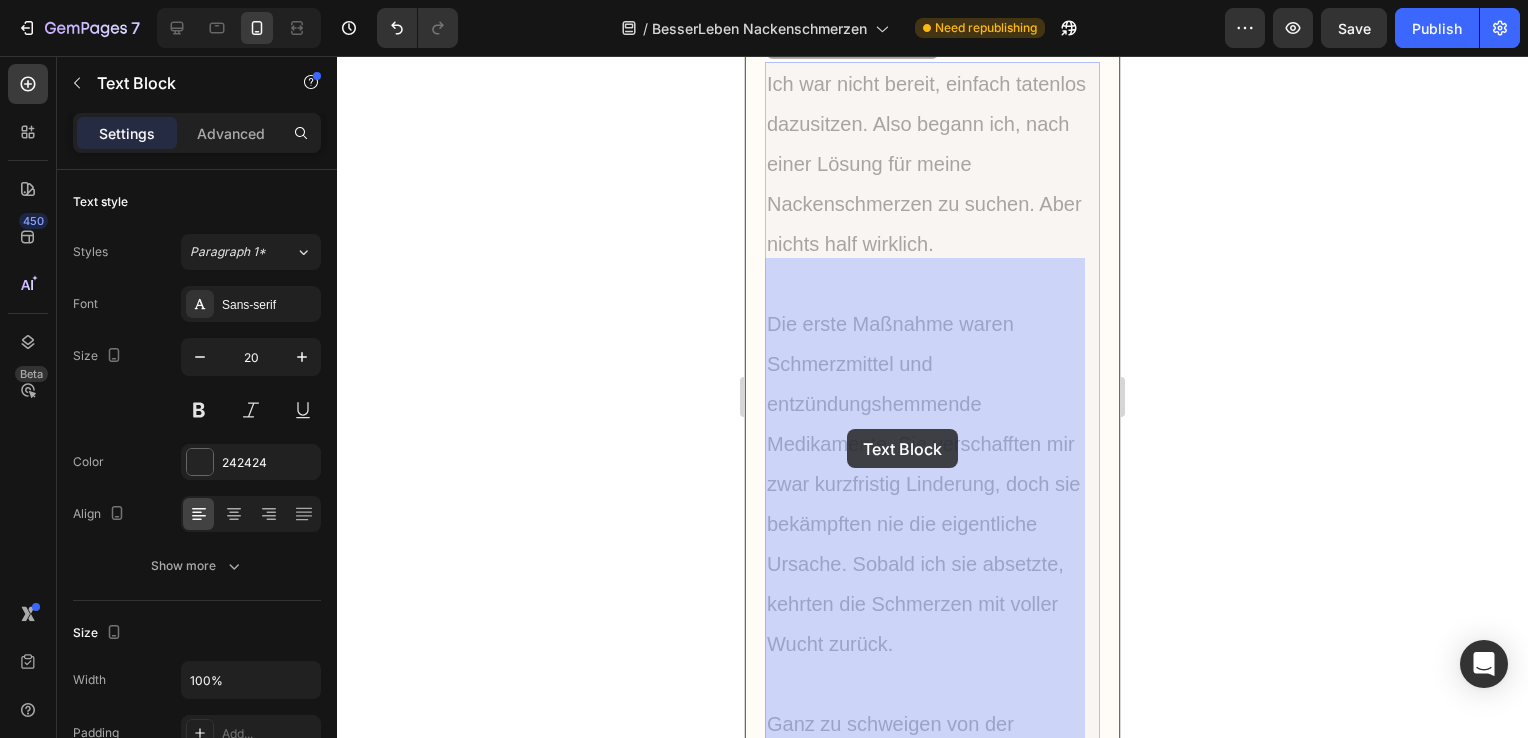 drag, startPoint x: 768, startPoint y: 283, endPoint x: 760, endPoint y: 301, distance: 19.697716 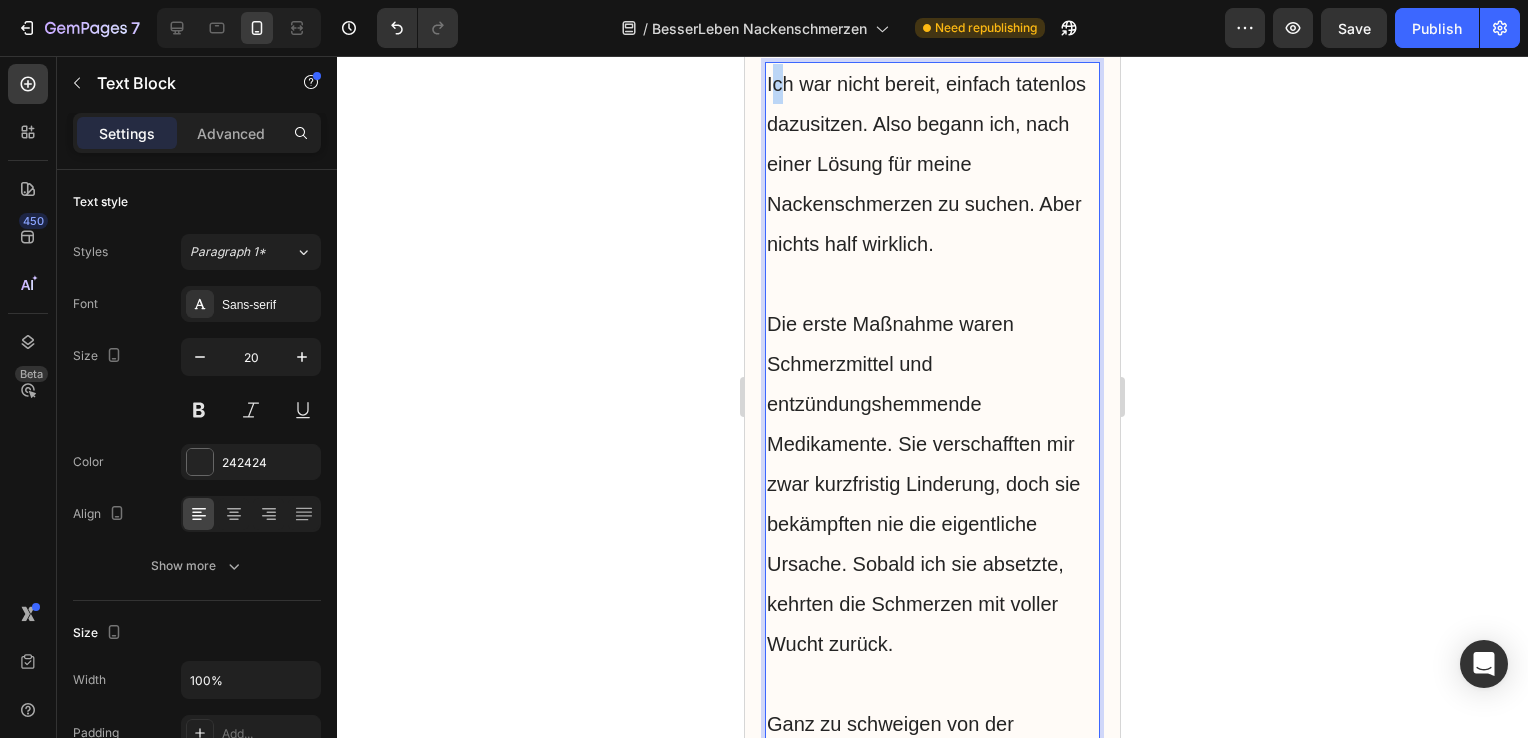 click on "Ich war nicht bereit, einfach tatenlos dazusitzen. Also begann ich, nach einer Lösung für meine Nackenschmerzen zu suchen. Aber nichts half wirklich." at bounding box center [932, 164] 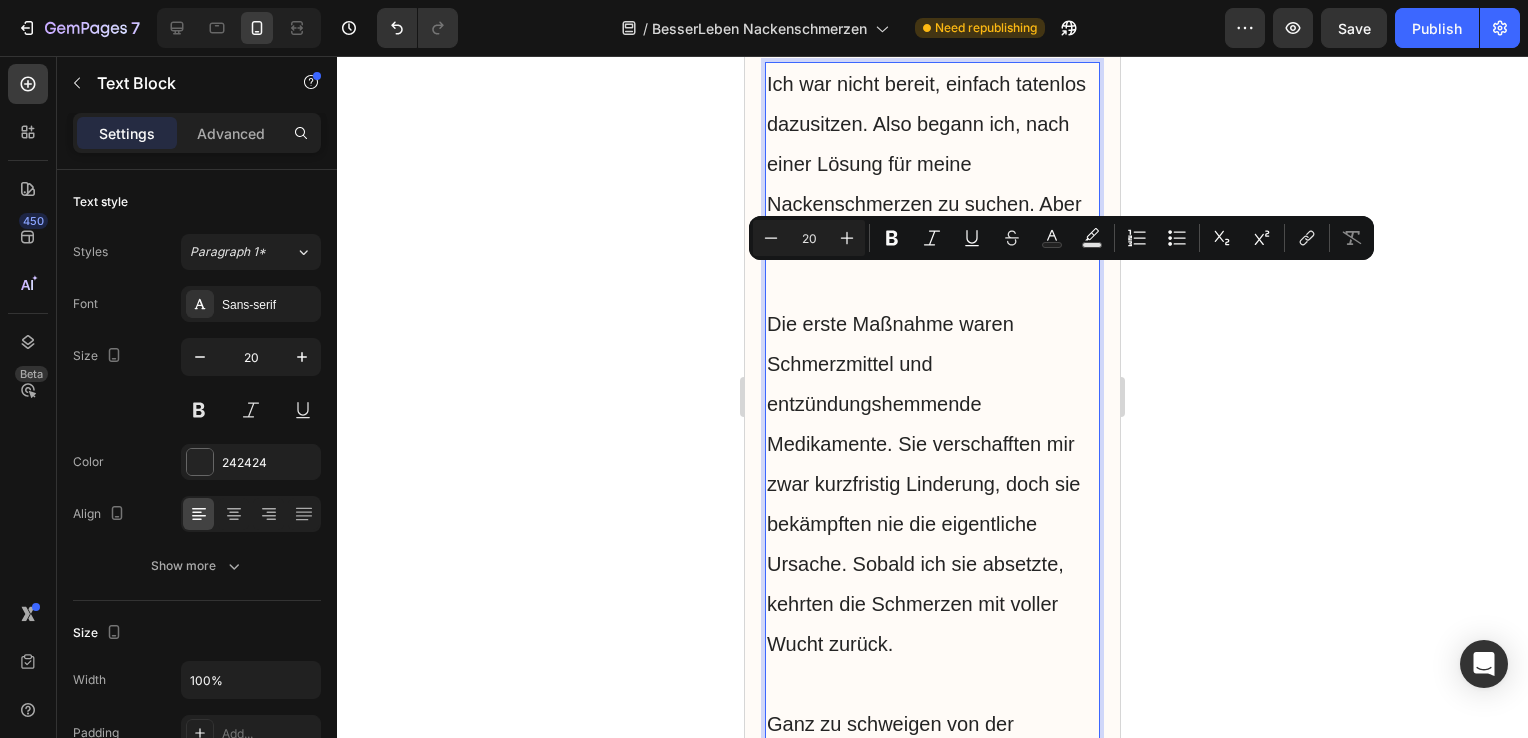 click on "Ich war nicht bereit, einfach tatenlos dazusitzen. Also begann ich, nach einer Lösung für meine Nackenschmerzen zu suchen. Aber nichts half wirklich." at bounding box center (932, 164) 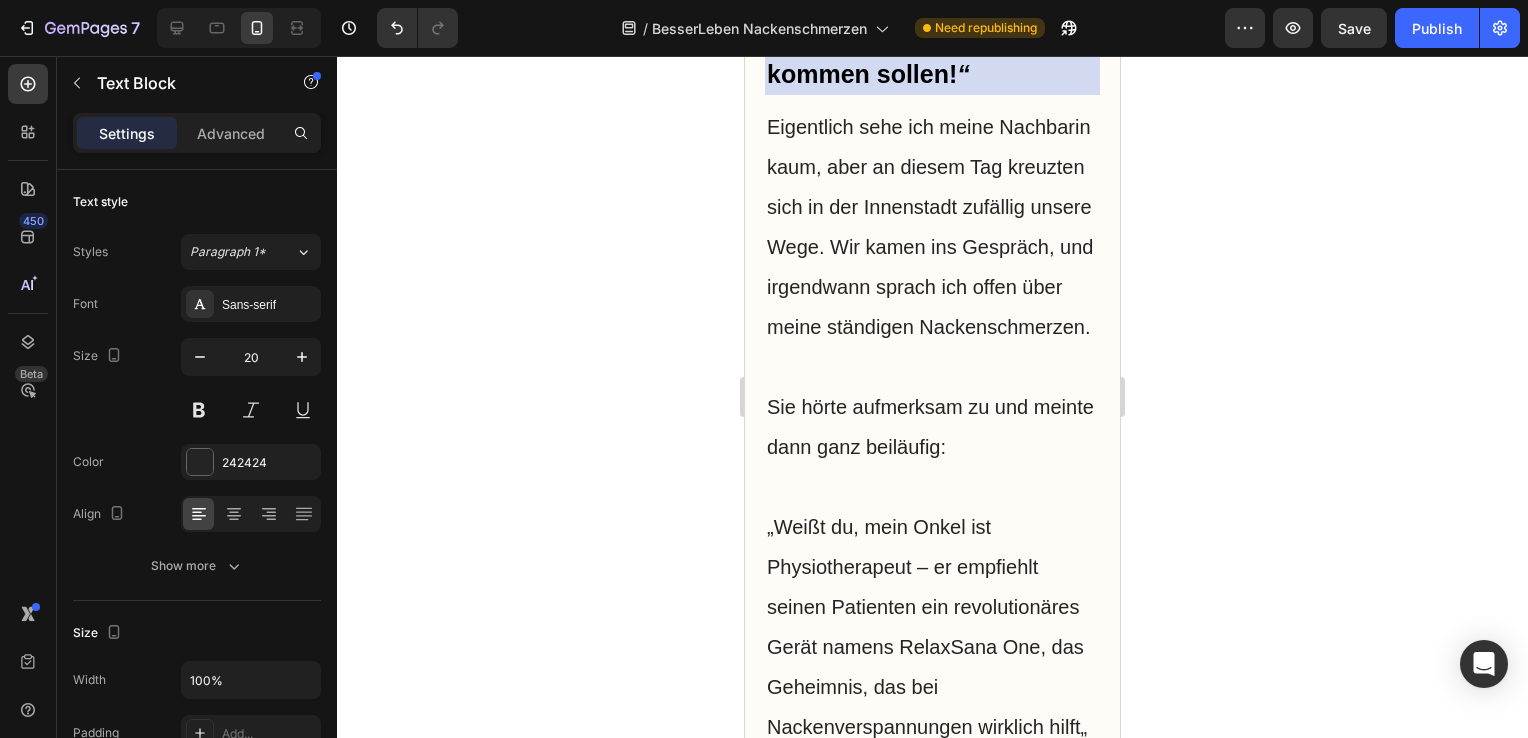 scroll, scrollTop: 6012, scrollLeft: 0, axis: vertical 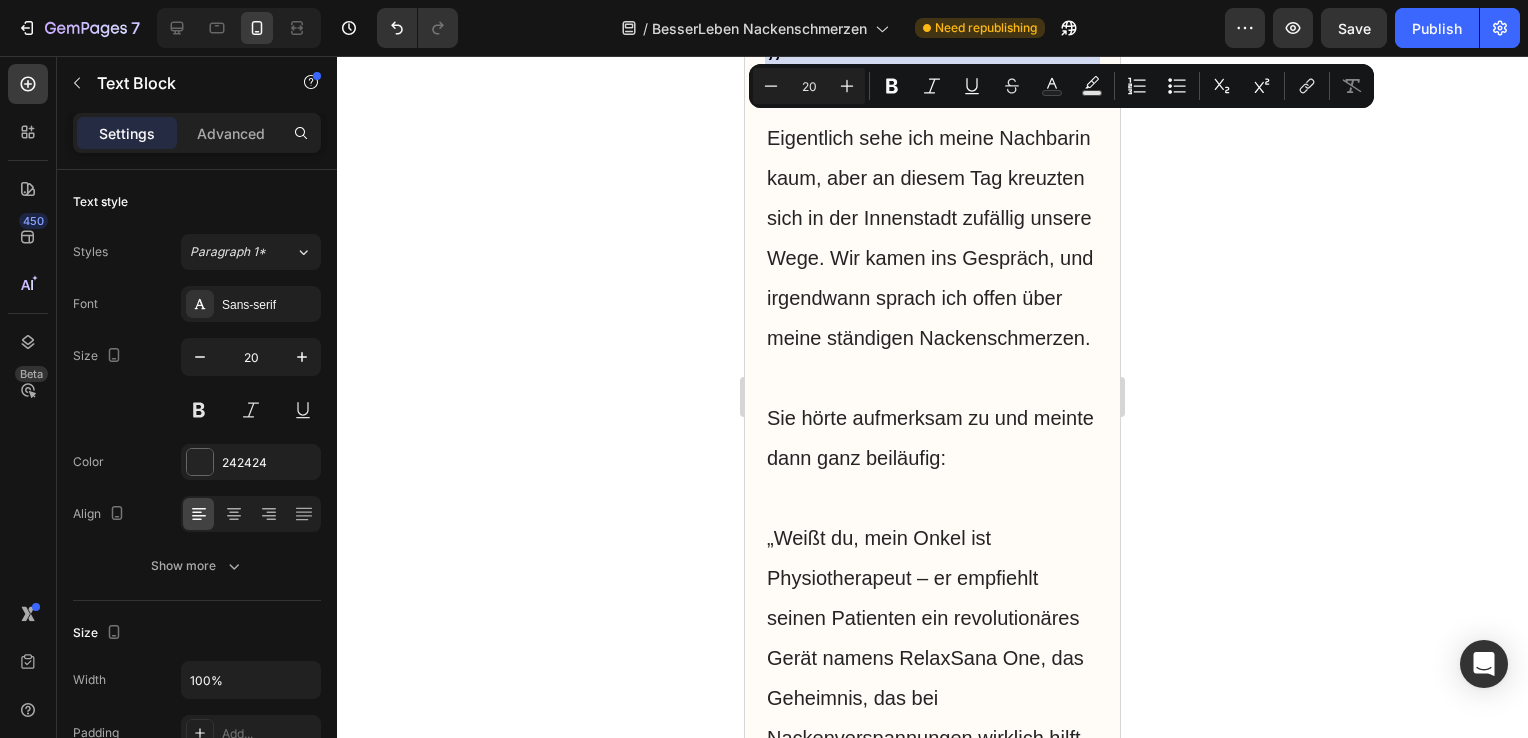 drag, startPoint x: 768, startPoint y: 285, endPoint x: 1079, endPoint y: 196, distance: 323.48416 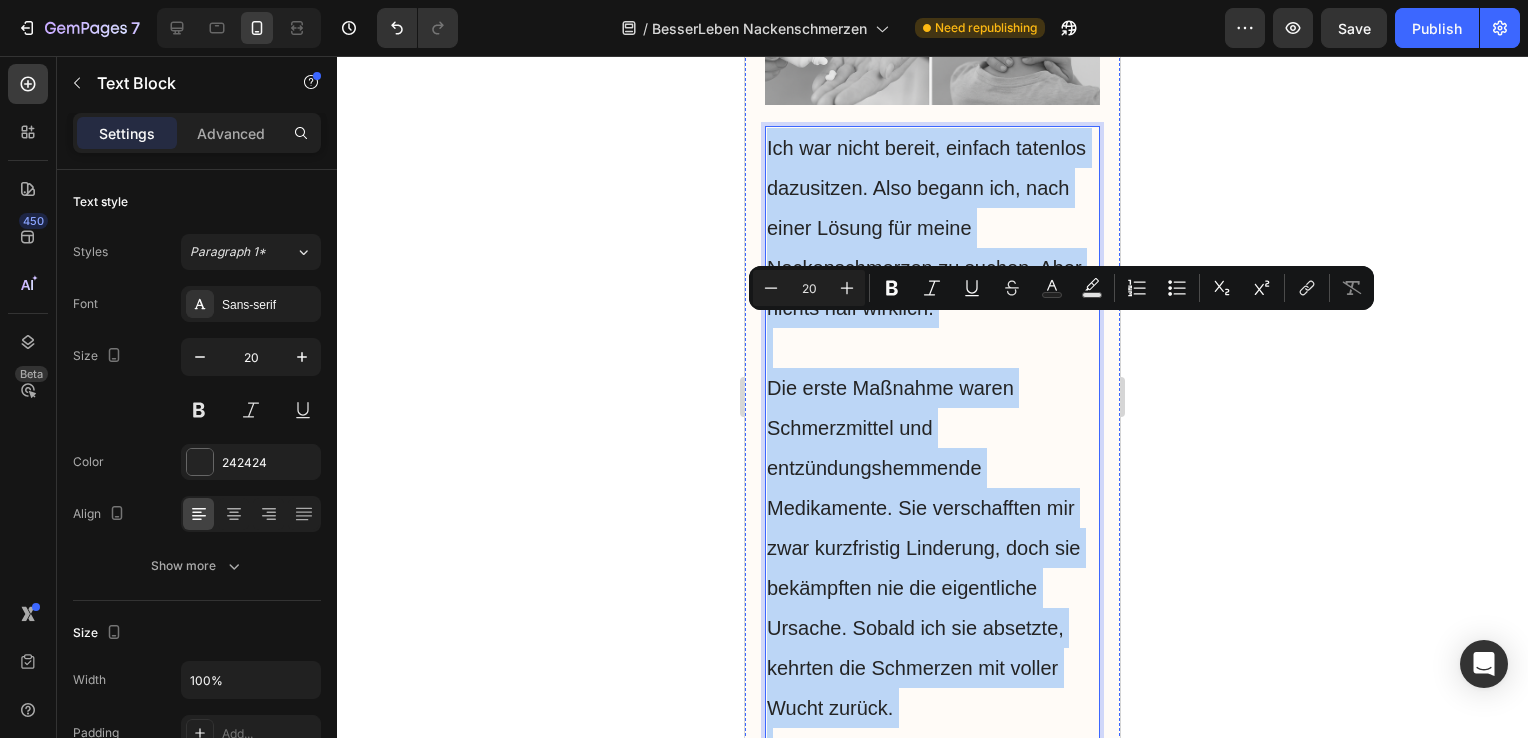 scroll, scrollTop: 4263, scrollLeft: 0, axis: vertical 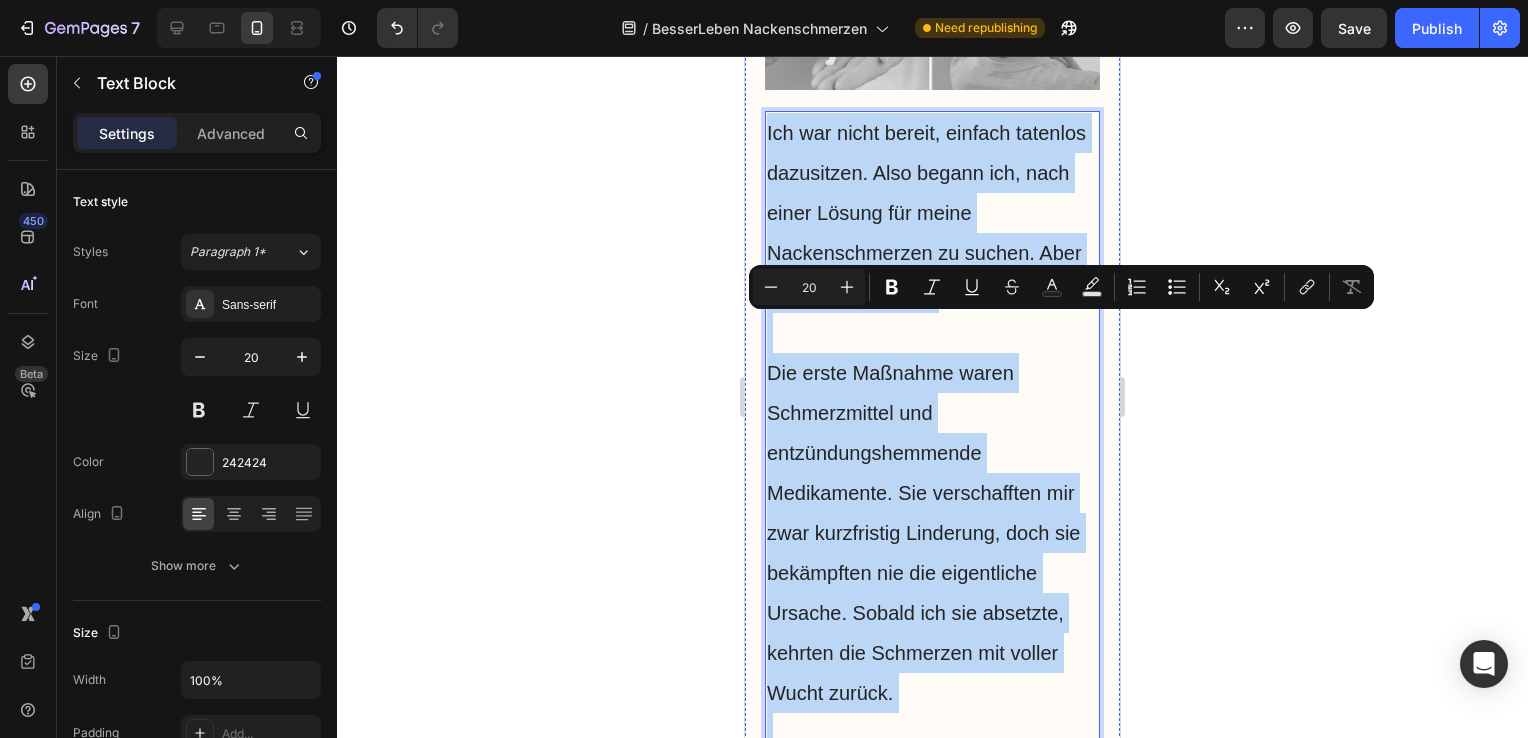 drag, startPoint x: 960, startPoint y: 520, endPoint x: 920, endPoint y: 529, distance: 41 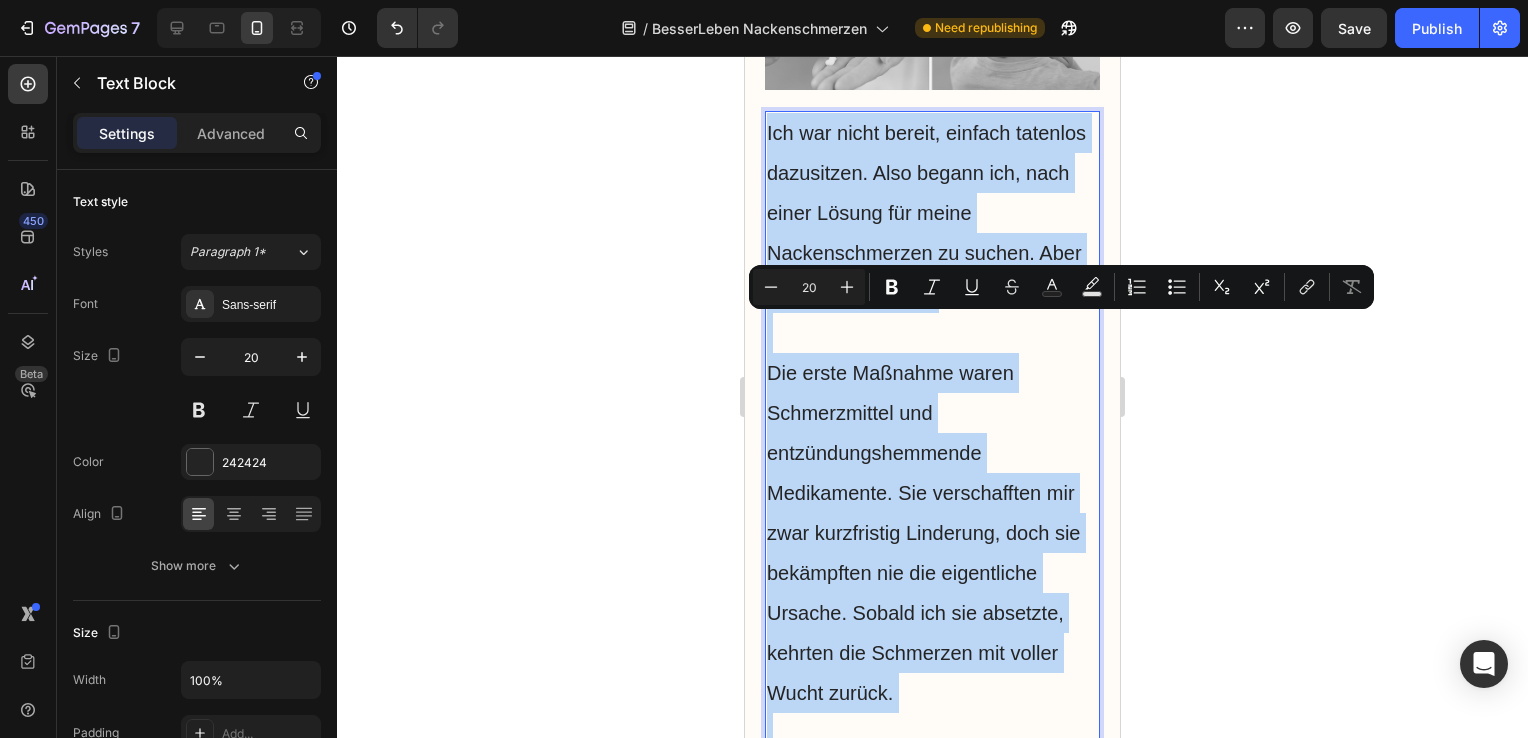 click on "Die erste Maßnahme waren Schmerzmittel und entzündungshemmende Medikamente. Sie verschafften mir zwar kurzfristig Linderung, doch sie bekämpften nie die eigentliche Ursache. Sobald ich sie absetzte, kehrten die Schmerzen mit voller Wucht zurück." at bounding box center [932, 513] 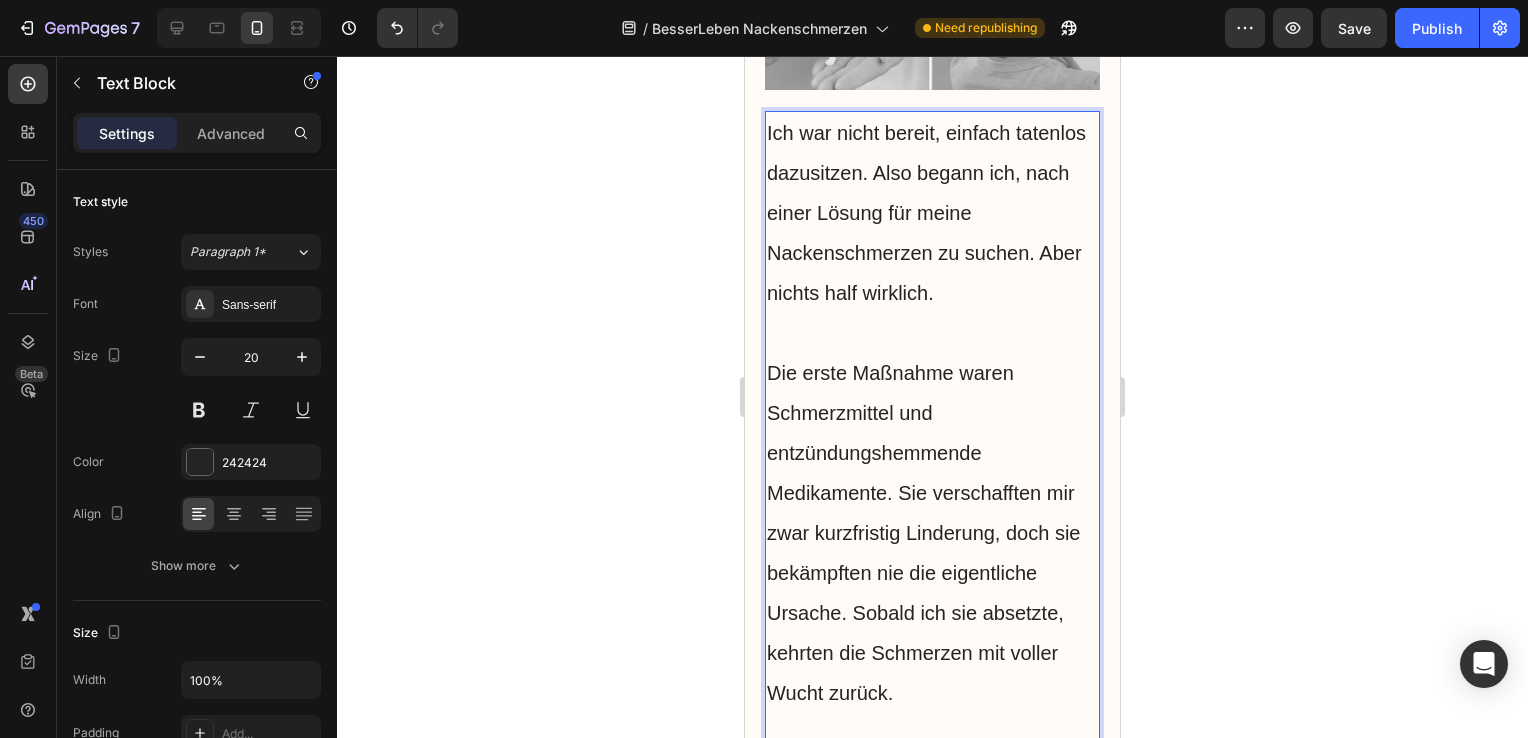 click on "Ich war nicht bereit, einfach tatenlos dazusitzen. Also begann ich, nach einer Lösung für meine Nackenschmerzen zu suchen. Aber nichts half wirklich." at bounding box center (932, 213) 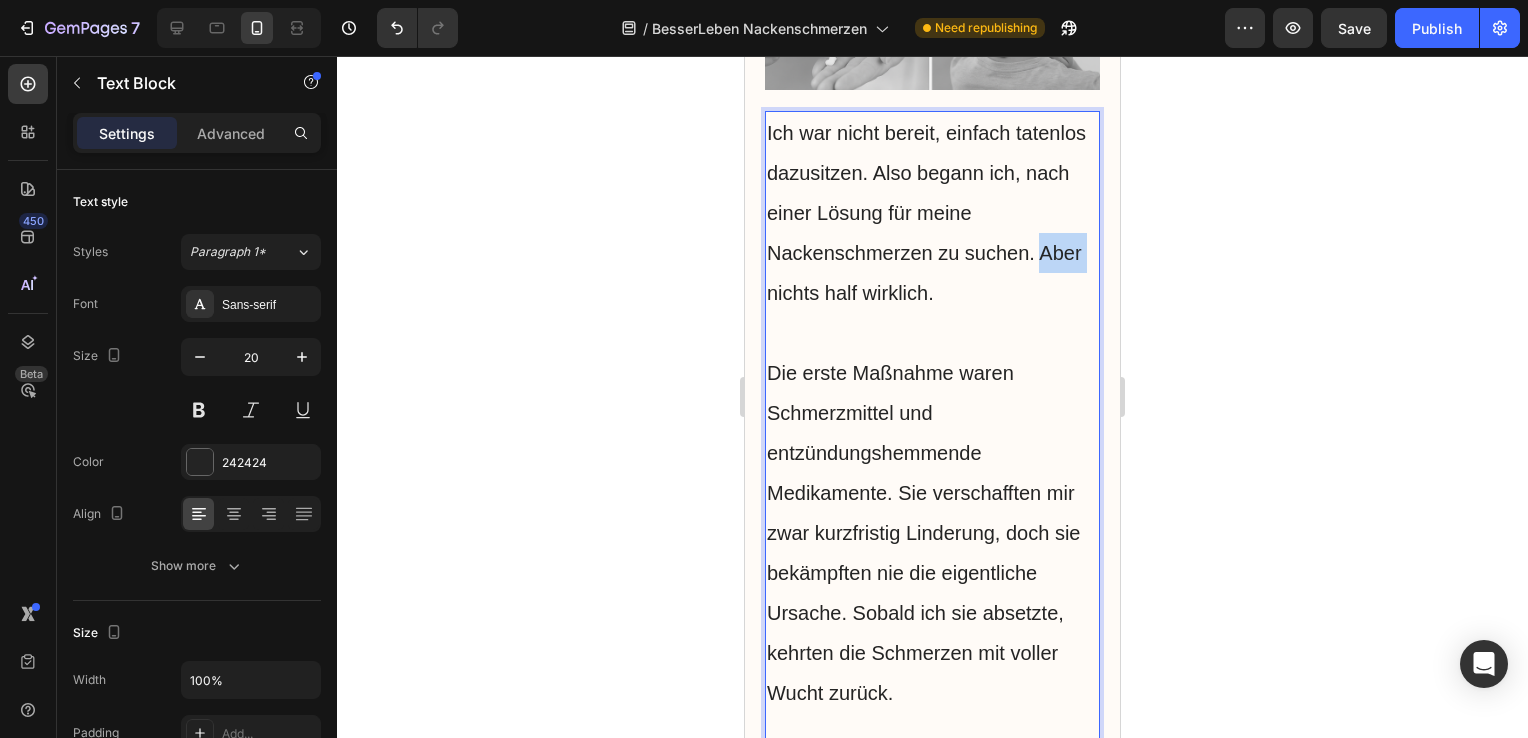 click on "Ich war nicht bereit, einfach tatenlos dazusitzen. Also begann ich, nach einer Lösung für meine Nackenschmerzen zu suchen. Aber nichts half wirklich." at bounding box center (932, 213) 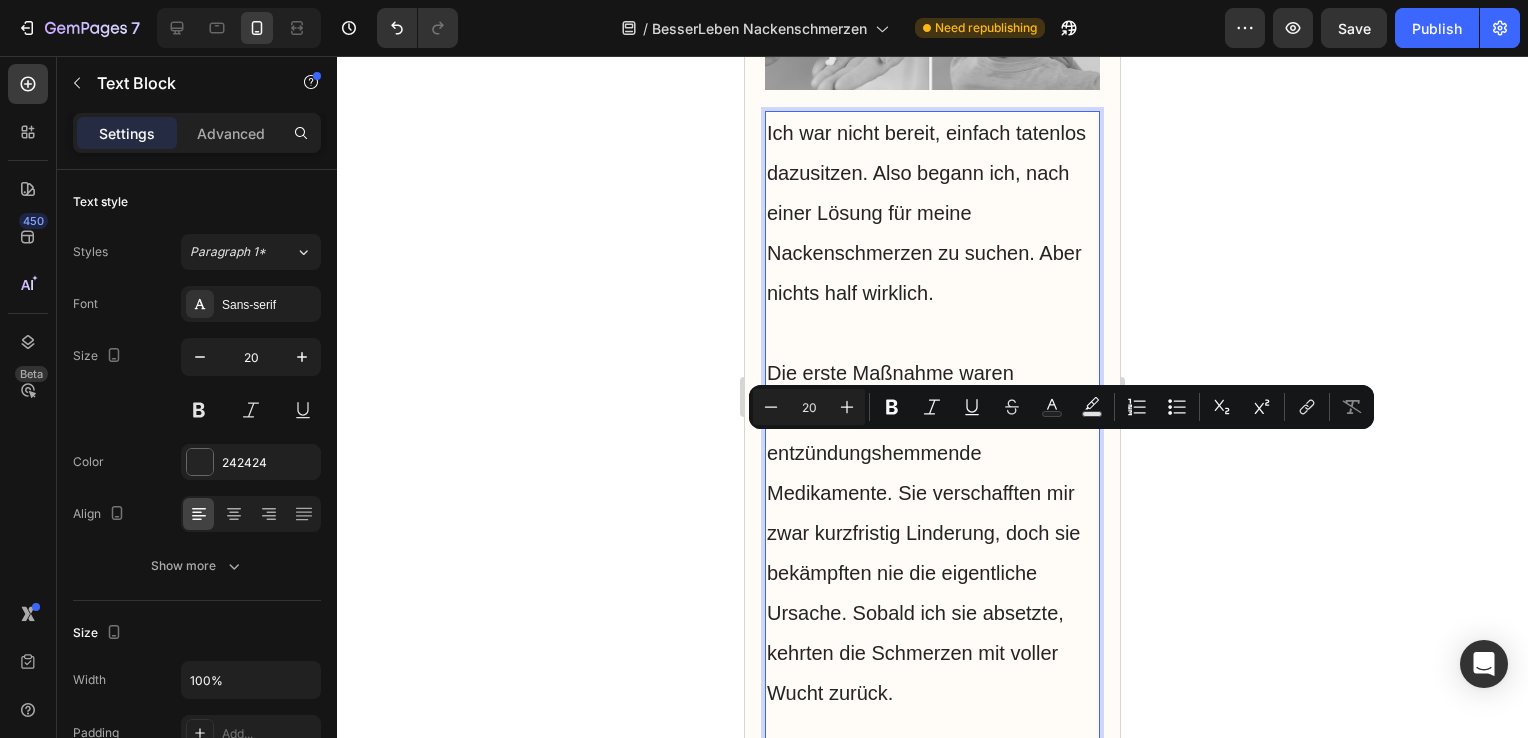 click on "Ich war nicht bereit, einfach tatenlos dazusitzen. Also begann ich, nach einer Lösung für meine Nackenschmerzen zu suchen. Aber nichts half wirklich." at bounding box center (932, 213) 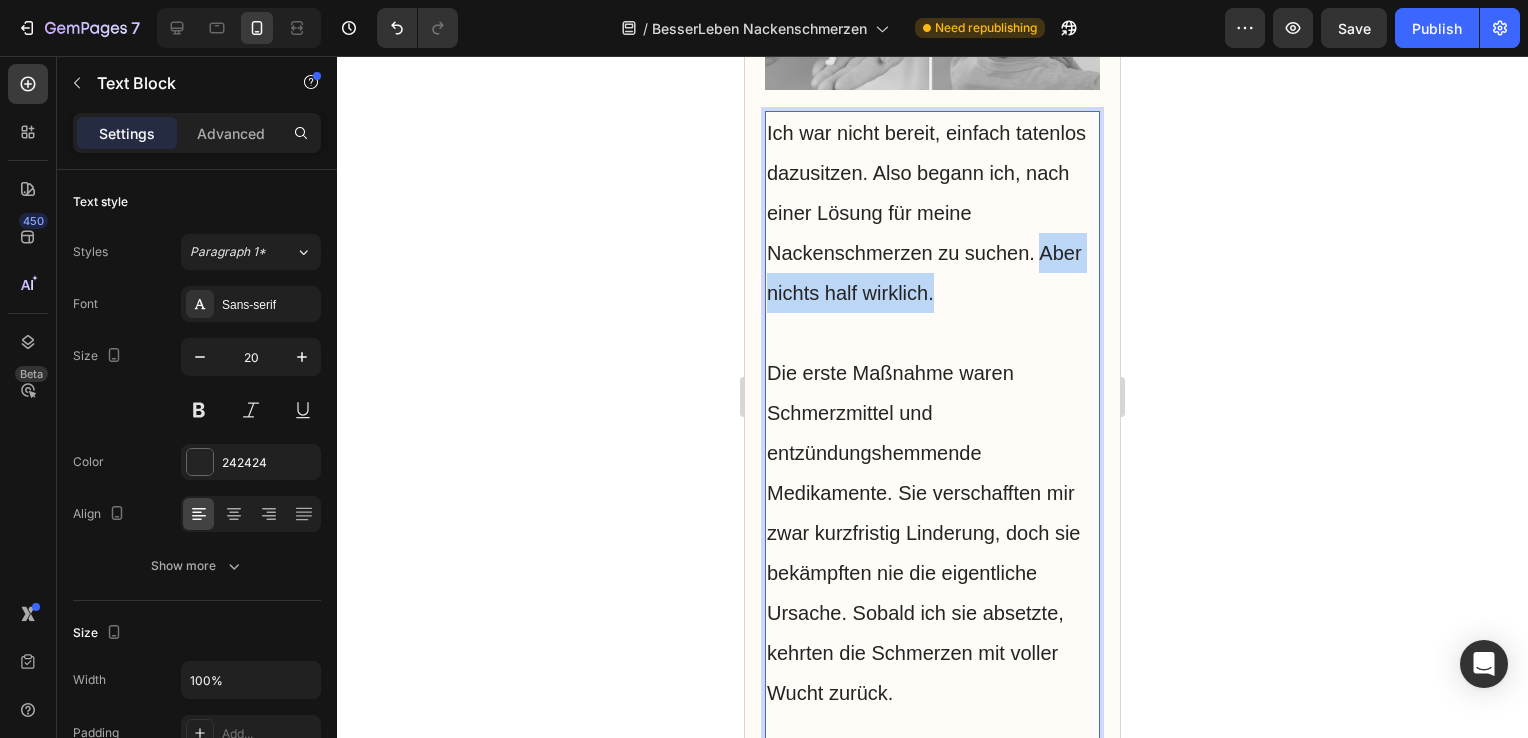 drag, startPoint x: 952, startPoint y: 479, endPoint x: 1039, endPoint y: 439, distance: 95.7549 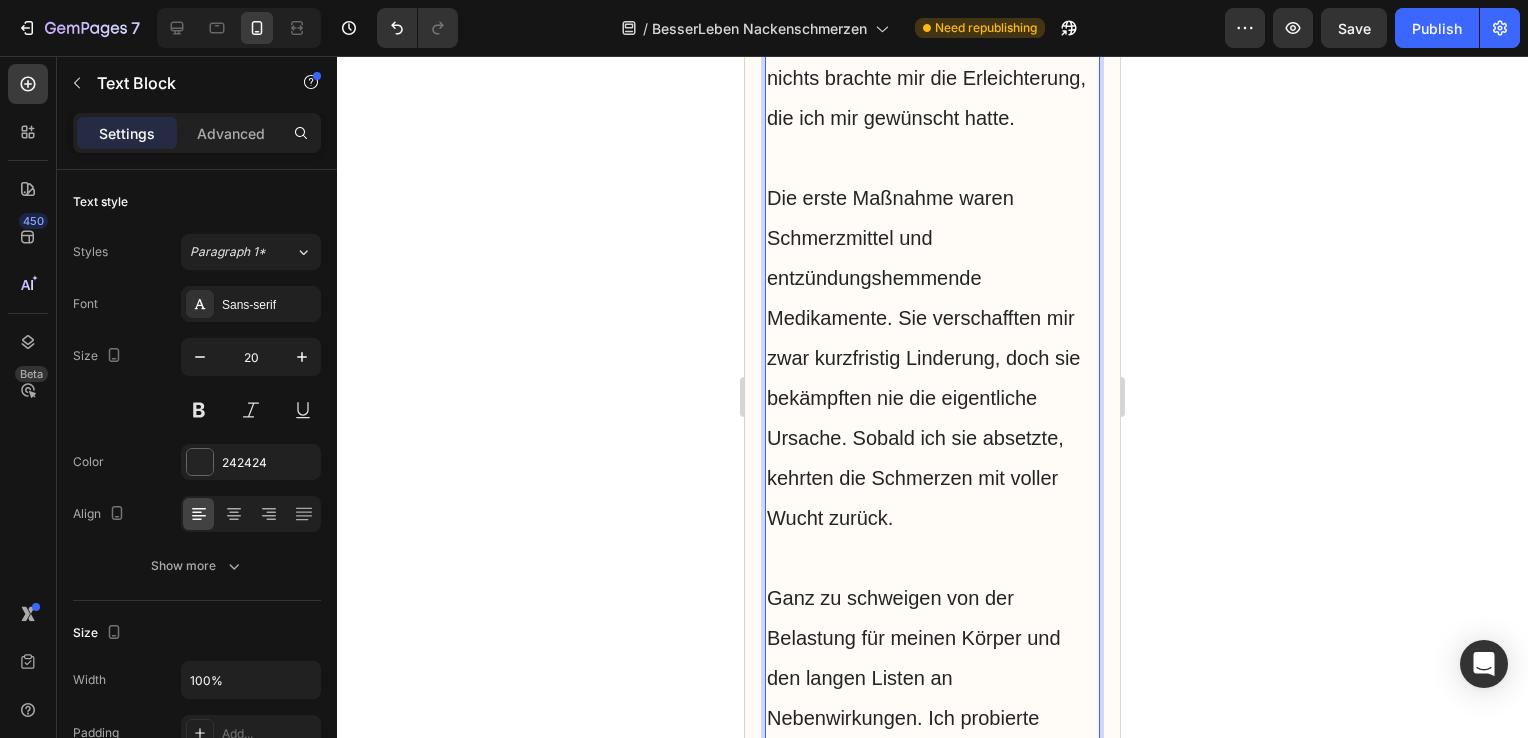 scroll, scrollTop: 4479, scrollLeft: 0, axis: vertical 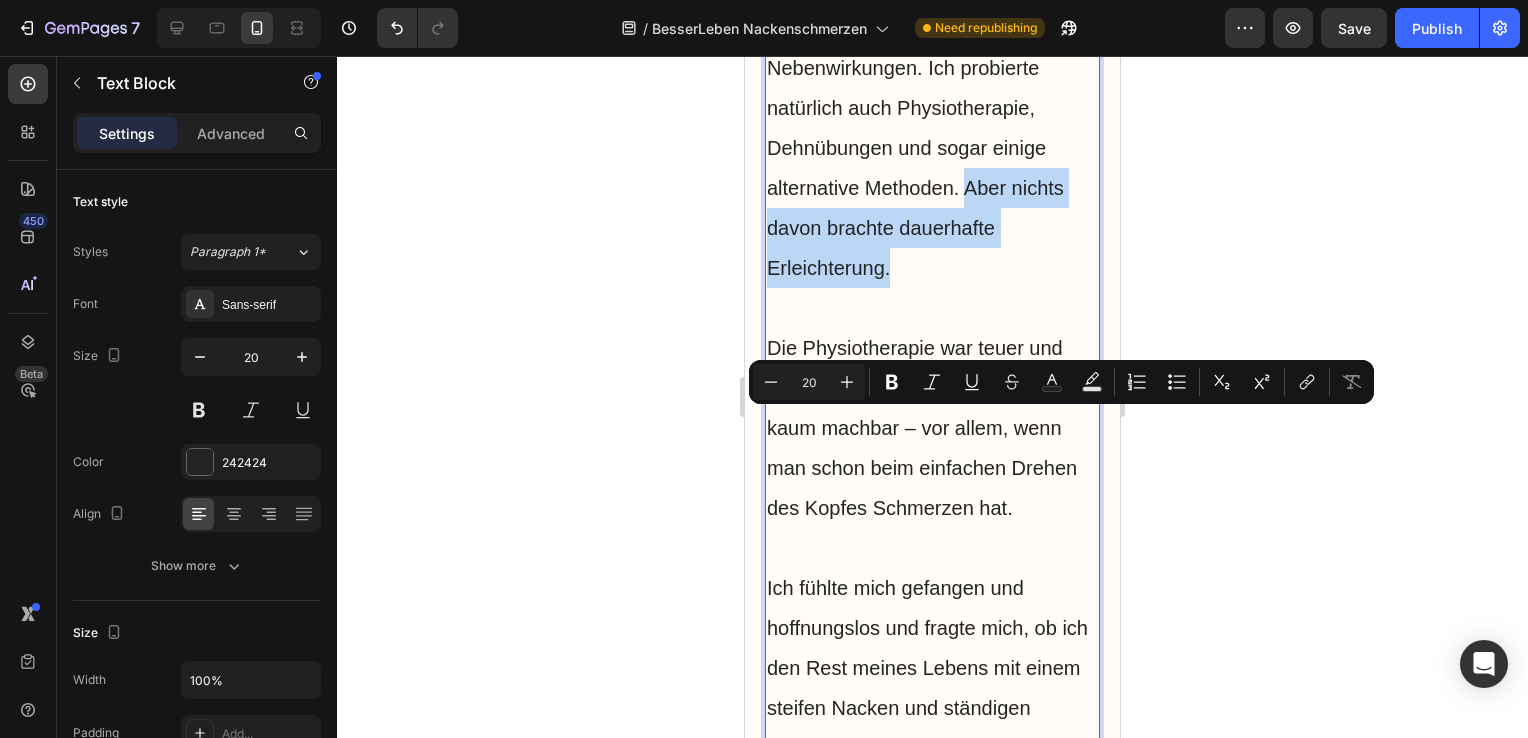 drag, startPoint x: 968, startPoint y: 424, endPoint x: 964, endPoint y: 498, distance: 74.10803 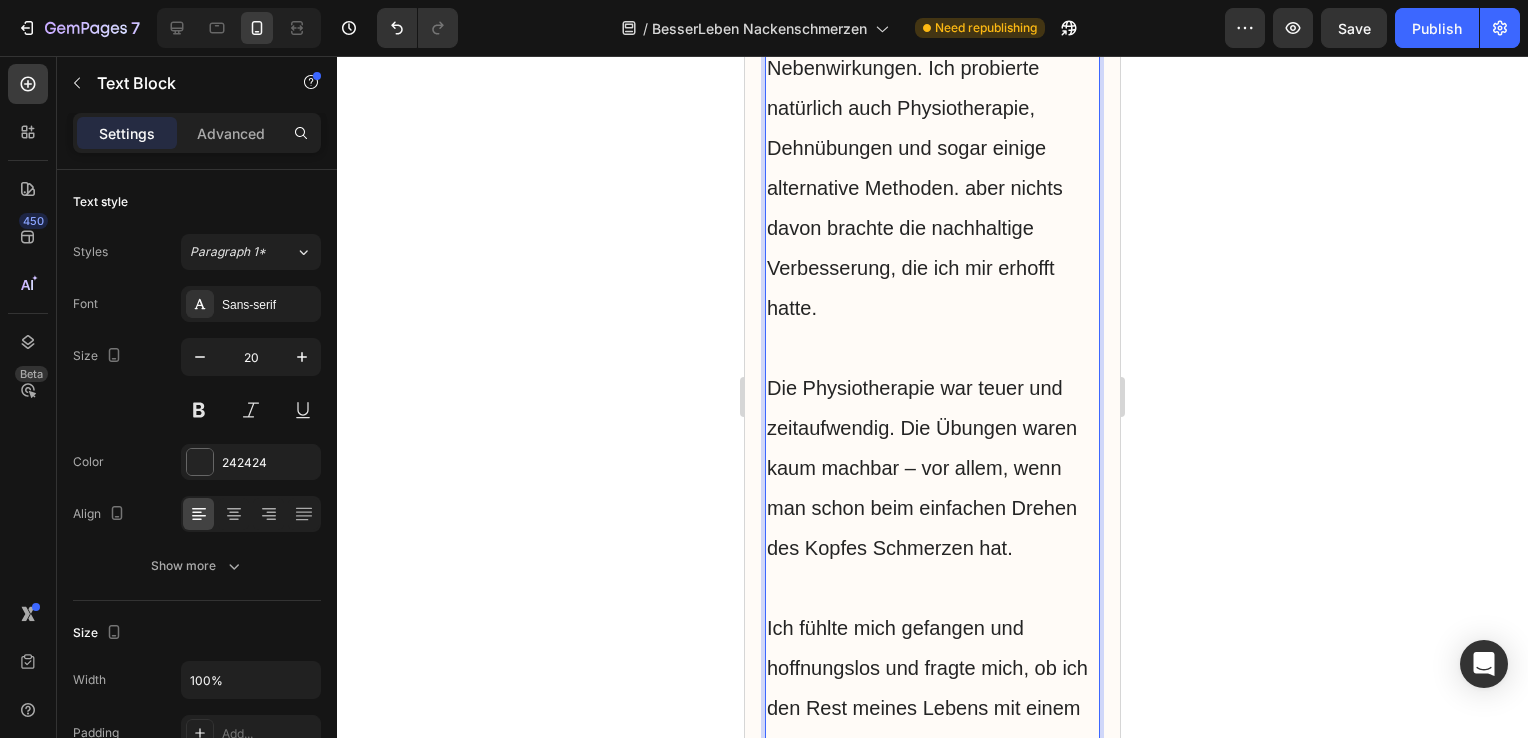 click on "Ganz zu schweigen von der Belastung für meinen Körper und den langen Listen an Nebenwirkungen. Ich probierte natürlich auch Physiotherapie, Dehnübungen und sogar einige alternative Methoden. aber nichts davon brachte die nachhaltige Verbesserung, die ich mir erhofft hatte." at bounding box center (932, 108) 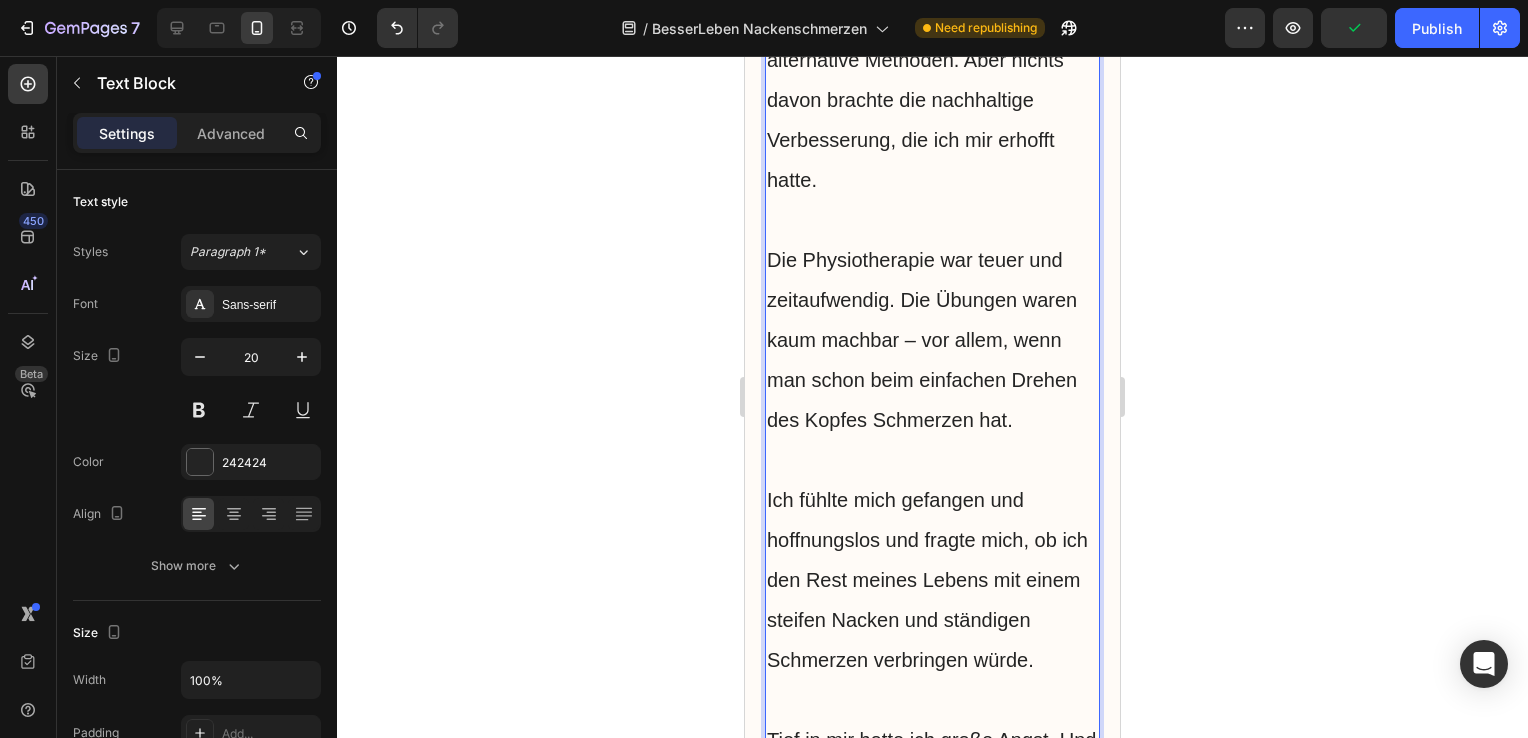 scroll, scrollTop: 5260, scrollLeft: 0, axis: vertical 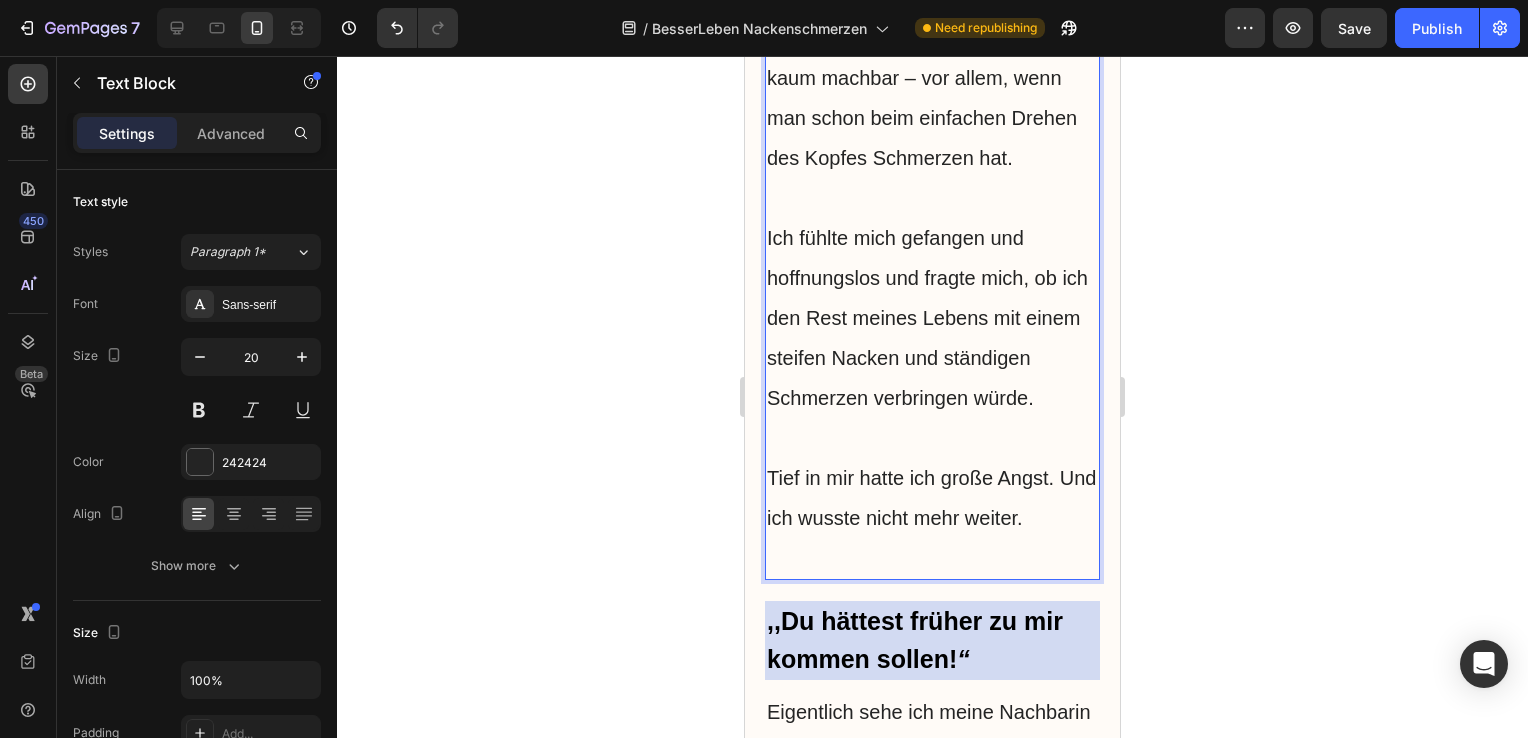 click on "Die Physiotherapie war teuer und zeitaufwendig. Die Übungen waren kaum machbar – vor allem, wenn man schon beim einfachen Drehen des Kopfes Schmerzen hat." at bounding box center (932, 58) 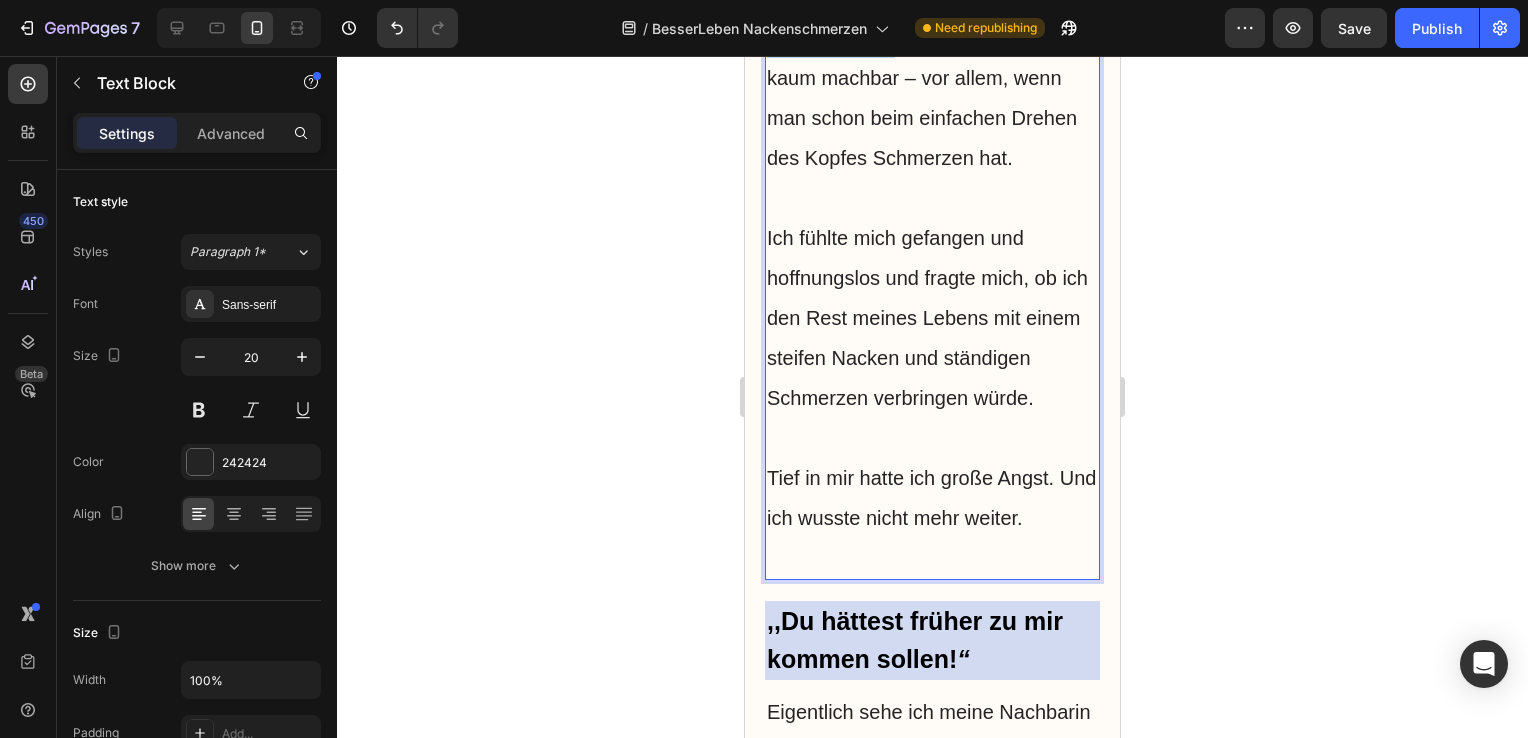 drag, startPoint x: 764, startPoint y: 230, endPoint x: 892, endPoint y: 288, distance: 140.52757 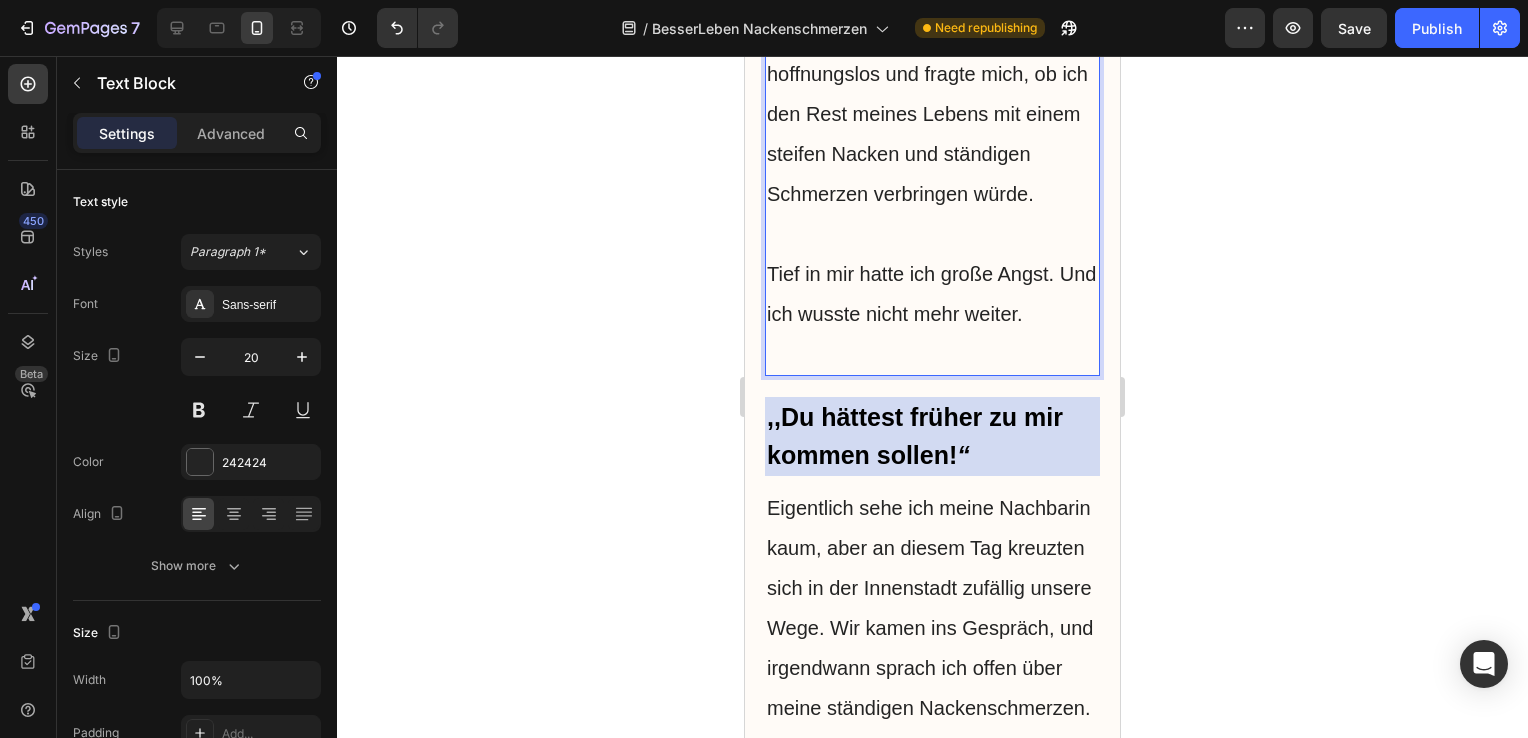 scroll, scrollTop: 5840, scrollLeft: 0, axis: vertical 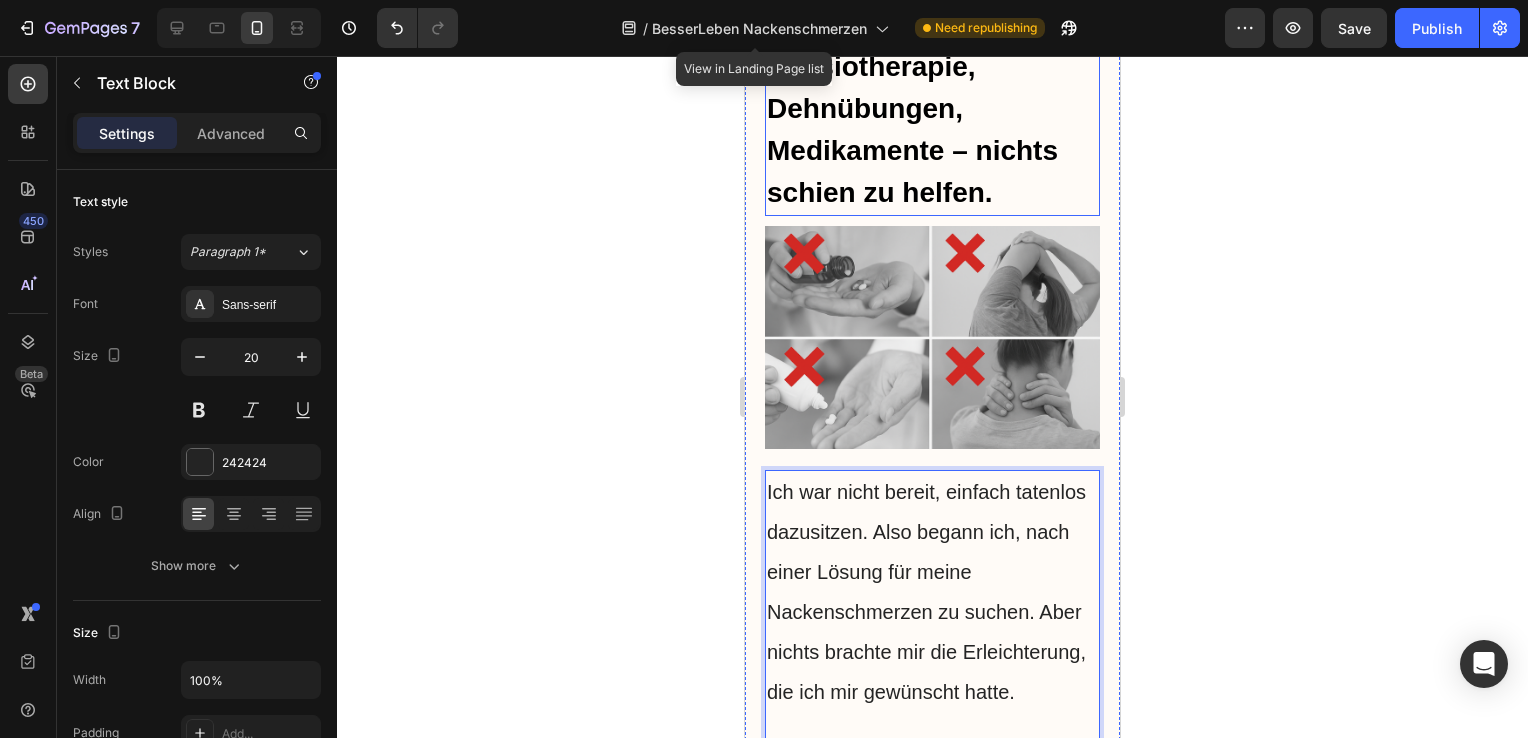 click on "Ich hatte alles versucht: Physiotherapie, Dehnübungen, Medikamente – nichts schien zu helfen." at bounding box center [932, 109] 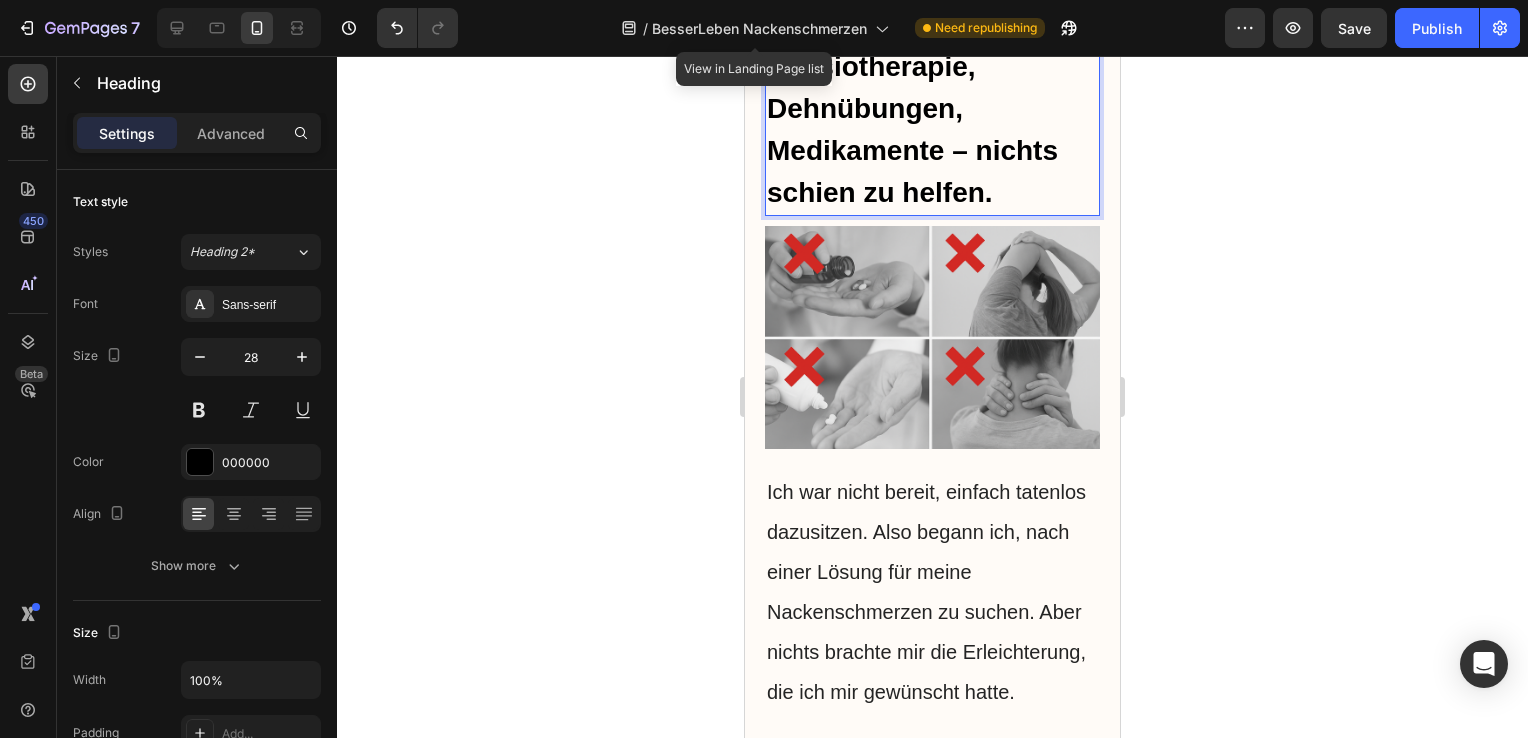 click on "Ich hatte alles versucht: Physiotherapie, Dehnübungen, Medikamente – nichts schien zu helfen." at bounding box center [932, 109] 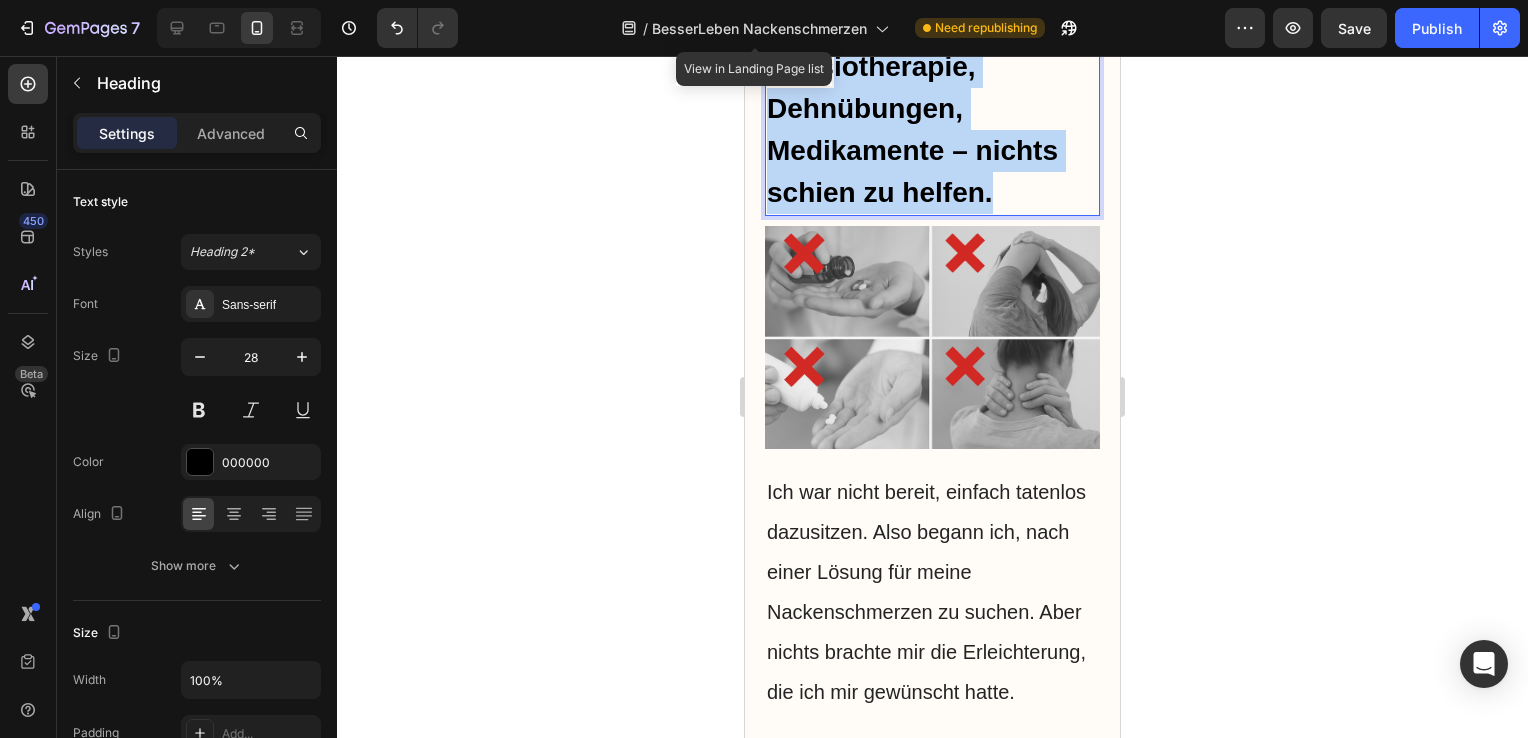 drag, startPoint x: 1003, startPoint y: 403, endPoint x: 833, endPoint y: 267, distance: 217.70622 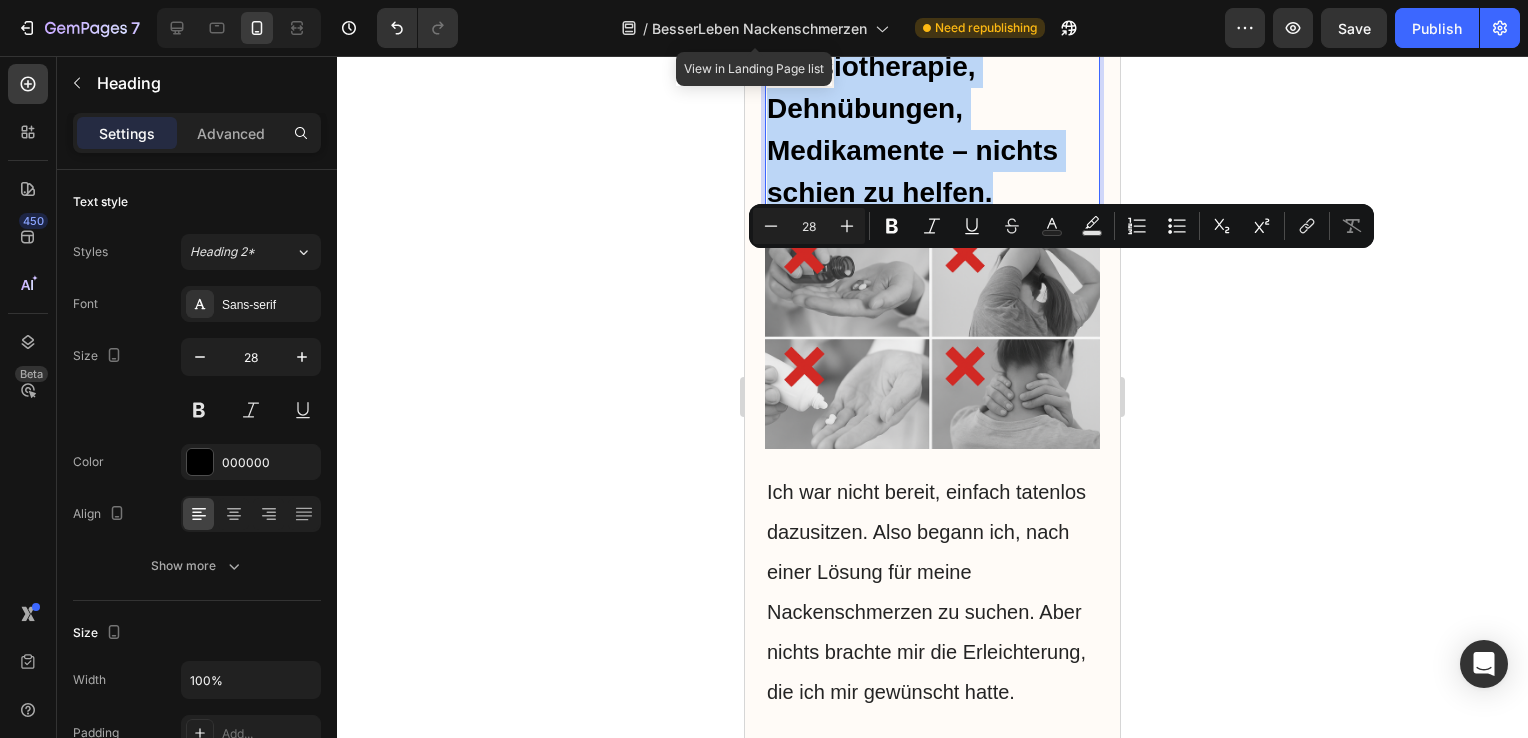 click on "Ich hatte alles versucht: Physiotherapie, Dehnübungen, Medikamente – nichts schien zu helfen." at bounding box center (932, 109) 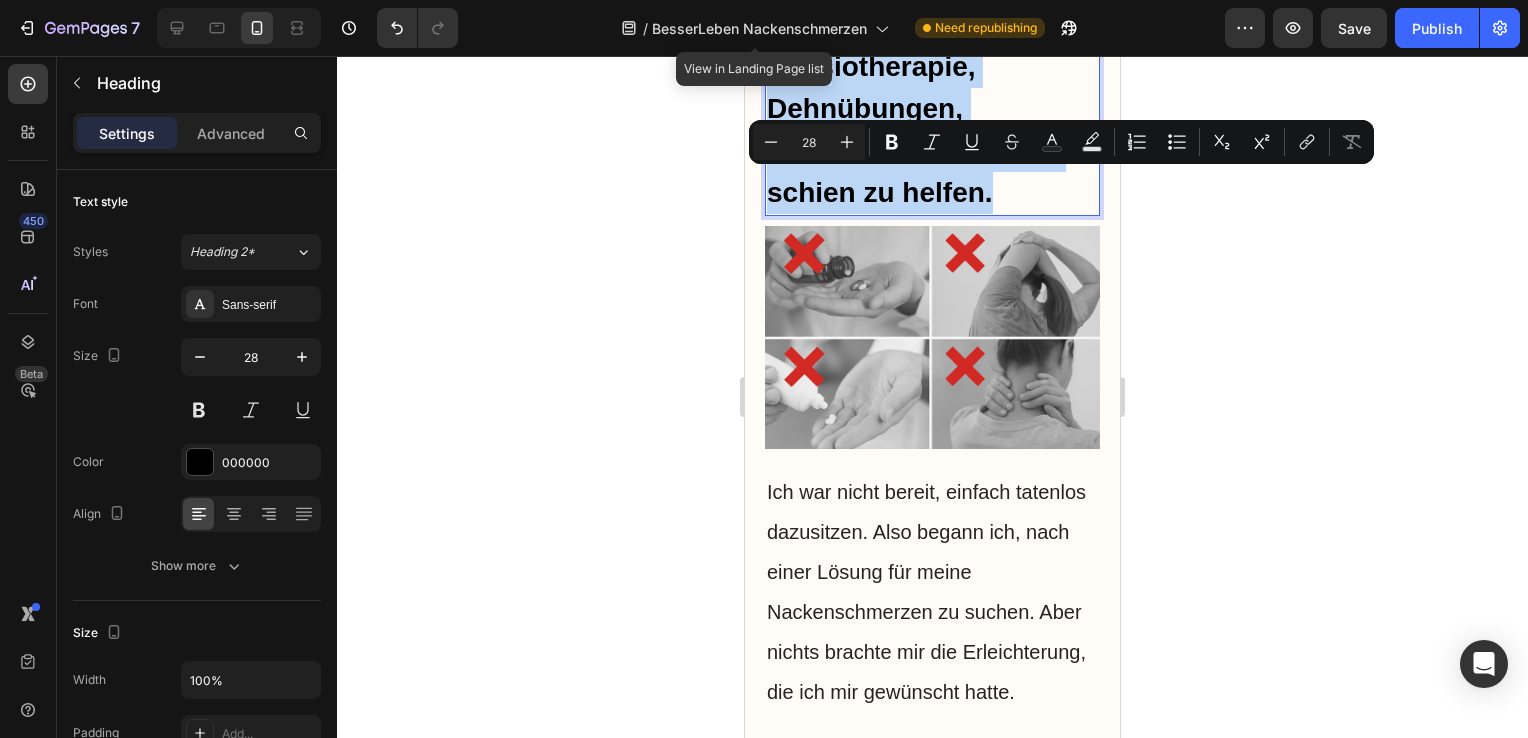 drag, startPoint x: 1012, startPoint y: 401, endPoint x: 768, endPoint y: 191, distance: 321.92545 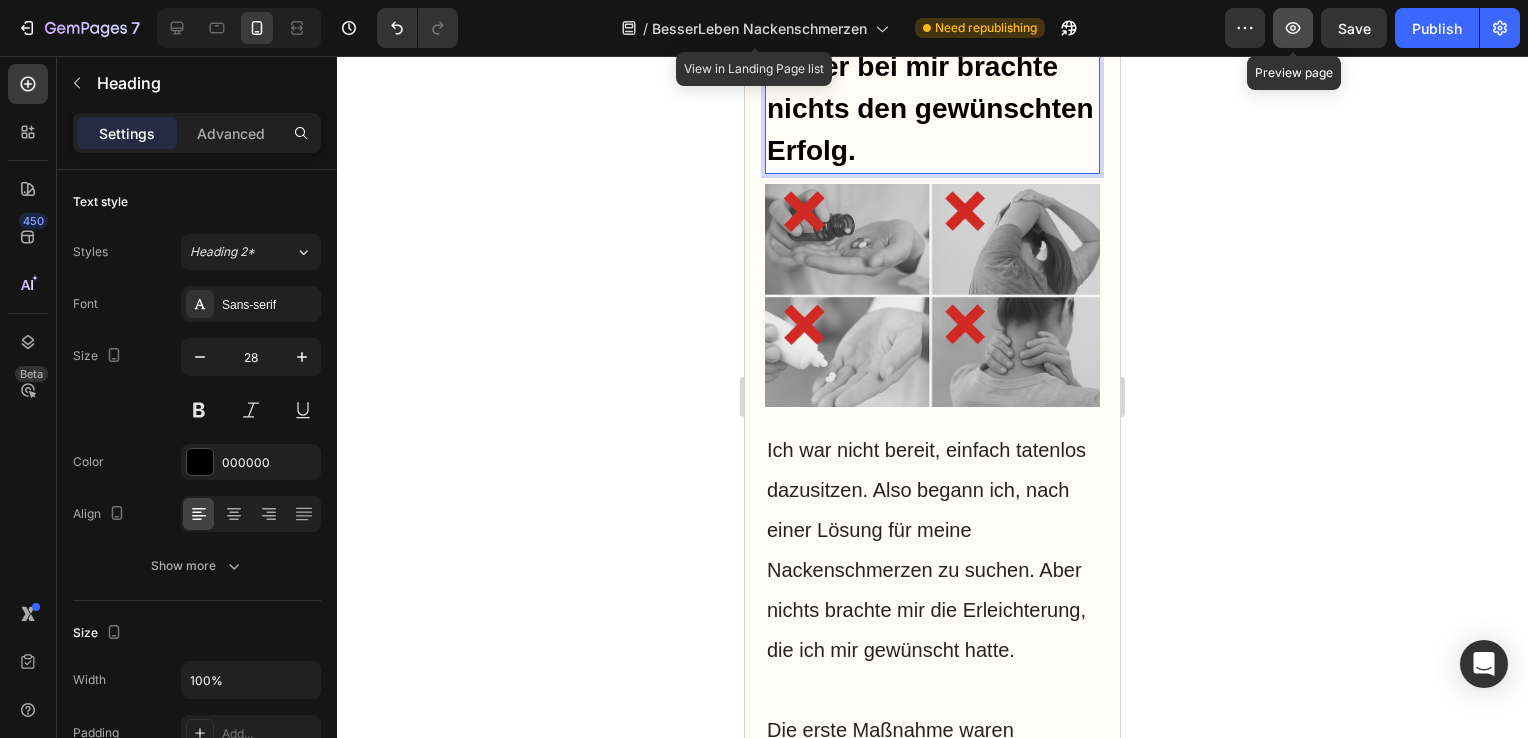 click 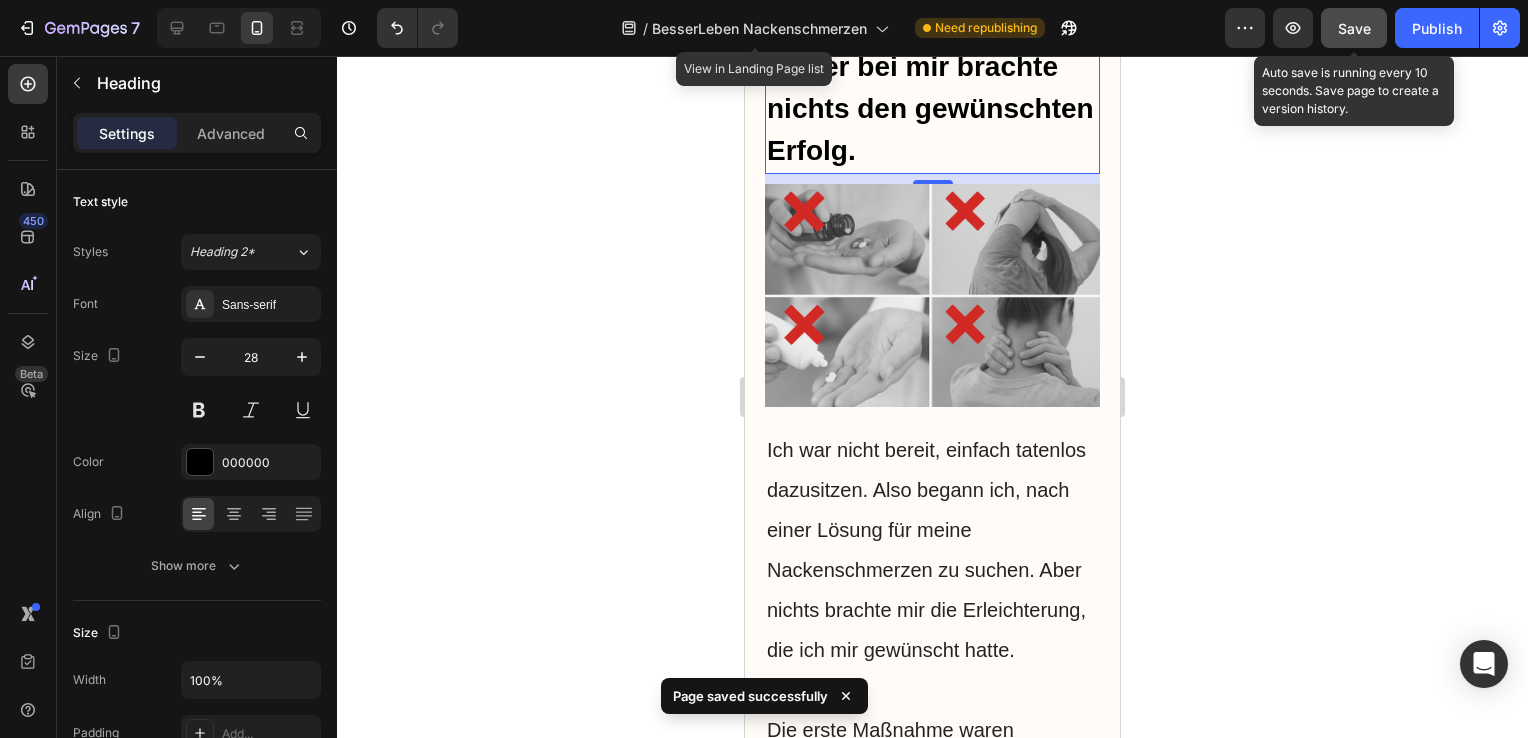 click on "Save" at bounding box center [1354, 28] 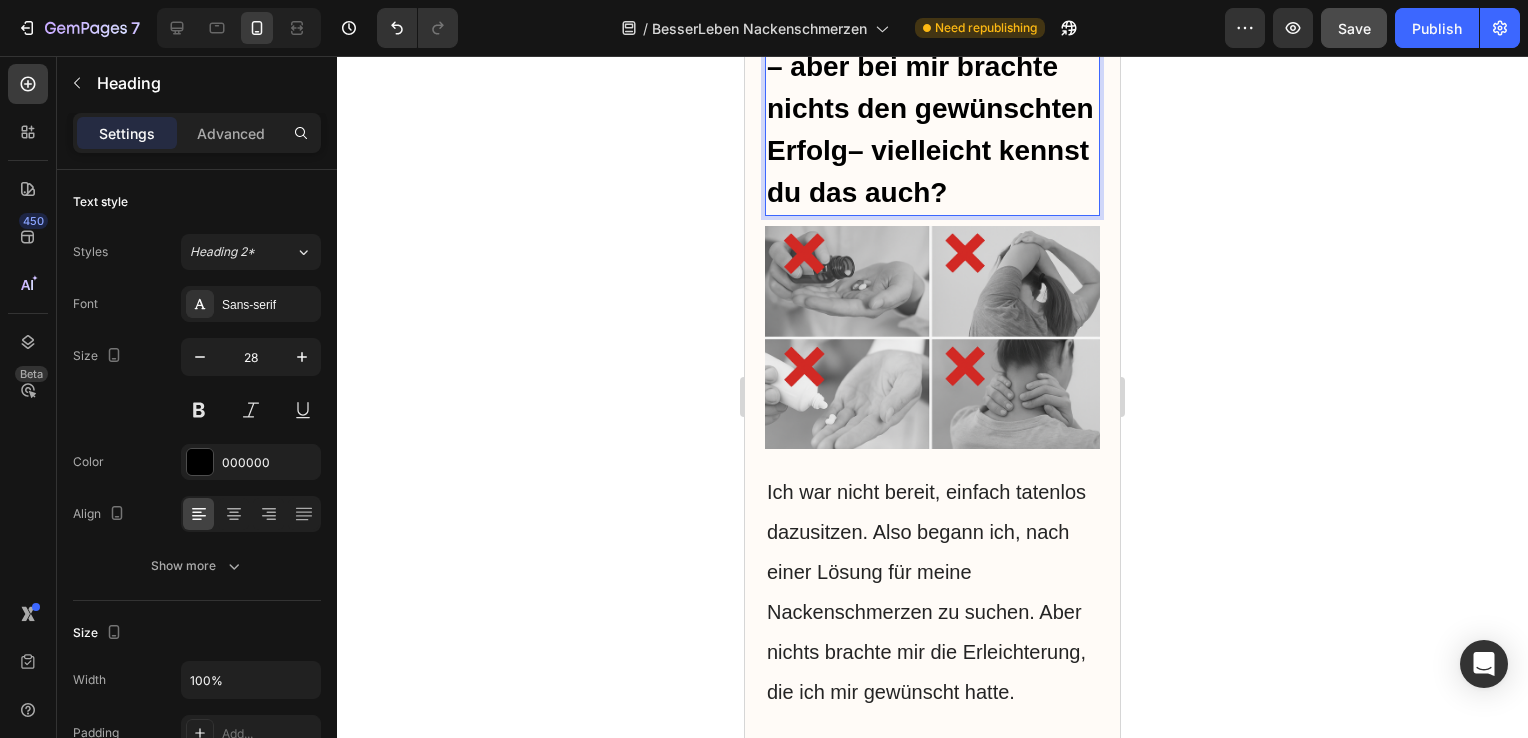 click on "Ich habe alles versucht – aber bei mir brachte nichts den gewünschten Erfolg– vielleicht kennst du das auch?" at bounding box center [932, 109] 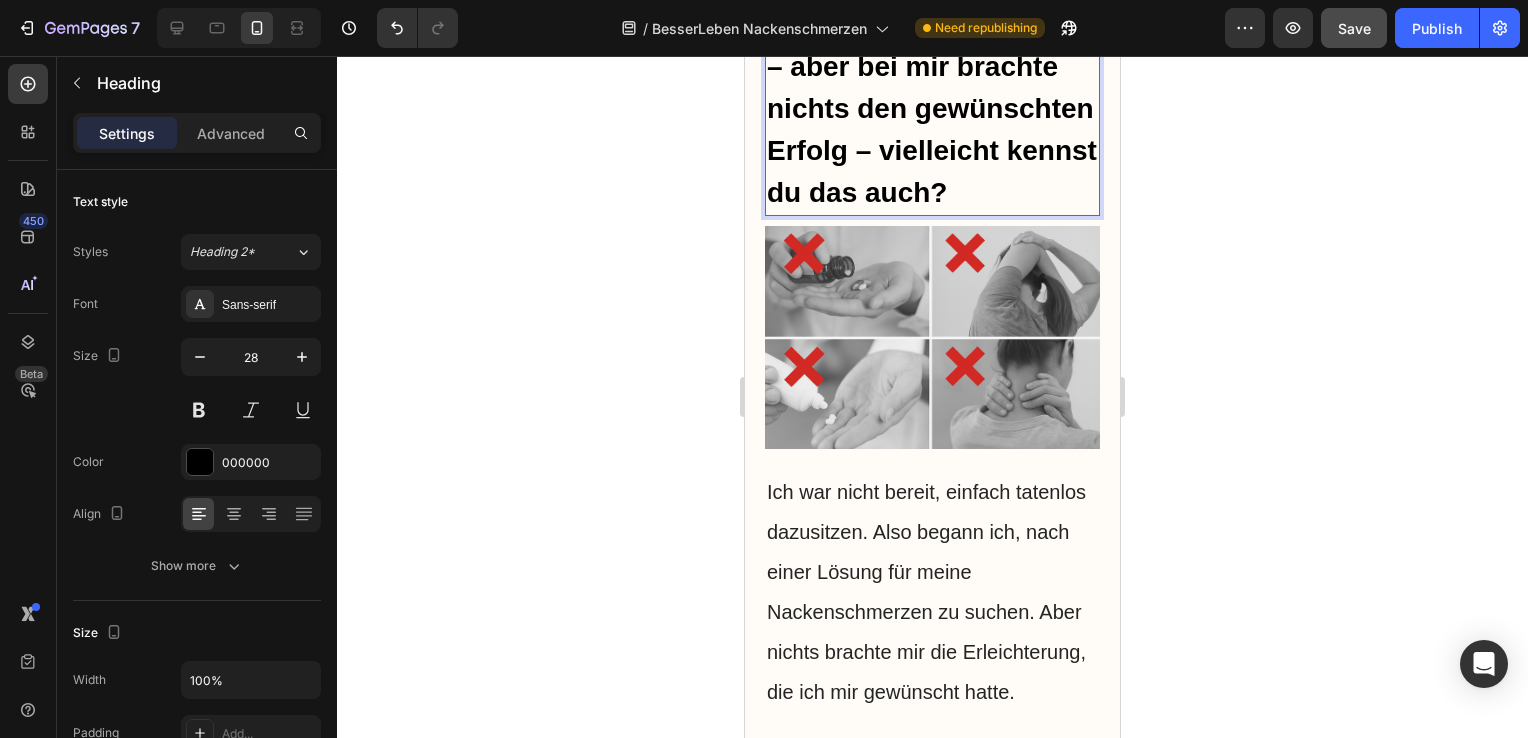 click 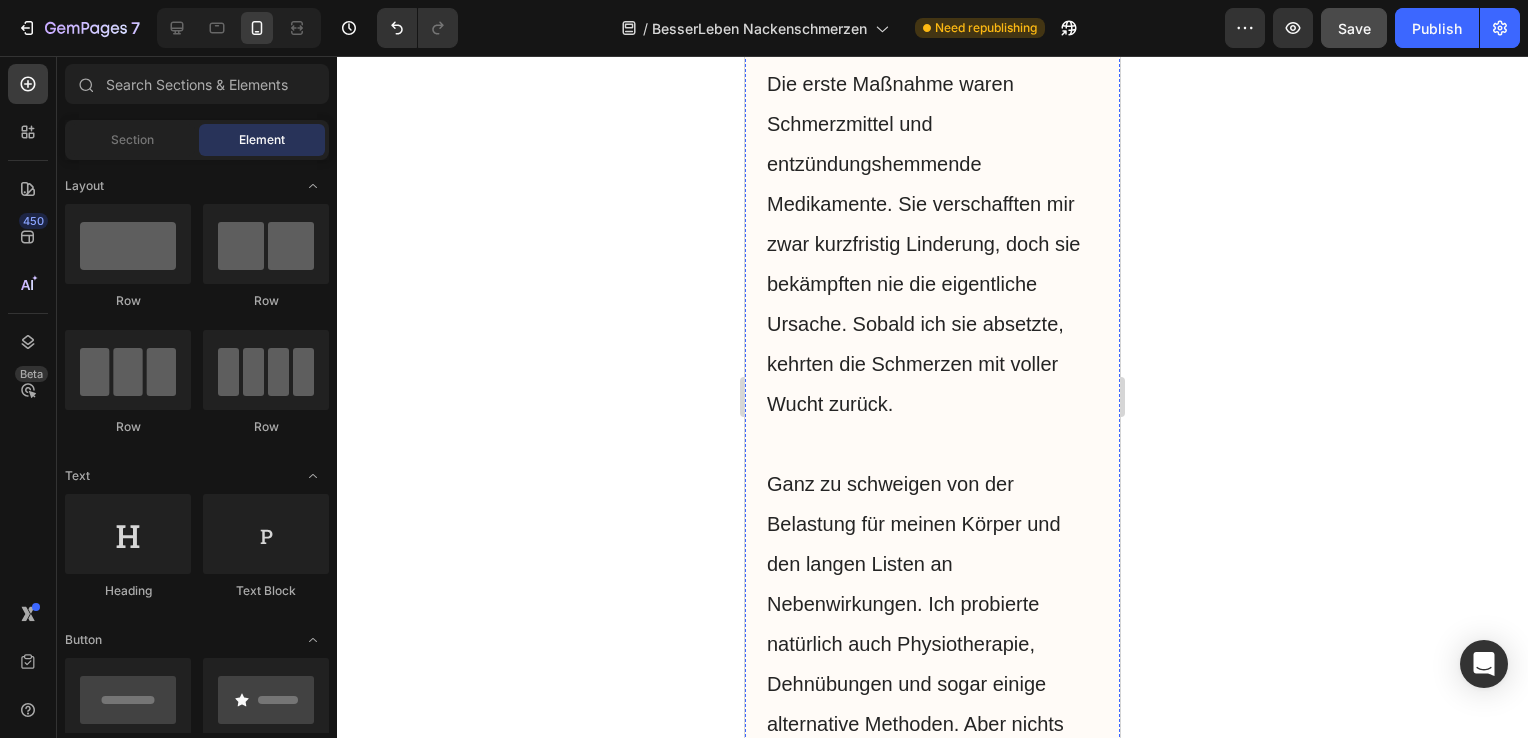 scroll, scrollTop: 4595, scrollLeft: 0, axis: vertical 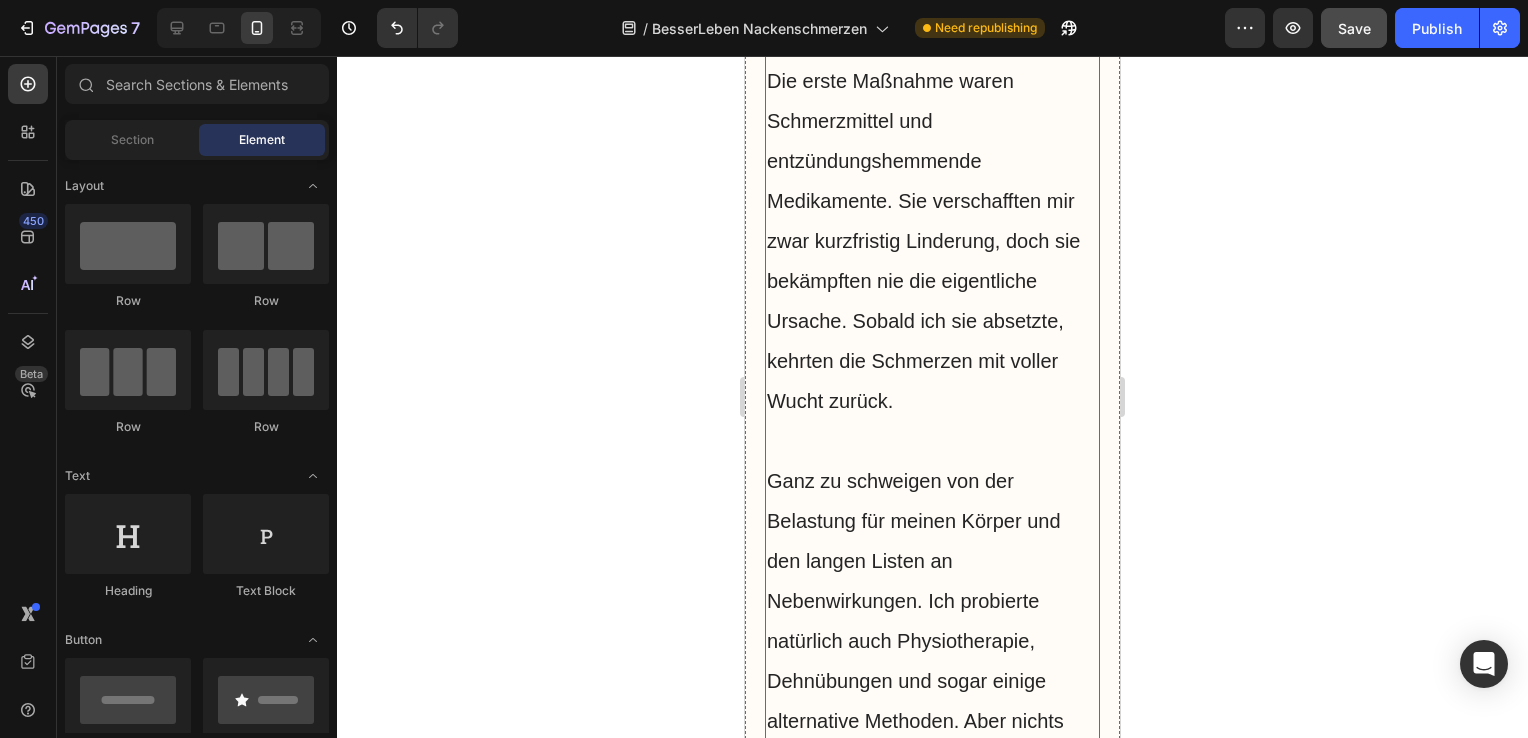 click on "Ich war nicht bereit, einfach tatenlos dazusitzen. Also begann ich, nach einer Lösung für meine Nackenschmerzen zu suchen. Aber nichts brachte mir die Erleichterung, die ich mir gewünscht hatte." at bounding box center [932, -99] 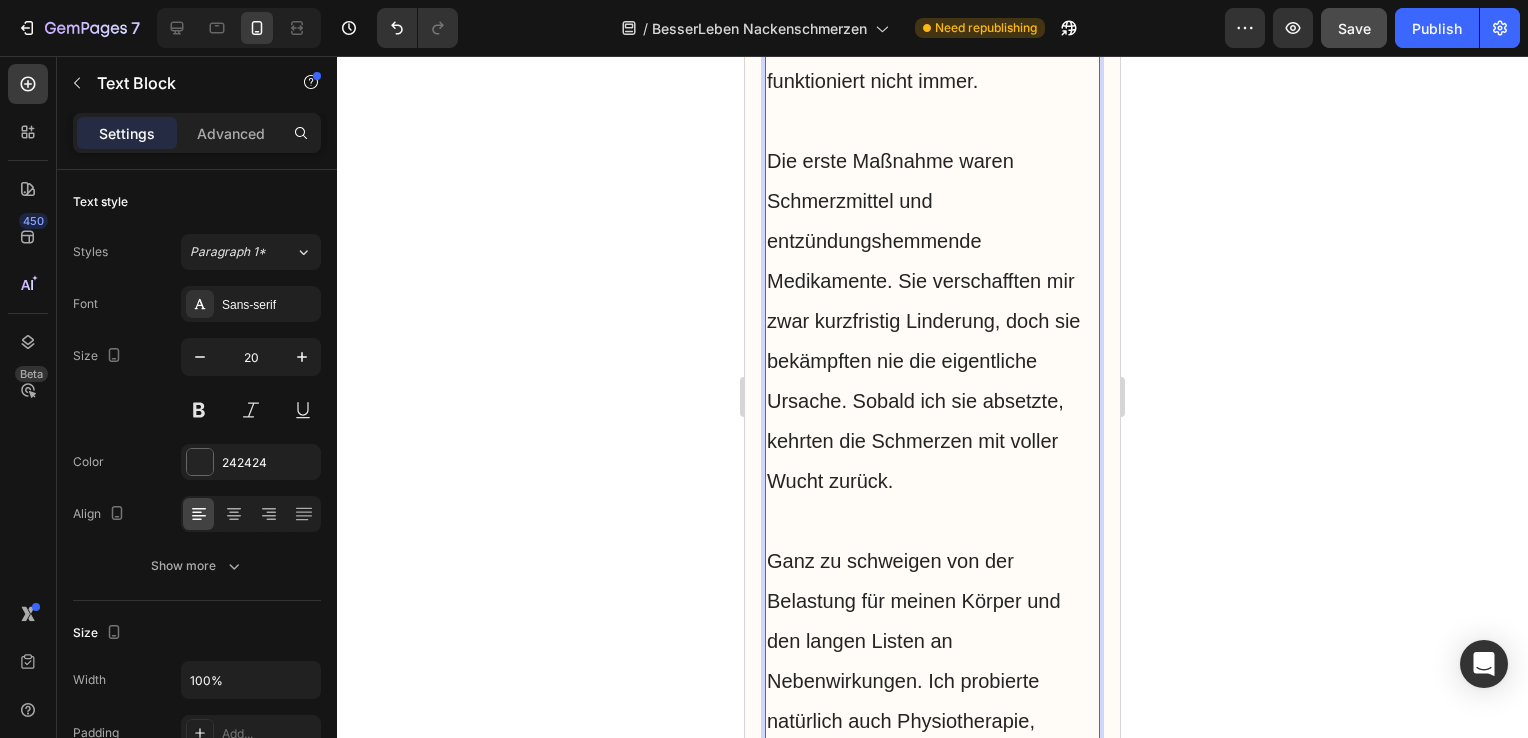 click 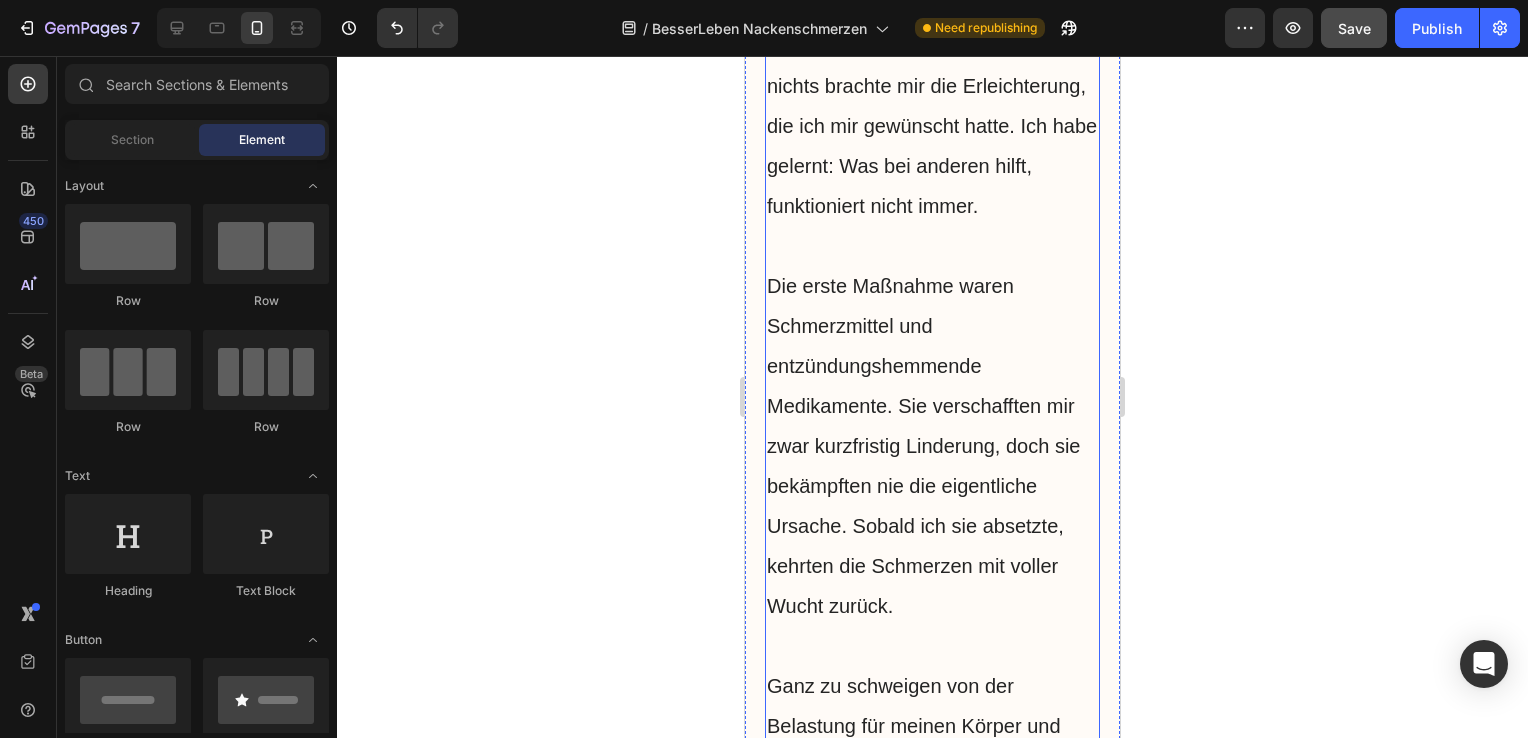 scroll, scrollTop: 4472, scrollLeft: 0, axis: vertical 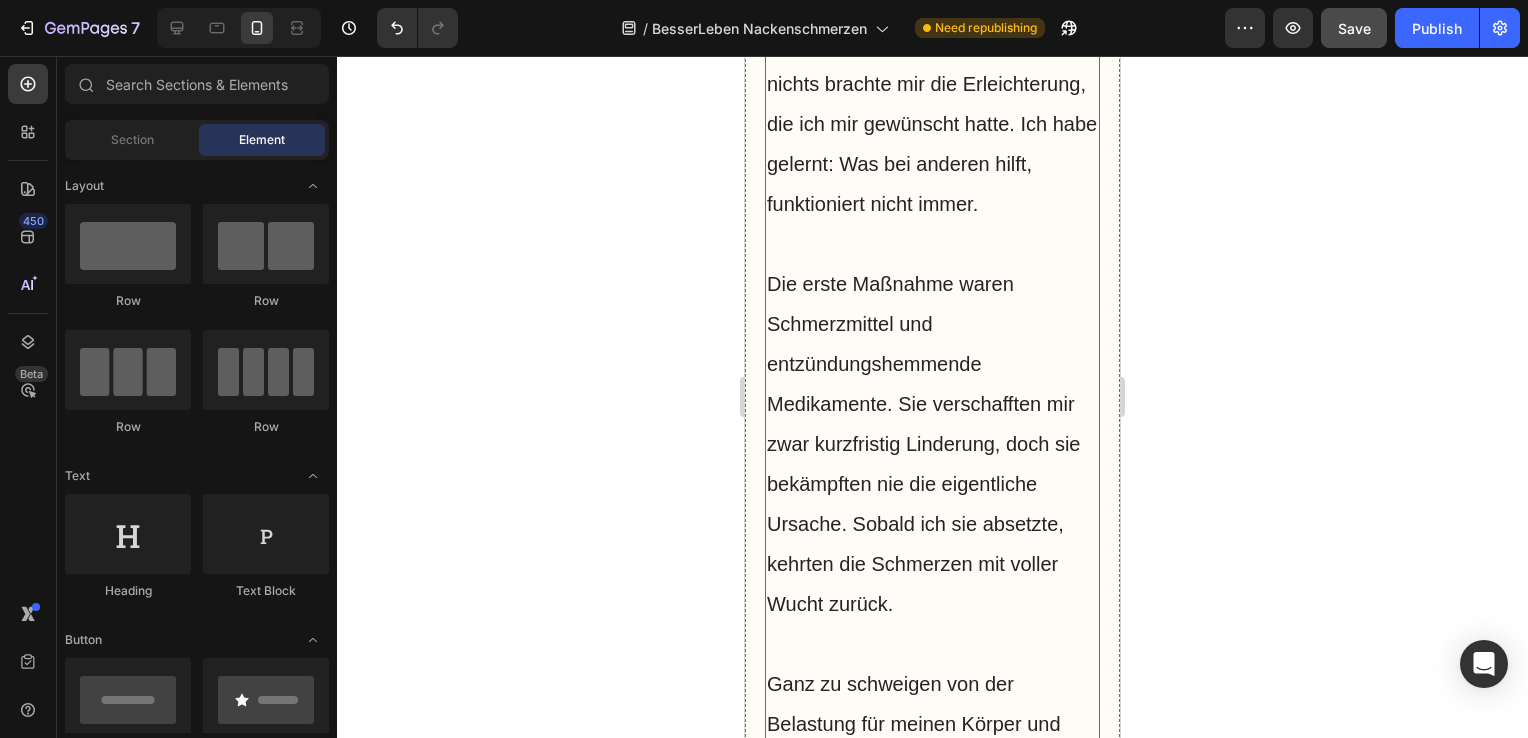 click on "Ich war nicht bereit, einfach tatenlos dazusitzen. Also begann ich, nach einer Lösung für meine Nackenschmerzen zu suchen. Aber nichts brachte mir die Erleichterung, die ich mir gewünscht hatte. Ich habe gelernt: Was bei anderen hilft, funktioniert nicht immer." at bounding box center [932, 64] 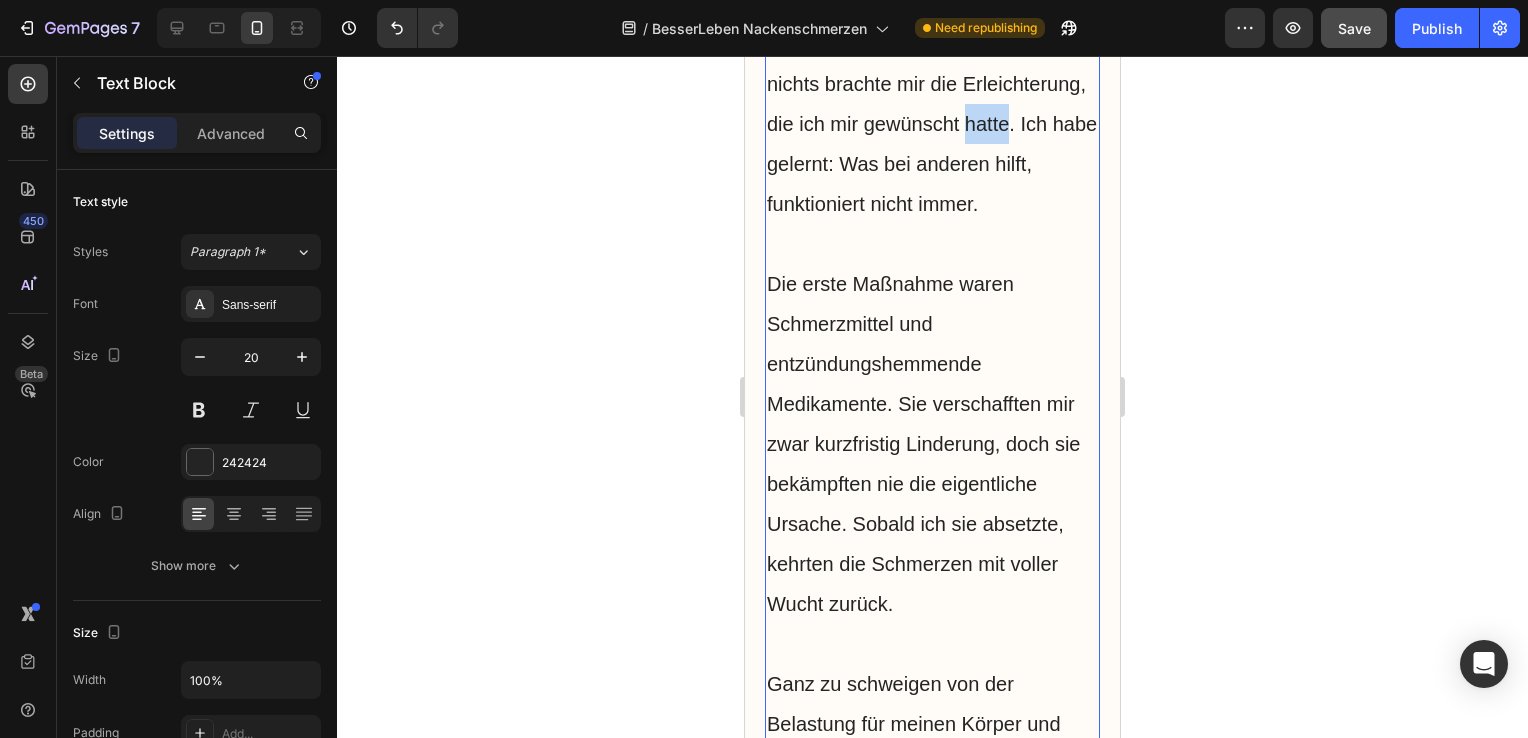 click on "Ich war nicht bereit, einfach tatenlos dazusitzen. Also begann ich, nach einer Lösung für meine Nackenschmerzen zu suchen. Aber nichts brachte mir die Erleichterung, die ich mir gewünscht hatte. Ich habe gelernt: Was bei anderen hilft, funktioniert nicht immer." at bounding box center (932, 64) 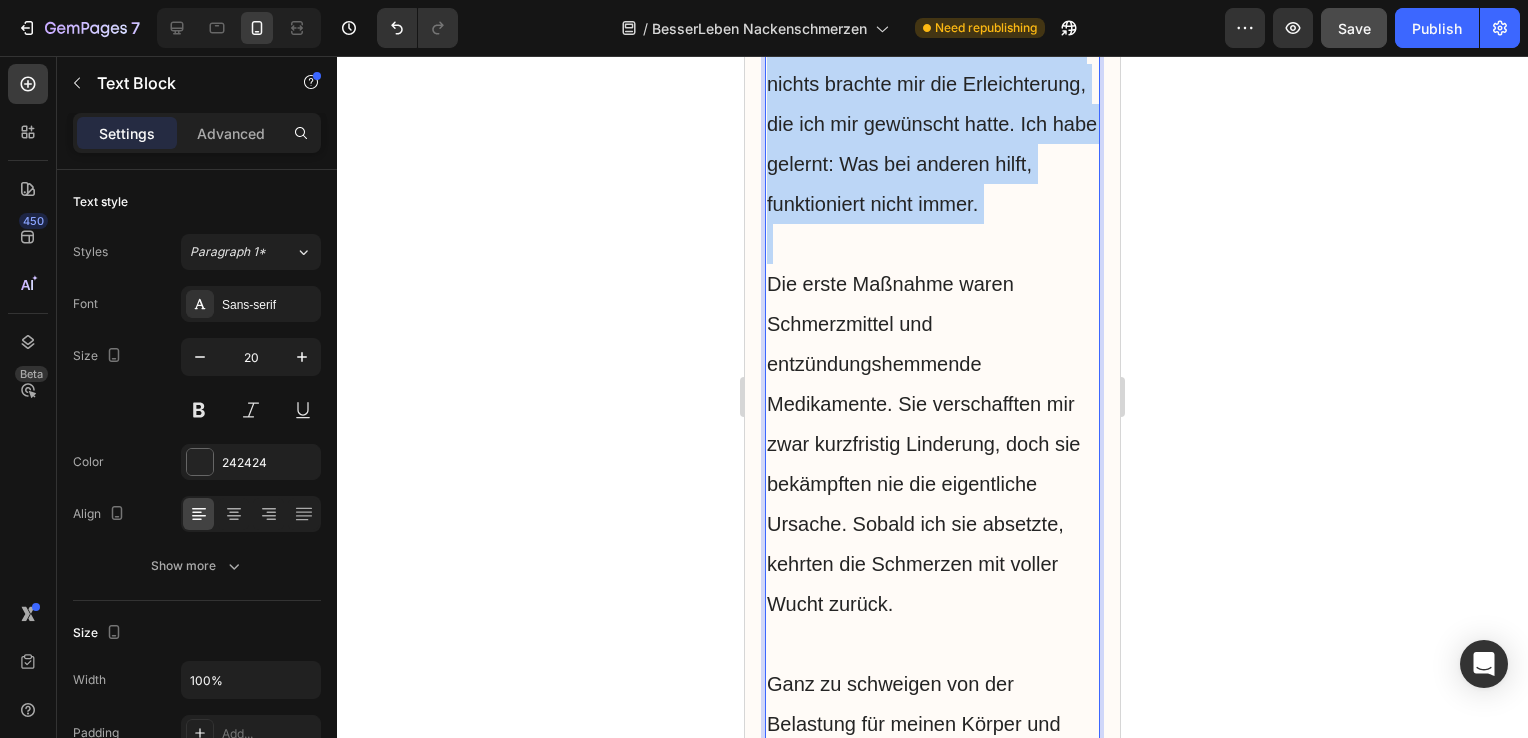 click on "Ich war nicht bereit, einfach tatenlos dazusitzen. Also begann ich, nach einer Lösung für meine Nackenschmerzen zu suchen. Aber nichts brachte mir die Erleichterung, die ich mir gewünscht hatte. Ich habe gelernt: Was bei anderen hilft, funktioniert nicht immer." at bounding box center [932, 64] 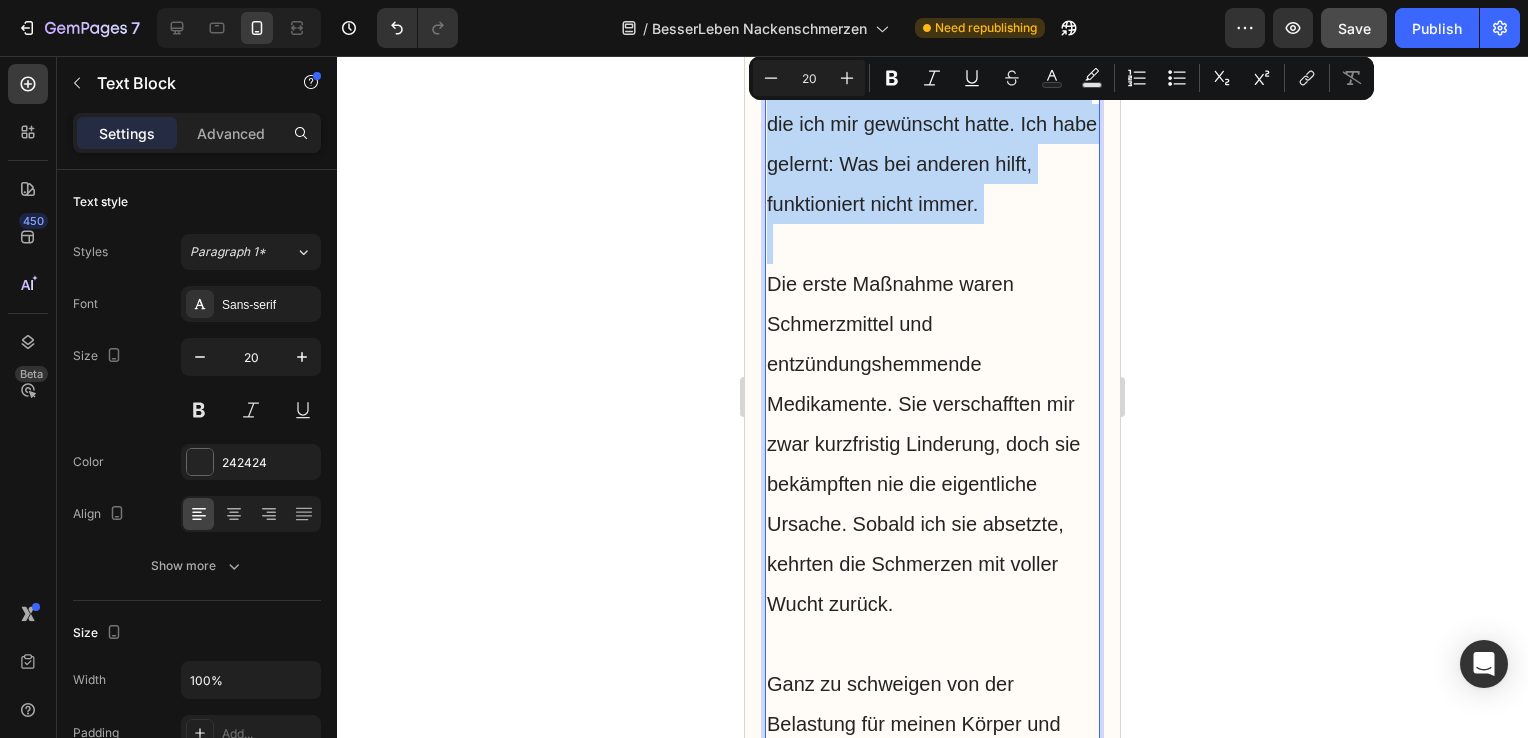 click on "Ich war nicht bereit, einfach tatenlos dazusitzen. Also begann ich, nach einer Lösung für meine Nackenschmerzen zu suchen. Aber nichts brachte mir die Erleichterung, die ich mir gewünscht hatte. Ich habe gelernt: Was bei anderen hilft, funktioniert nicht immer." at bounding box center (932, 64) 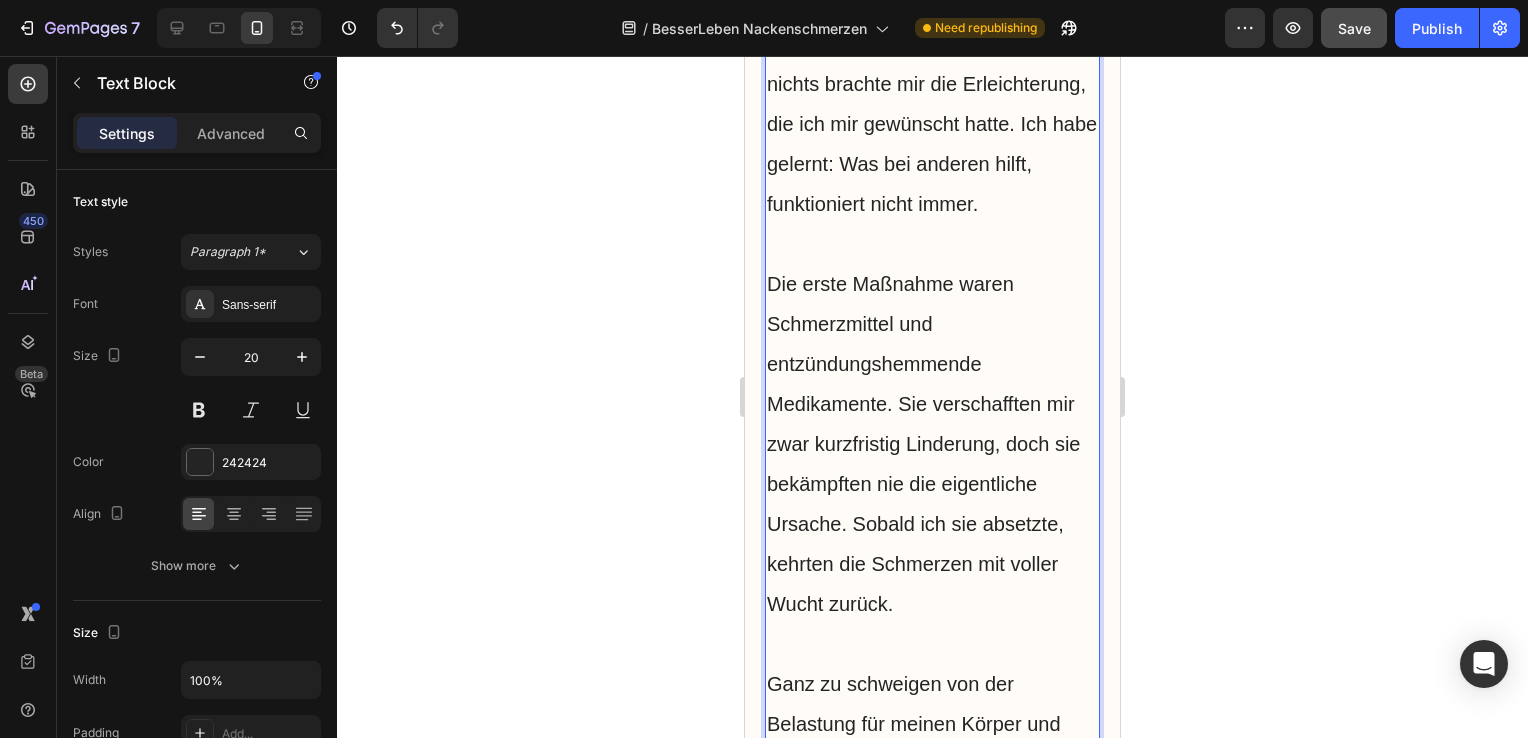 click on "Ich war nicht bereit, einfach tatenlos dazusitzen. Also begann ich, nach einer Lösung für meine Nackenschmerzen zu suchen. Aber nichts brachte mir die Erleichterung, die ich mir gewünscht hatte. Ich habe gelernt: Was bei anderen hilft, funktioniert nicht immer." at bounding box center [932, 64] 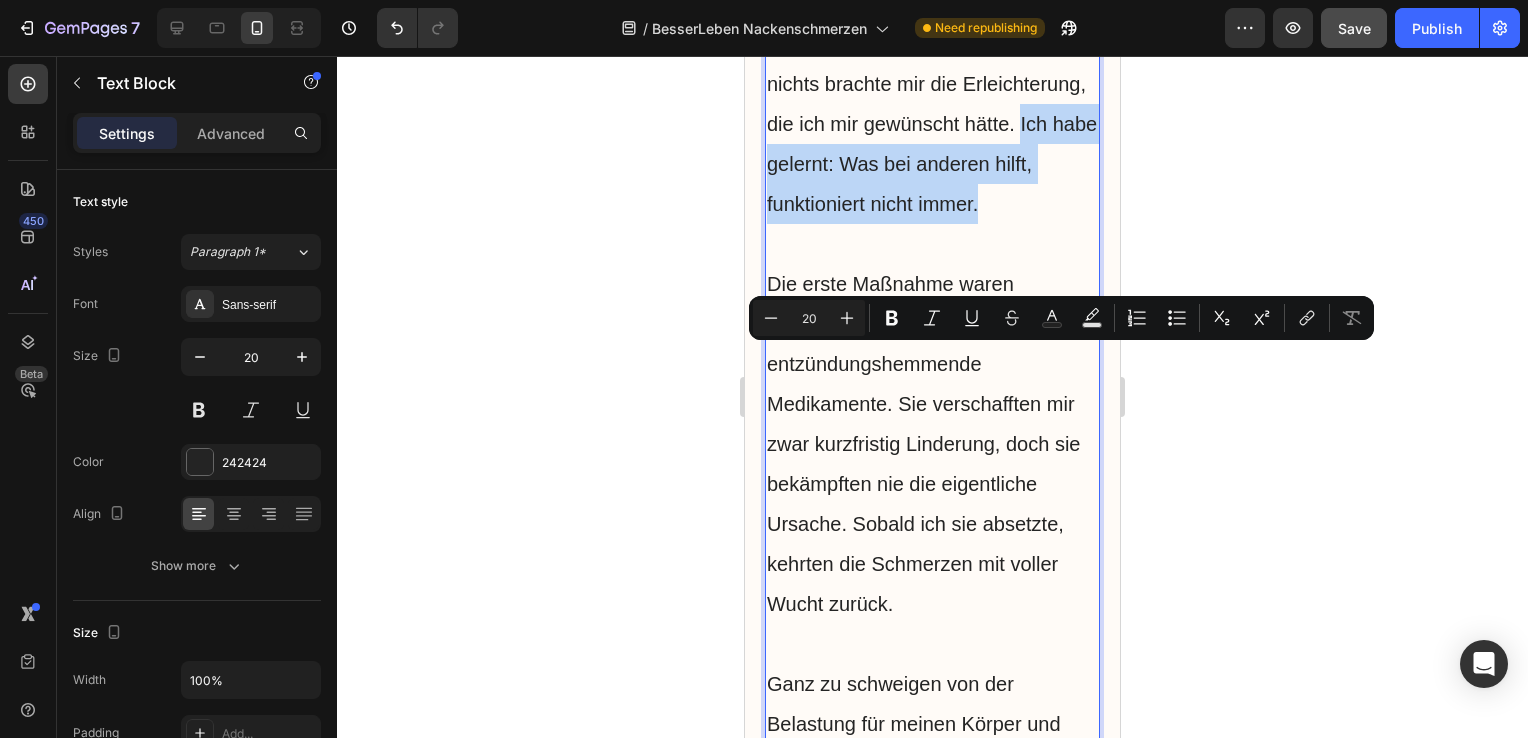 drag, startPoint x: 924, startPoint y: 362, endPoint x: 965, endPoint y: 455, distance: 101.636604 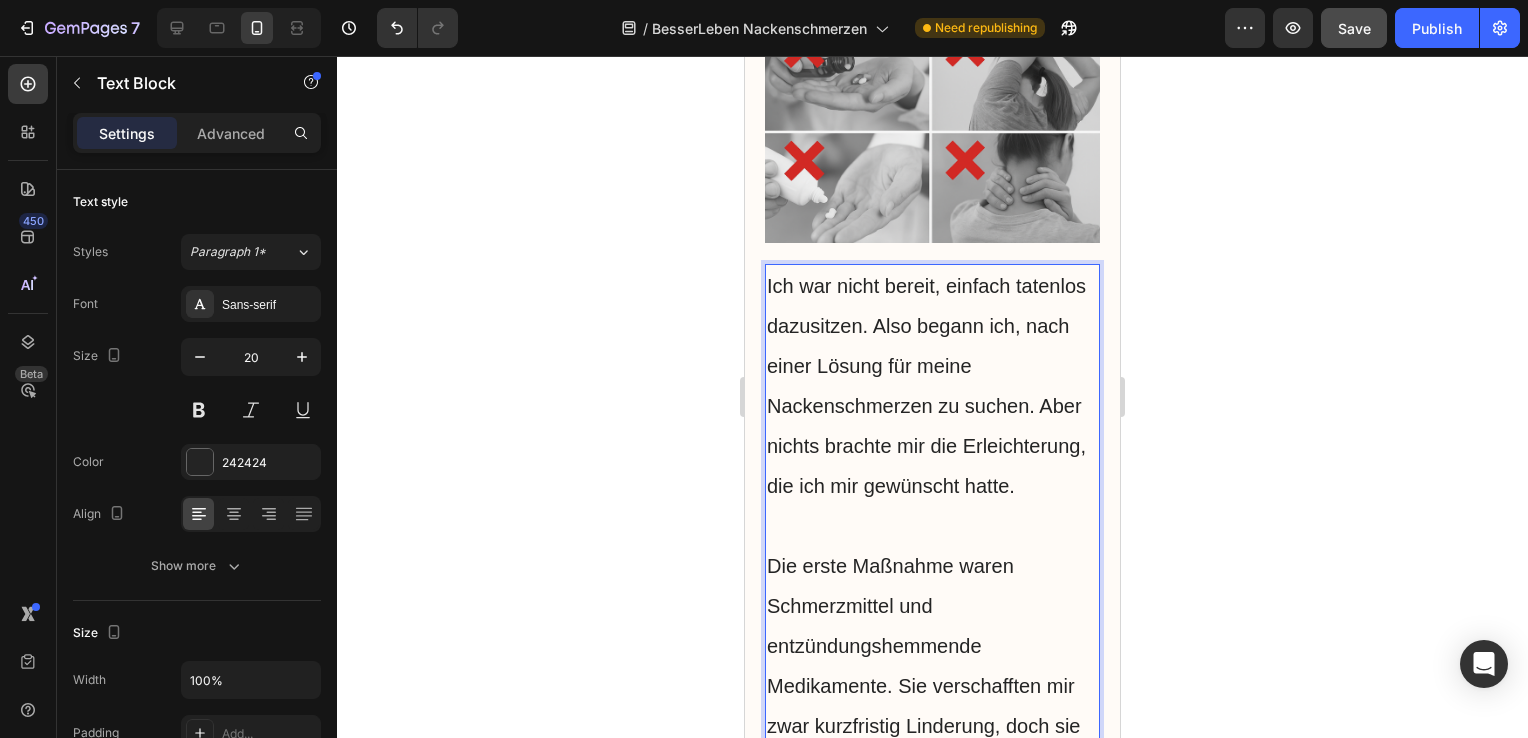 scroll, scrollTop: 4111, scrollLeft: 0, axis: vertical 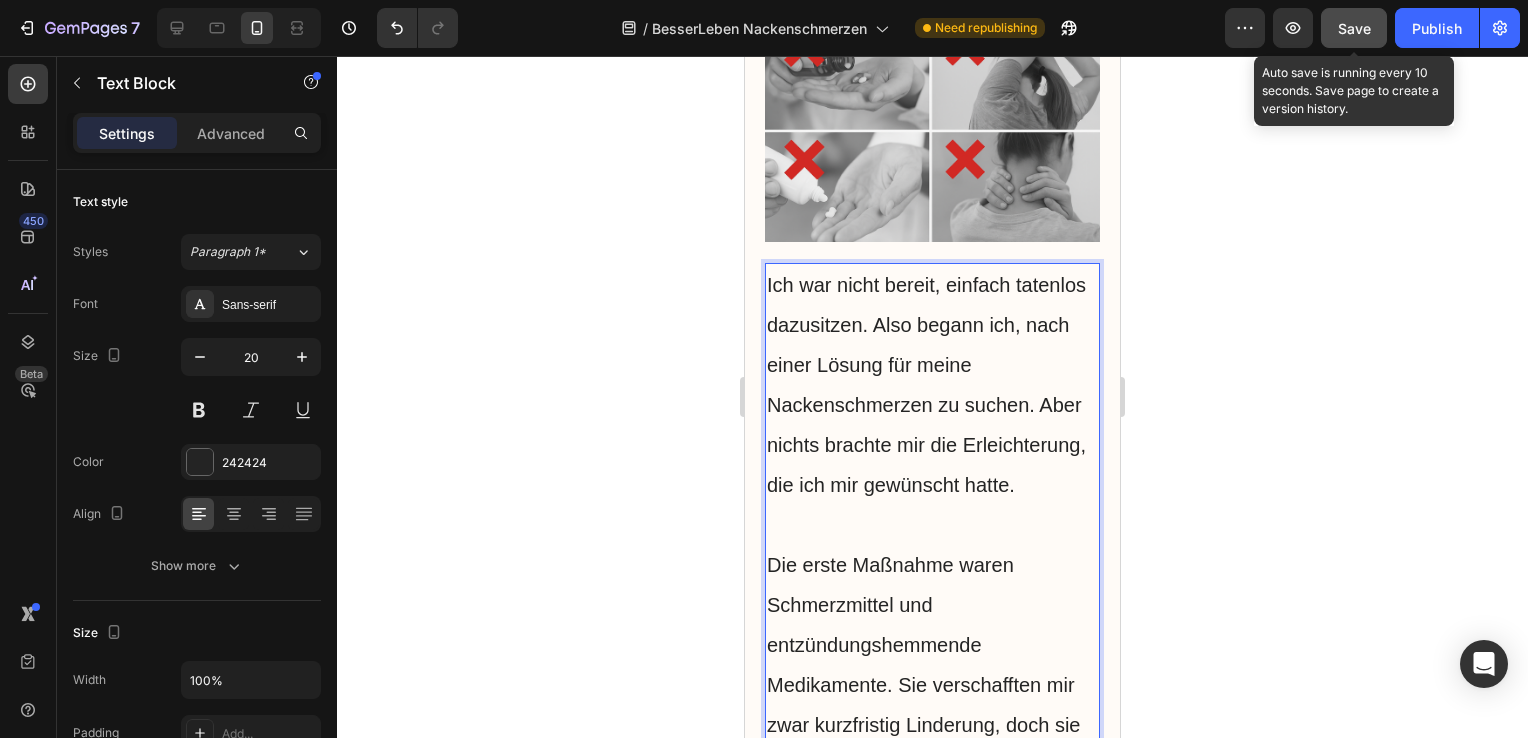 click on "Save" at bounding box center (1354, 28) 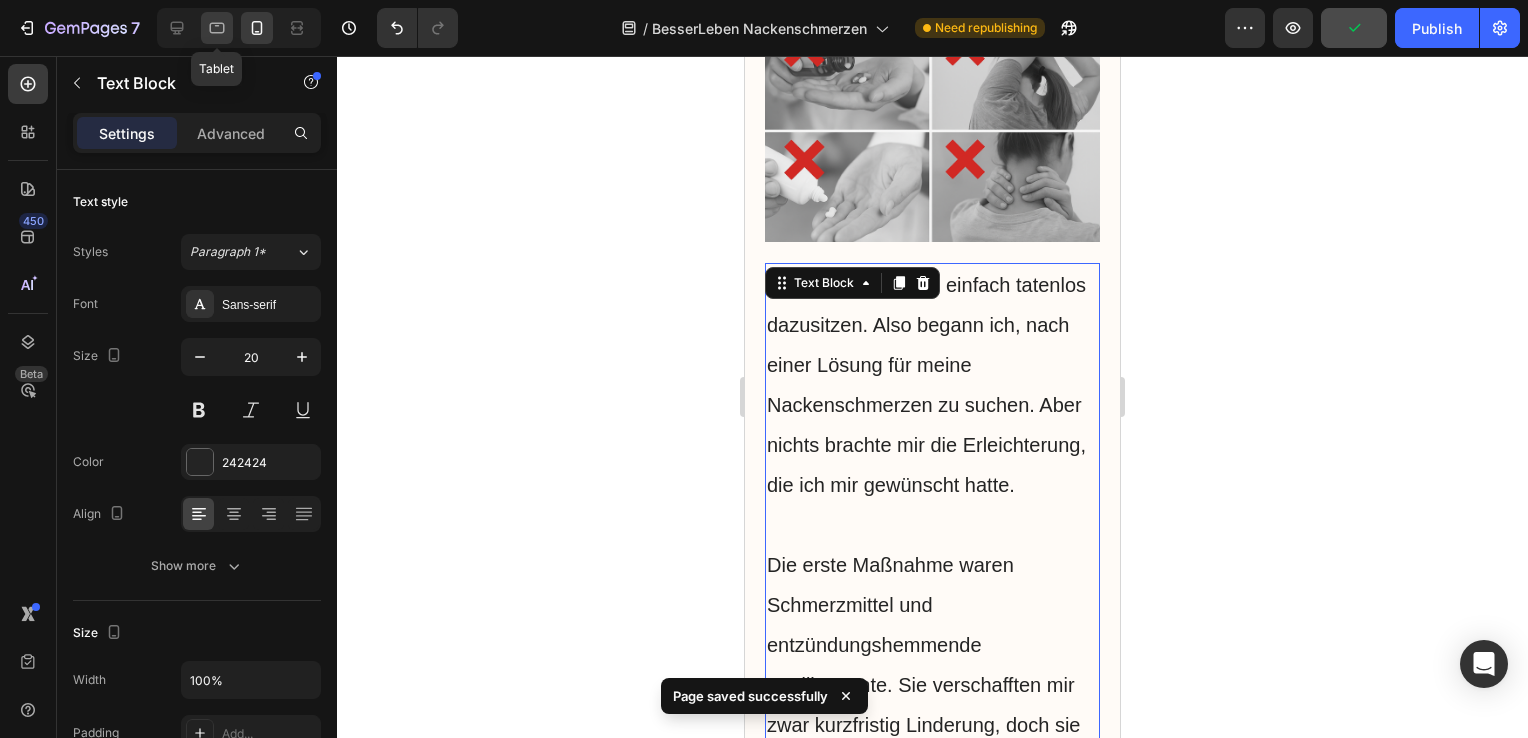 click 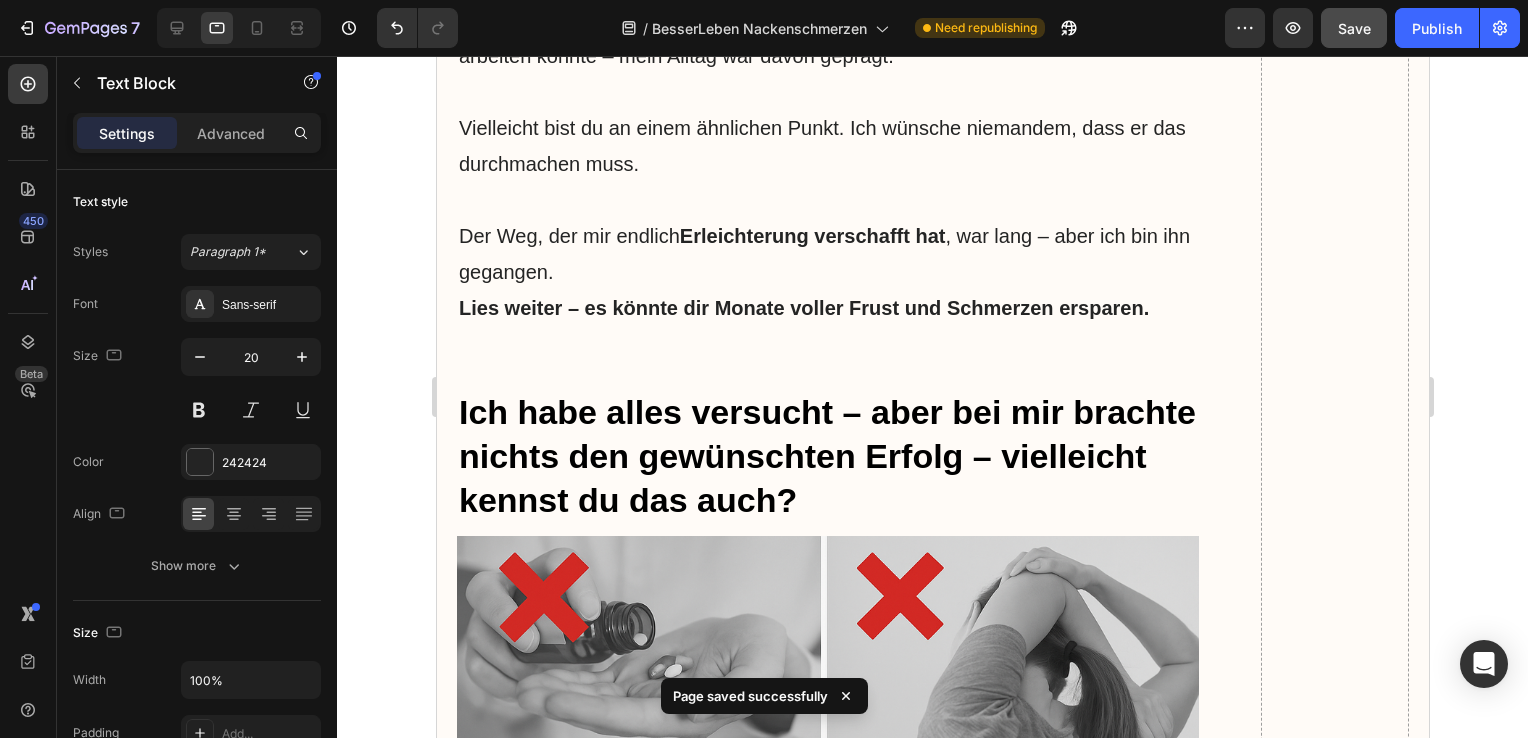 scroll, scrollTop: 2876, scrollLeft: 0, axis: vertical 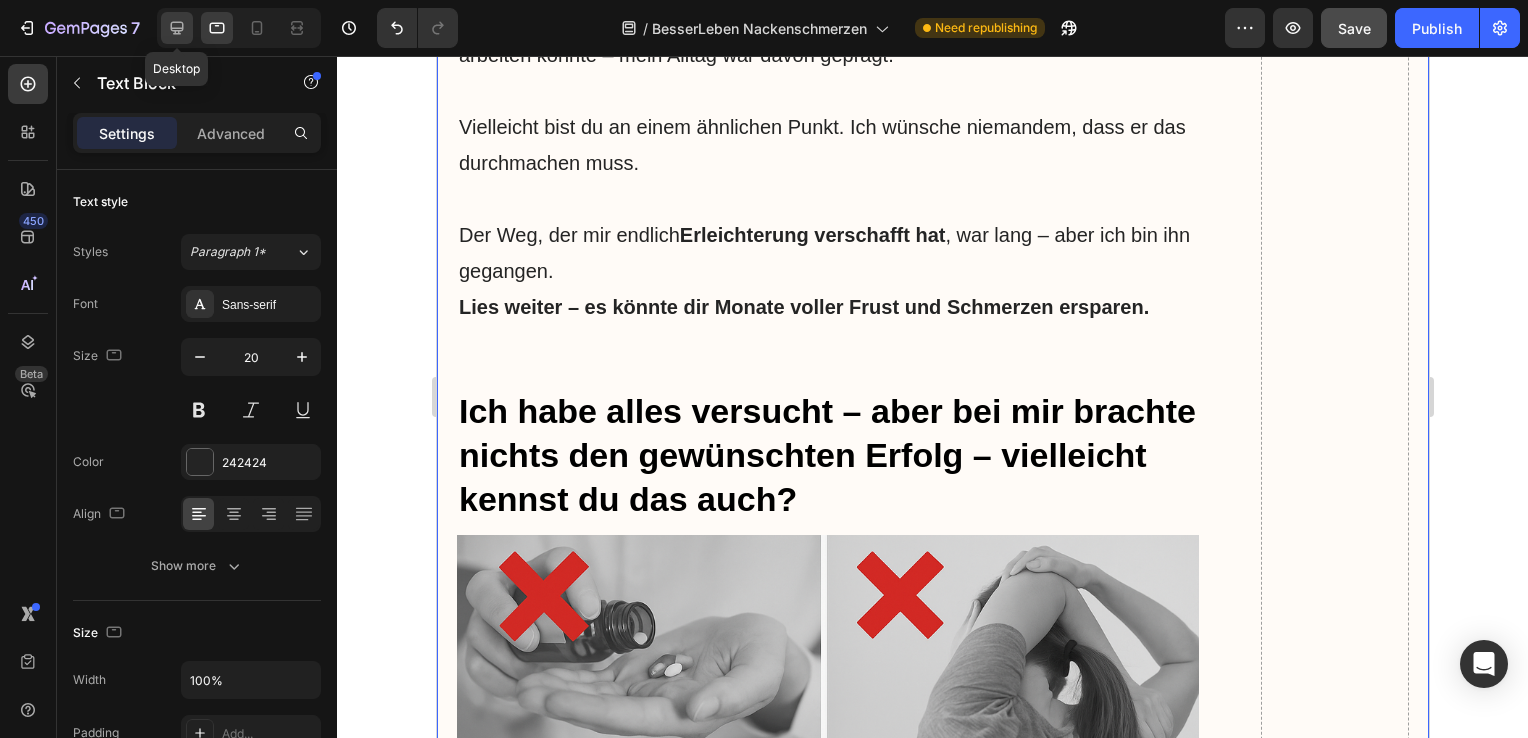 click 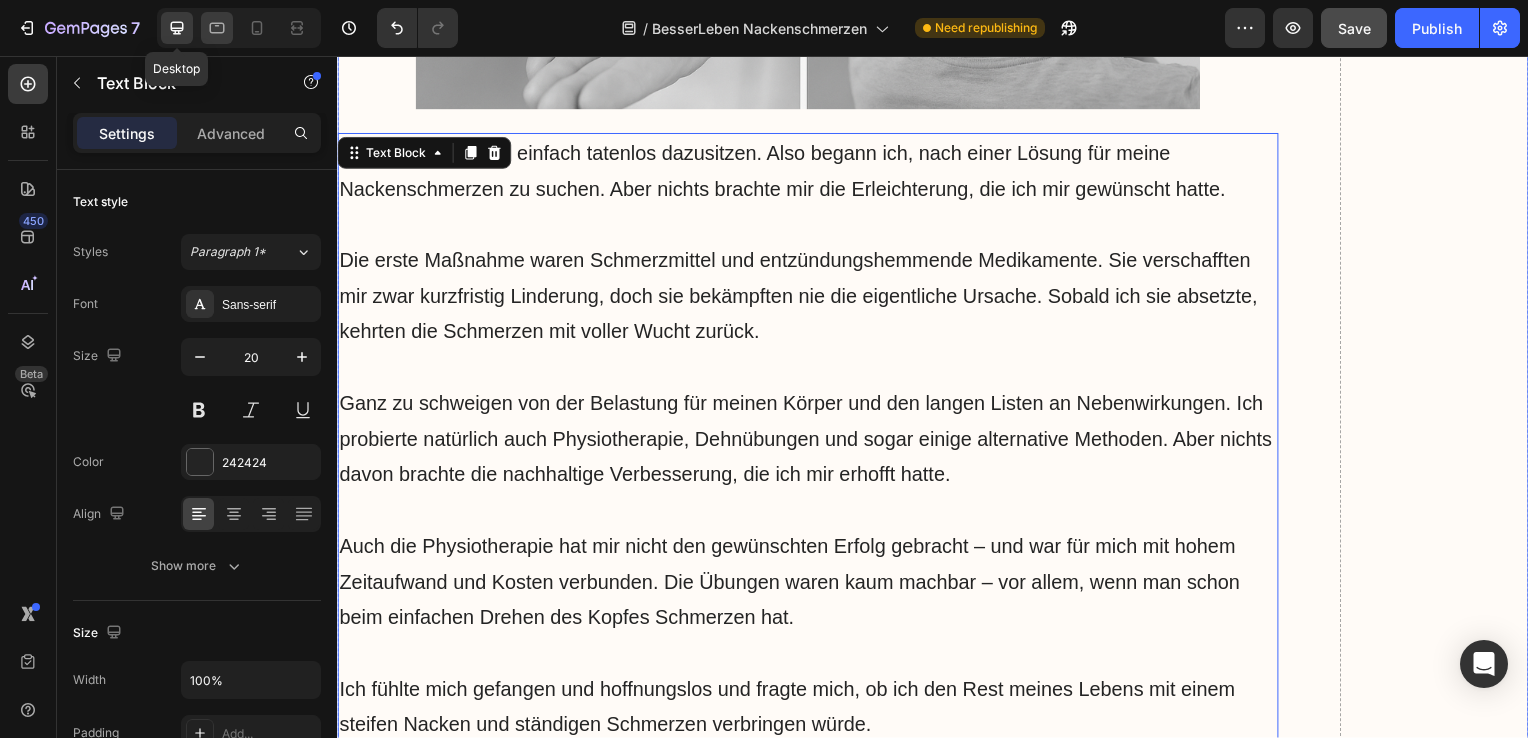 scroll, scrollTop: 3560, scrollLeft: 0, axis: vertical 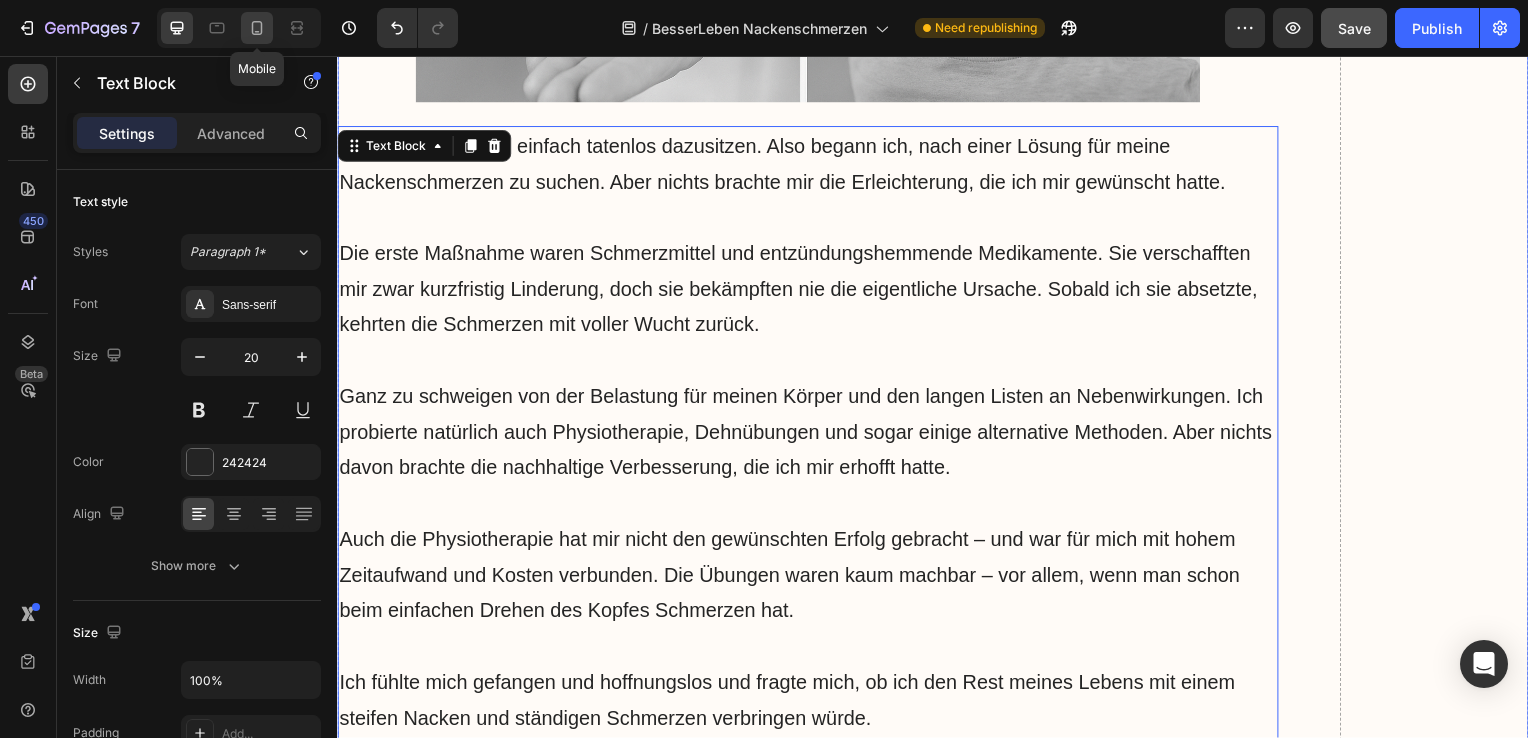 click 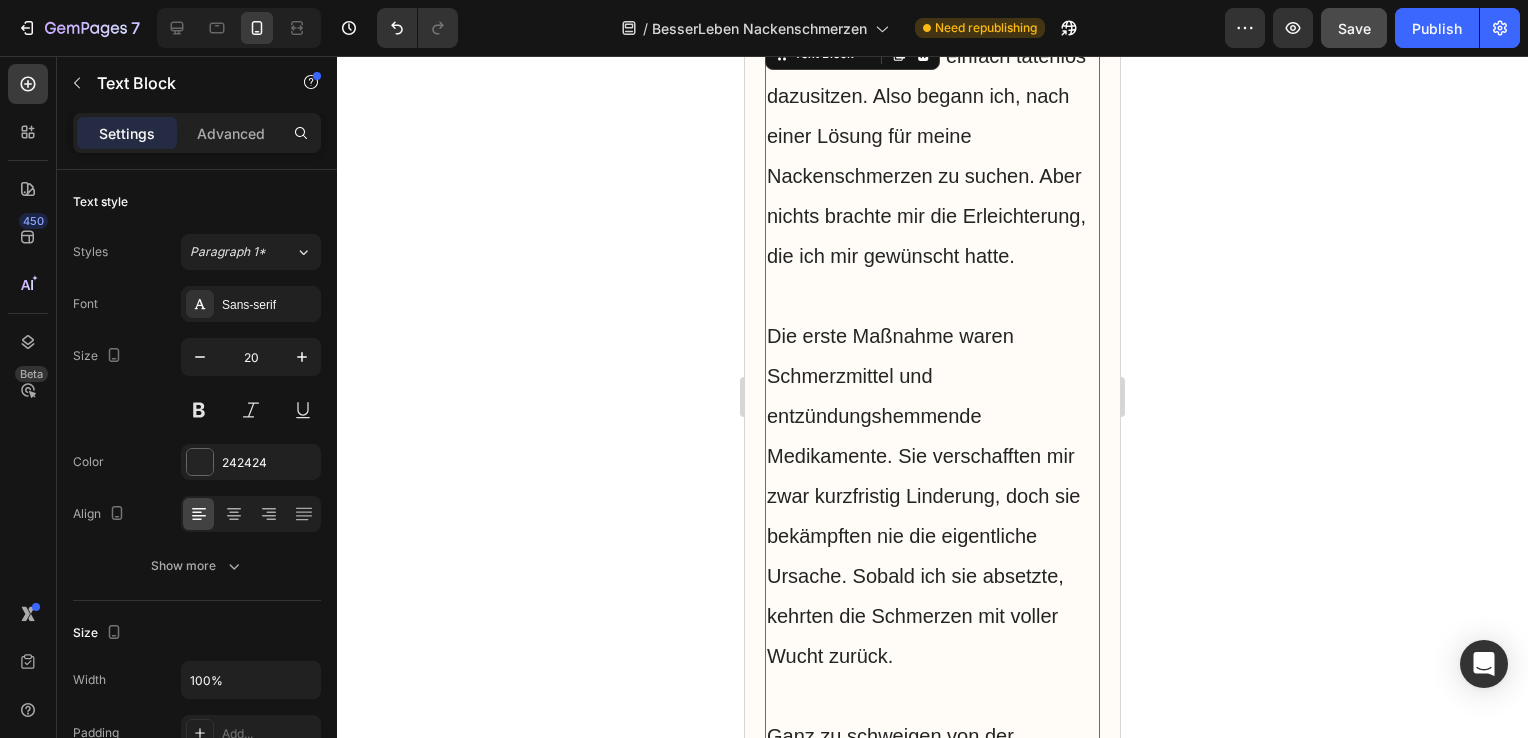 scroll, scrollTop: 4336, scrollLeft: 0, axis: vertical 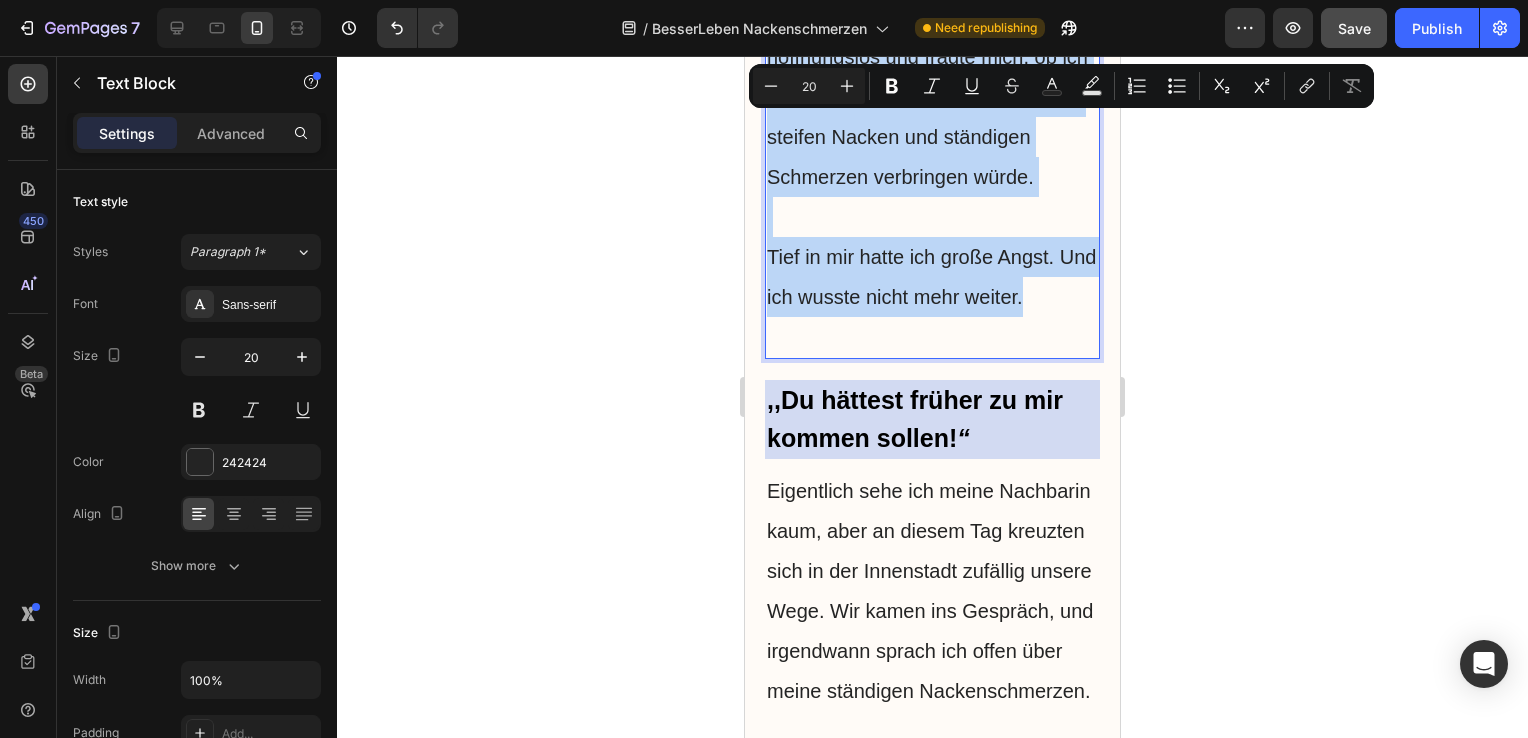 drag, startPoint x: 765, startPoint y: 255, endPoint x: 1072, endPoint y: 589, distance: 453.65735 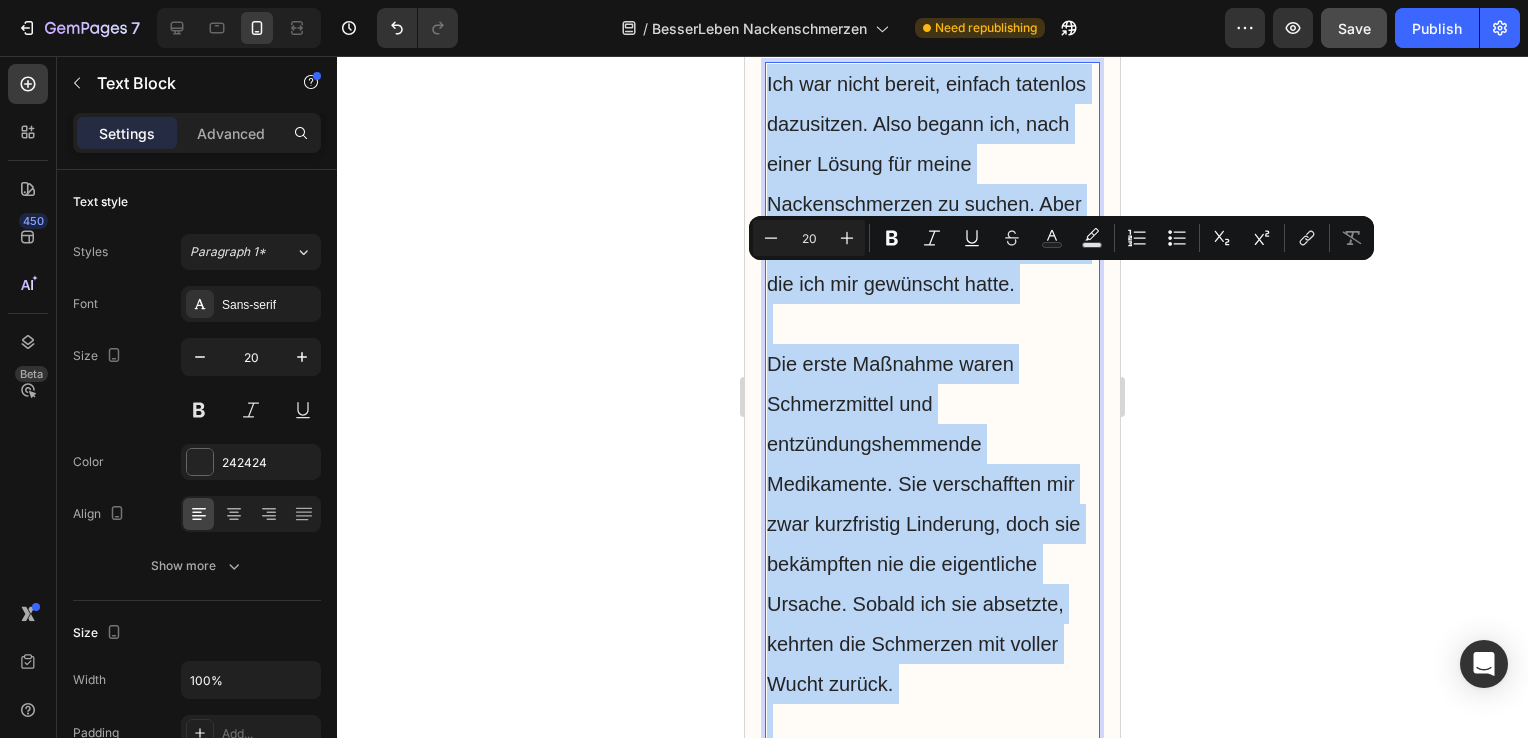 scroll, scrollTop: 4316, scrollLeft: 0, axis: vertical 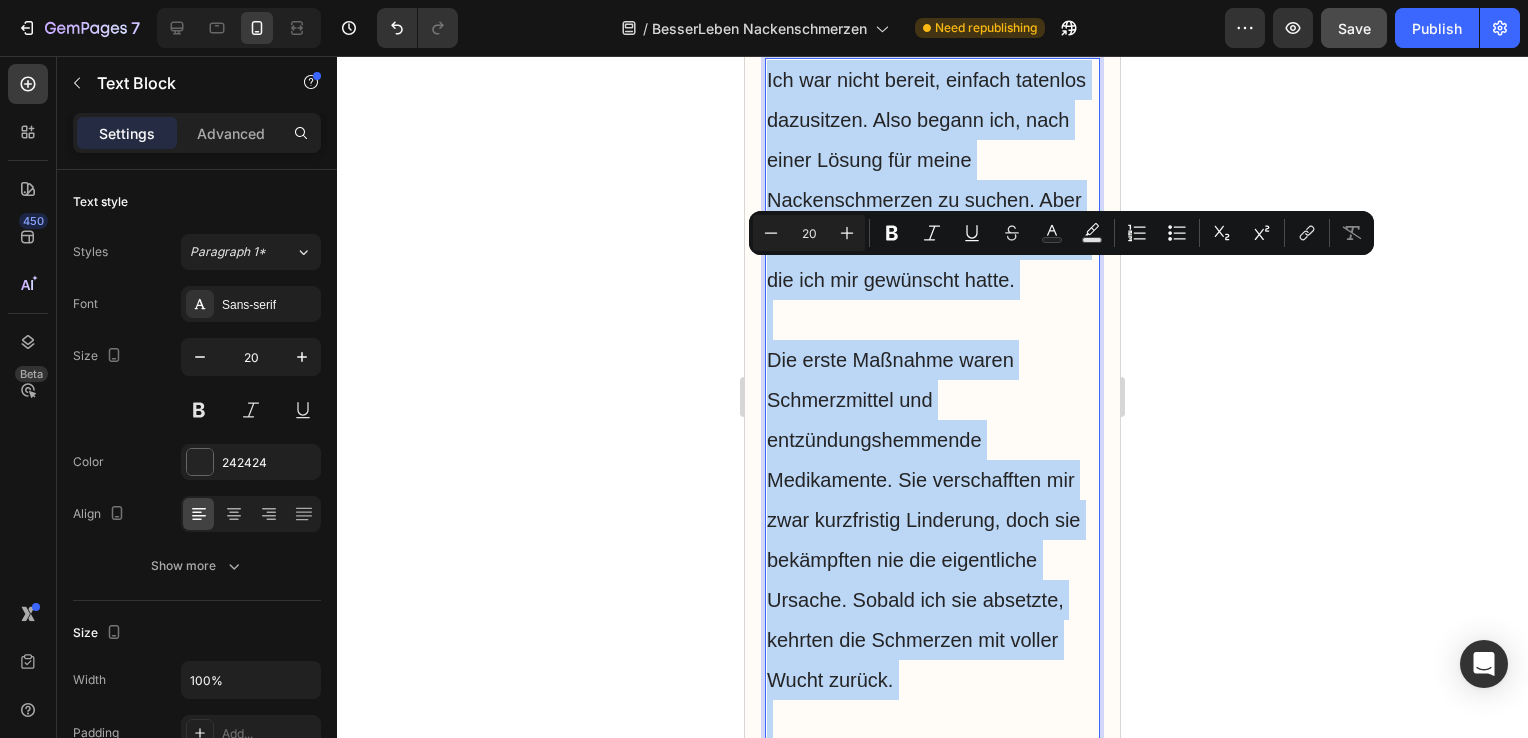 click on "Ich war nicht bereit, einfach tatenlos dazusitzen. Also begann ich, nach einer Lösung für meine Nackenschmerzen zu suchen. Aber nichts brachte mir die Erleichterung, die ich mir gewünscht hätte." at bounding box center [932, 180] 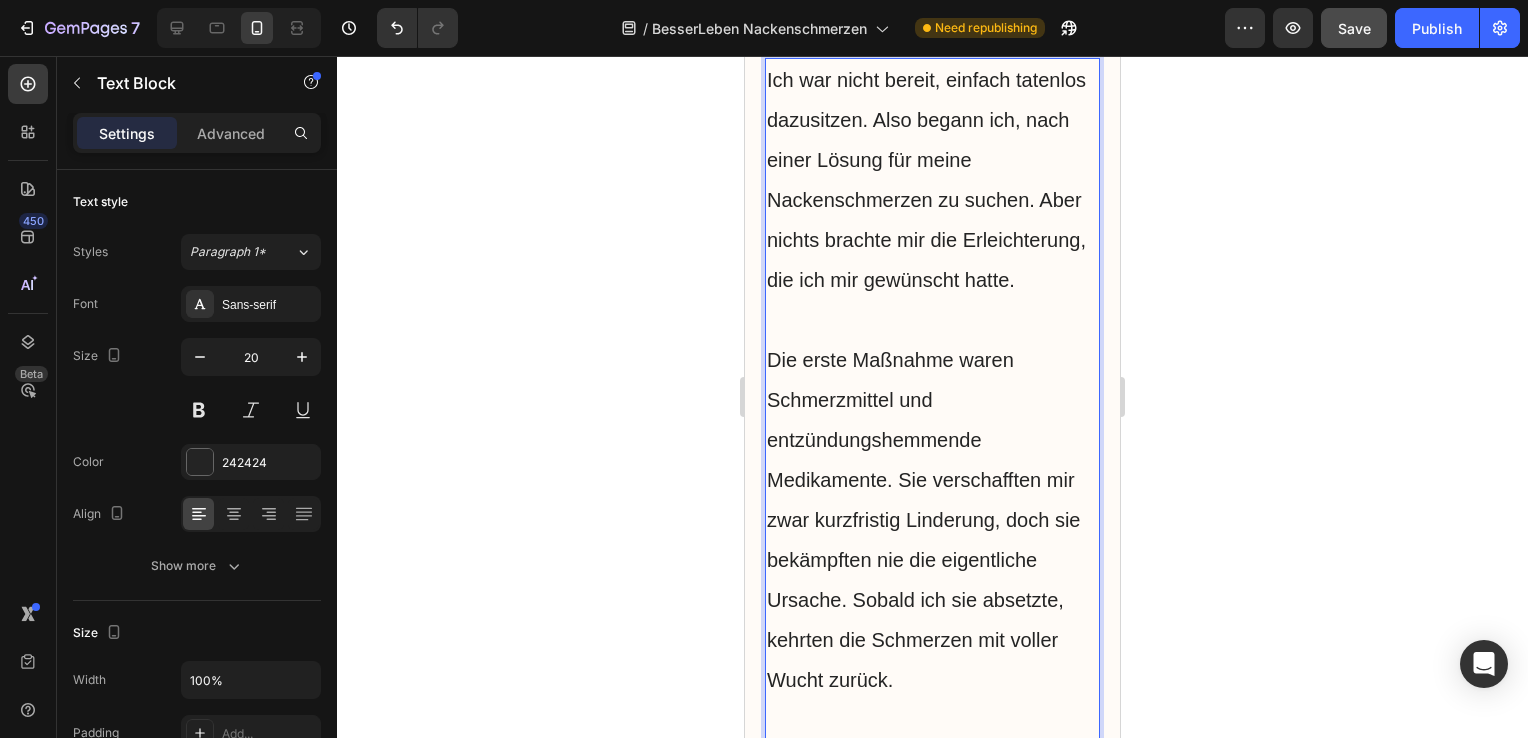click on "Ich war nicht bereit, einfach tatenlos dazusitzen. Also begann ich, nach einer Lösung für meine Nackenschmerzen zu suchen. Aber nichts brachte mir die Erleichterung, die ich mir gewünscht hätte." at bounding box center [932, 180] 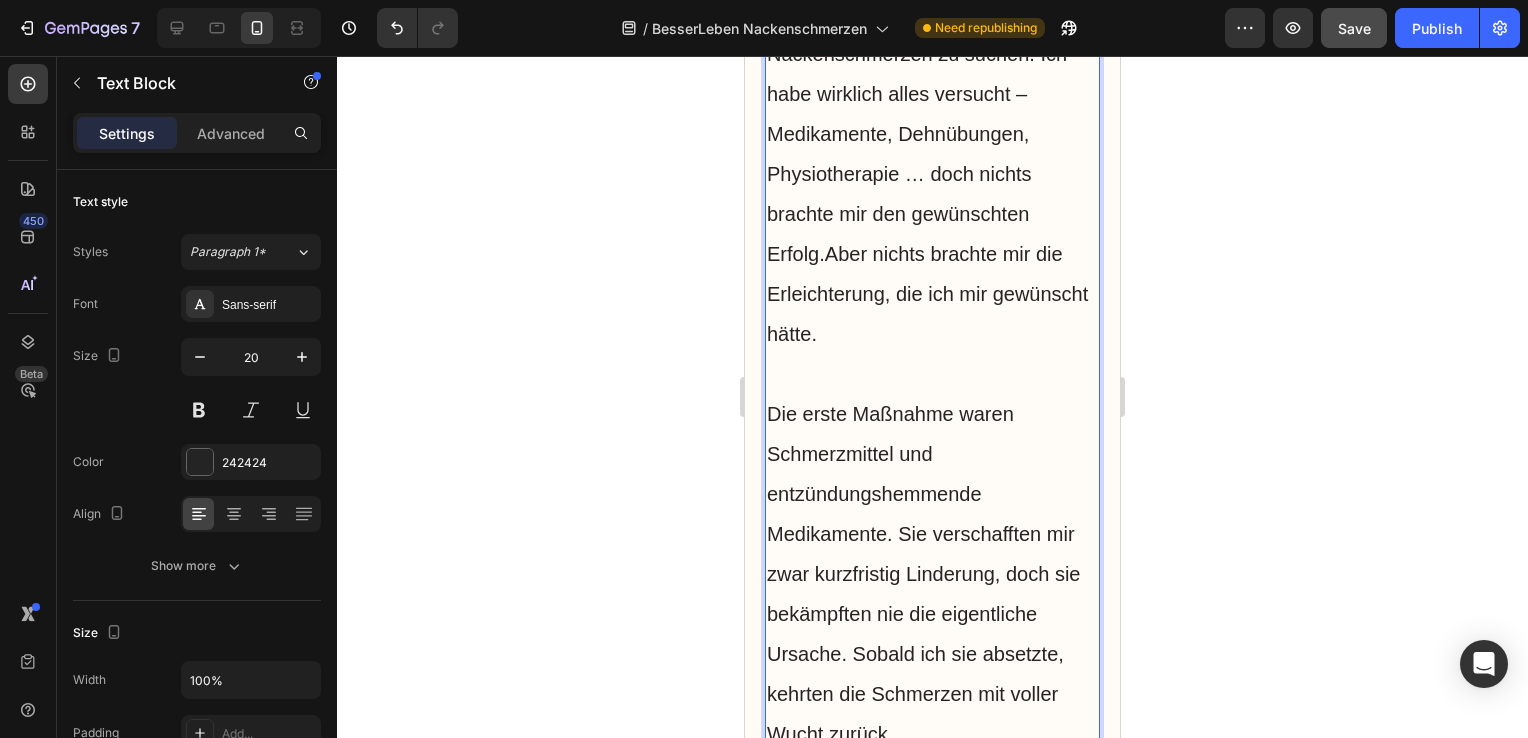 scroll, scrollTop: 4460, scrollLeft: 0, axis: vertical 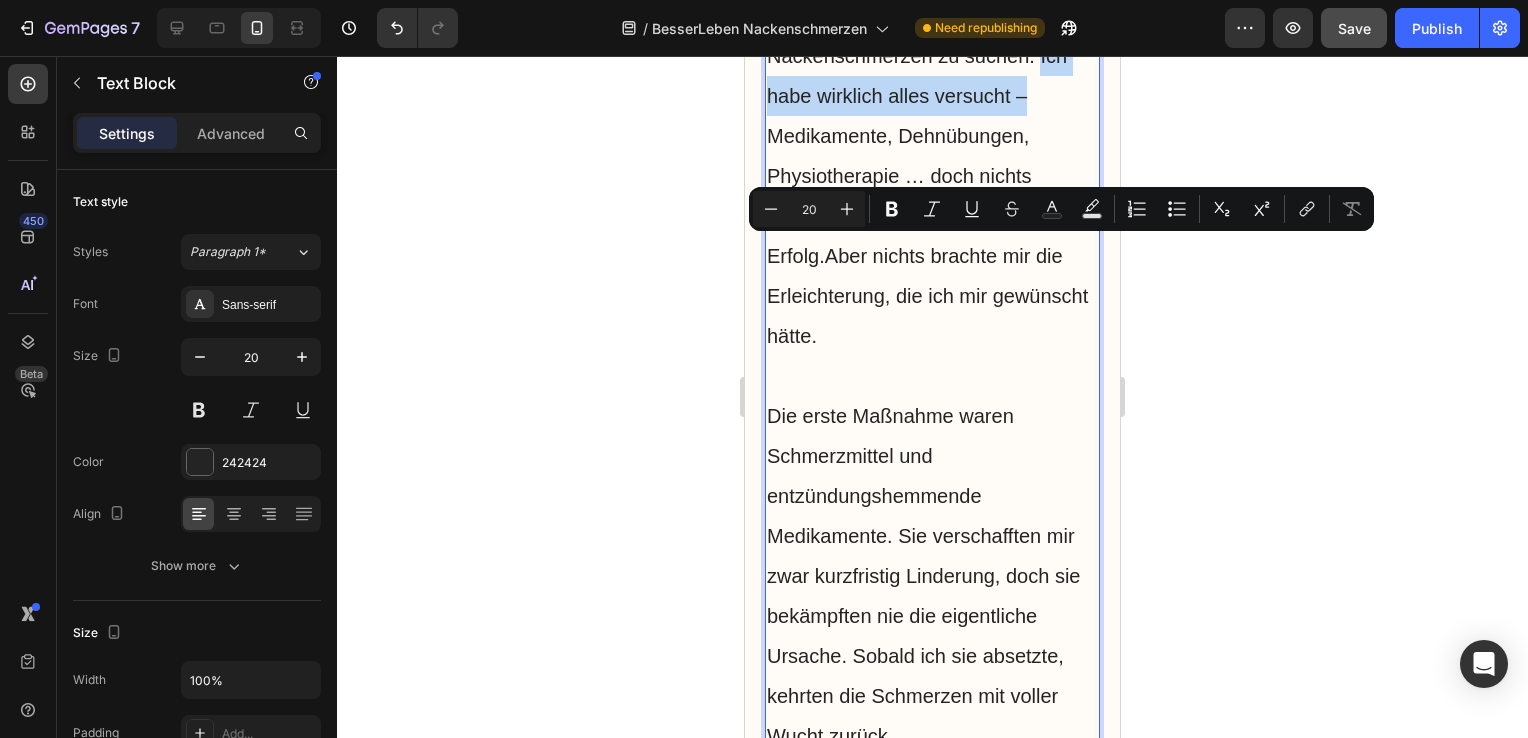 drag, startPoint x: 1040, startPoint y: 251, endPoint x: 1048, endPoint y: 309, distance: 58.549126 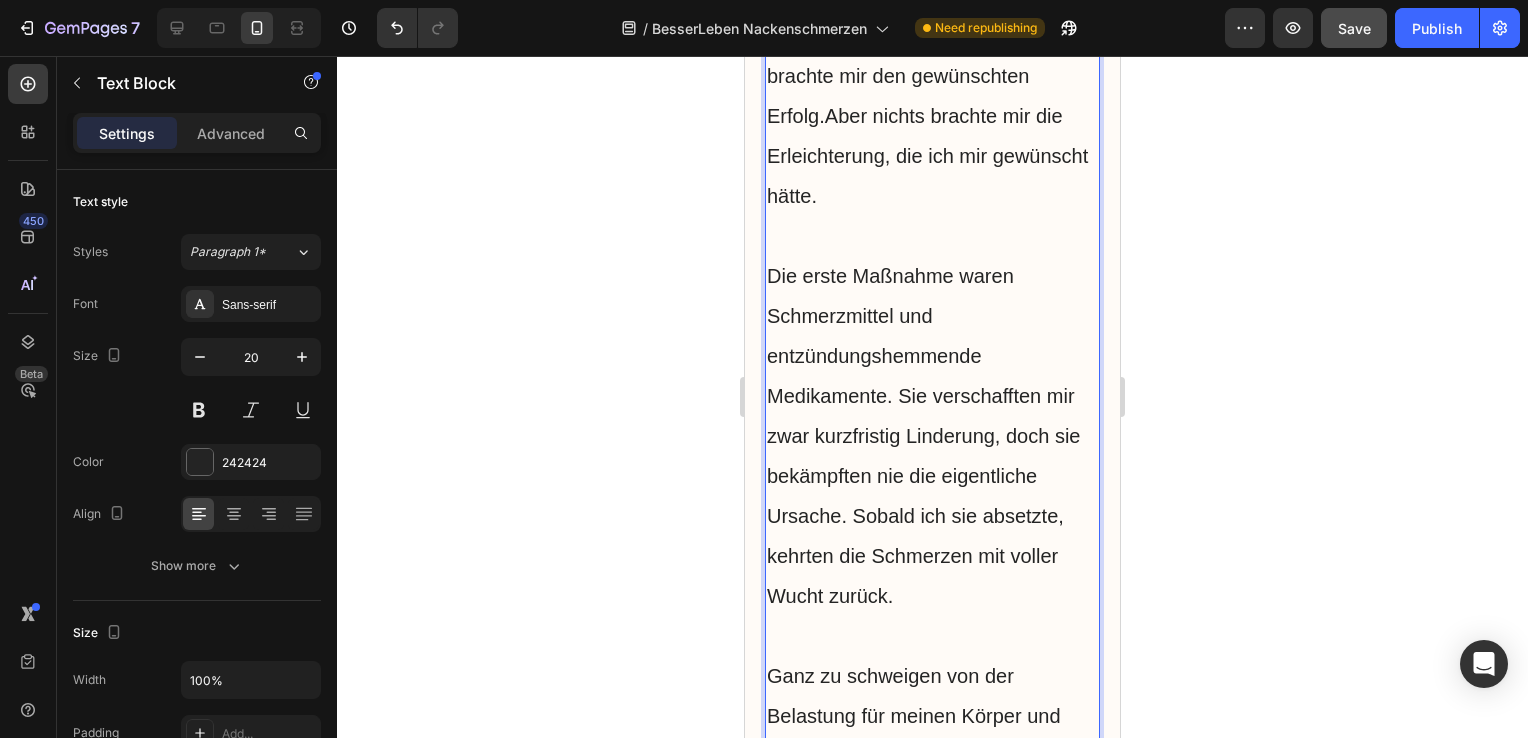 scroll, scrollTop: 4562, scrollLeft: 0, axis: vertical 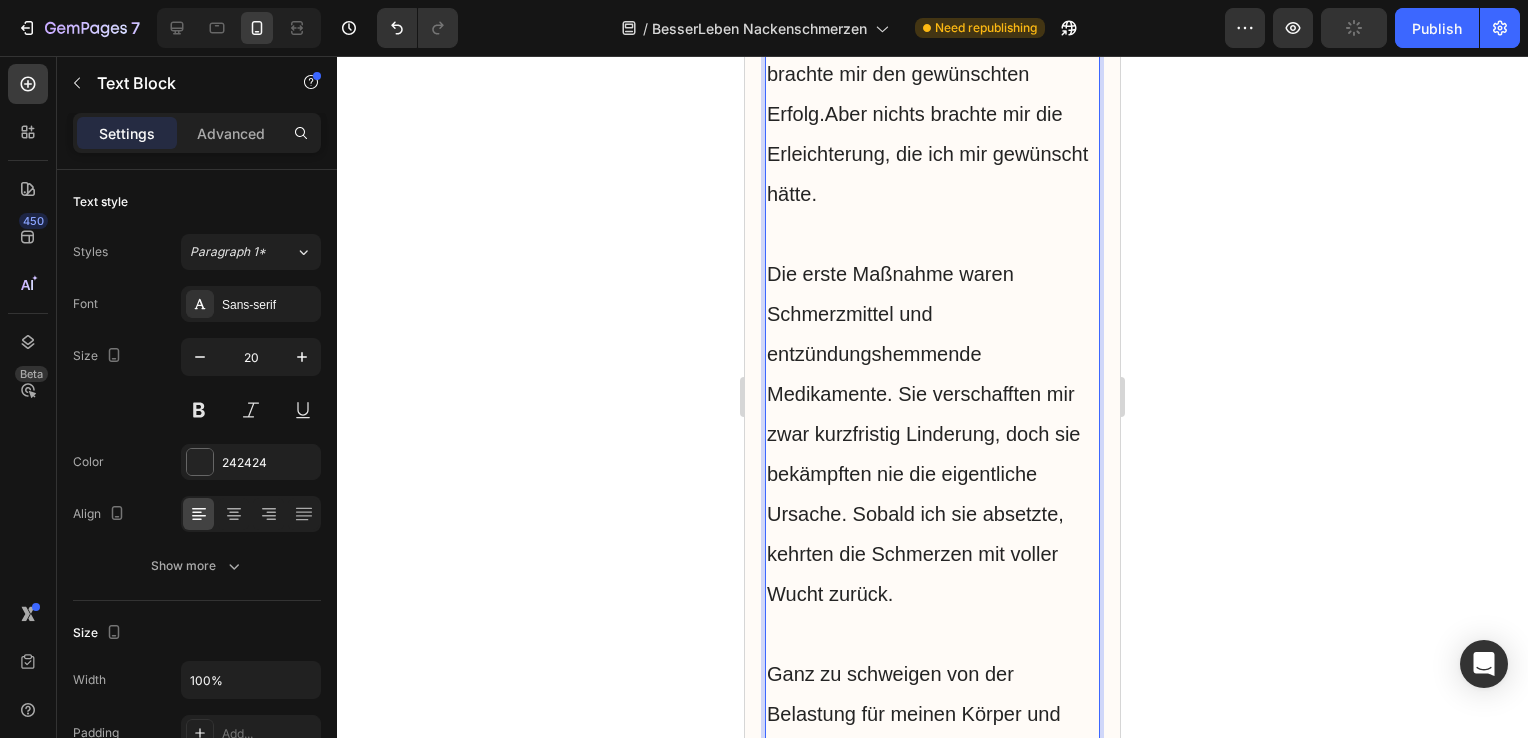 click on "Ich war nicht bereit, einfach tatenlos dazusitzen. Also begann ich, nach einer Lösung für meine Nackenschmerzen zu suchen. Medikamente, Dehnübungen, Physiotherapie … doch nichts brachte mir den gewünschten Erfolg.Aber nichts brachte mir die Erleichterung, die ich mir gewünscht hätte." at bounding box center (932, 14) 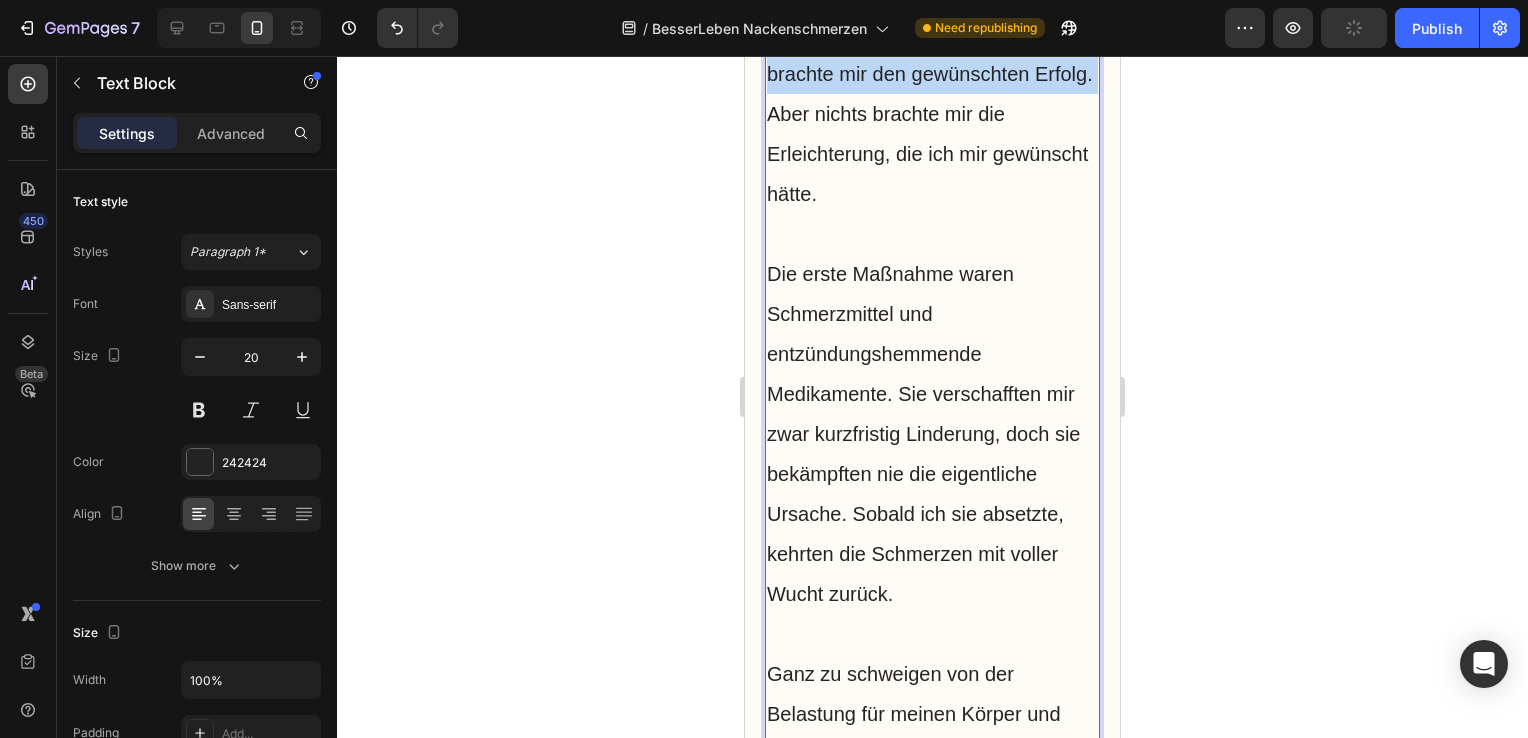 drag, startPoint x: 932, startPoint y: 226, endPoint x: 825, endPoint y: 316, distance: 139.81773 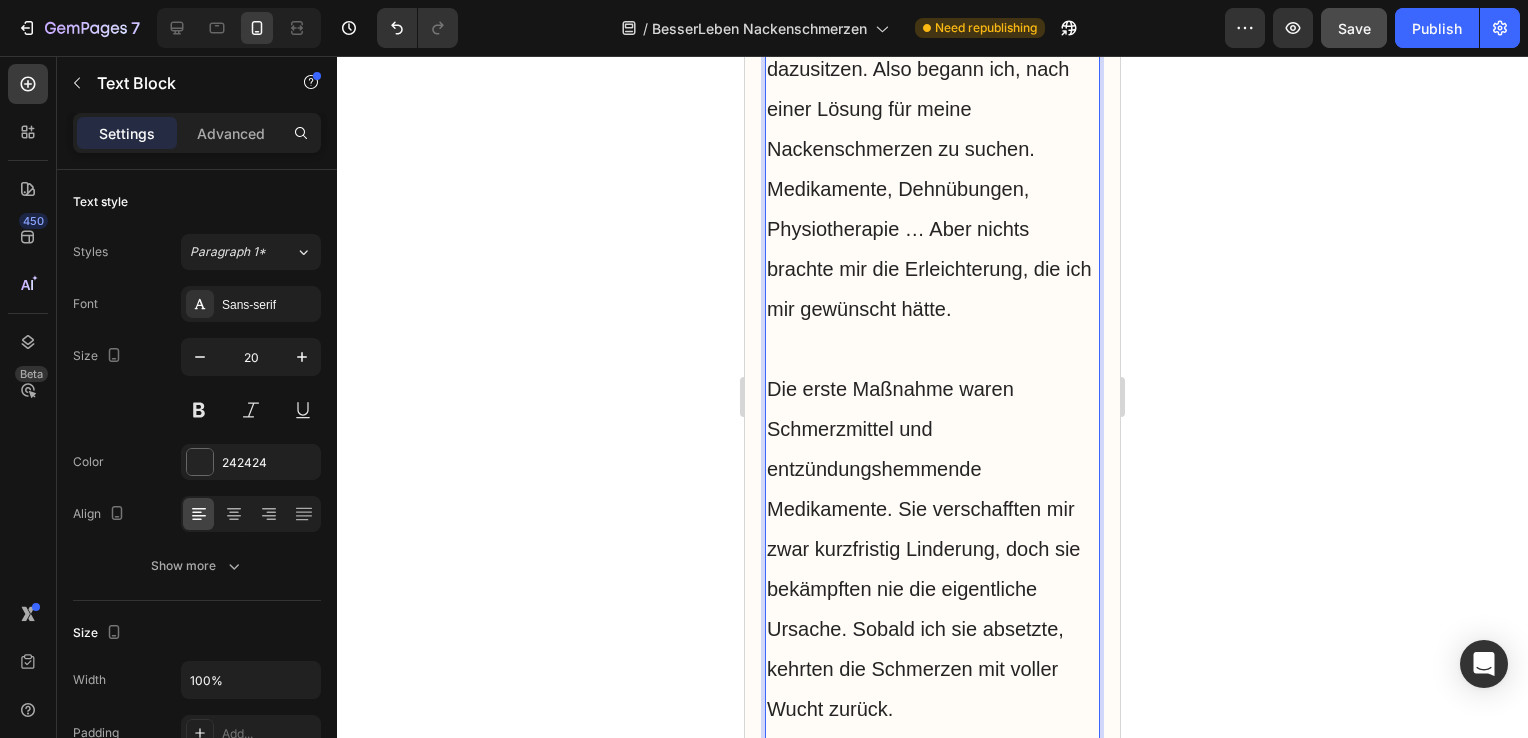 scroll, scrollTop: 4364, scrollLeft: 0, axis: vertical 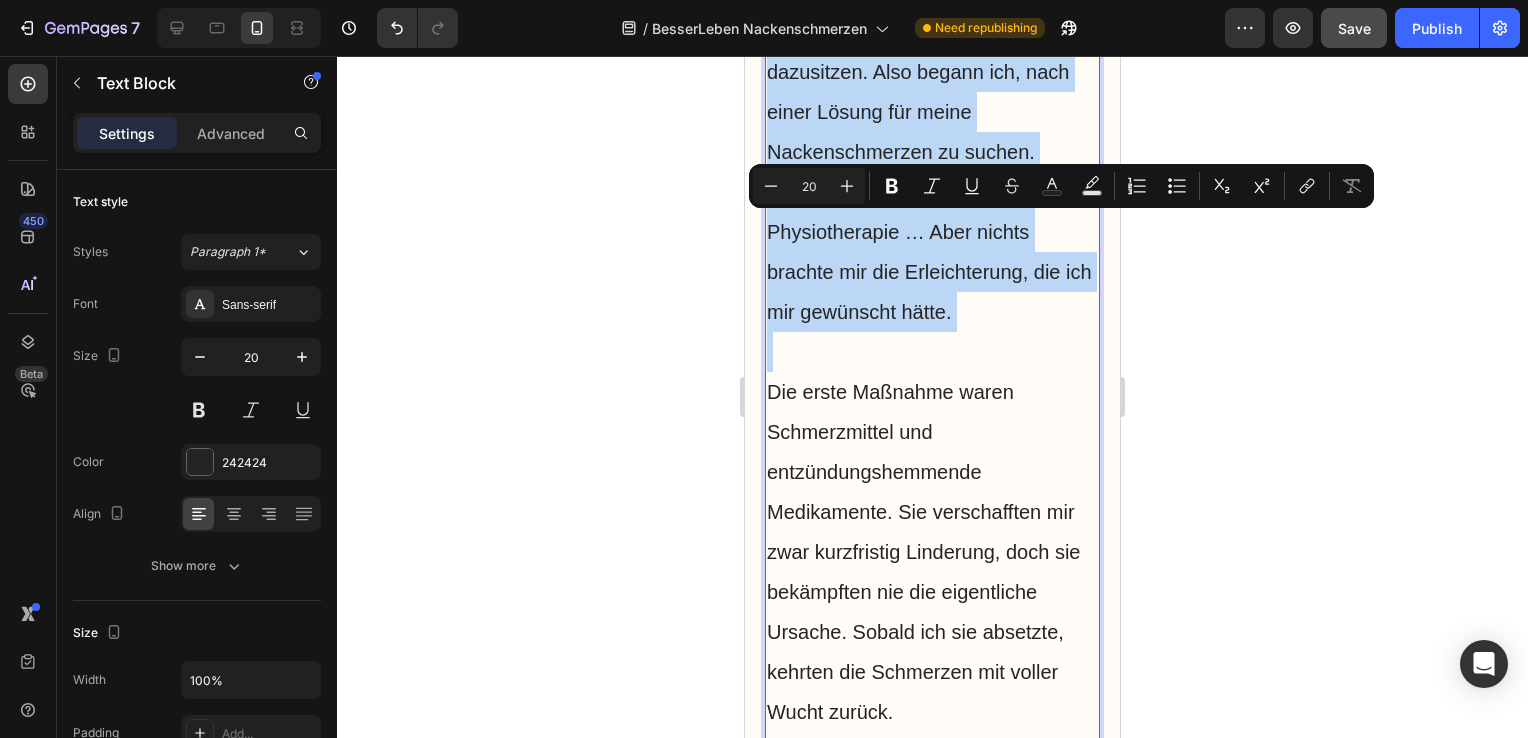 drag, startPoint x: 767, startPoint y: 227, endPoint x: 1024, endPoint y: 550, distance: 412.7687 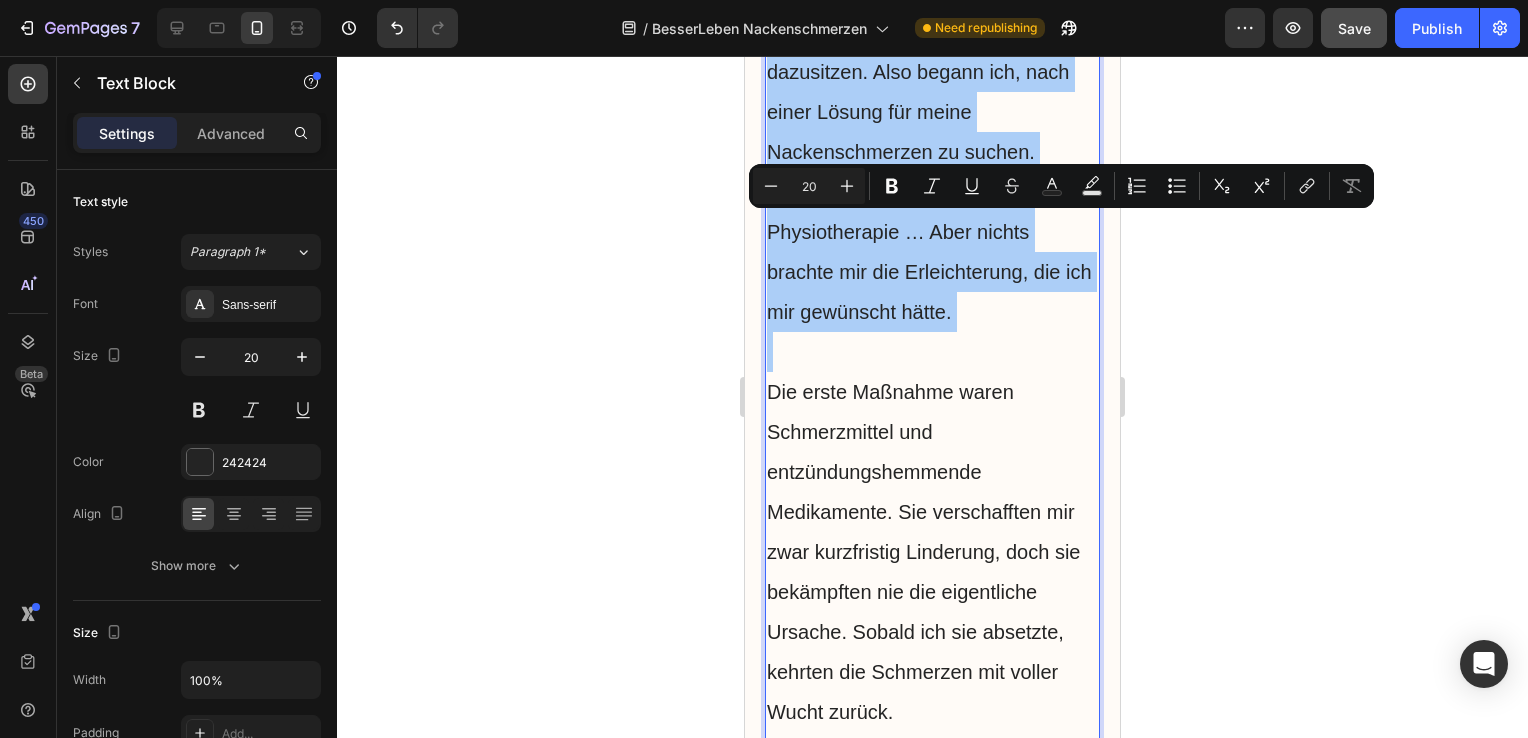 click 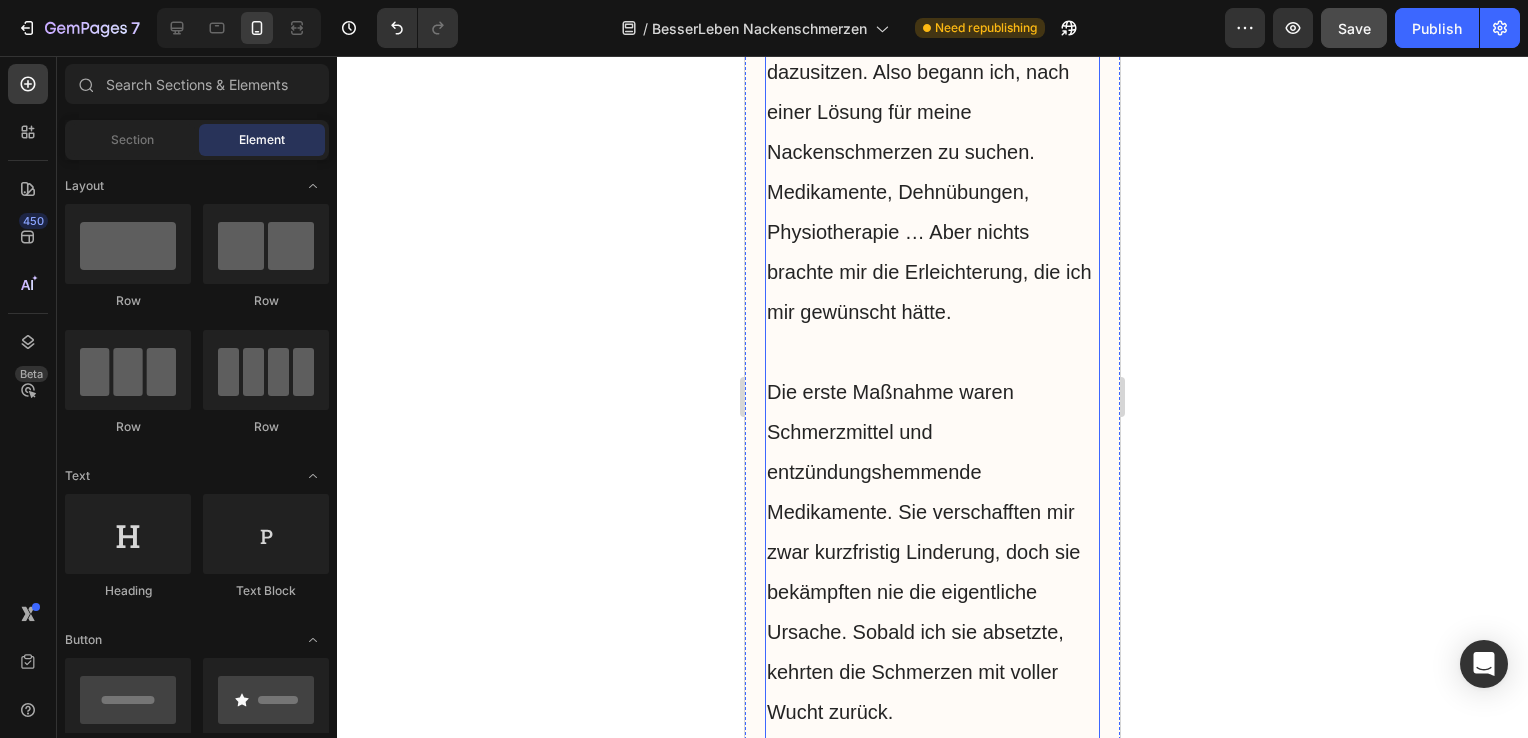 click on "Ich war nicht bereit, einfach tatenlos dazusitzen. Also begann ich, nach einer Lösung für meine Nackenschmerzen zu suchen. Medikamente, Dehnübungen, Physiotherapie … Aber nichts brachte mir die Erleichterung, die ich mir gewünscht hätte." at bounding box center (932, 172) 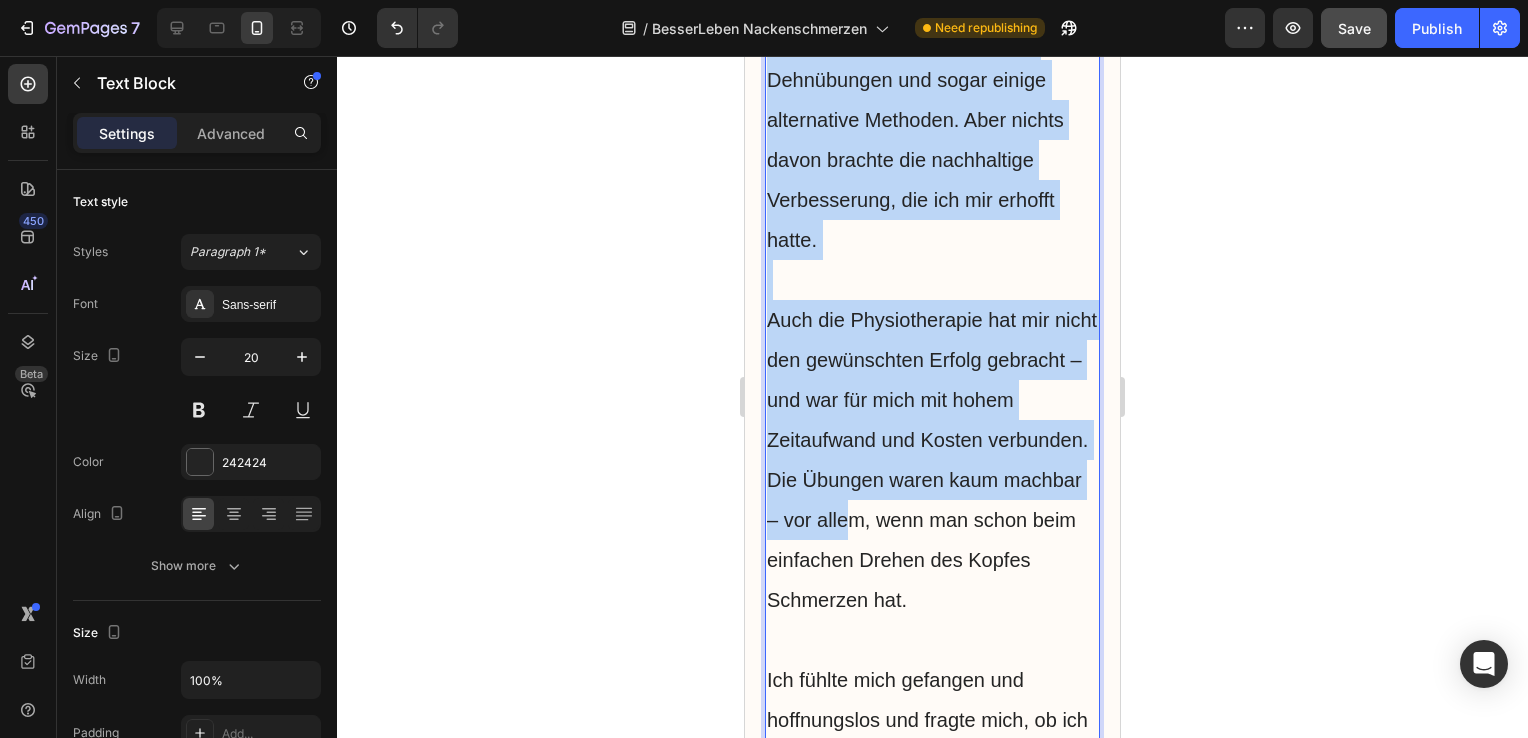 scroll, scrollTop: 5876, scrollLeft: 0, axis: vertical 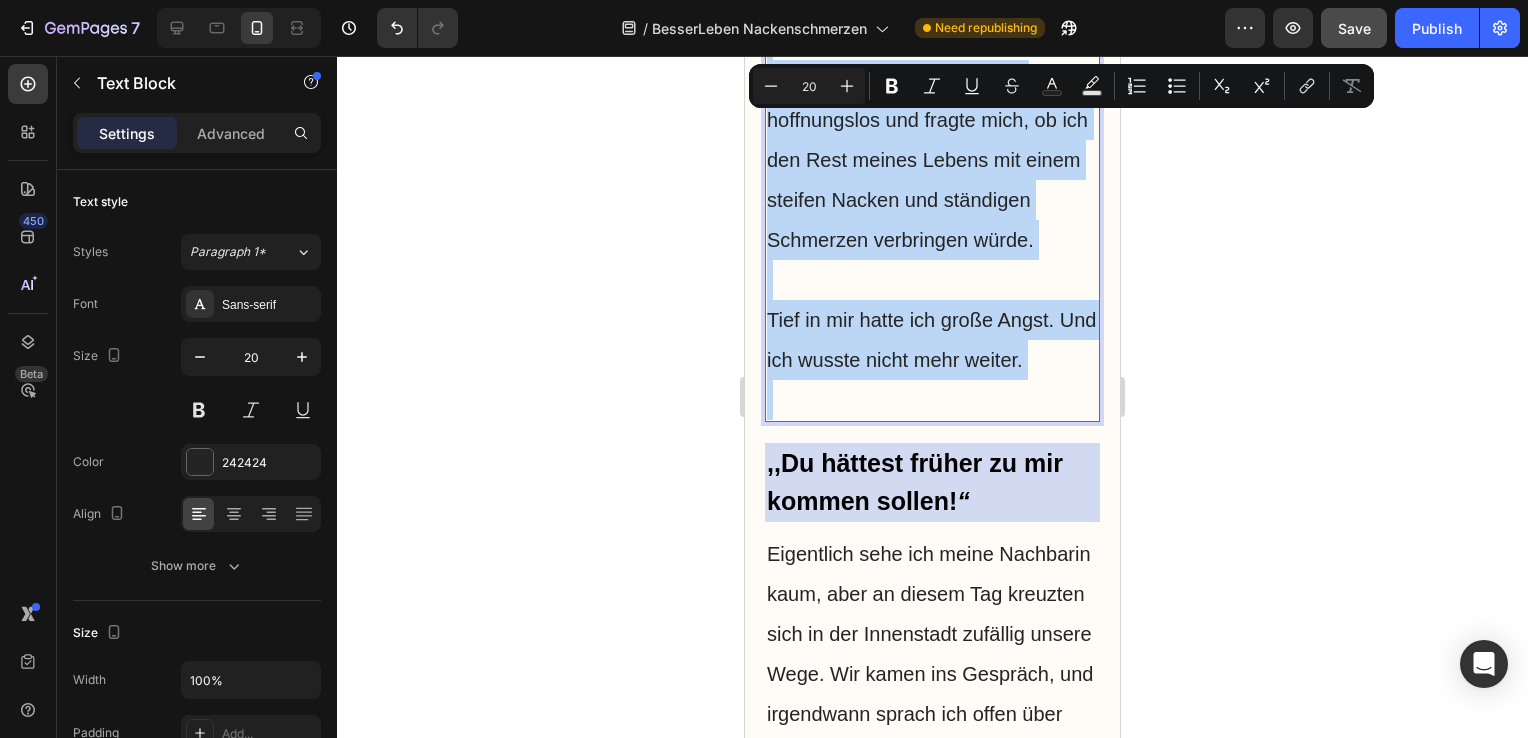 drag, startPoint x: 767, startPoint y: 229, endPoint x: 1066, endPoint y: 616, distance: 489.0501 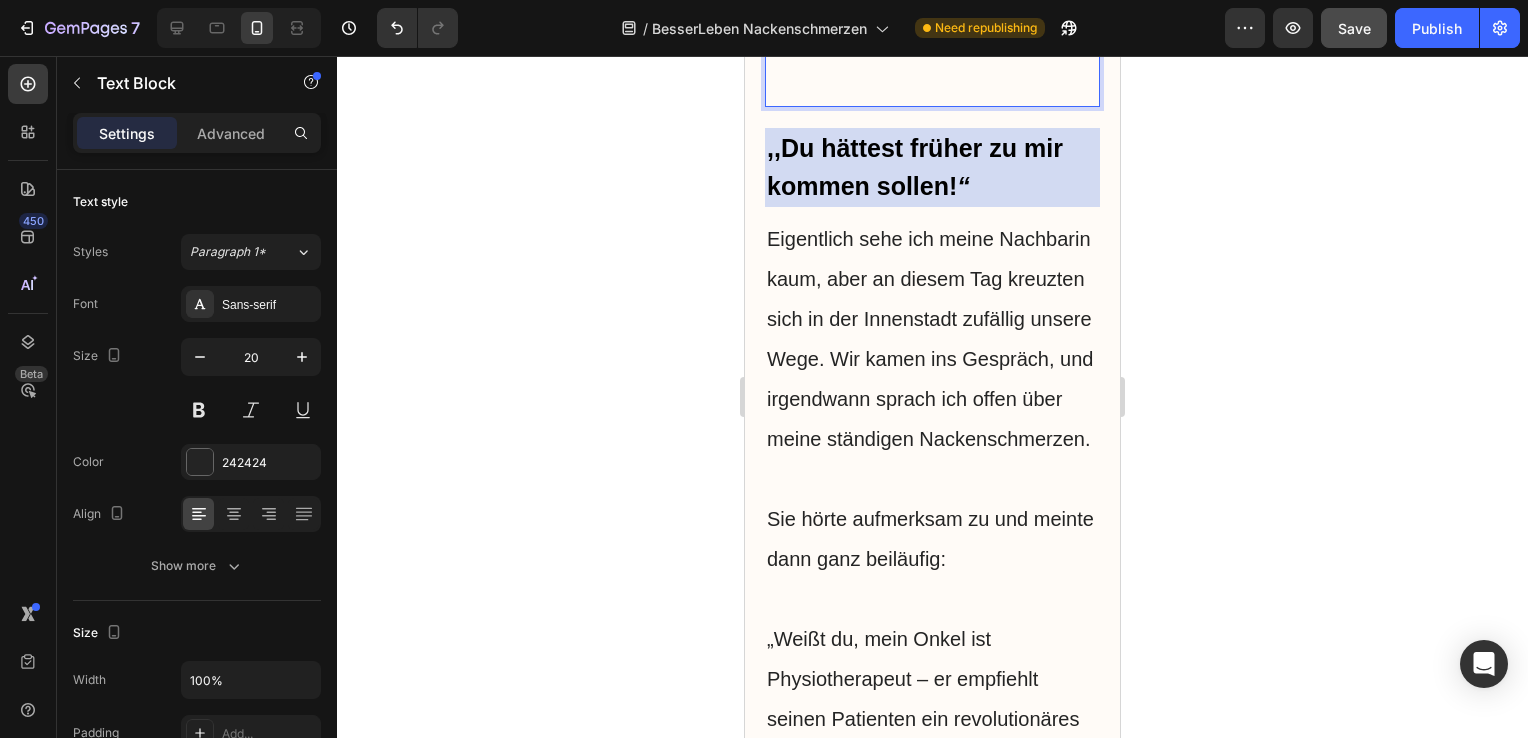 scroll, scrollTop: 6217, scrollLeft: 0, axis: vertical 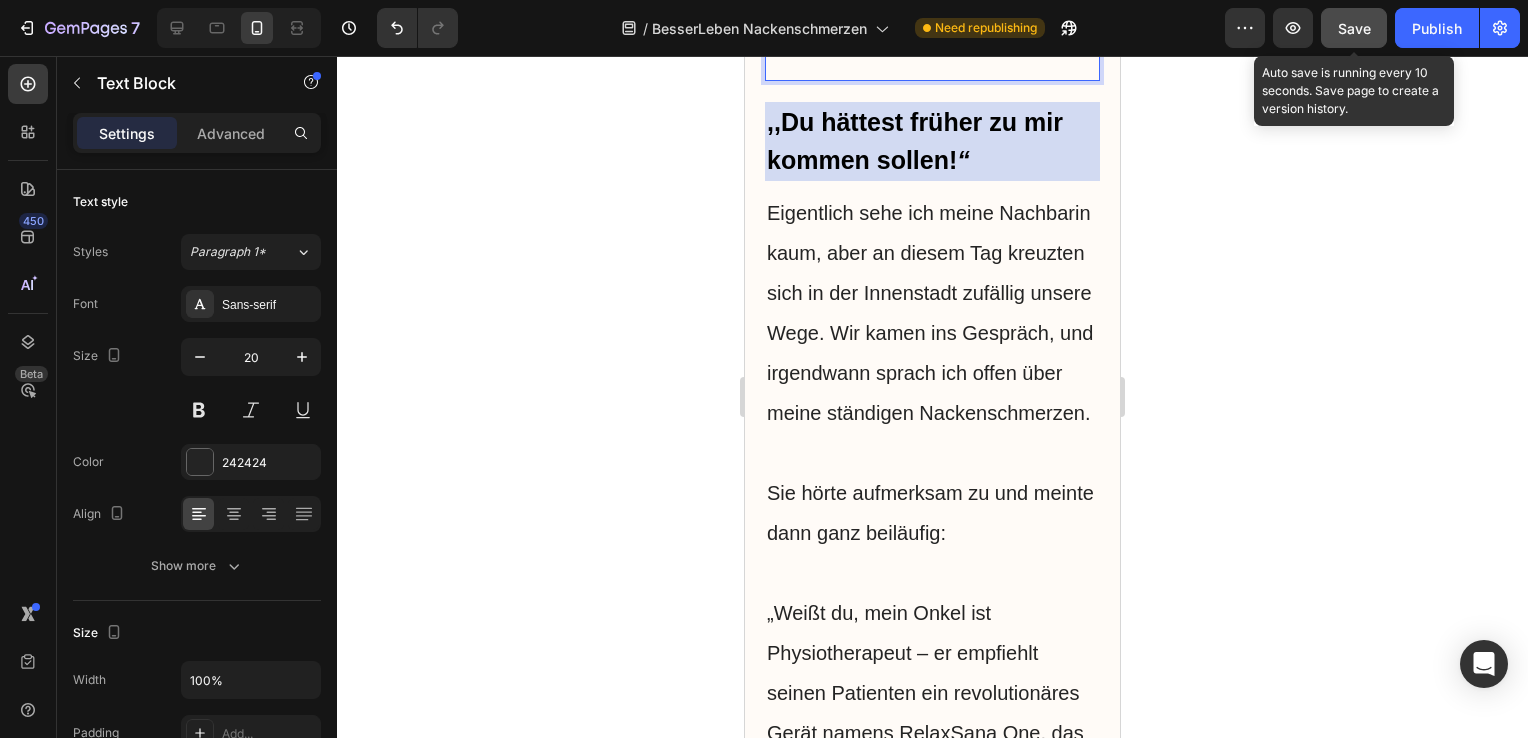 click on "Save" at bounding box center [1354, 28] 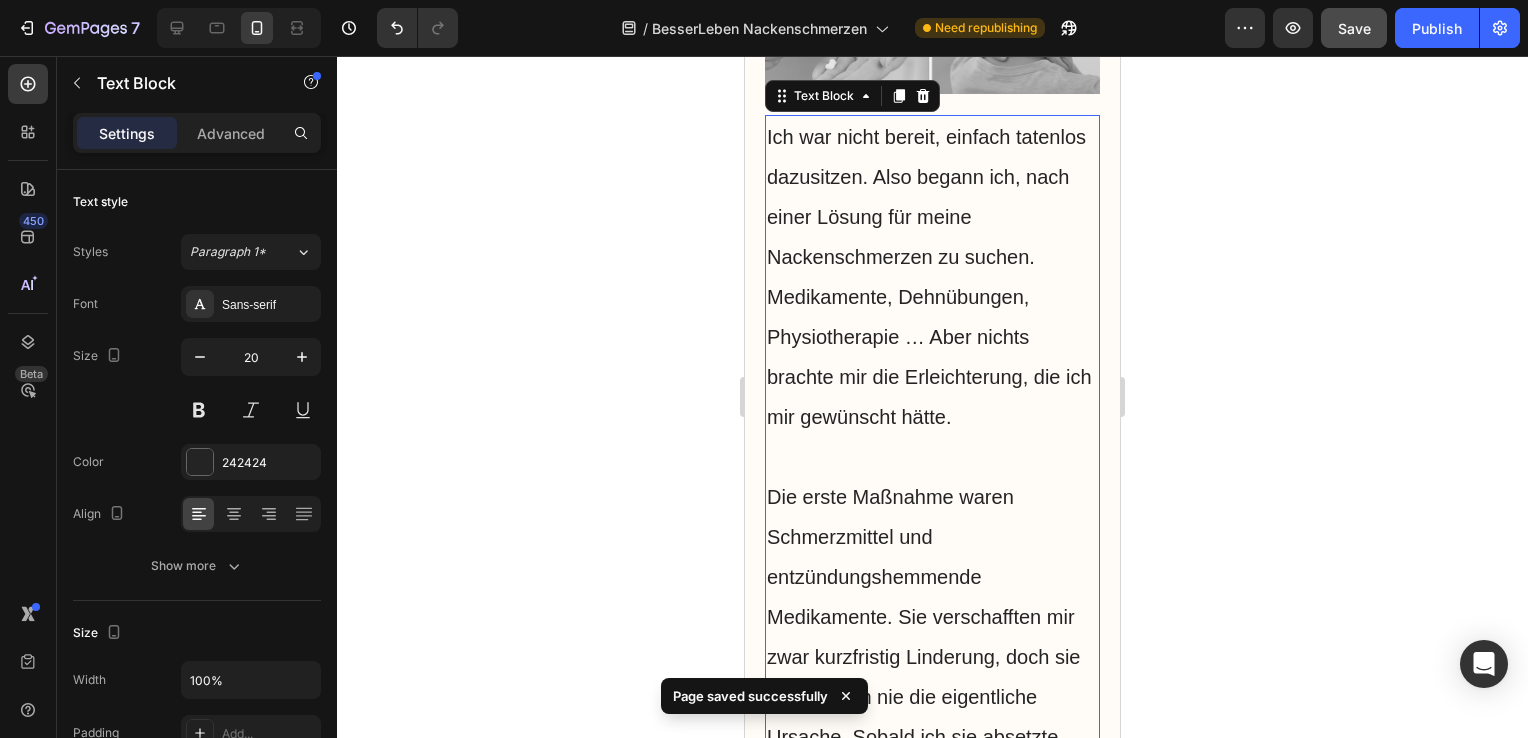 scroll, scrollTop: 4236, scrollLeft: 0, axis: vertical 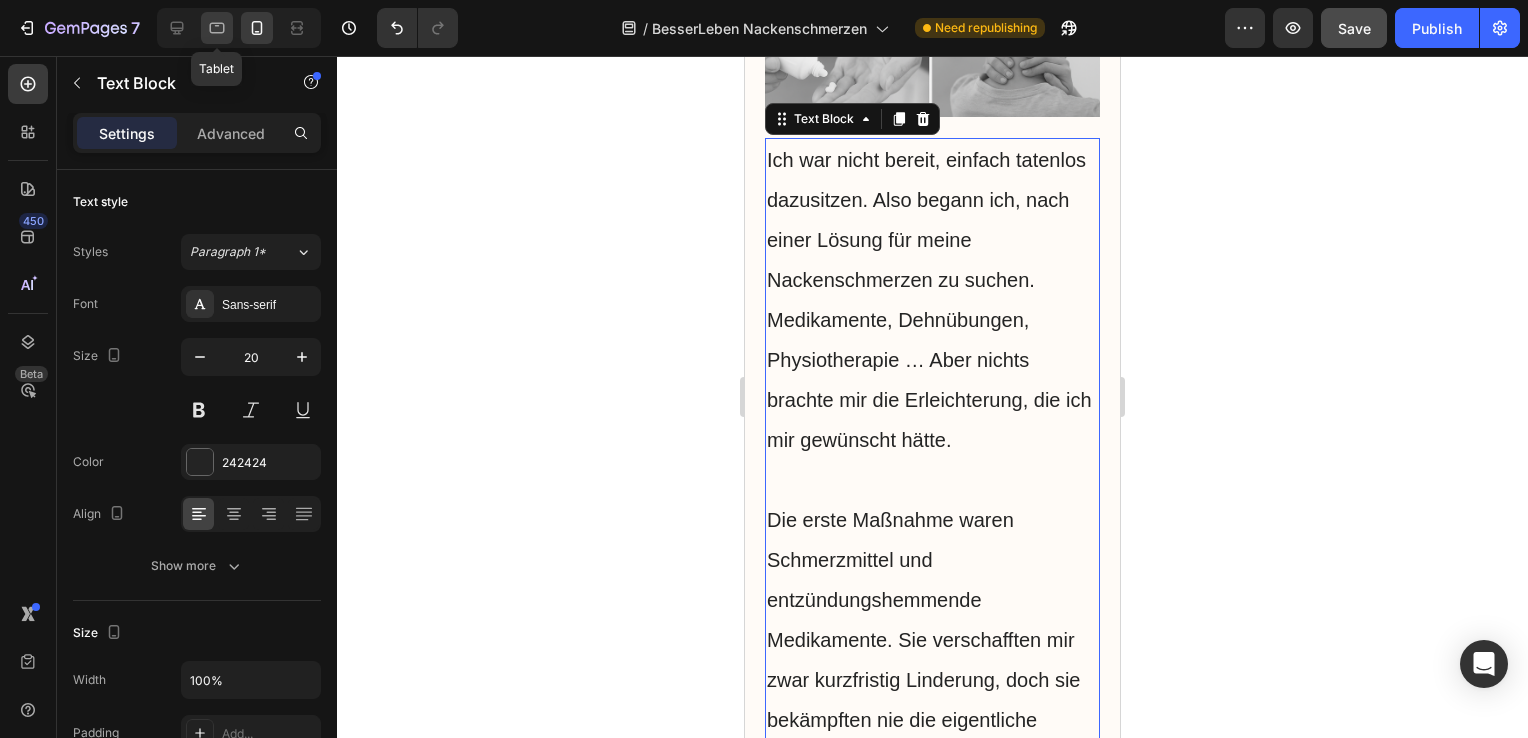 click 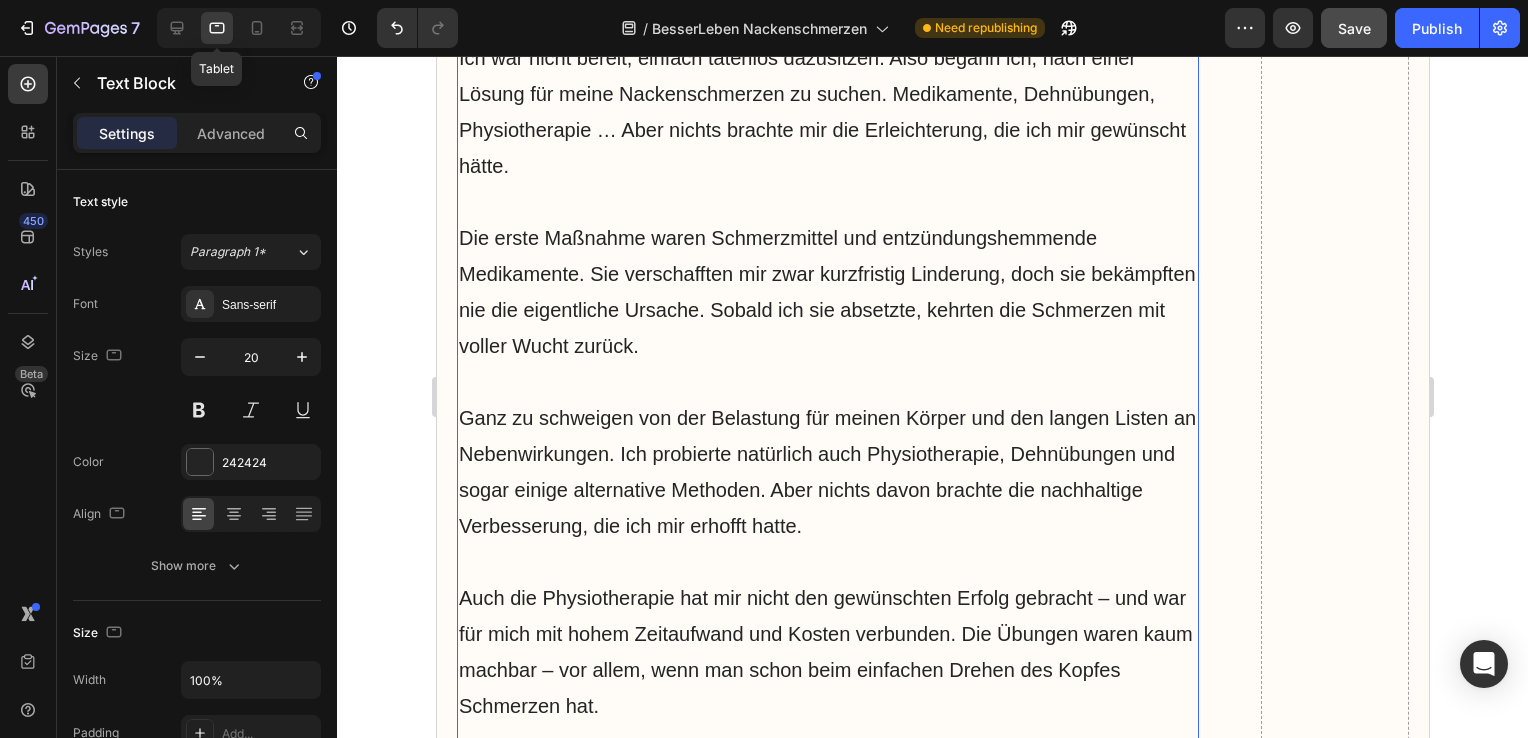 scroll, scrollTop: 3813, scrollLeft: 0, axis: vertical 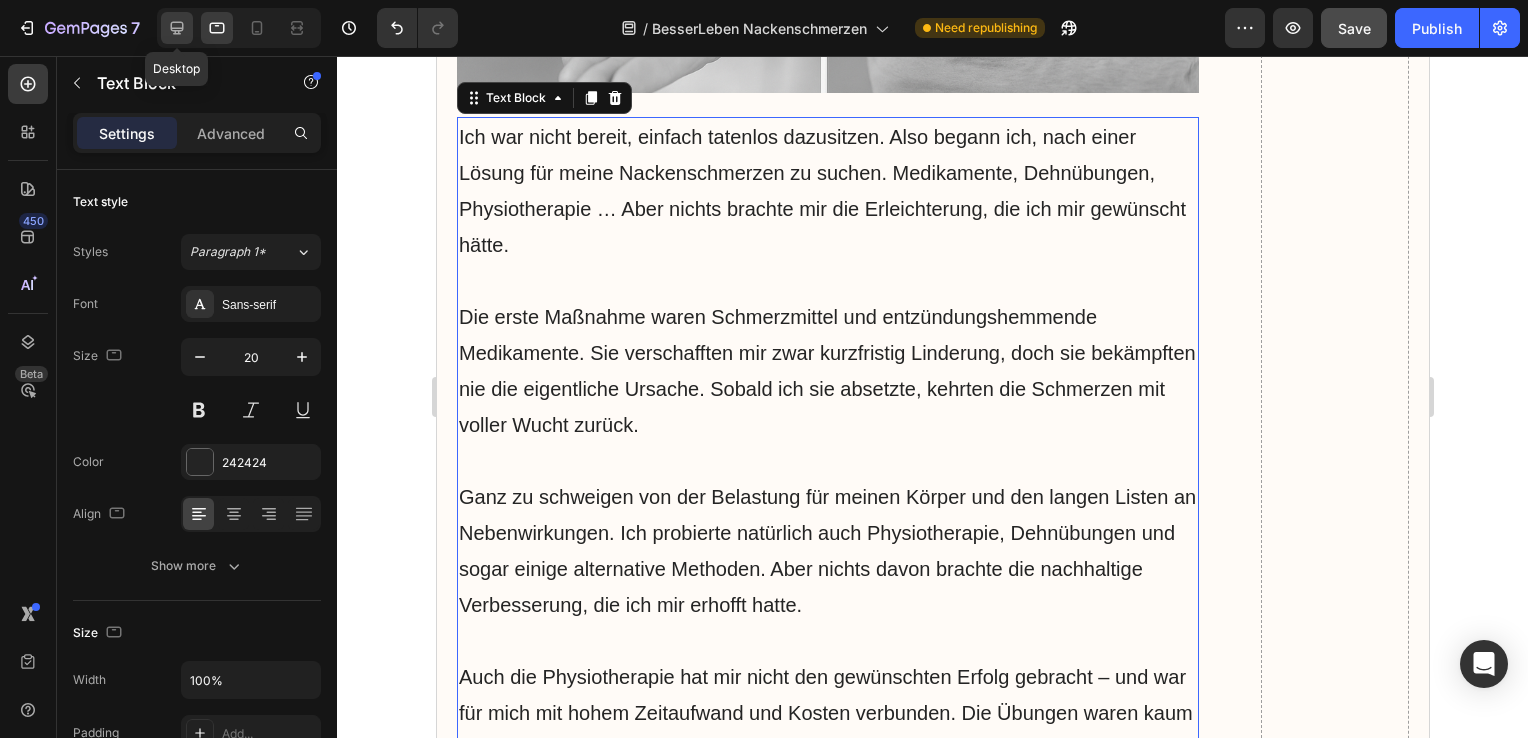 click 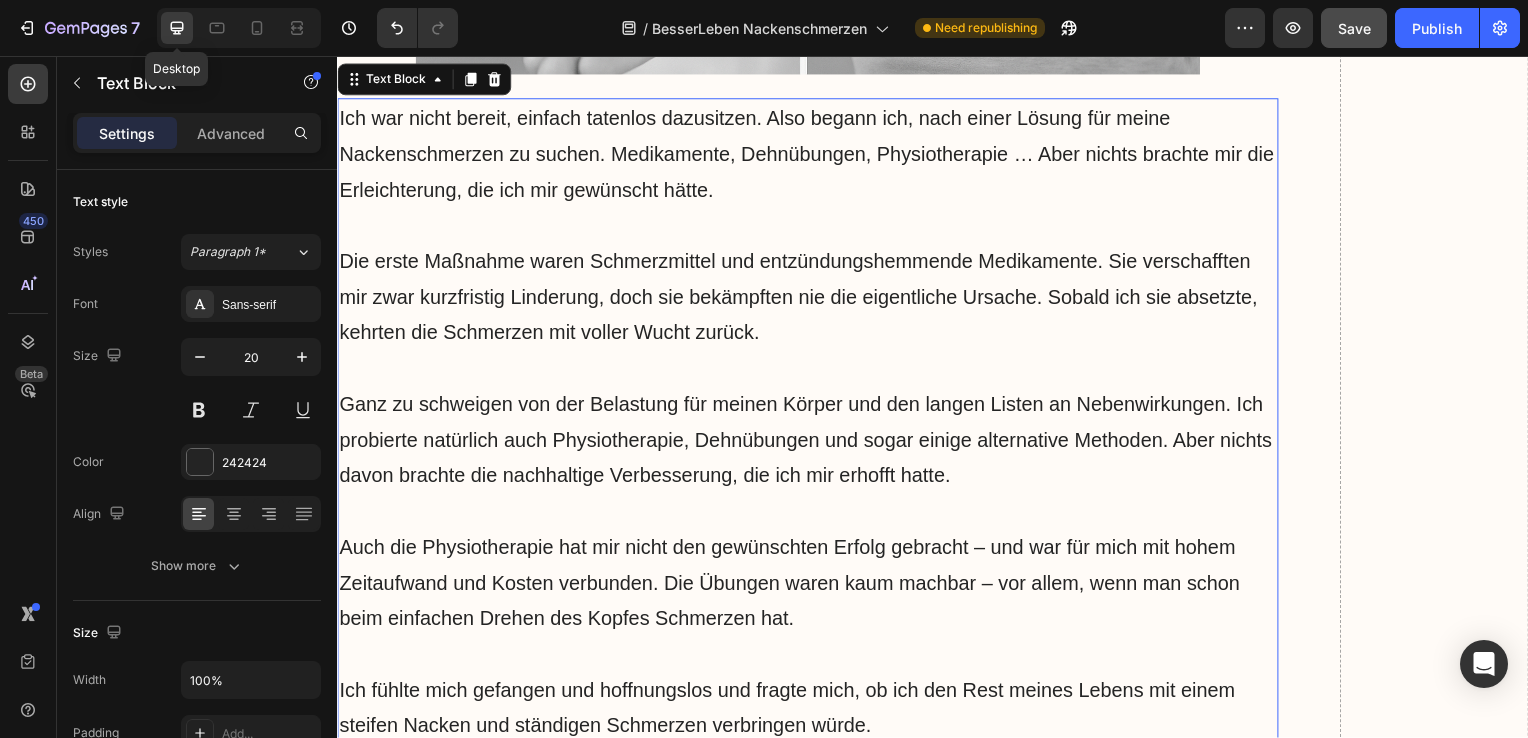 scroll, scrollTop: 3560, scrollLeft: 0, axis: vertical 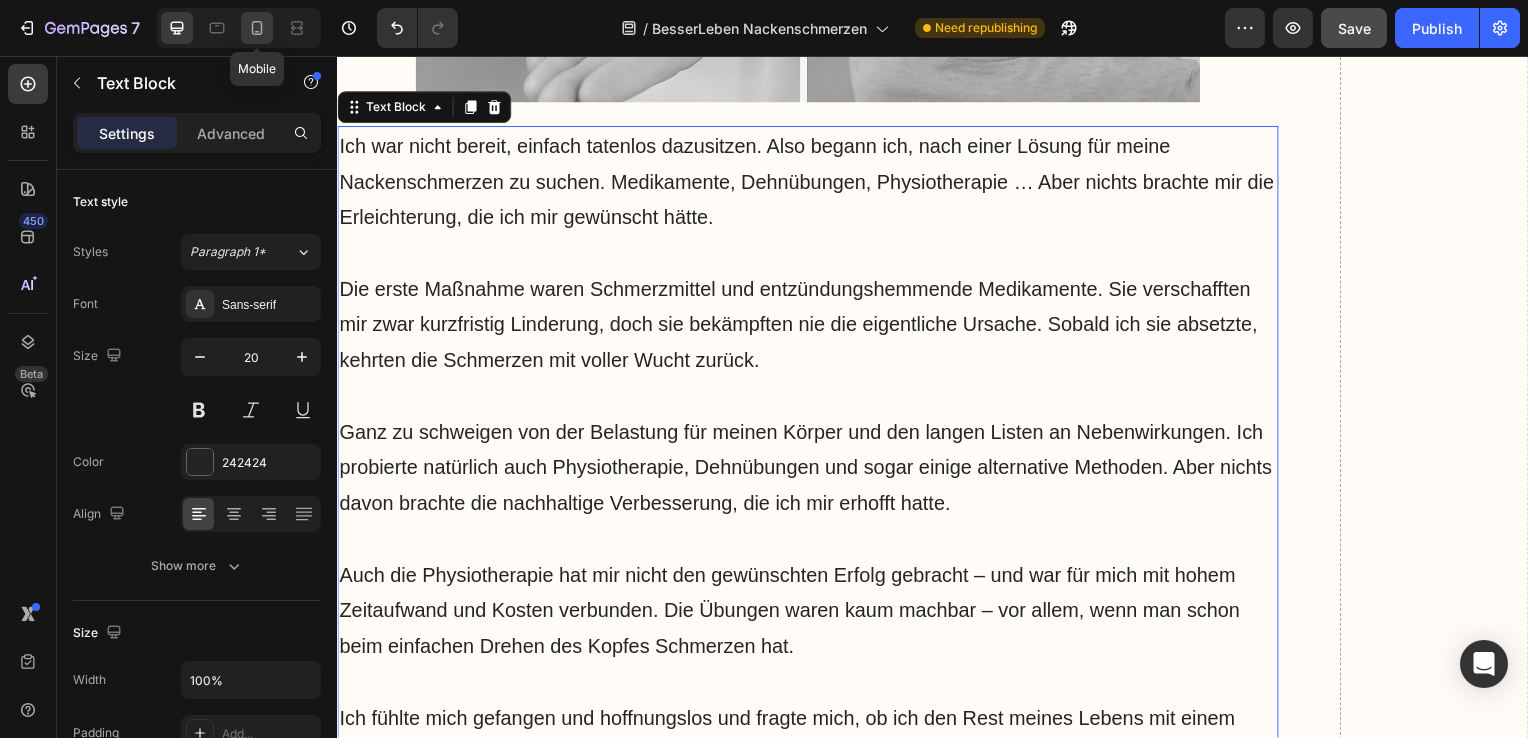 click 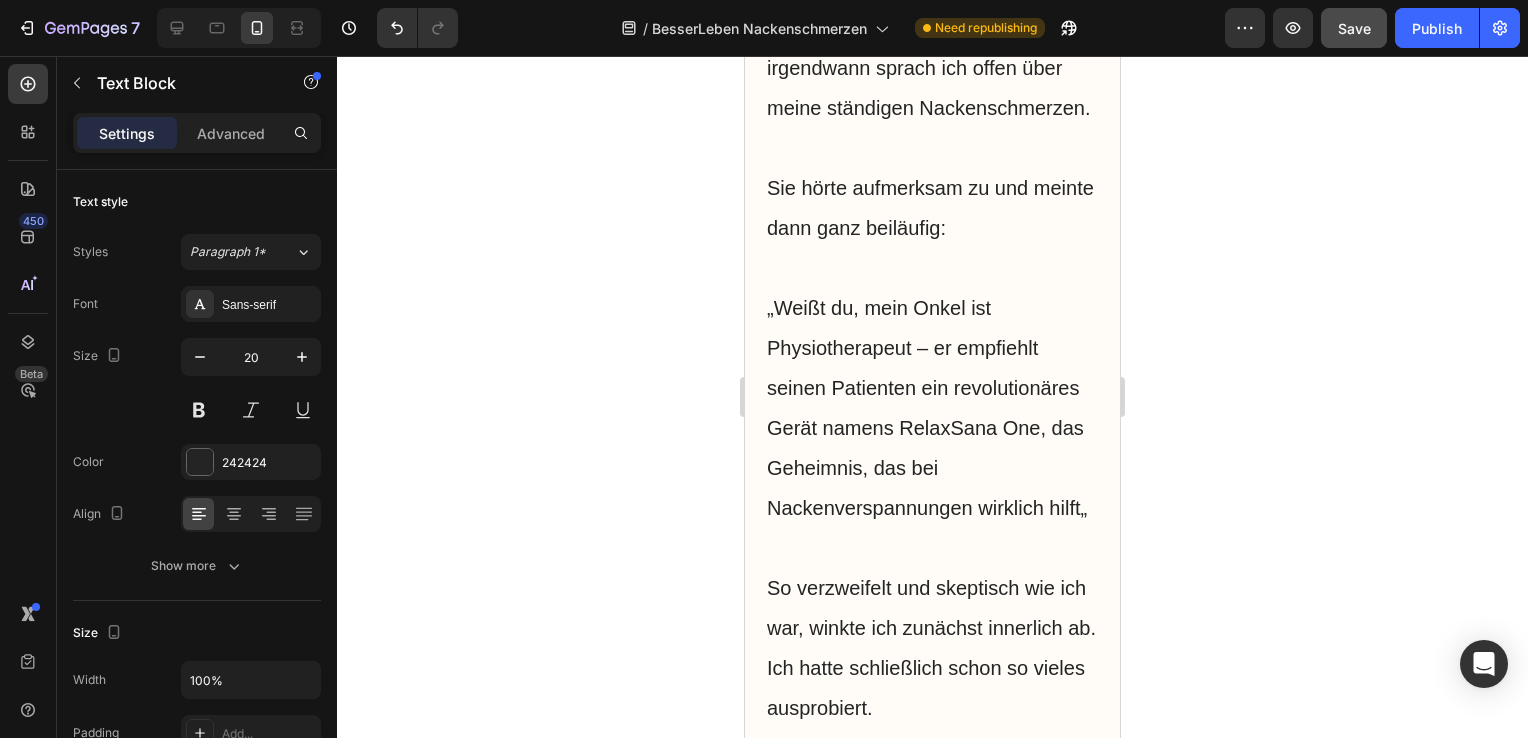 scroll, scrollTop: 6523, scrollLeft: 0, axis: vertical 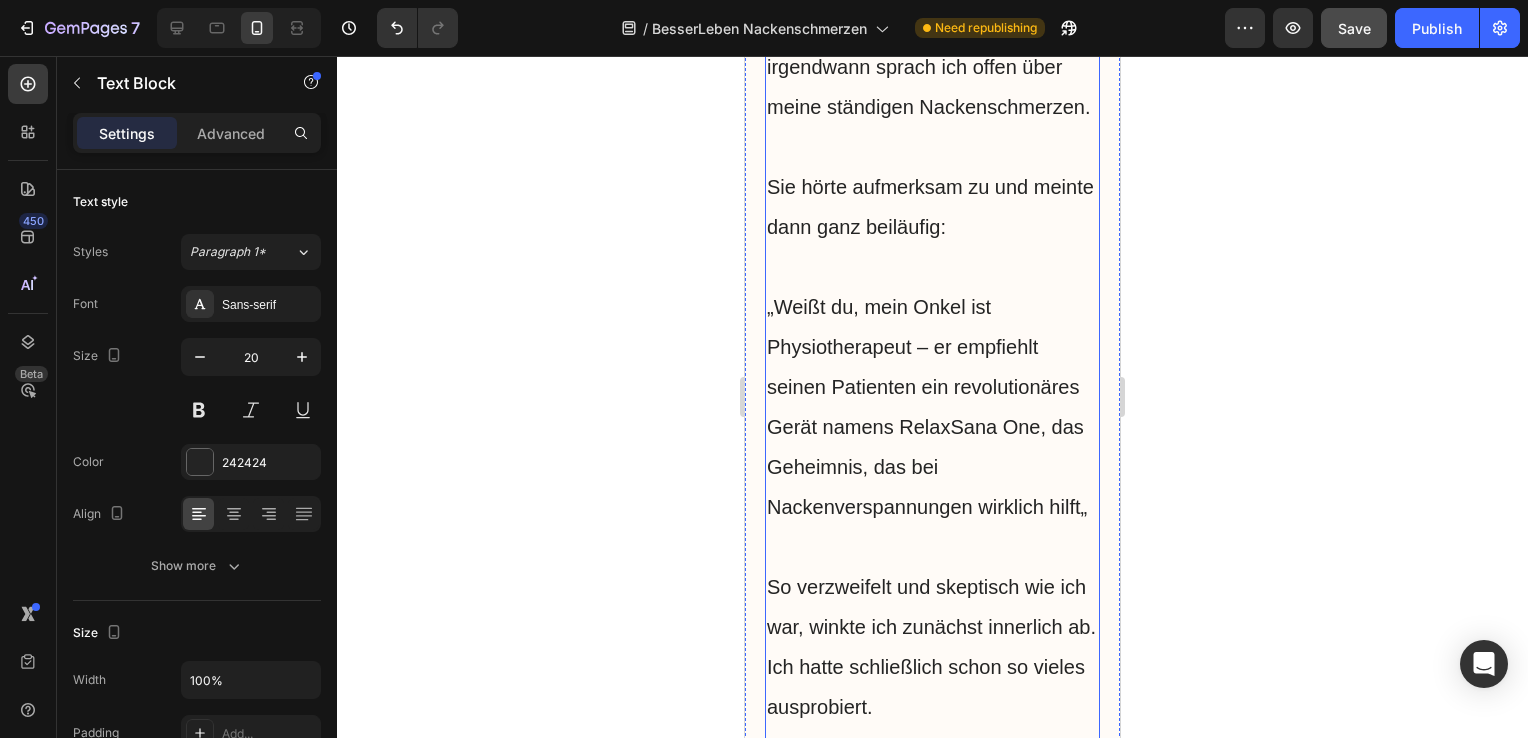 click on "„Weißt du, mein Onkel ist Physiotherapeut – er empfiehlt seinen Patienten ein revolutionäres Gerät namens RelaxSana One, das Geheimnis, das bei Nackenverspannungen wirklich hilft„" at bounding box center (932, 407) 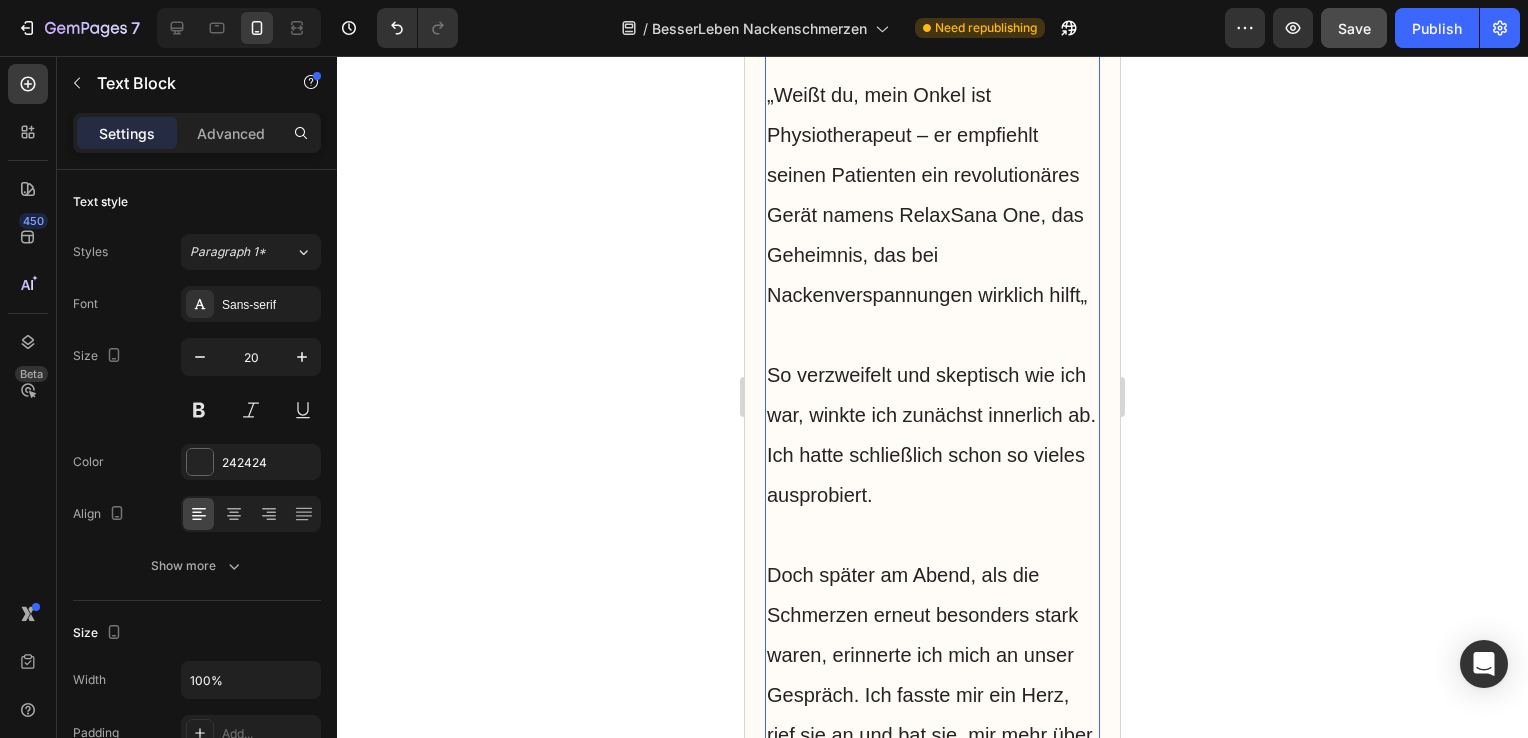 scroll, scrollTop: 6759, scrollLeft: 0, axis: vertical 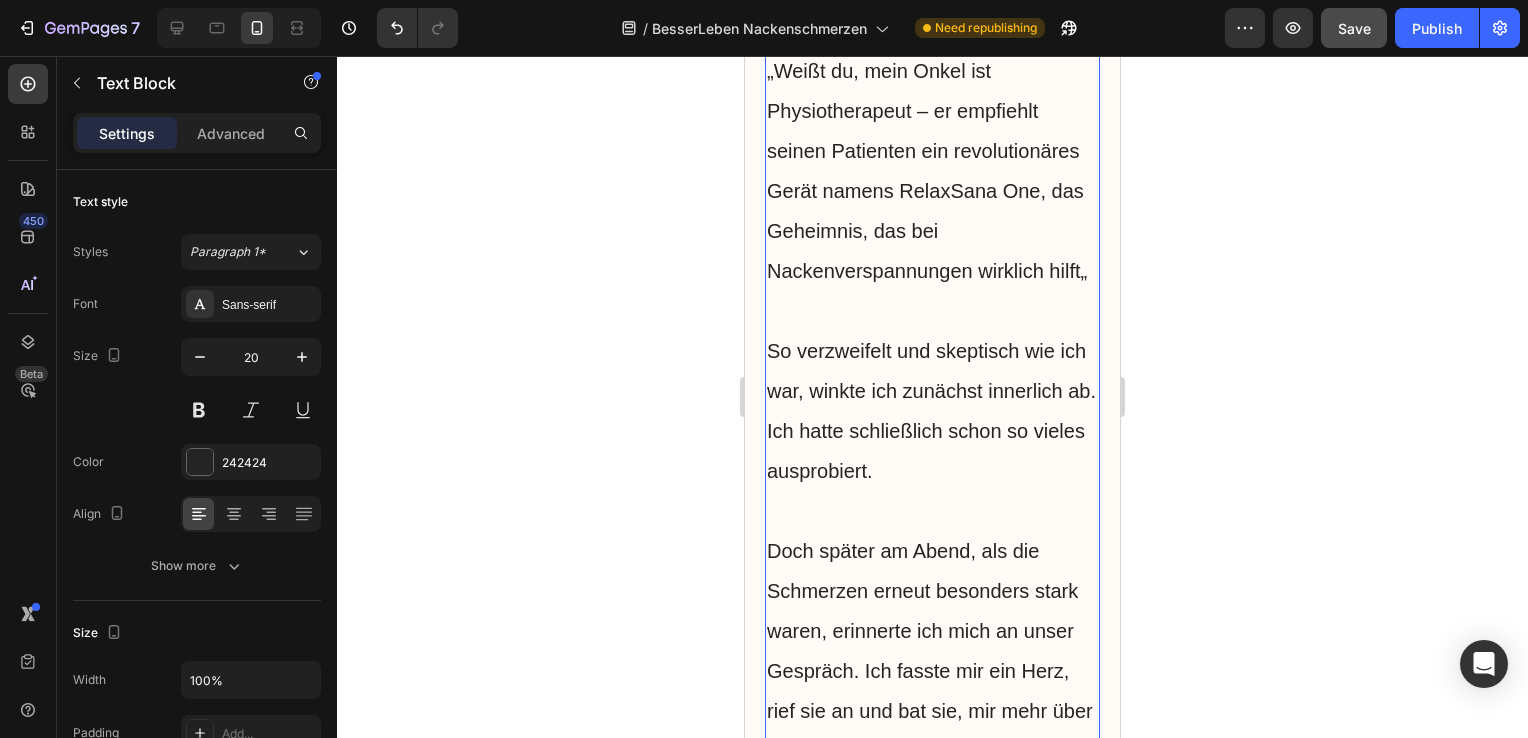 click on "„Weißt du, mein Onkel ist Physiotherapeut – er empfiehlt seinen Patienten ein revolutionäres Gerät namens RelaxSana One, das Geheimnis, das bei Nackenverspannungen wirklich hilft„" at bounding box center [932, 171] 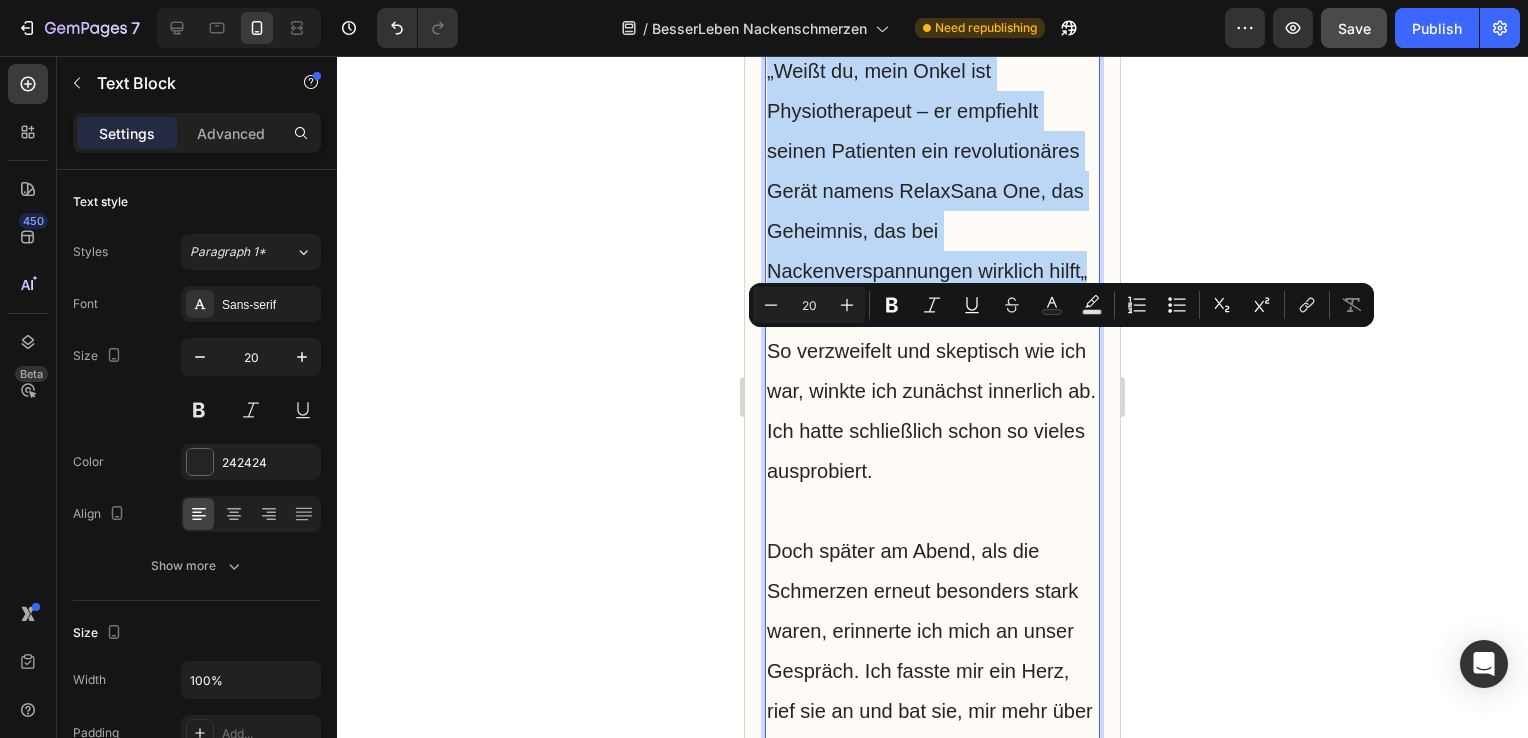 drag, startPoint x: 807, startPoint y: 586, endPoint x: 768, endPoint y: 350, distance: 239.20076 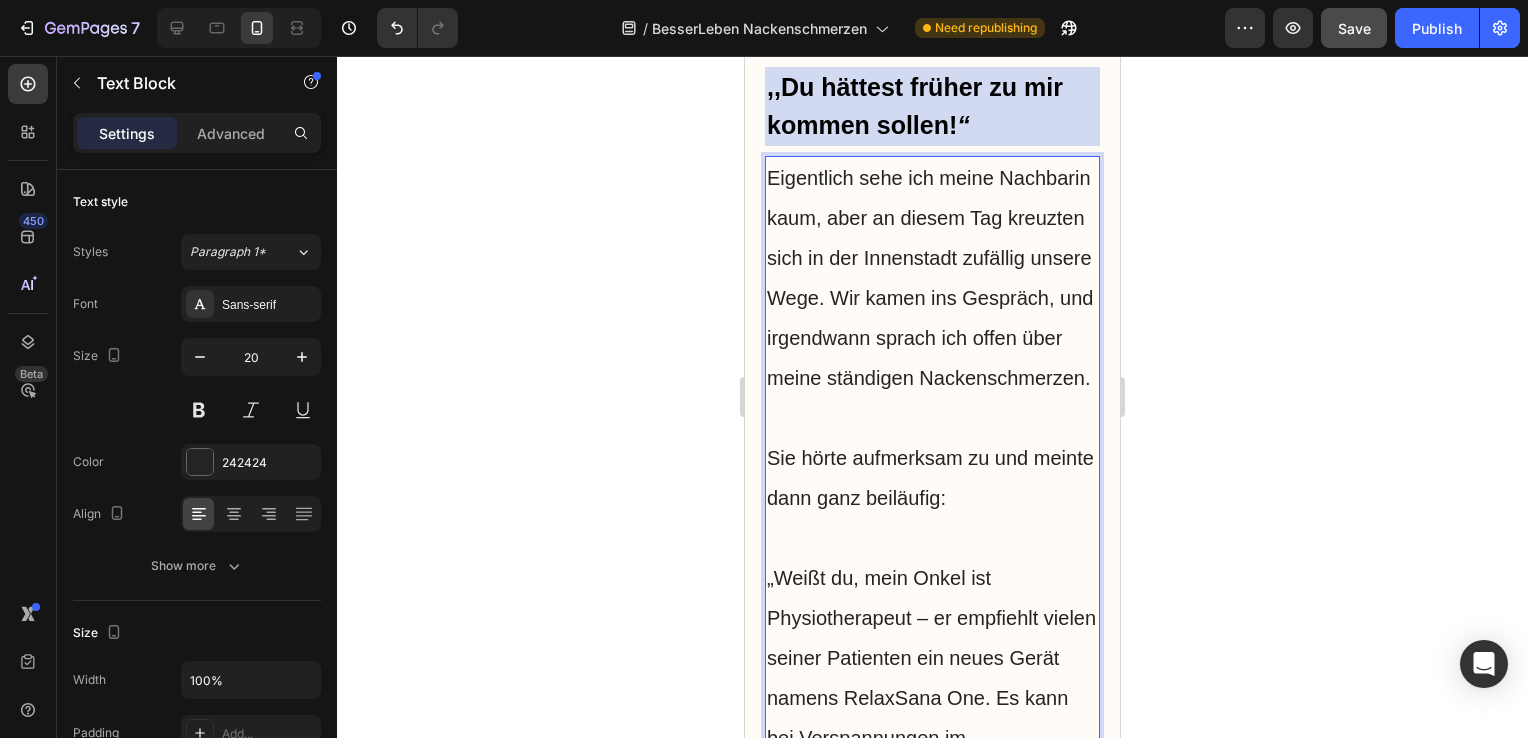 scroll, scrollTop: 6238, scrollLeft: 0, axis: vertical 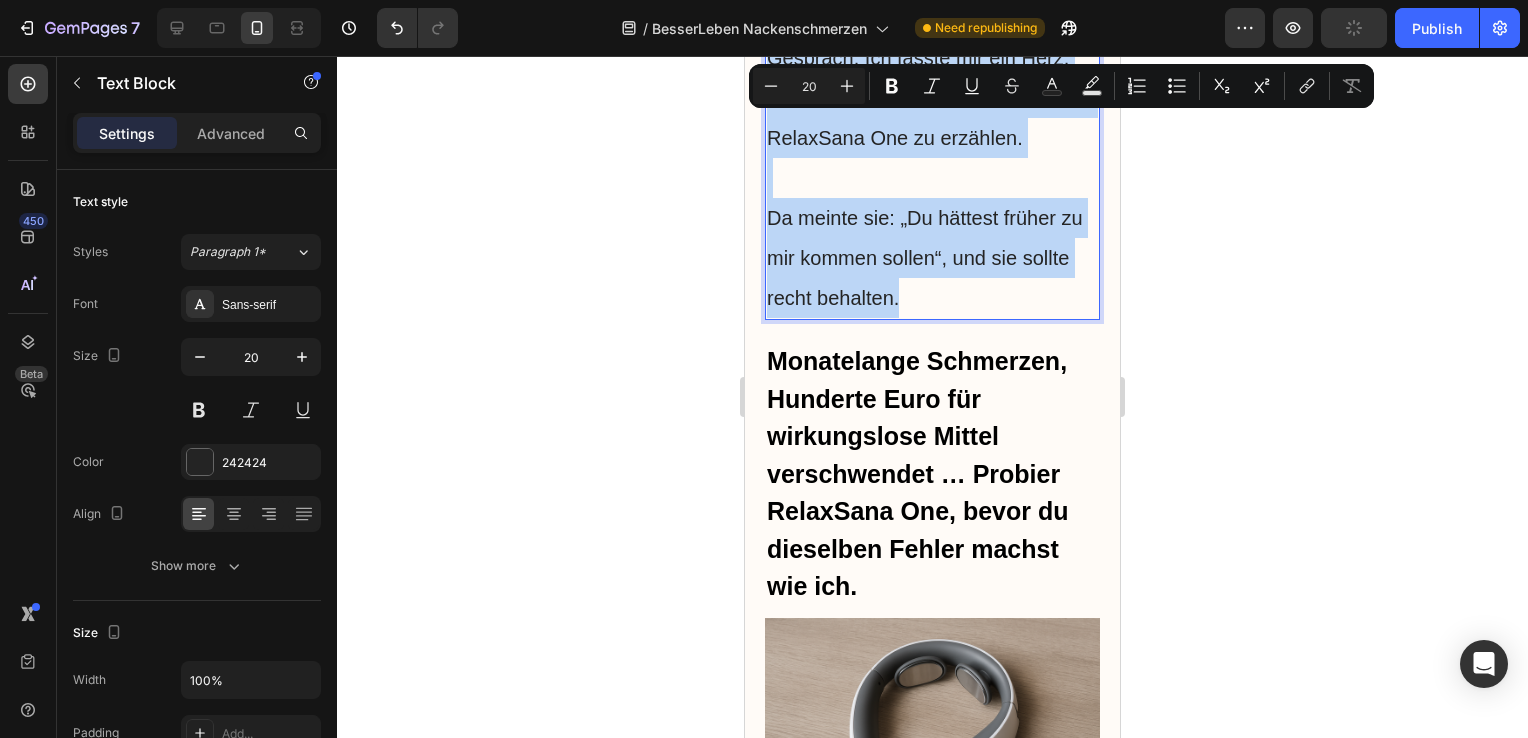 drag, startPoint x: 767, startPoint y: 433, endPoint x: 921, endPoint y: 572, distance: 207.45361 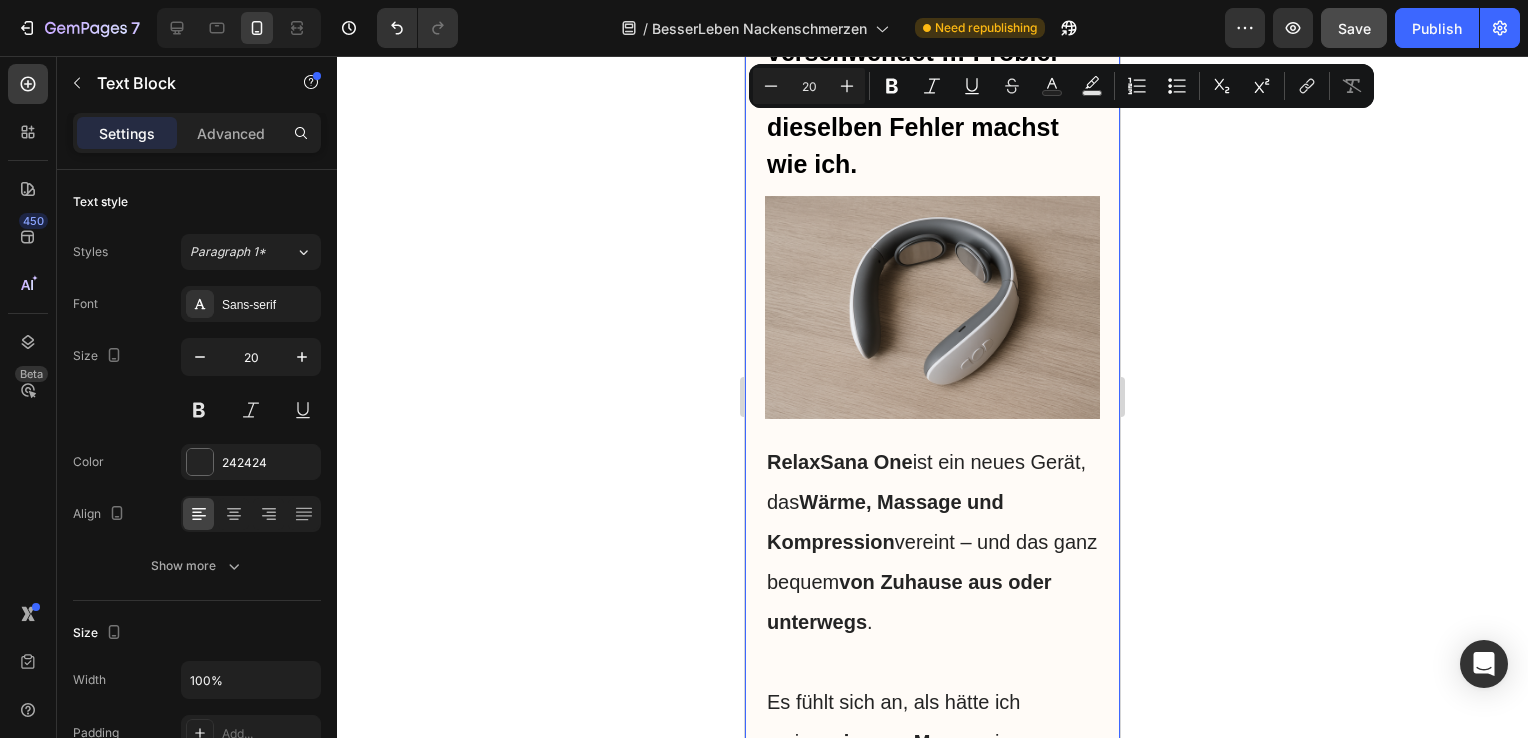scroll, scrollTop: 7835, scrollLeft: 0, axis: vertical 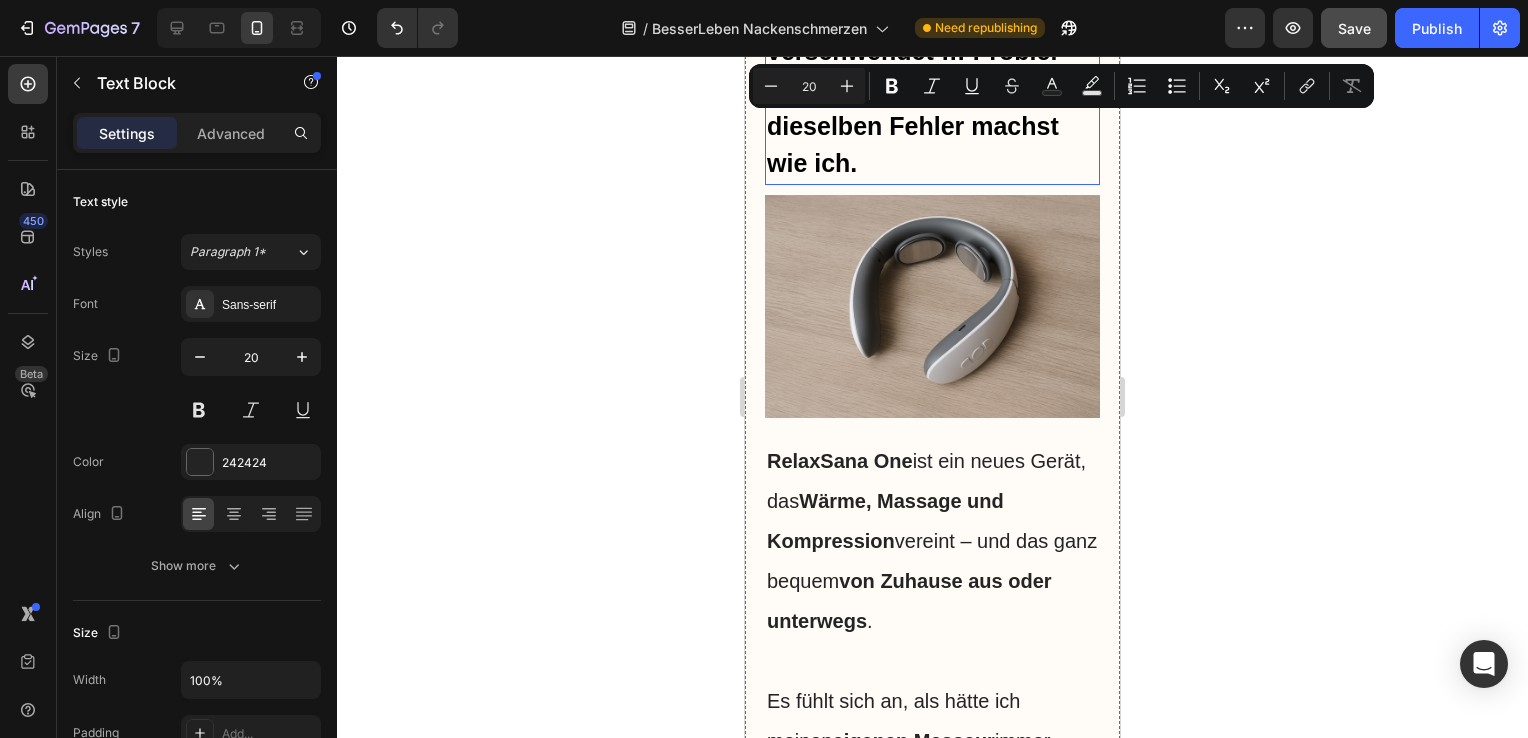 click on "Monatelange Schmerzen, Hunderte Euro für wirkungslose Mittel verschwendet … Probier RelaxSana One, bevor du dieselben Fehler machst wie ich." at bounding box center (932, 51) 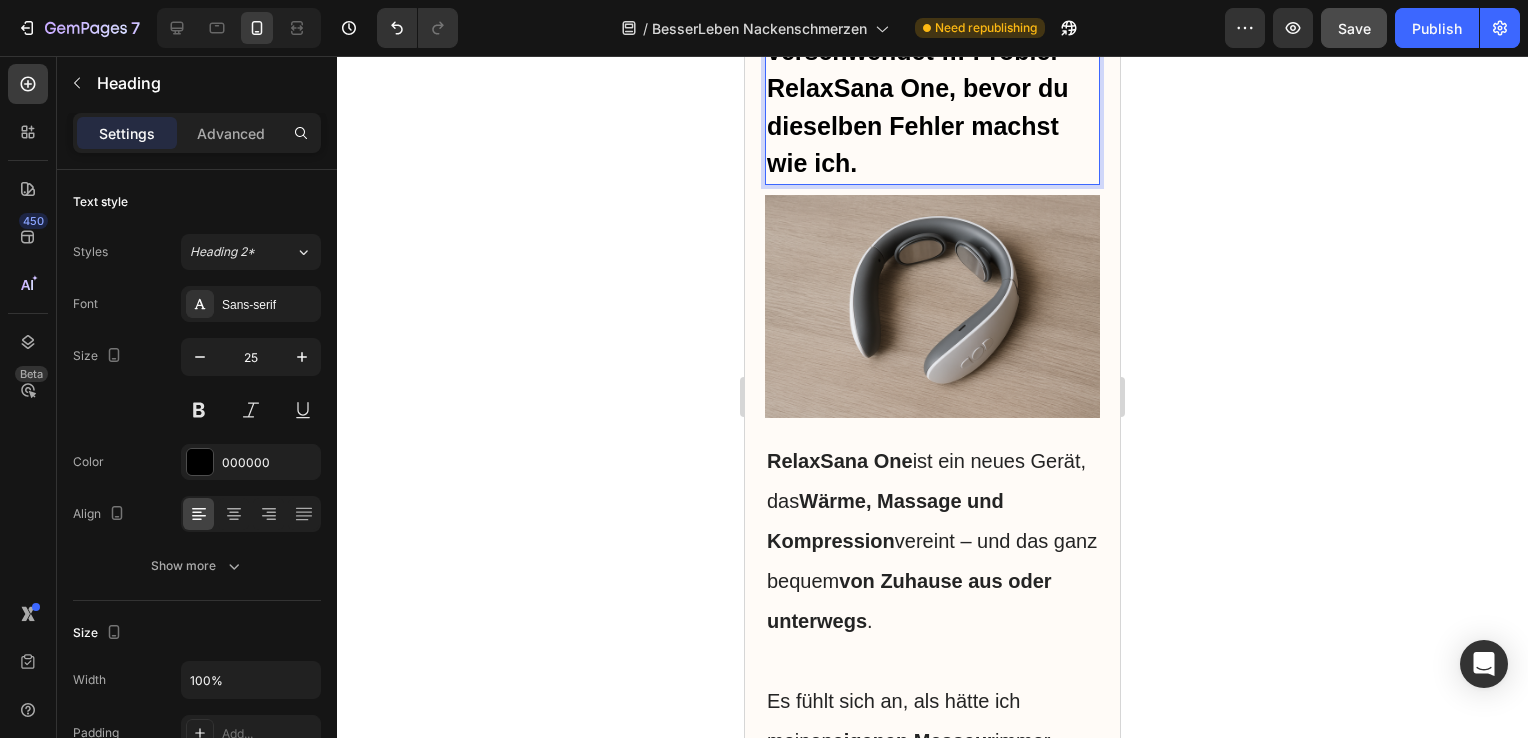 click on "Monatelange Schmerzen, Hunderte Euro für wirkungslose Mittel verschwendet … Probier RelaxSana One, bevor du dieselben Fehler machst wie ich." at bounding box center (932, 51) 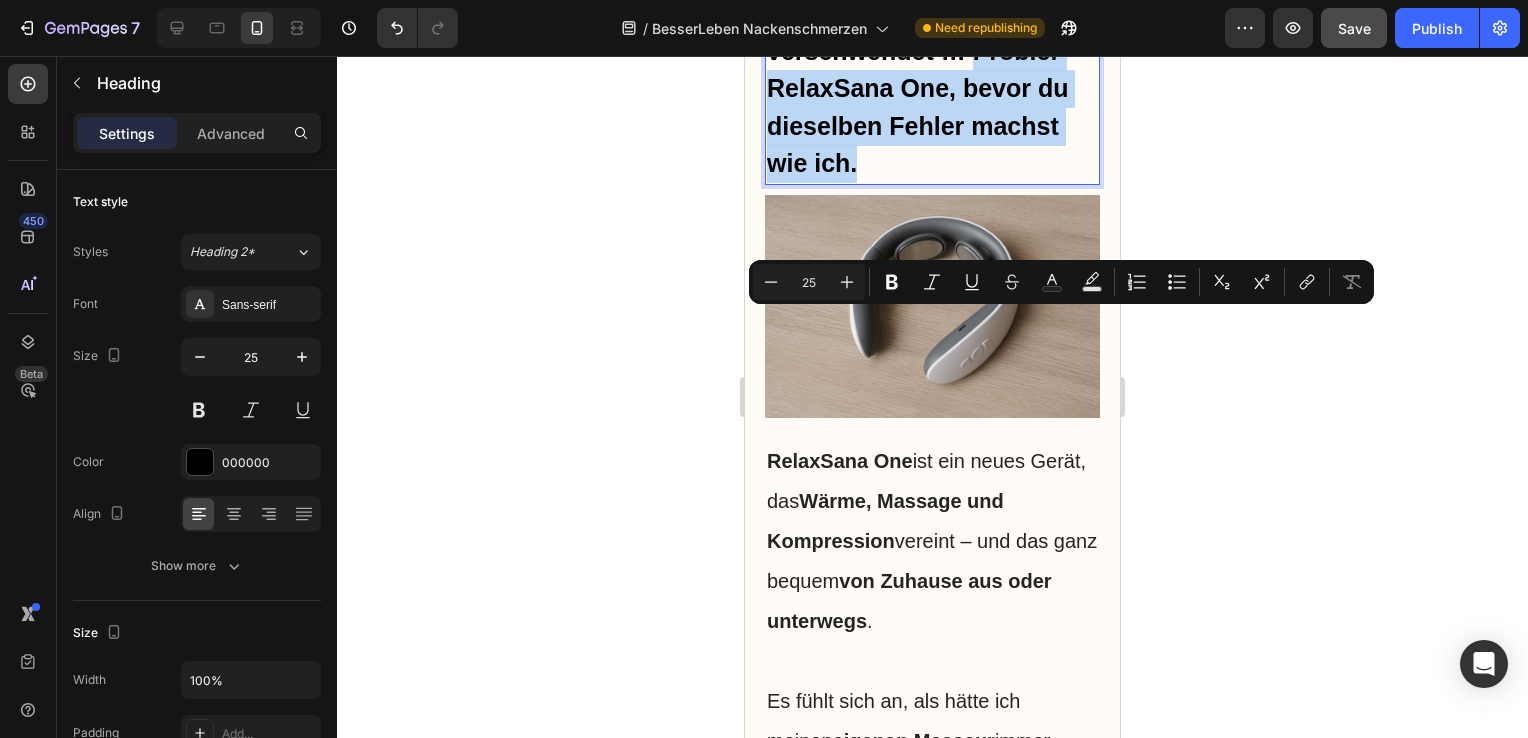 drag, startPoint x: 972, startPoint y: 334, endPoint x: 964, endPoint y: 439, distance: 105.30432 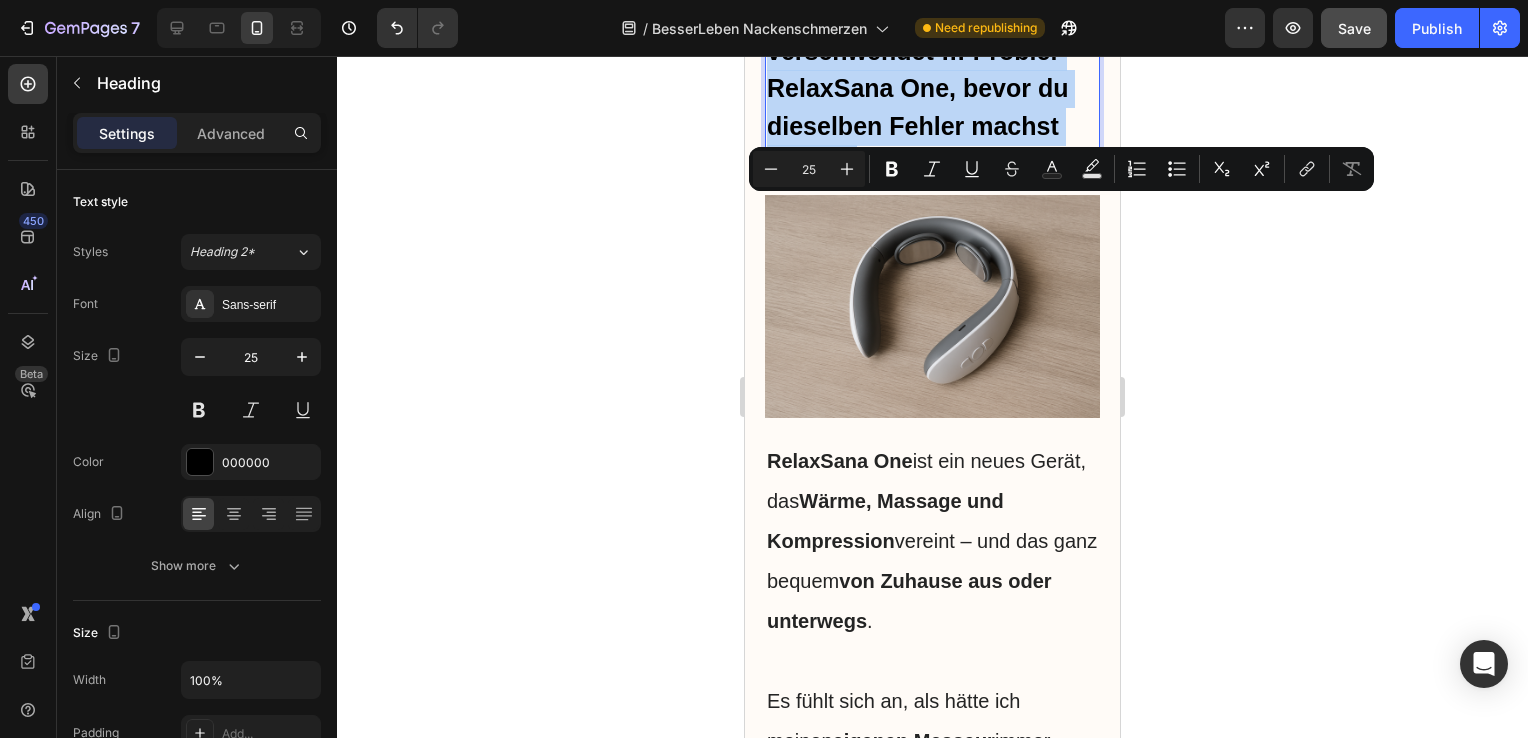 drag, startPoint x: 907, startPoint y: 438, endPoint x: 768, endPoint y: 212, distance: 265.32434 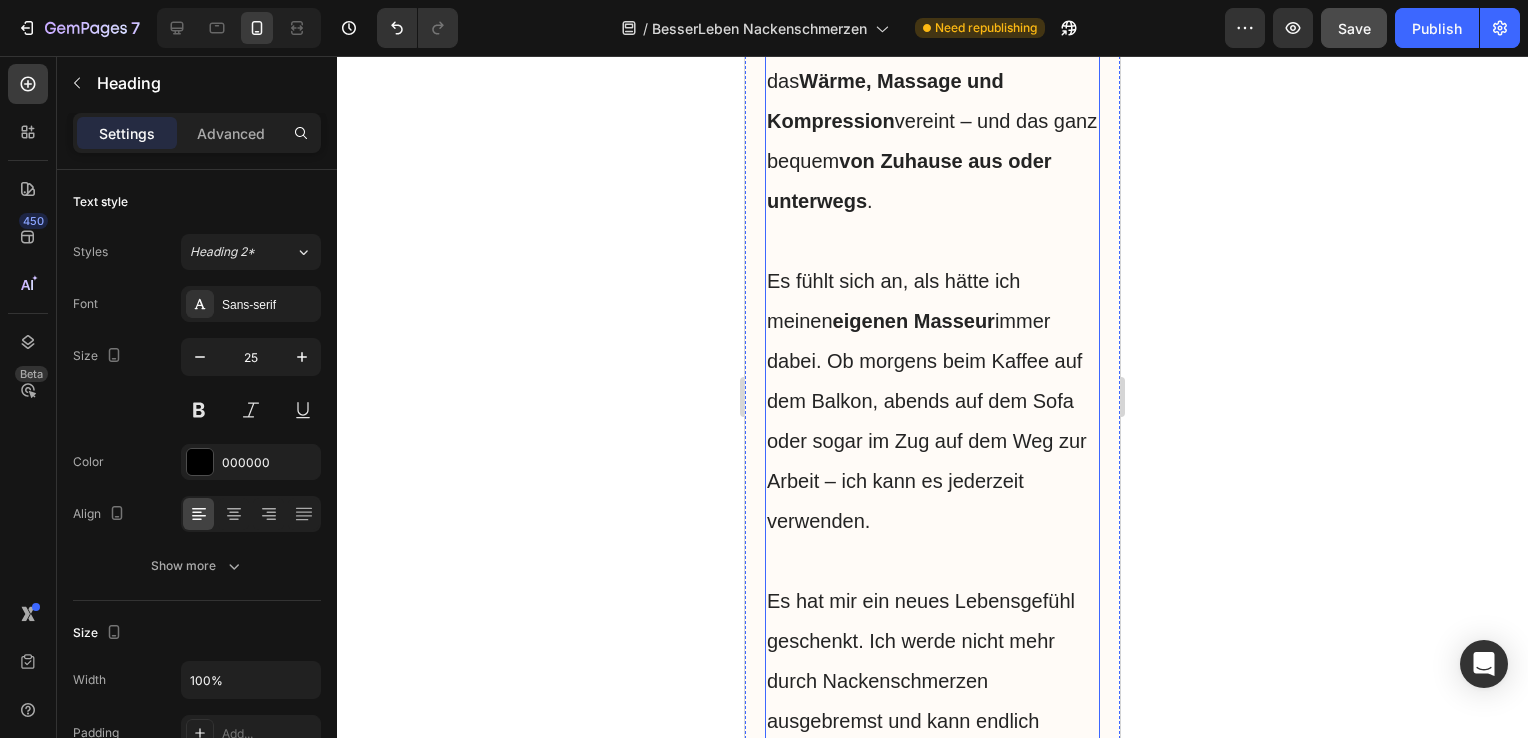 scroll, scrollTop: 8217, scrollLeft: 0, axis: vertical 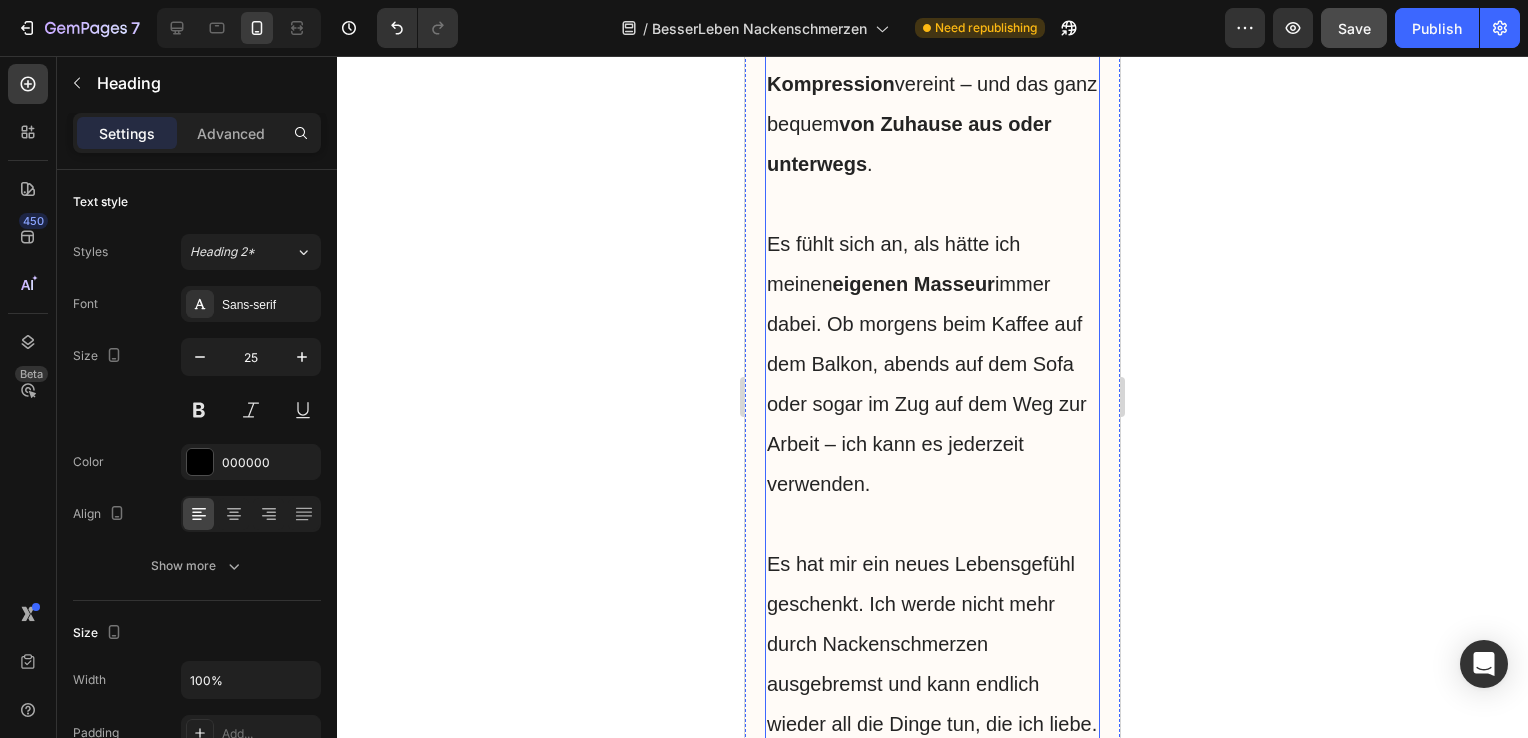 click on "RelaxSana One" at bounding box center (840, 4) 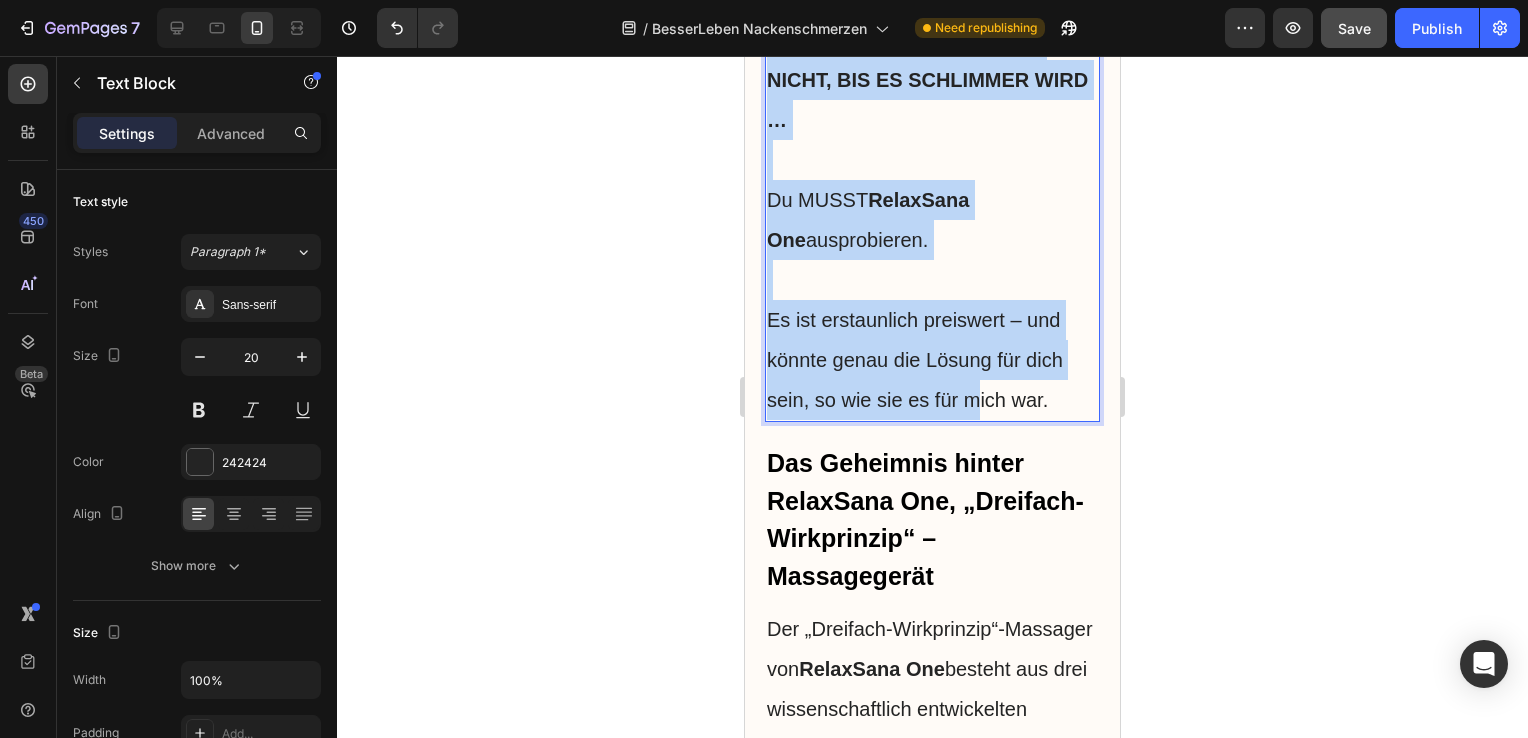 scroll, scrollTop: 9203, scrollLeft: 0, axis: vertical 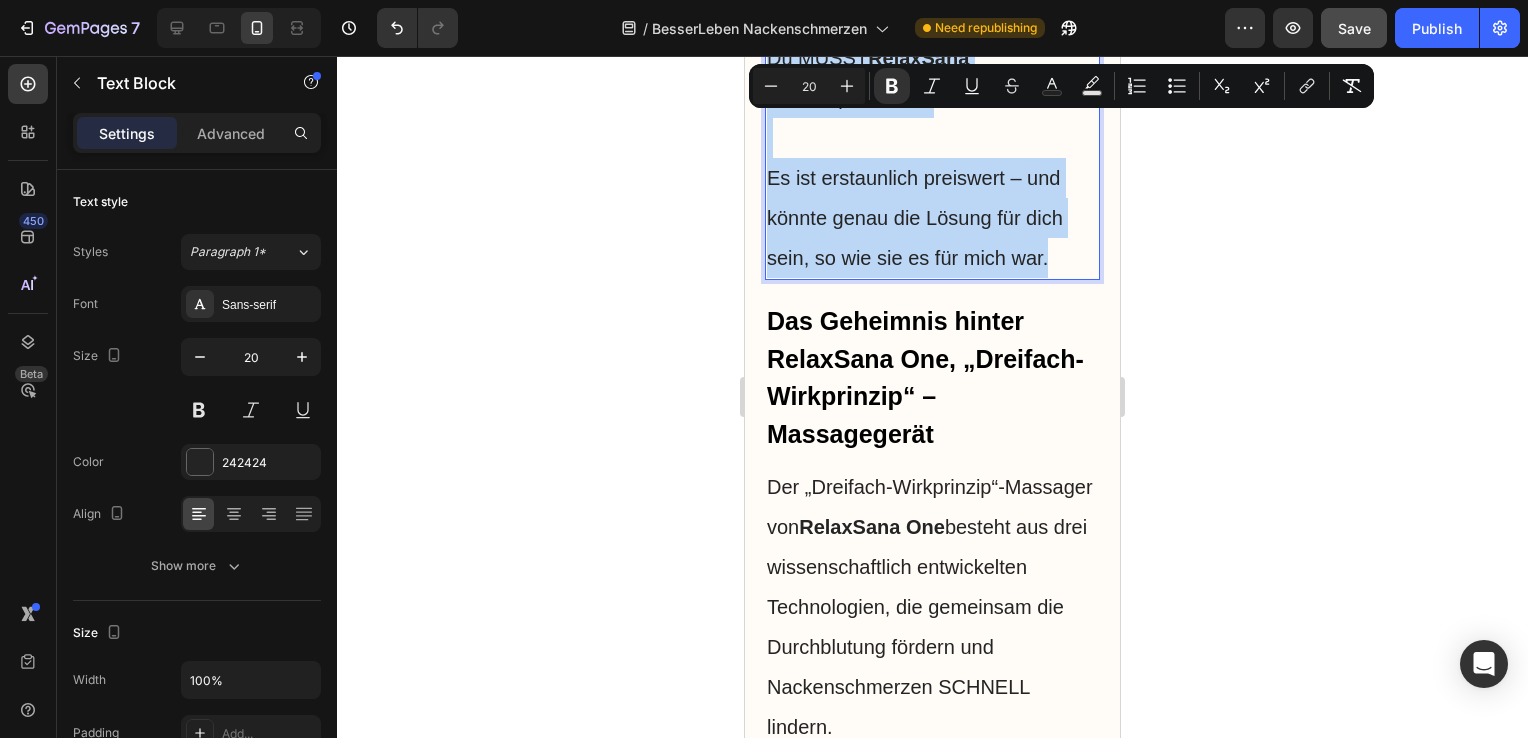 drag, startPoint x: 772, startPoint y: 310, endPoint x: 1048, endPoint y: 611, distance: 408.3834 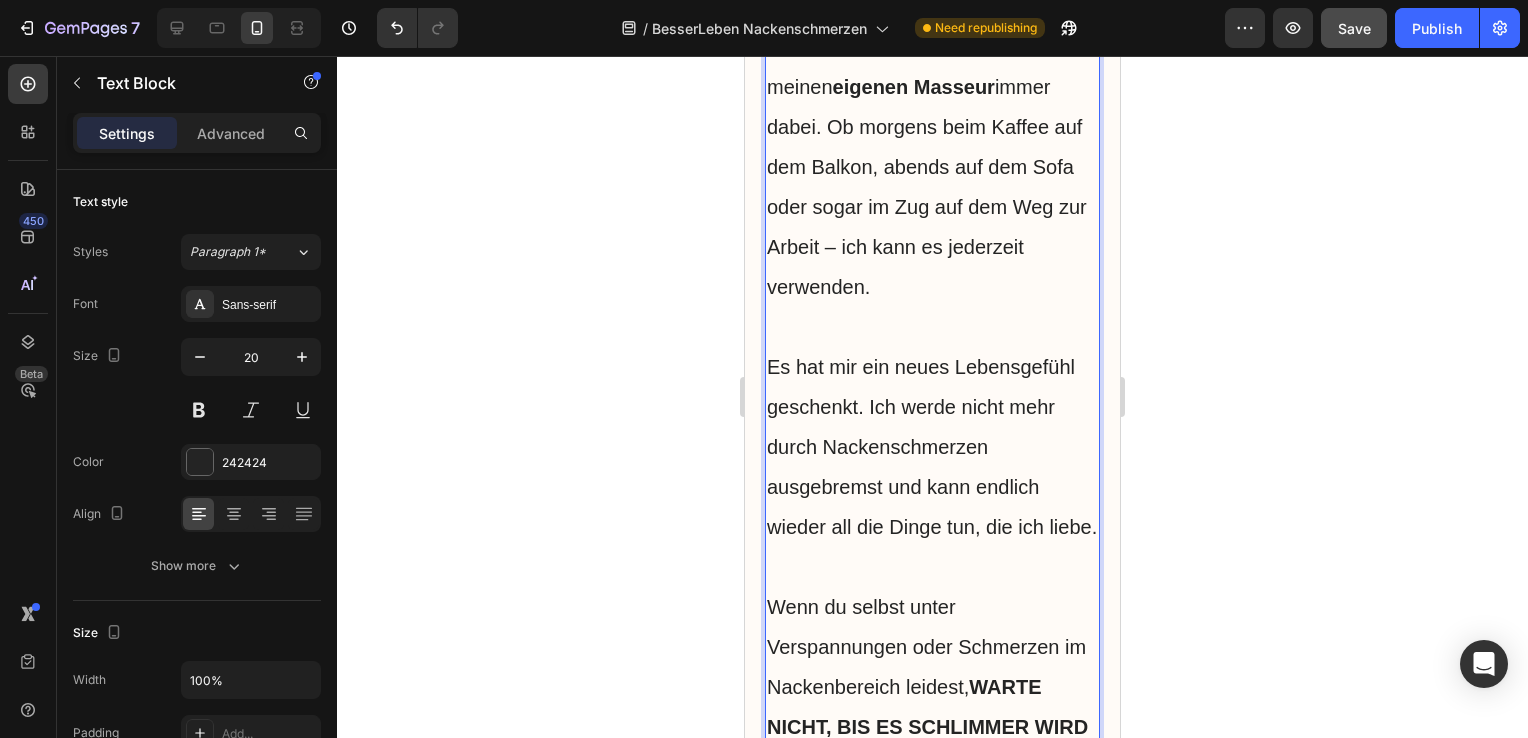 scroll, scrollTop: 8412, scrollLeft: 0, axis: vertical 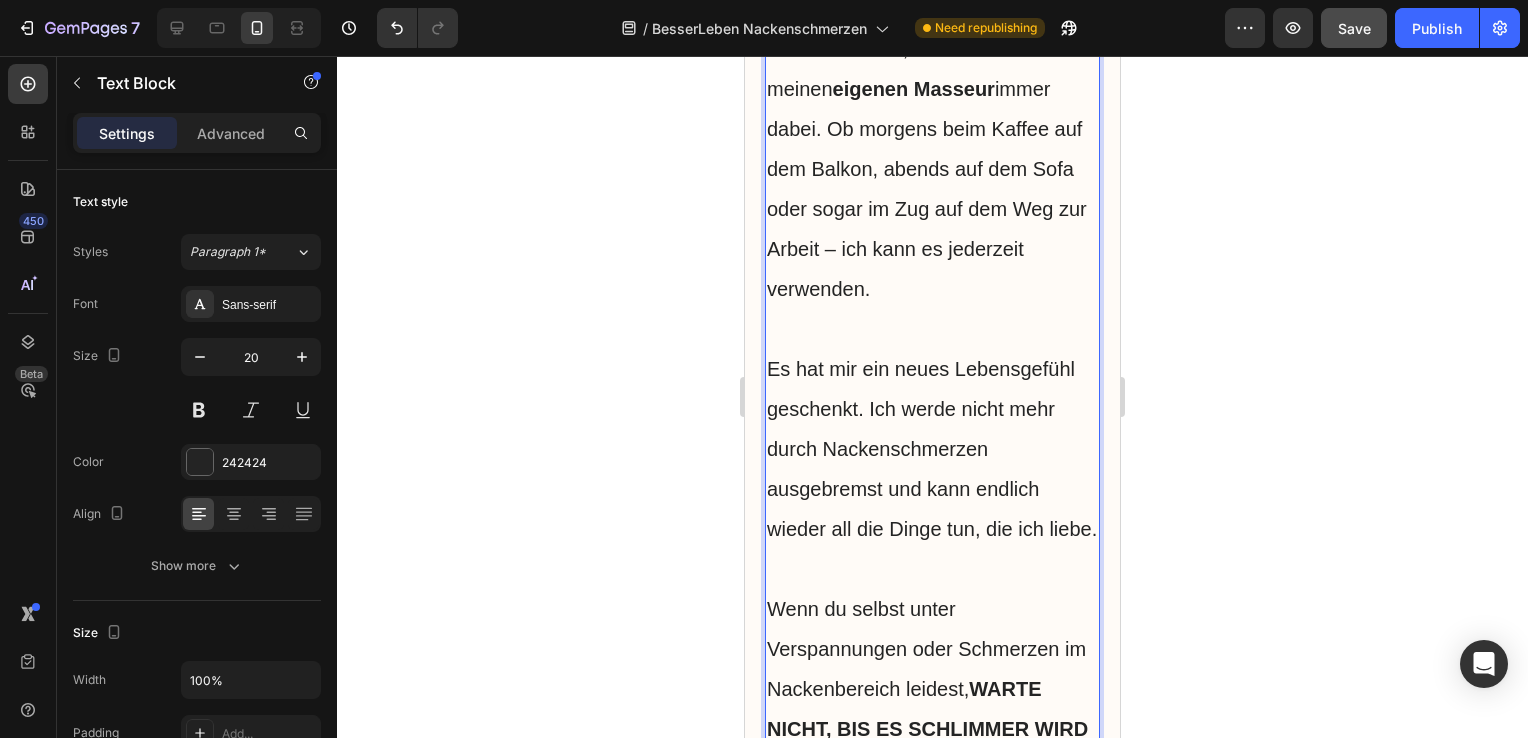 drag, startPoint x: 875, startPoint y: 551, endPoint x: 905, endPoint y: 595, distance: 53.25411 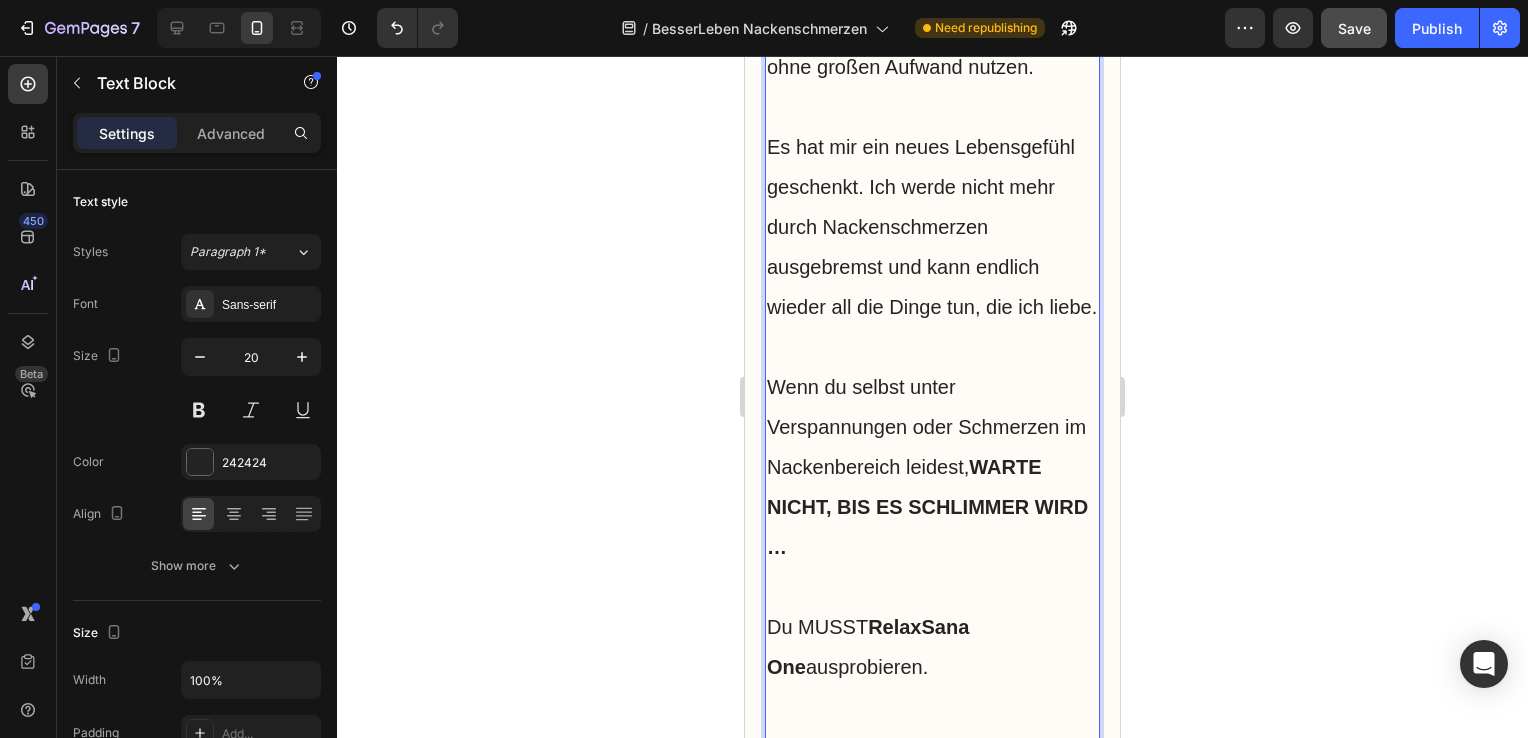 scroll, scrollTop: 8639, scrollLeft: 0, axis: vertical 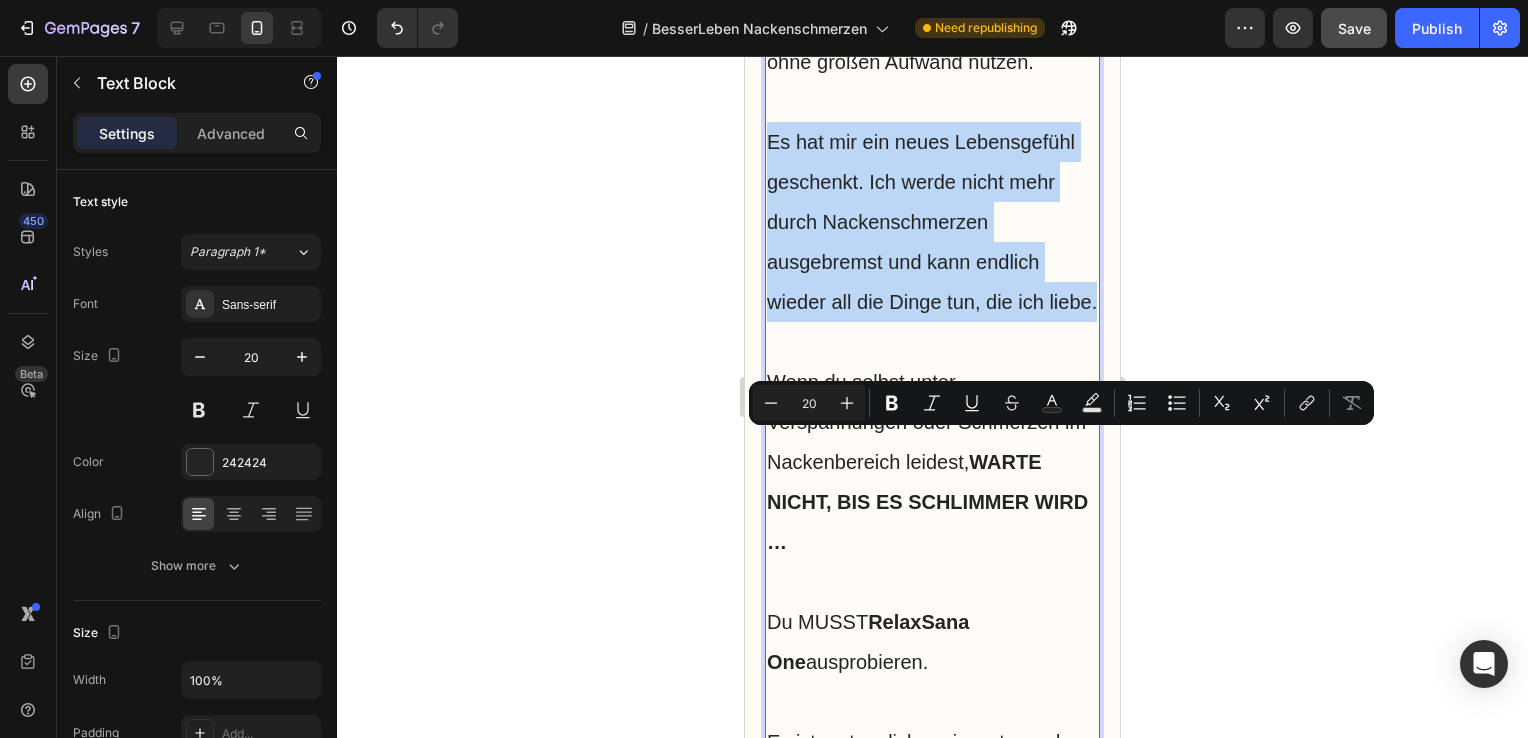 drag, startPoint x: 767, startPoint y: 450, endPoint x: 853, endPoint y: 634, distance: 203.10588 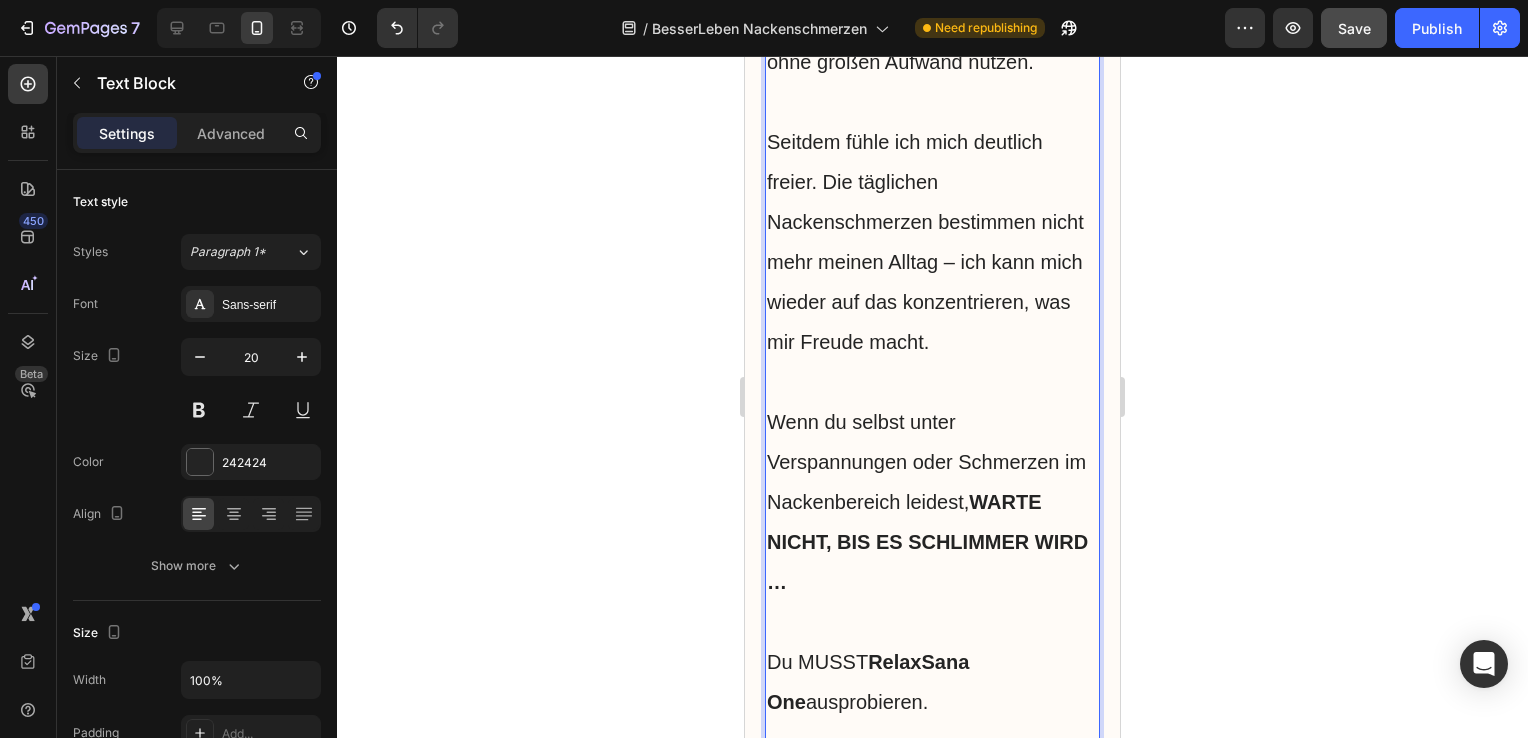 click at bounding box center (932, 102) 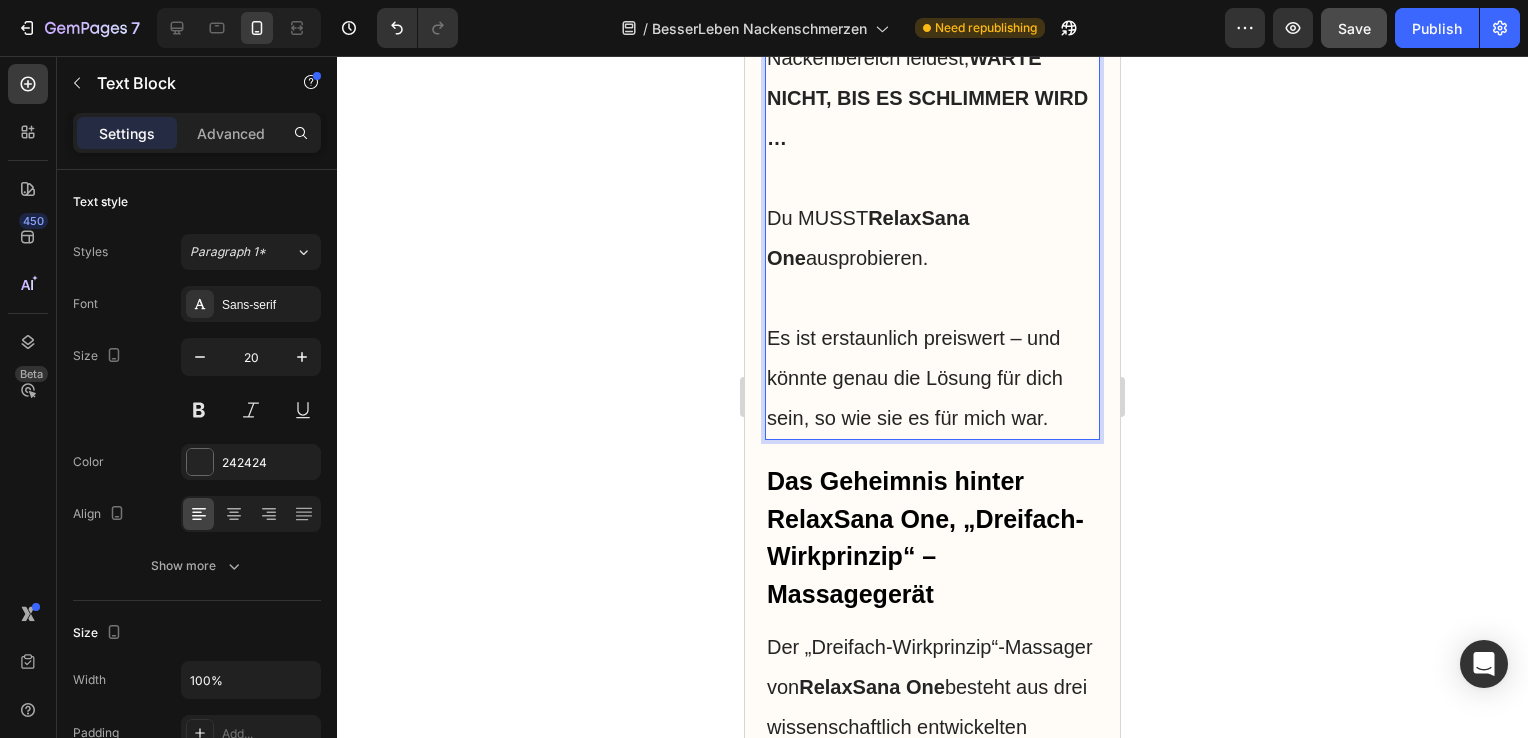 scroll, scrollTop: 9084, scrollLeft: 0, axis: vertical 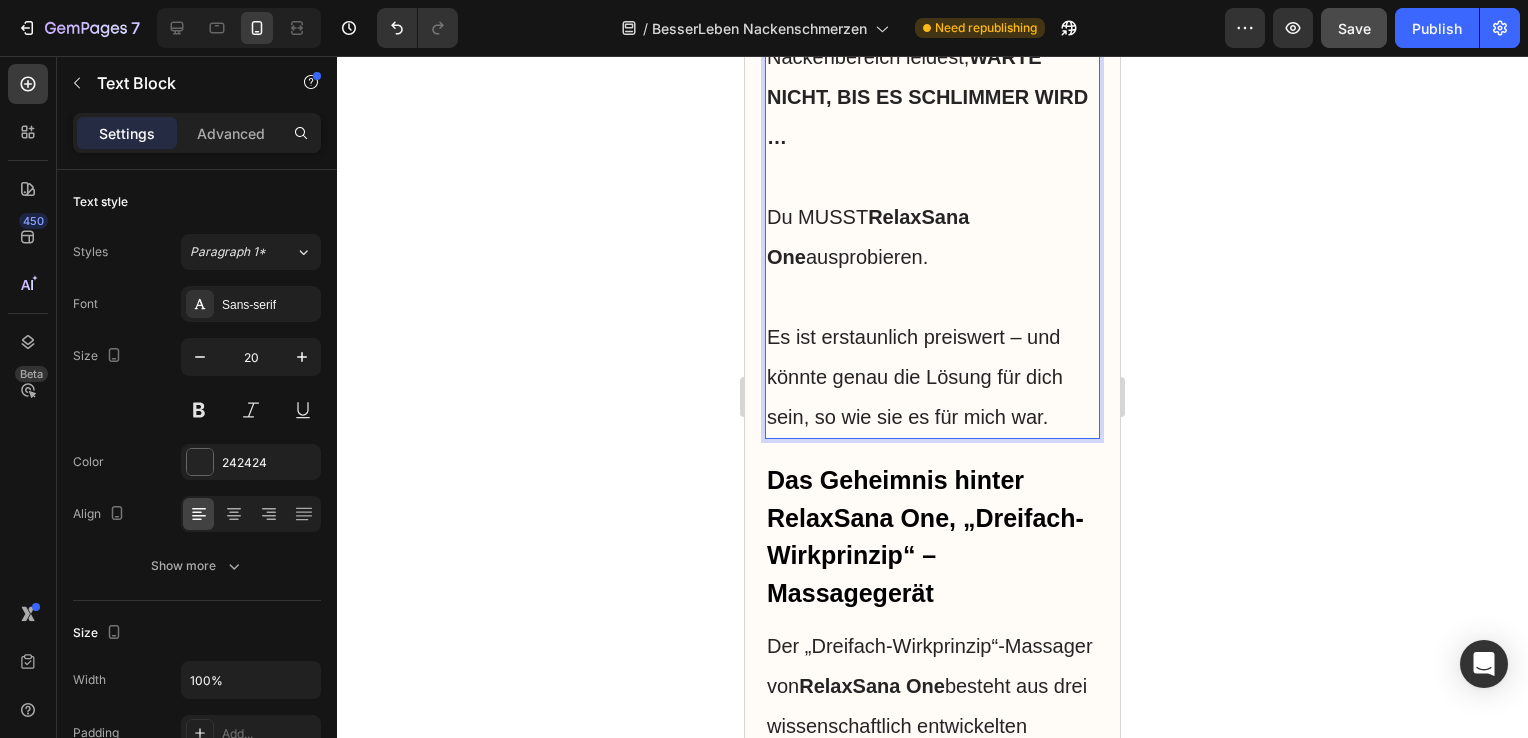 click on "WARTE NICHT, BIS ES SCHLIMMER WIRD …" at bounding box center [927, 97] 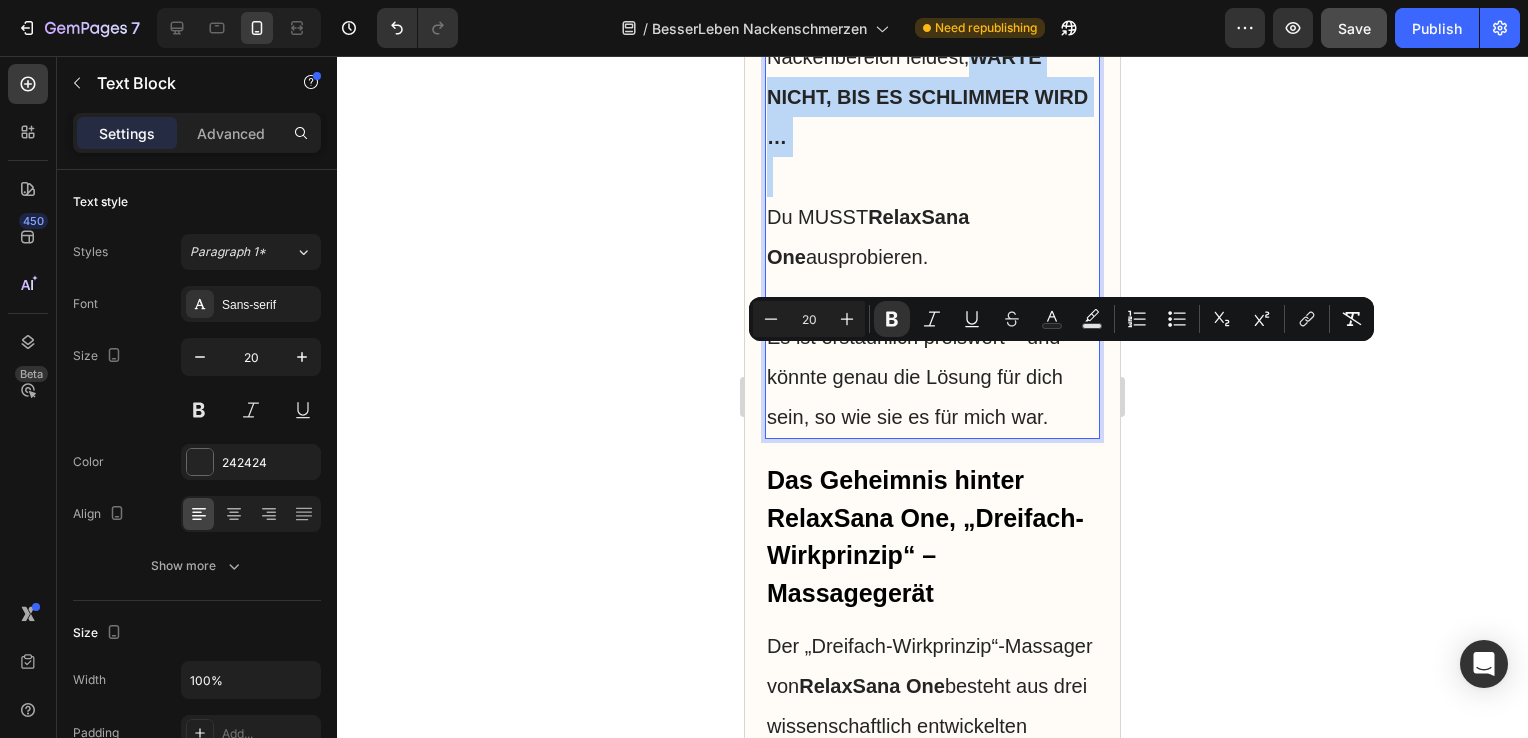 drag, startPoint x: 1009, startPoint y: 358, endPoint x: 1026, endPoint y: 434, distance: 77.87811 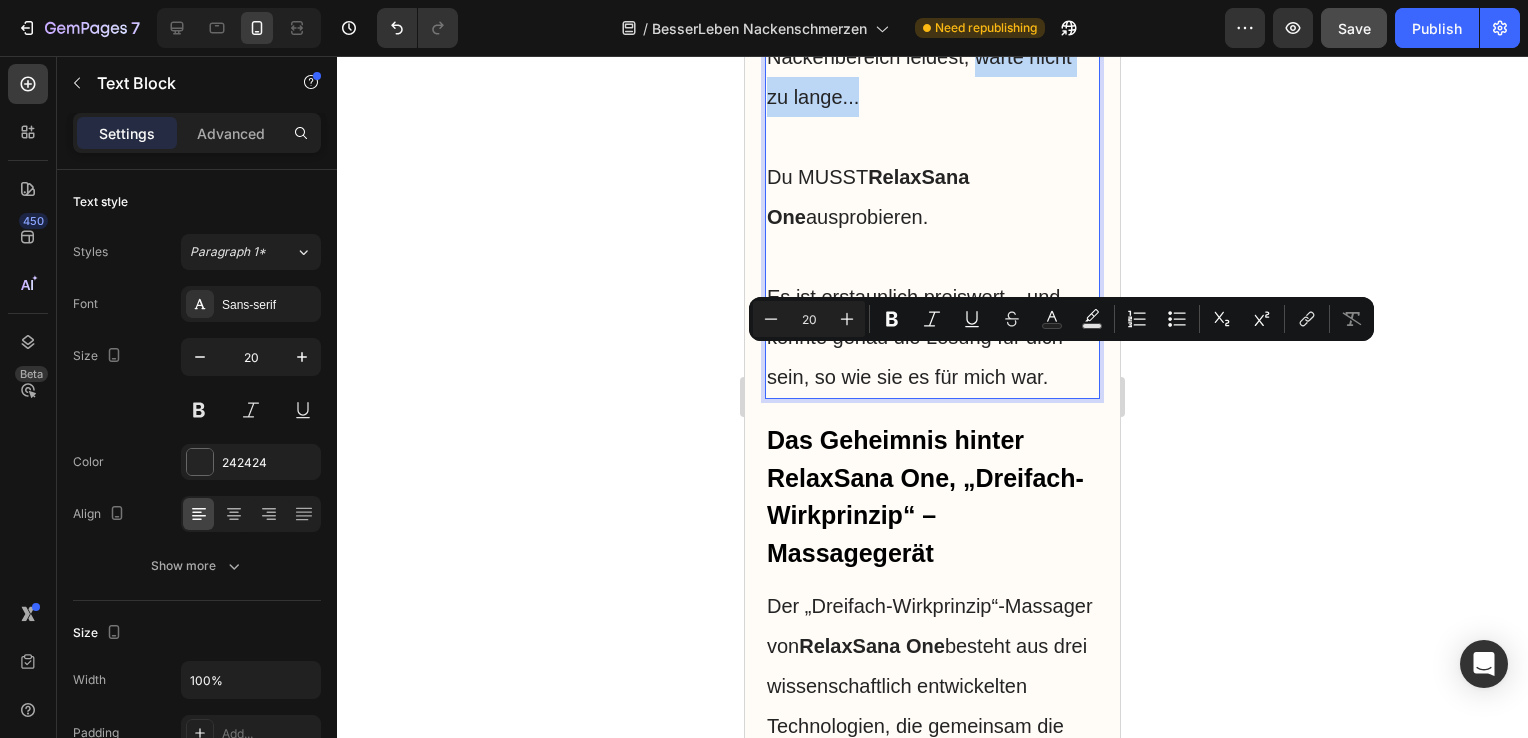 drag, startPoint x: 1004, startPoint y: 369, endPoint x: 1024, endPoint y: 408, distance: 43.829212 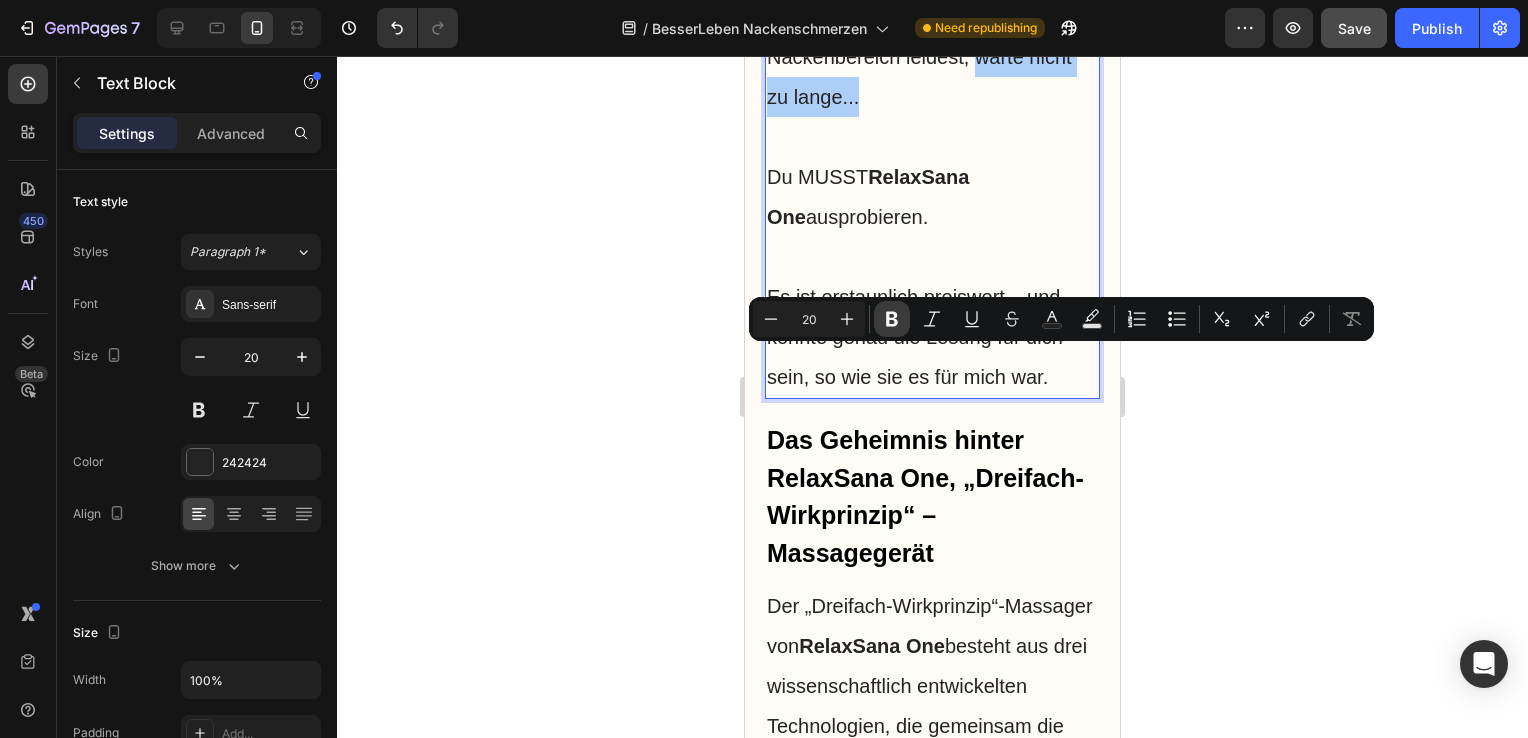 click 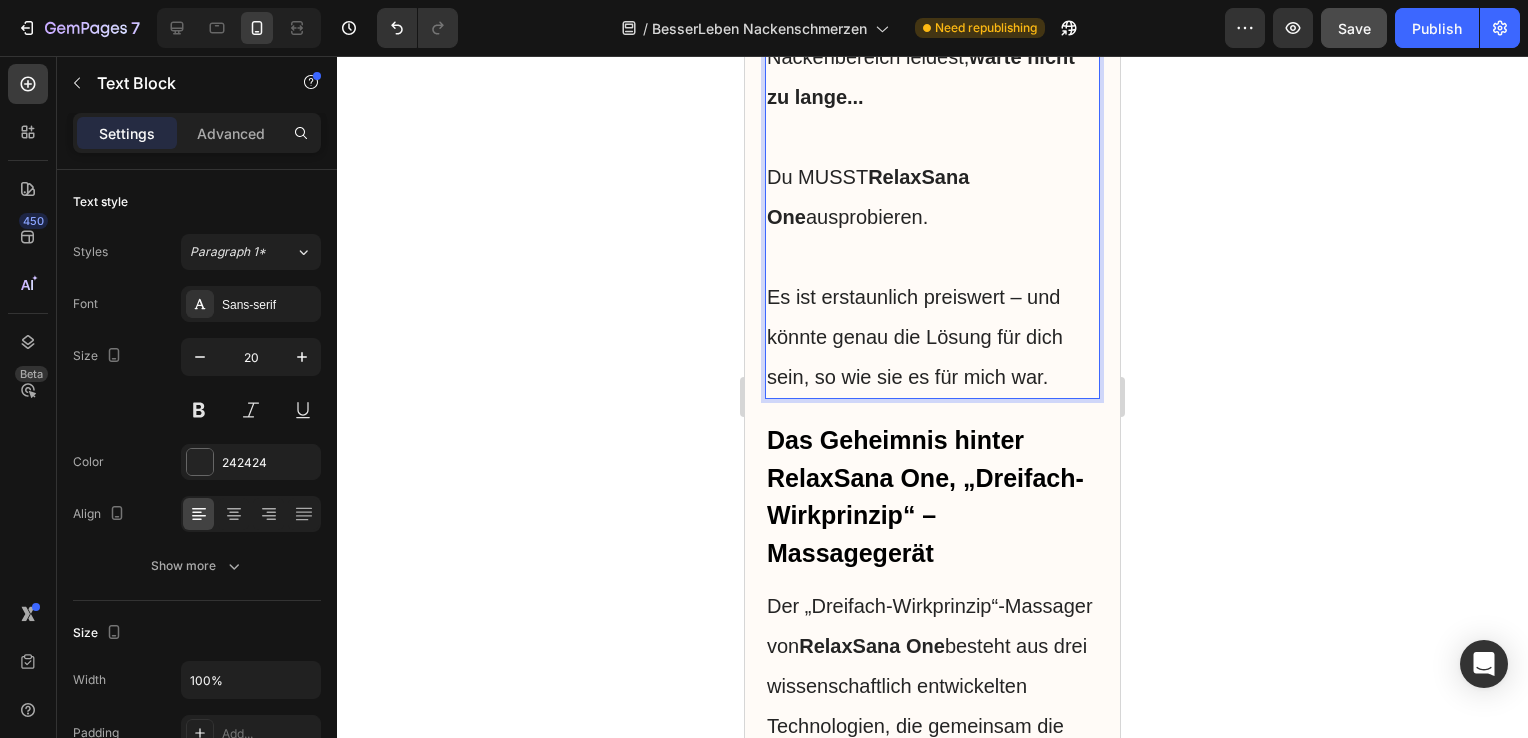 click on "warte nicht zu lange..." at bounding box center (921, 77) 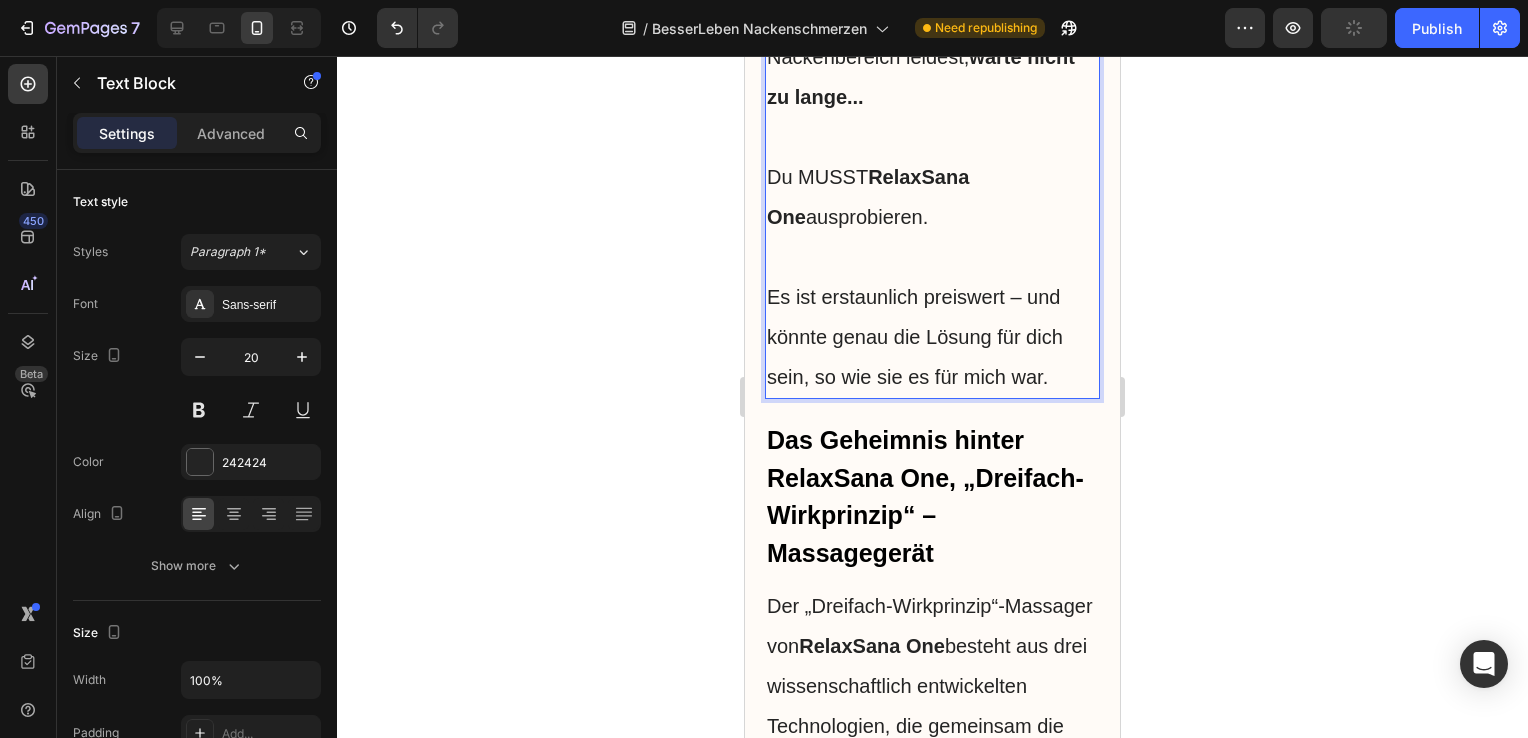 click on "Du MUSST  RelaxSana One  ausprobieren." at bounding box center (932, 177) 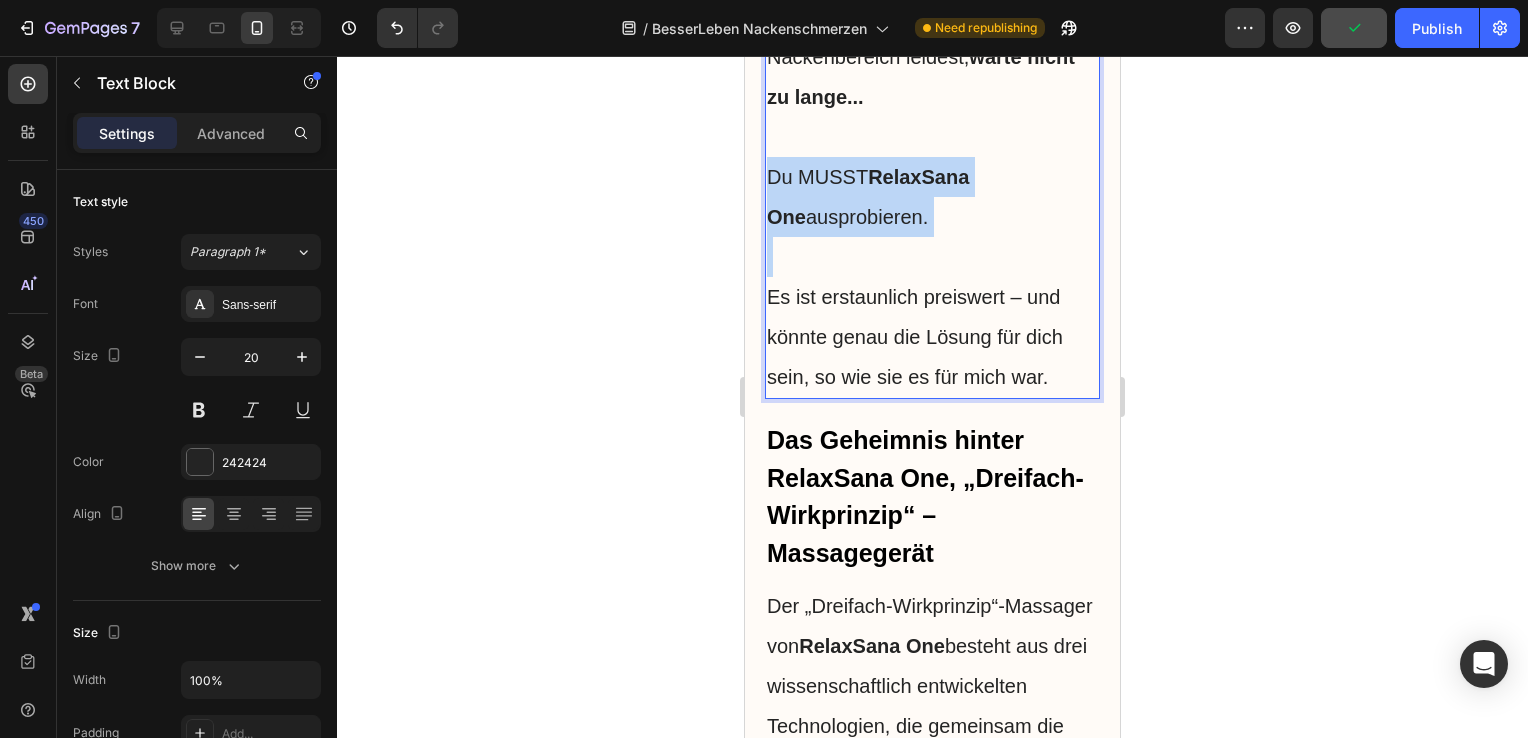 drag, startPoint x: 768, startPoint y: 483, endPoint x: 923, endPoint y: 540, distance: 165.14842 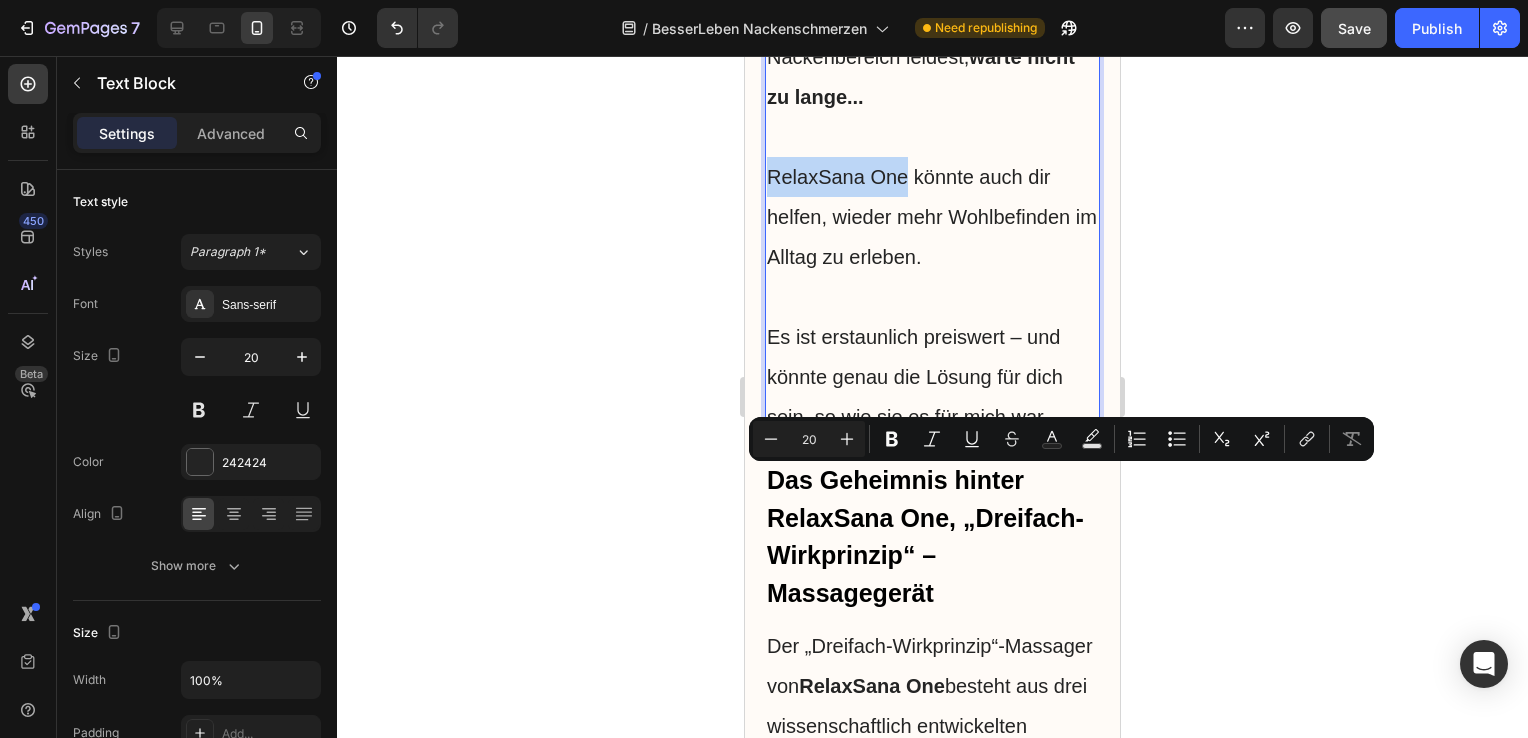 drag, startPoint x: 904, startPoint y: 485, endPoint x: 765, endPoint y: 490, distance: 139.0899 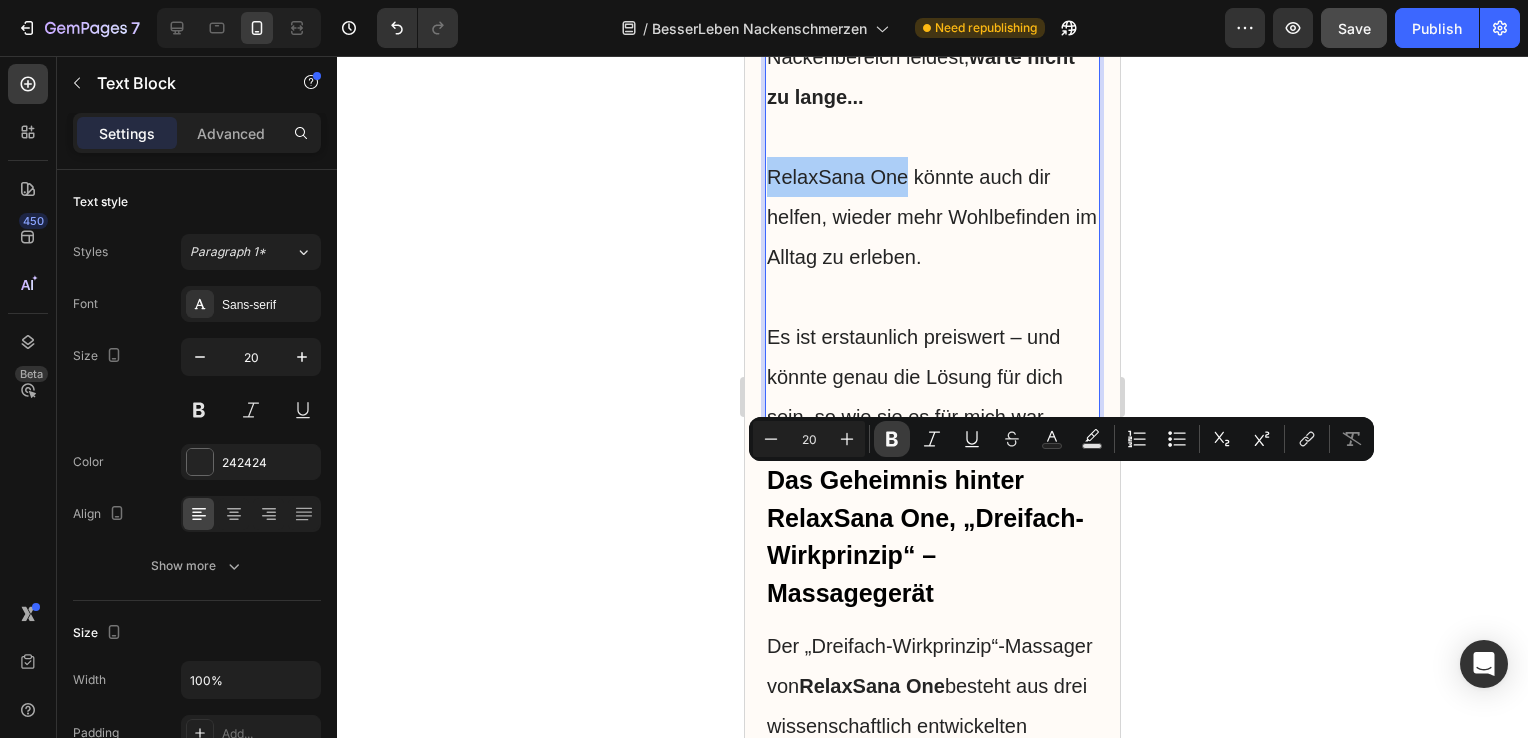 click 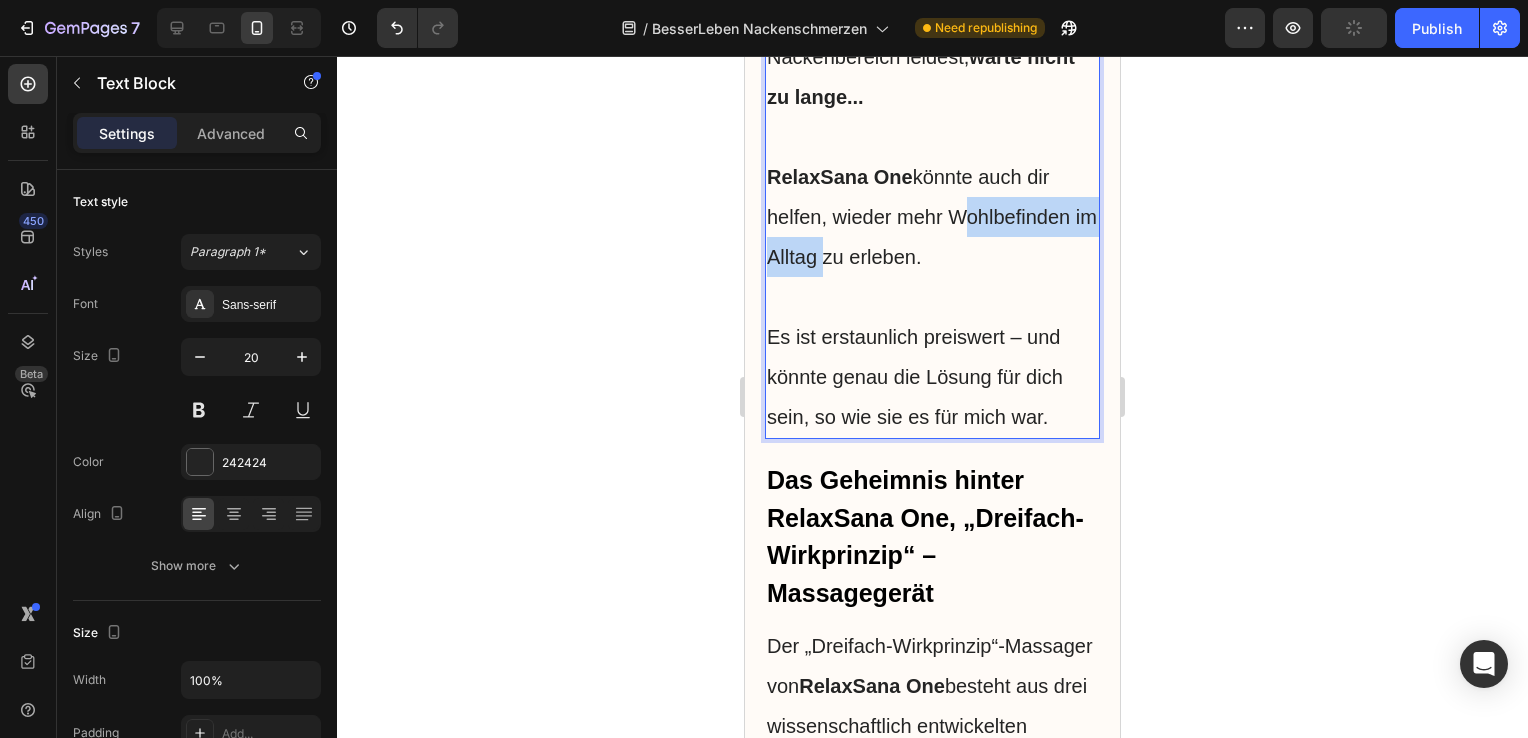 drag, startPoint x: 952, startPoint y: 526, endPoint x: 840, endPoint y: 562, distance: 117.64353 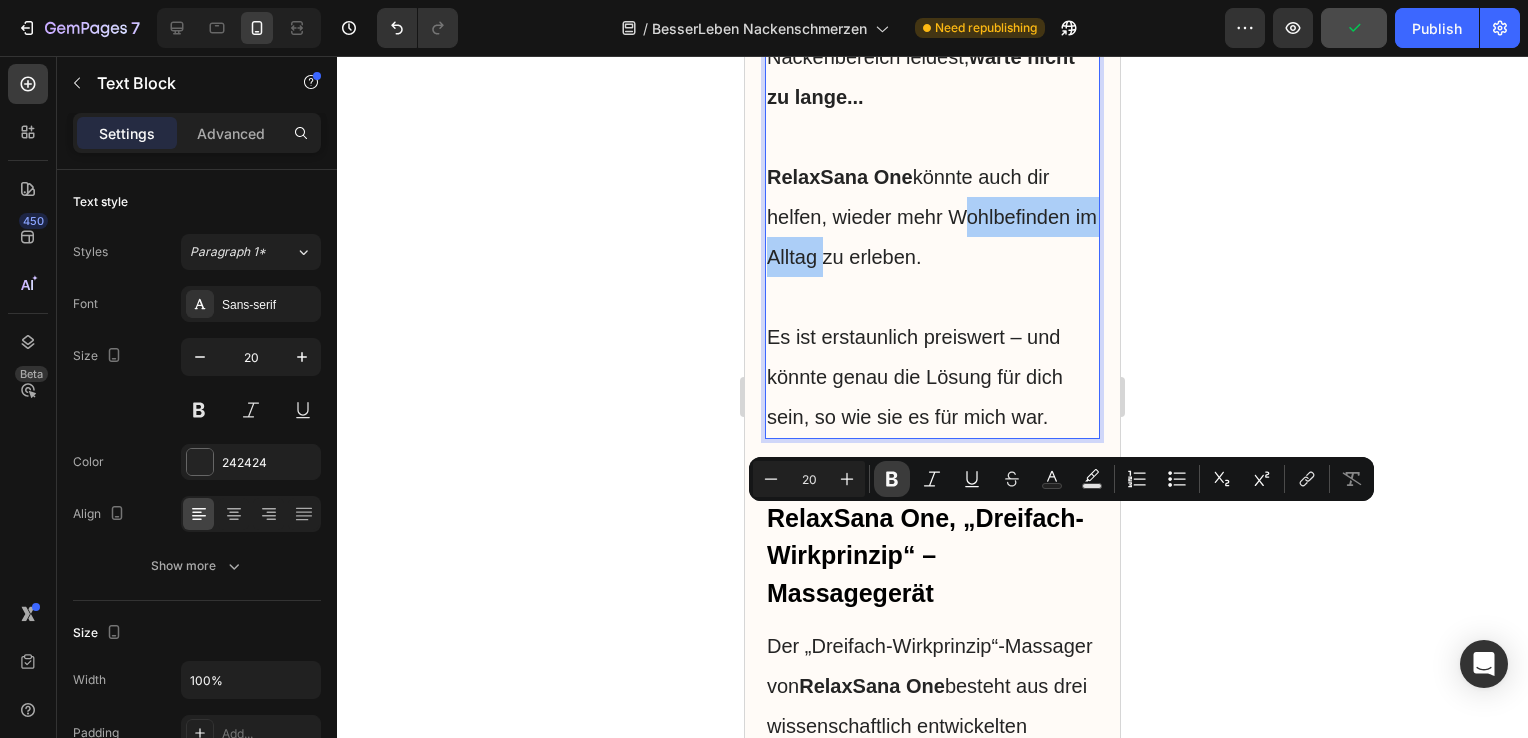 click on "Bold" at bounding box center [892, 479] 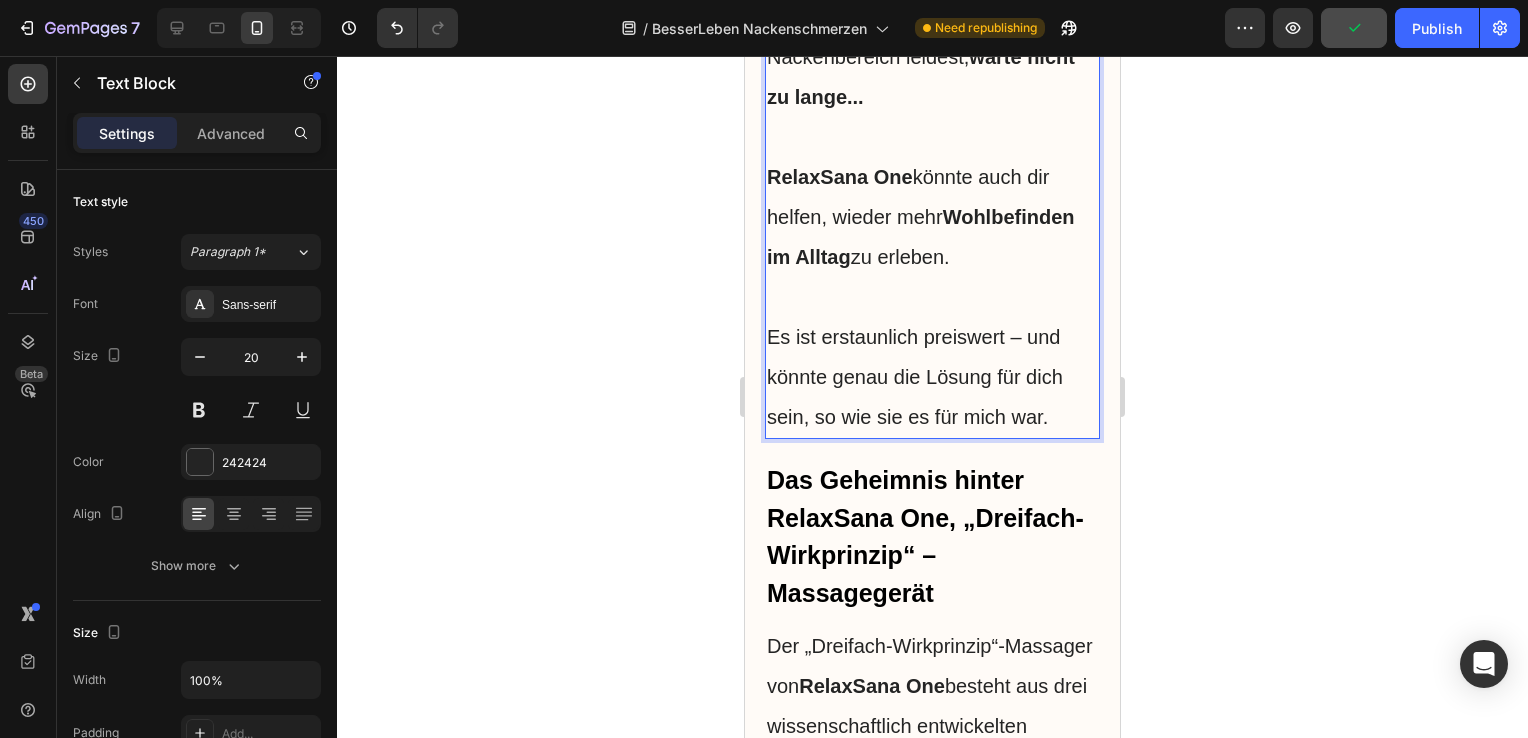 click on "Es ist erstaunlich preiswert – und könnte genau die Lösung für dich sein, so wie sie es für mich war." at bounding box center [932, 357] 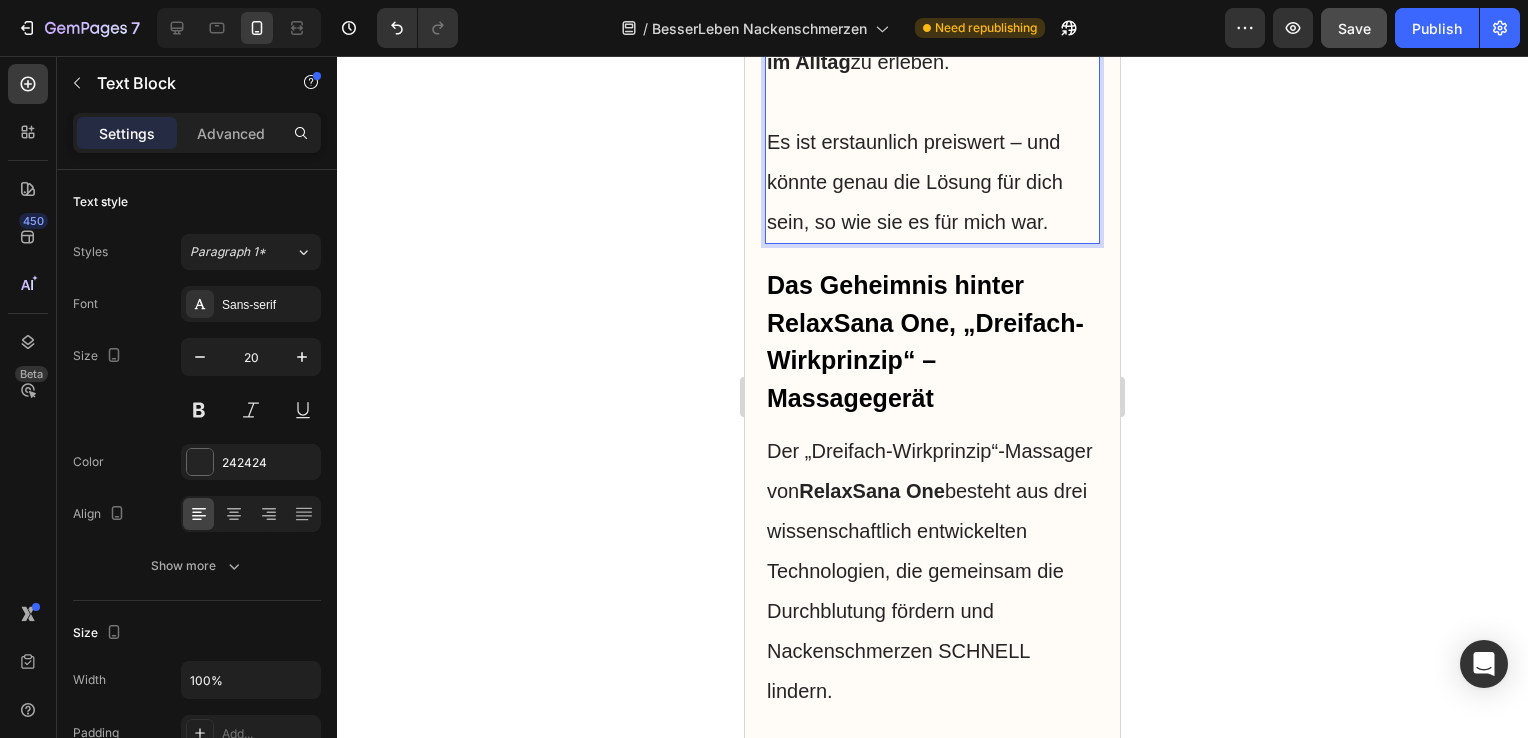 scroll, scrollTop: 9288, scrollLeft: 0, axis: vertical 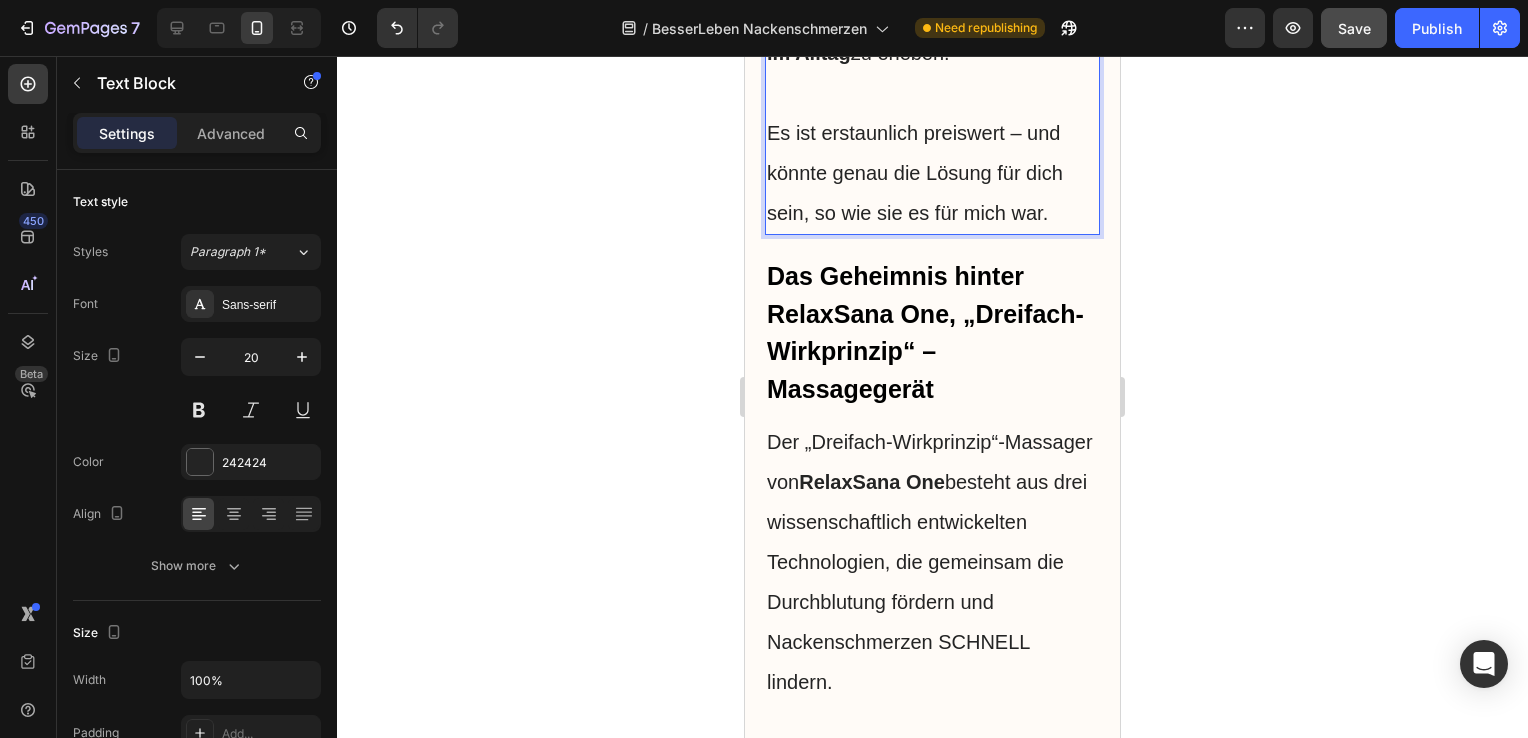 click on "⁠⁠⁠⁠⁠⁠⁠ Es ist erstaunlich preiswert – und könnte genau die Lösung für dich sein, so wie sie es für mich war." at bounding box center [932, 153] 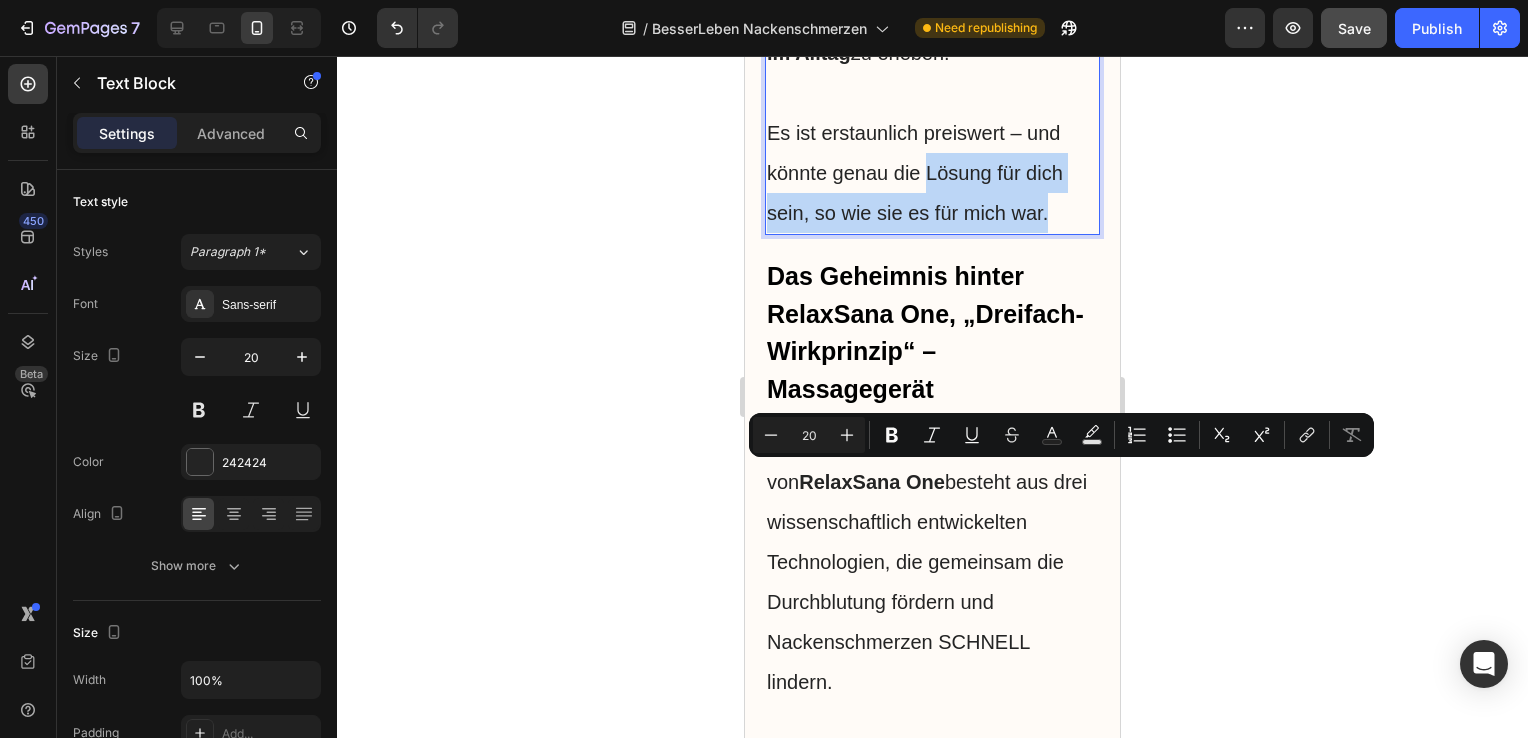 drag, startPoint x: 929, startPoint y: 478, endPoint x: 1052, endPoint y: 520, distance: 129.97307 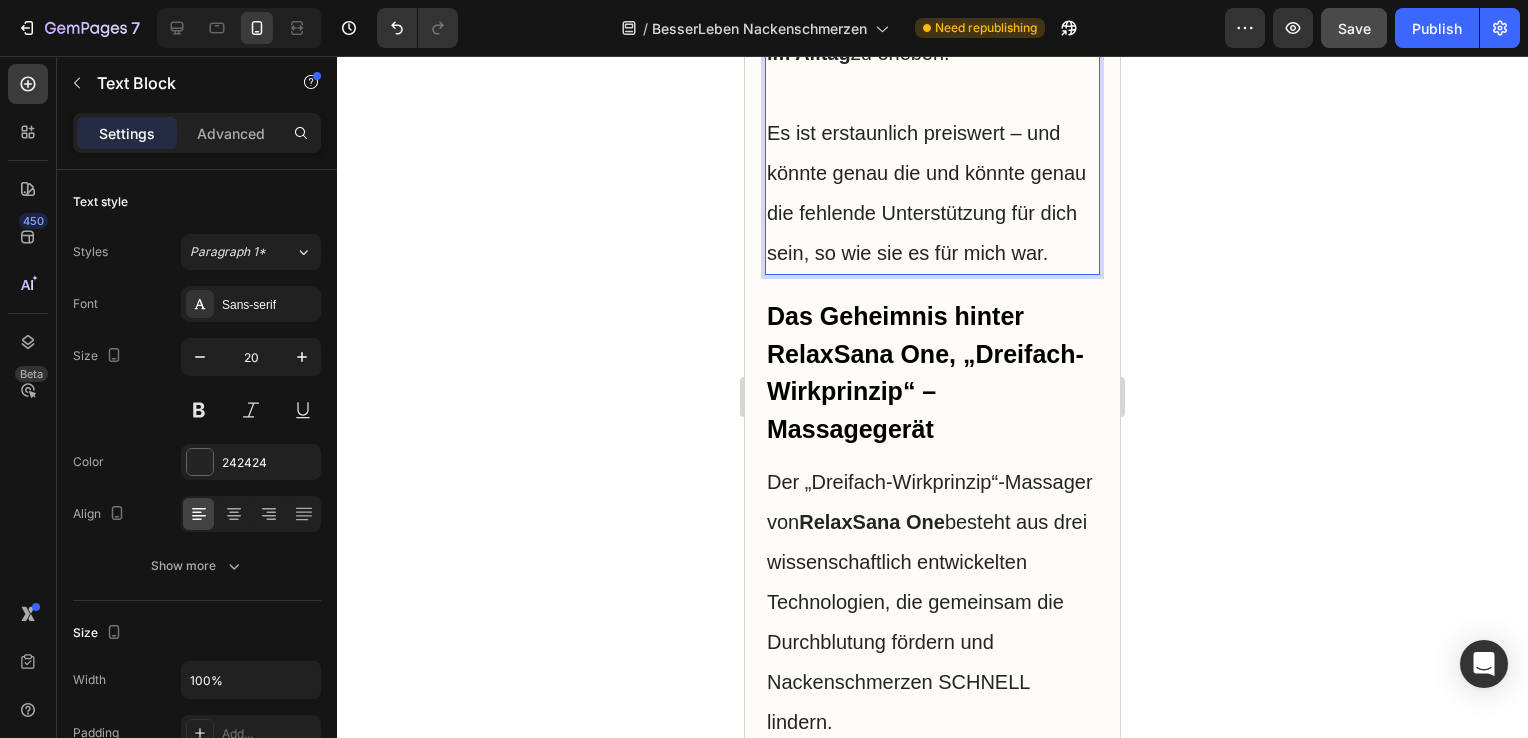 click on "Es ist erstaunlich preiswert – und könnte genau die und könnte genau die fehlende Unterstützung für dich sein, so wie sie es für mich war." at bounding box center [932, 173] 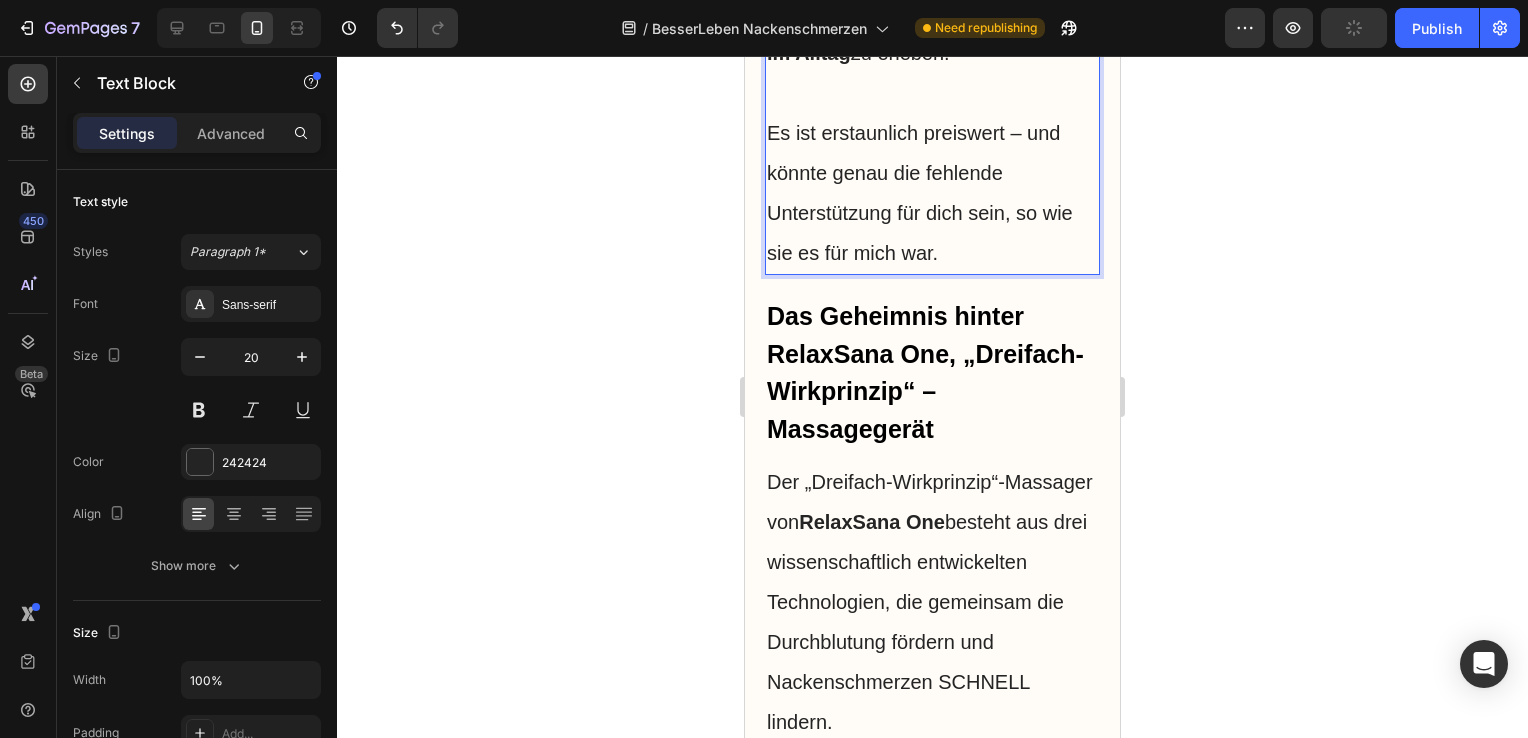 click on "Es ist erstaunlich preiswert – und könnte genau die fehlende Unterstützung für dich sein, so wie sie es für mich war." at bounding box center (932, 173) 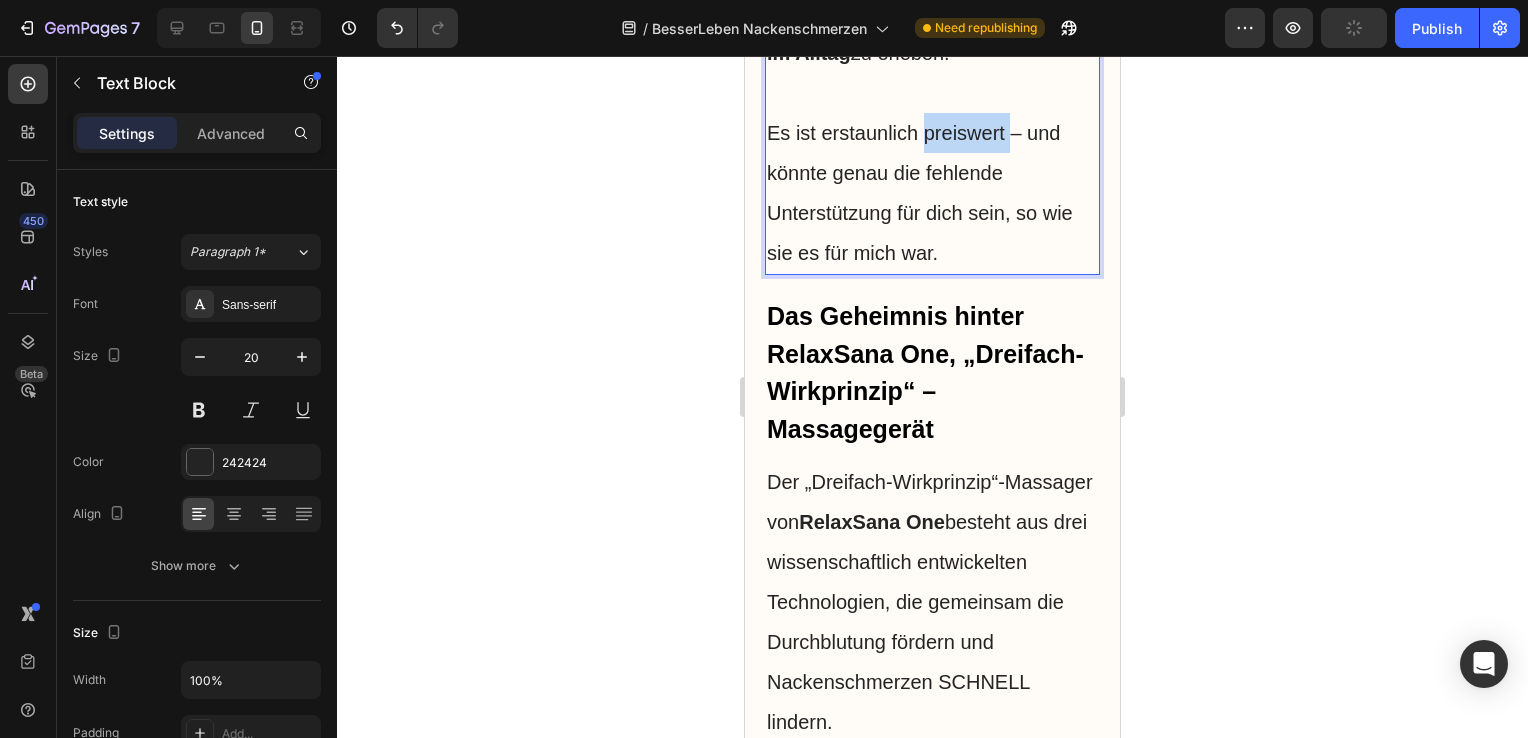 click on "Es ist erstaunlich preiswert – und könnte genau die fehlende Unterstützung für dich sein, so wie sie es für mich war." at bounding box center [932, 173] 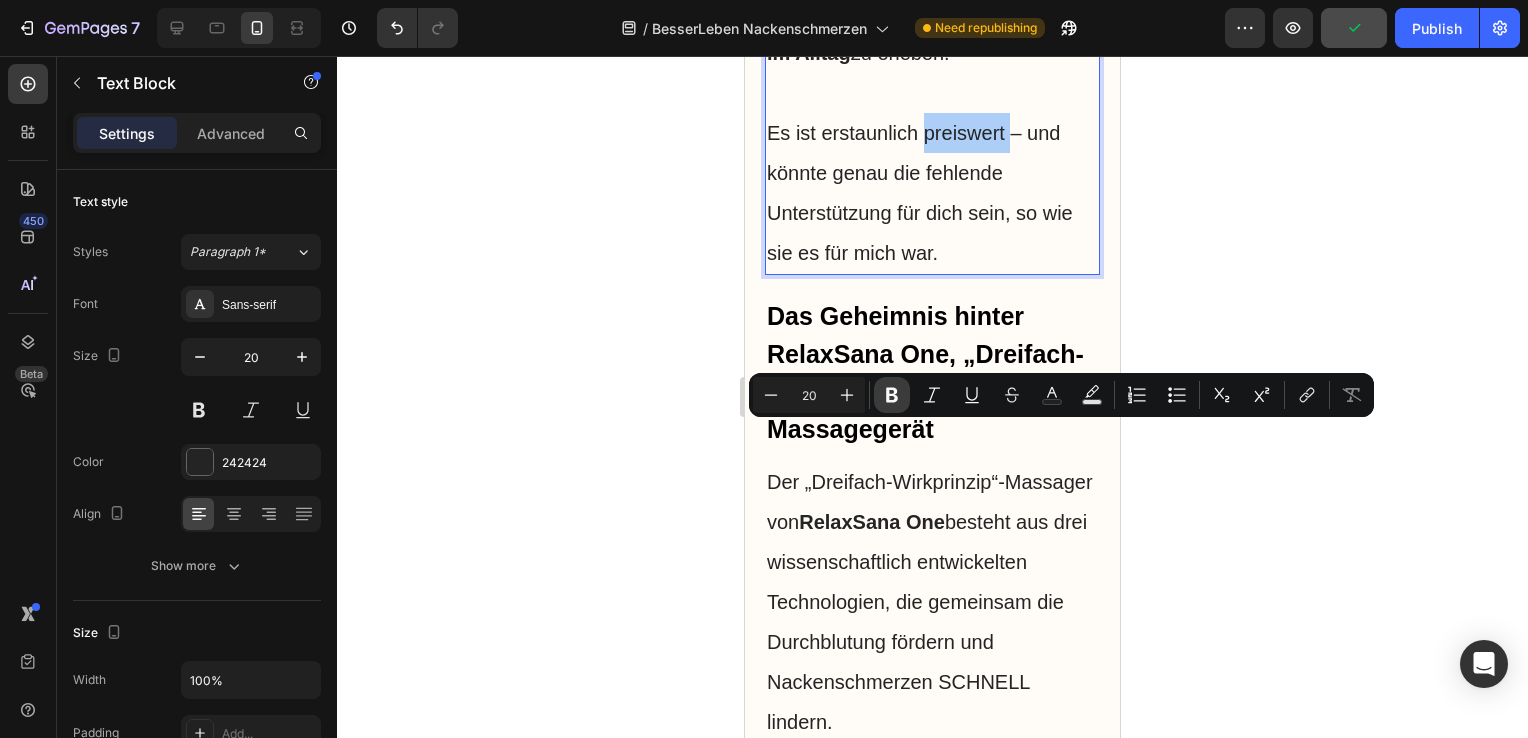 click 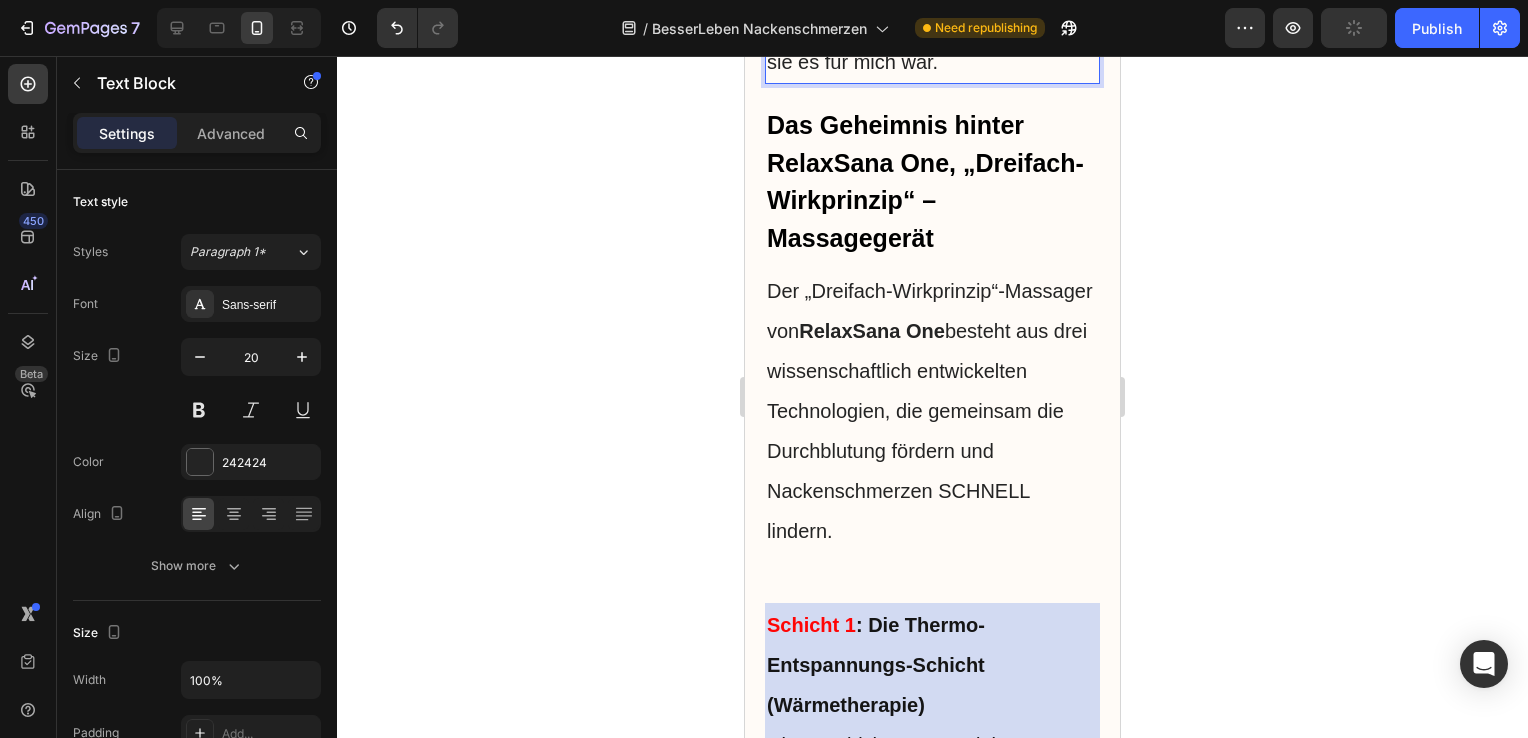scroll, scrollTop: 9515, scrollLeft: 0, axis: vertical 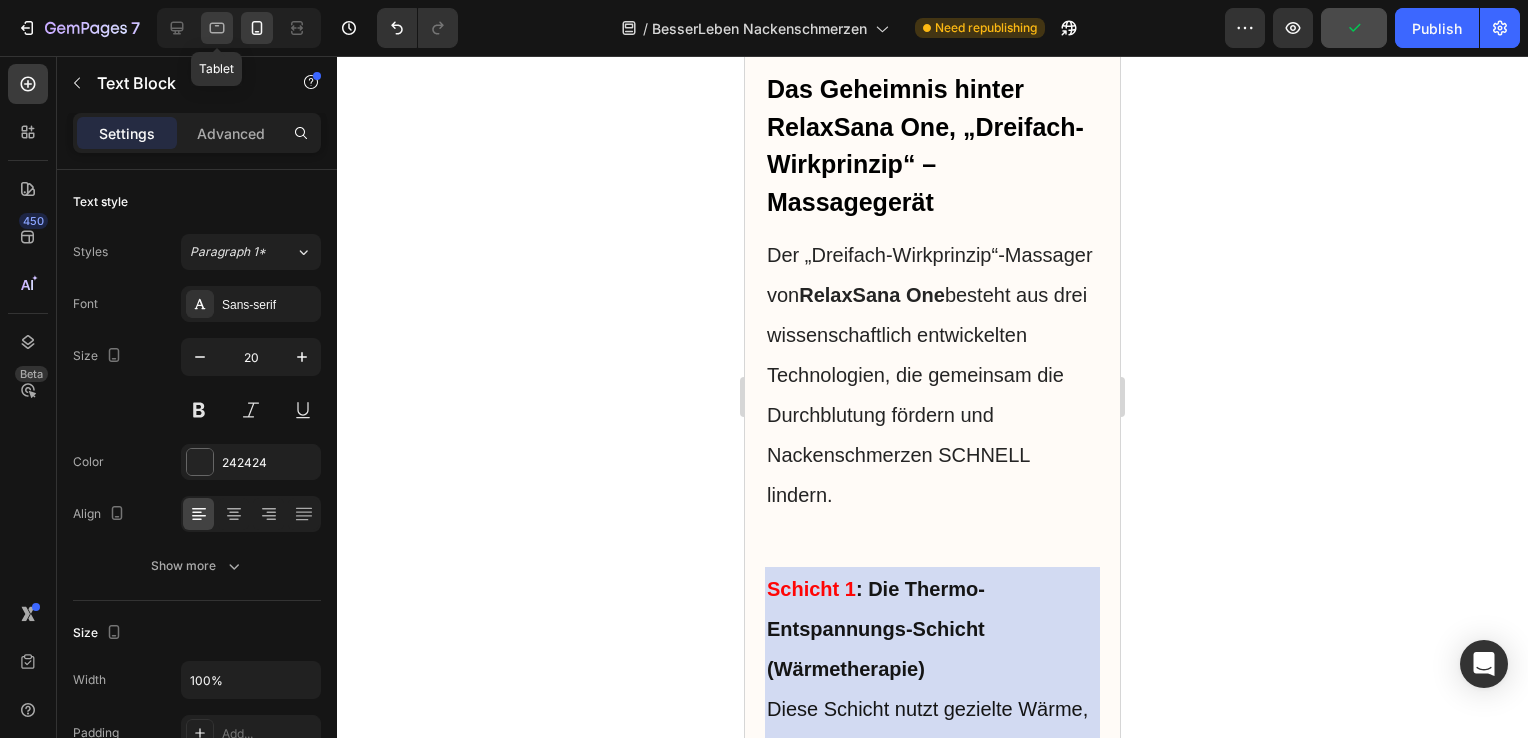 click 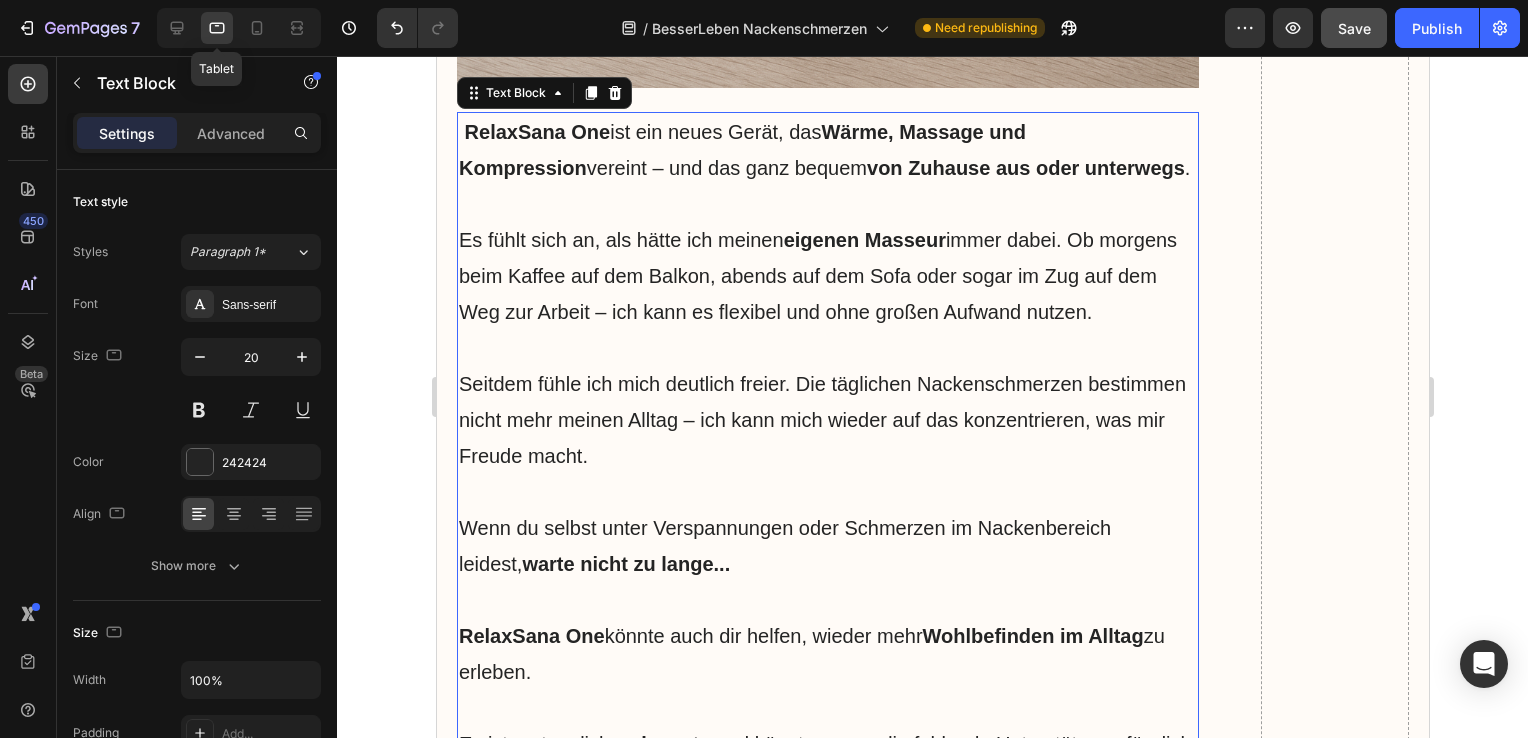scroll, scrollTop: 6204, scrollLeft: 0, axis: vertical 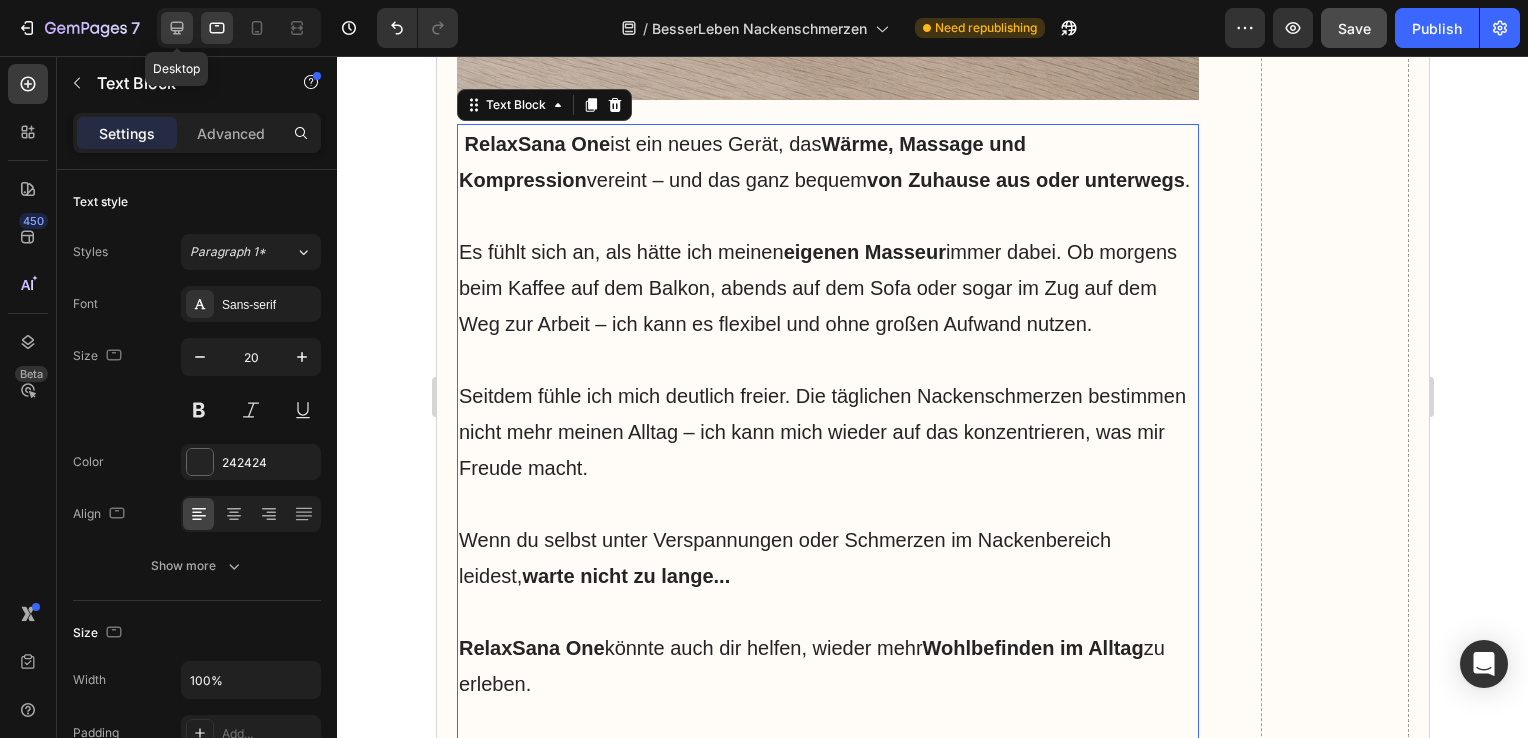 click 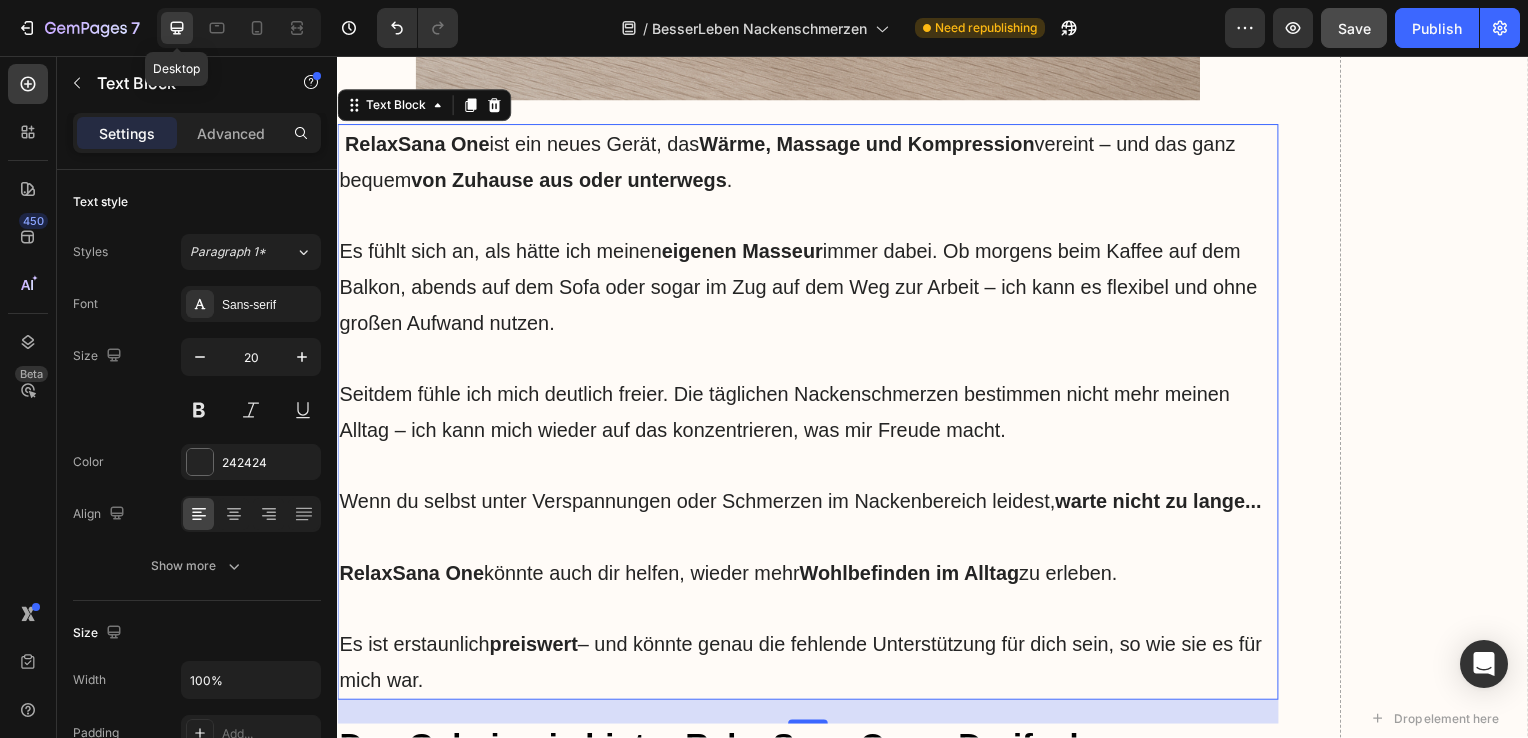 scroll, scrollTop: 5659, scrollLeft: 0, axis: vertical 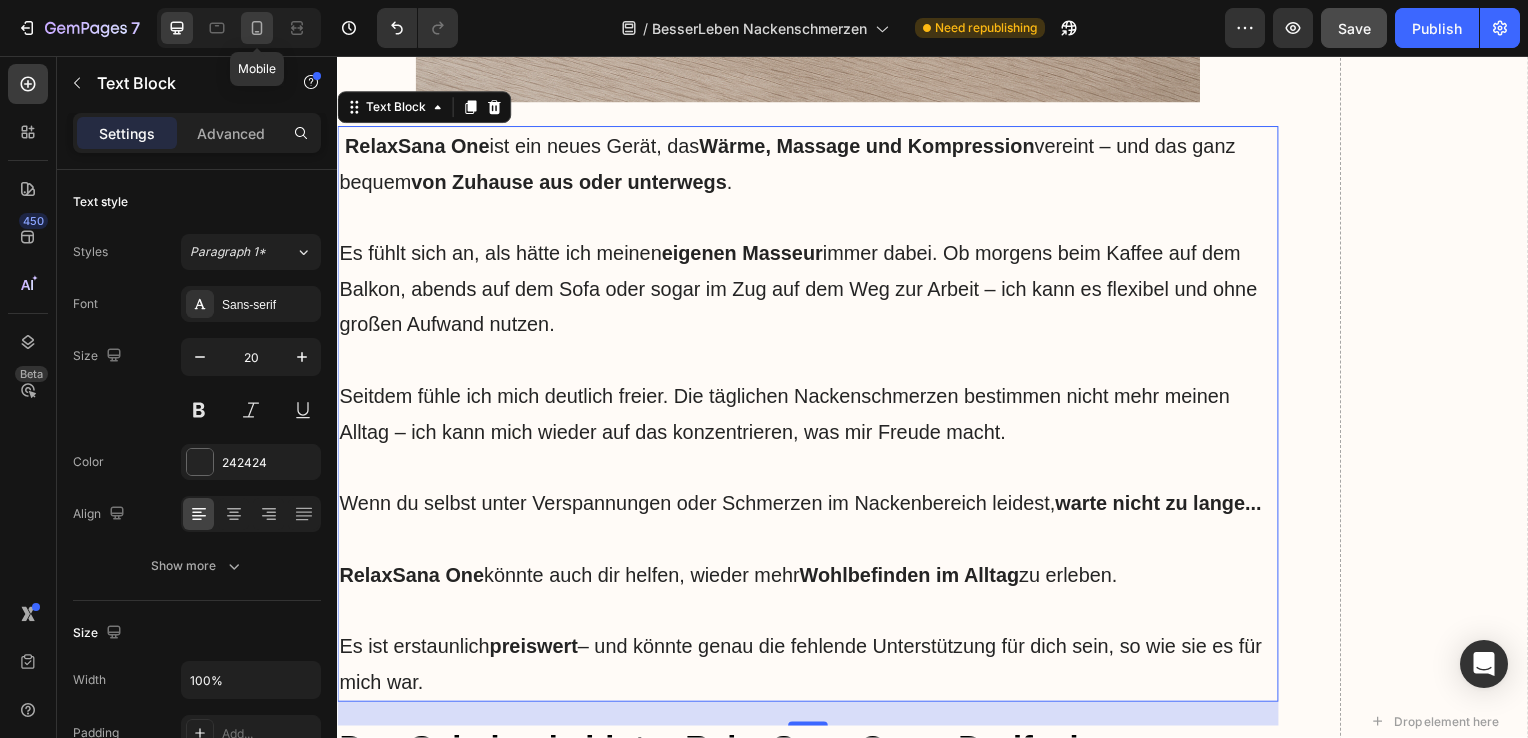 click 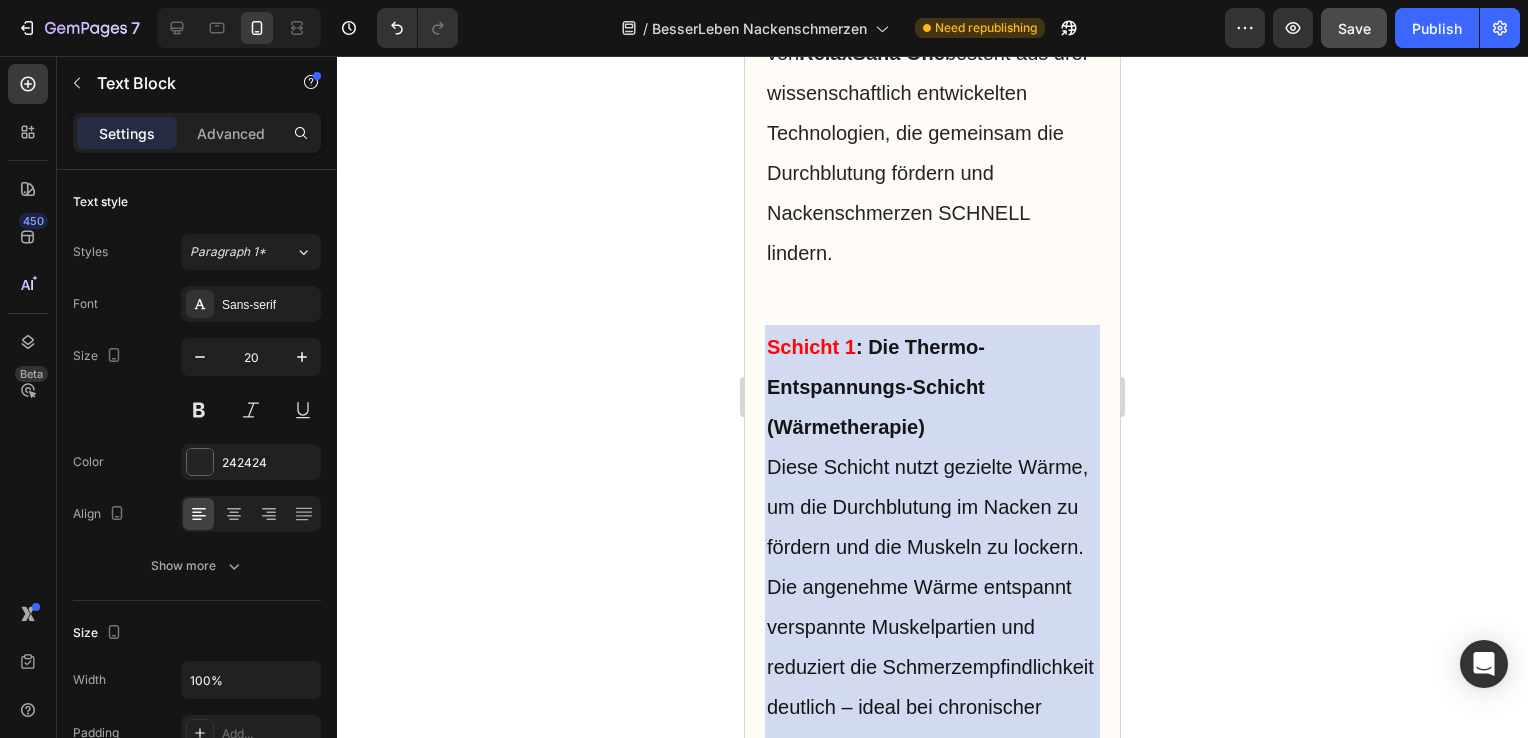scroll, scrollTop: 9756, scrollLeft: 0, axis: vertical 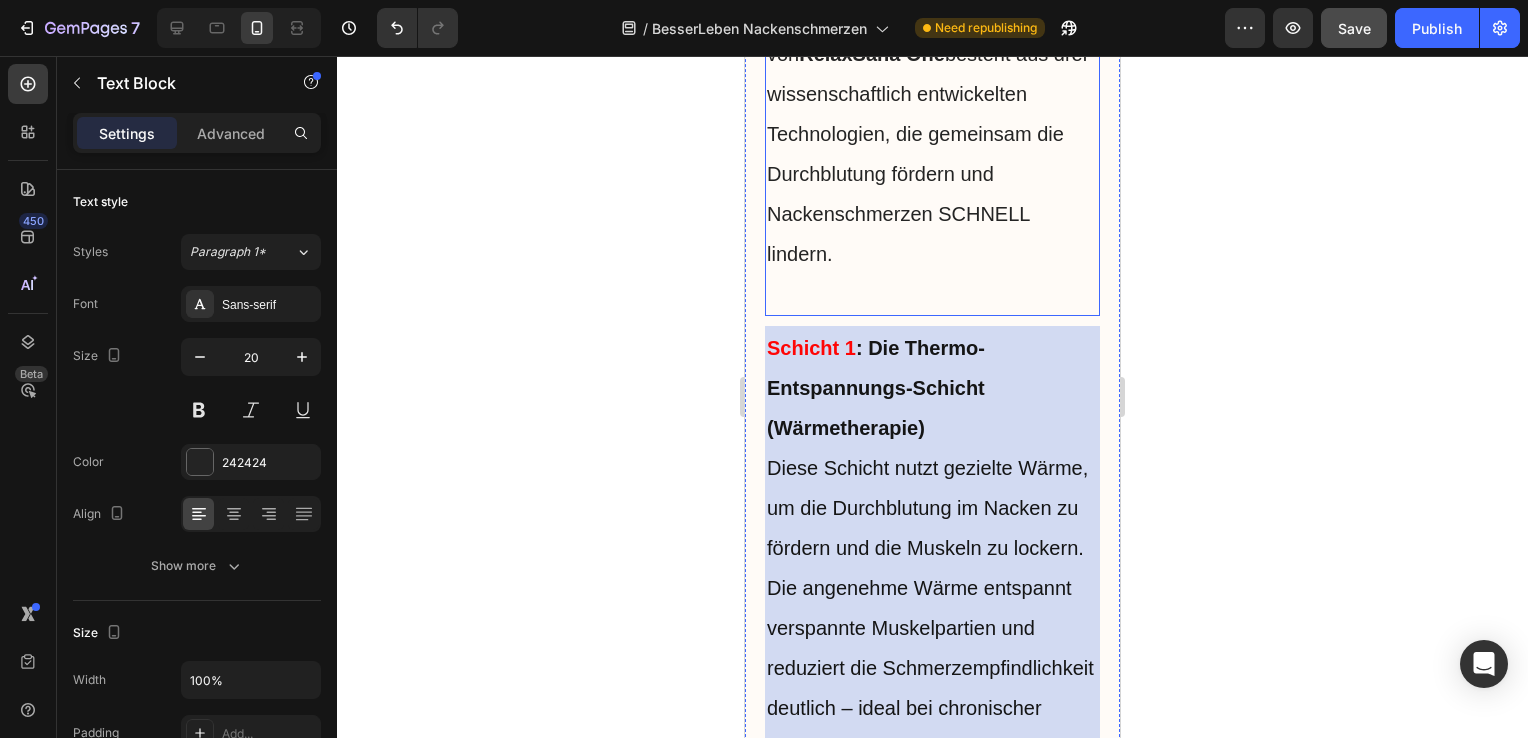 click on "Der „Dreifach-Wirkprinzip“-Massager von  RelaxSana One  besteht aus drei wissenschaftlich entwickelten Technologien, die gemeinsam die Durchblutung fördern und Nackenschmerzen SCHNELL lindern." at bounding box center (932, 134) 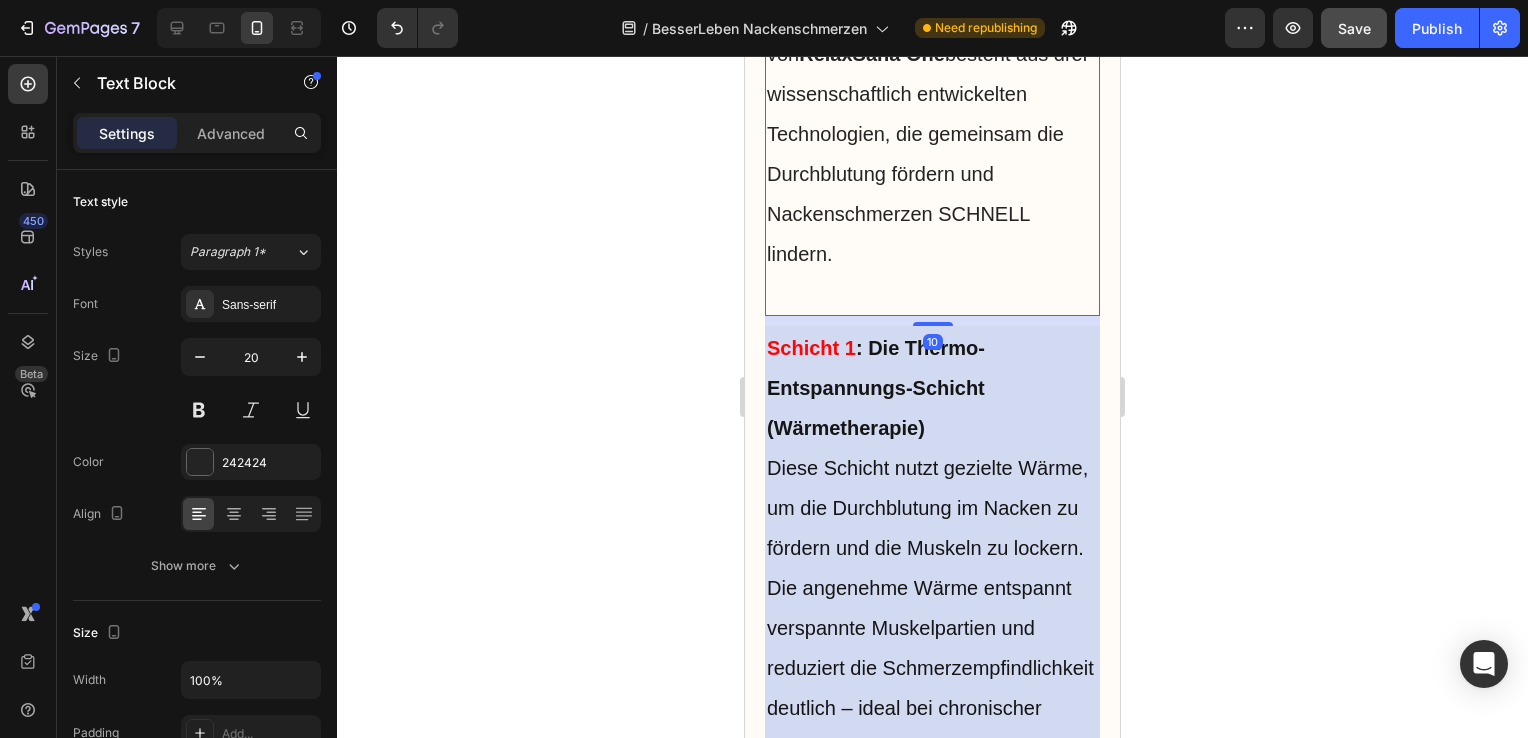 click on "Der „Dreifach-Wirkprinzip“-Massager von  RelaxSana One  besteht aus drei wissenschaftlich entwickelten Technologien, die gemeinsam die Durchblutung fördern und Nackenschmerzen SCHNELL lindern." at bounding box center [932, 134] 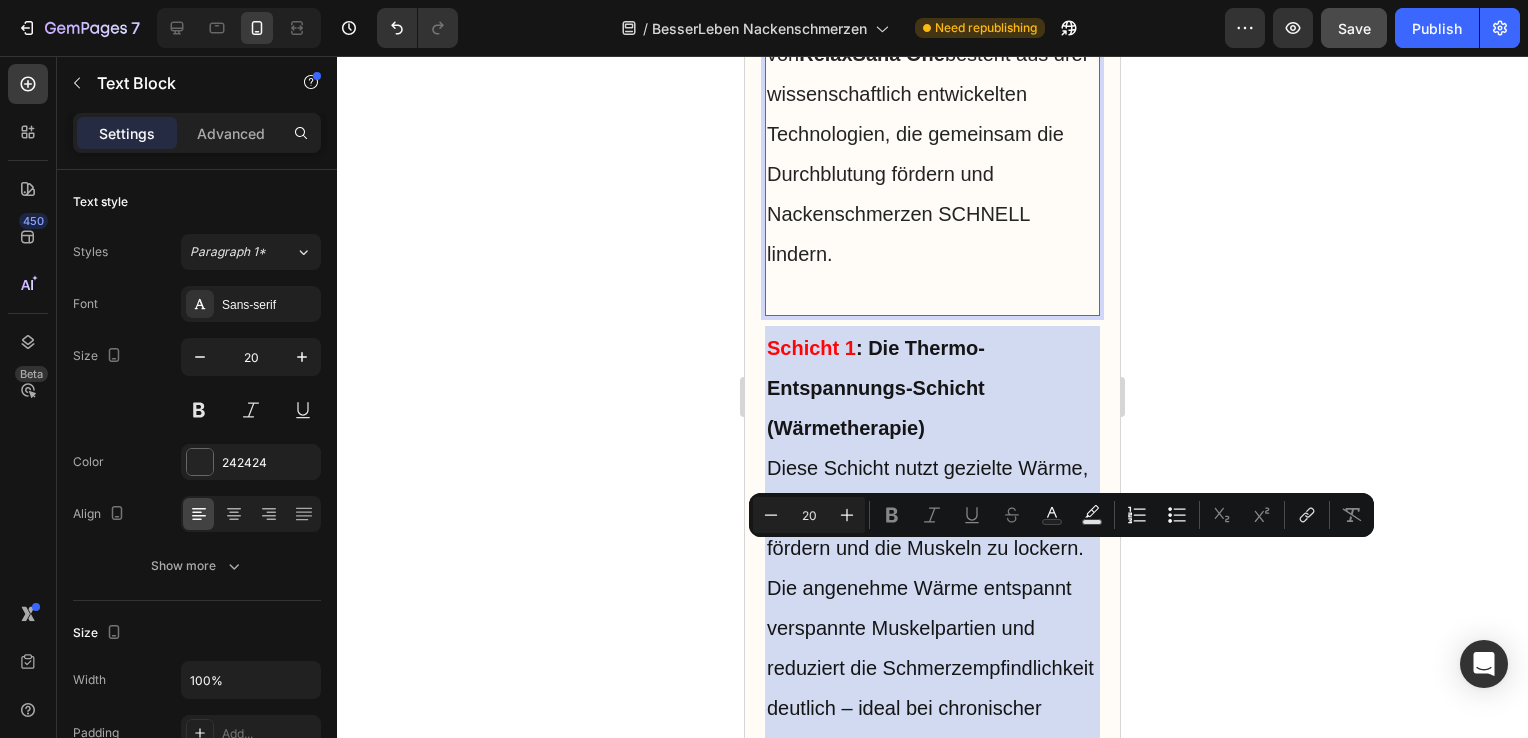 click on "Der „Dreifach-Wirkprinzip“-Massager von  RelaxSana One  besteht aus drei wissenschaftlich entwickelten Technologien, die gemeinsam die Durchblutung fördern und Nackenschmerzen SCHNELL lindern." at bounding box center [932, 134] 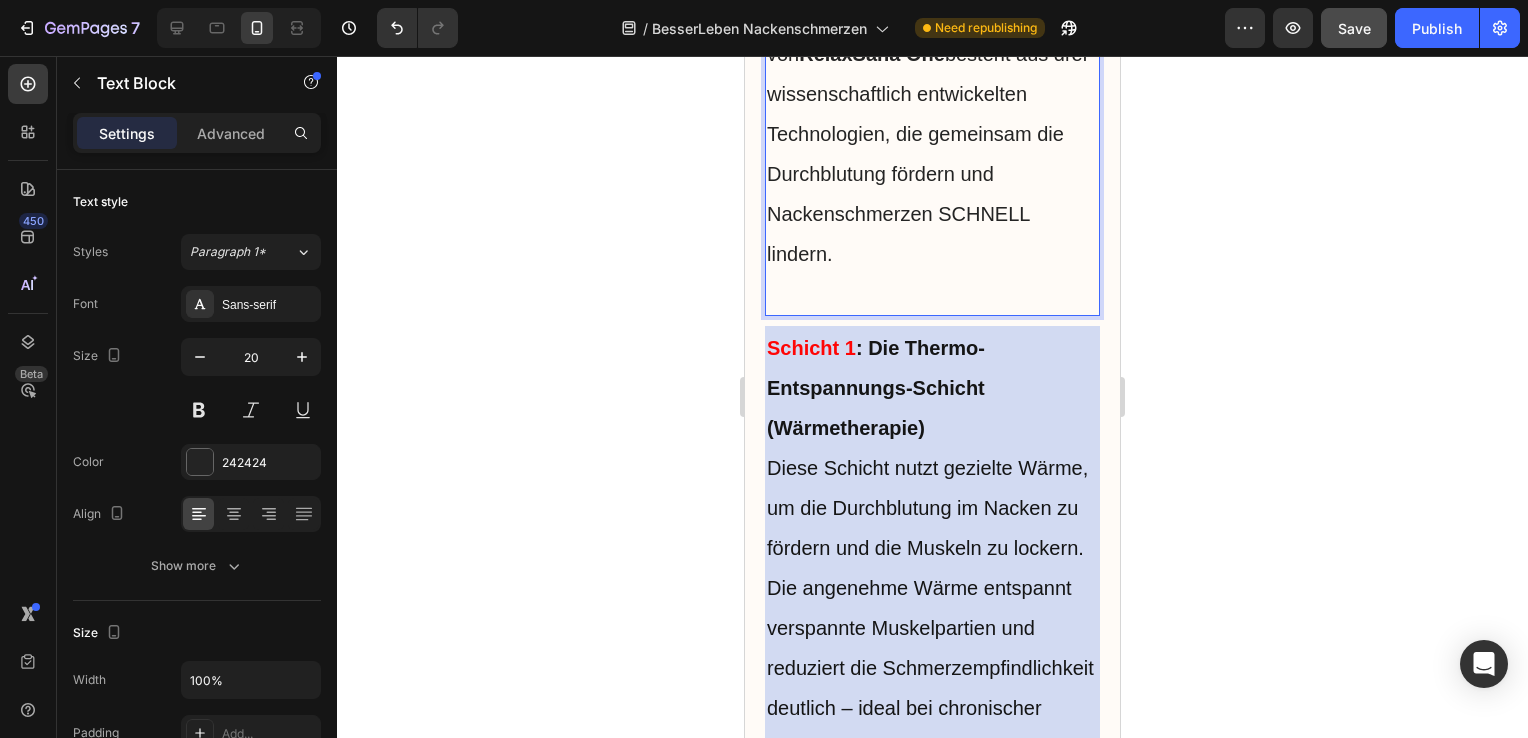 drag, startPoint x: 939, startPoint y: 563, endPoint x: 796, endPoint y: 349, distance: 257.38104 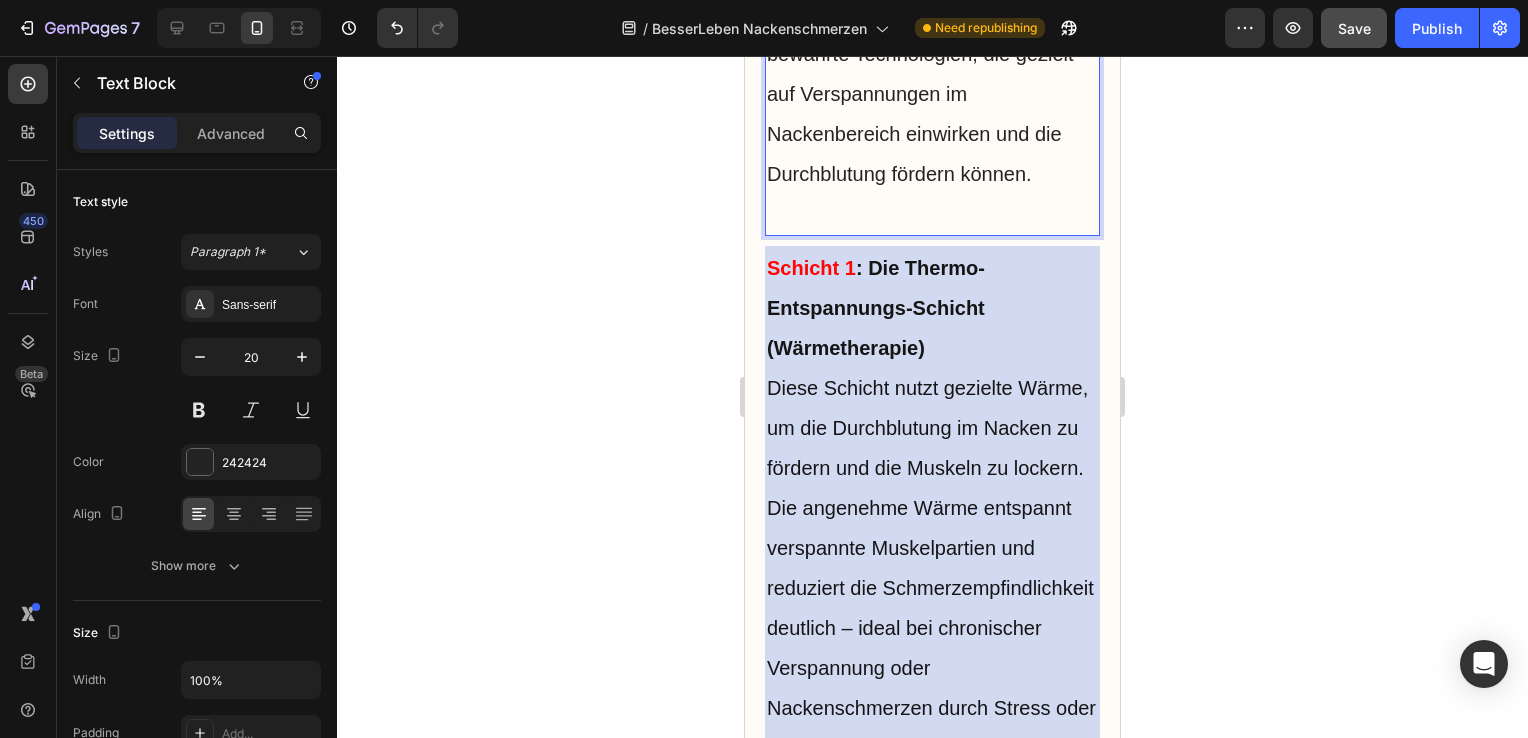 click on "RelaxSana One kombiniert drei bewährte Technologien, die gezielt auf Verspannungen im Nackenbereich einwirken und die Durchblutung fördern können." at bounding box center (932, 94) 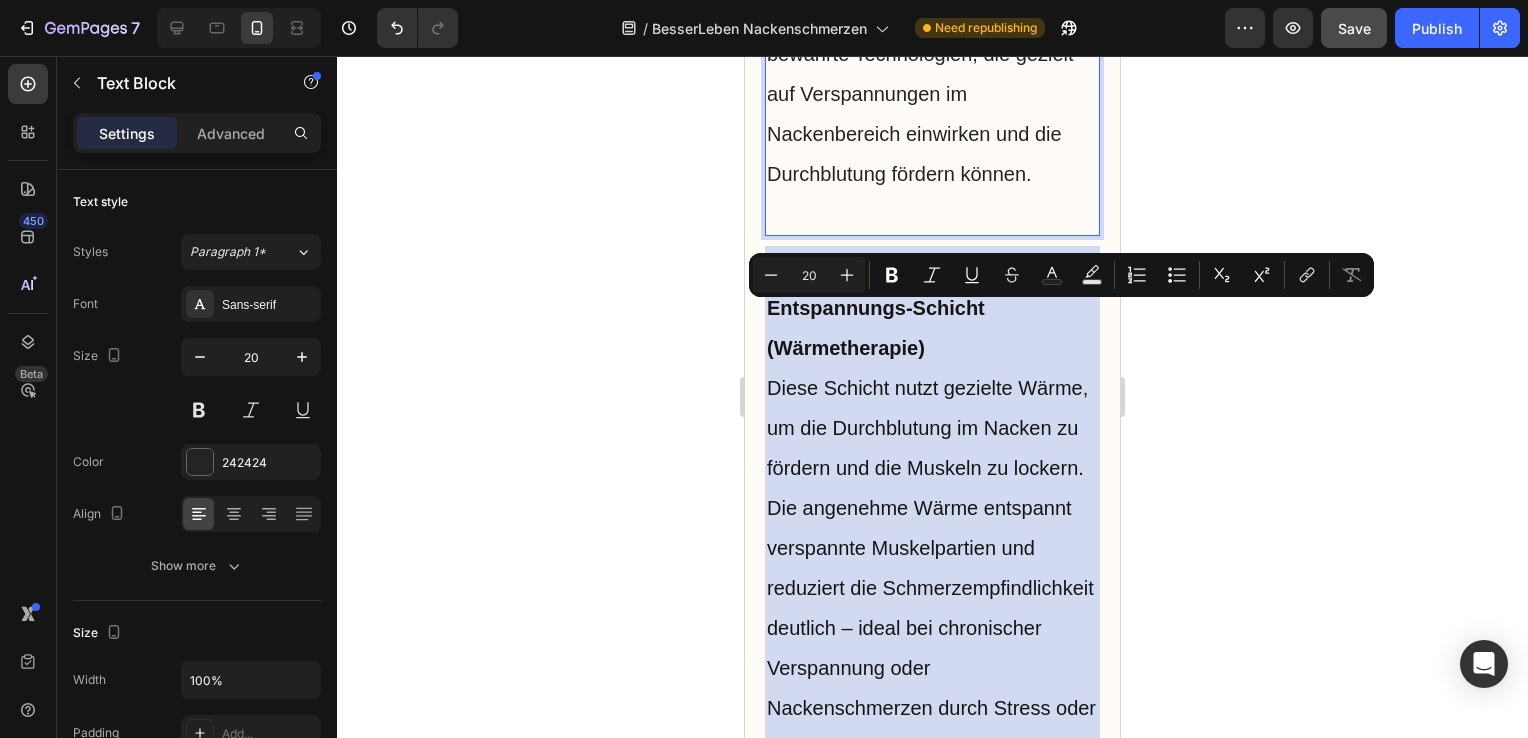 click on "RelaxSana One kombiniert drei bewährte Technologien, die gezielt auf Verspannungen im Nackenbereich einwirken und die Durchblutung fördern können." at bounding box center [932, 94] 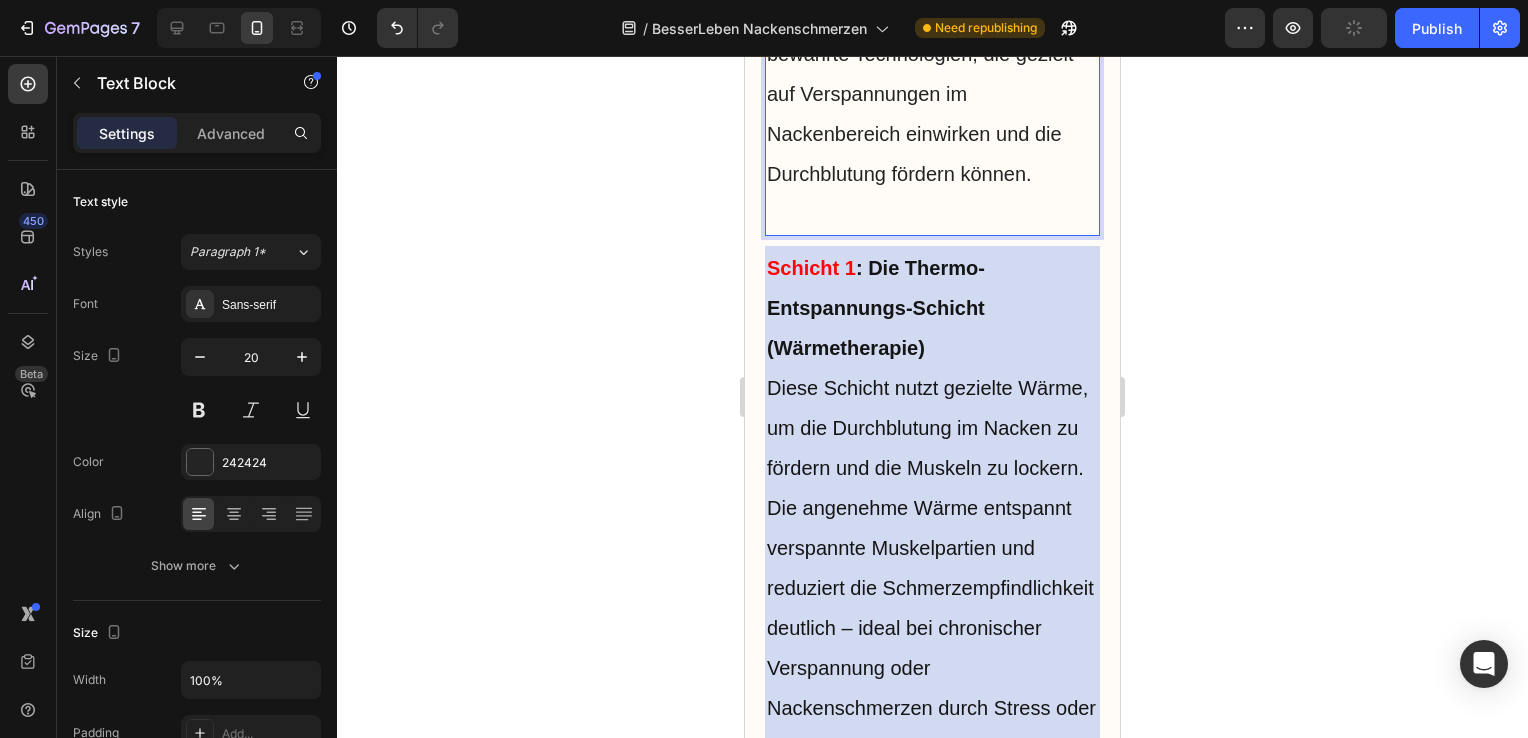 click on "RelaxSana One kombiniert drei bewährte Technologien, die gezielt auf Verspannungen im Nackenbereich einwirken und die Durchblutung fördern können." at bounding box center (932, 94) 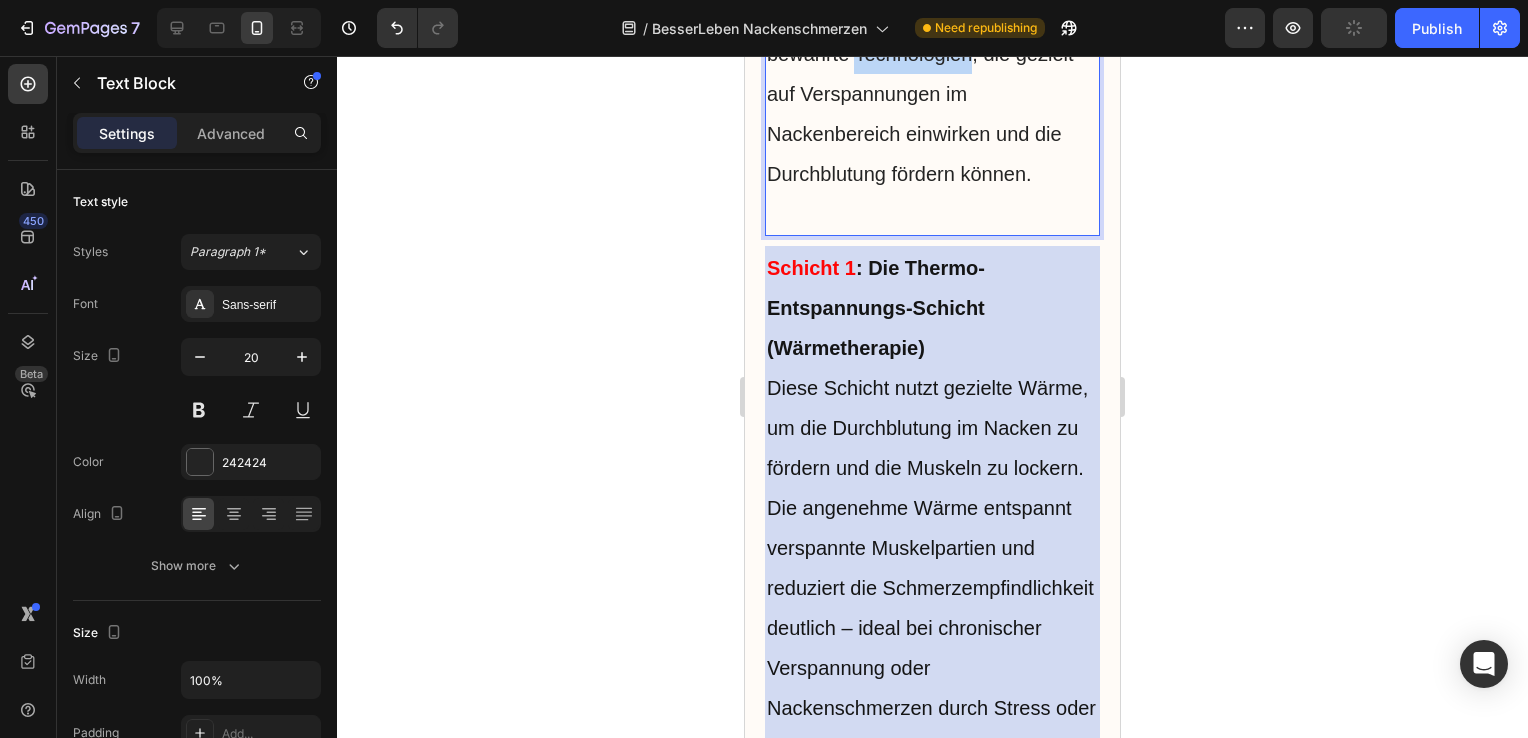 click on "RelaxSana One kombiniert drei bewährte Technologien, die gezielt auf Verspannungen im Nackenbereich einwirken und die Durchblutung fördern können." at bounding box center [932, 94] 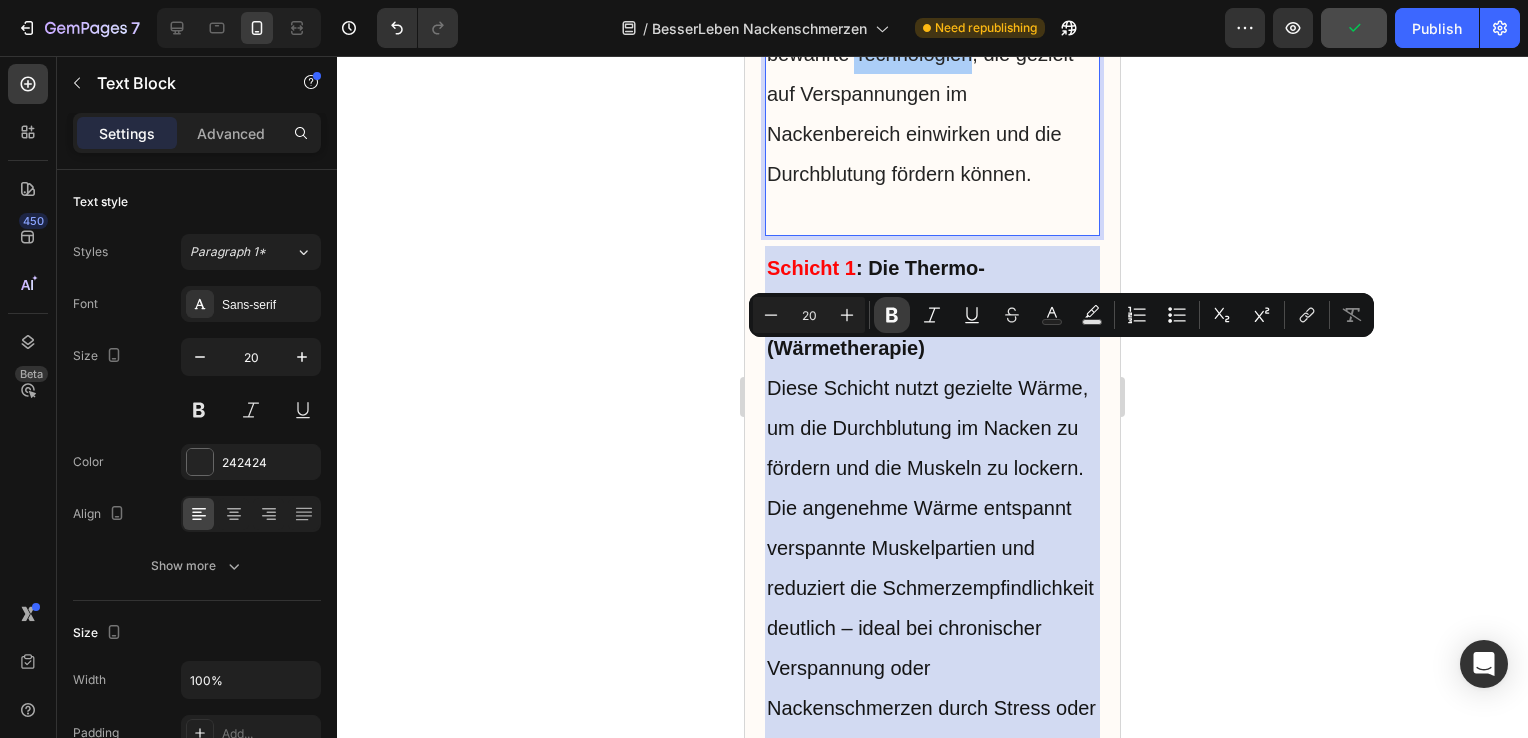 click 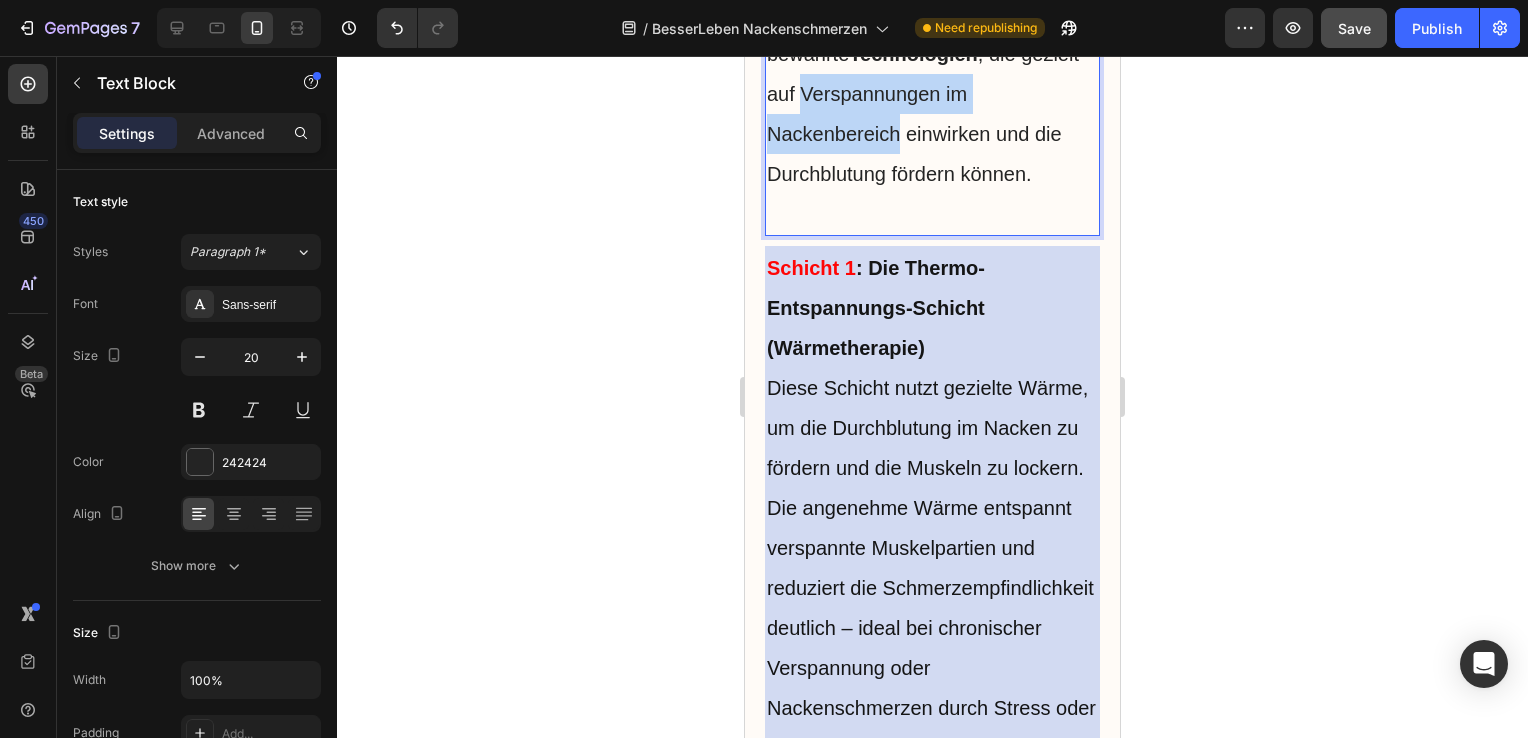 drag, startPoint x: 866, startPoint y: 395, endPoint x: 900, endPoint y: 442, distance: 58.00862 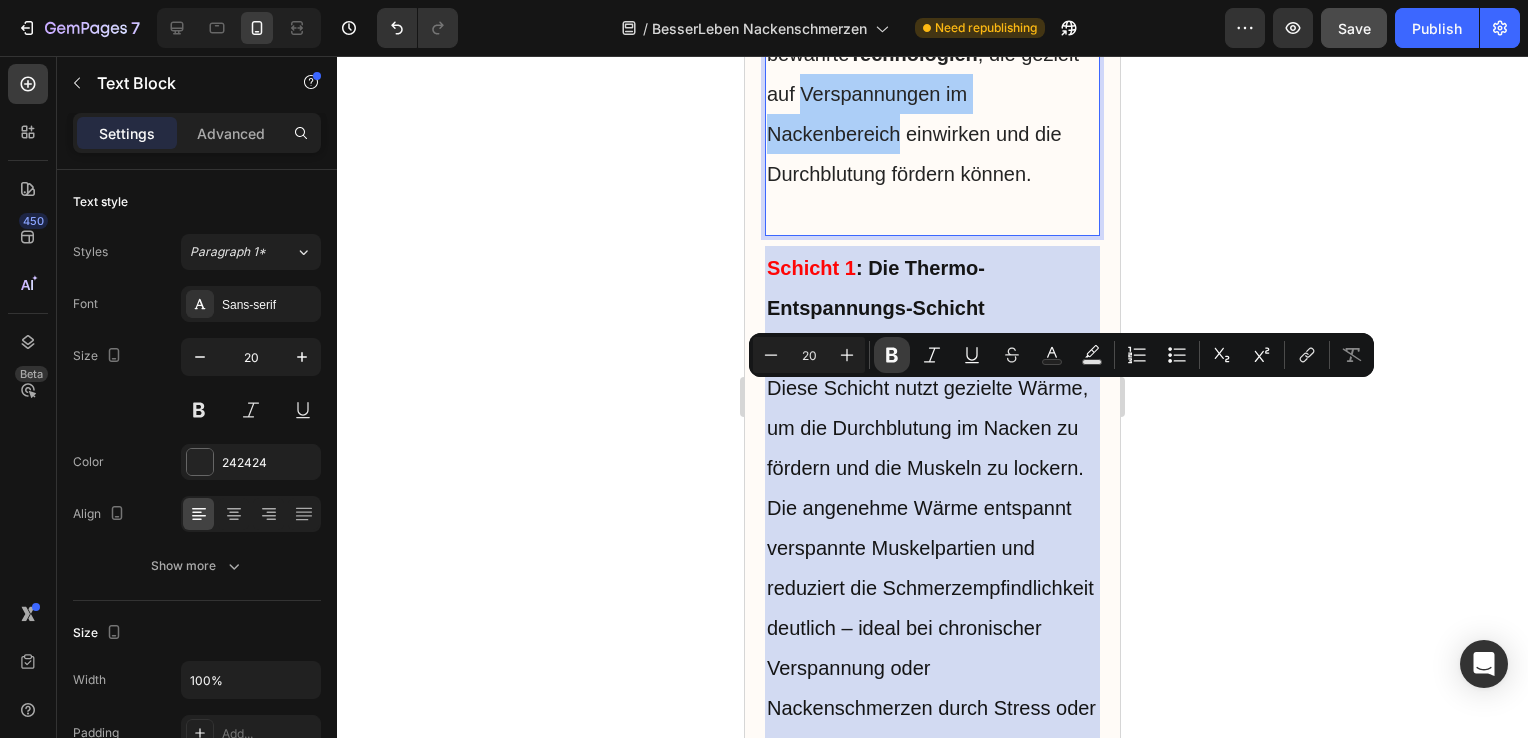 click 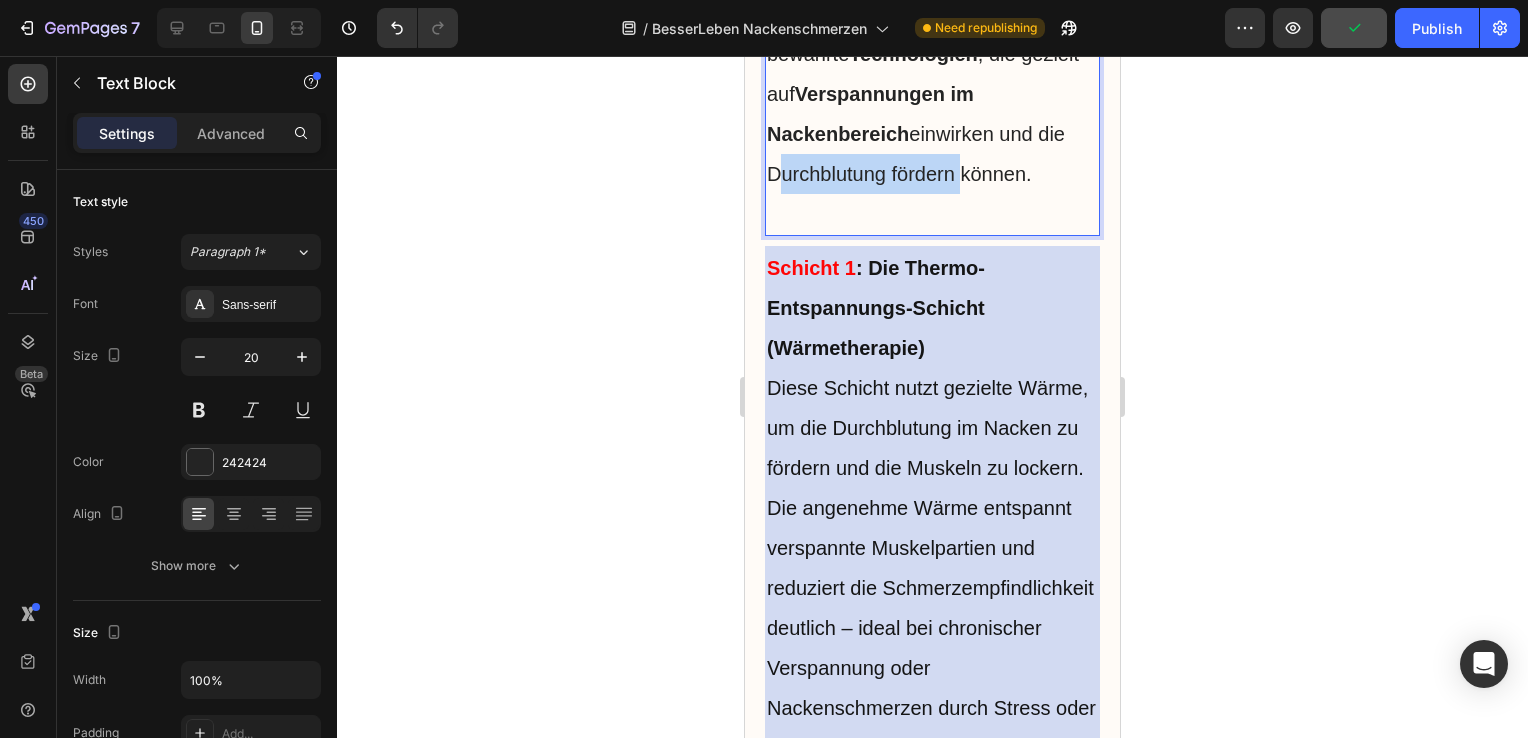 drag, startPoint x: 771, startPoint y: 478, endPoint x: 952, endPoint y: 476, distance: 181.01105 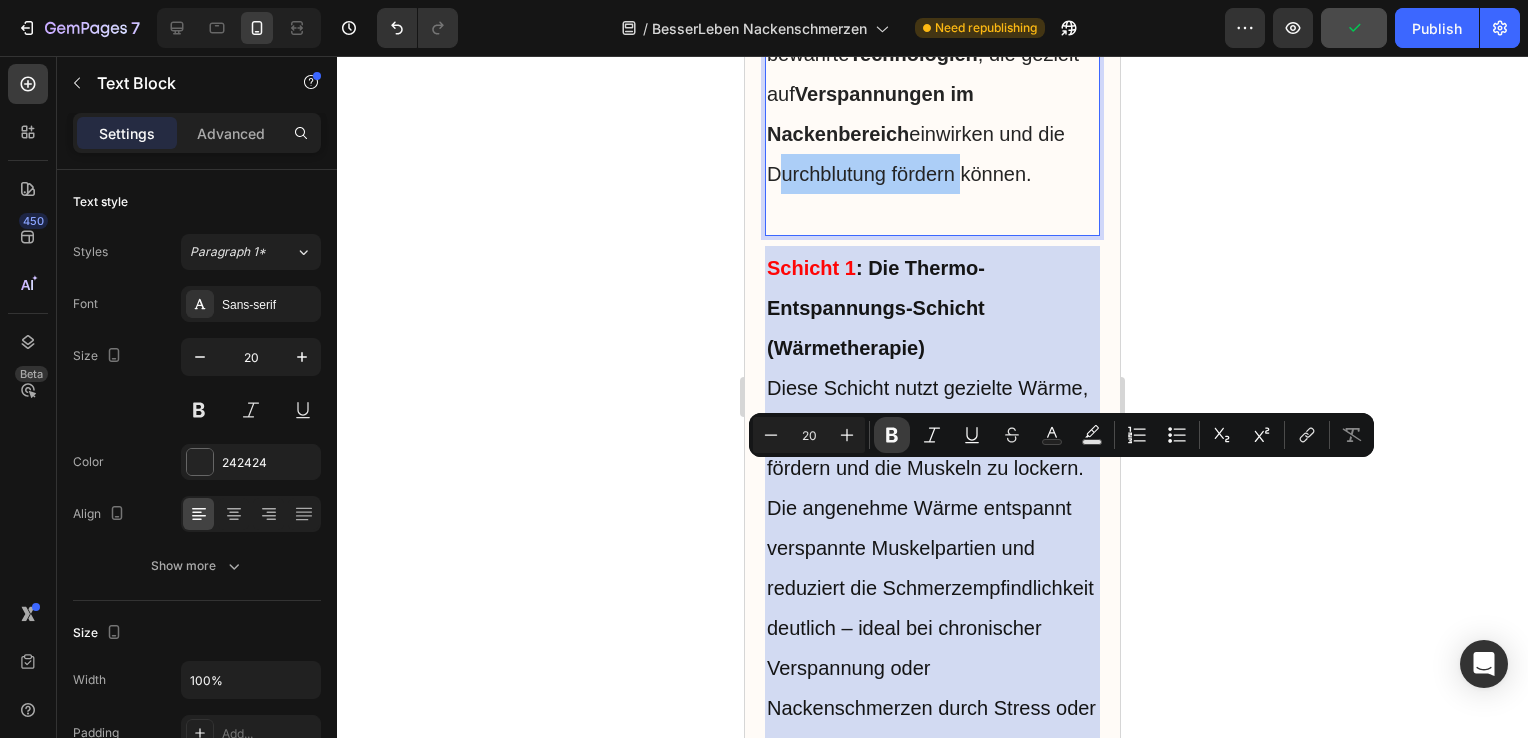 click on "Bold" at bounding box center (892, 435) 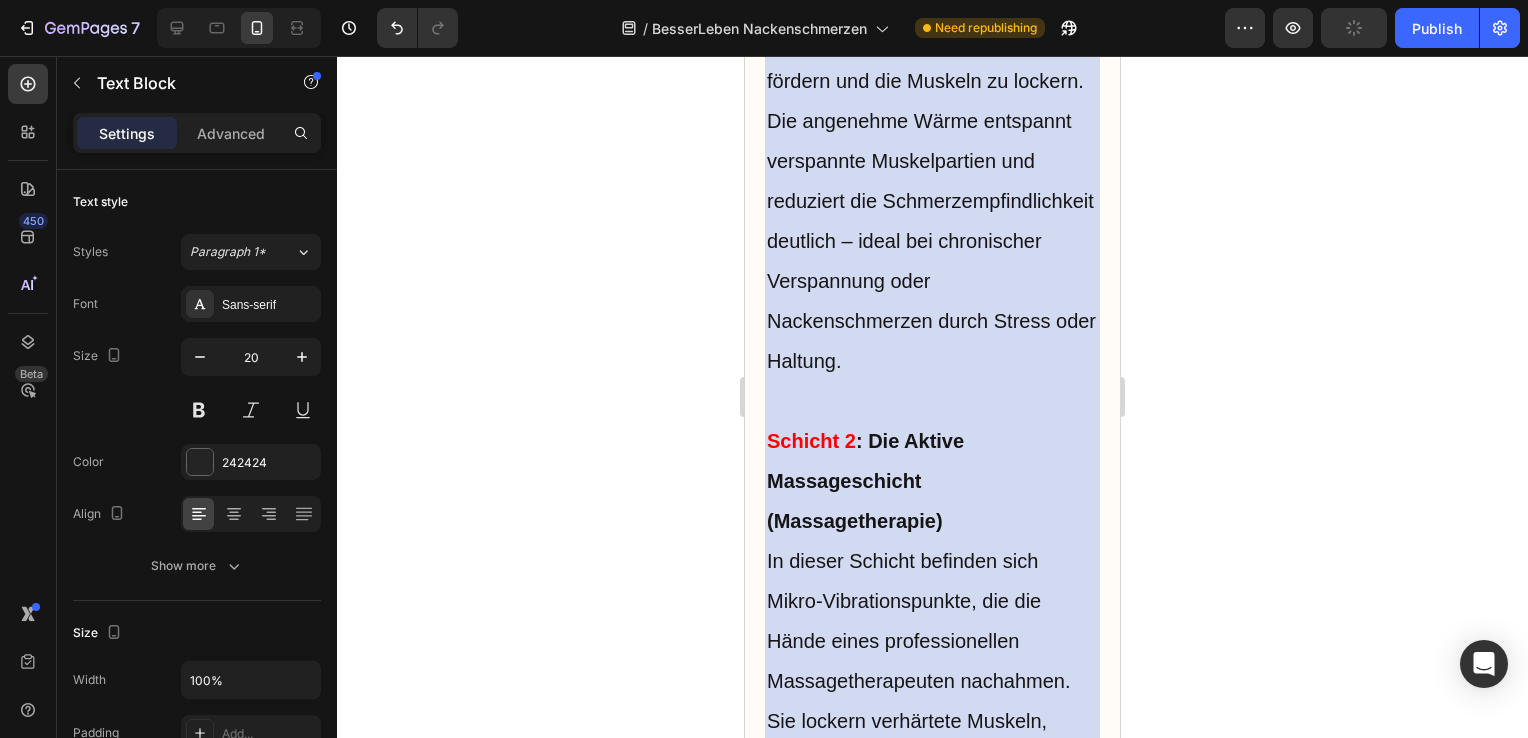 scroll, scrollTop: 10147, scrollLeft: 0, axis: vertical 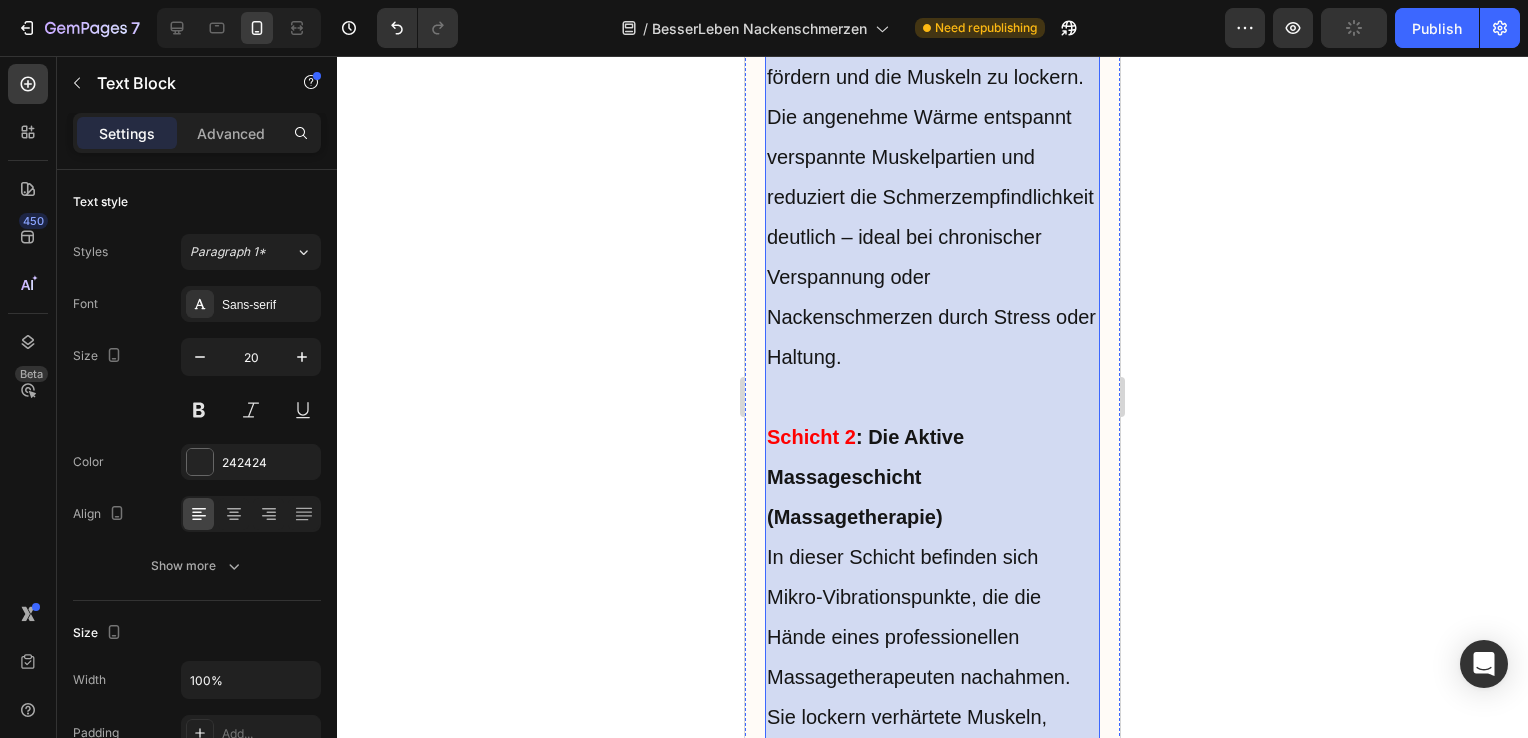 click on "Schicht 1 : Die Thermo-Entspannungs-Schicht (Wärmetherapie) Diese Schicht nutzt gezielte Wärme, um die Durchblutung im Nacken zu fördern und die Muskeln zu lockern. Die angenehme Wärme entspannt verspannte Muskelpartien und reduziert die Schmerzempfindlichkeit deutlich – ideal bei chronischer Verspannung oder Nackenschmerzen durch Stress oder Haltung." at bounding box center [932, 117] 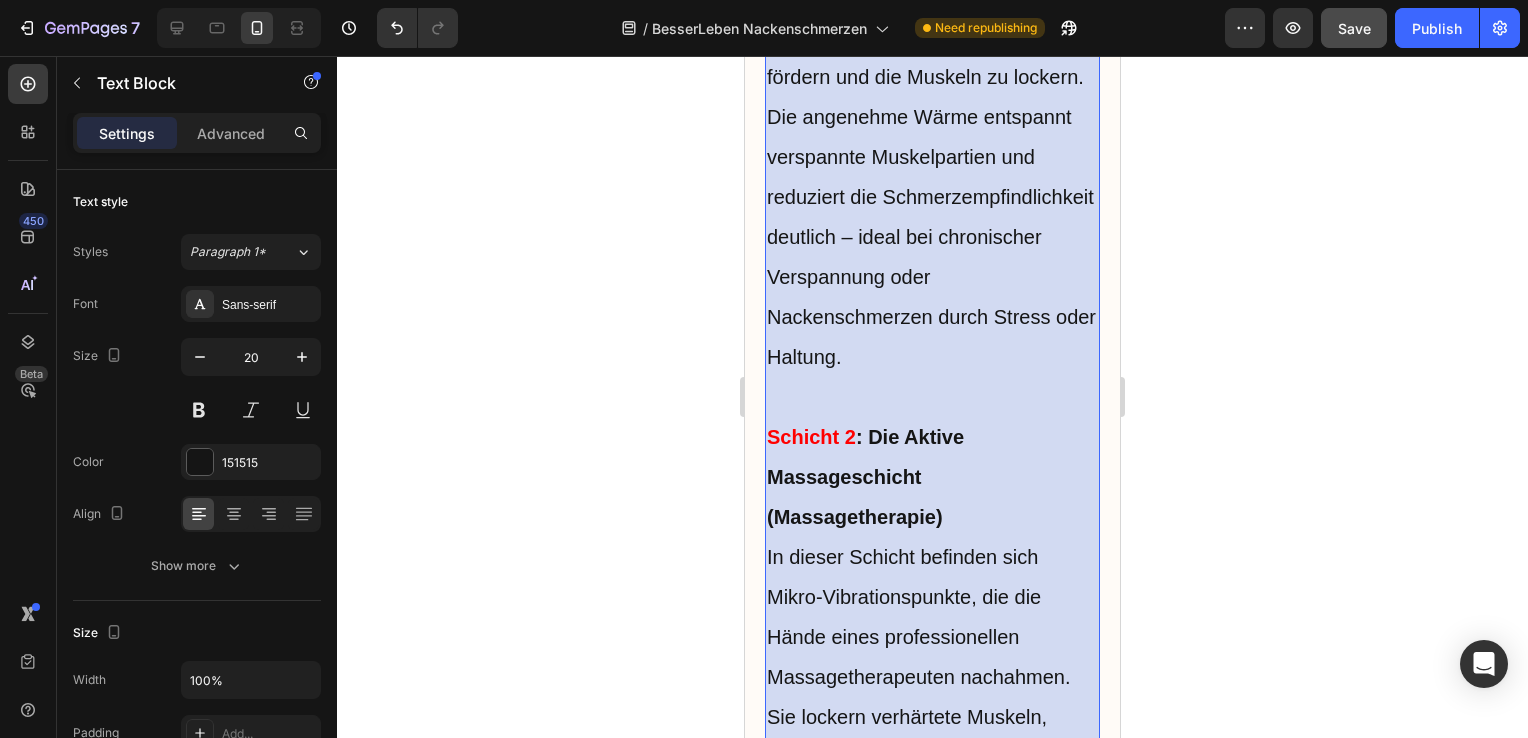 click on "Schicht 1 : Die Thermo-Entspannungs-Schicht (Wärmetherapie) Diese Schicht nutzt gezielte Wärme, um die Durchblutung im Nacken zu fördern und die Muskeln zu lockern. Die angenehme Wärme entspannt verspannte Muskelpartien und reduziert die Schmerzempfindlichkeit deutlich – ideal bei chronischer Verspannung oder Nackenschmerzen durch Stress oder Haltung." at bounding box center [932, 117] 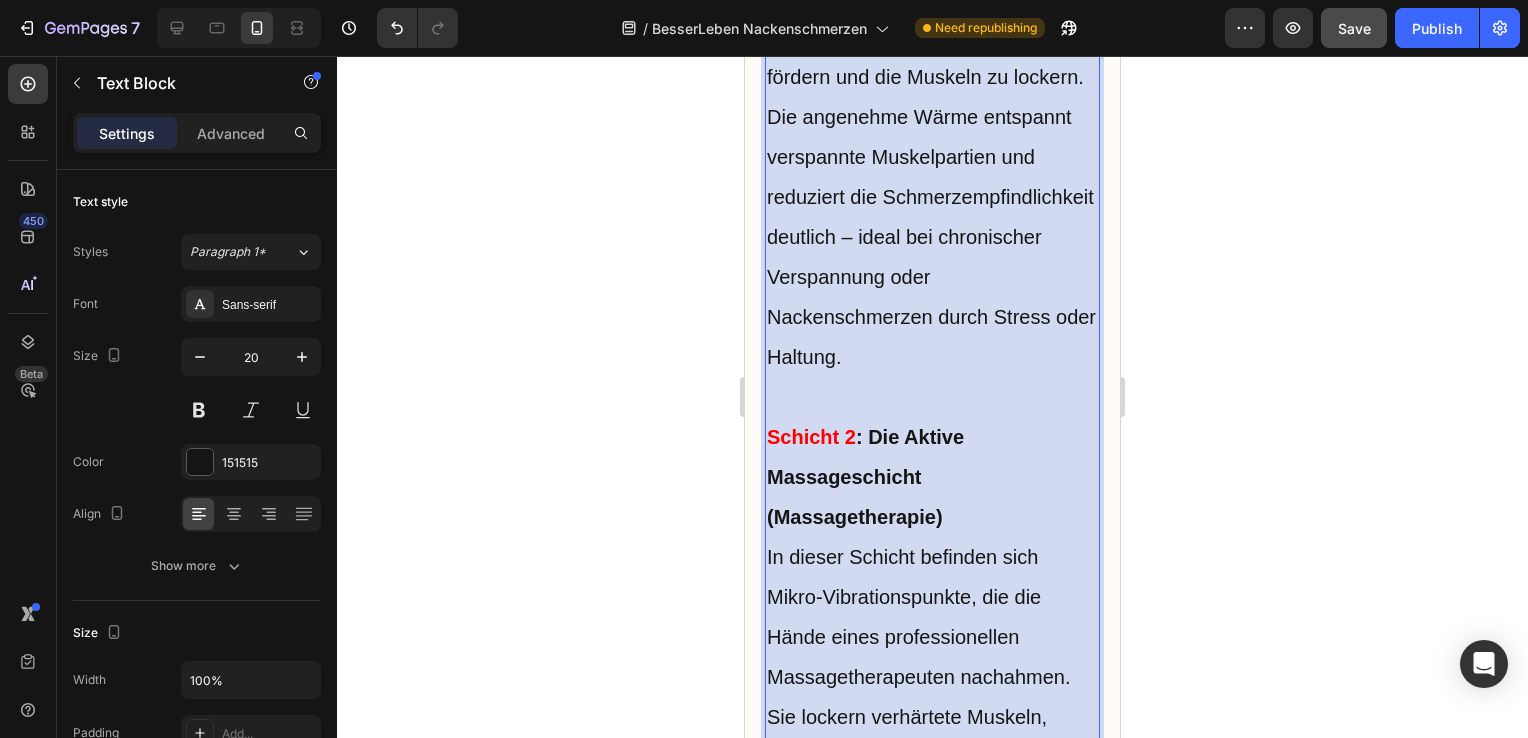 click on "Schicht 1 : Die Thermo-Entspannungs-Schicht (Wärmetherapie) Diese Schicht nutzt gezielte Wärme, um die Durchblutung im Nacken zu fördern und die Muskeln zu lockern. Die angenehme Wärme entspannt verspannte Muskelpartien und reduziert die Schmerzempfindlichkeit deutlich – ideal bei chronischer Verspannung oder Nackenschmerzen durch Stress oder Haltung." at bounding box center (932, 117) 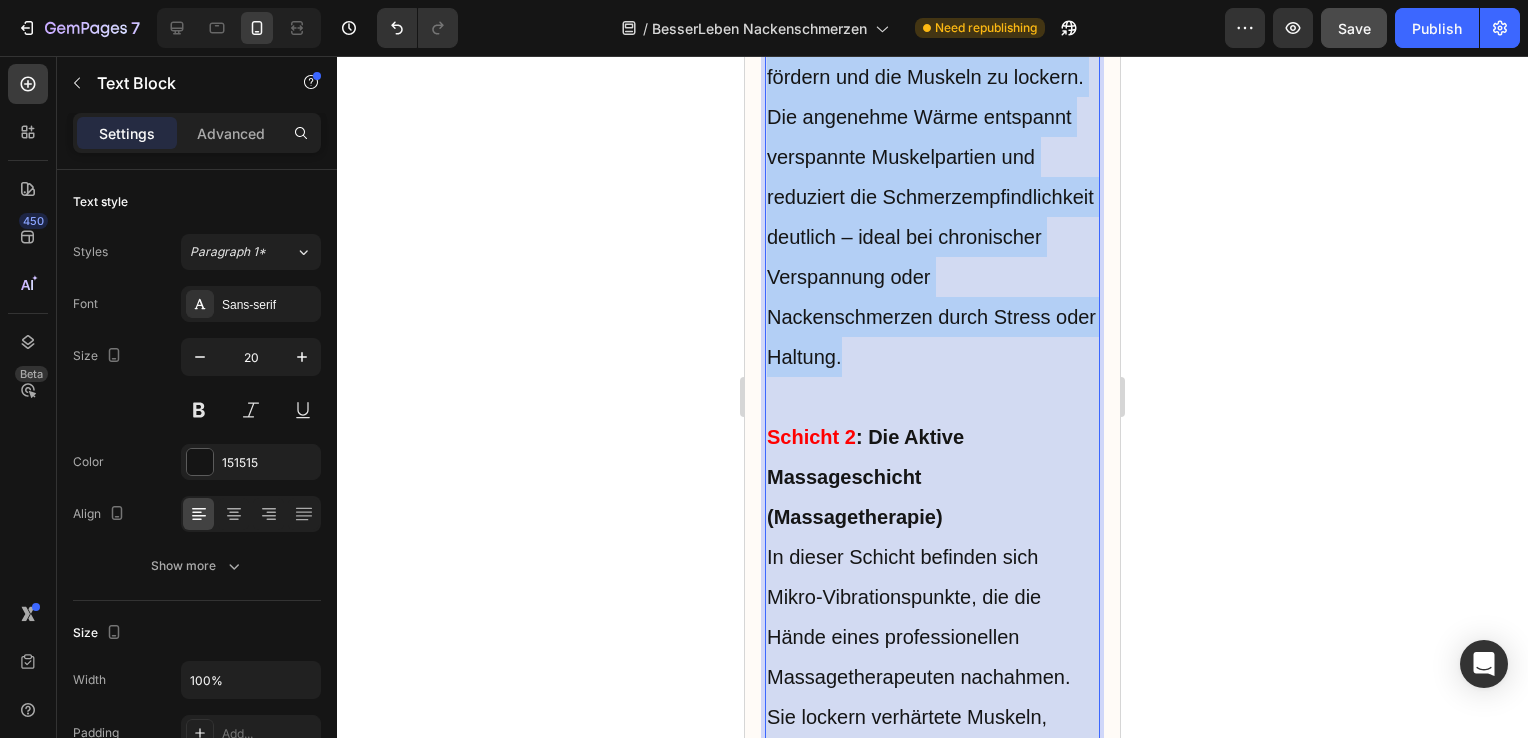 drag, startPoint x: 770, startPoint y: 302, endPoint x: 952, endPoint y: 669, distance: 409.64984 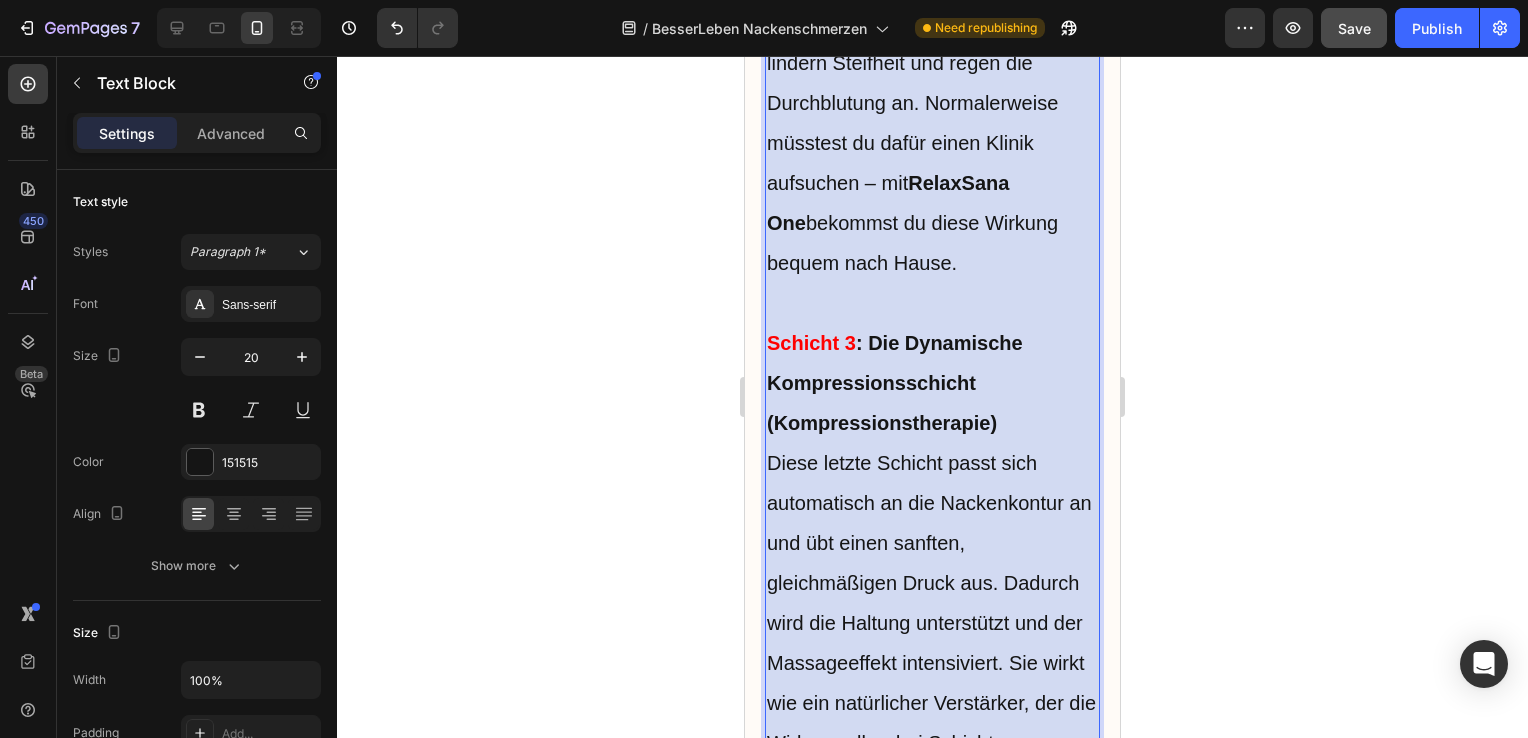 scroll, scrollTop: 10711, scrollLeft: 0, axis: vertical 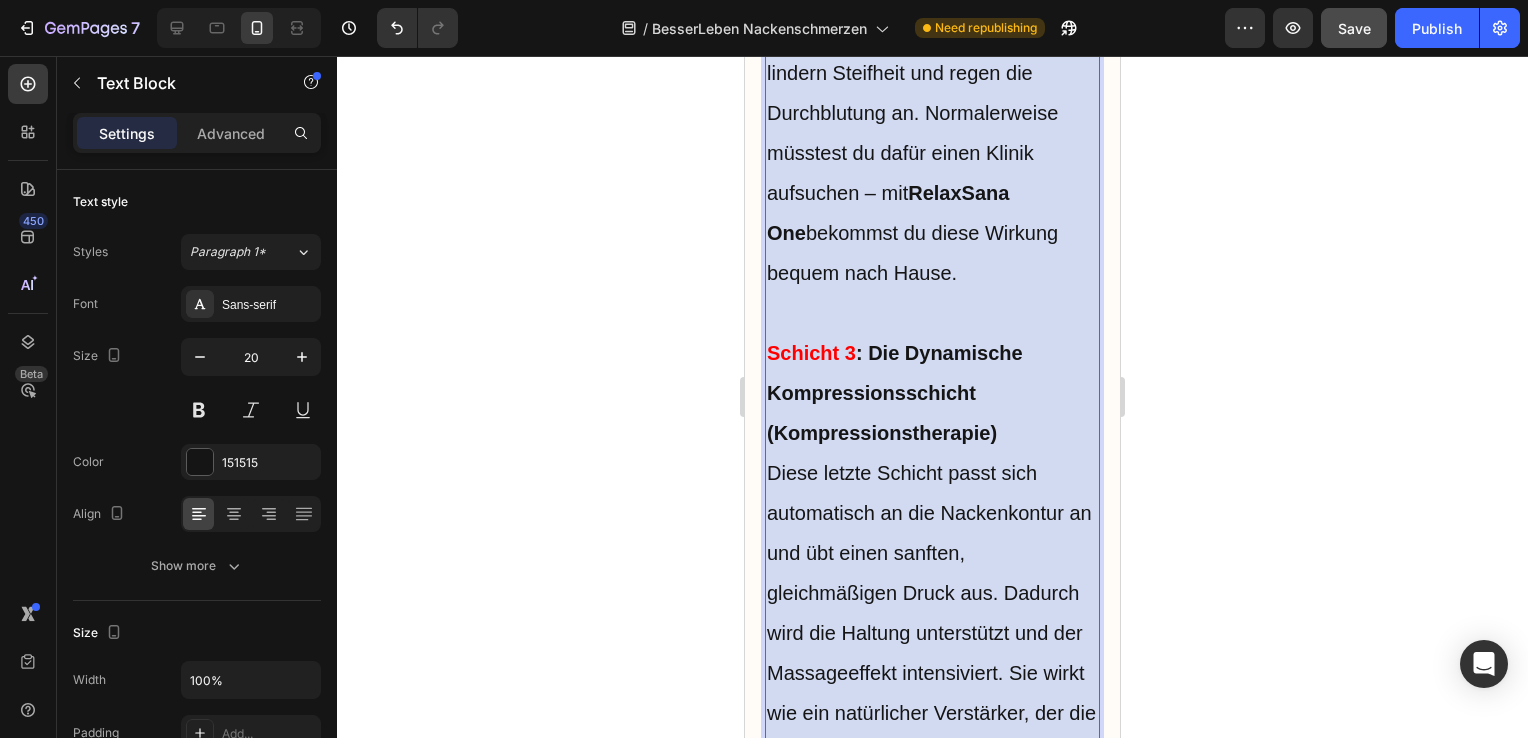 click on "Schicht 2 : Die Aktive Massageschicht (Massagetherapie) In dieser Schicht befinden sich Mikro-Vibrationspunkte, die die Hände eines professionellen Massagetherapeuten nachahmen. Sie lockern verhärtete Muskeln, lindern Steifheit und regen die Durchblutung an. Normalerweise müsstest du dafür einen Klinik aufsuchen – mit  RelaxSana One  bekommst du diese Wirkung bequem nach Hause." at bounding box center (932, 13) 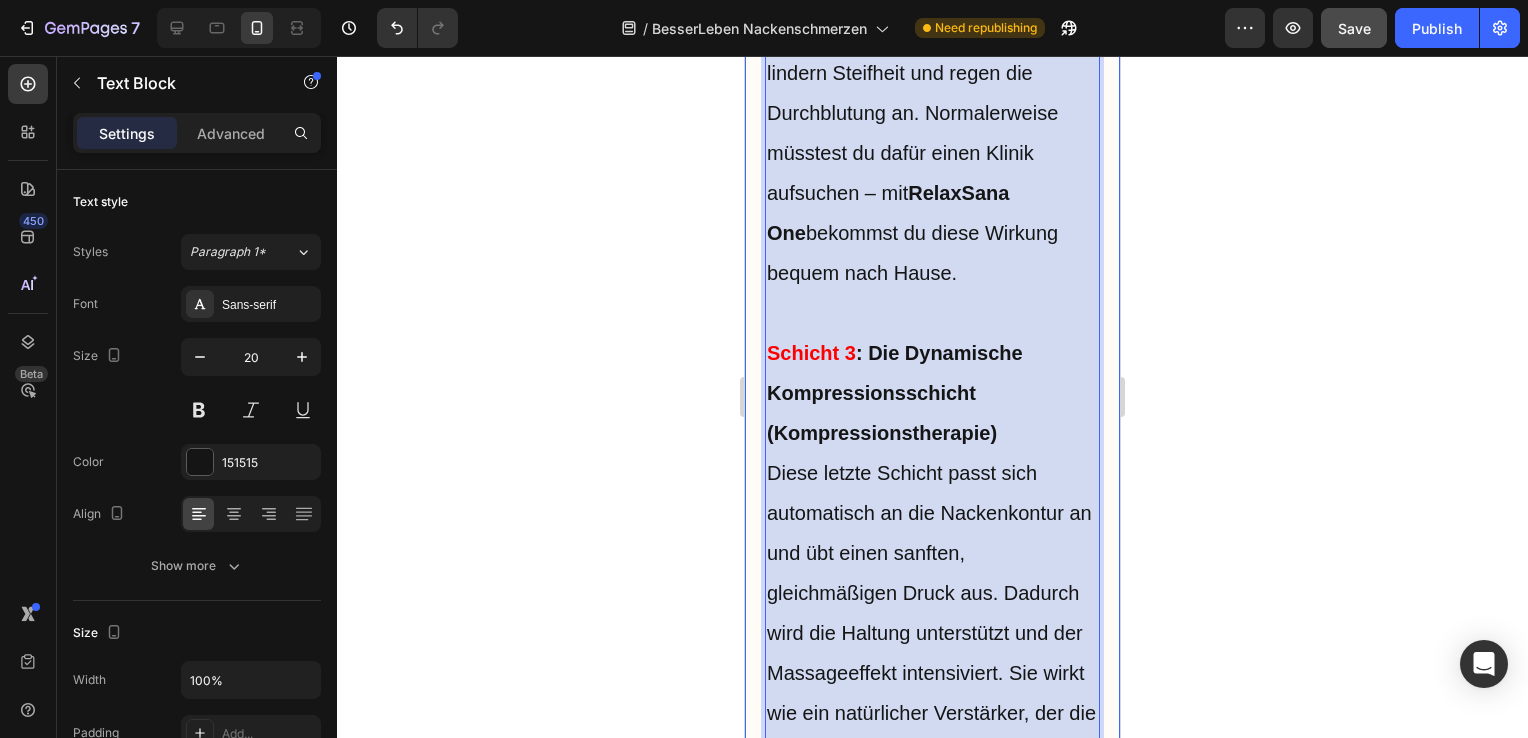 click on "Verspannter Nacken? So finden viele Menschen Linderung – ganz ohne Medikamente   Heading Image 28. Juli 2025 von Leonie Berger Text Block Row Image "Früher war ich voller Energie. Aber mit der Zeit schlichen sich Nackenschmerzen in mein Leben. Zuerst nur abends, dann beim Autofahren, schließlich sogar beim Lesen. Ich konnte kaum schlafen, weil sich mein Nacken anspannte wie Drahtseile" Text Block Row Ich war schon immer ein aktiver Mensch – selbst jetzt in meinen Fünfzigern. Spaziergänge am Abend, Gartenarbeit am Wochenende, gelegentliches Yoga – all das war Teil meines Alltags.  Doch irgendwann fing es an: ein Ziehen im Nacken, das erst nur beim Einschlafen störte, dann aber immer häufiger meinen Tag bestimmte.Was als kleine Verspannung begann, entwickelte sich zu einem ständigen Begleiter – mein Nacken fühlte sich steif an, jede Drehung tat weh.  Text Block Ich fühlte mich wie blockiert – monatelange Nackenschmerzen raubten mir zunehmend auch meine Lebensfreude... Heading Image Heading" at bounding box center [932, 8] 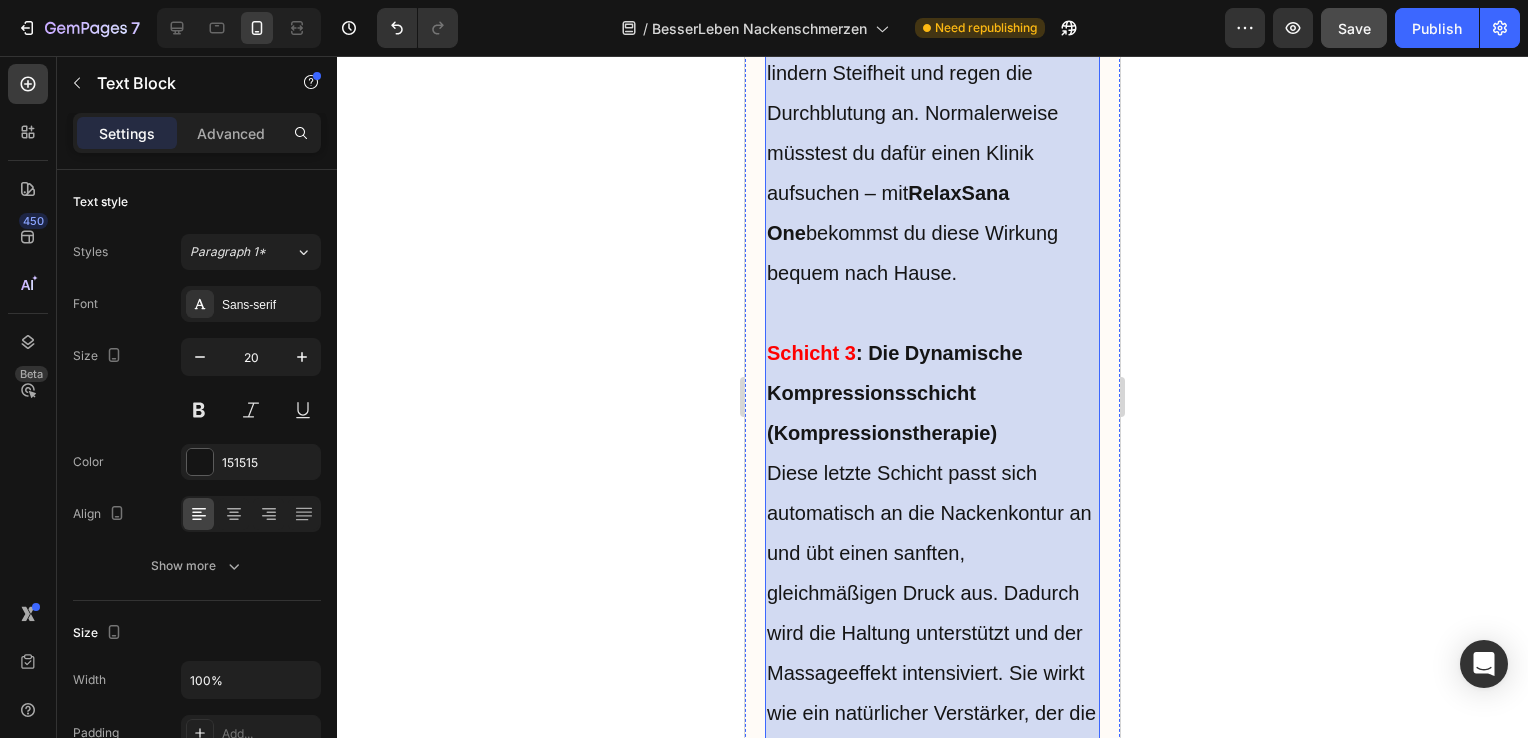 click on "Schicht 2 : Die Aktive Massageschicht (Massagetherapie) In dieser Schicht befinden sich Mikro-Vibrationspunkte, die die Hände eines professionellen Massagetherapeuten nachahmen. Sie lockern verhärtete Muskeln, lindern Steifheit und regen die Durchblutung an. Normalerweise müsstest du dafür einen Klinik aufsuchen – mit  RelaxSana One  bekommst du diese Wirkung bequem nach Hause." at bounding box center (932, 13) 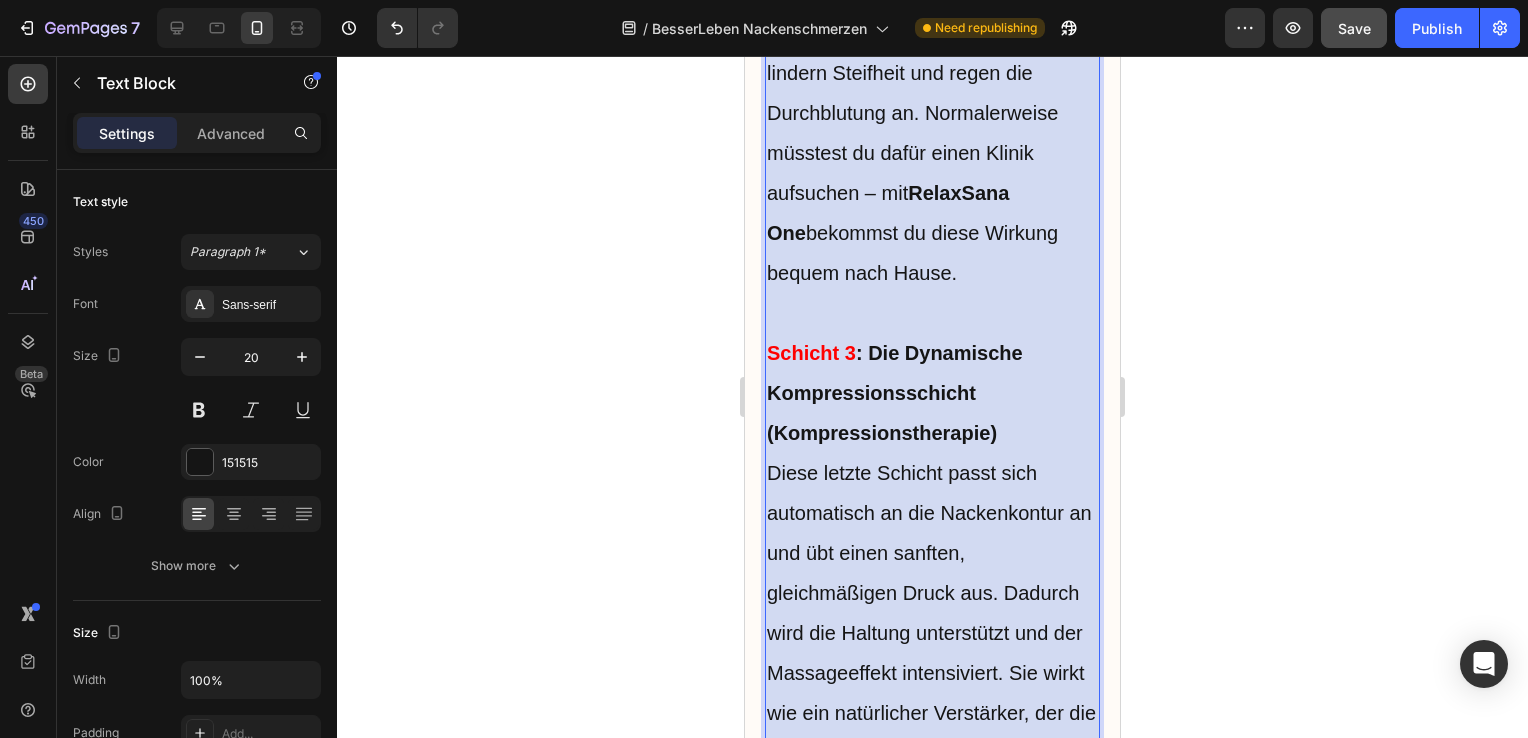 click on "Schicht 2 : Die Aktive Massageschicht (Massagetherapie) In dieser Schicht befinden sich Mikro-Vibrationspunkte, die die Hände eines professionellen Massagetherapeuten nachahmen. Sie lockern verhärtete Muskeln, lindern Steifheit und regen die Durchblutung an. Normalerweise müsstest du dafür einen Klinik aufsuchen – mit  RelaxSana One  bekommst du diese Wirkung bequem nach Hause." at bounding box center [932, 13] 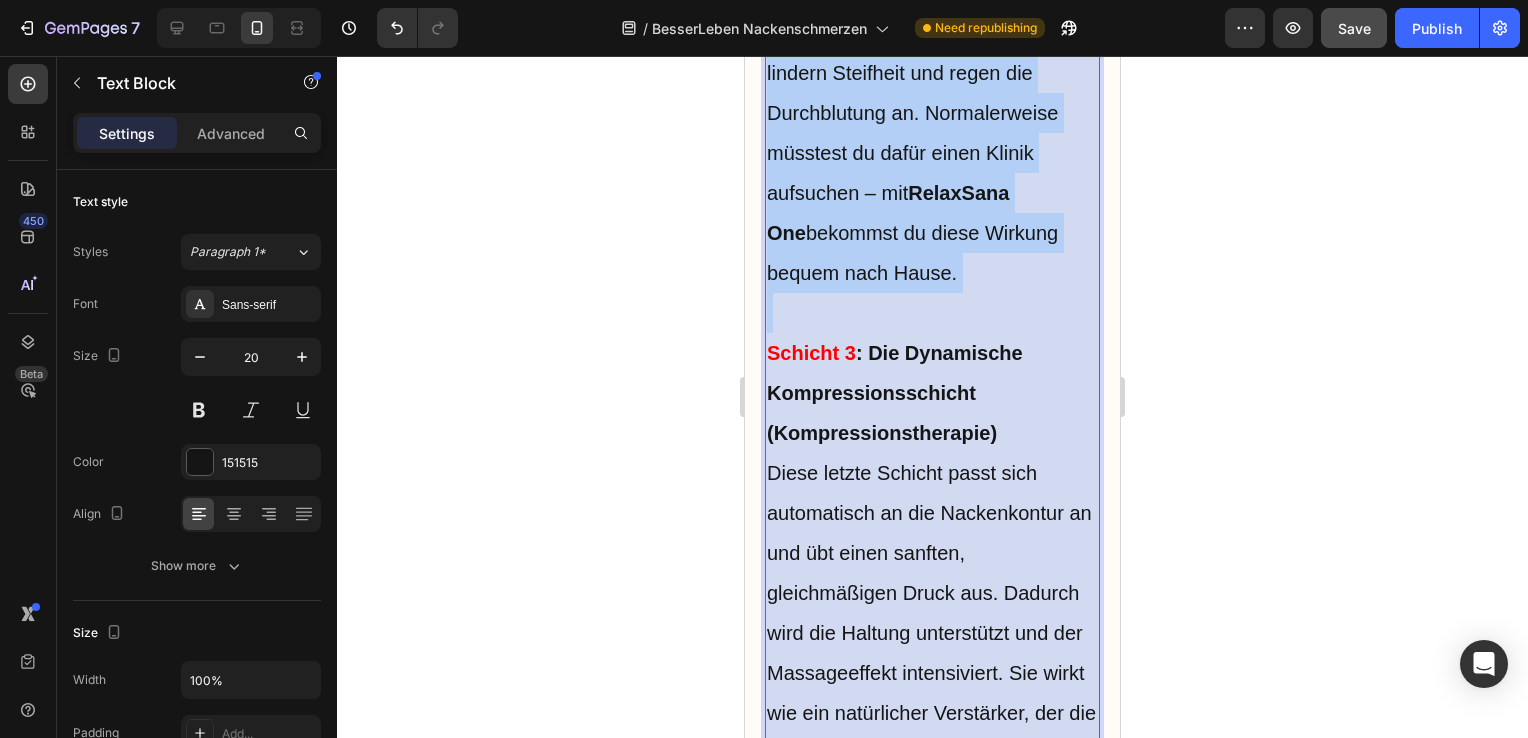 click on "Schicht 2 : Die Aktive Massageschicht (Massagetherapie) In dieser Schicht befinden sich Mikro-Vibrationspunkte, die die Hände eines professionellen Massagetherapeuten nachahmen. Sie lockern verhärtete Muskeln, lindern Steifheit und regen die Durchblutung an. Normalerweise müsstest du dafür einen Klinik aufsuchen – mit  RelaxSana One  bekommst du diese Wirkung bequem nach Hause." at bounding box center [932, 13] 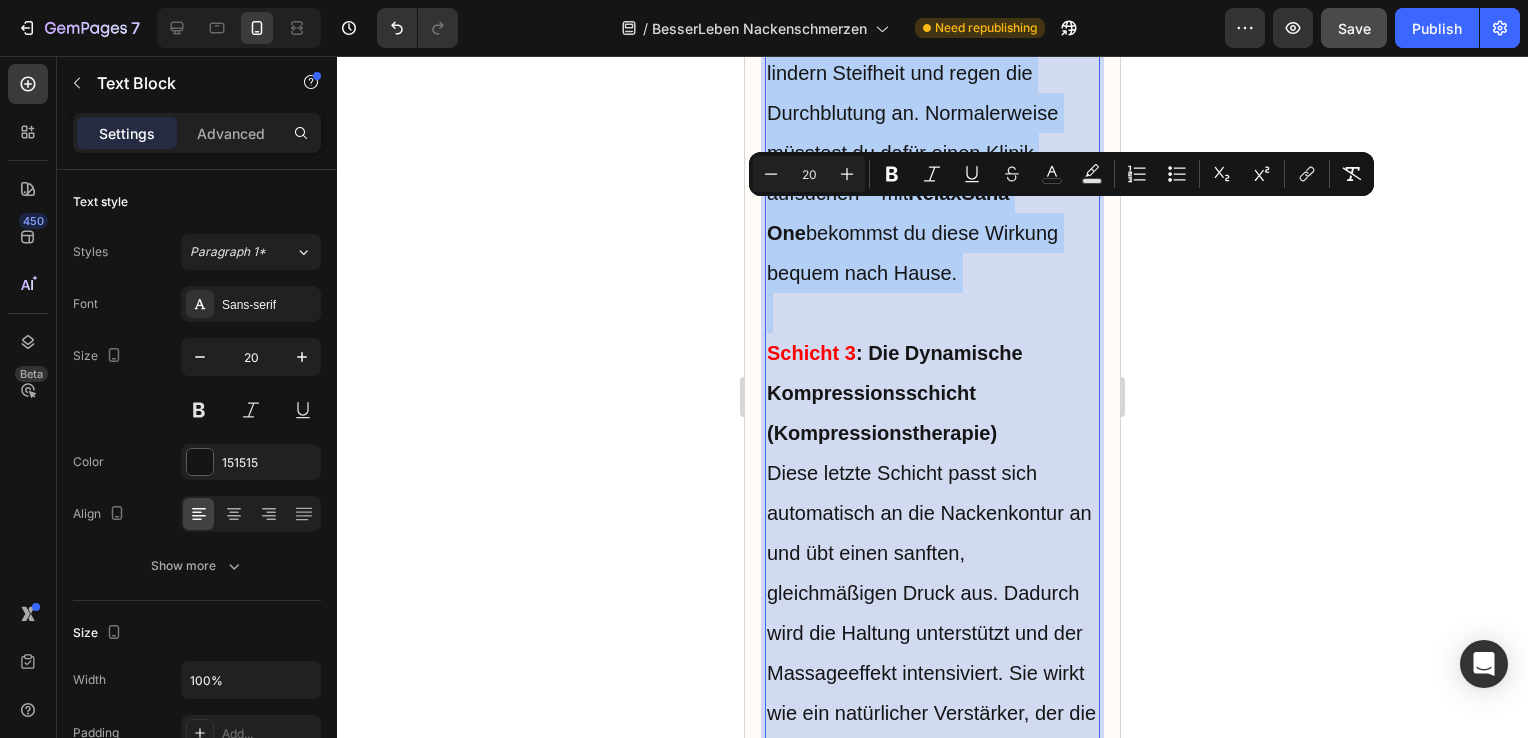 click on "Schicht 2 : Die Aktive Massageschicht (Massagetherapie) In dieser Schicht befinden sich Mikro-Vibrationspunkte, die die Hände eines professionellen Massagetherapeuten nachahmen. Sie lockern verhärtete Muskeln, lindern Steifheit und regen die Durchblutung an. Normalerweise müsstest du dafür einen Klinik aufsuchen – mit  RelaxSana One  bekommst du diese Wirkung bequem nach Hause." at bounding box center (932, 13) 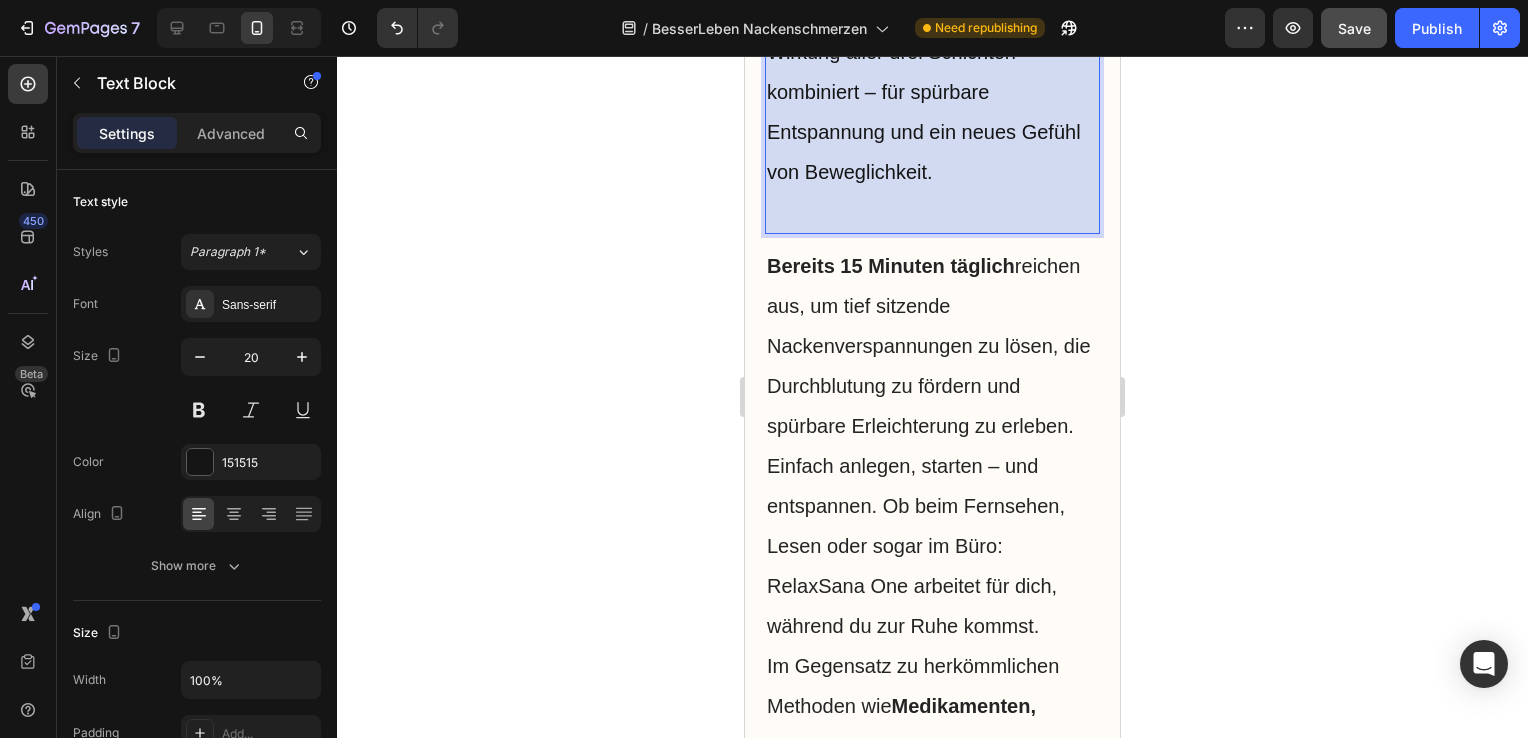 scroll, scrollTop: 11241, scrollLeft: 0, axis: vertical 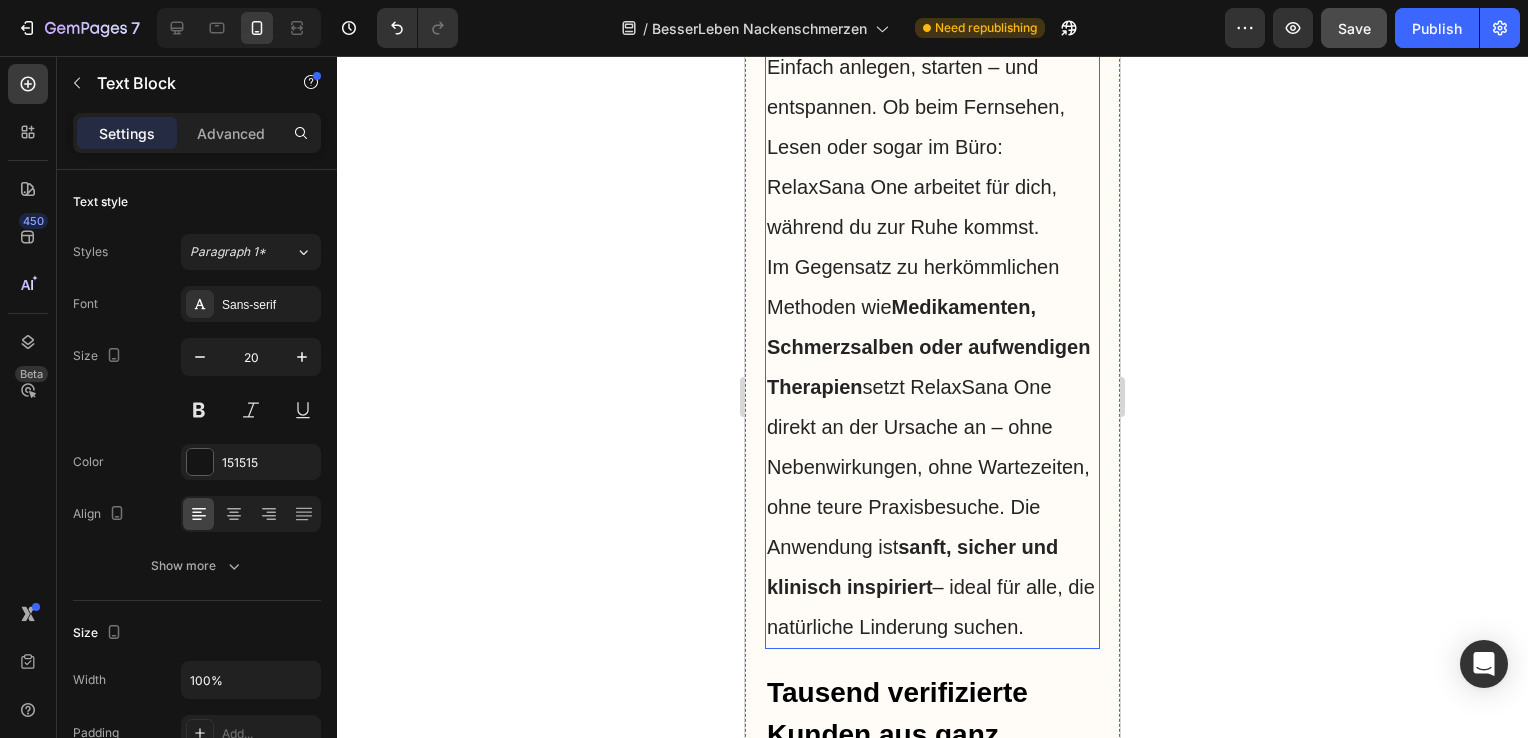 click on "Bereits 15 Minuten täglich  reichen aus, um tief sitzende Nackenverspannungen zu lösen, die Durchblutung zu fördern und spürbare Erleichterung zu erleben. Einfach anlegen, starten – und entspannen. Ob beim Fernsehen, Lesen oder sogar im Büro: RelaxSana One arbeitet für dich, während du zur Ruhe kommst." at bounding box center (932, 47) 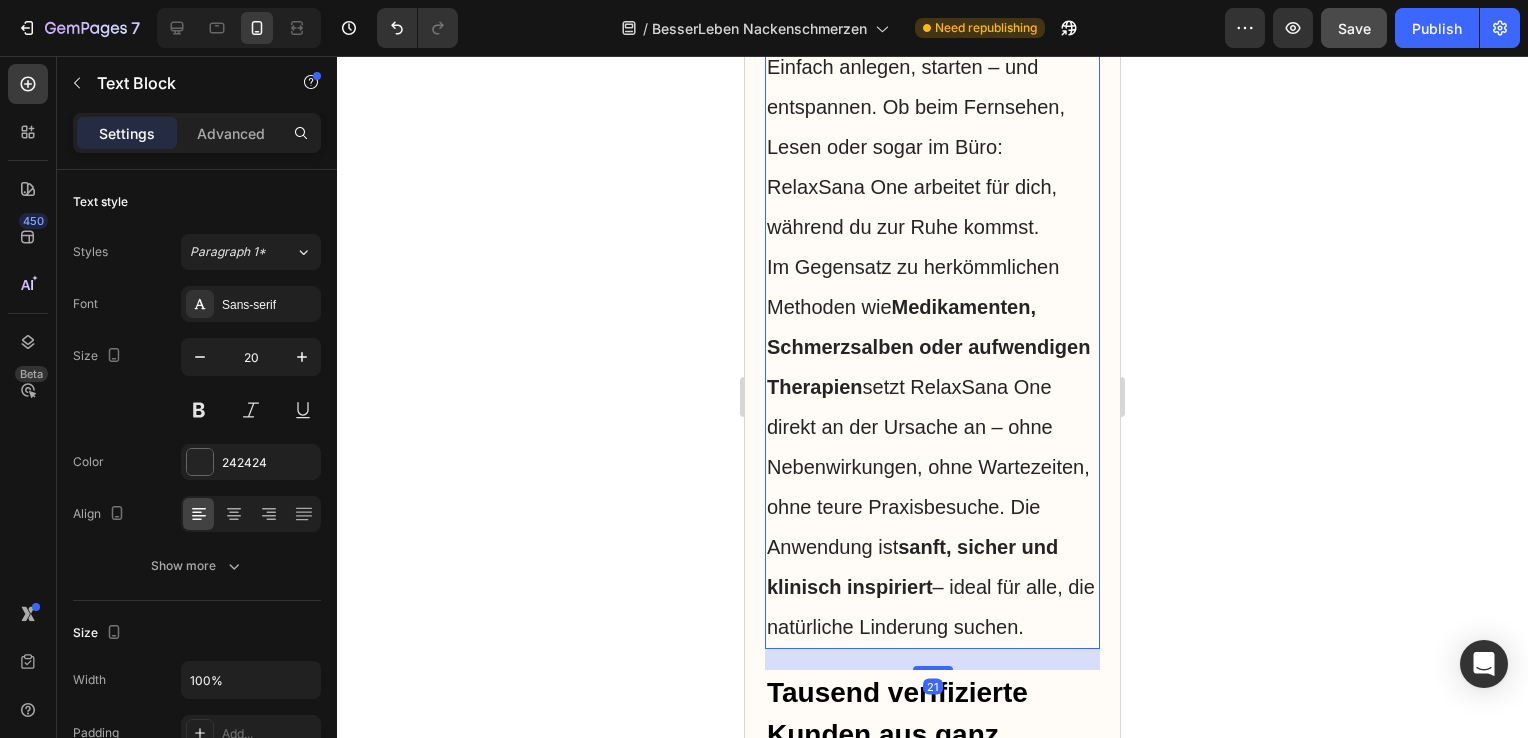 click on "Bereits 15 Minuten täglich" at bounding box center [891, -133] 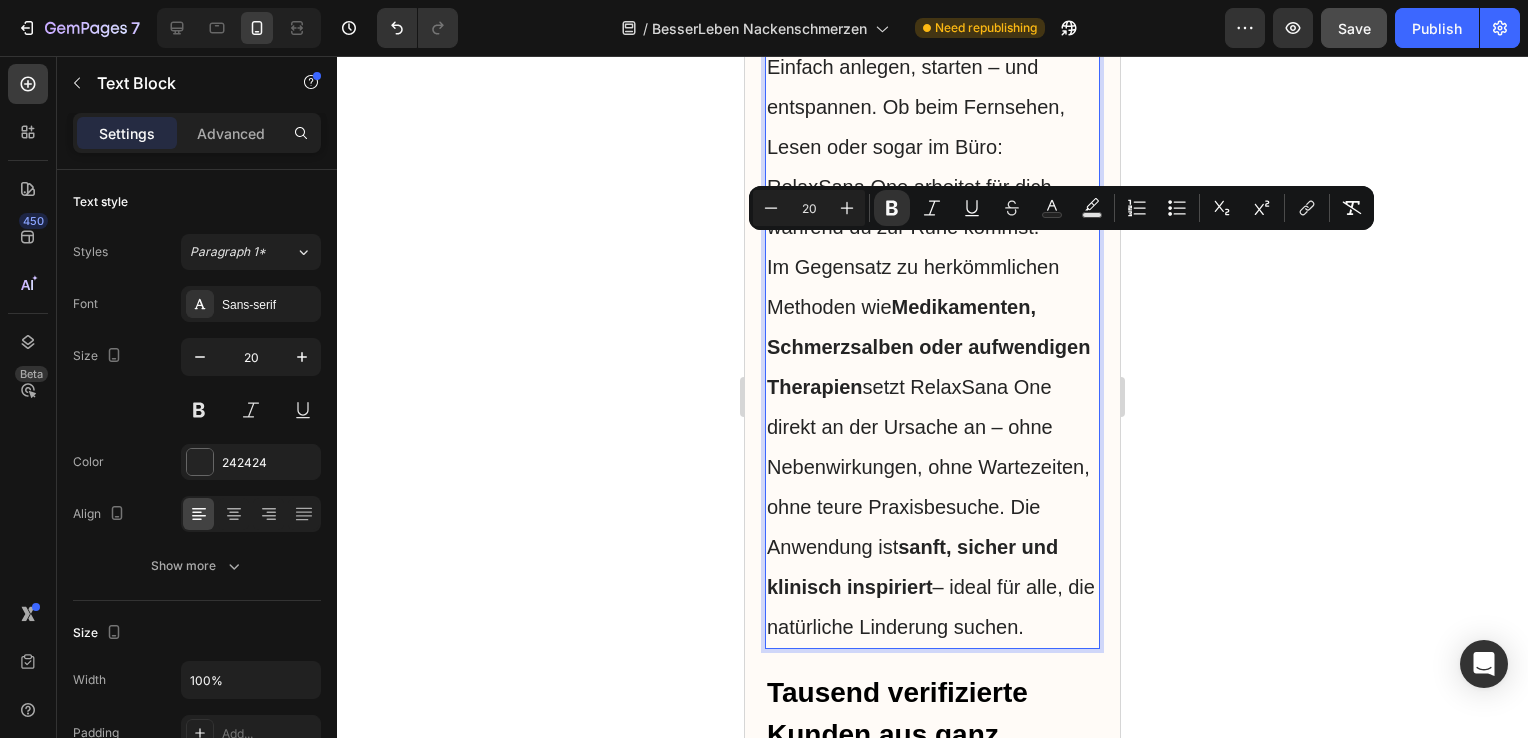 click on "Bereits 15 Minuten täglich" at bounding box center [891, -133] 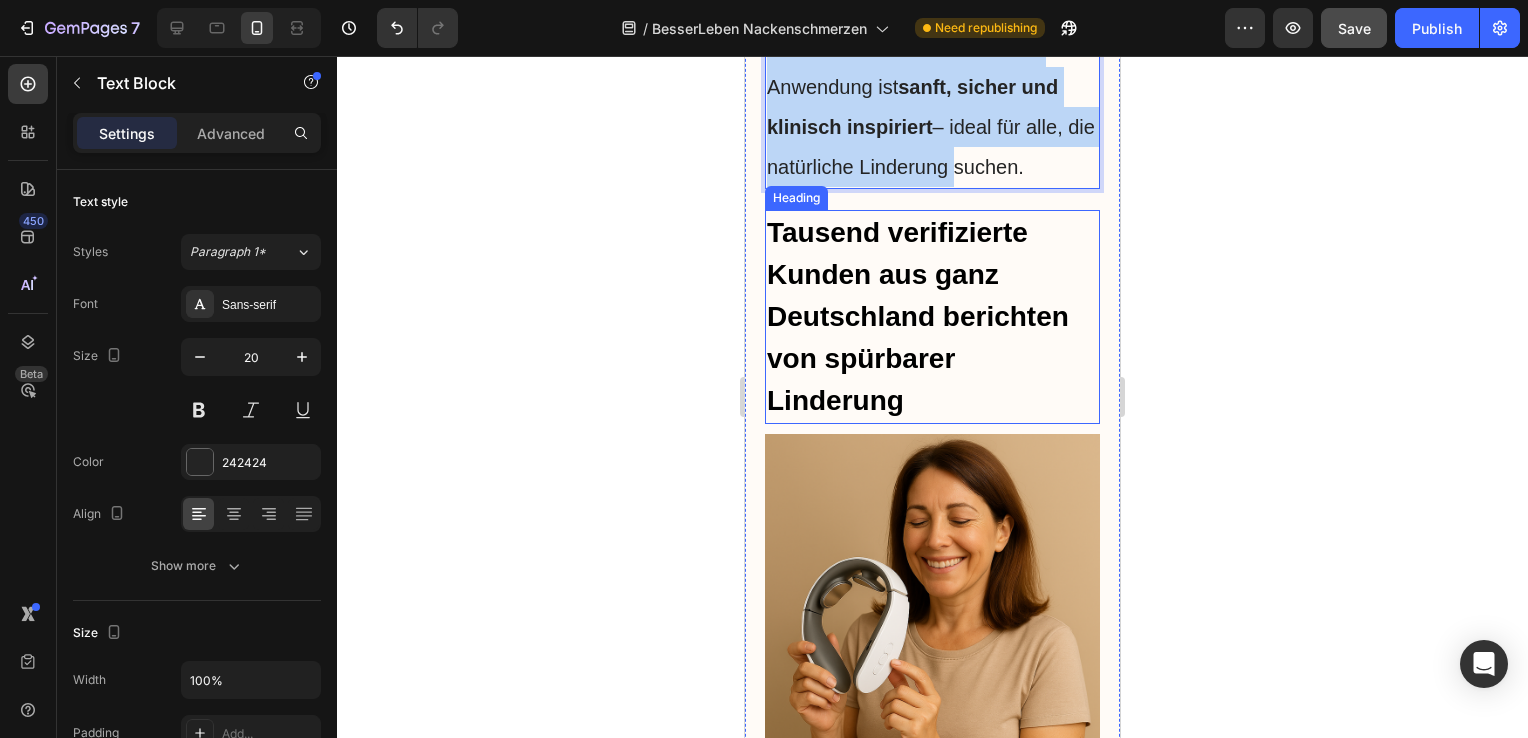 scroll, scrollTop: 12181, scrollLeft: 0, axis: vertical 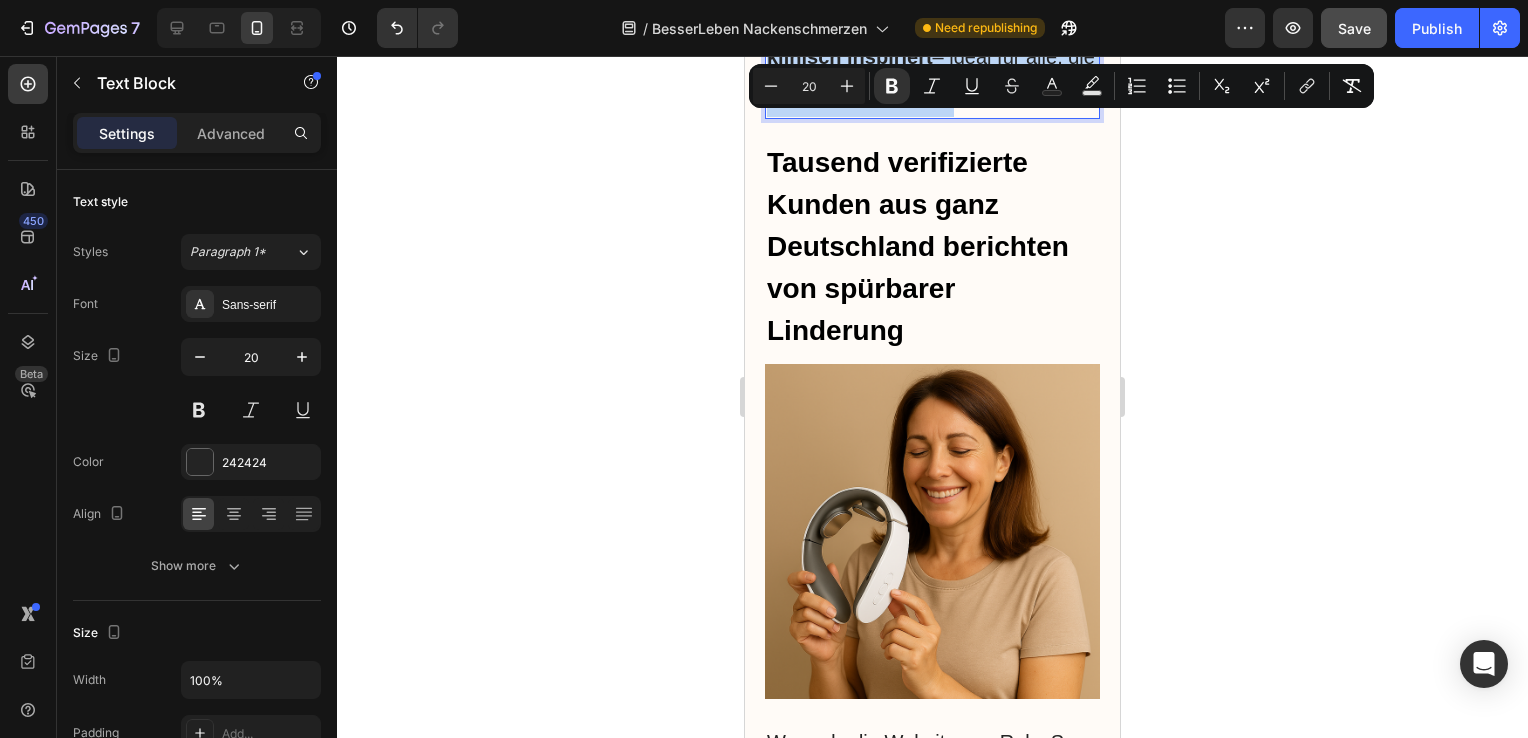 drag, startPoint x: 770, startPoint y: 250, endPoint x: 1037, endPoint y: 561, distance: 409.89023 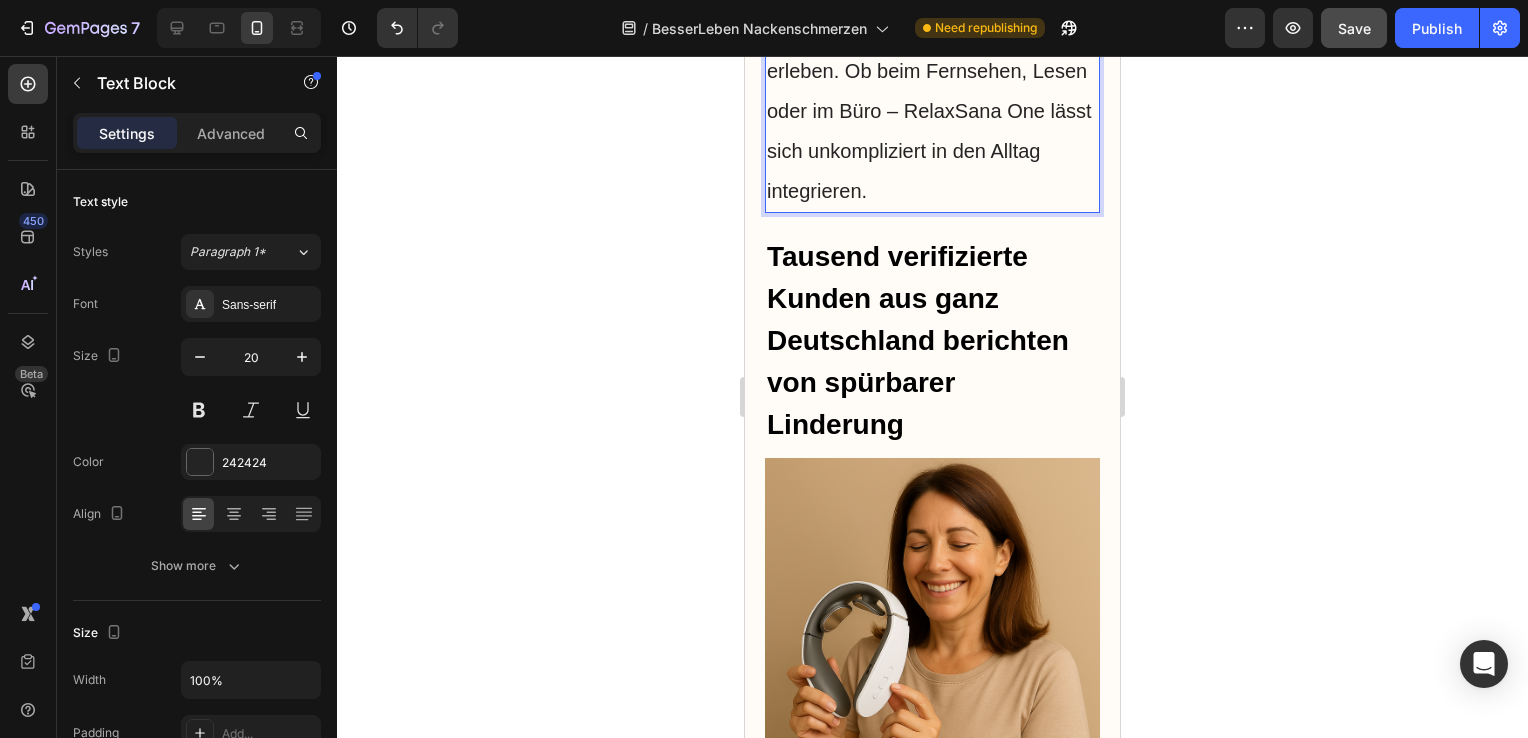 scroll, scrollTop: 11564, scrollLeft: 0, axis: vertical 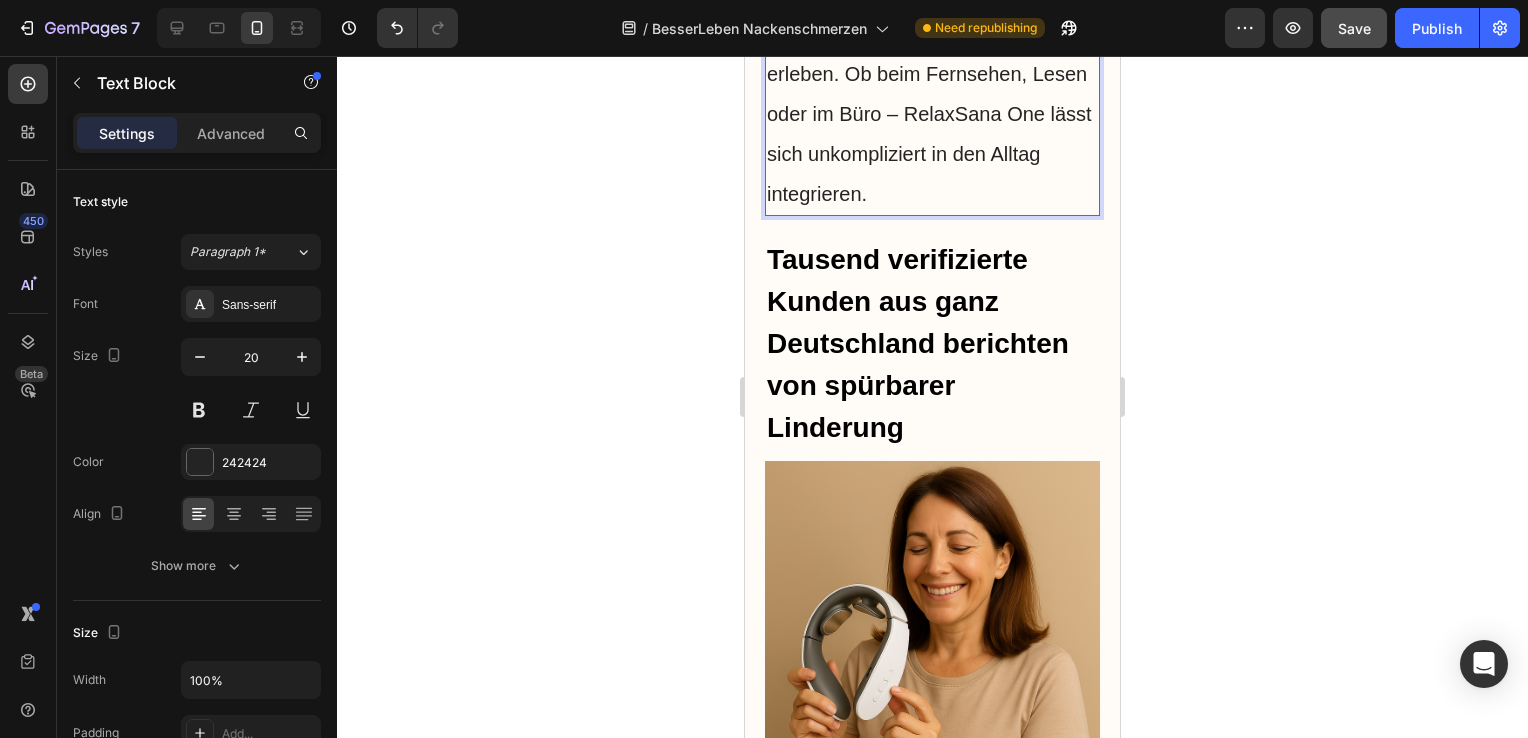 click 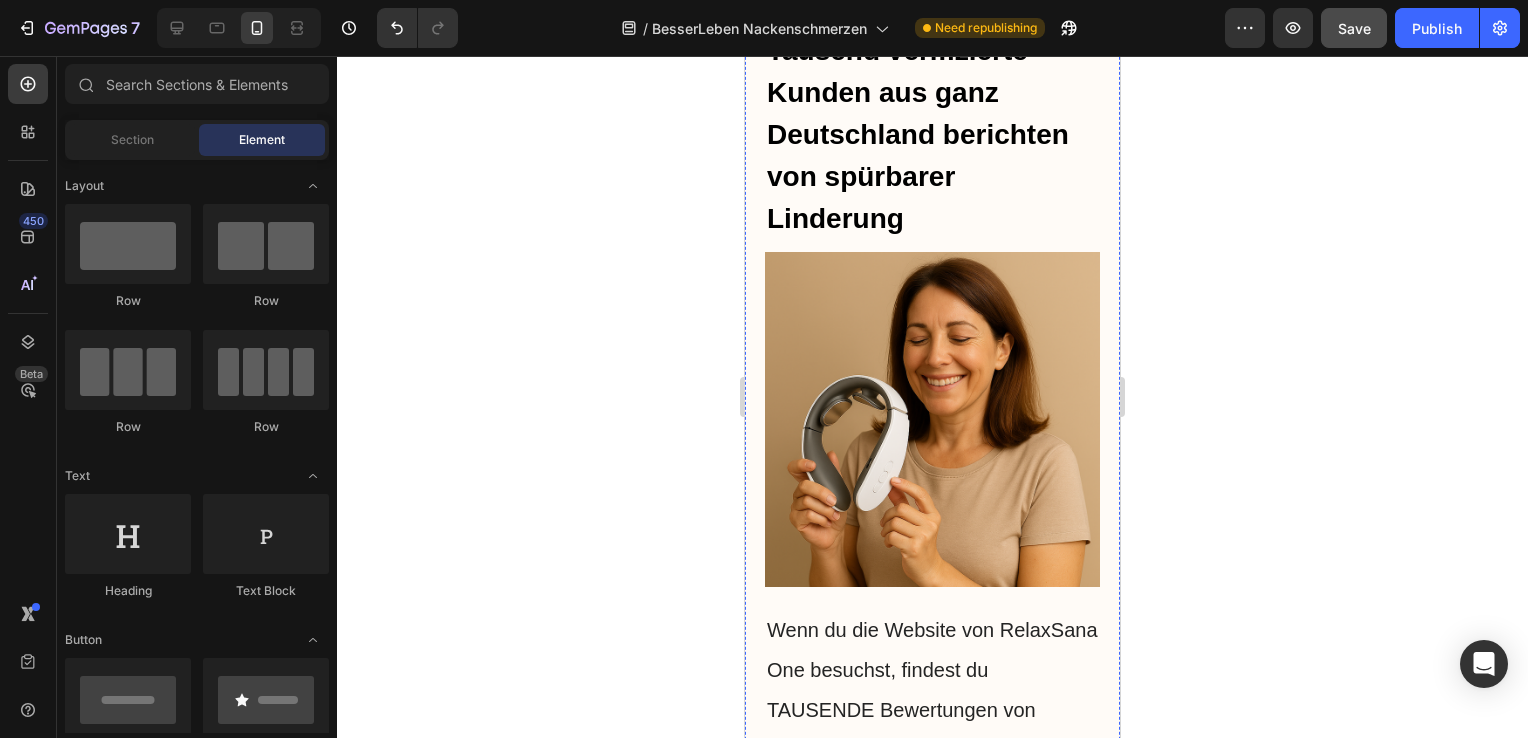 scroll, scrollTop: 11776, scrollLeft: 0, axis: vertical 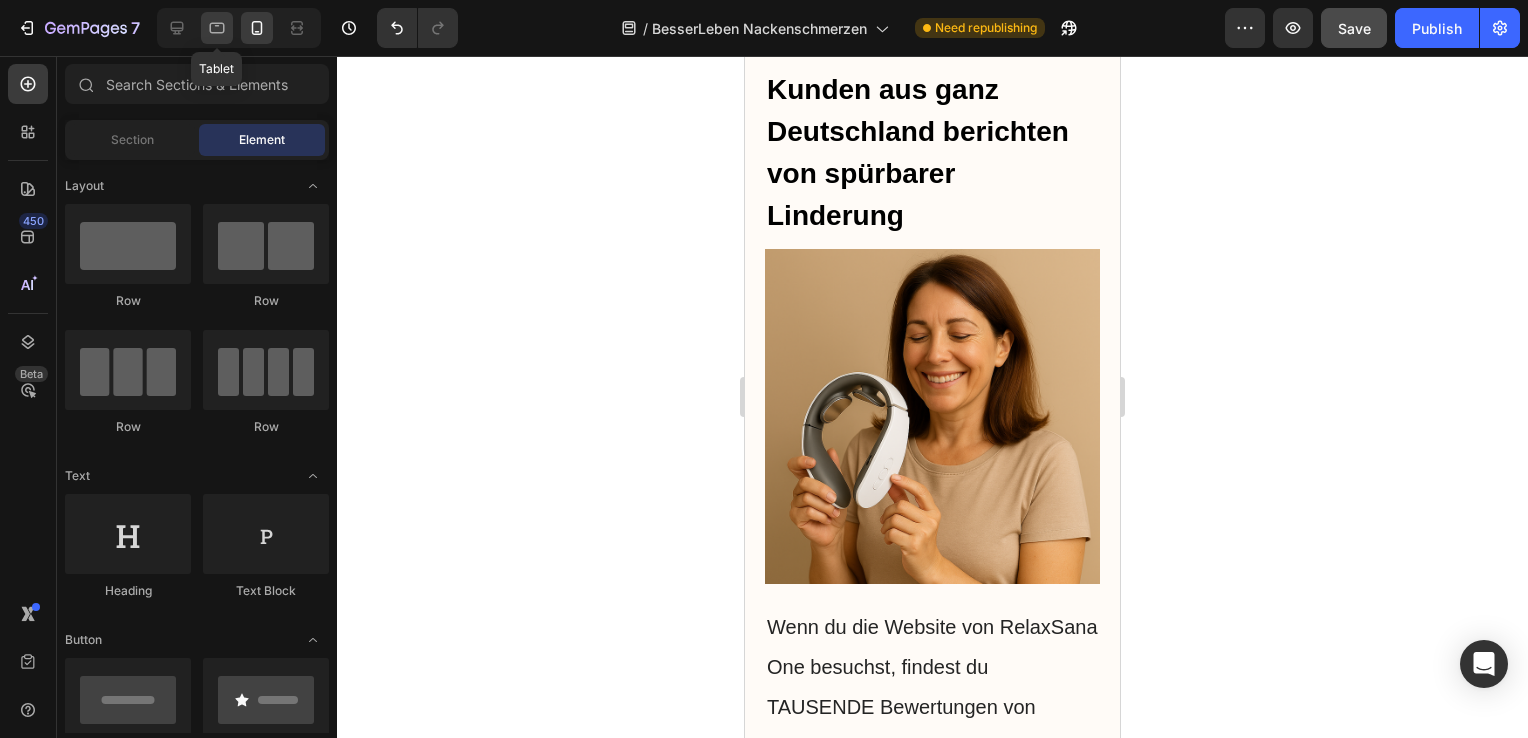 click 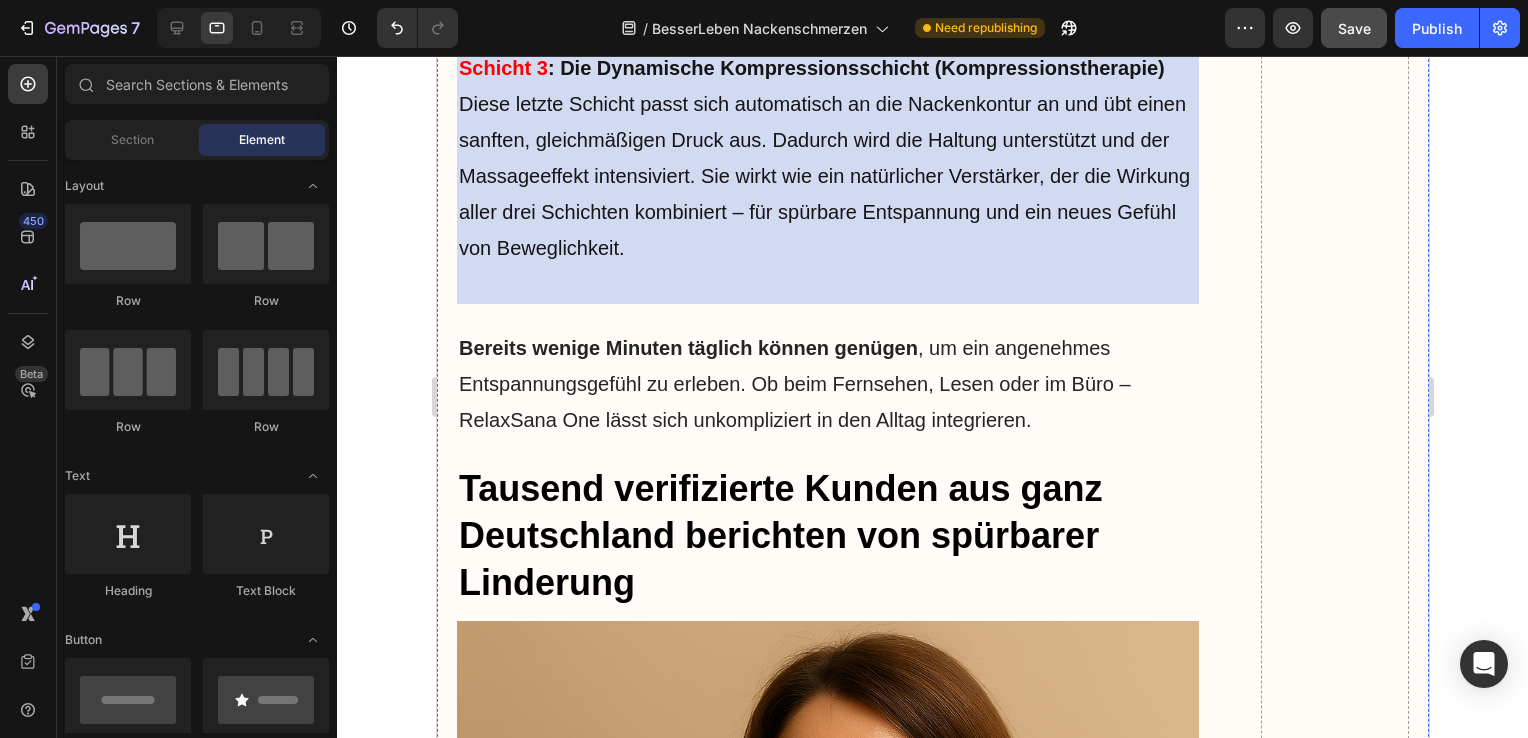 scroll, scrollTop: 7661, scrollLeft: 0, axis: vertical 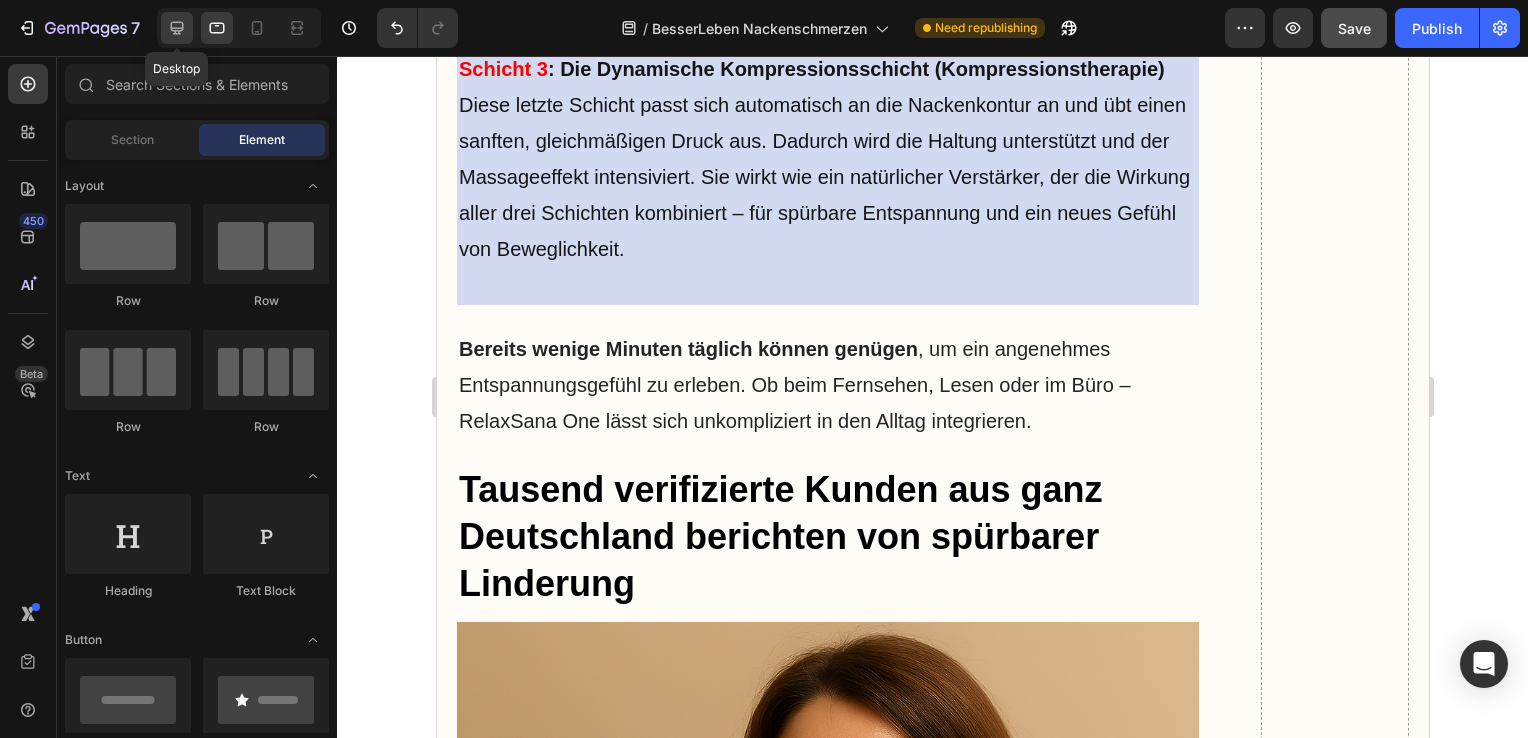 click 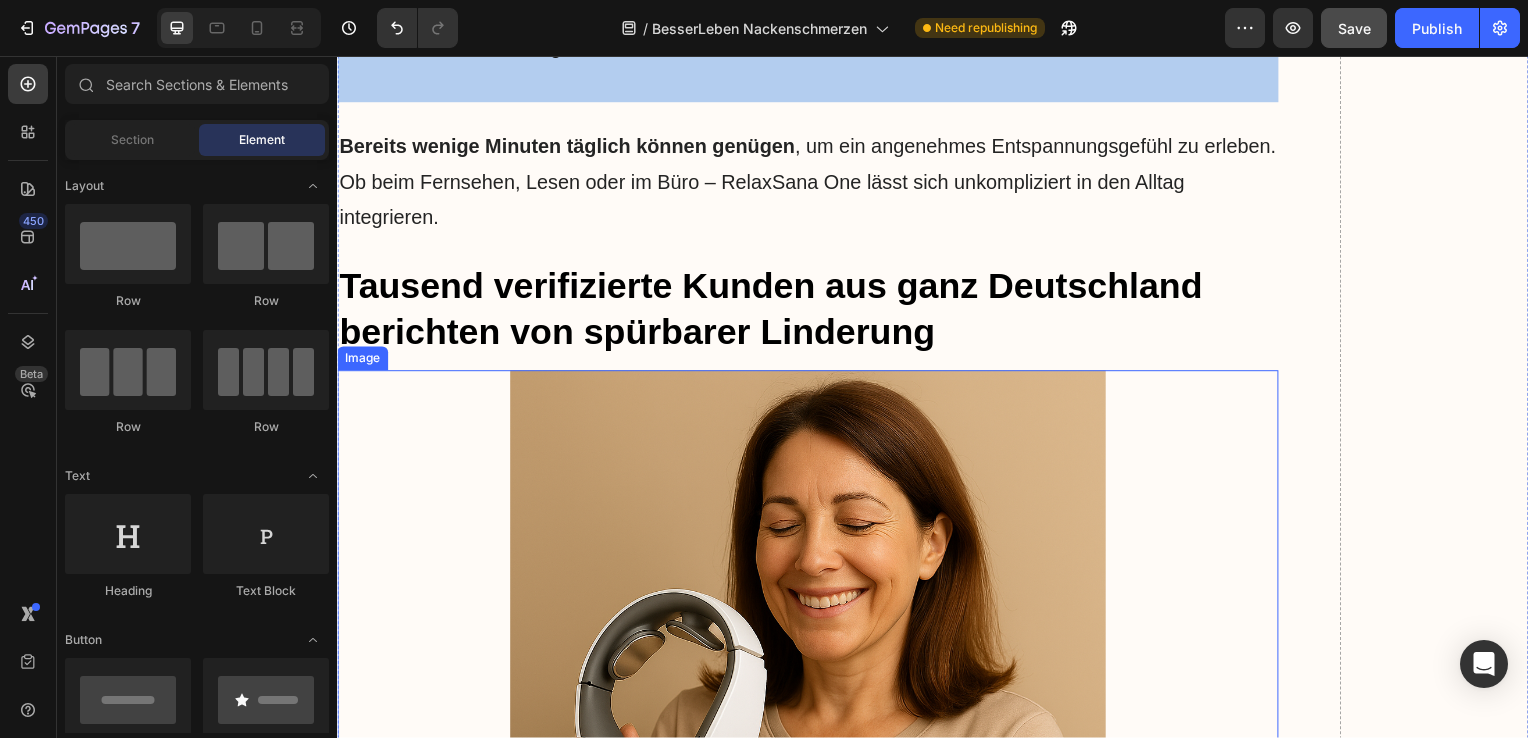 scroll, scrollTop: 7107, scrollLeft: 0, axis: vertical 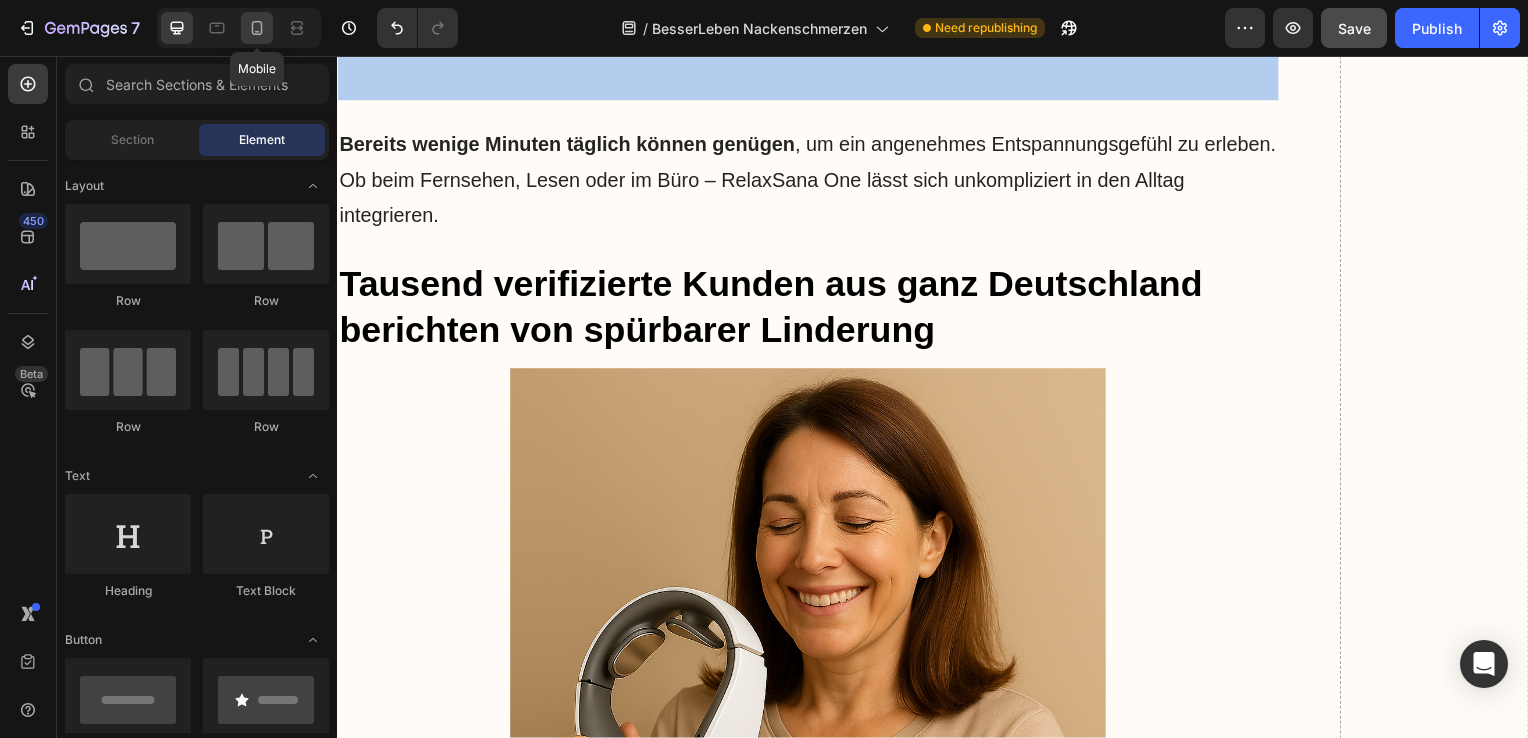 click 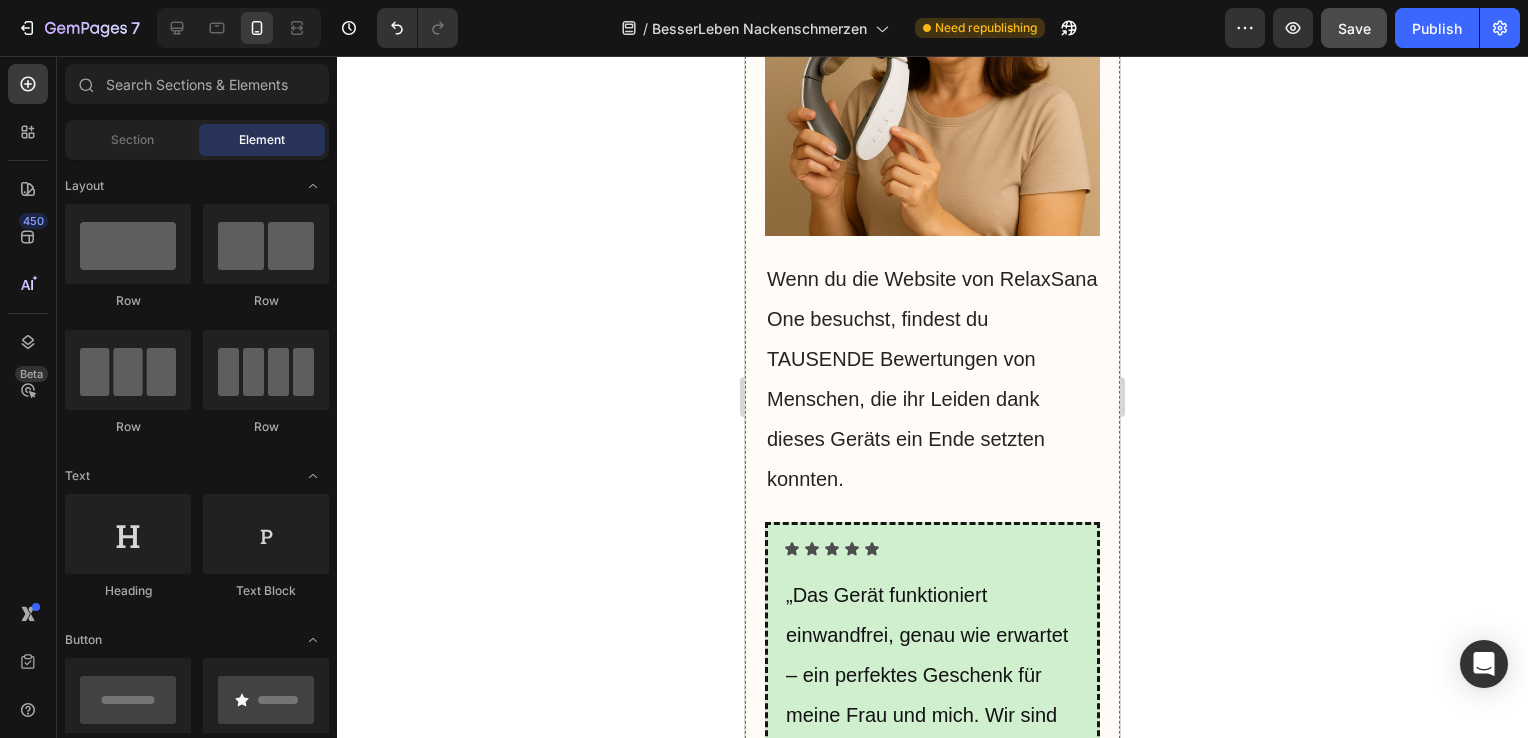scroll, scrollTop: 12124, scrollLeft: 0, axis: vertical 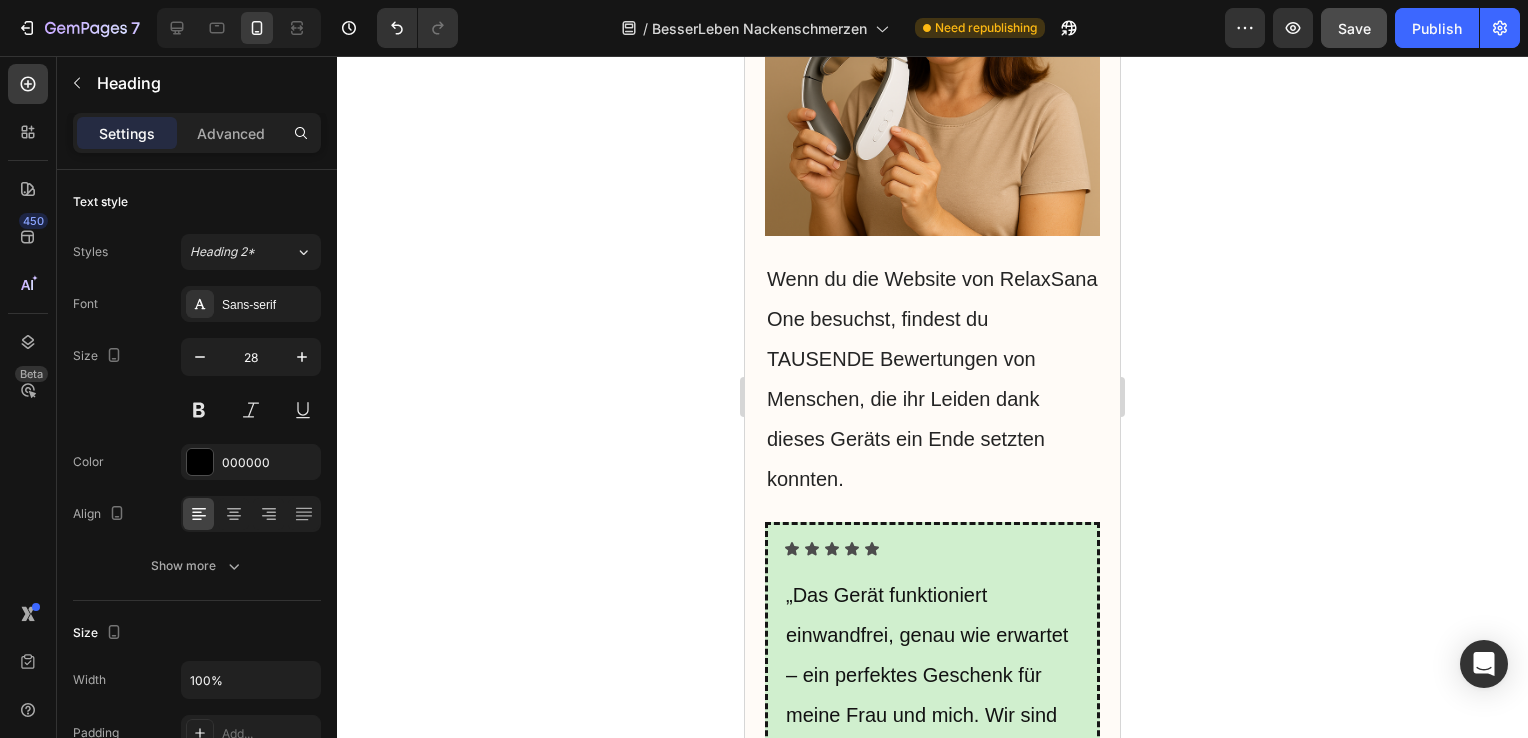 click on "Tausend verifizierte Kunden aus ganz Deutschland berichten von spürbarer Linderung" at bounding box center [932, -216] 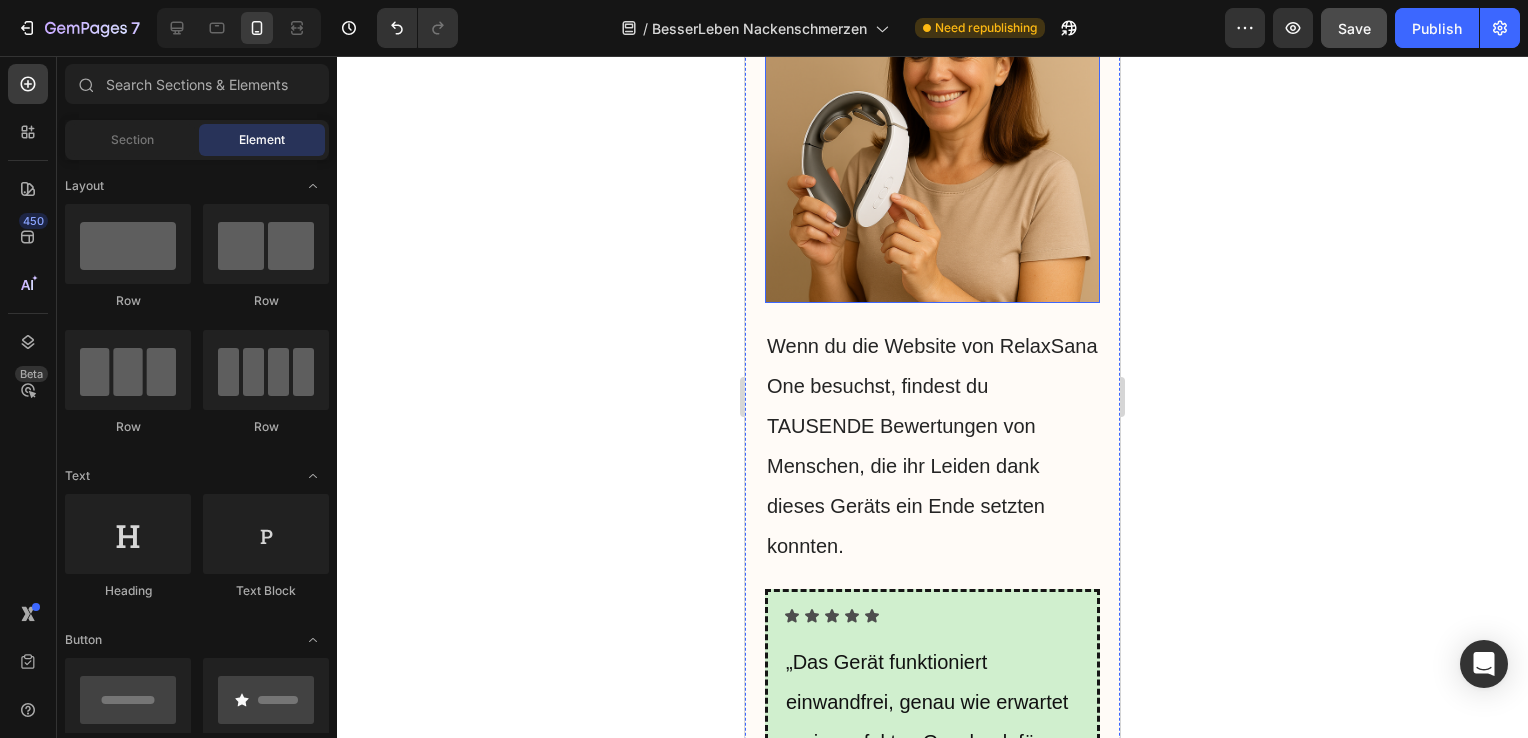 scroll, scrollTop: 12056, scrollLeft: 0, axis: vertical 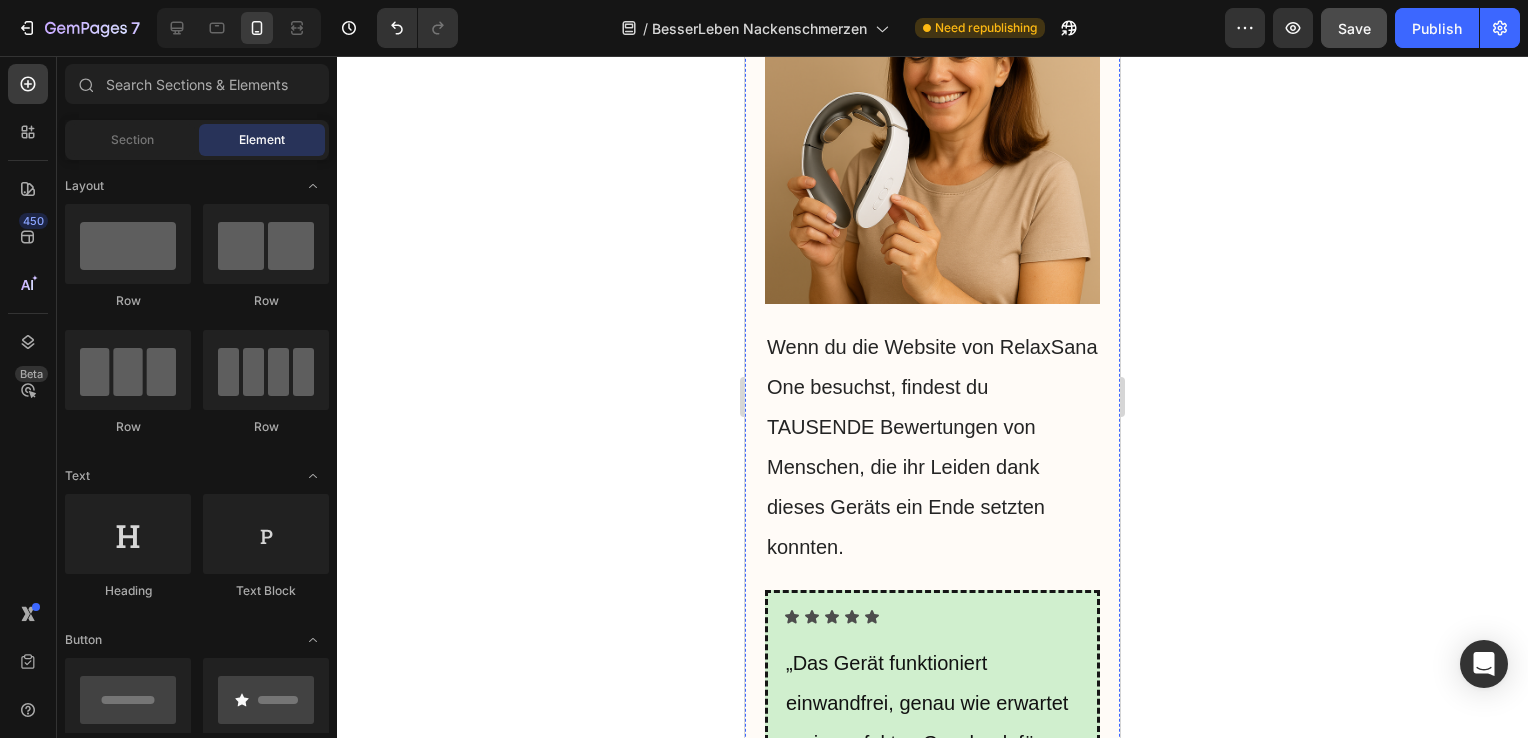 click on "Tausend verifizierte Kunden aus ganz Deutschland berichten von spürbarer Erleichterung" at bounding box center (932, -148) 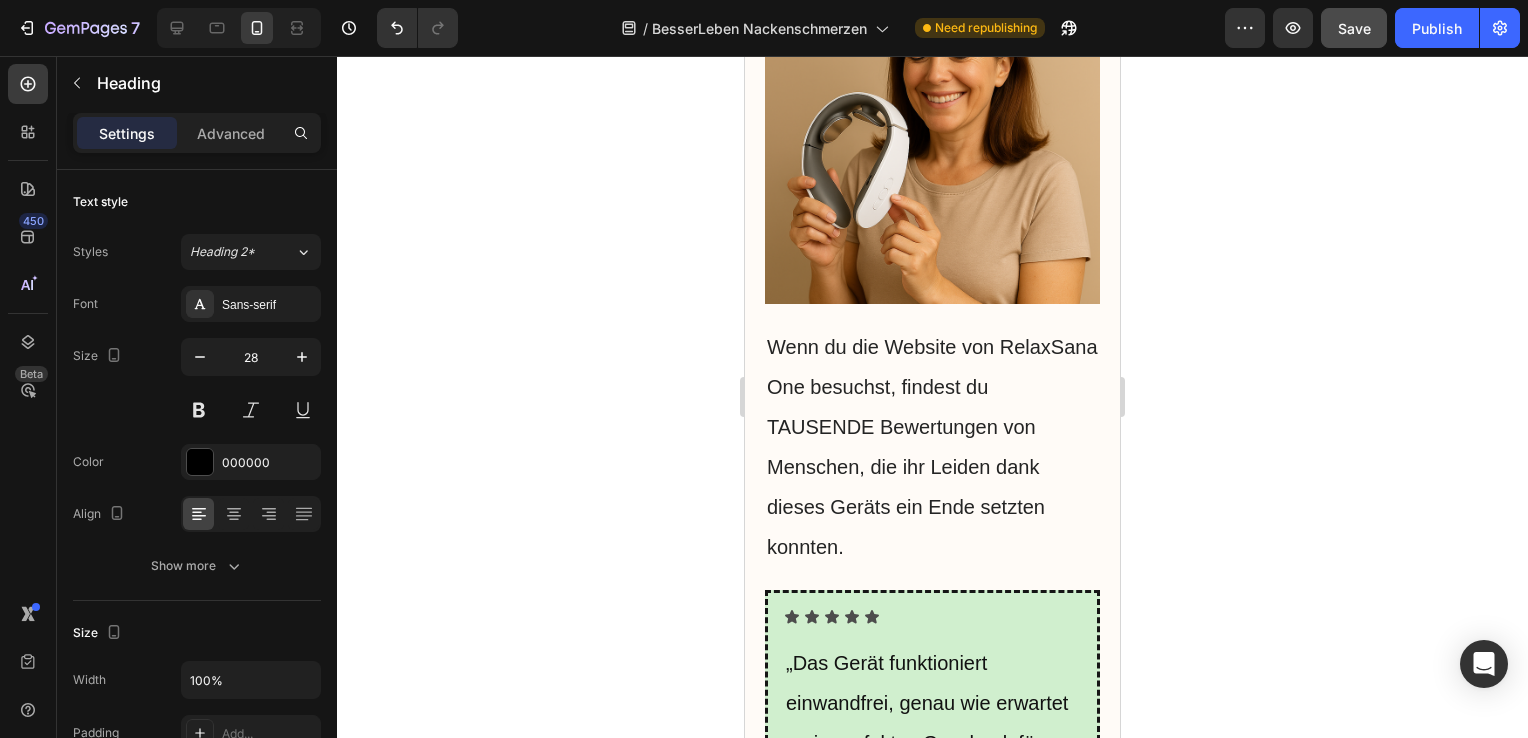 click on "Tausend verifizierte Kunden aus ganz Deutschland berichten von spürbarer Erleichterung" at bounding box center [932, -148] 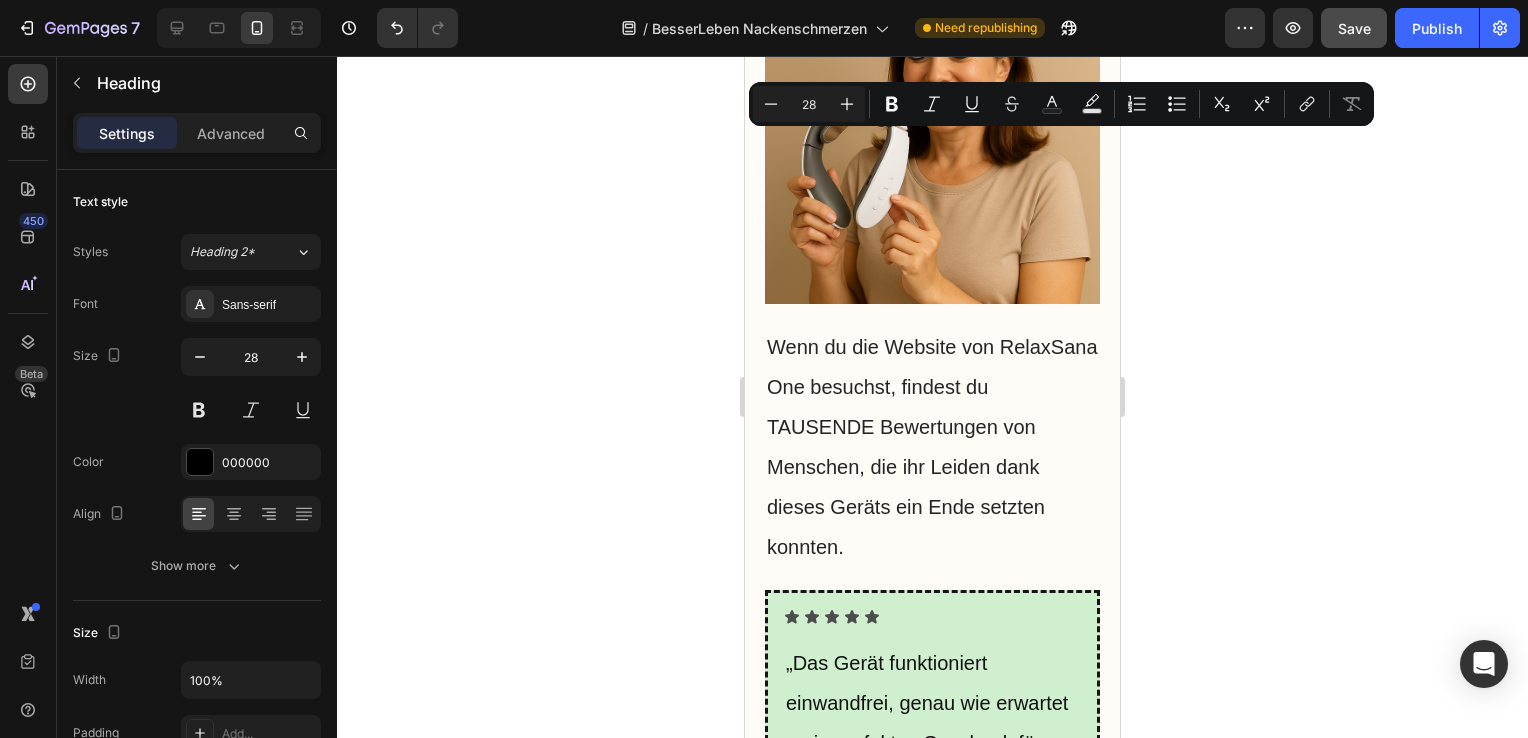 drag, startPoint x: 950, startPoint y: 323, endPoint x: 771, endPoint y: 152, distance: 247.55202 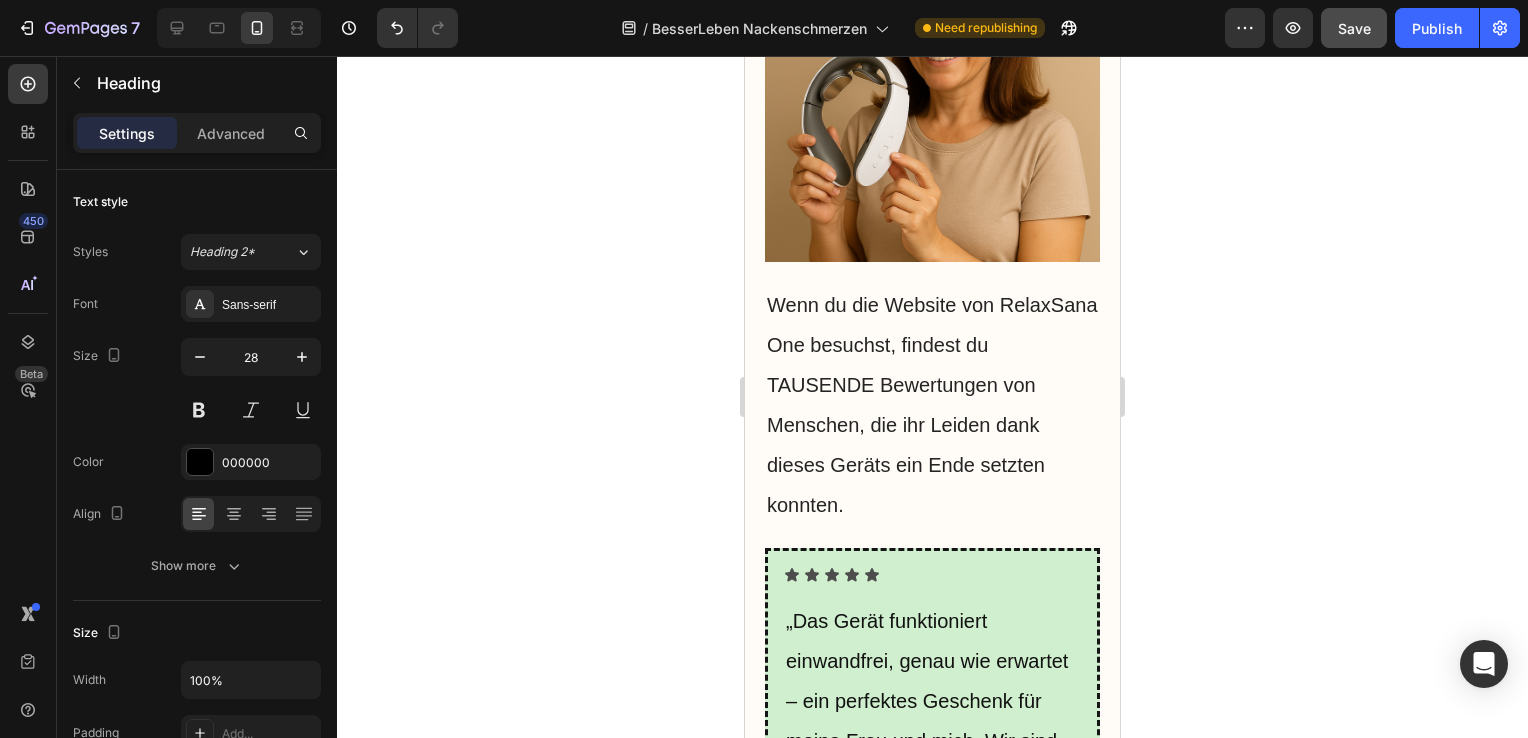 click 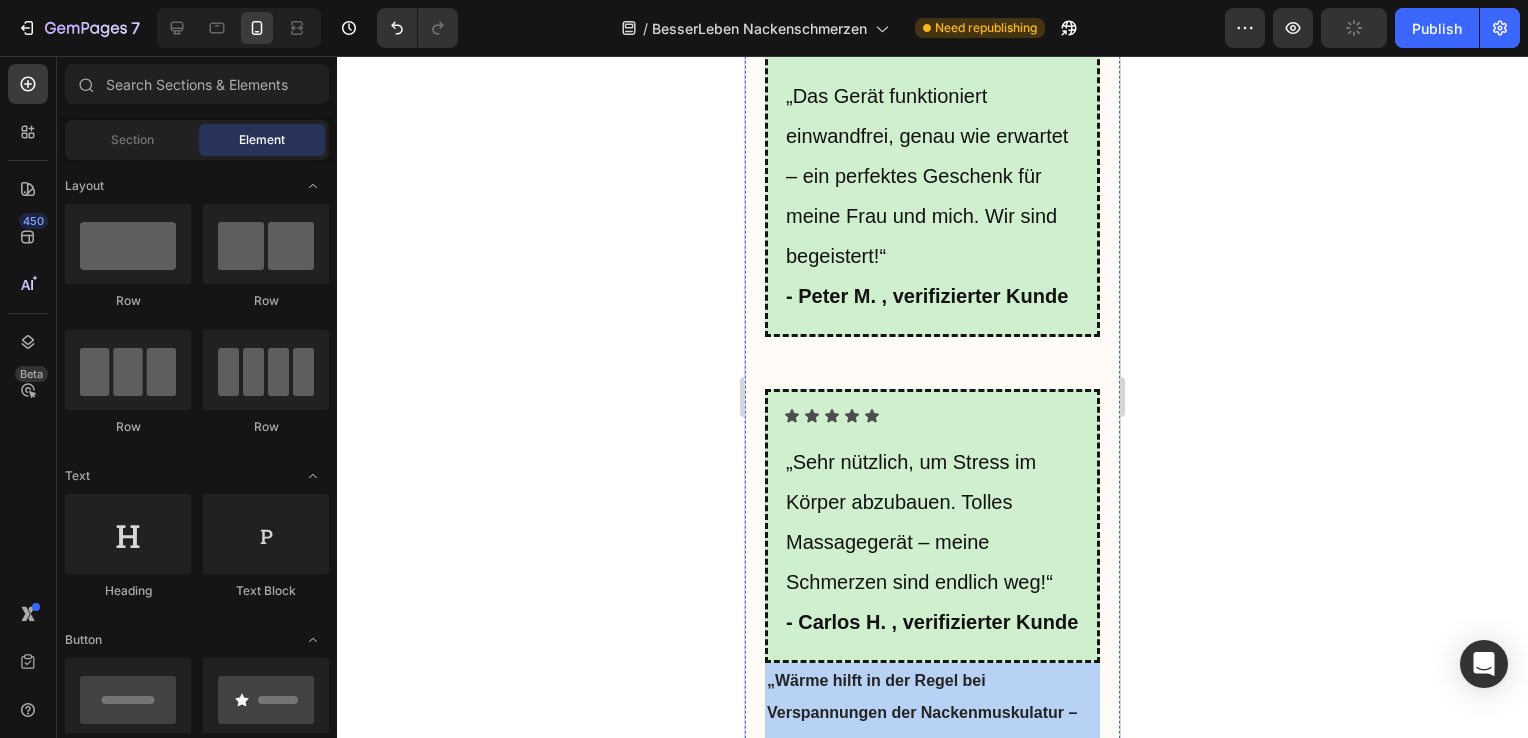 scroll, scrollTop: 12584, scrollLeft: 0, axis: vertical 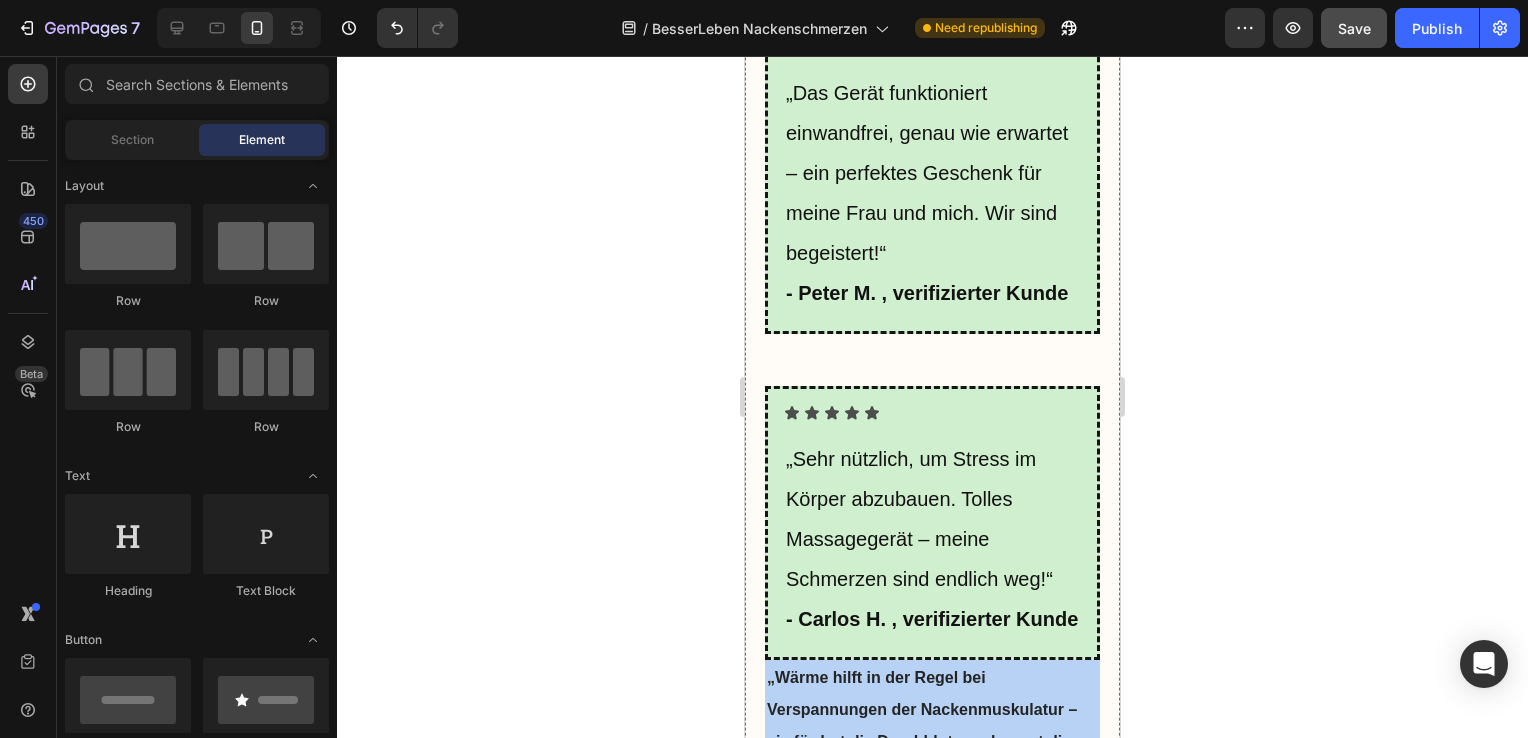 click on "Wenn du die Website von RelaxSana One besuchst, findest du TAUSENDE Bewertungen von Menschen, die ihr Leiden dank dieses Geräts ein Ende setzten konnten." at bounding box center [932, -123] 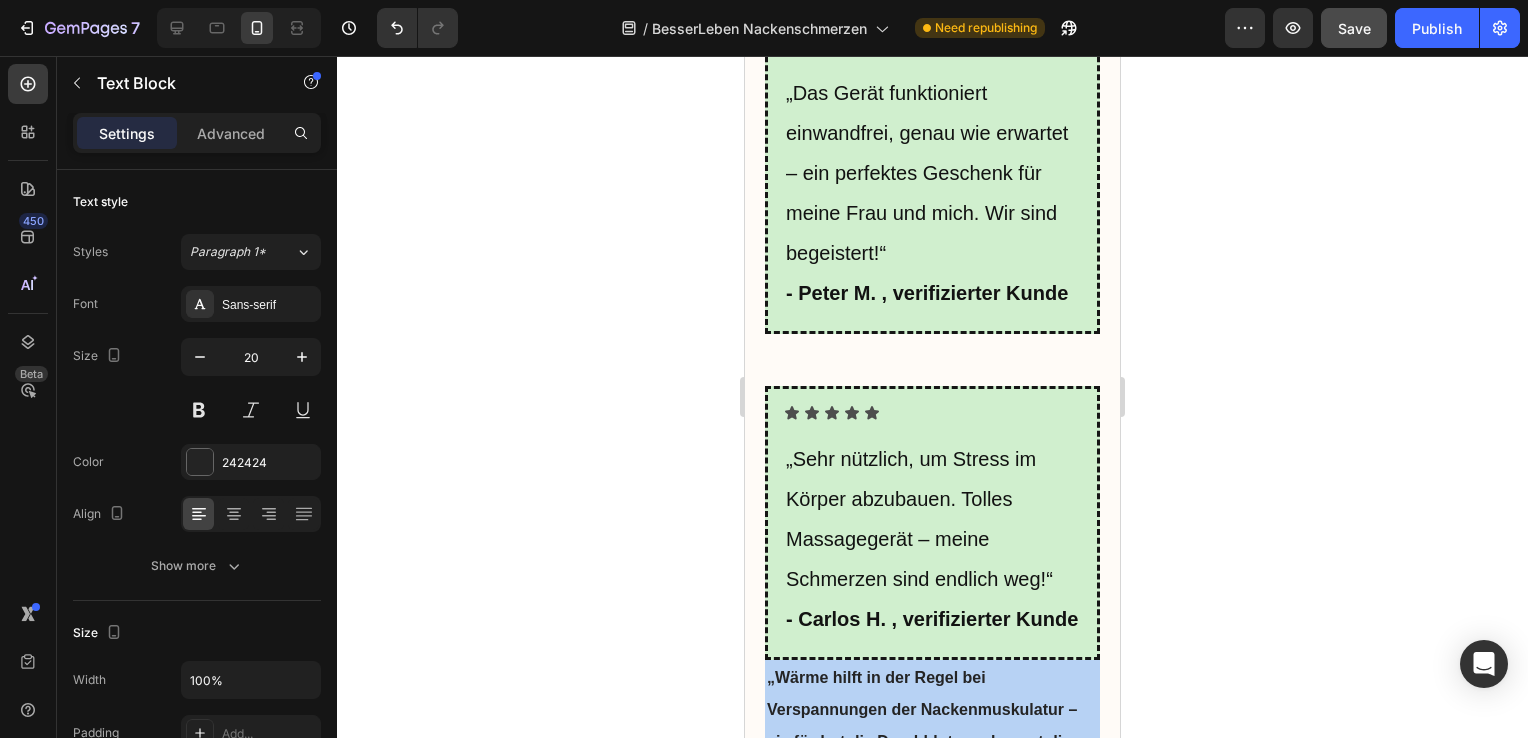 click on "Wenn du die Website von RelaxSana One besuchst, findest du TAUSENDE Bewertungen von Menschen, die ihr Leiden dank dieses Geräts ein Ende setzten konnten." at bounding box center (932, -123) 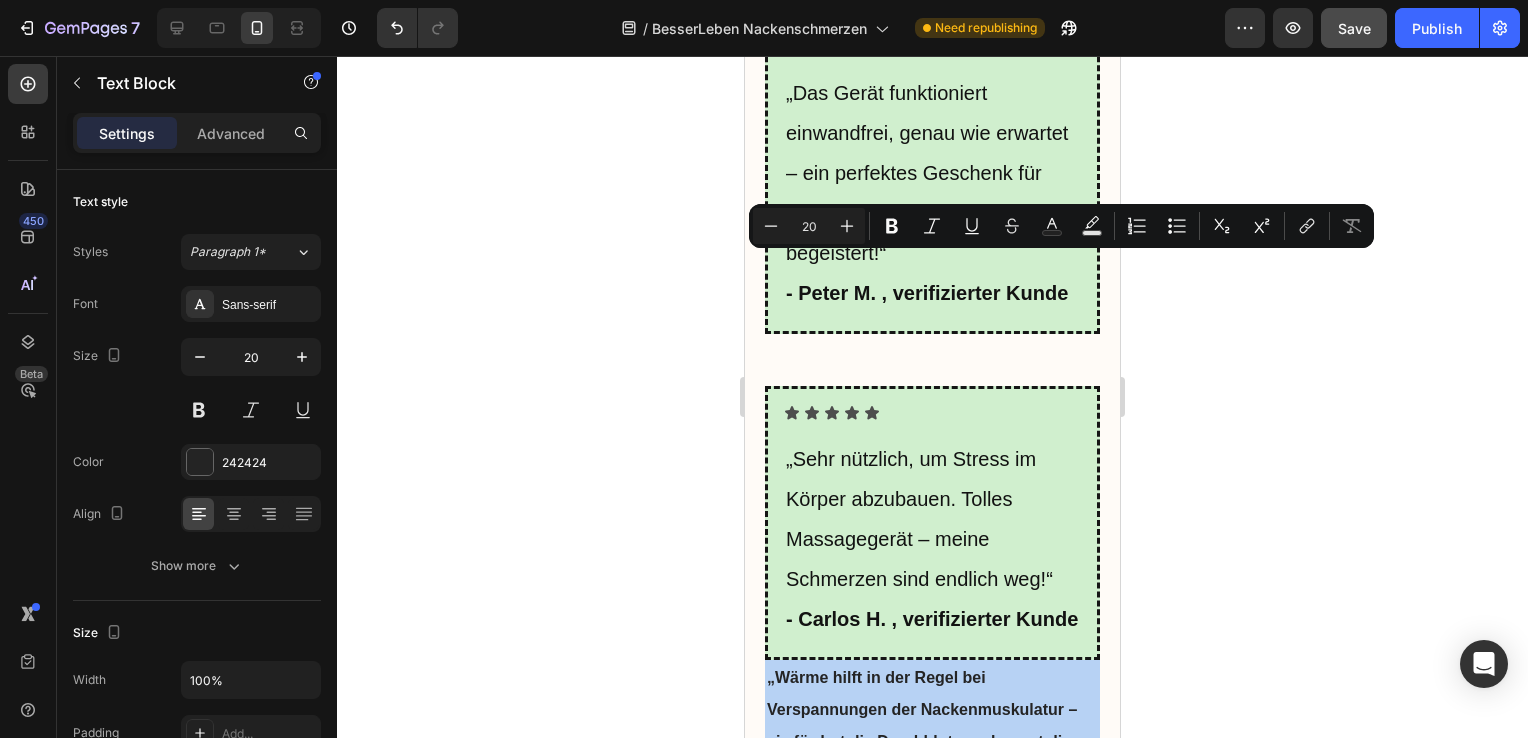 click on "Wenn du die Website von RelaxSana One besuchst, findest du TAUSENDE Bewertungen von Menschen, die ihr Leiden dank dieses Geräts ein Ende setzten konnten." at bounding box center [932, -123] 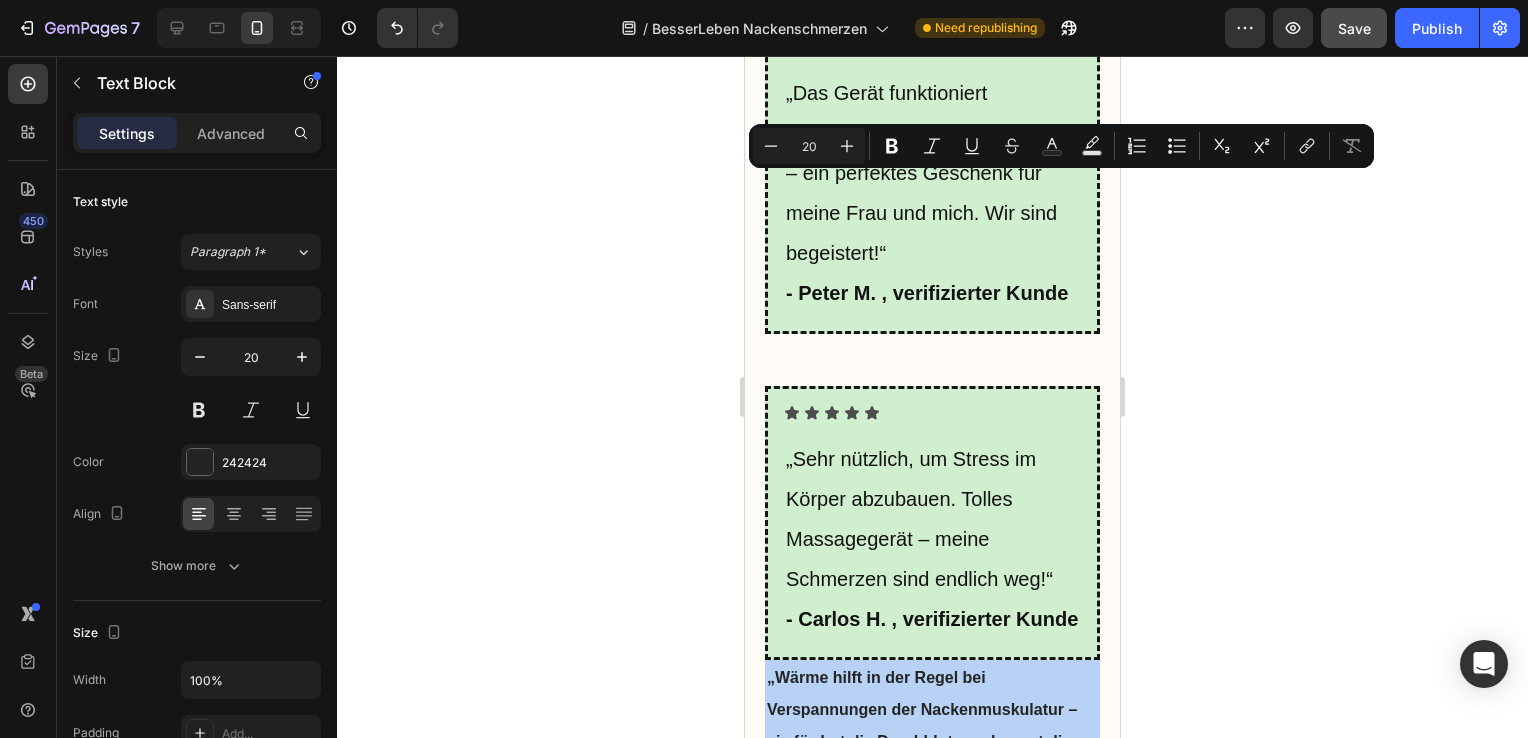 click on "Wenn du die Website von RelaxSana One besuchst, findest du TAUSENDE Bewertungen von Menschen, die ihr Leiden dank dieses Geräts ein Ende setzten konnten." at bounding box center [932, -123] 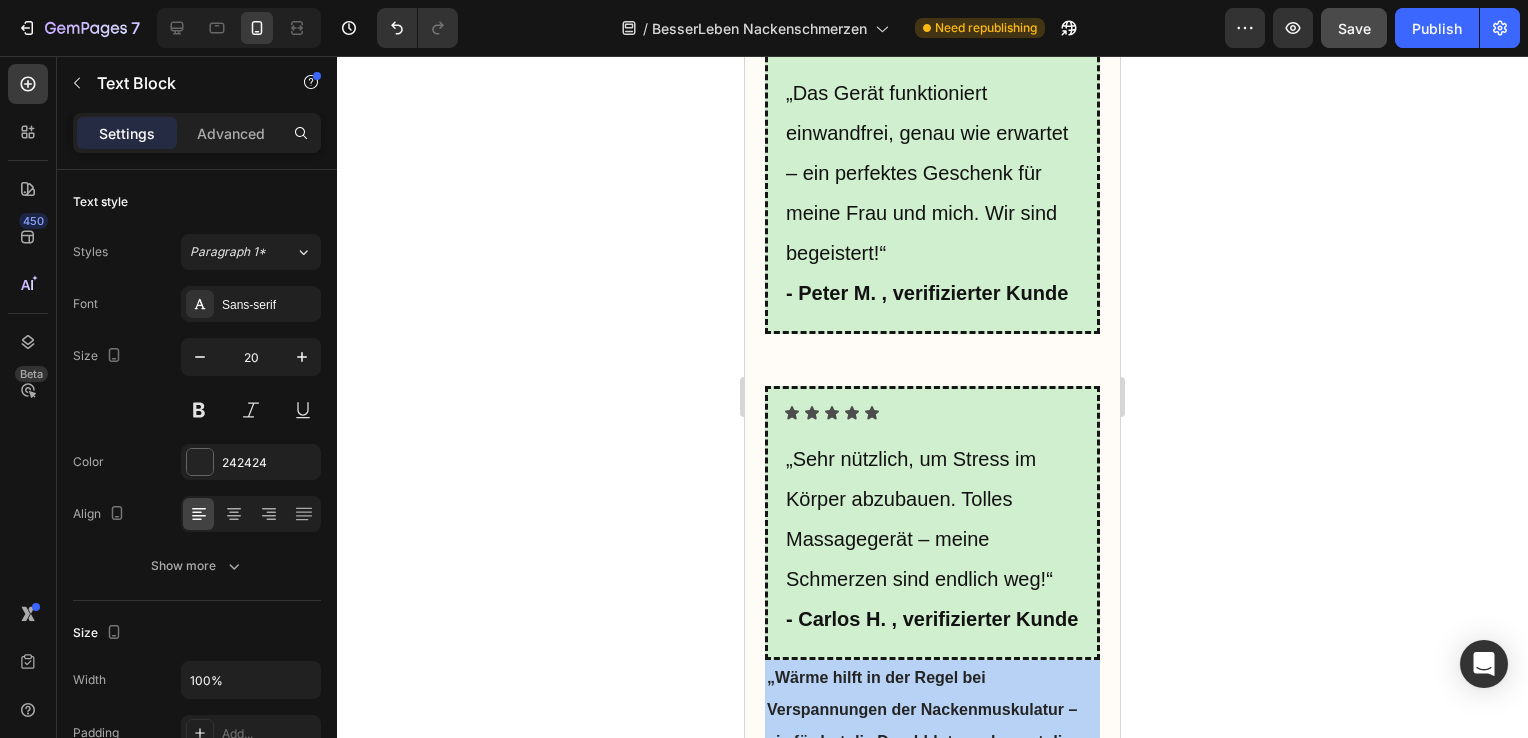 click on "Wenn du die Website von RelaxSana One besuchst, findest du ZAHLREICHE Bewertungen von Menschen, die ihr Leiden dank dieses Geräts ein Ende setzten konnten." at bounding box center [932, -123] 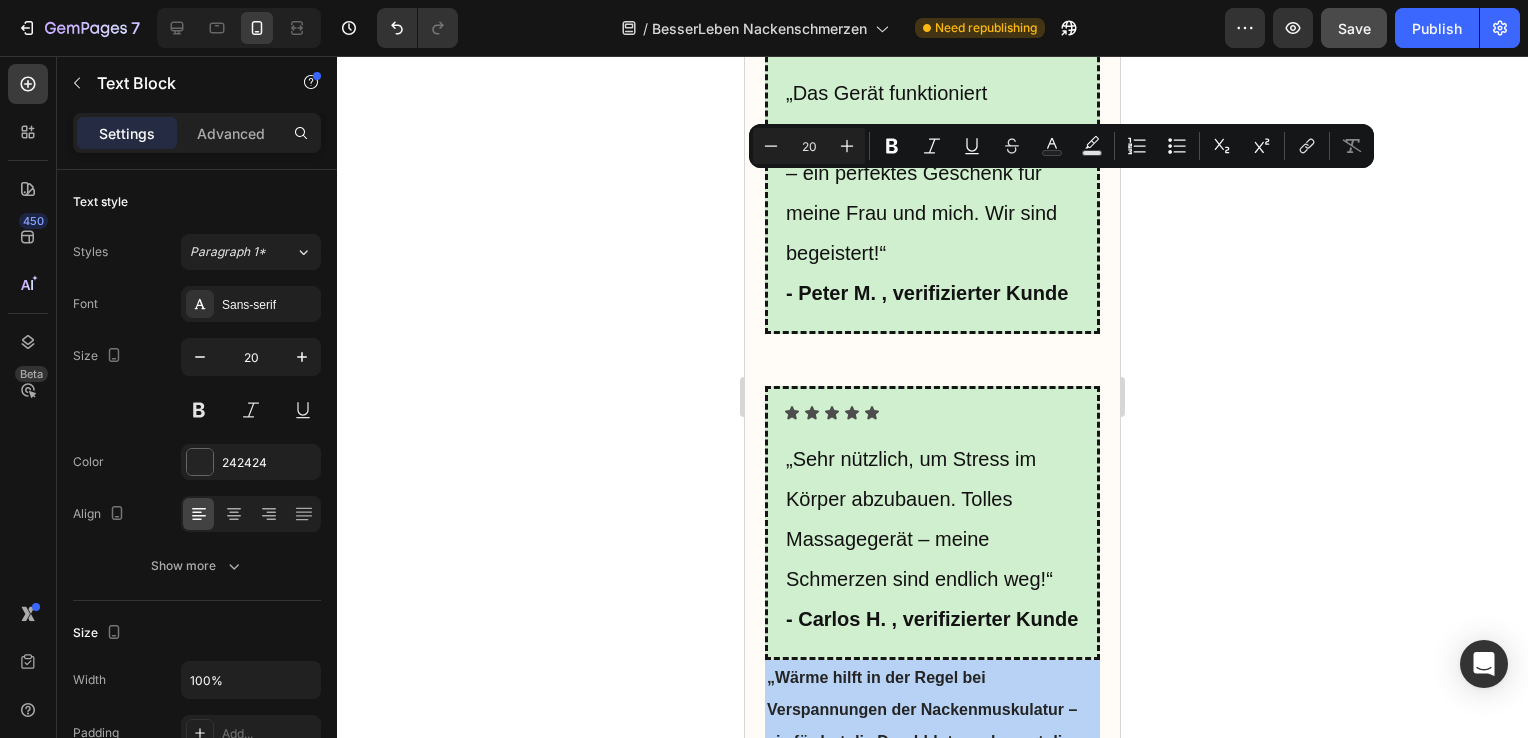 drag, startPoint x: 768, startPoint y: 191, endPoint x: 850, endPoint y: 382, distance: 207.85812 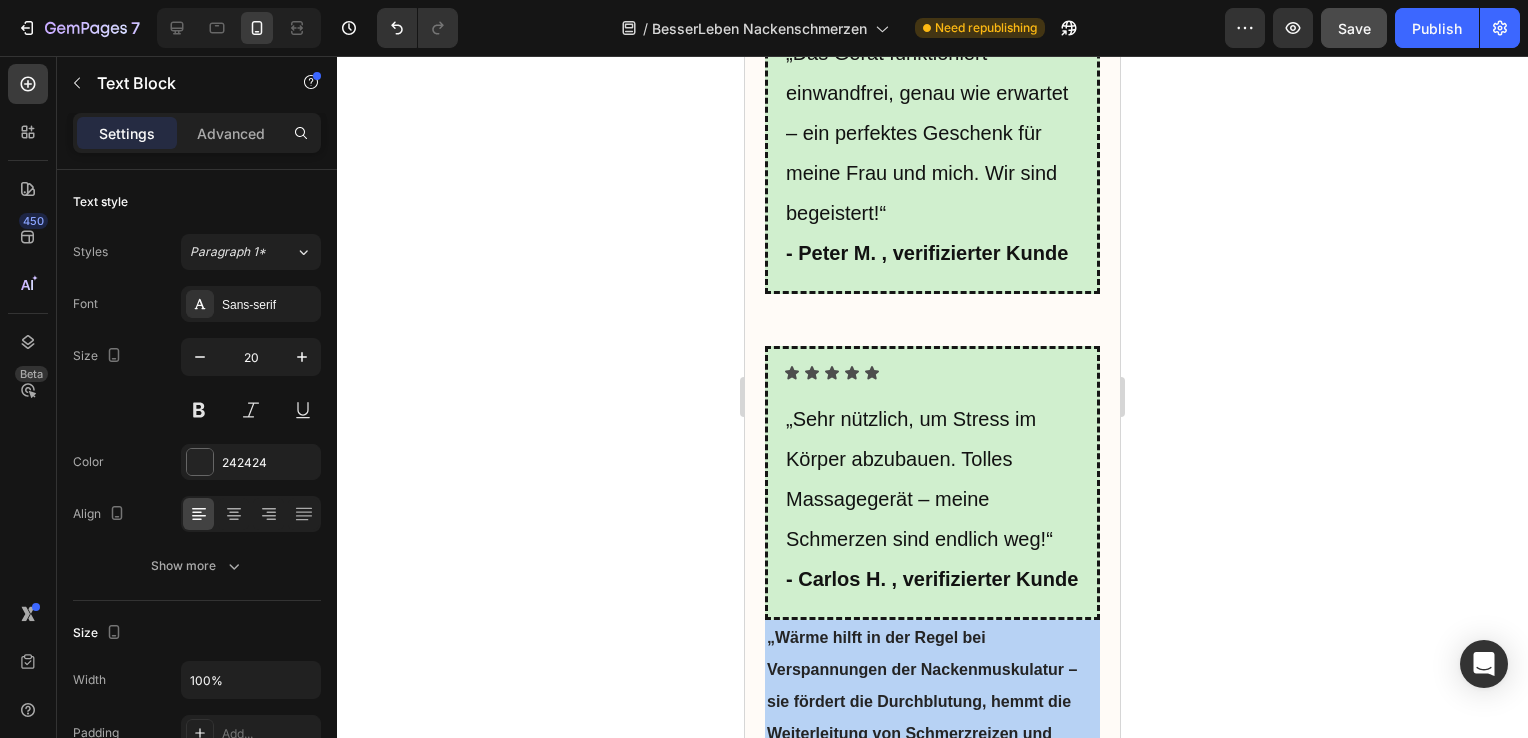 click on "Wenn du die Website von RelaxSana One besuchst, findest du zahlreiche Bewertungen von Menschen, die endlich eine Lösung für ihre Nackenschmerzen gefunden haben." at bounding box center [932, -143] 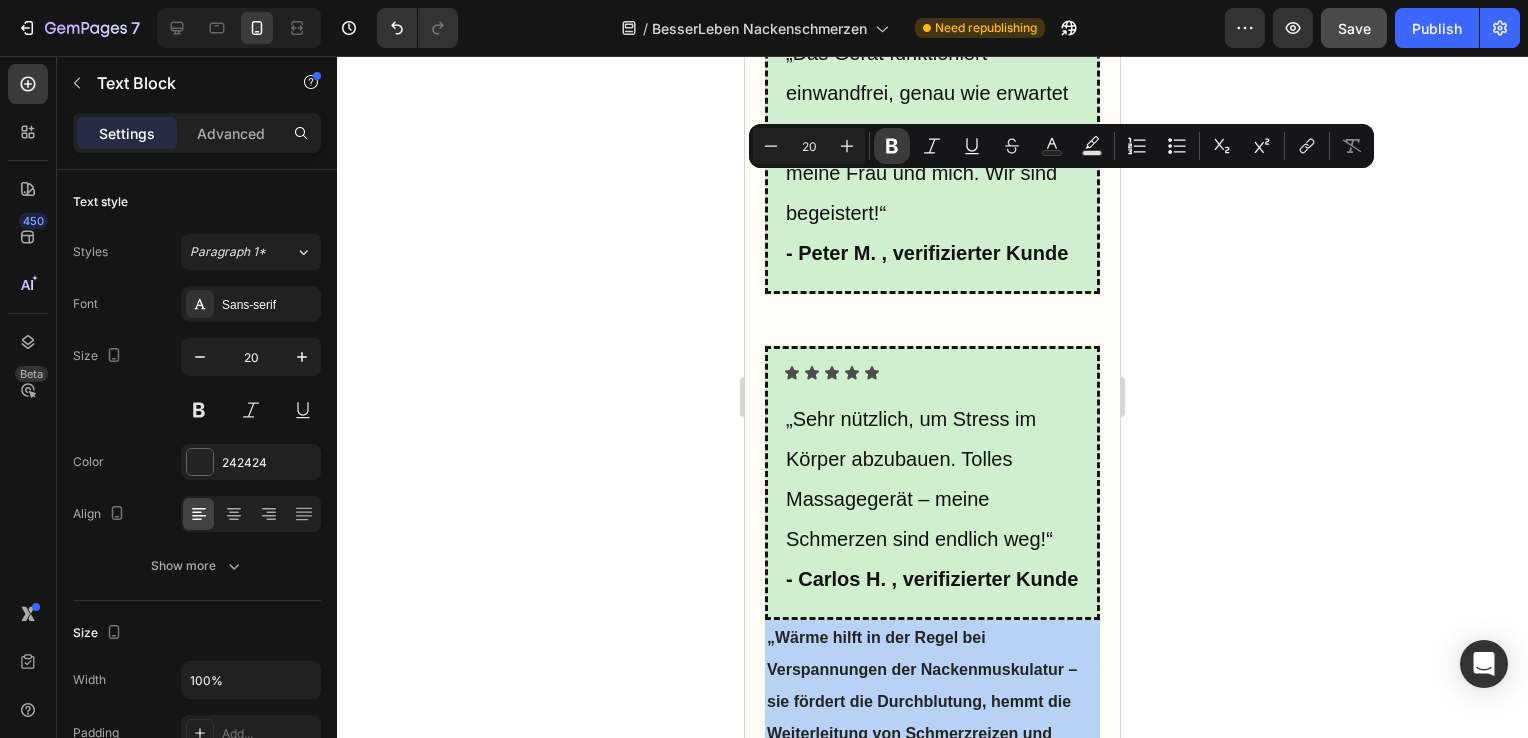 click on "Bold" at bounding box center [892, 146] 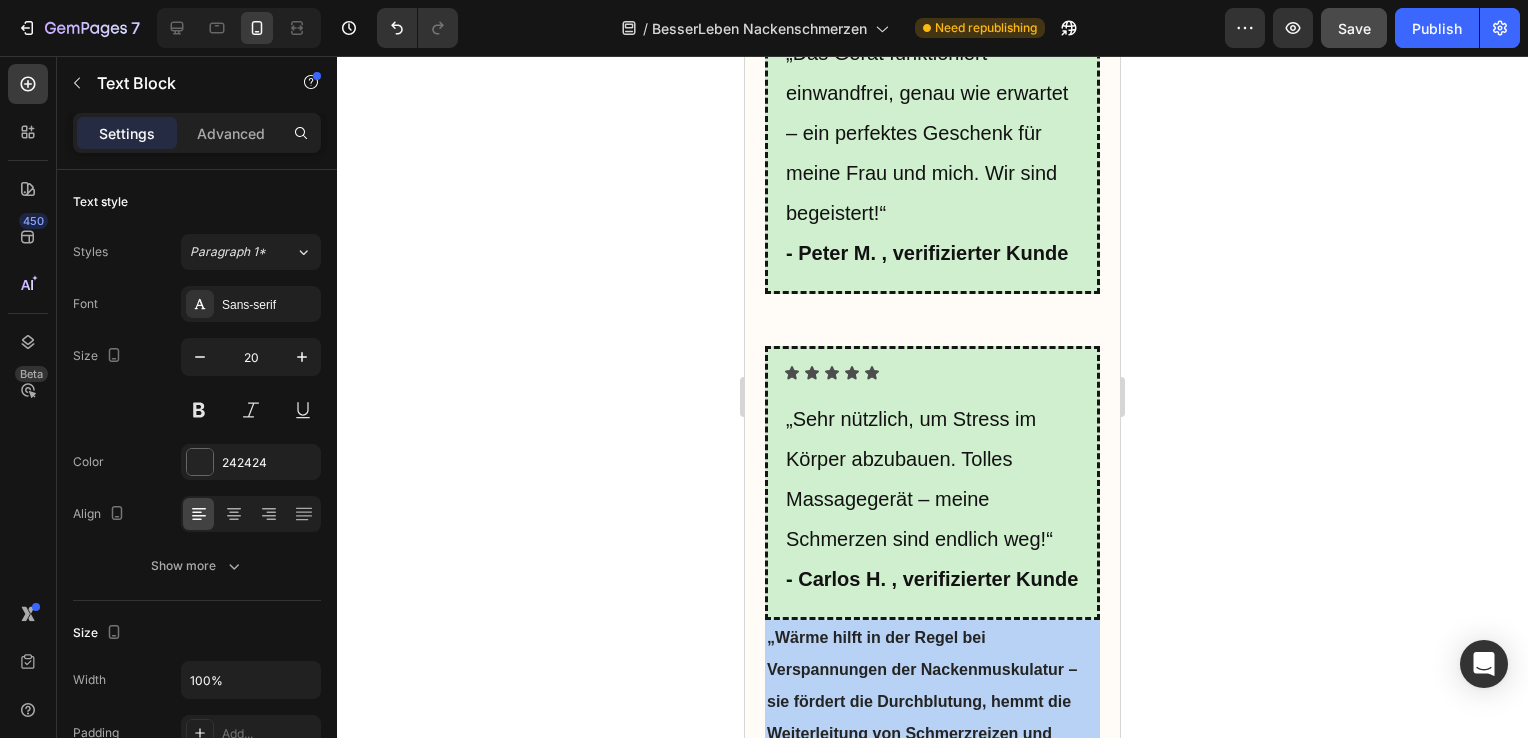drag, startPoint x: 766, startPoint y: 225, endPoint x: 911, endPoint y: 235, distance: 145.34442 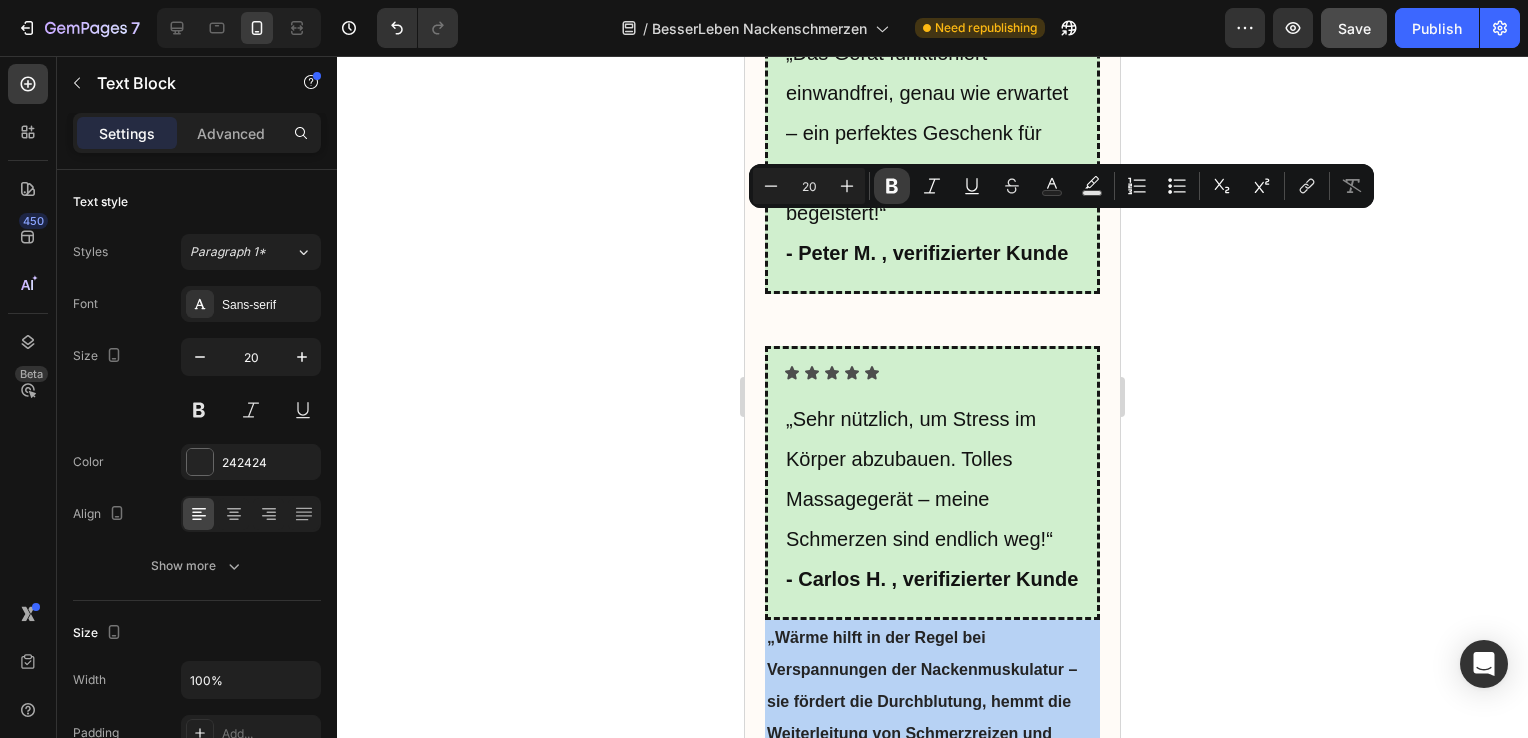 click 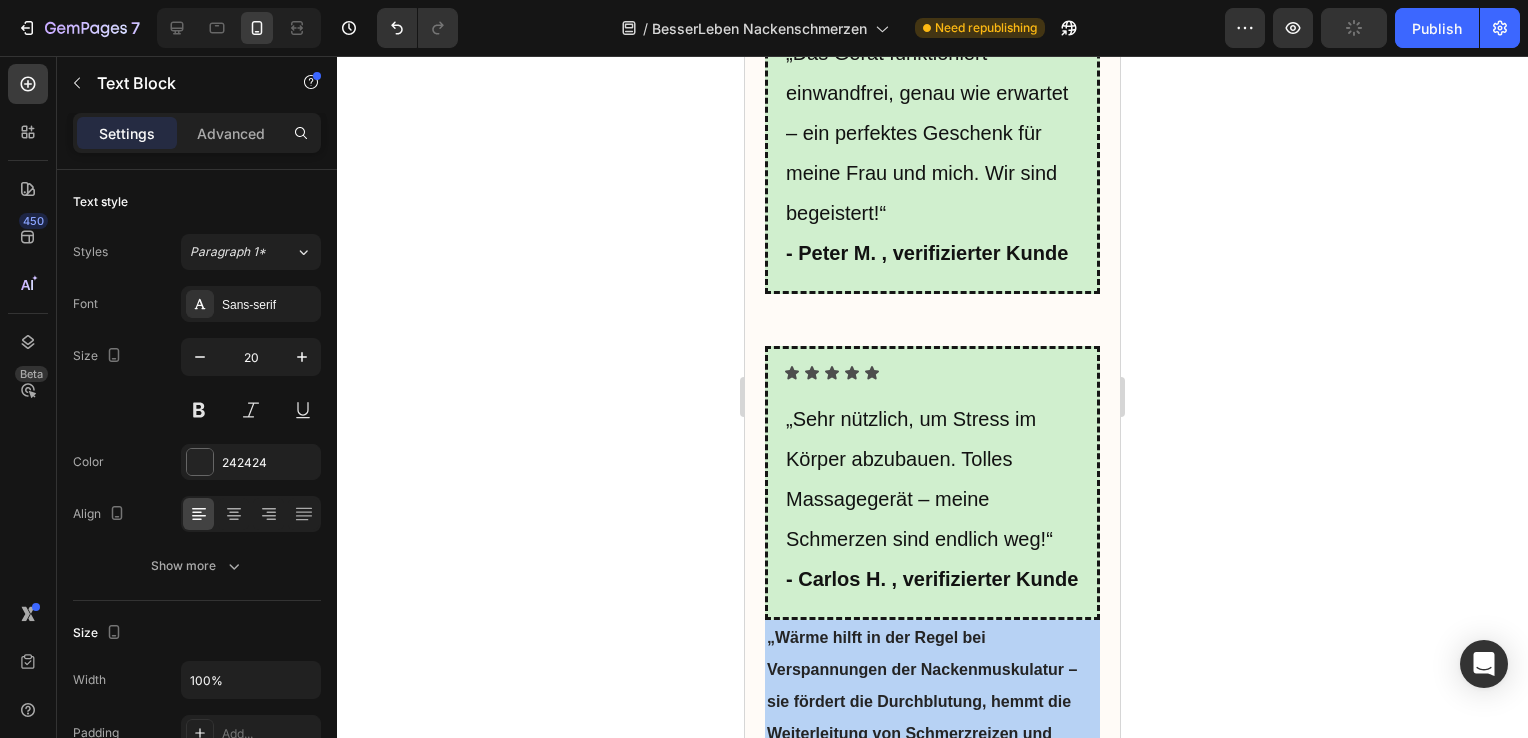 click on "Wenn du die  Website  von  RelaxSana One  besuchst, findest du zahlreiche Bewertungen von Menschen, die endlich eine Lösung für ihre Nackenschmerzen gefunden haben." at bounding box center (932, -143) 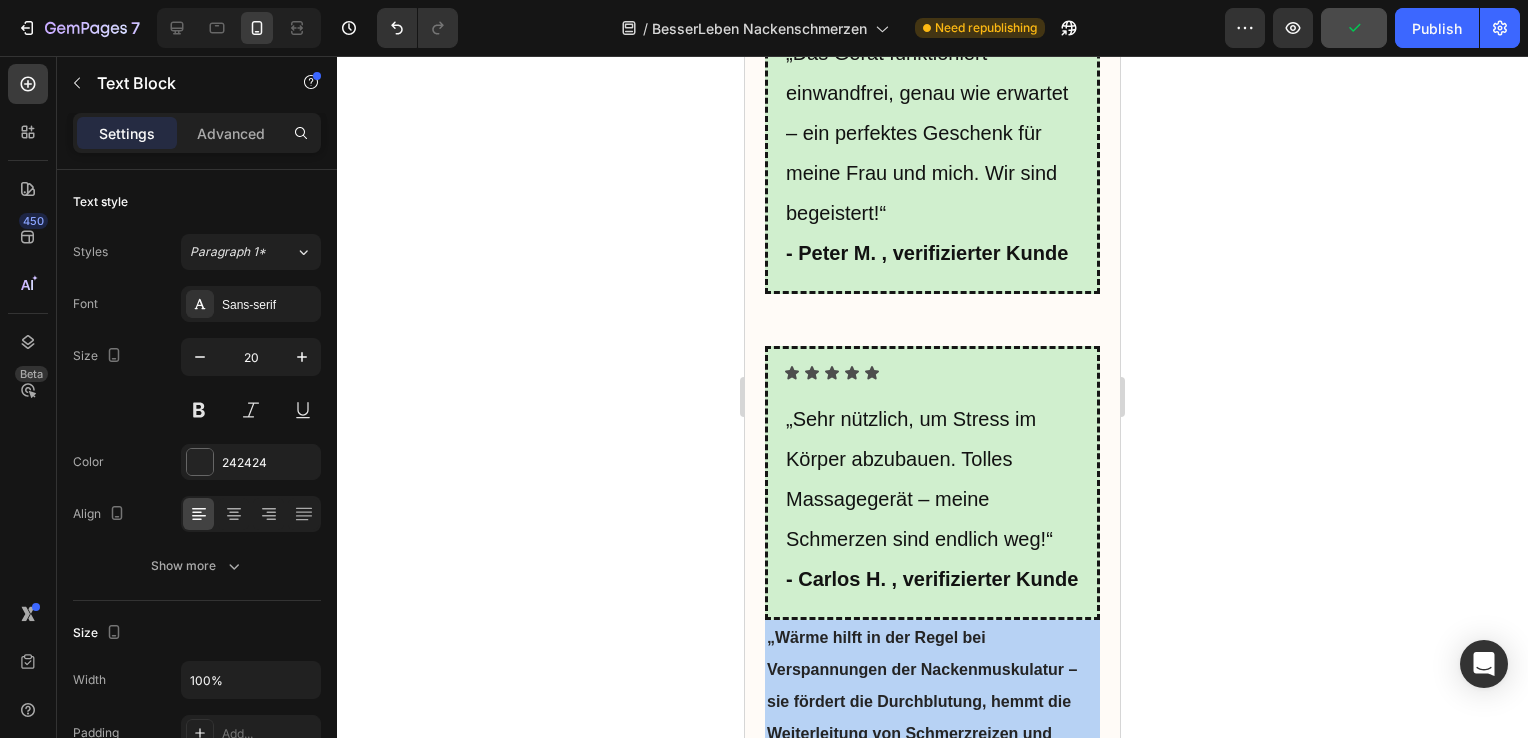 drag, startPoint x: 820, startPoint y: 256, endPoint x: 807, endPoint y: 265, distance: 15.811388 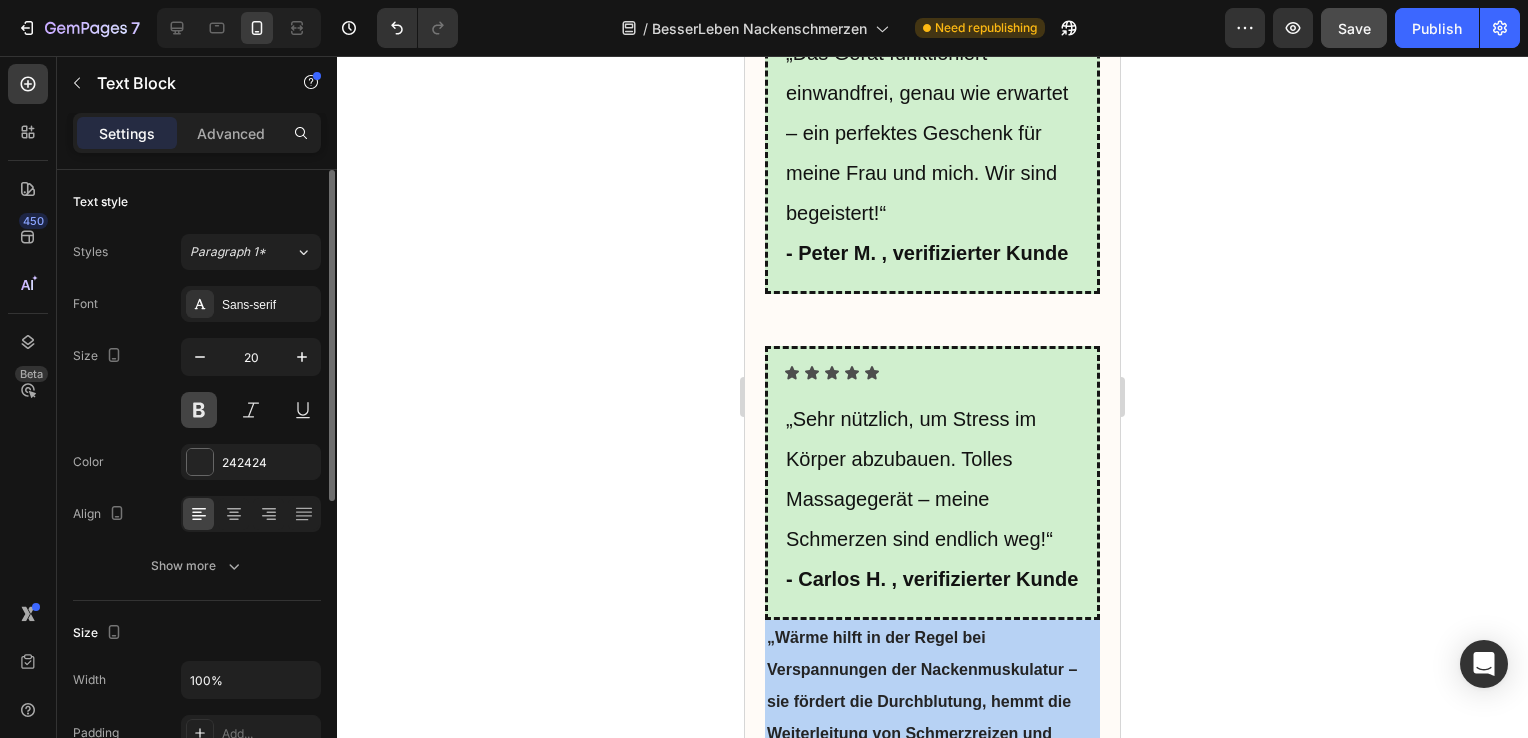 click at bounding box center [199, 410] 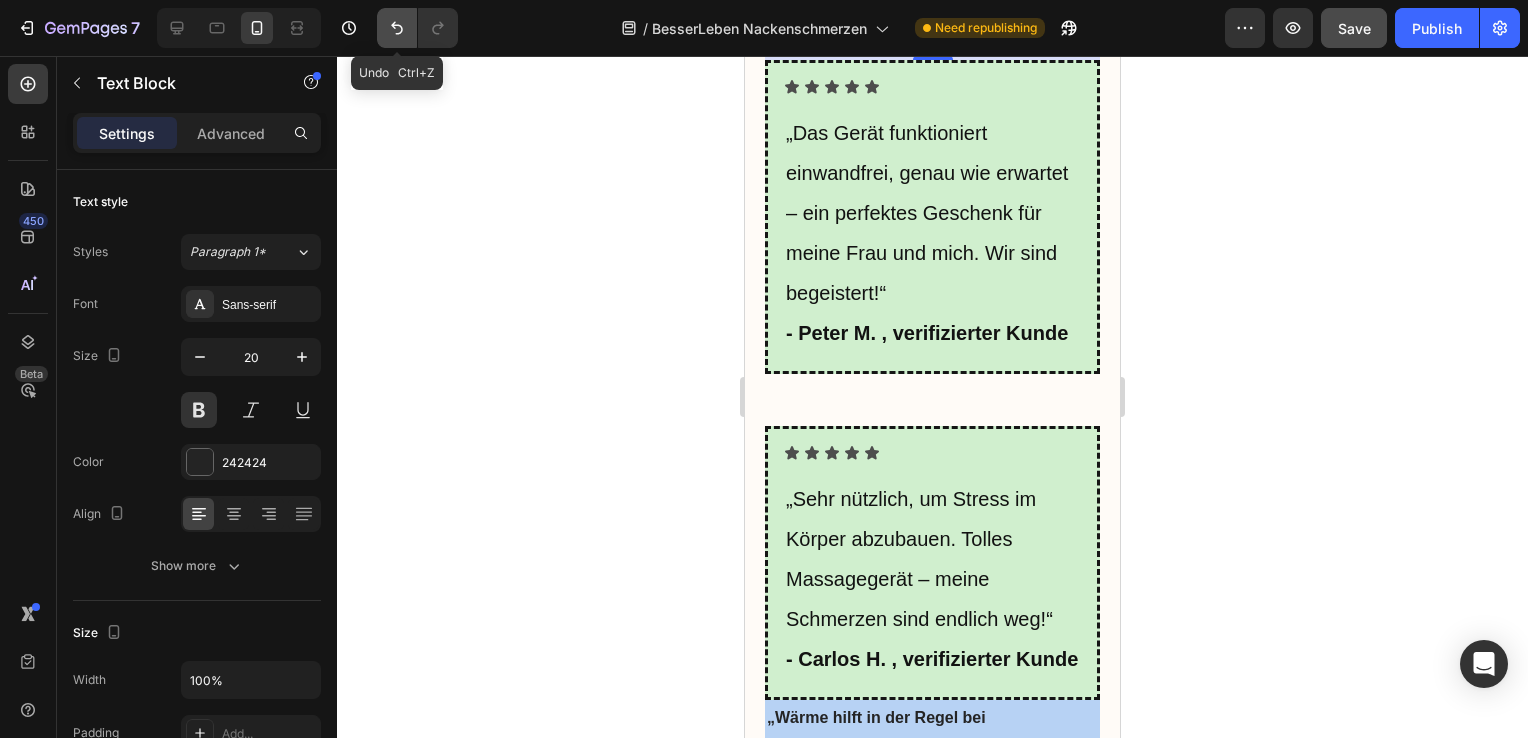 click 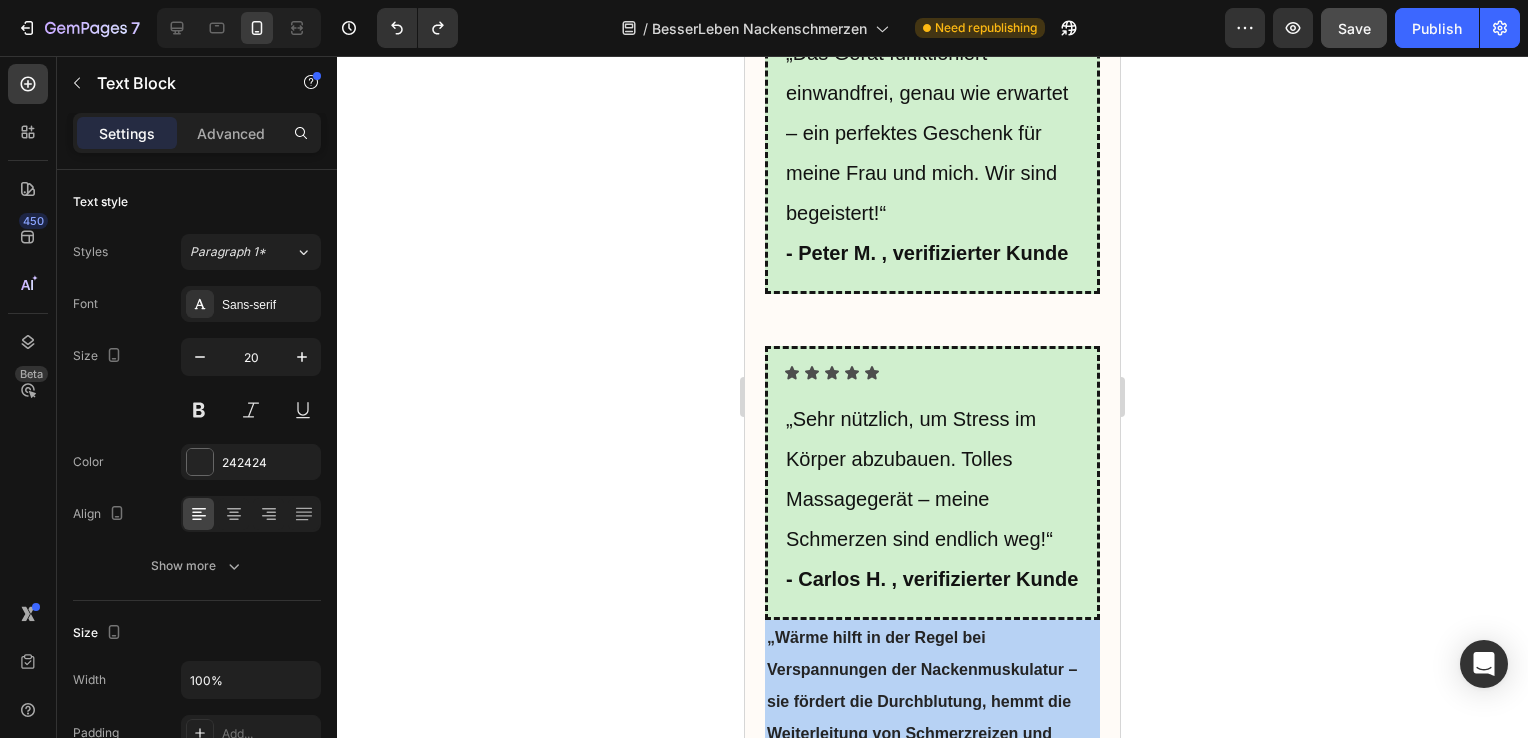 click on "Wenn du die  Website  von  RelaxSana One  besuchst, findest du zahlreiche Bewertungen von Menschen, die endlich eine Lösung für ihre Nackenschmerzen gefunden haben." at bounding box center [932, -143] 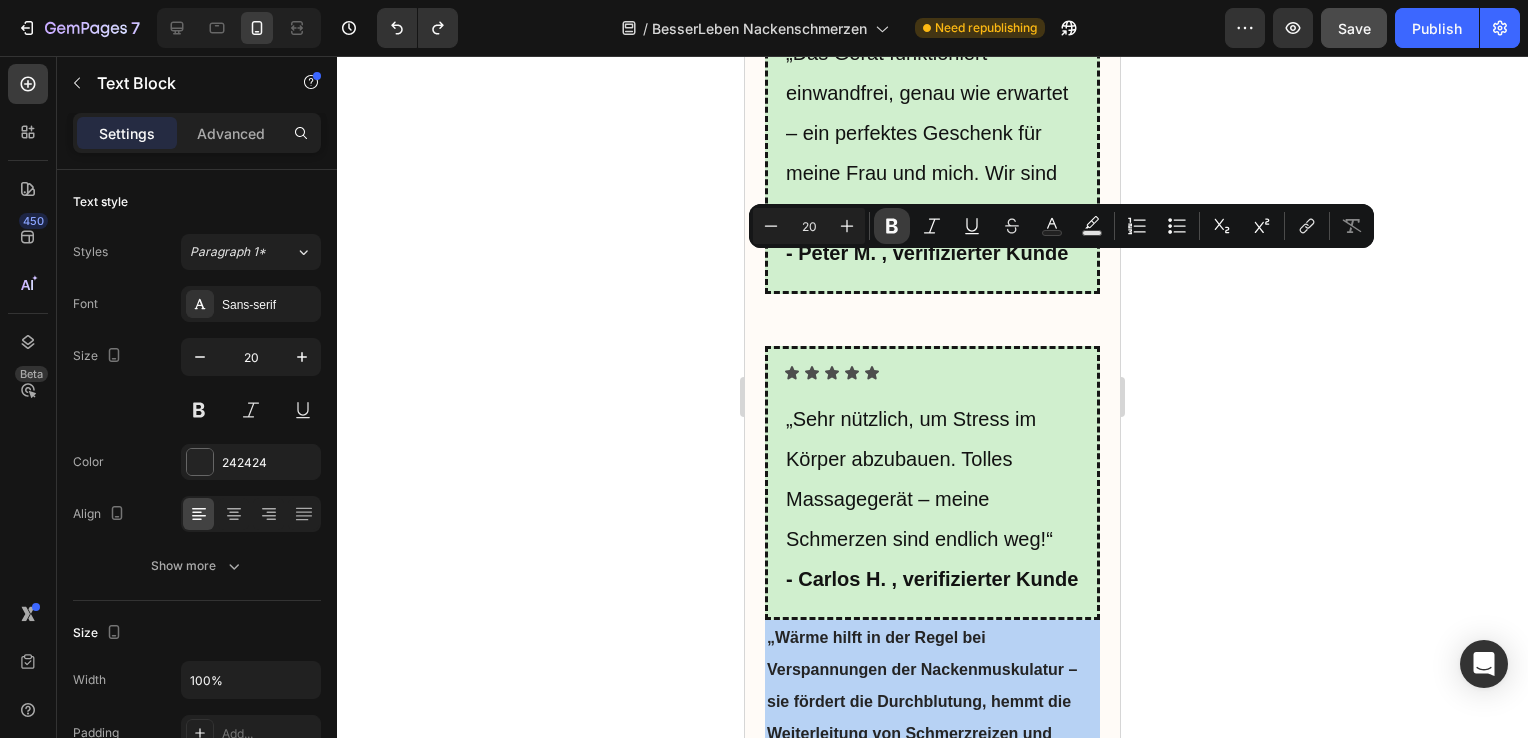 click 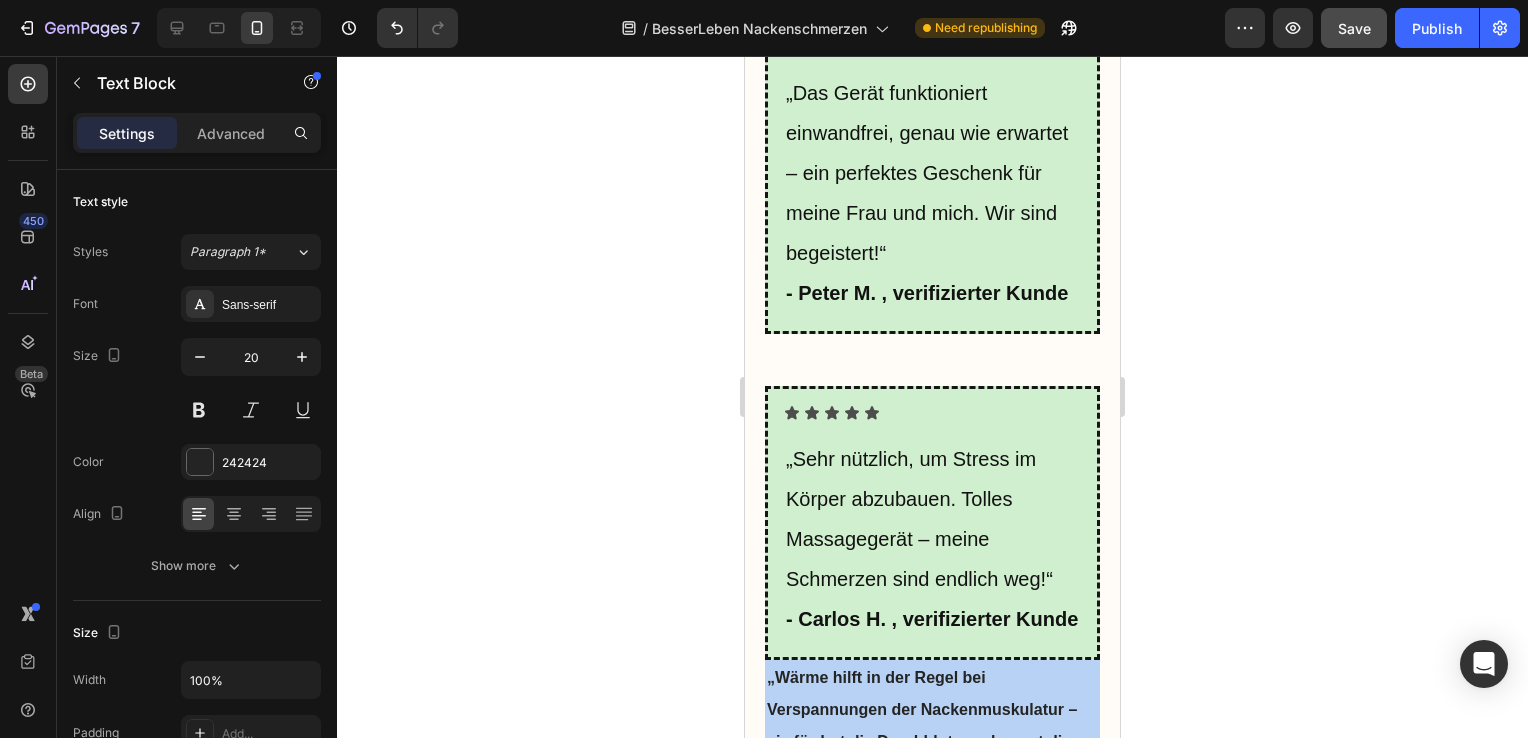 click on "Wenn du die  Website  von  RelaxSana One  besuchst, findest du  zahlreiche  Bewertungen von Menschen, die endlich eine Lösung für ihre Nackenschmerzen gefunden haben." at bounding box center (932, -123) 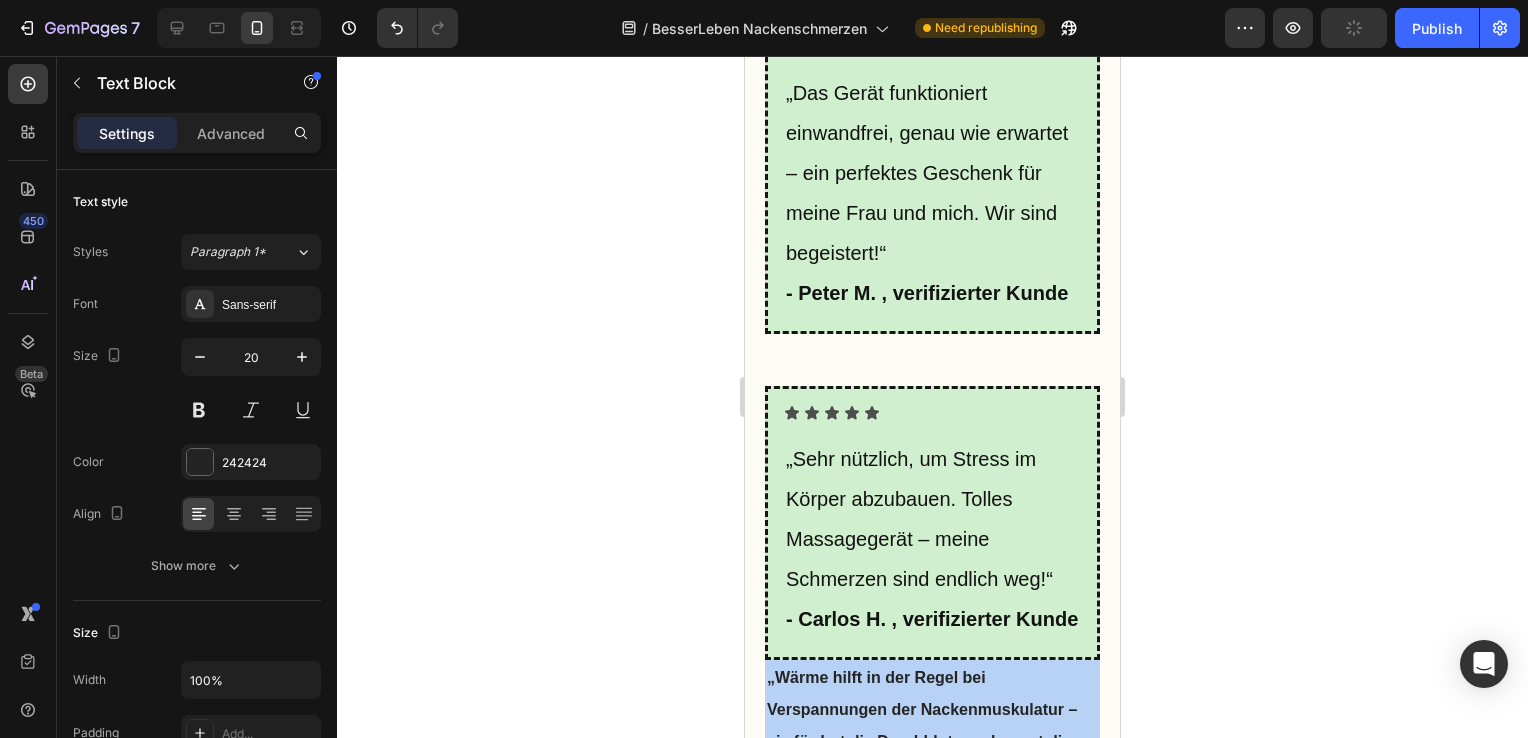 drag, startPoint x: 944, startPoint y: 274, endPoint x: 896, endPoint y: 290, distance: 50.596443 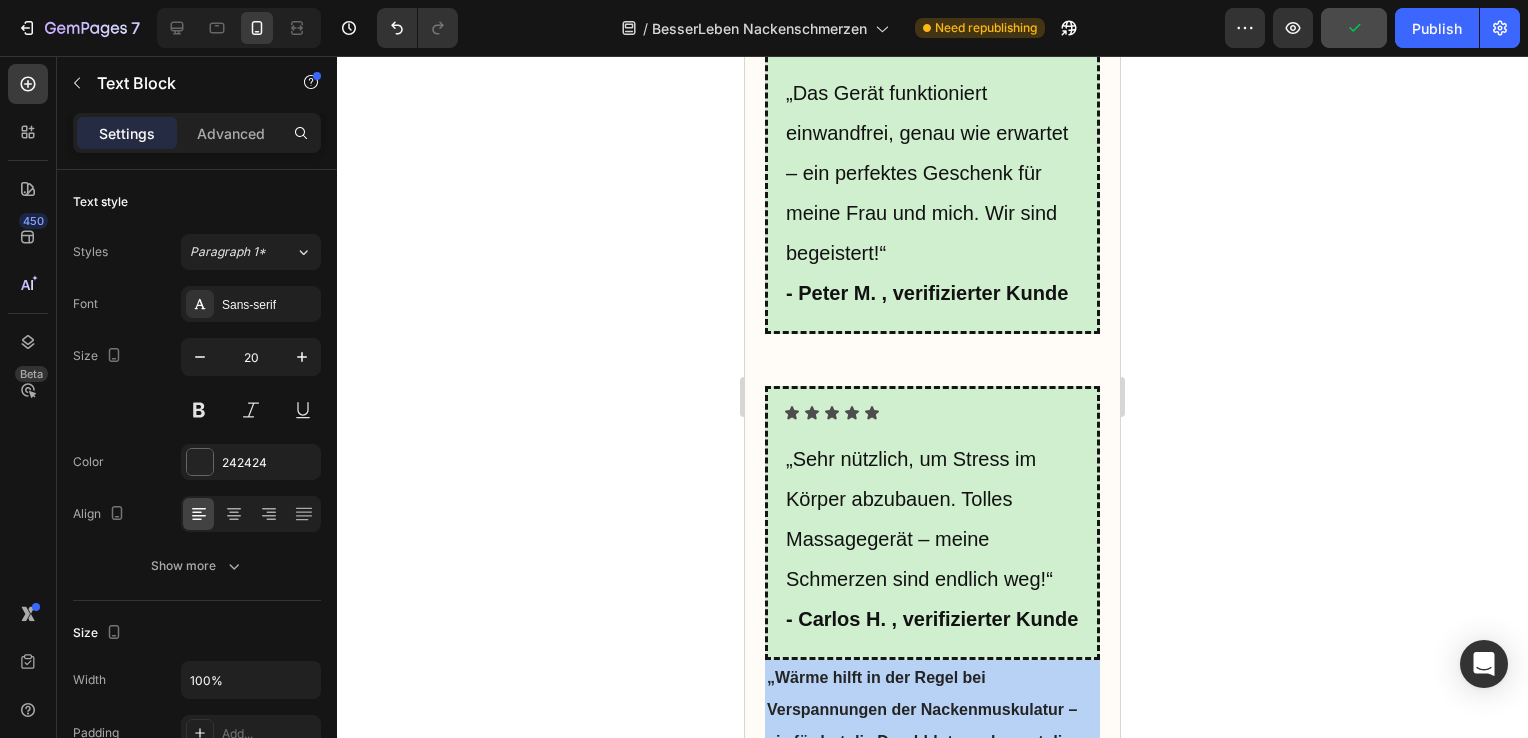 drag, startPoint x: 901, startPoint y: 262, endPoint x: 1012, endPoint y: 272, distance: 111.44954 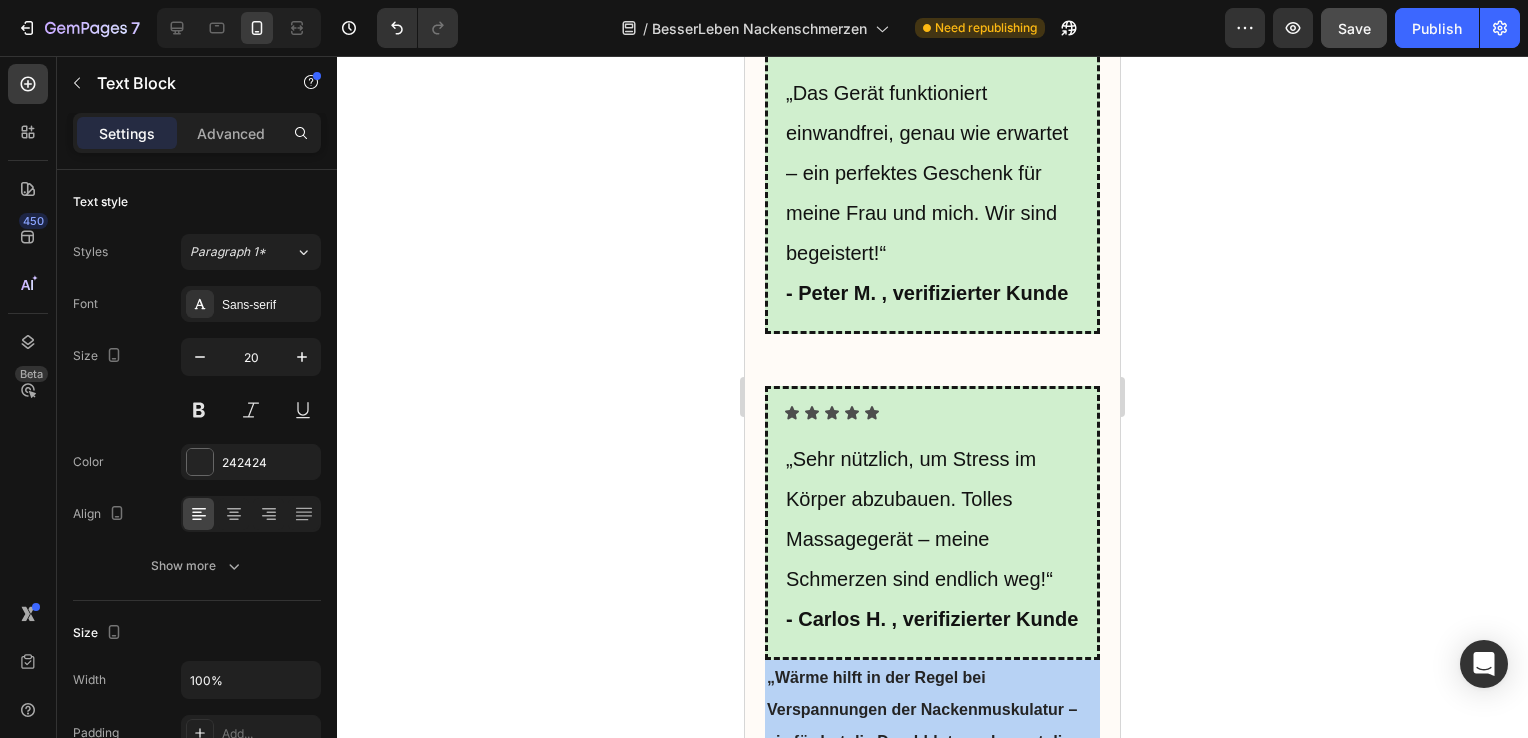 drag, startPoint x: 1004, startPoint y: 271, endPoint x: 952, endPoint y: 262, distance: 52.773098 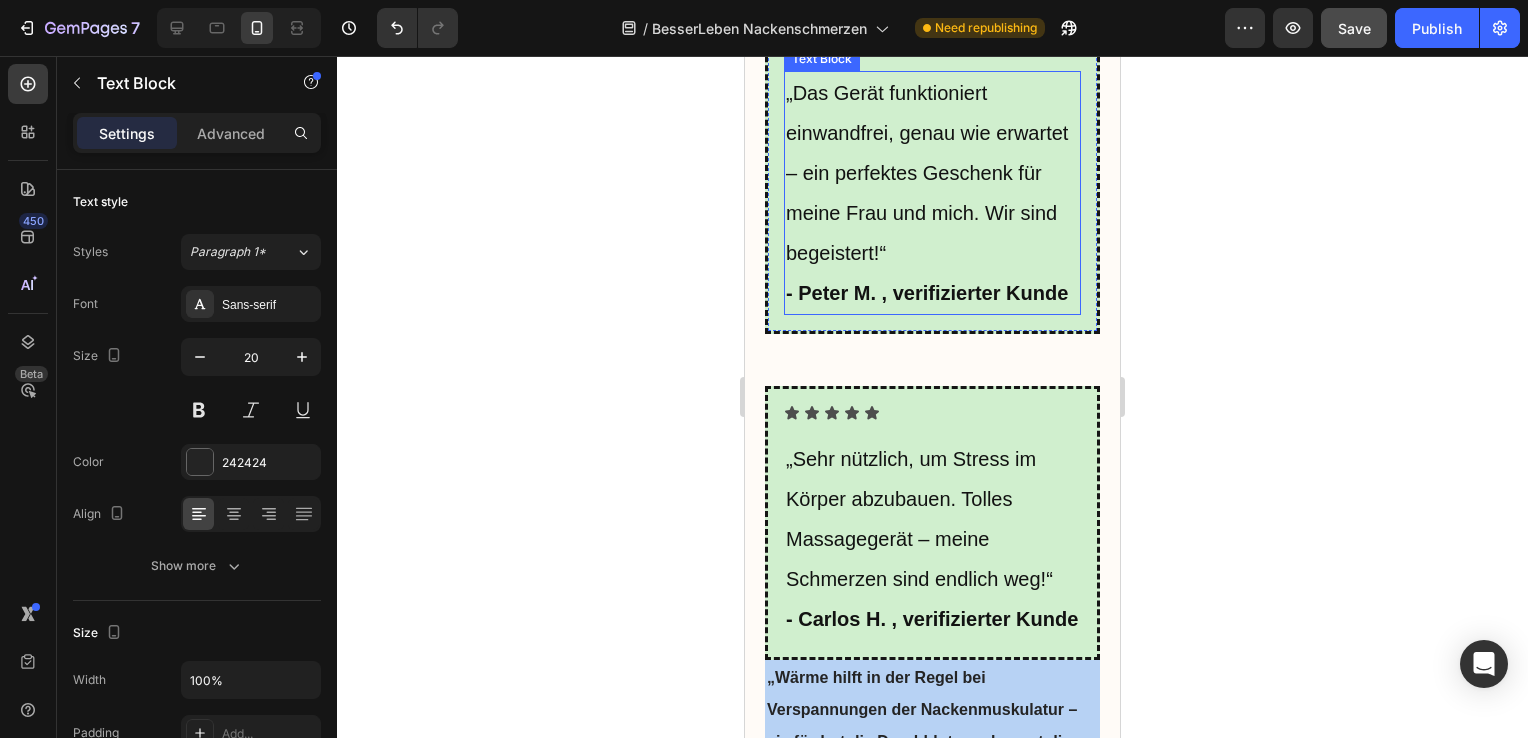 click on "„Das Gerät funktioniert einwandfrei, genau wie erwartet – ein perfektes Geschenk für meine Frau und mich. Wir sind begeistert!“" at bounding box center (932, 173) 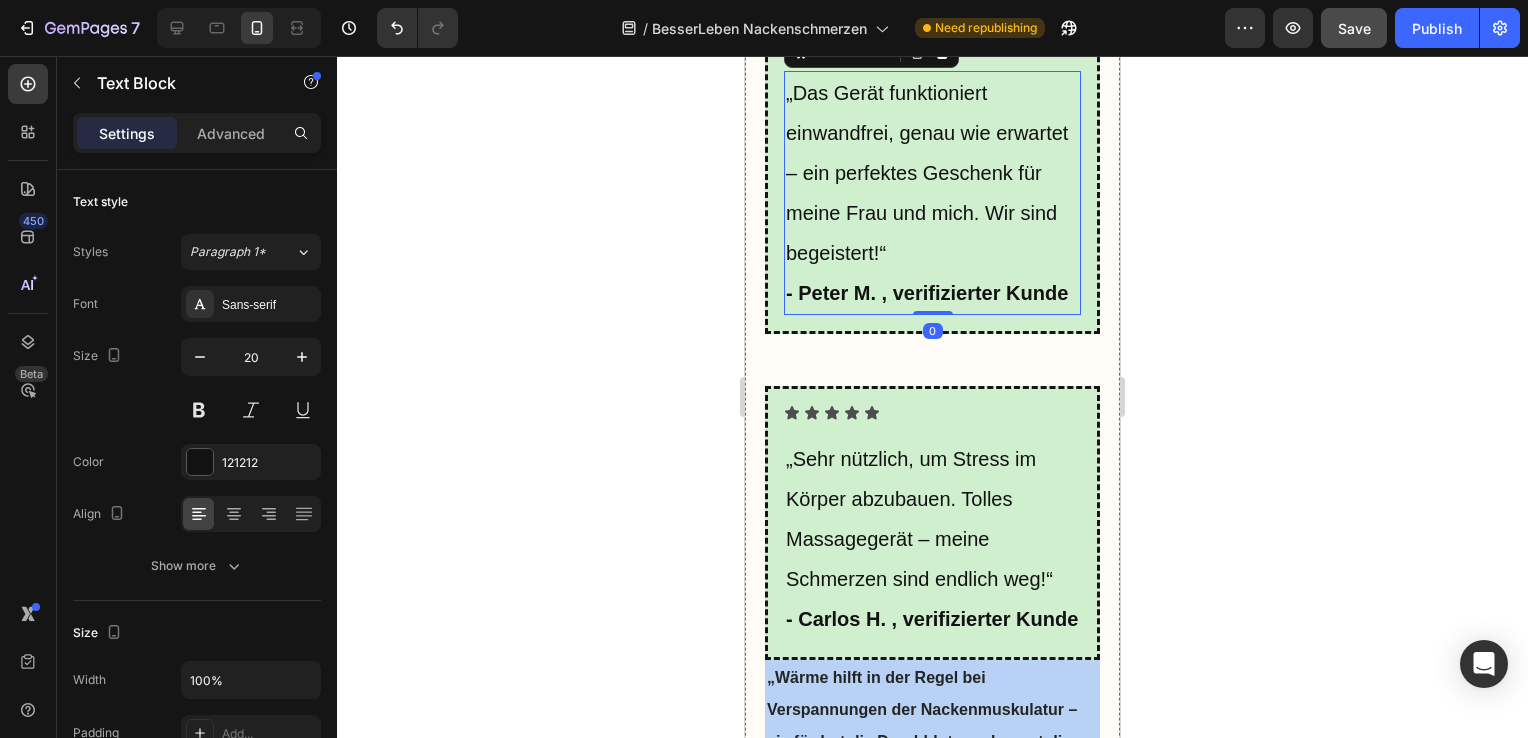 click on "Wenn du die  Website  von  RelaxSana One  besuchst, findest du  zahlreiche  Bewertungen von Menschen, die endlich eine Lösung für ihre Nackenschmerzen gefunden haben." at bounding box center [932, -123] 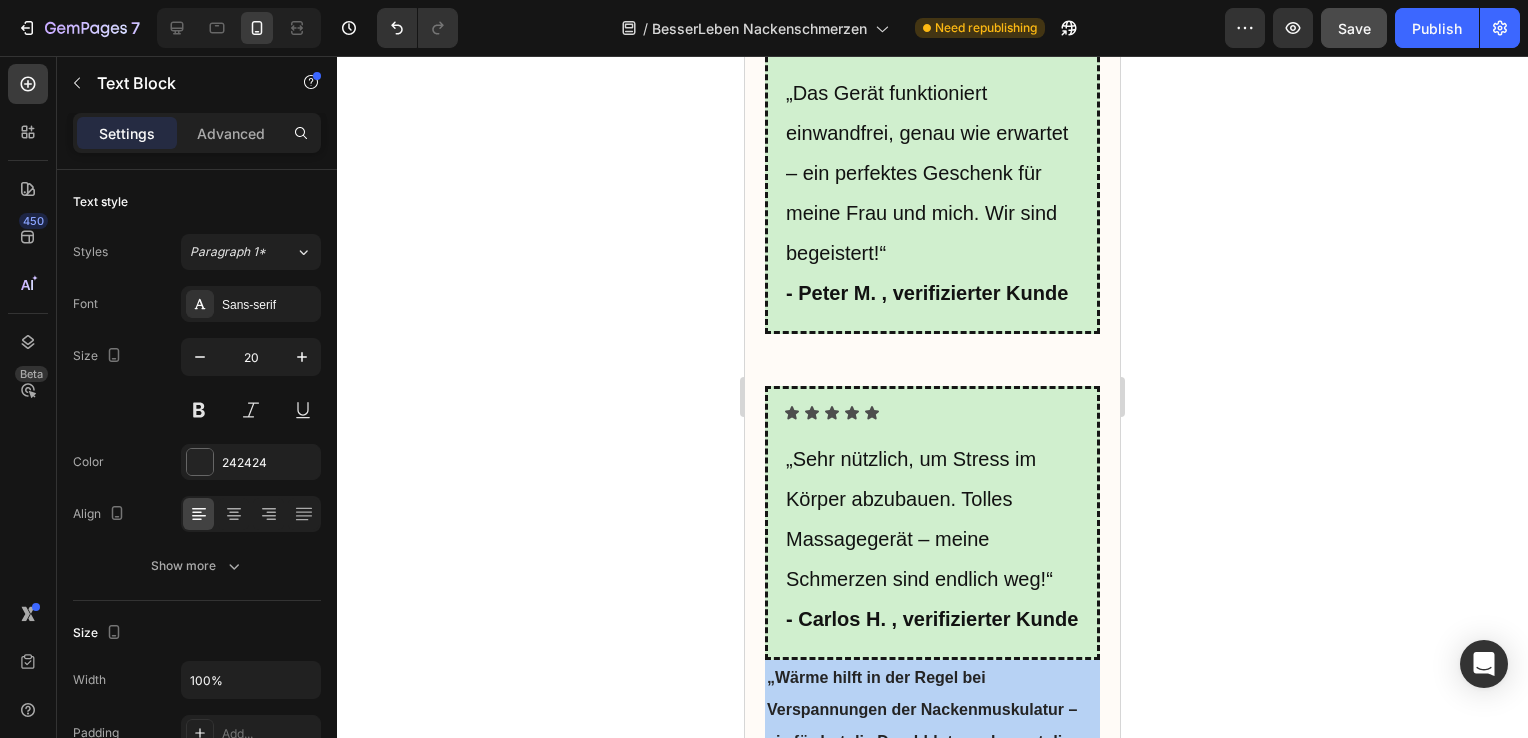 click on "Wenn du die  Website  von  RelaxSana One  besuchst, findest du  zahlreiche  Bewertungen von Menschen, die endlich eine Lösung für ihre Nackenschmerzen gefunden haben." at bounding box center [932, -123] 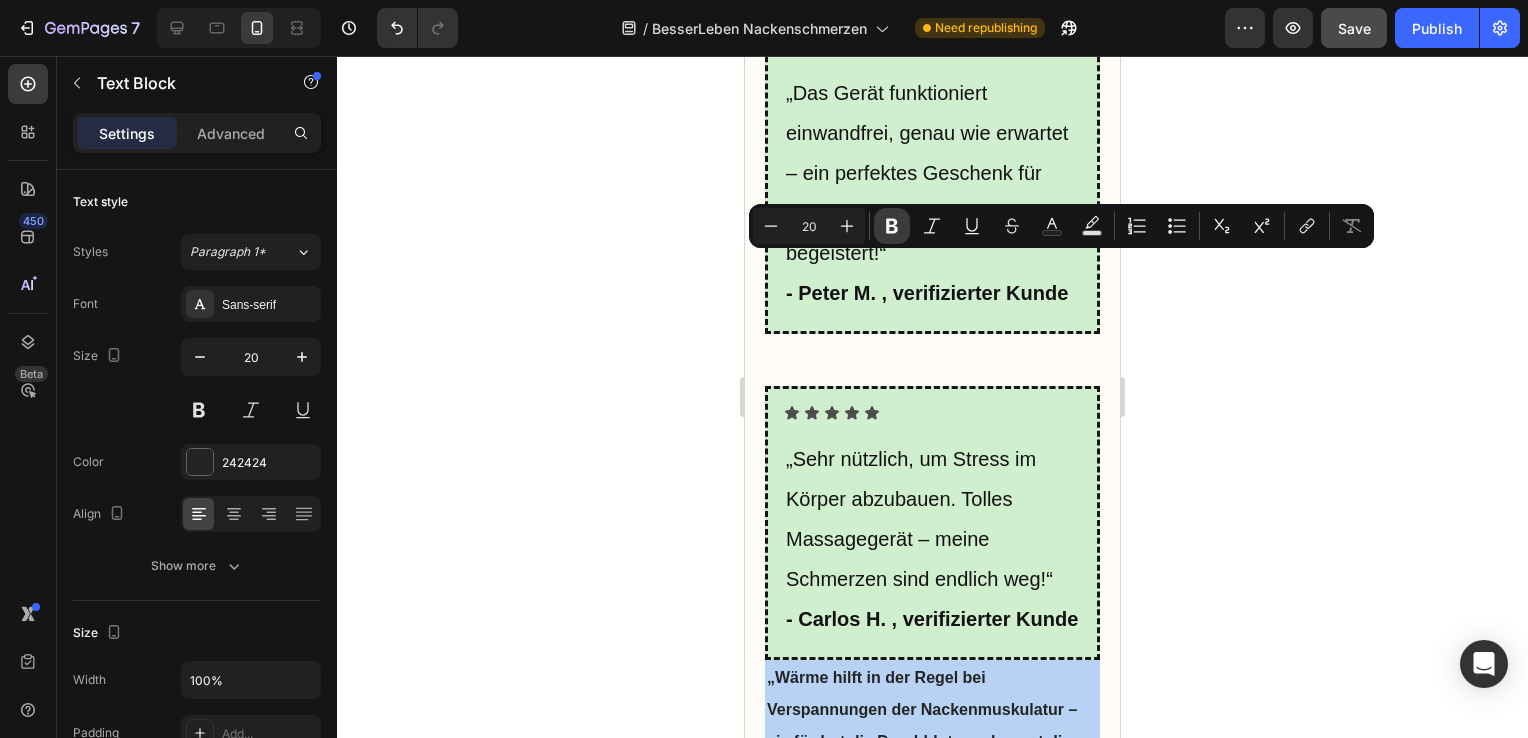 click 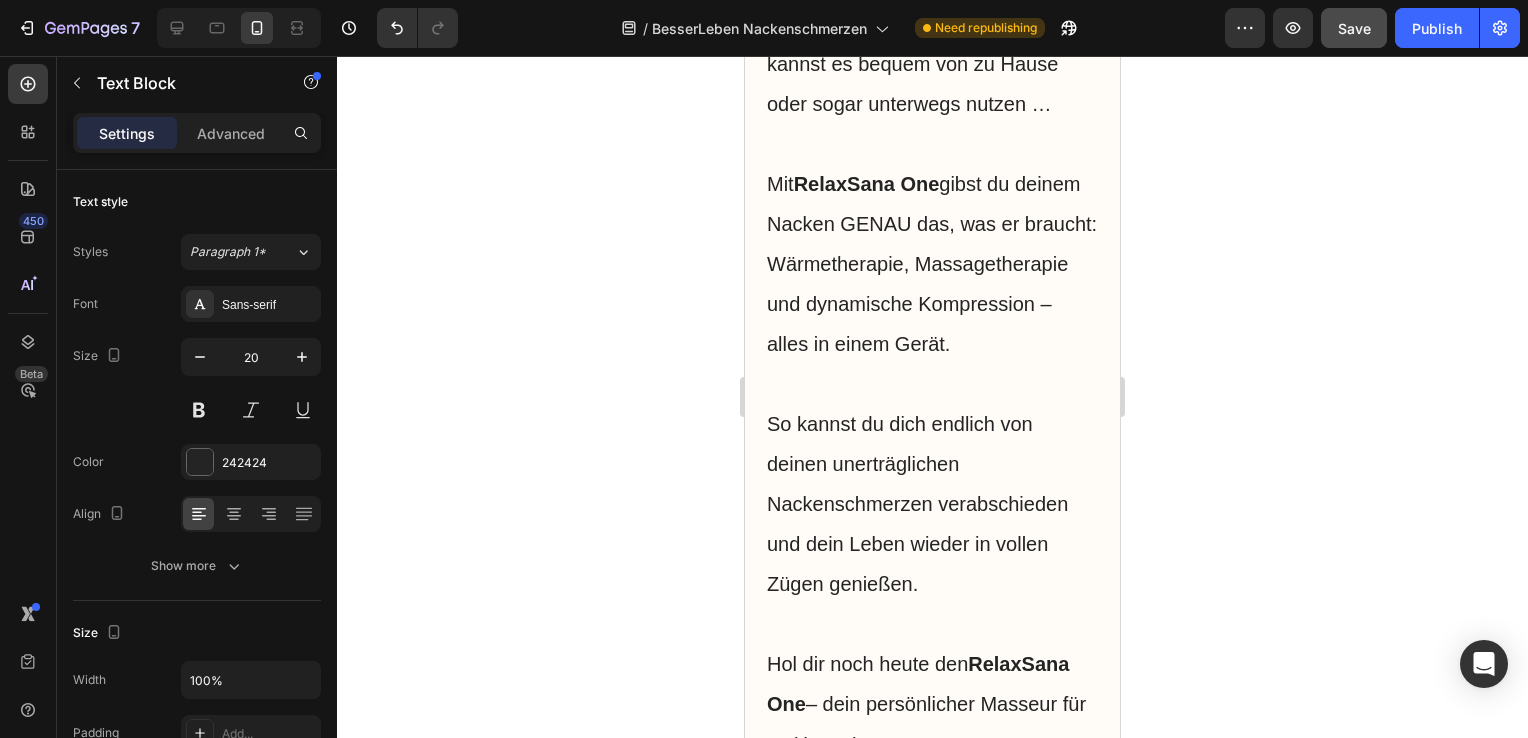 scroll, scrollTop: 13764, scrollLeft: 0, axis: vertical 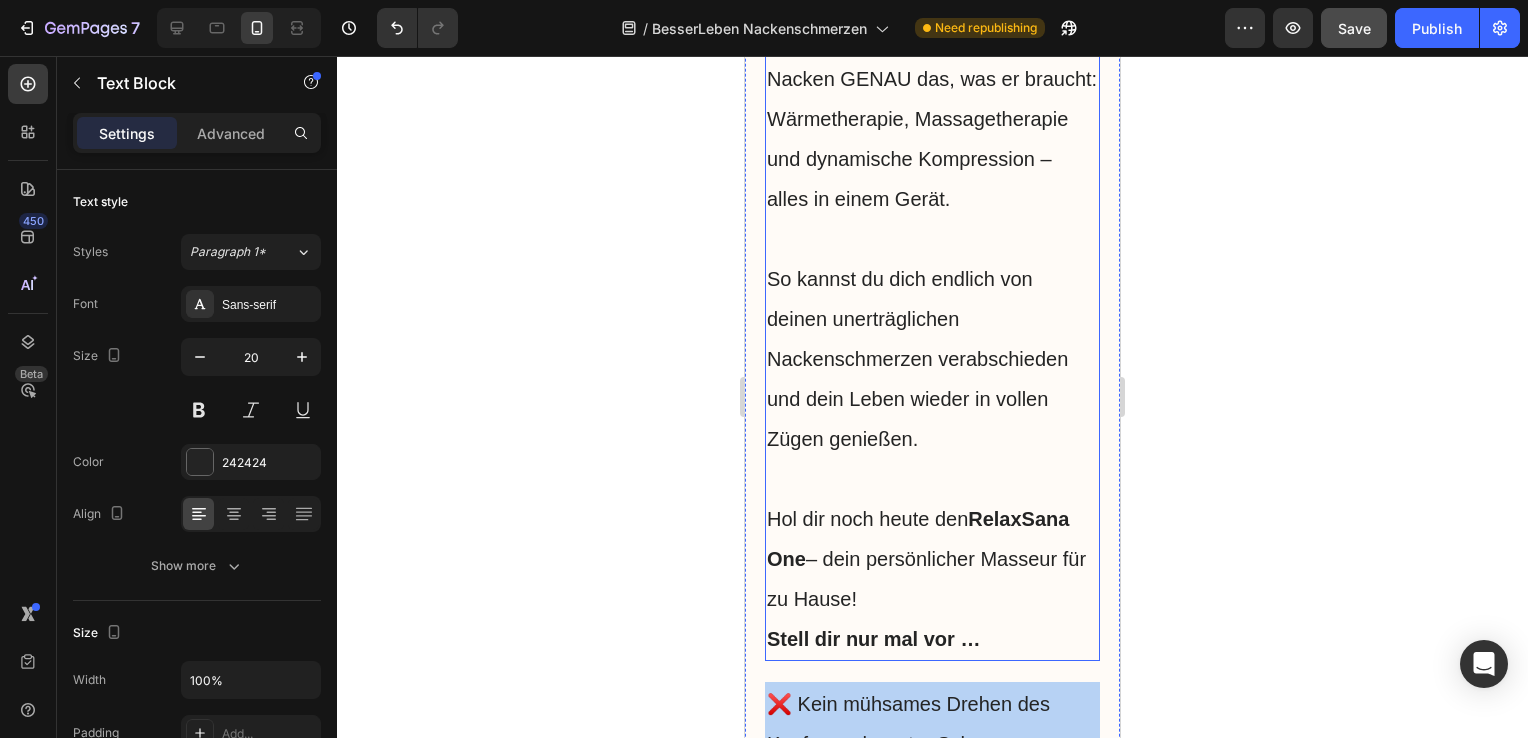 click on "Wenn ständige Nackenschmerzen dich daran hindern, das Leben zu führen, das du verdienst … Dann könnte  RelaxSana One  genau die Lösung für dich sein!" at bounding box center (932, -321) 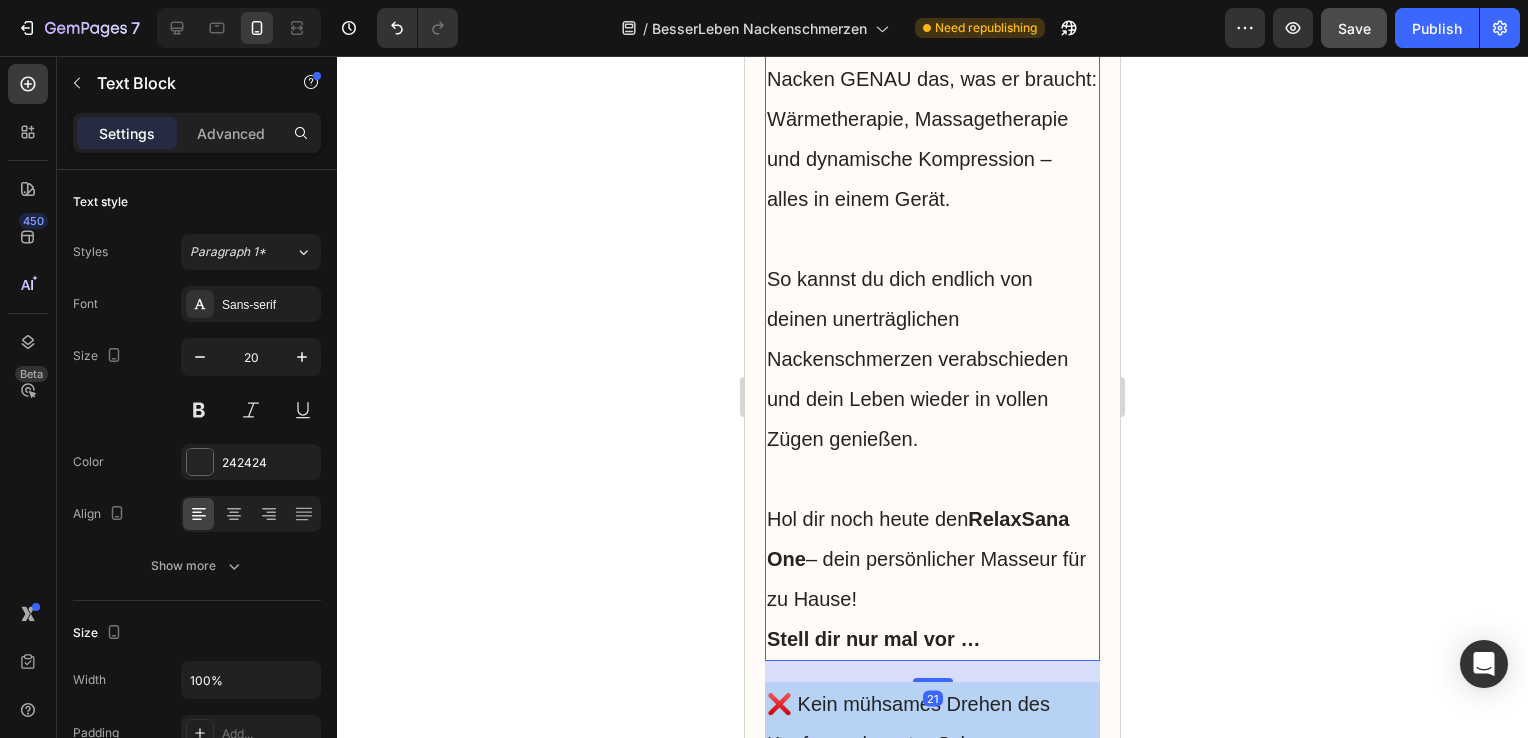 click on "Wenn ständige Nackenschmerzen dich daran hindern, das Leben zu führen, das du verdienst … Dann könnte  RelaxSana One  genau die Lösung für dich sein!" at bounding box center (932, -321) 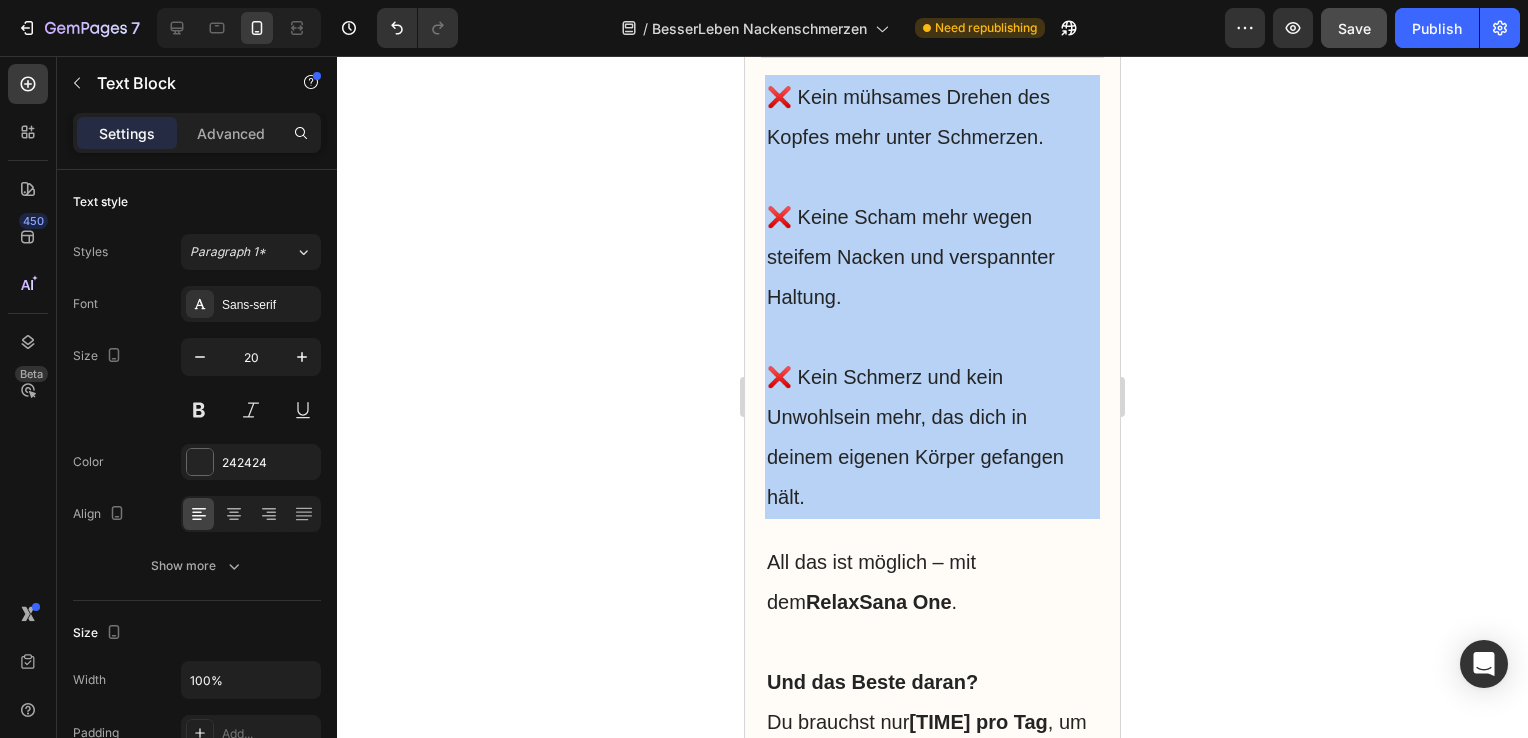scroll, scrollTop: 14524, scrollLeft: 0, axis: vertical 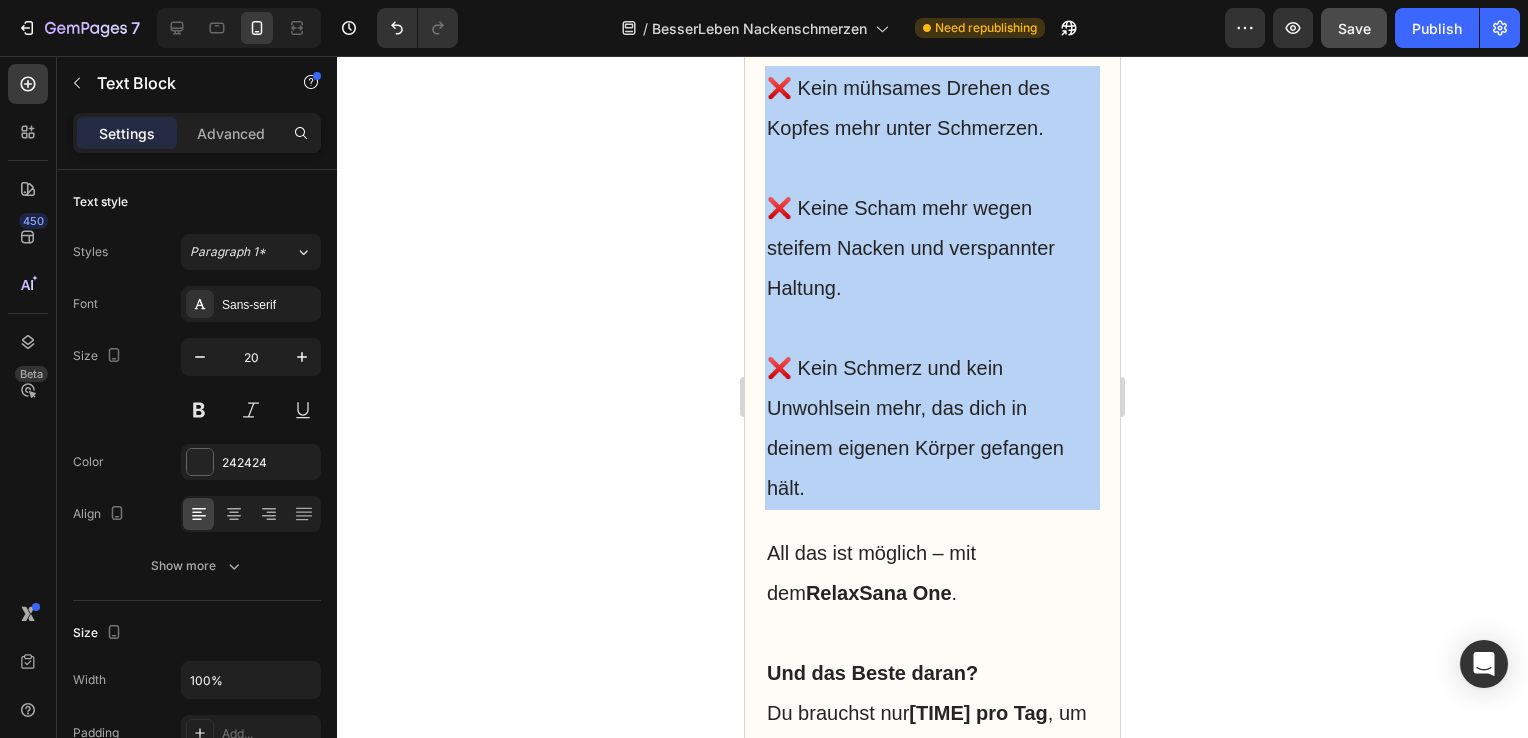 click on "Hol dir noch heute den  RelaxSana One  – dein persönlicher Masseur für zu Hause!" at bounding box center (932, -57) 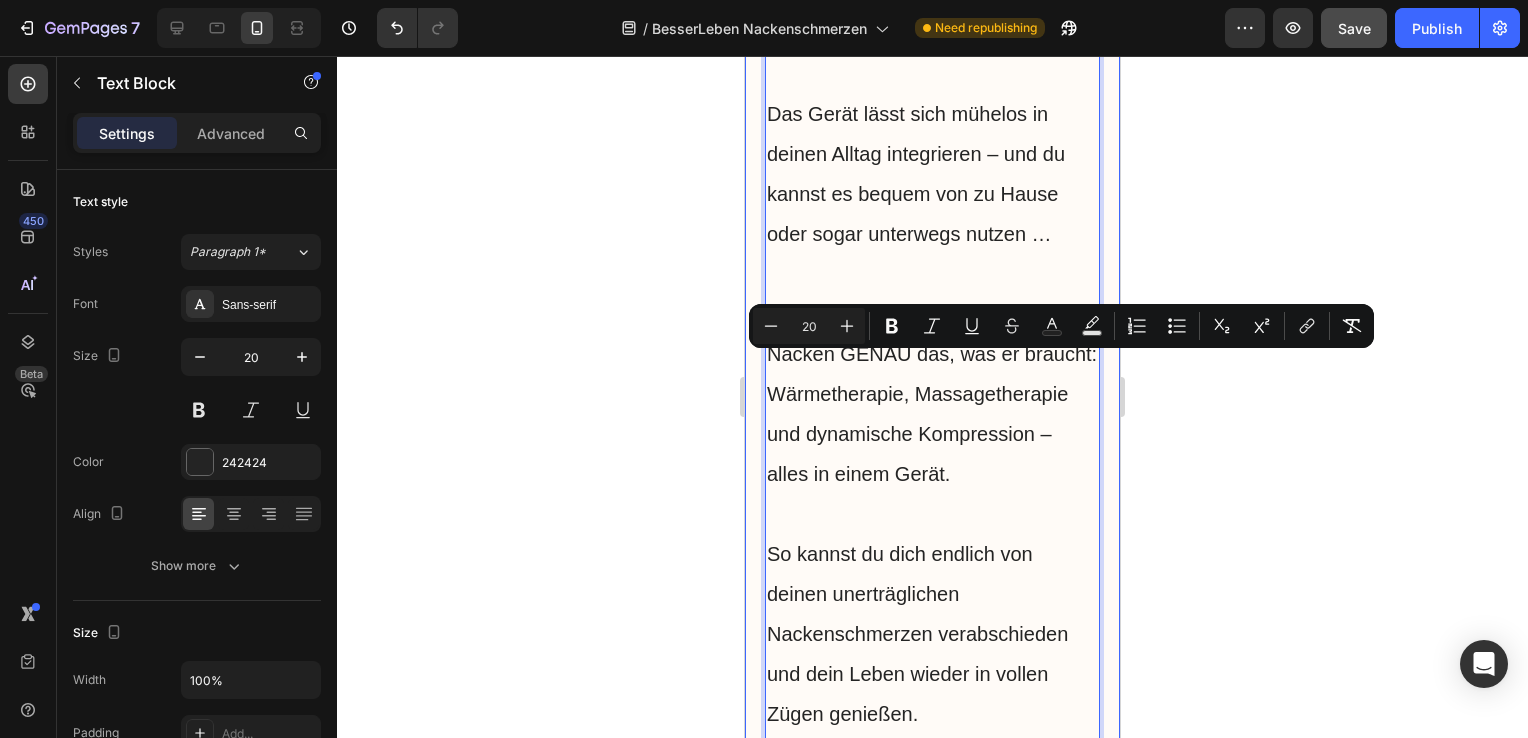 scroll, scrollTop: 13558, scrollLeft: 0, axis: vertical 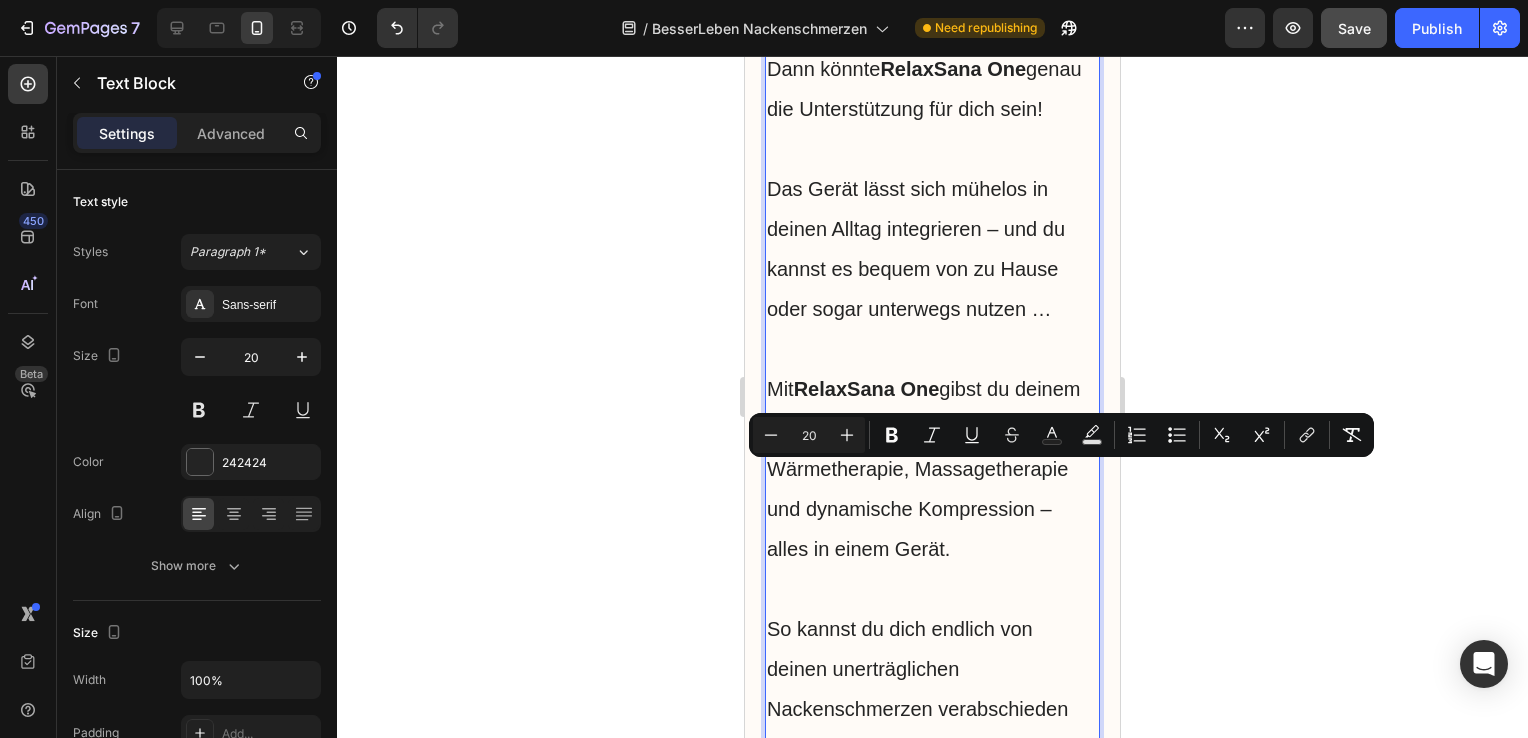 drag, startPoint x: 903, startPoint y: 595, endPoint x: 768, endPoint y: 470, distance: 183.98369 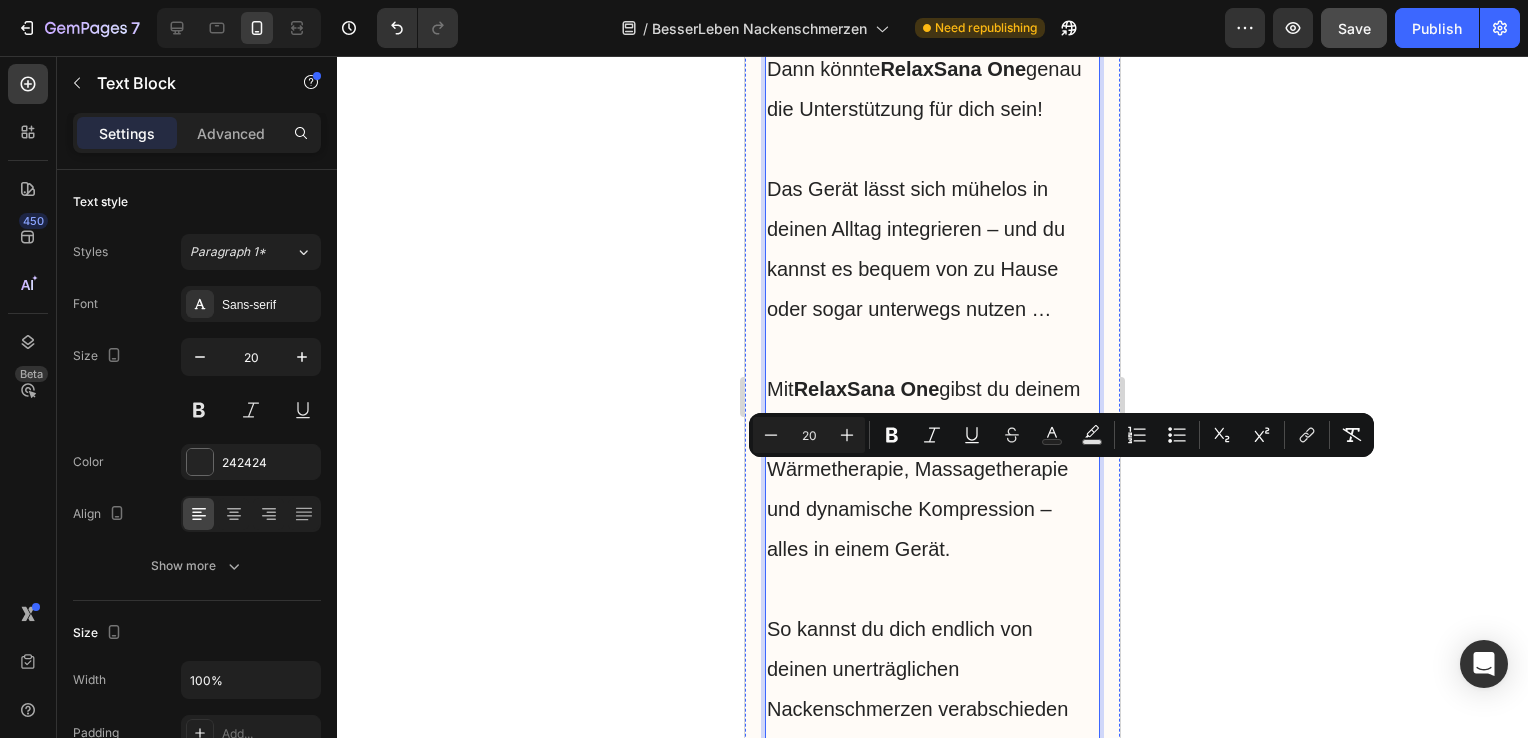 click on "„Wärme hilft in der Regel bei Verspannungen der Nackenmuskulatur – sie fördert die Durchblutung, hemmt die Weiterleitung von Schmerzreizen und unterstützt so die Entspannung und Beweglichkeit im Halsbereich.“" at bounding box center [922, -257] 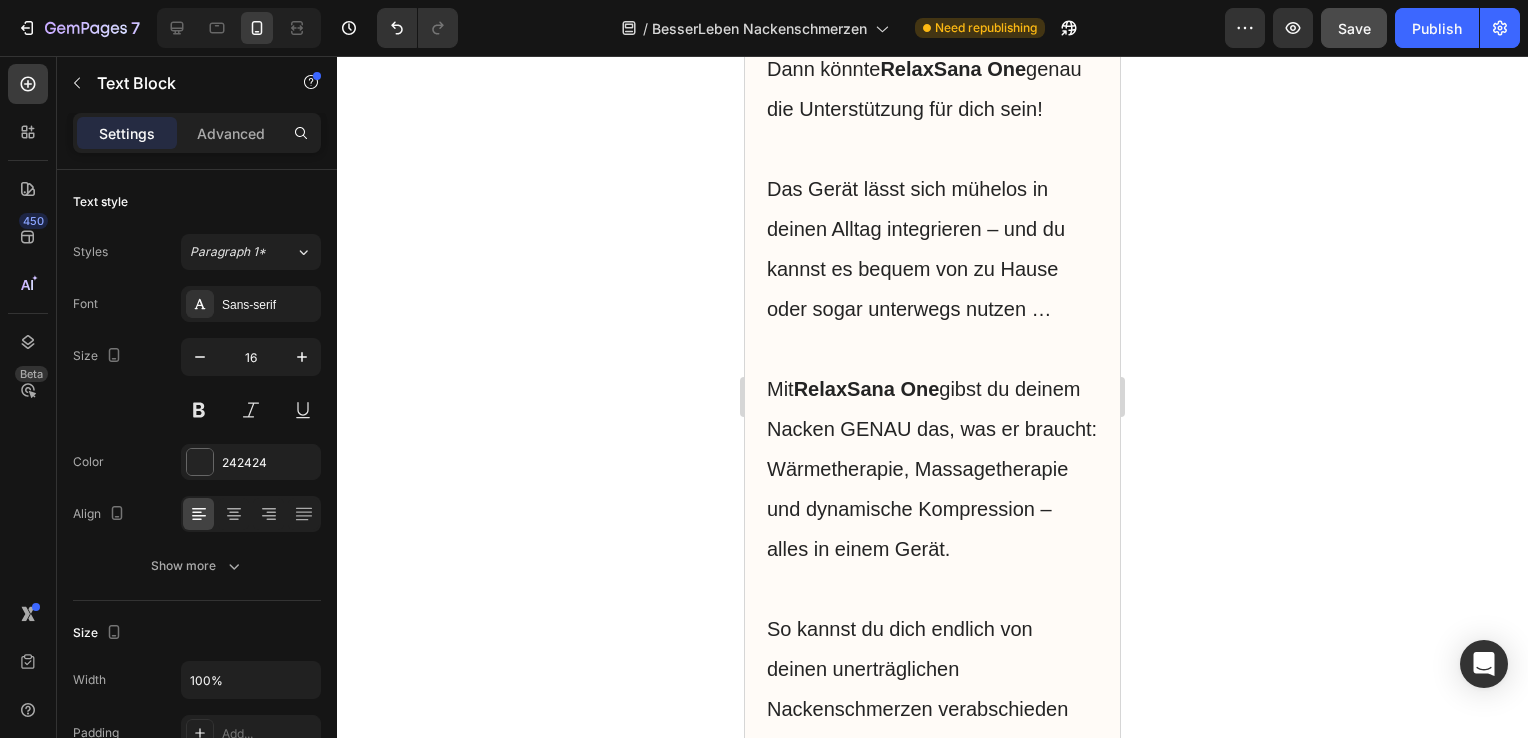 click on "„Wärme hilft in der Regel bei Verspannungen der Nackenmuskulatur – sie fördert die Durchblutung, hemmt die Weiterleitung von Schmerzreizen und unterstützt so die Entspannung und Beweglichkeit im Halsbereich.“ — Fachärztliche Empfehlung zur Behandlung von Nackenschmerzen" at bounding box center [932, -224] 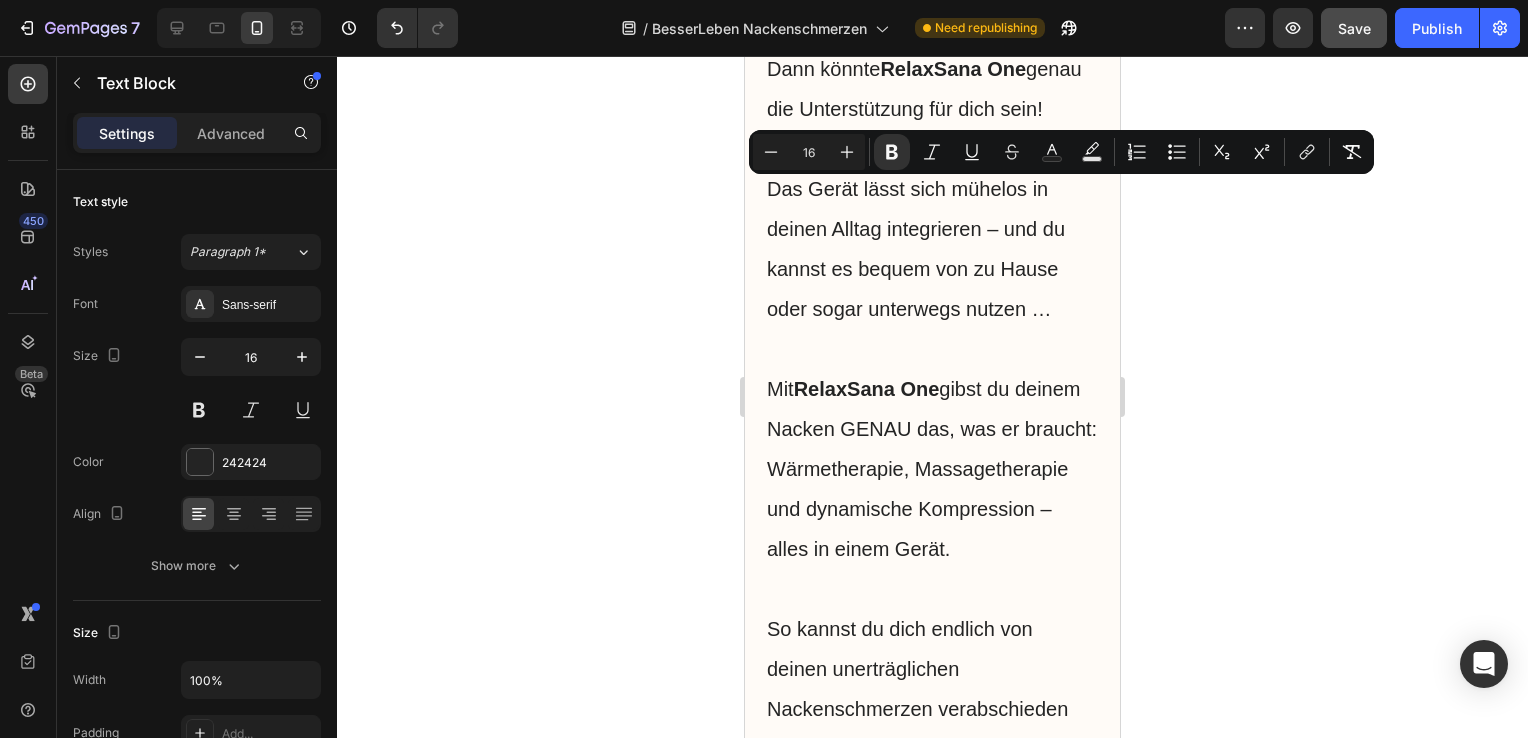 drag, startPoint x: 1026, startPoint y: 420, endPoint x: 768, endPoint y: 186, distance: 348.3102 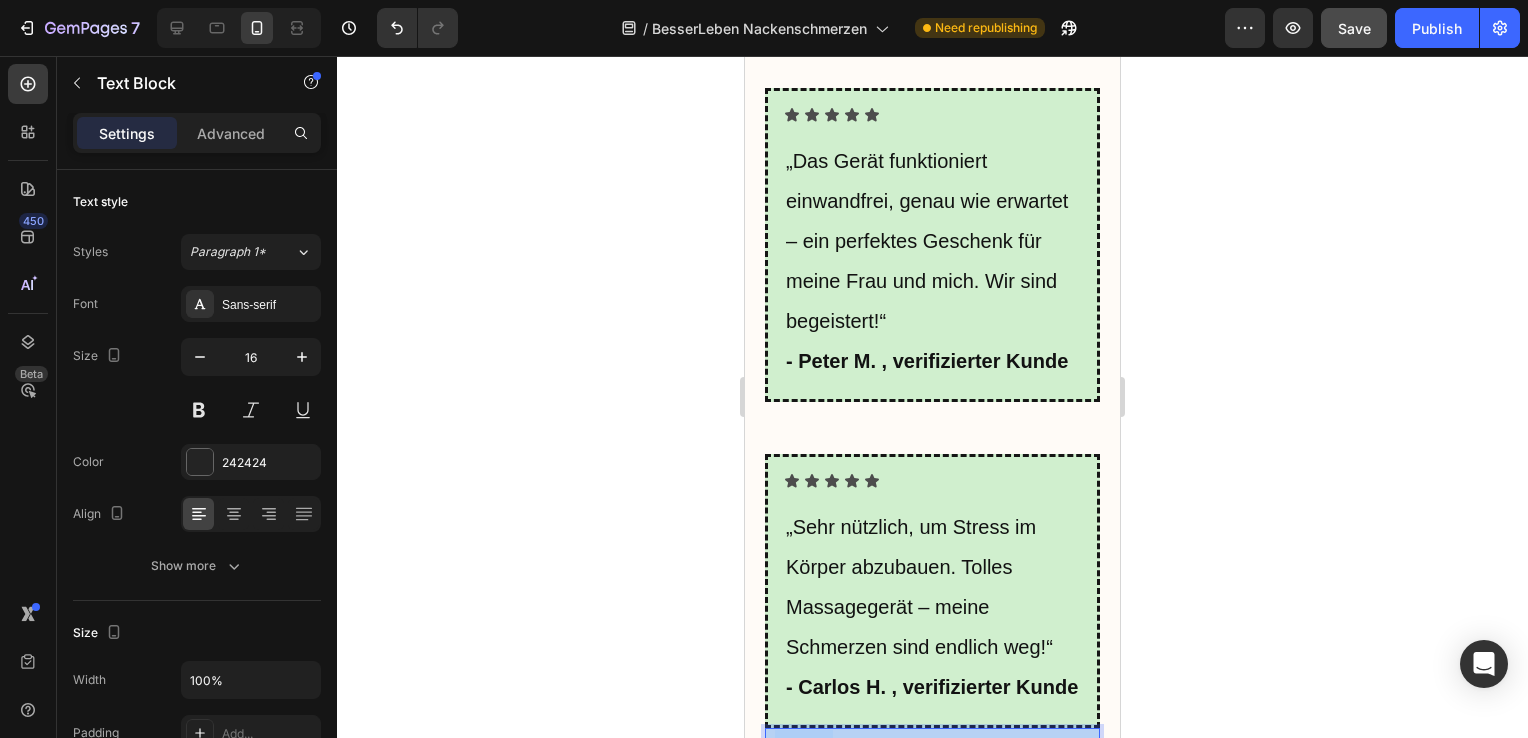 scroll, scrollTop: 12475, scrollLeft: 0, axis: vertical 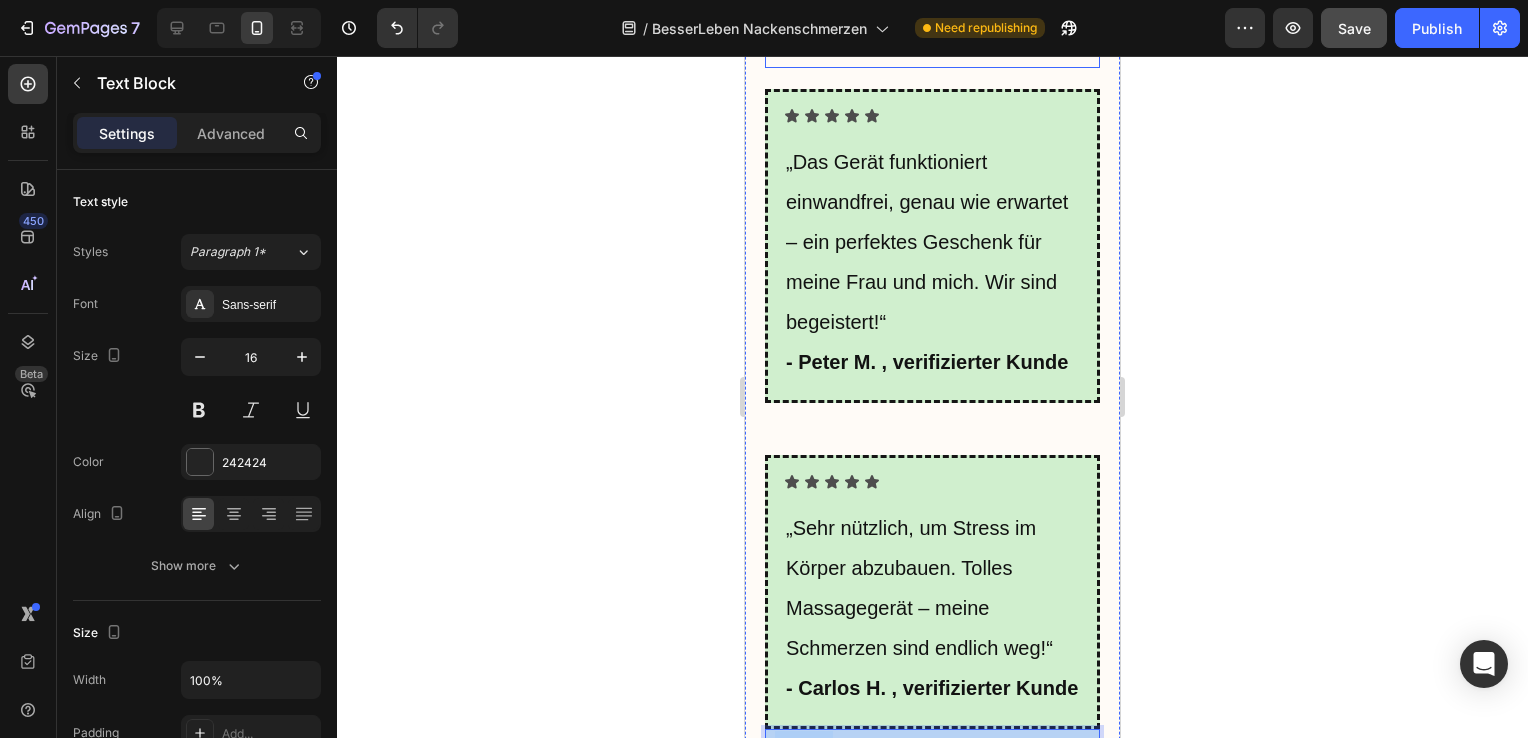 click on "Wenn du die  Website  von  RelaxSana One  besuchst, findest du  zahlreiche Bewertungen  von Menschen, die endlich eine Lösung für ihre Nackenschmerzen gefunden haben." at bounding box center (932, -34) 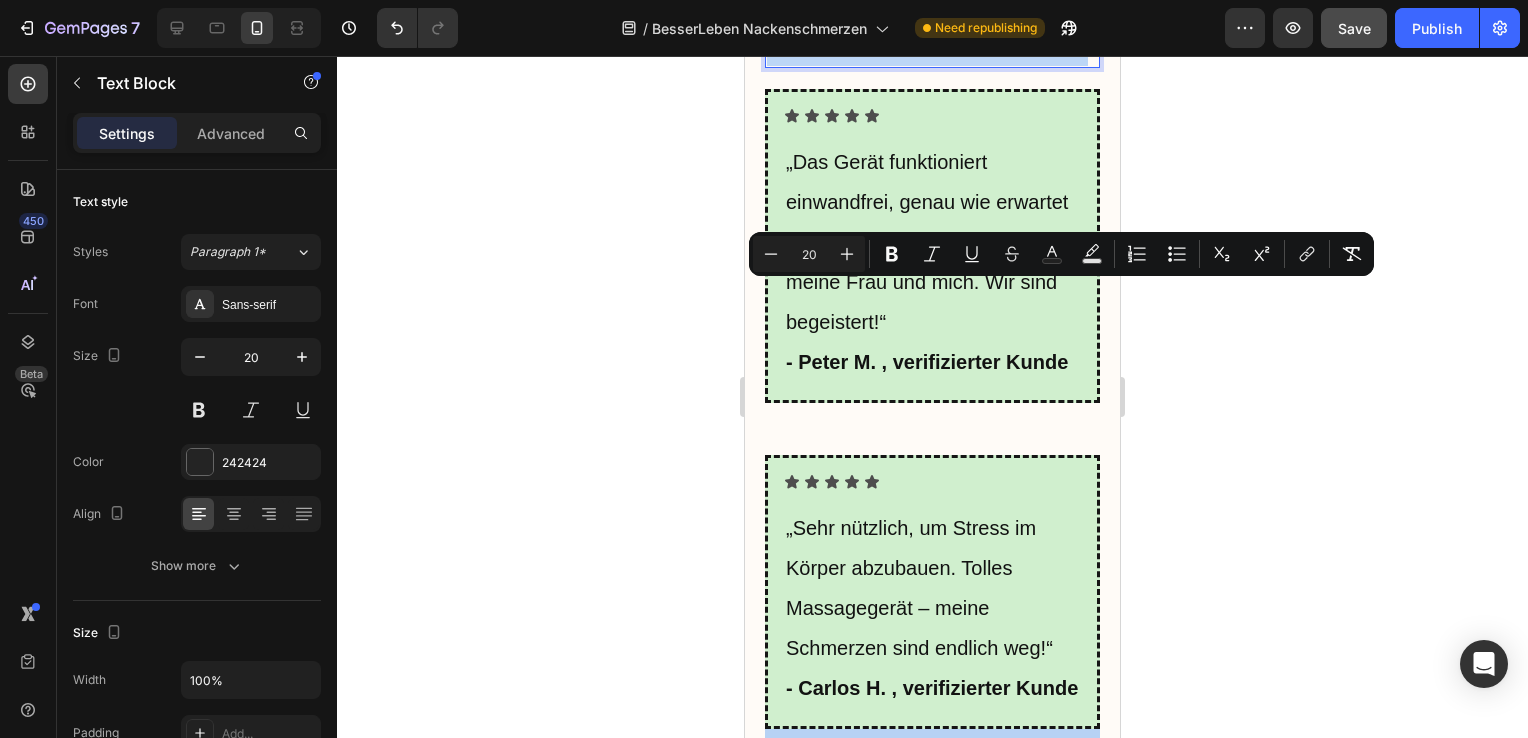 drag, startPoint x: 768, startPoint y: 298, endPoint x: 929, endPoint y: 506, distance: 263.03043 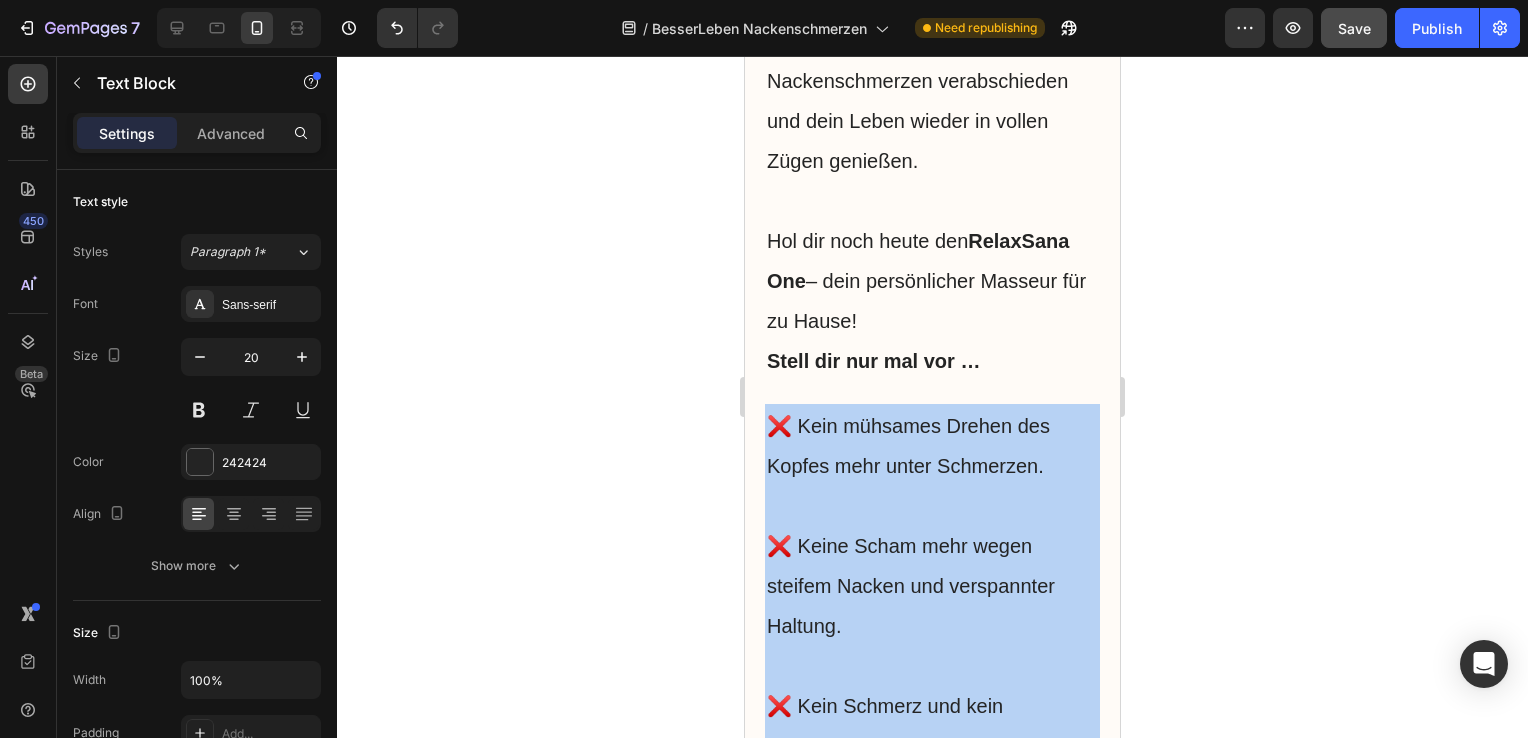 scroll, scrollTop: 14185, scrollLeft: 0, axis: vertical 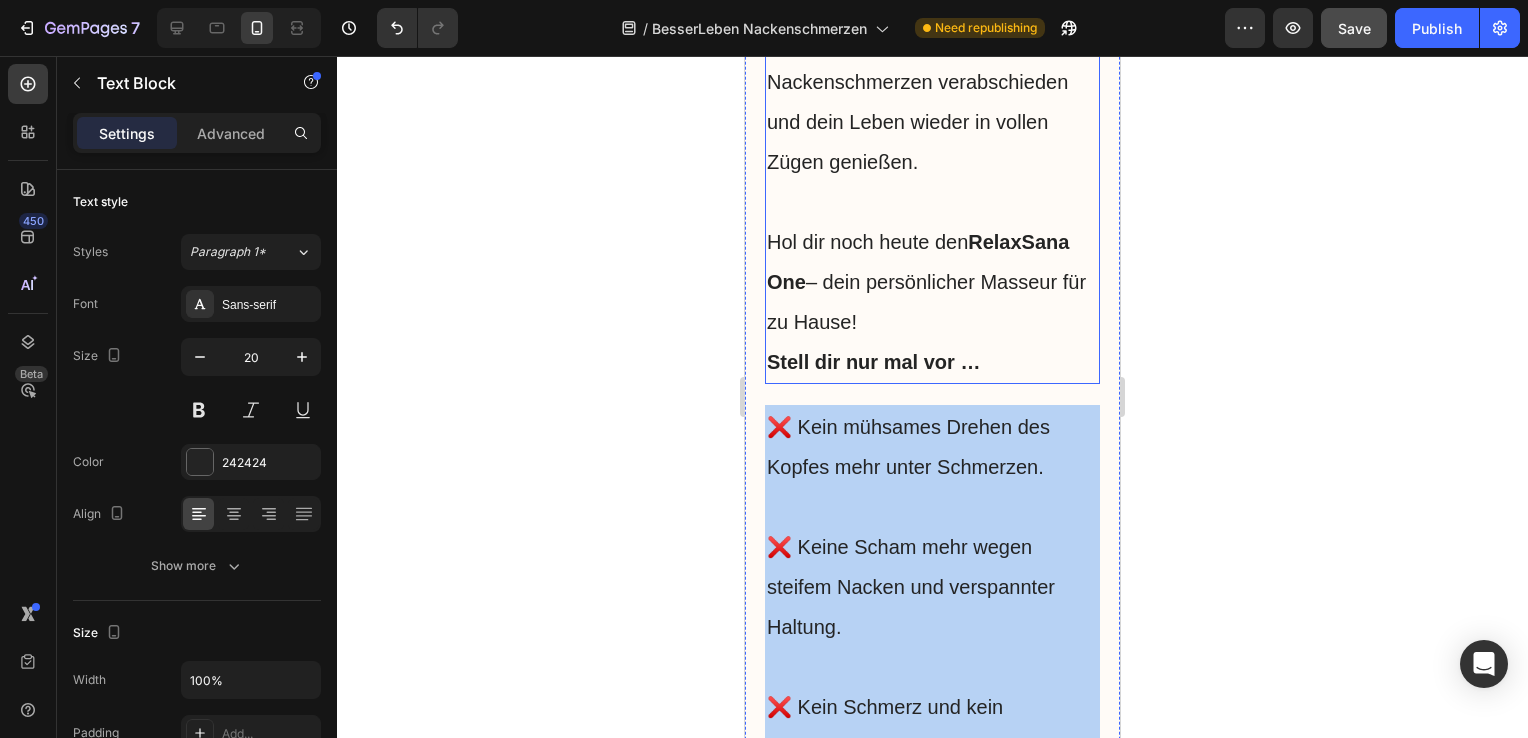click on "Mit  RelaxSana One  gibst du deinem Nacken GENAU das, was er braucht: Wärmetherapie, Massagetherapie und dynamische Kompression – alles in einem Gerät." at bounding box center (932, -158) 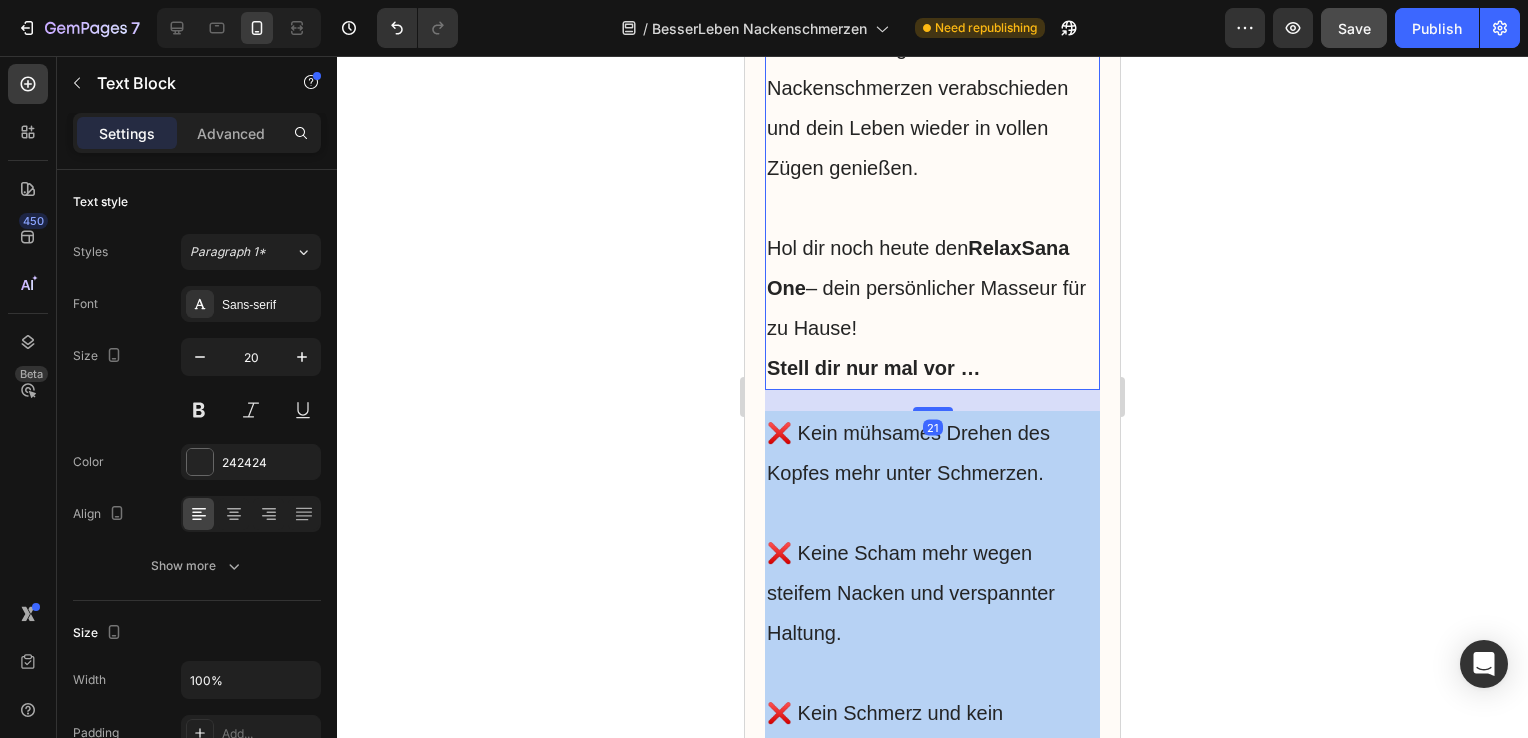 click on "Wenn ständige Nackenschmerzen dich daran hindern, das Leben zu führen, das du verdienst … Dann könnte  RelaxSana One  genau die Unterstützung für dich sein! Das Gerät lässt sich mühelos in deinen Alltag integrieren – und du kannst es bequem von zu Hause oder sogar unterwegs nutzen … Mit  RelaxSana One  gibst du deinem Nacken GENAU das, was er braucht: Wärmetherapie, Massagetherapie und dynamische Kompression – alles in einem Gerät. So kannst du dich endlich von deinen unerträglichen Nackenschmerzen verabschieden und dein Leben wieder in vollen Zügen genießen. Hol dir noch heute den  RelaxSana One  – dein persönlicher Masseur für zu Hause! Stell dir nur mal vor …" at bounding box center (932, -152) 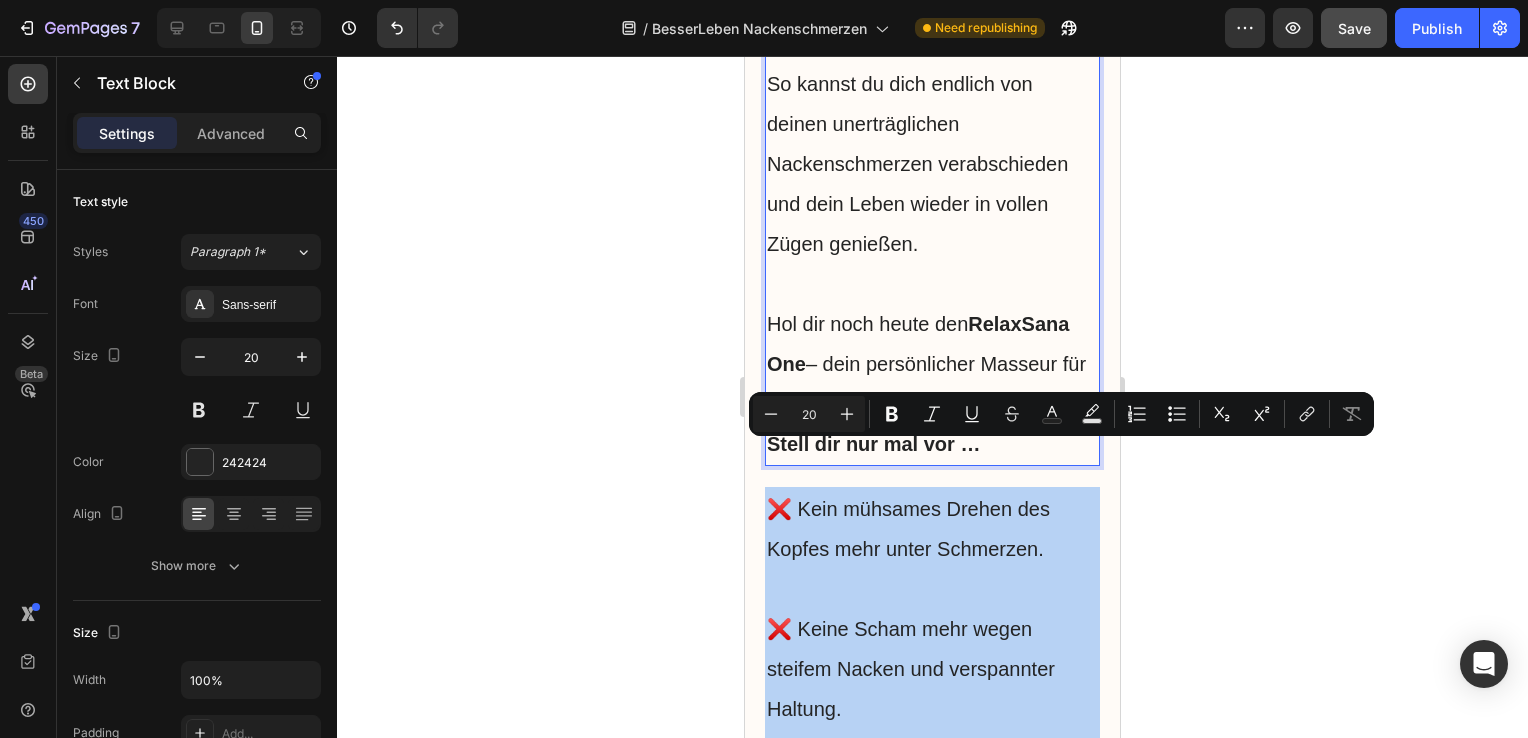 scroll, scrollTop: 14099, scrollLeft: 0, axis: vertical 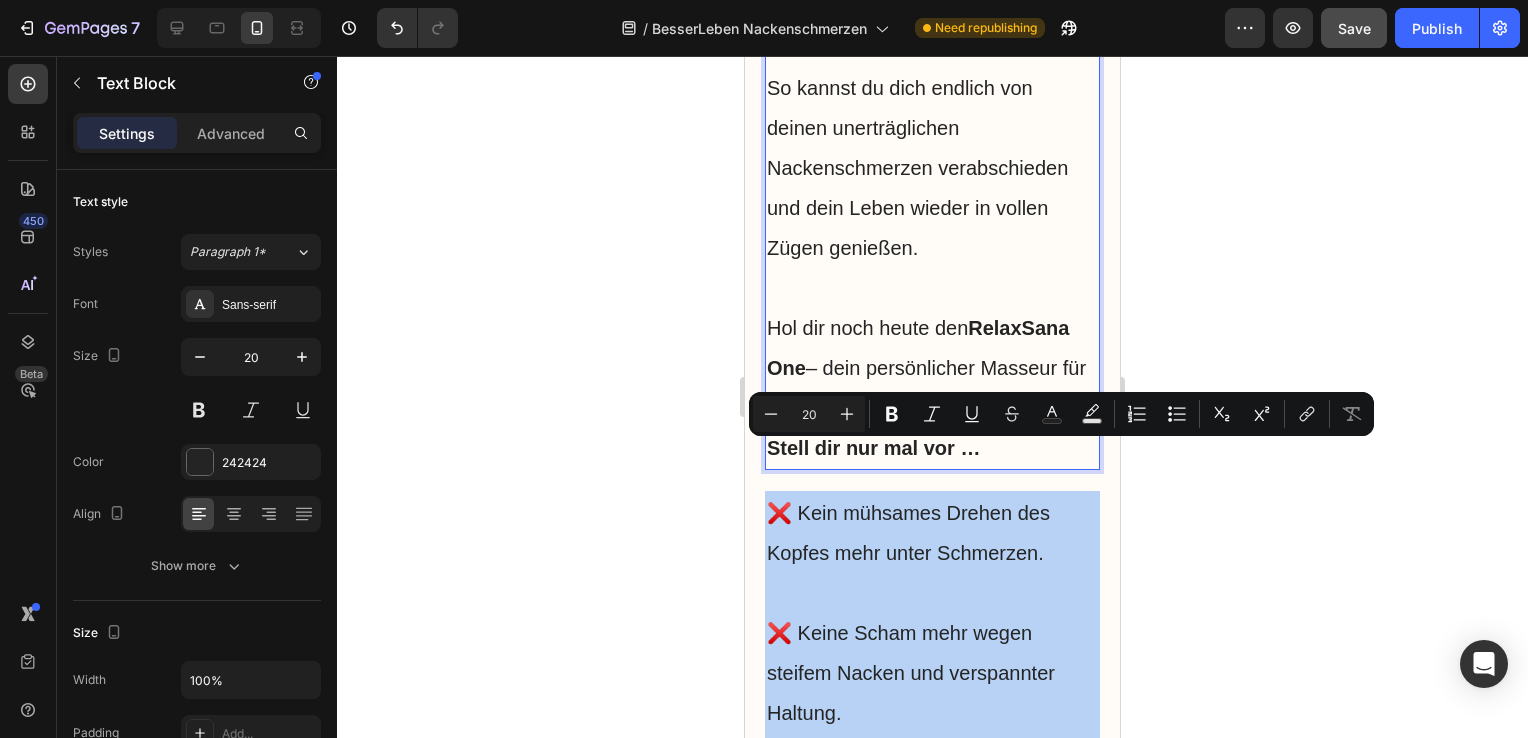 click on "Mit  RelaxSana One  gibst du deinem Nacken GENAU das, was er braucht: Wärmetherapie, Massagetherapie und dynamische Kompression – alles in einem Gerät." at bounding box center [932, -72] 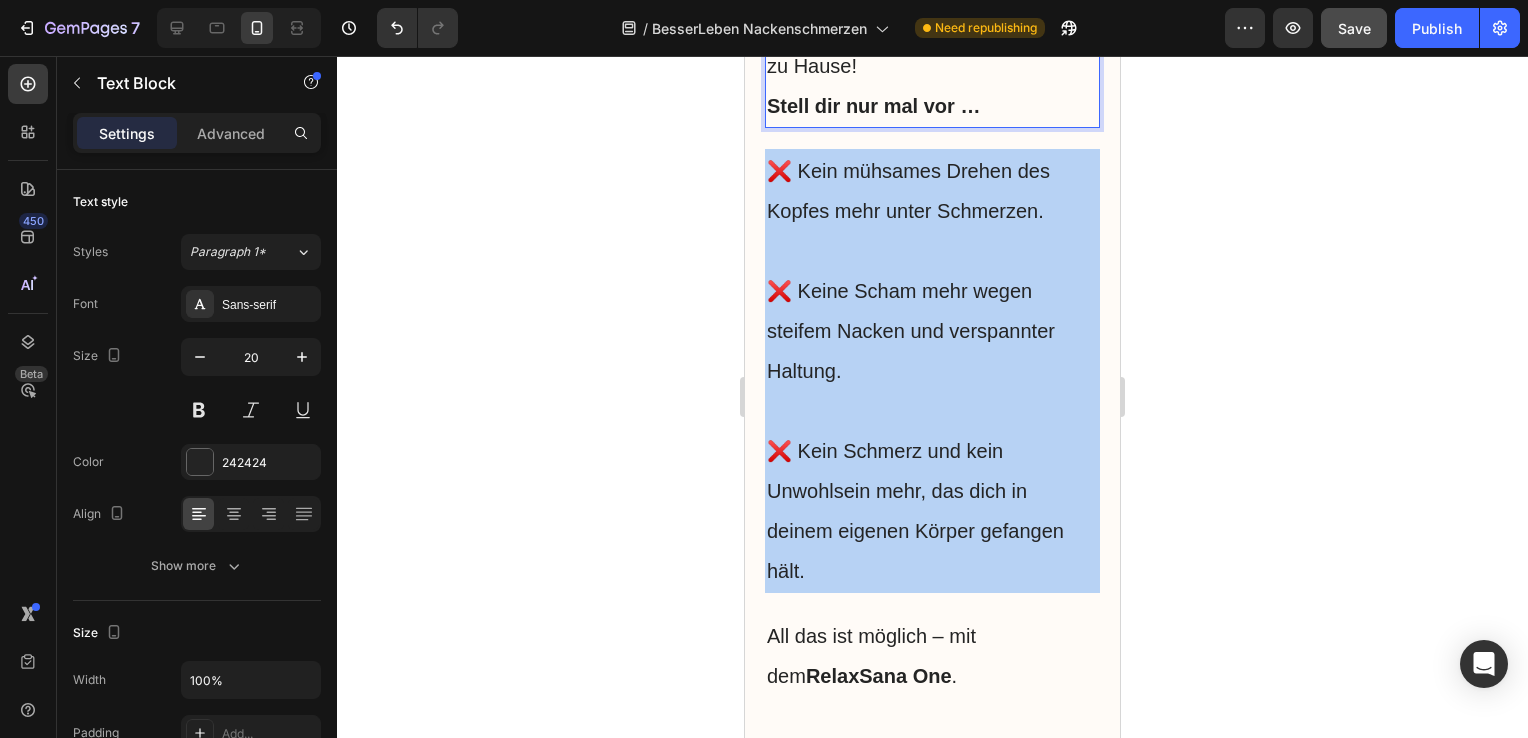 scroll, scrollTop: 14412, scrollLeft: 0, axis: vertical 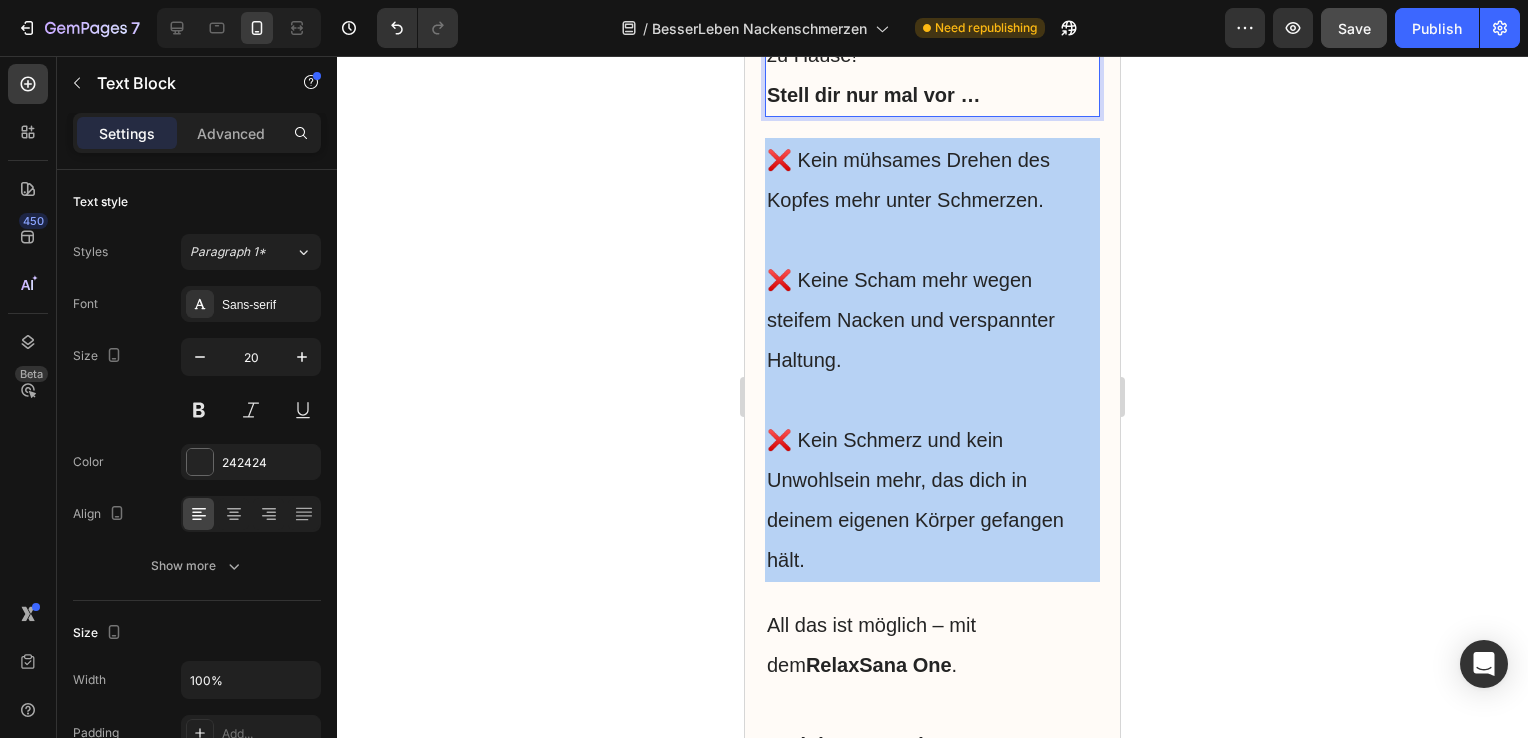 click on "So kannst du dich endlich von deinen unerträglichen Nackenschmerzen verabschieden und dein Leben wieder in vollen Zügen genießen." at bounding box center [932, -185] 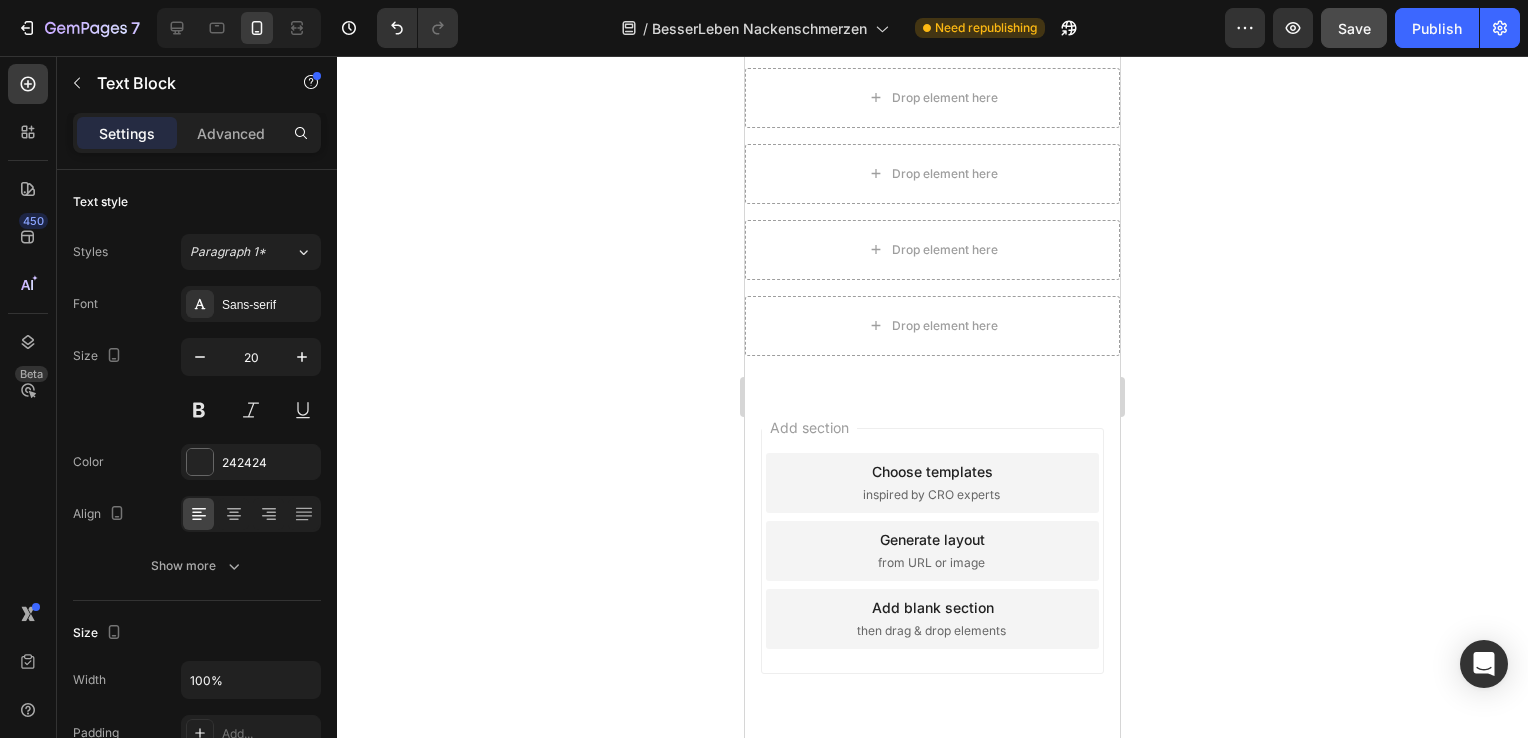 scroll, scrollTop: 20534, scrollLeft: 0, axis: vertical 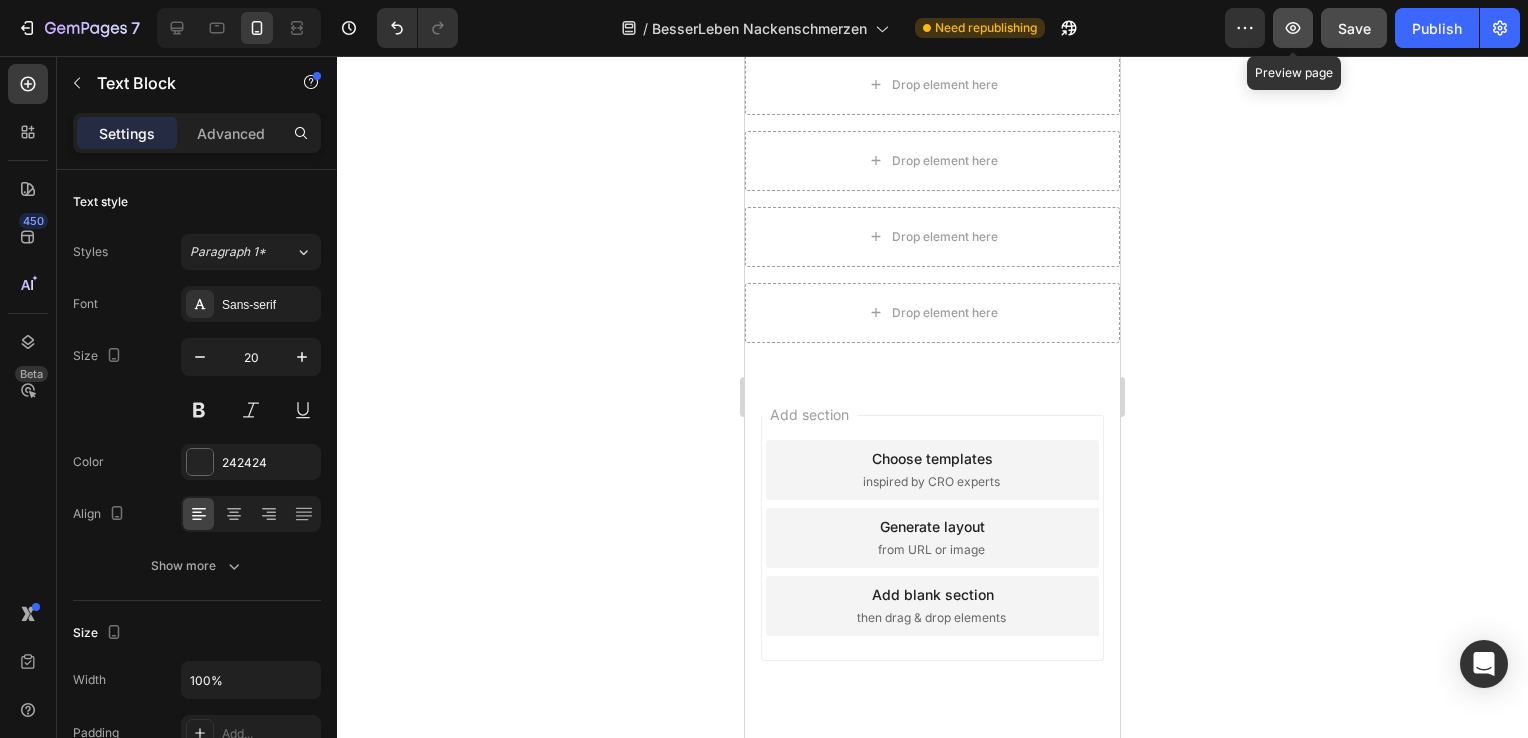 click 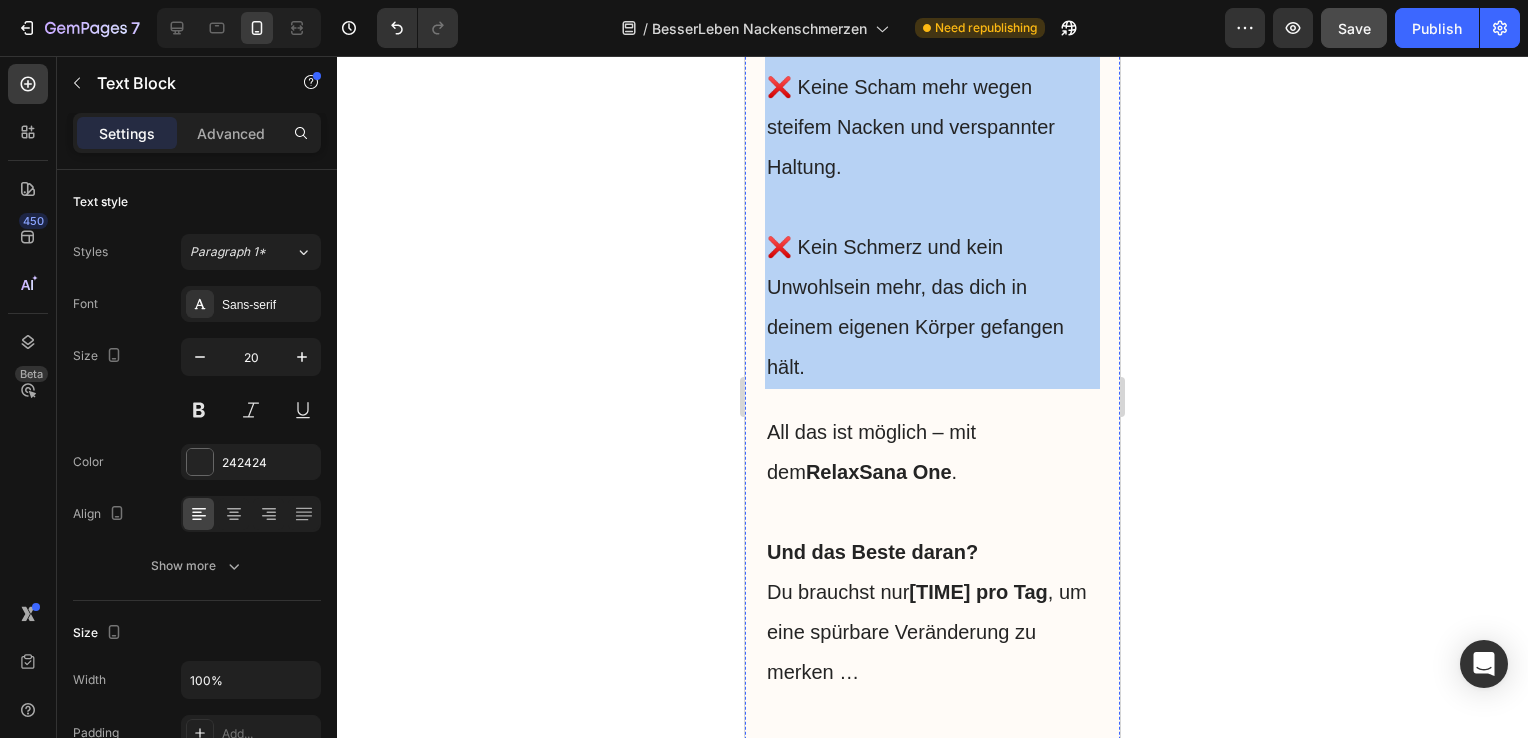 scroll, scrollTop: 14604, scrollLeft: 0, axis: vertical 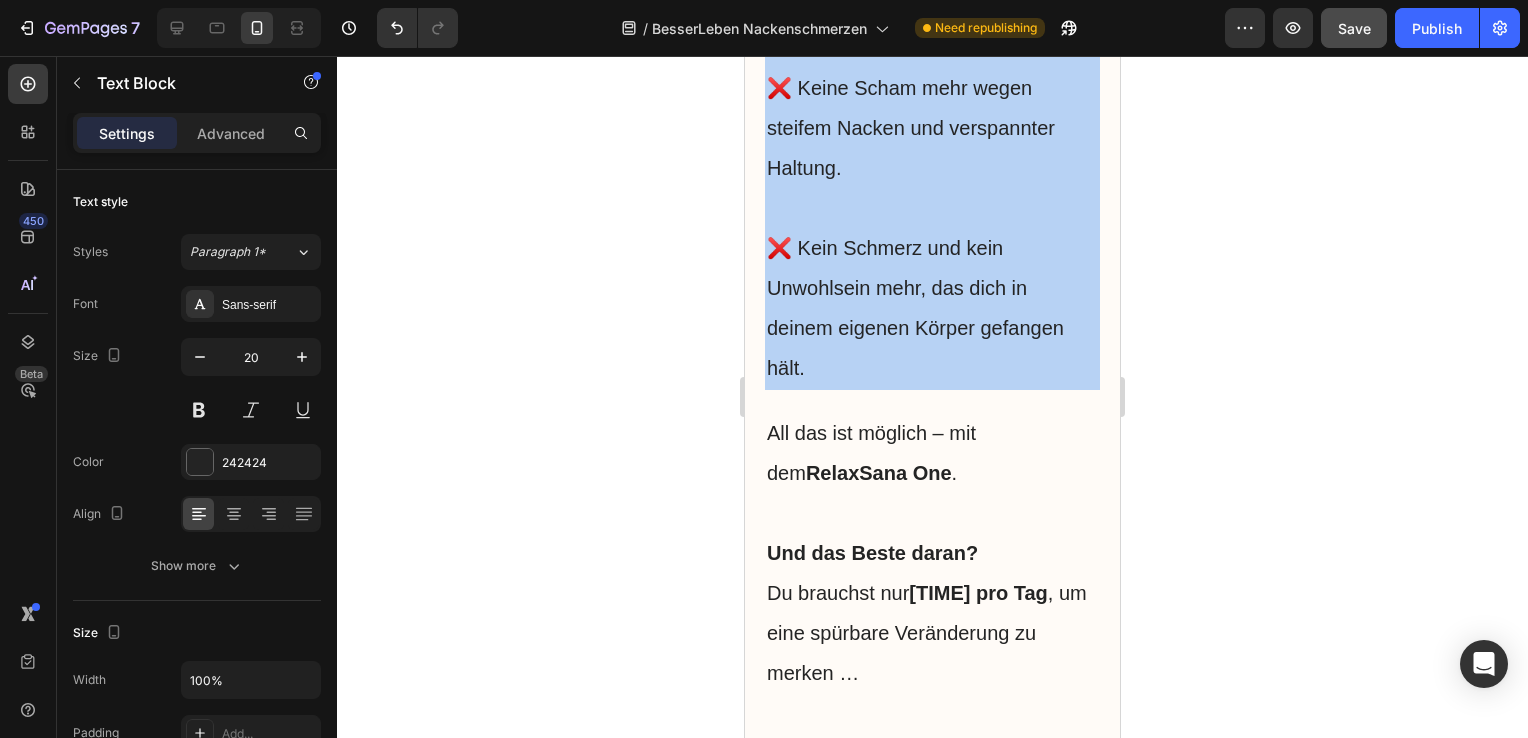 click on "Hol dir noch heute den  RelaxSana One  – dein persönlicher Masseur für zu Hause!" at bounding box center (932, -177) 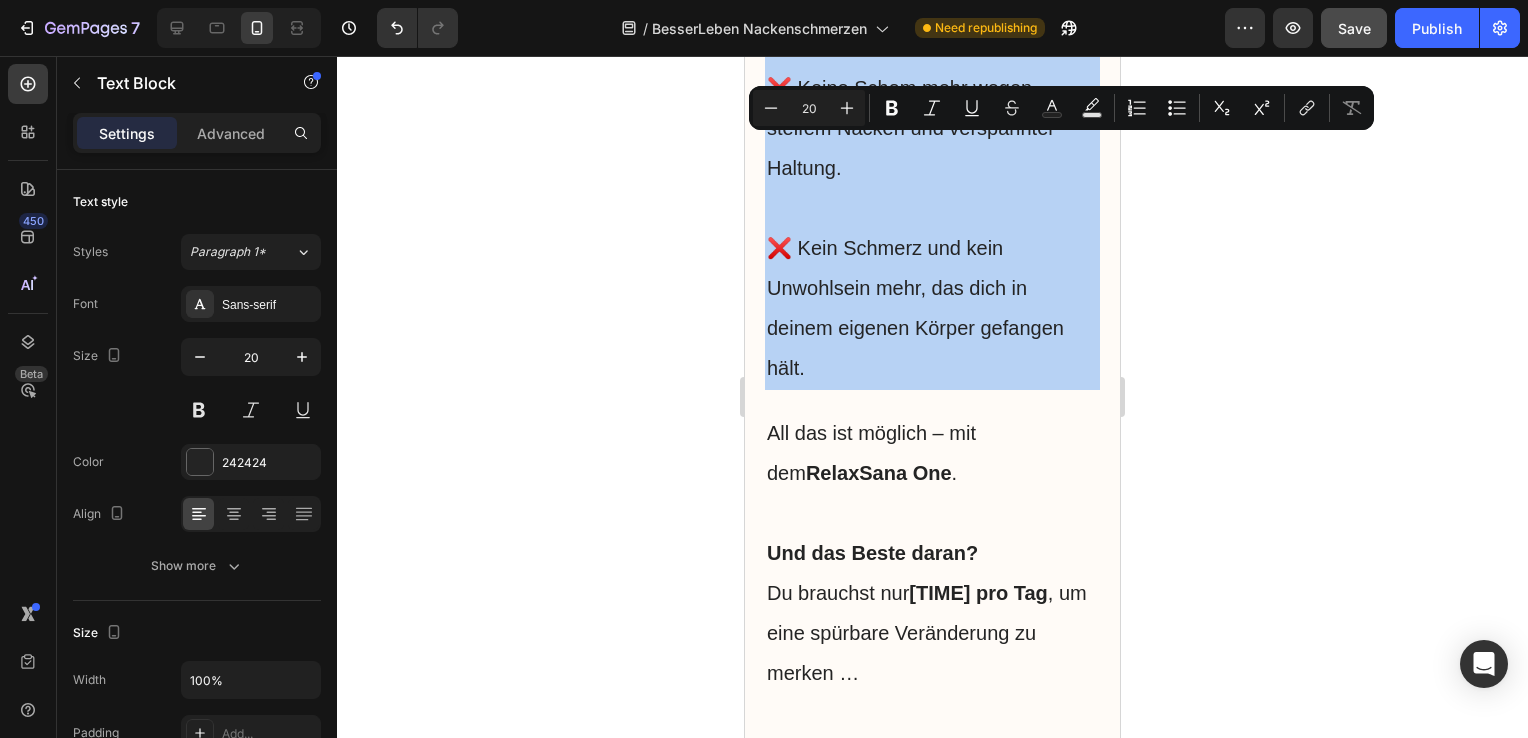 drag, startPoint x: 770, startPoint y: 154, endPoint x: 964, endPoint y: 332, distance: 263.28693 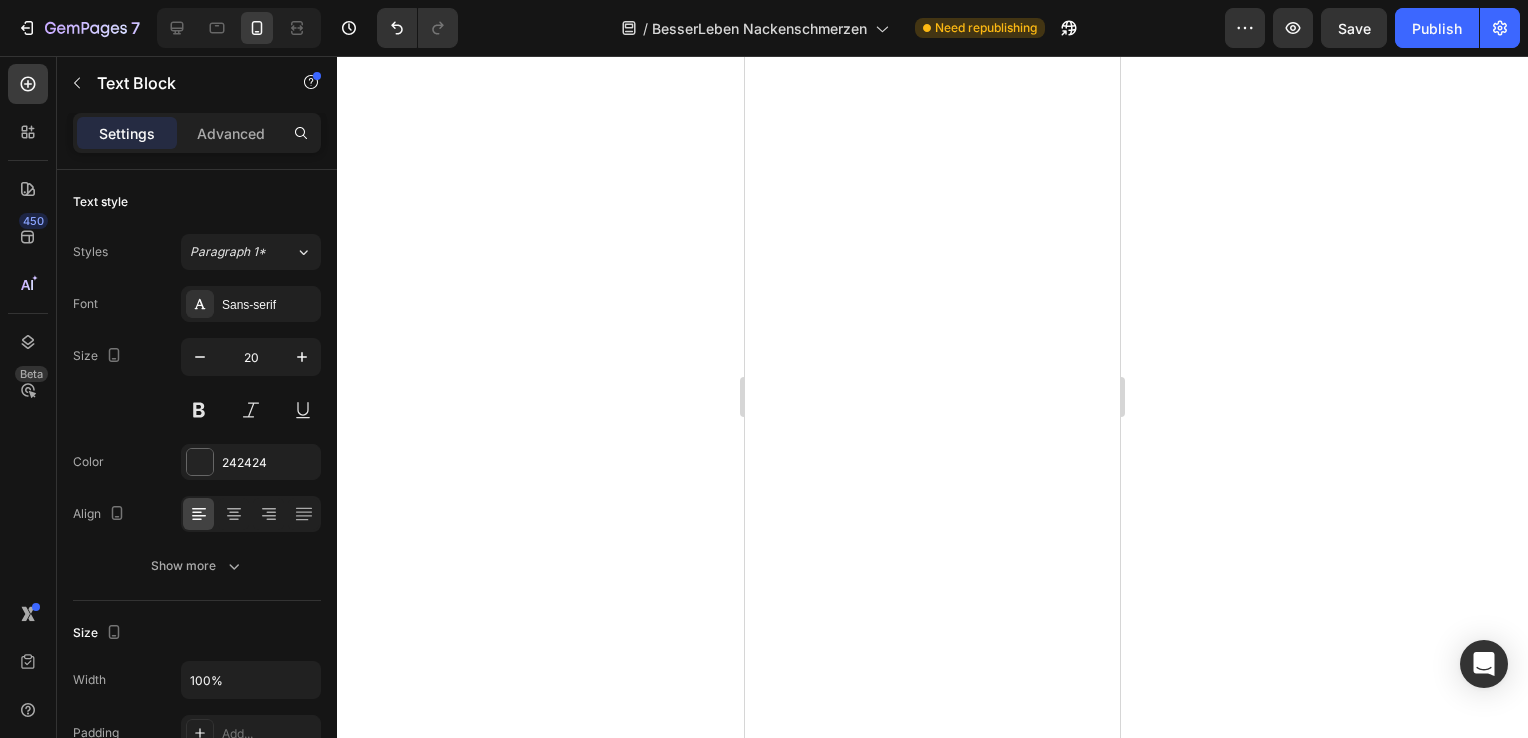 scroll, scrollTop: 0, scrollLeft: 0, axis: both 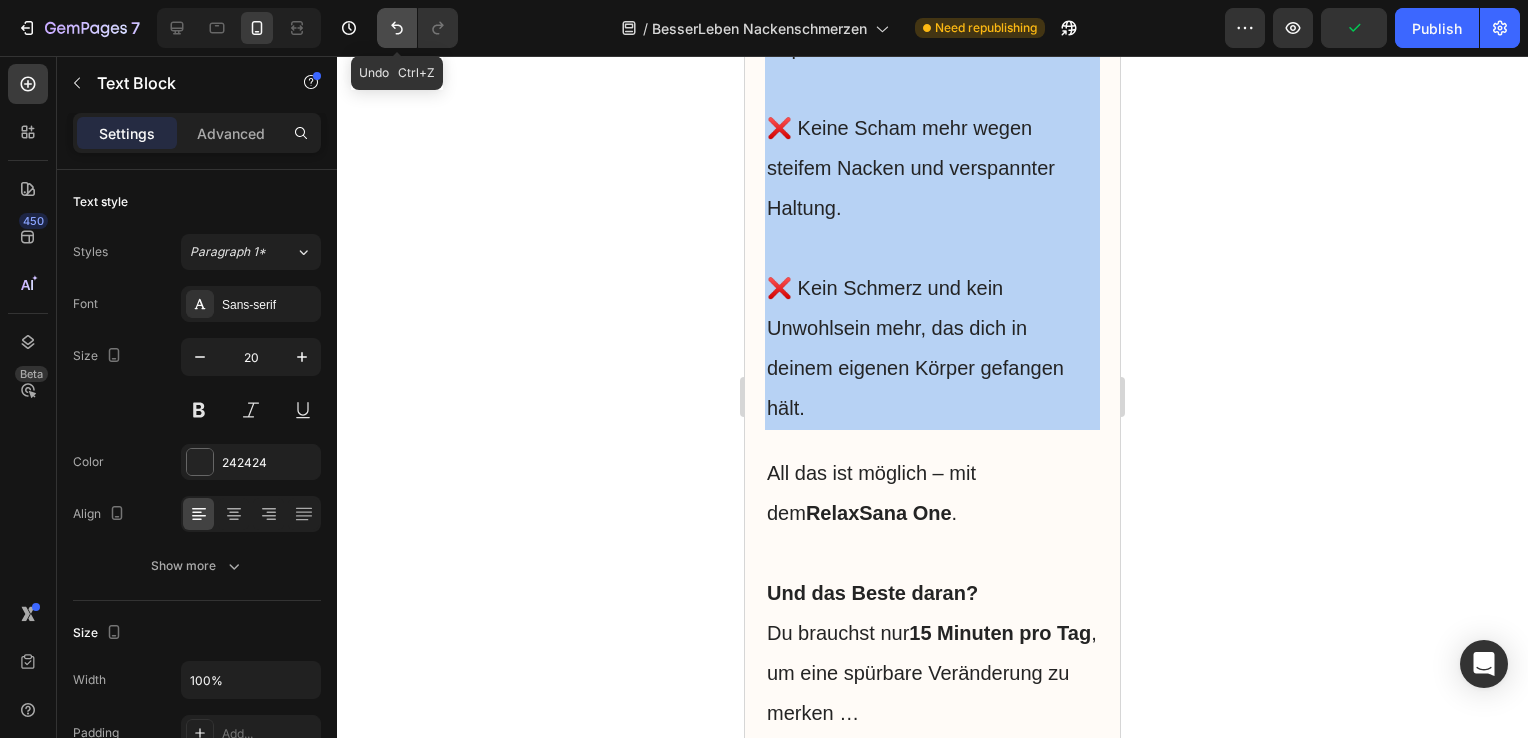 click 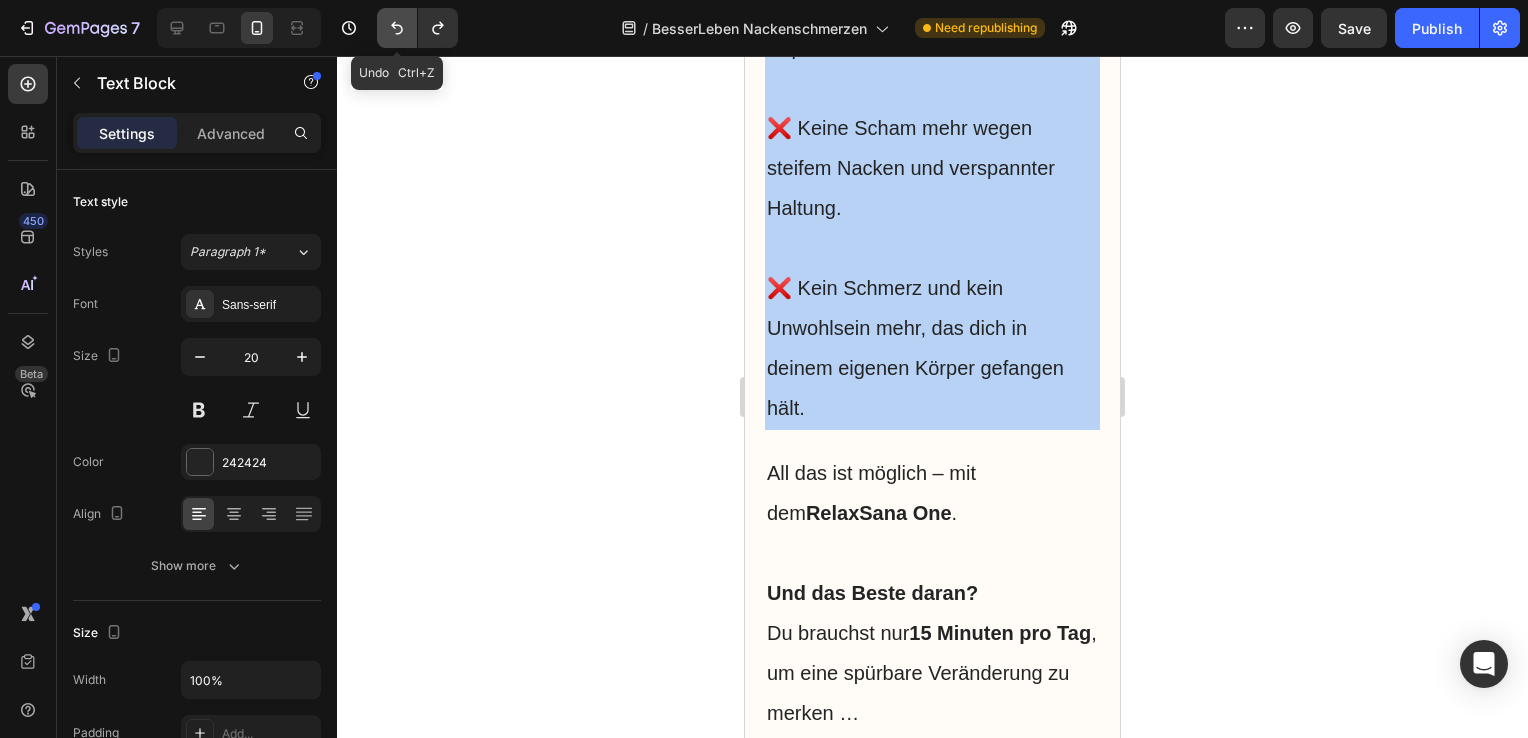 click 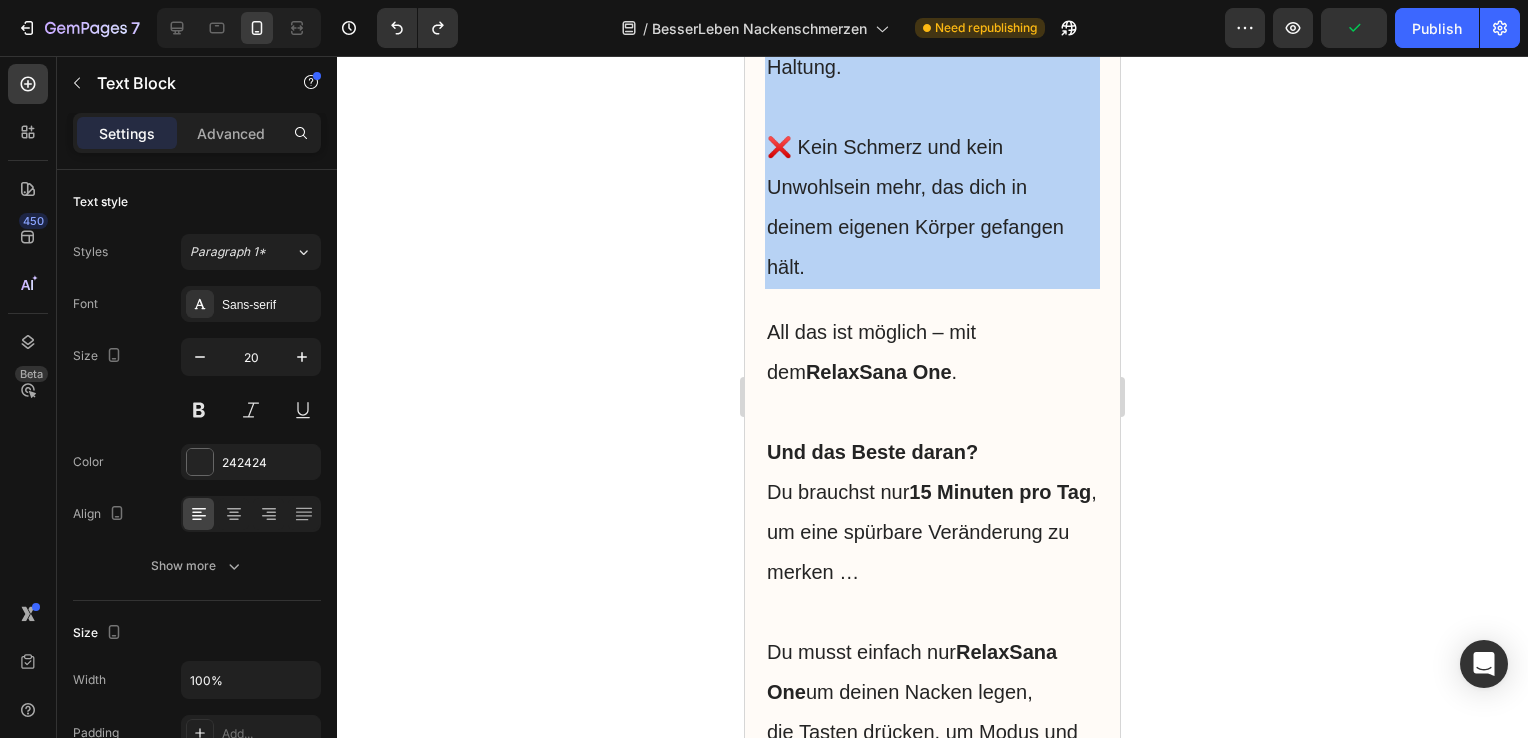 scroll, scrollTop: 14752, scrollLeft: 0, axis: vertical 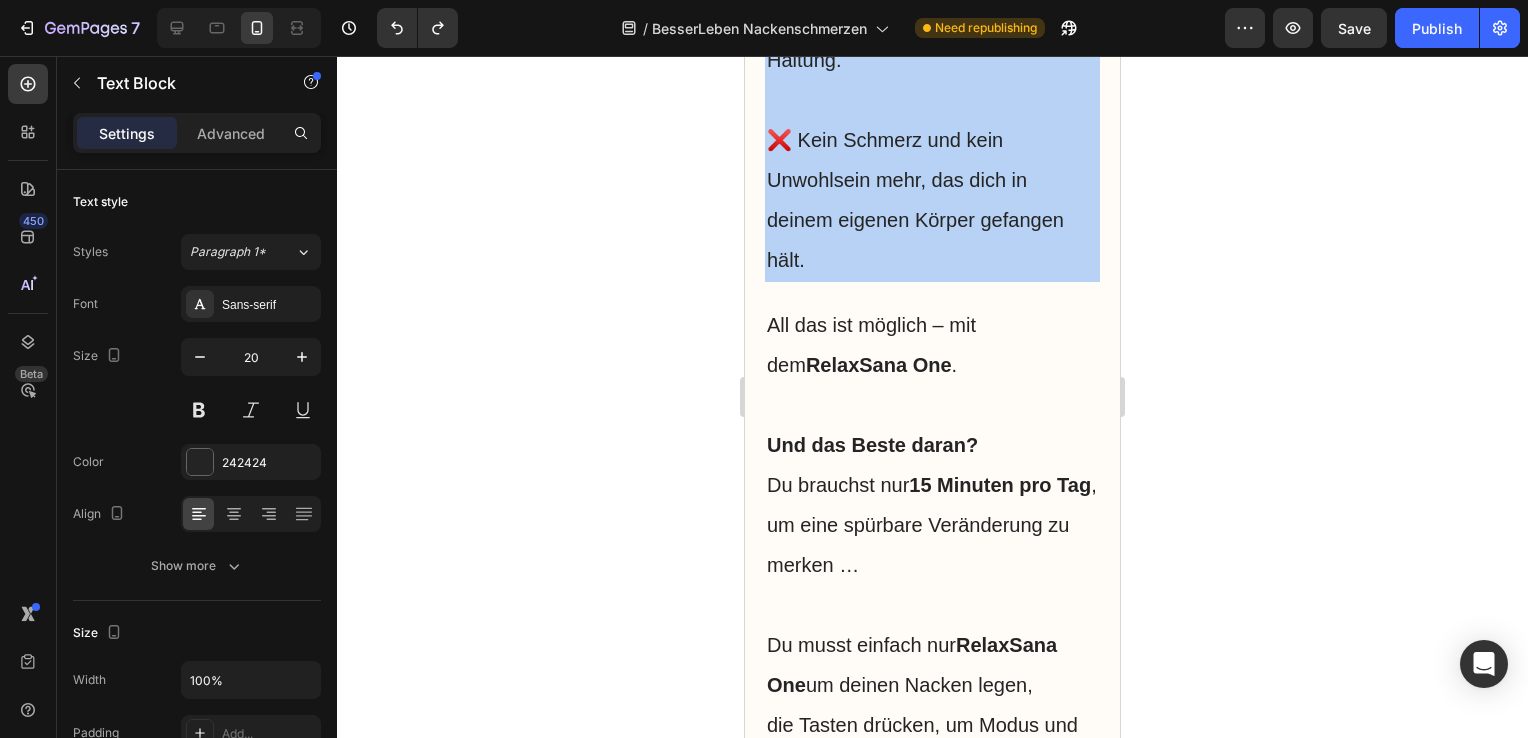 click on "Hol dir noch heute den RelaxSana One – dein persönlicher Masseur für zu Hause!" at bounding box center (932, -285) 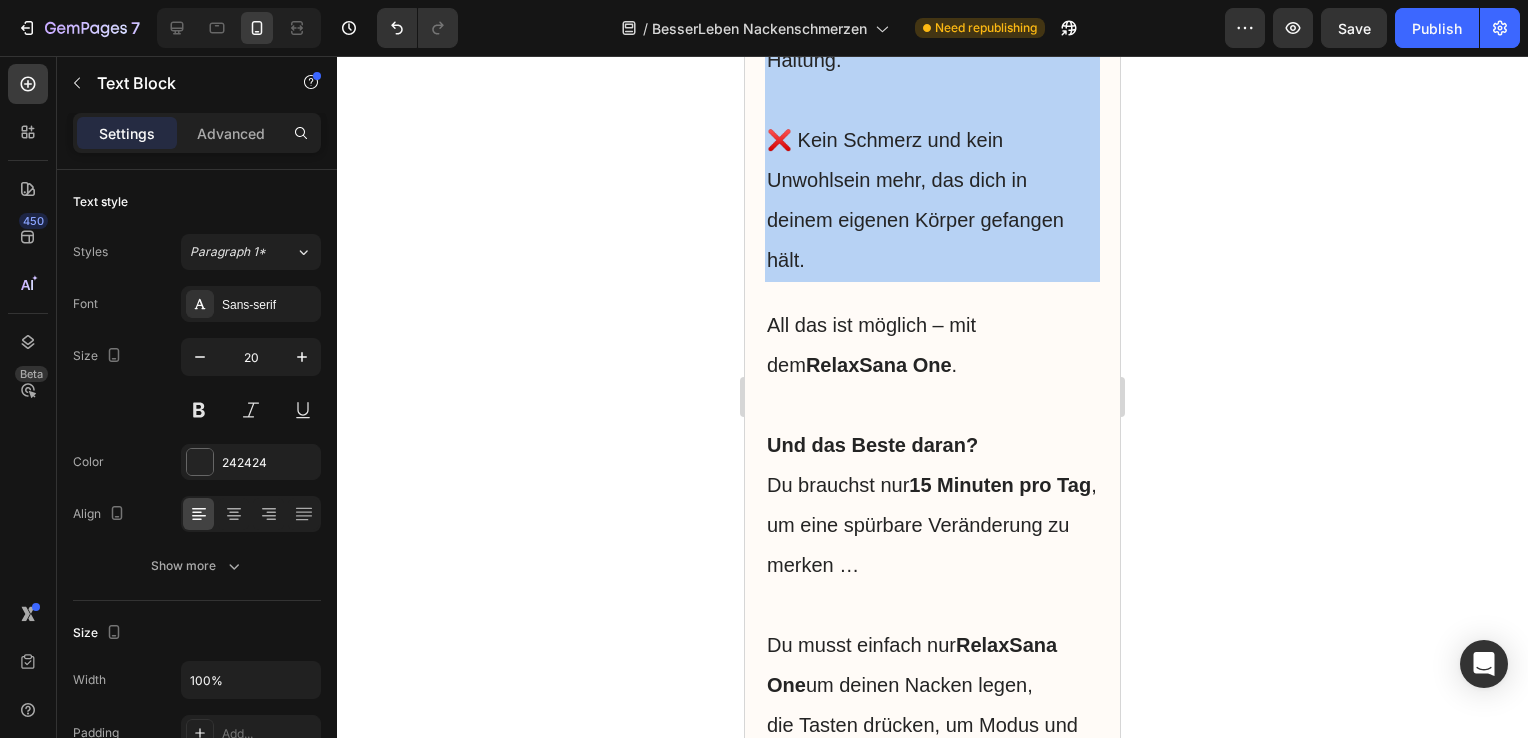 drag, startPoint x: 881, startPoint y: 286, endPoint x: 1072, endPoint y: 294, distance: 191.16747 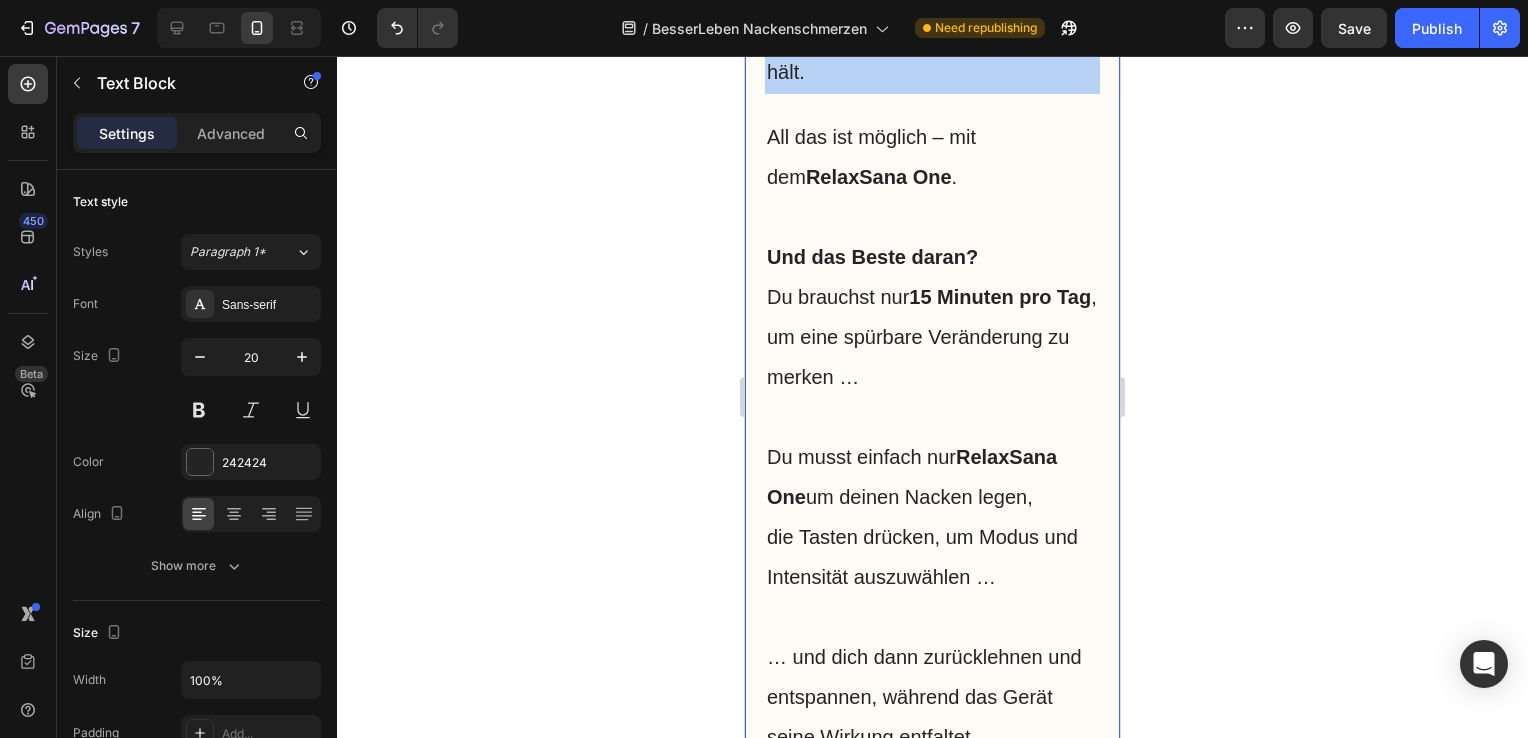 scroll, scrollTop: 14945, scrollLeft: 0, axis: vertical 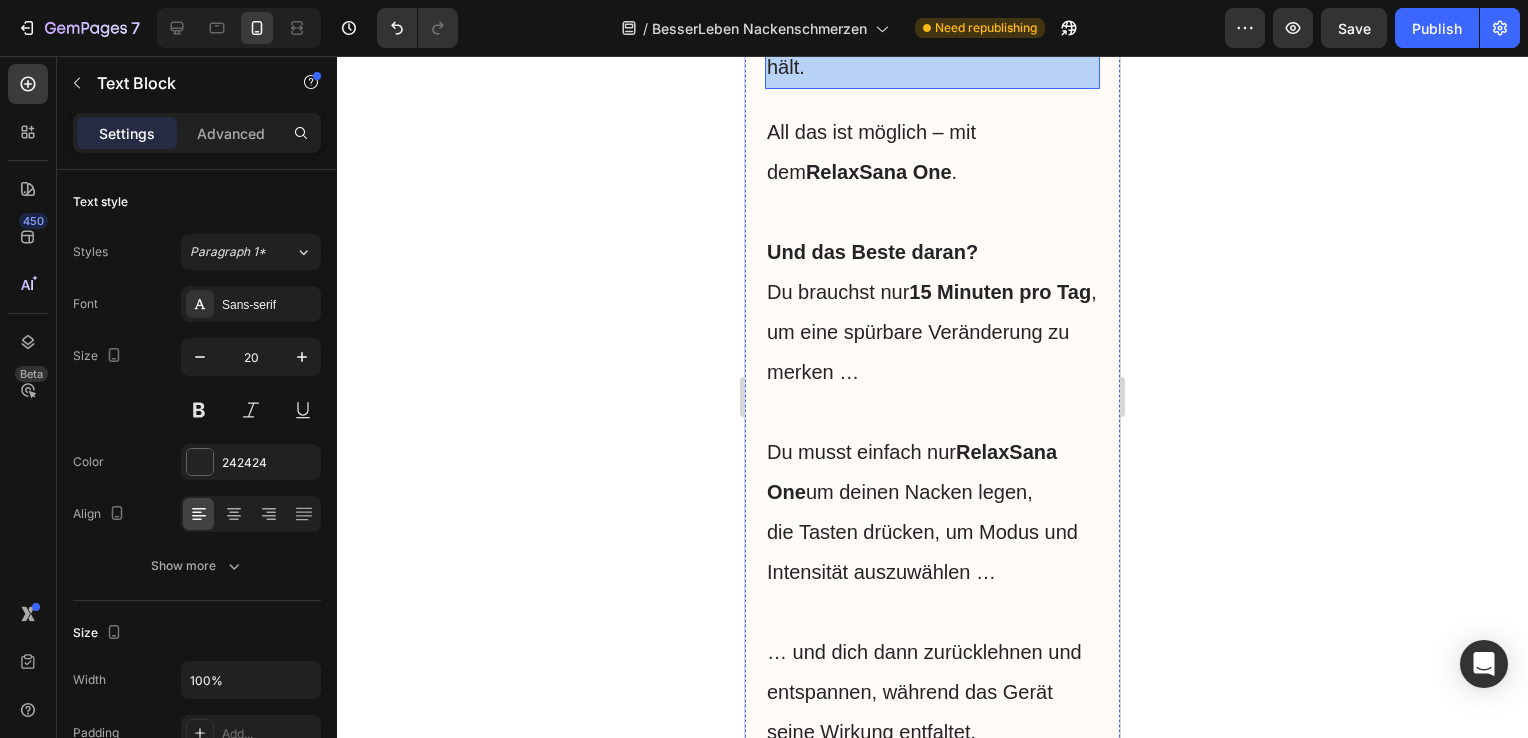 click on "❌ Kein mühsames Drehen des Kopfes mehr unter Schmerzen." at bounding box center (908, -313) 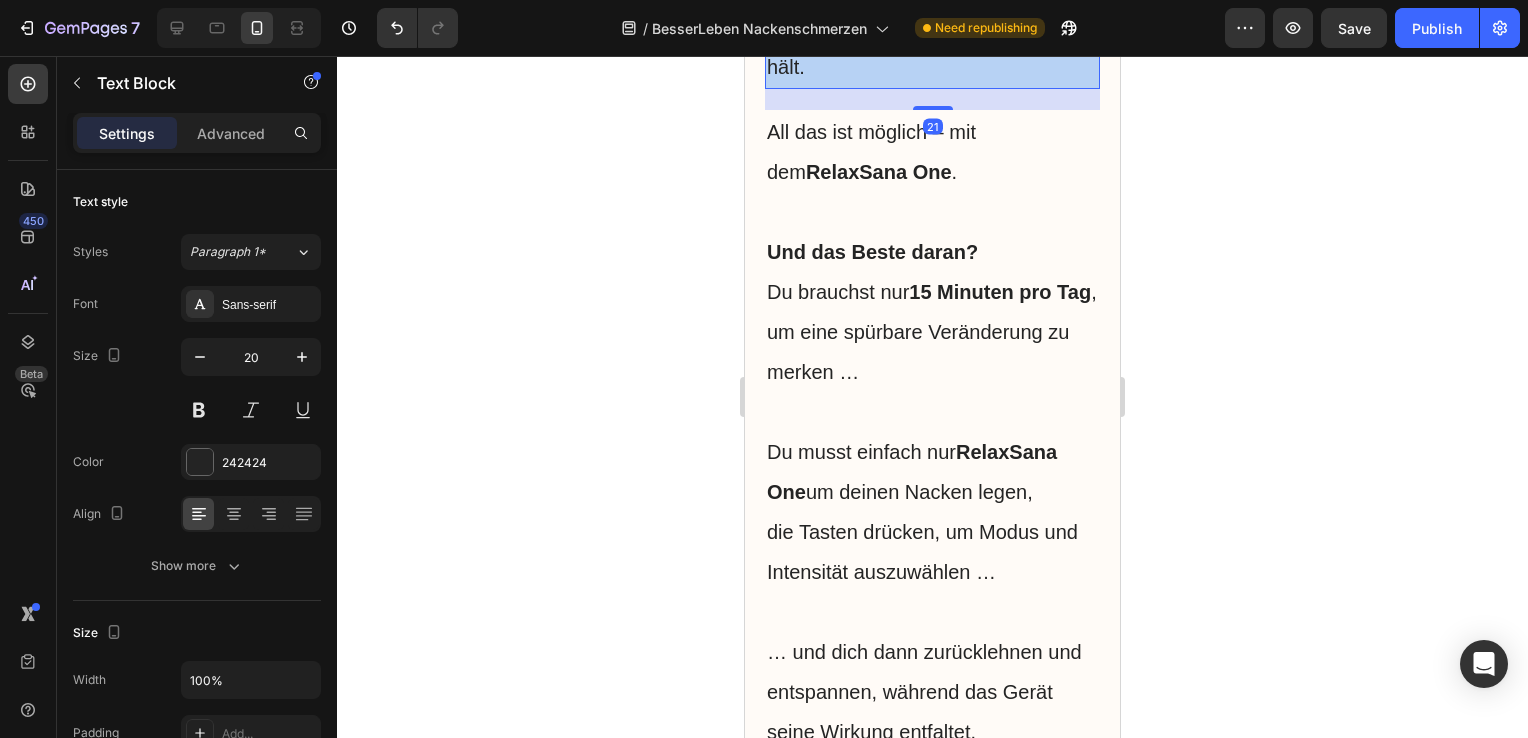 click on "❌ Kein mühsames Drehen des Kopfes mehr unter Schmerzen." at bounding box center (908, -313) 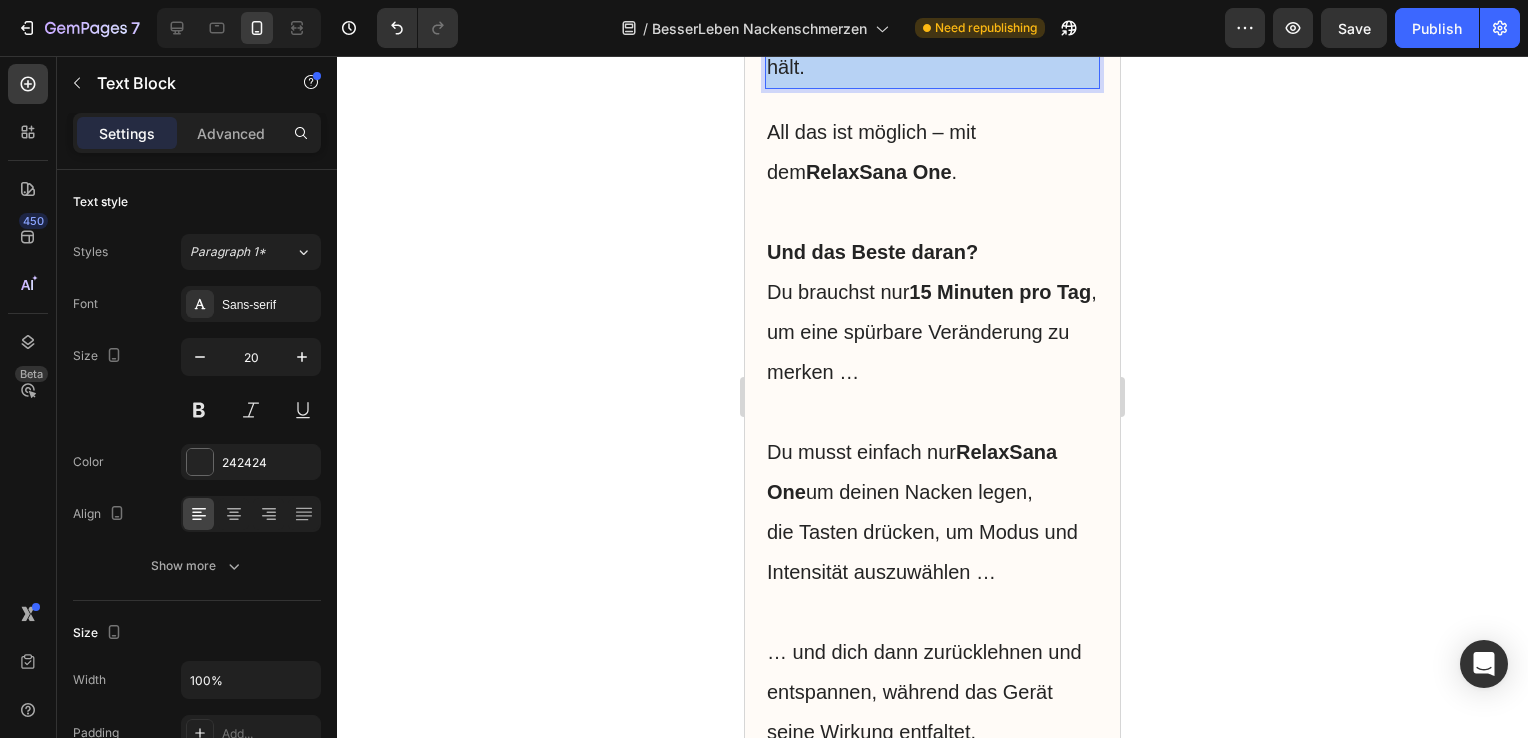 drag, startPoint x: 800, startPoint y: 234, endPoint x: 1045, endPoint y: 279, distance: 249.09837 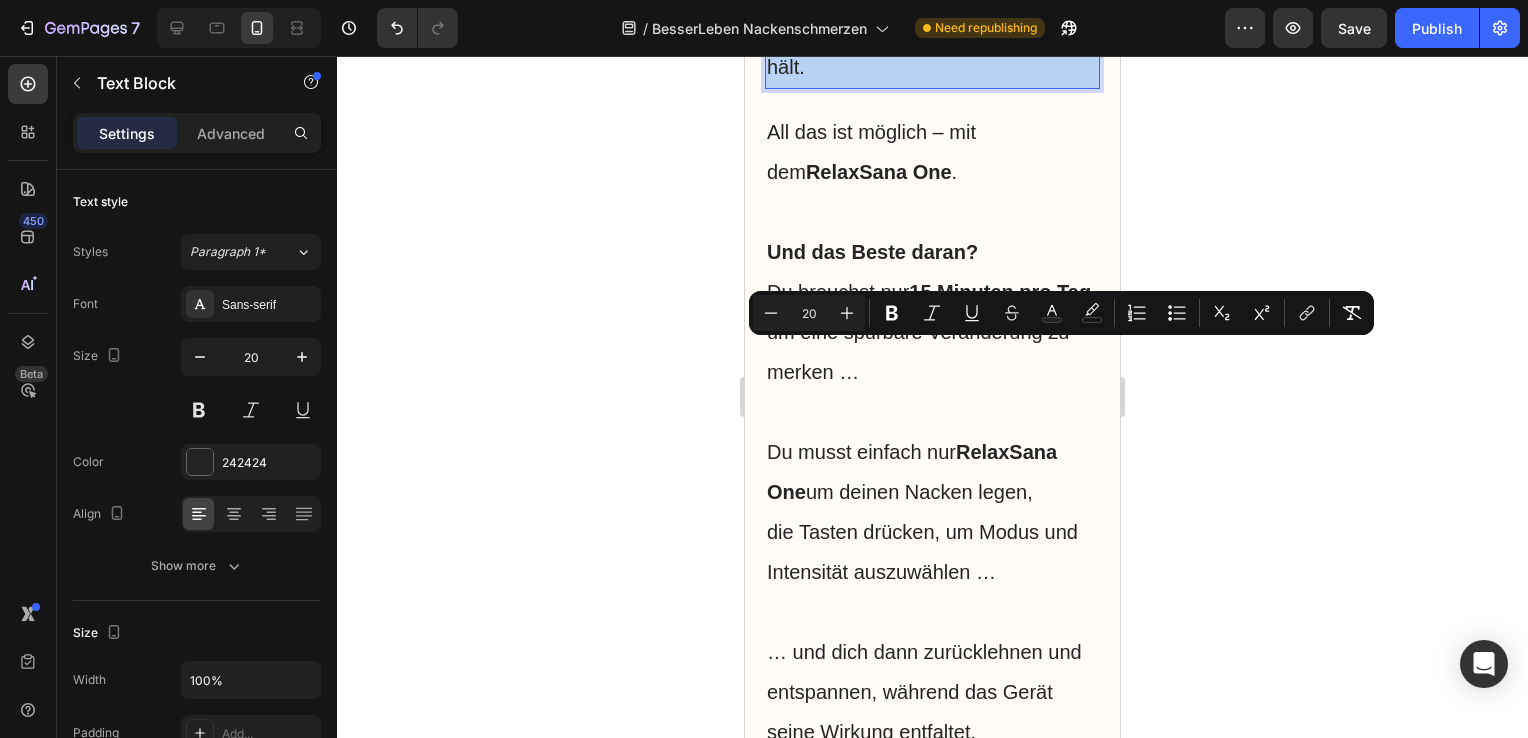 drag, startPoint x: 800, startPoint y: 353, endPoint x: 870, endPoint y: 440, distance: 111.66467 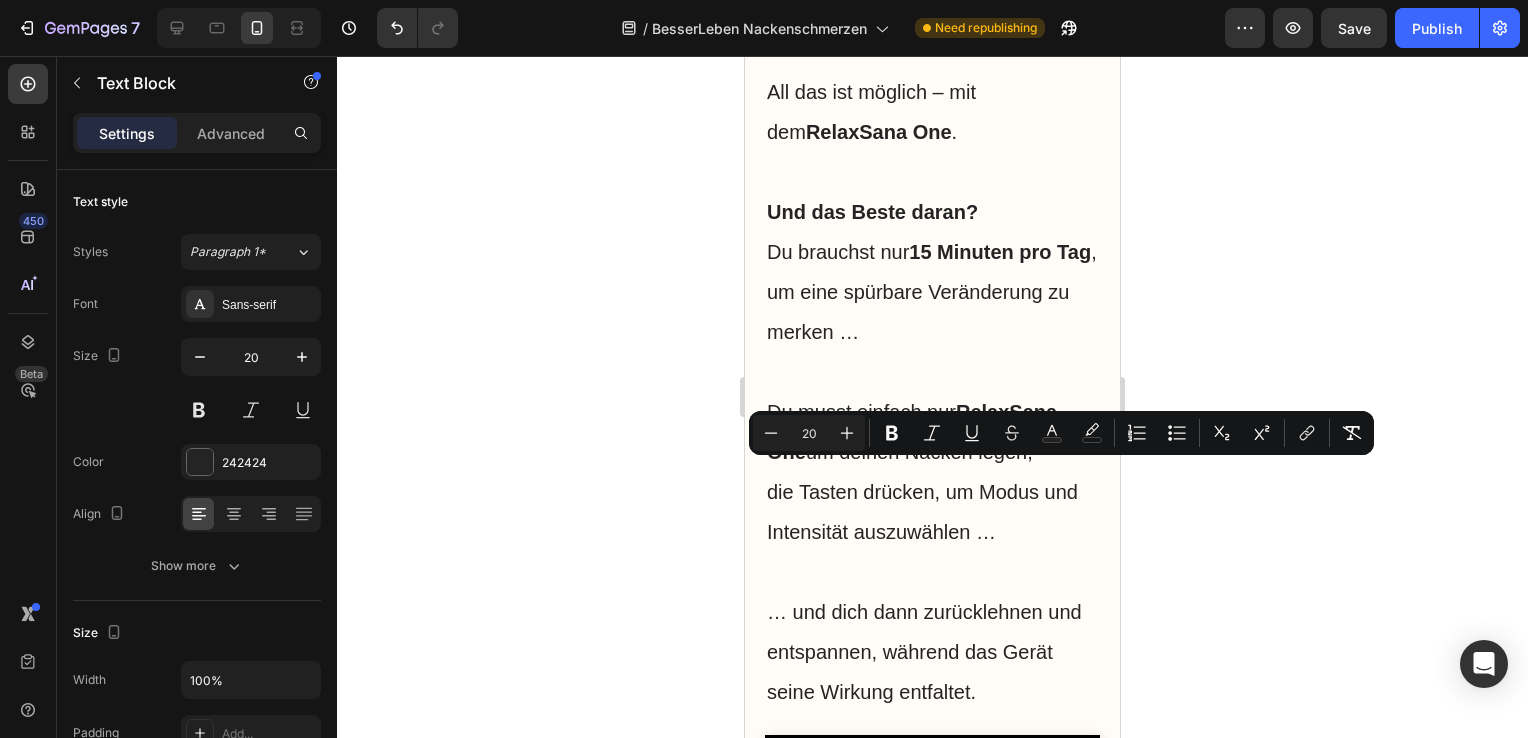 drag, startPoint x: 800, startPoint y: 481, endPoint x: 946, endPoint y: 600, distance: 188.3534 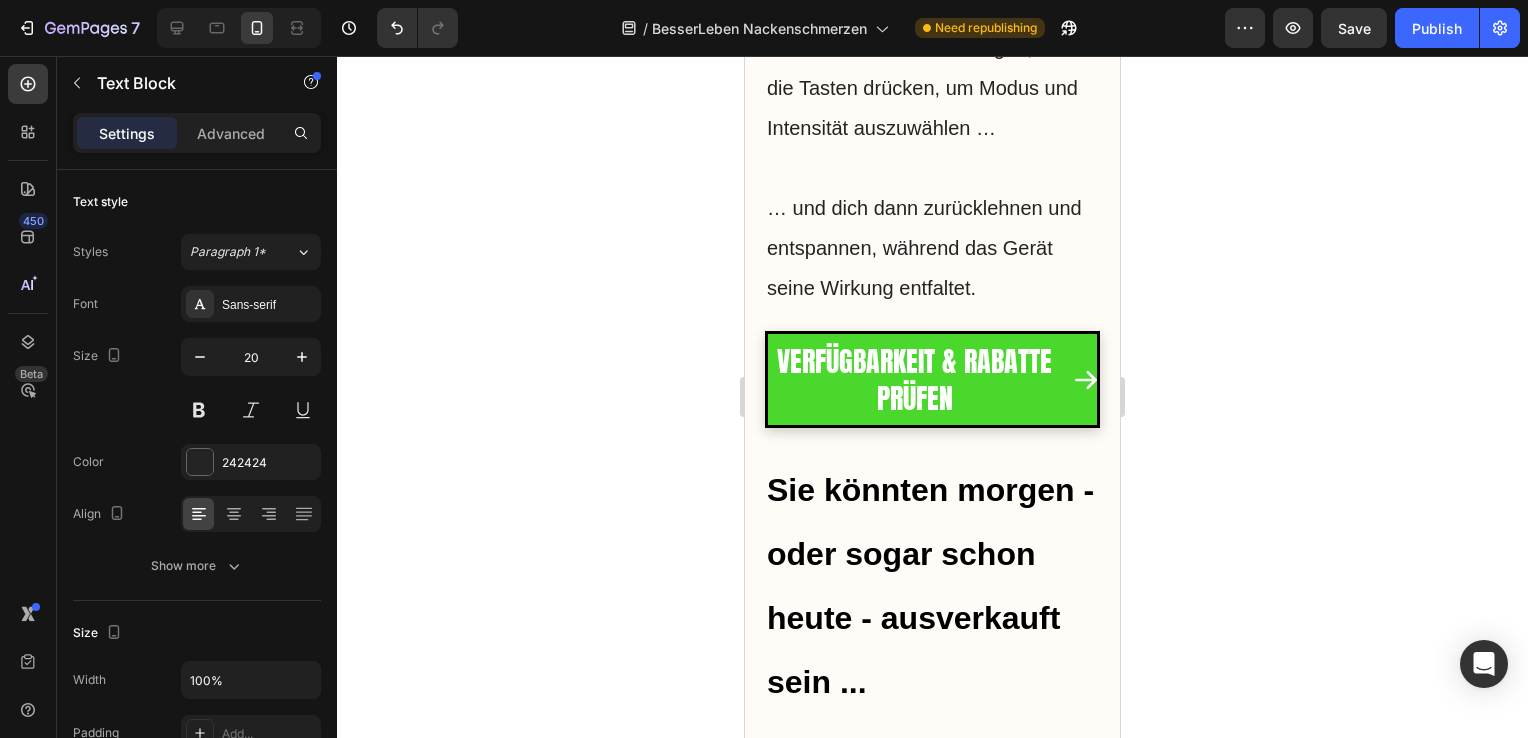 scroll, scrollTop: 15268, scrollLeft: 0, axis: vertical 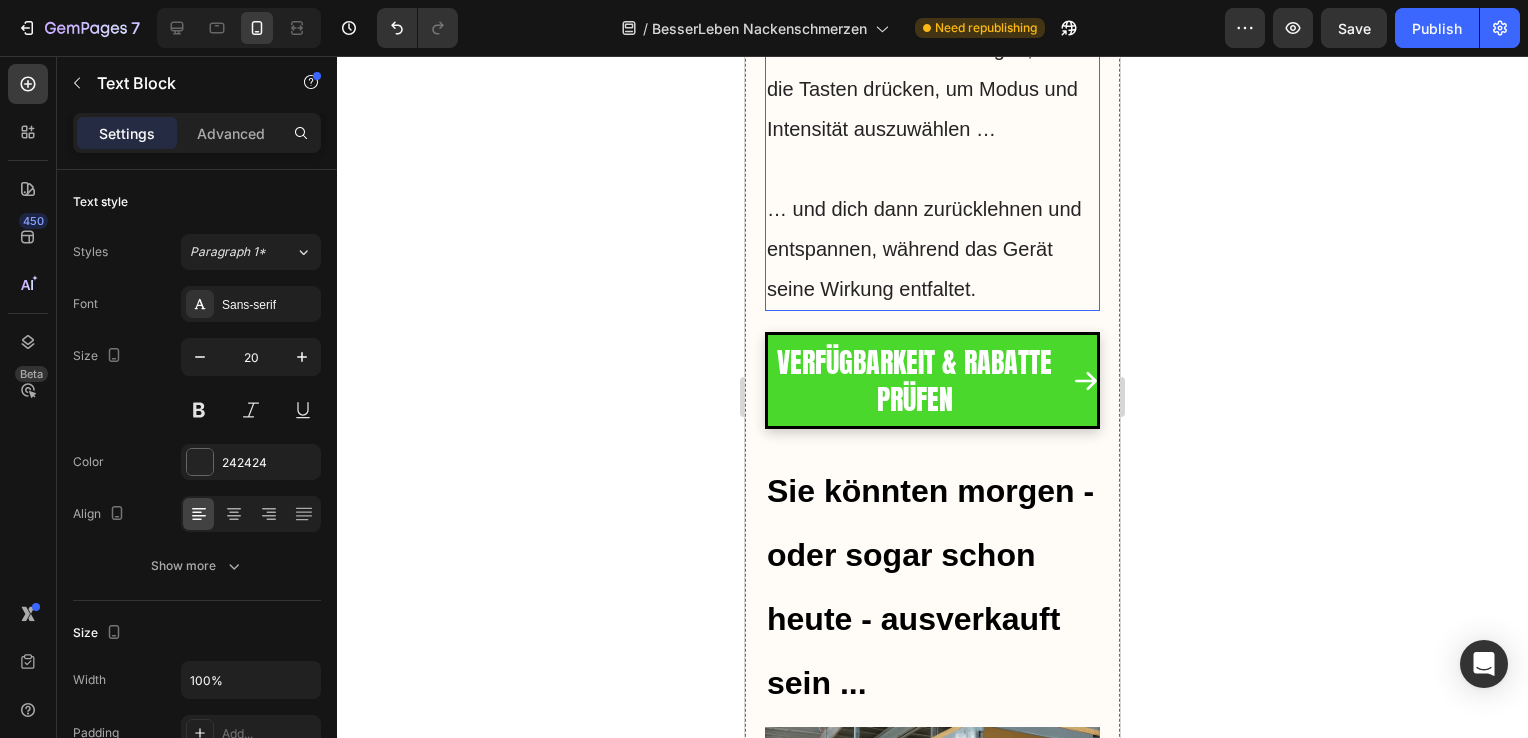 click on "All das ist möglich – mit dem  RelaxSana One ." at bounding box center [932, -291] 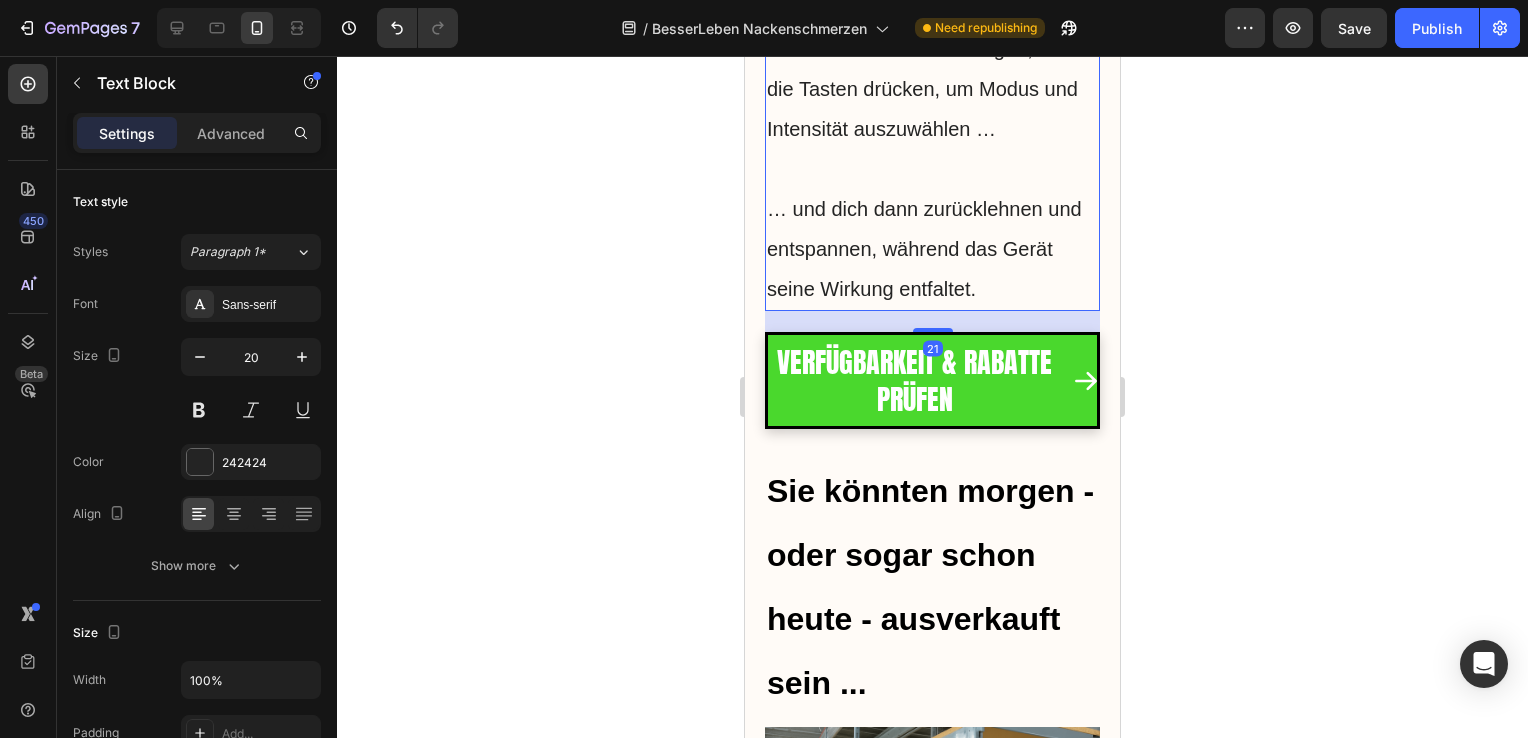 click on "All das ist möglich – mit dem  RelaxSana One ." at bounding box center (932, -291) 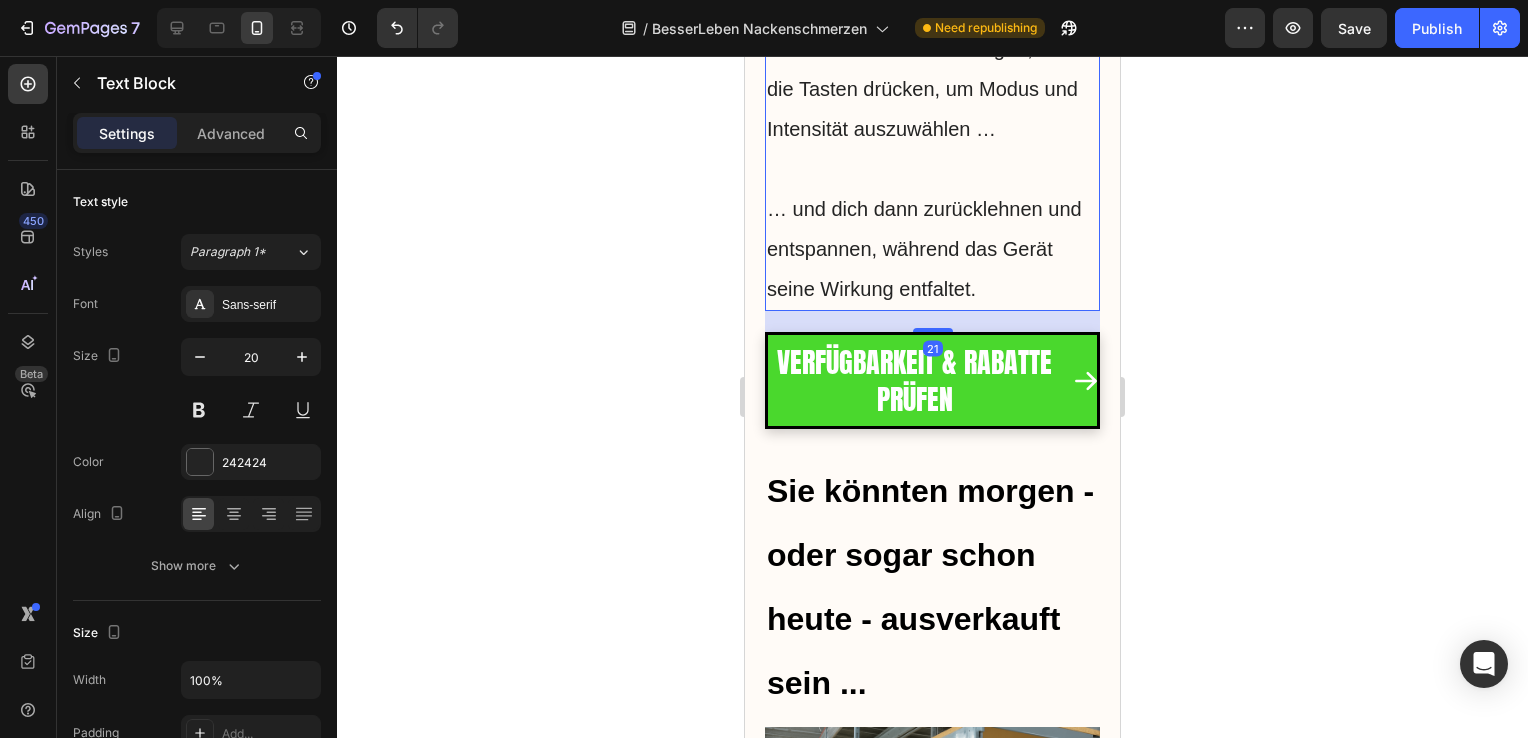 click on "All das ist möglich – mit dem  RelaxSana One ." at bounding box center [932, -291] 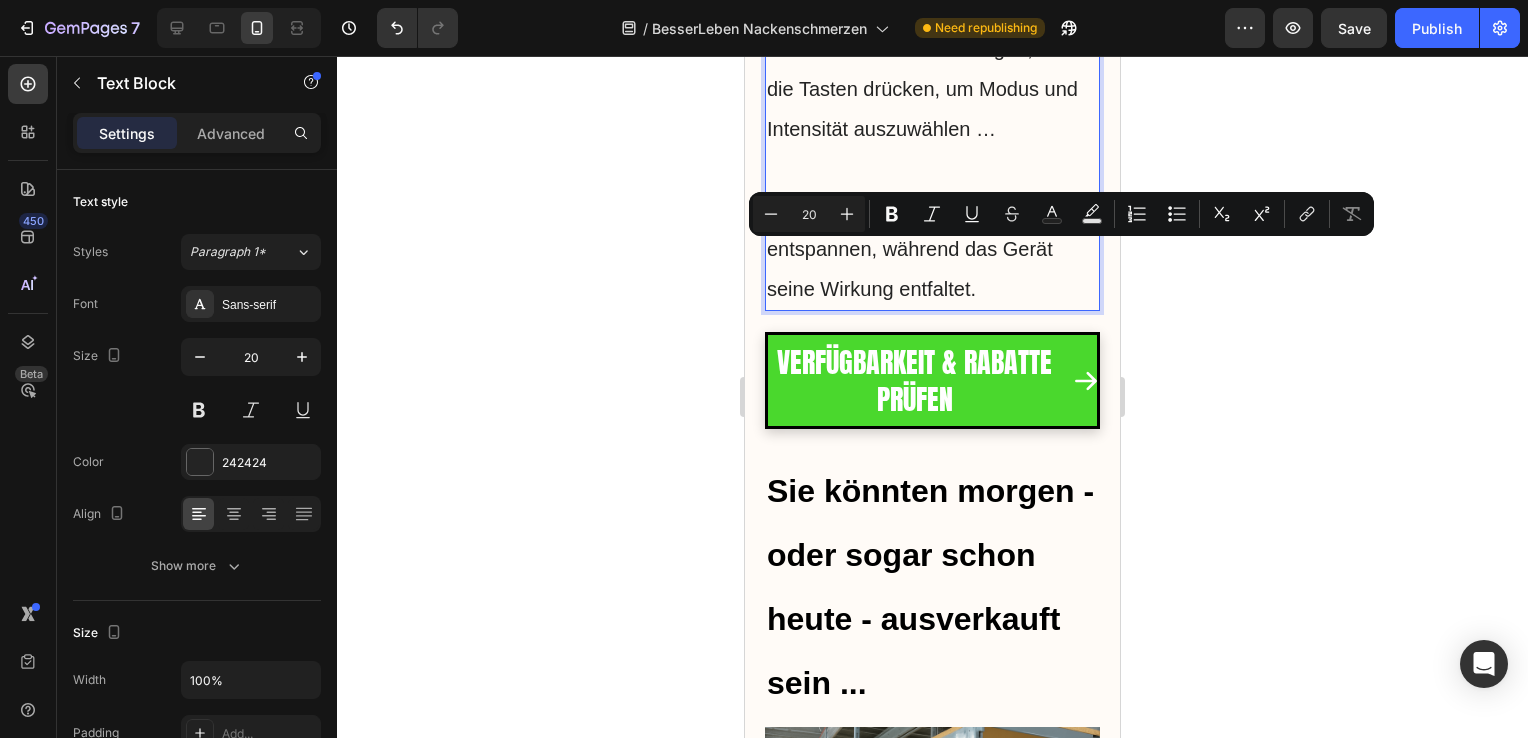 click on "All das ist möglich – mit dem  RelaxSana One ." at bounding box center [932, -291] 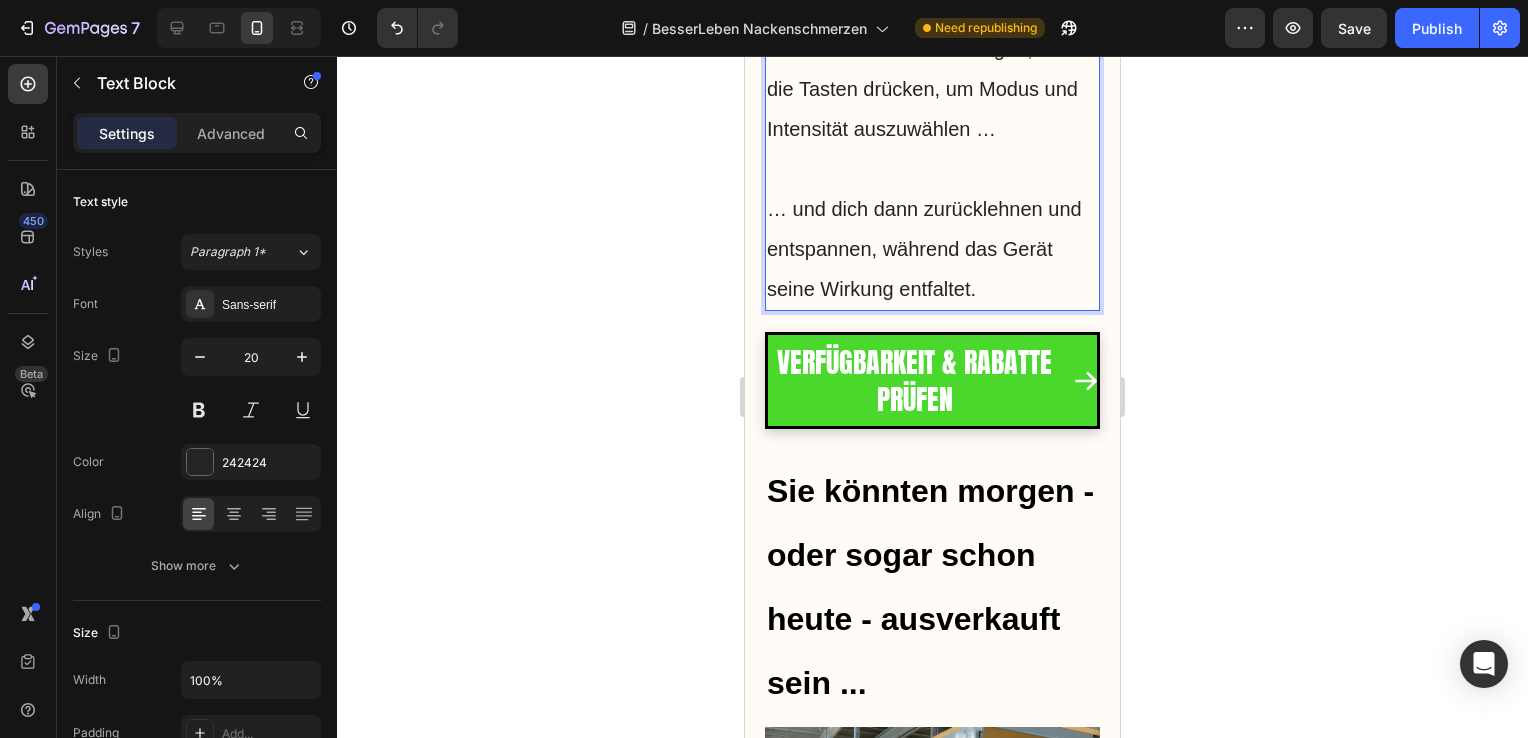 drag, startPoint x: 771, startPoint y: 255, endPoint x: 940, endPoint y: 302, distance: 175.4138 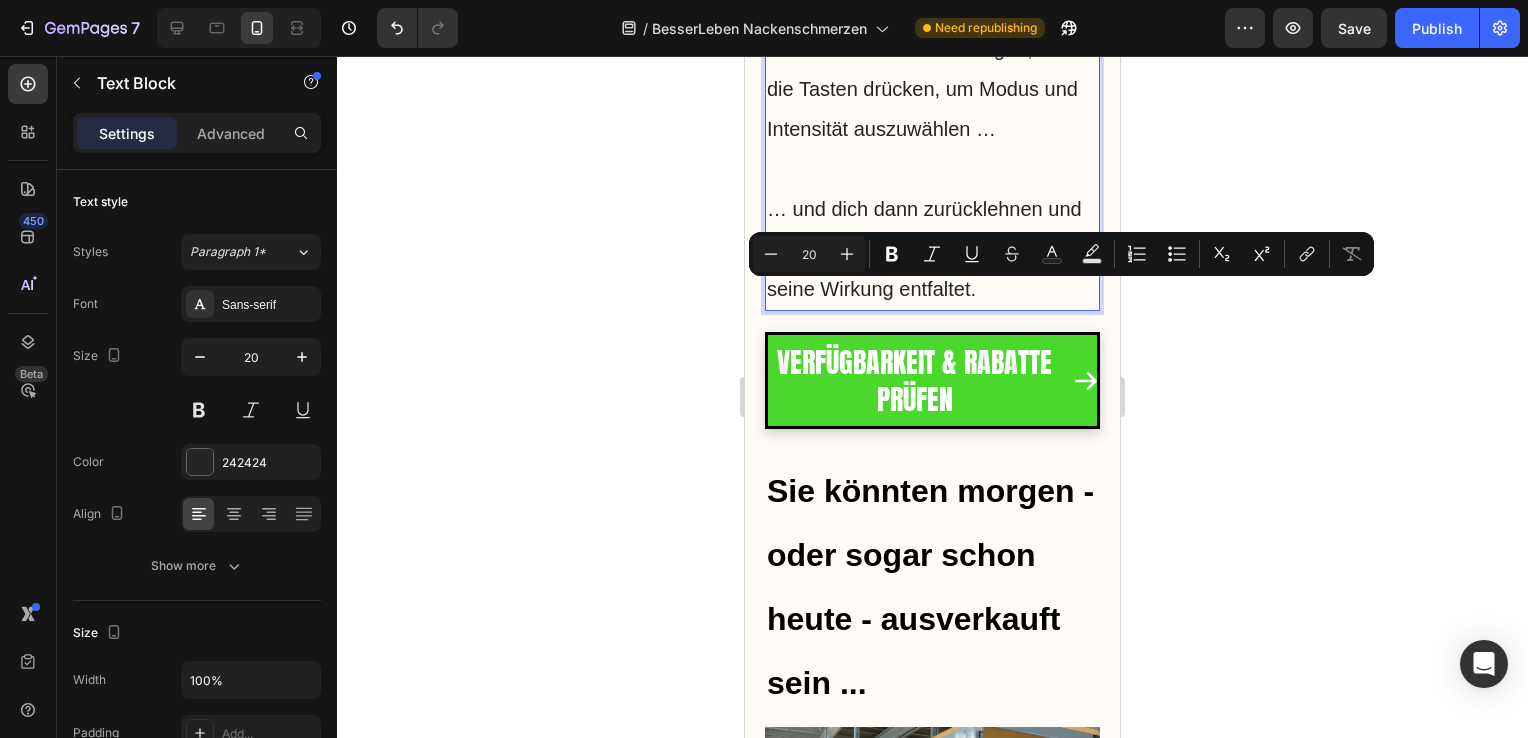 click on "Viele Menschen kennen das – doch es gibt Möglichkeiten zur Linderung." at bounding box center [932, -291] 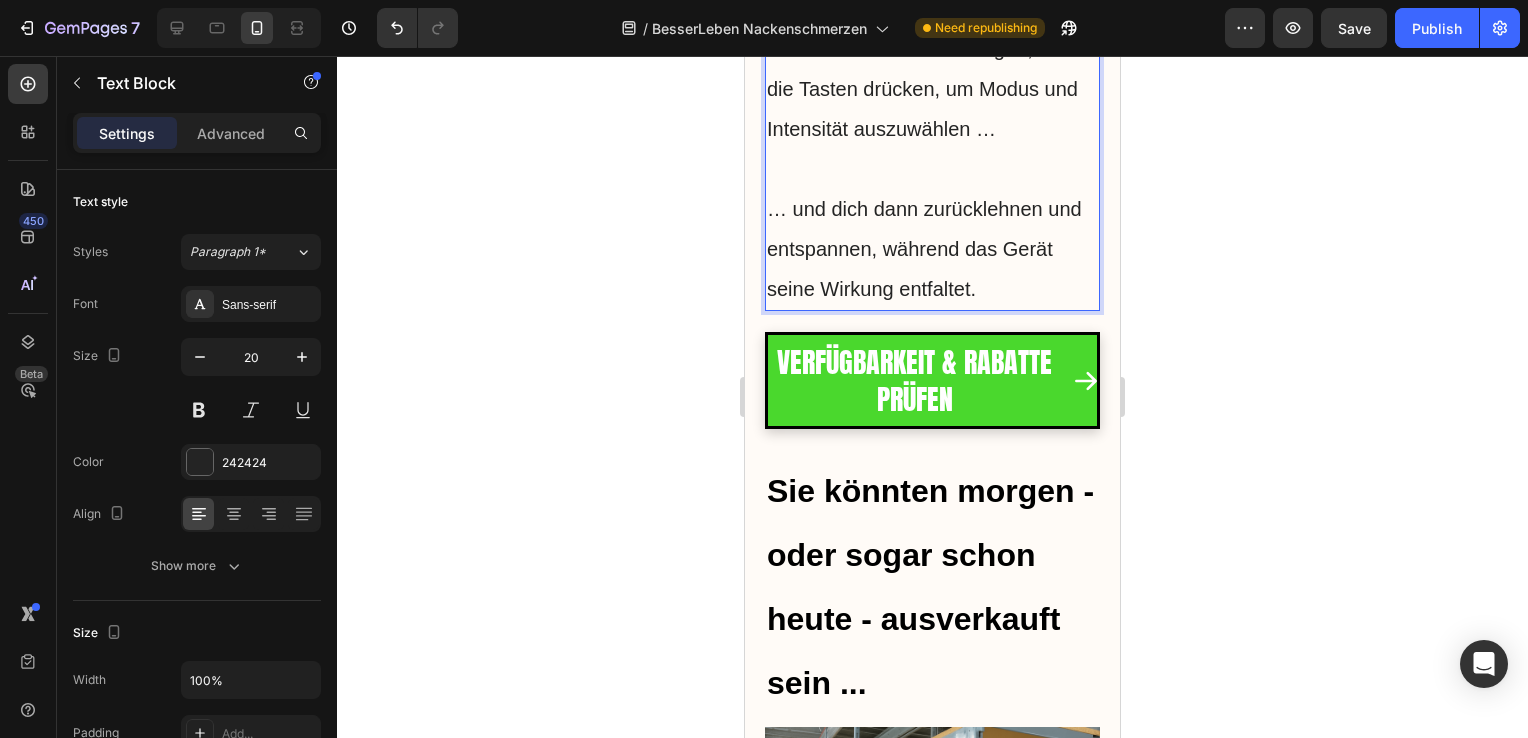 click on "Viele Menschen kennen das – doch es gibt Möglichkeiten zur Linderung." at bounding box center (932, -291) 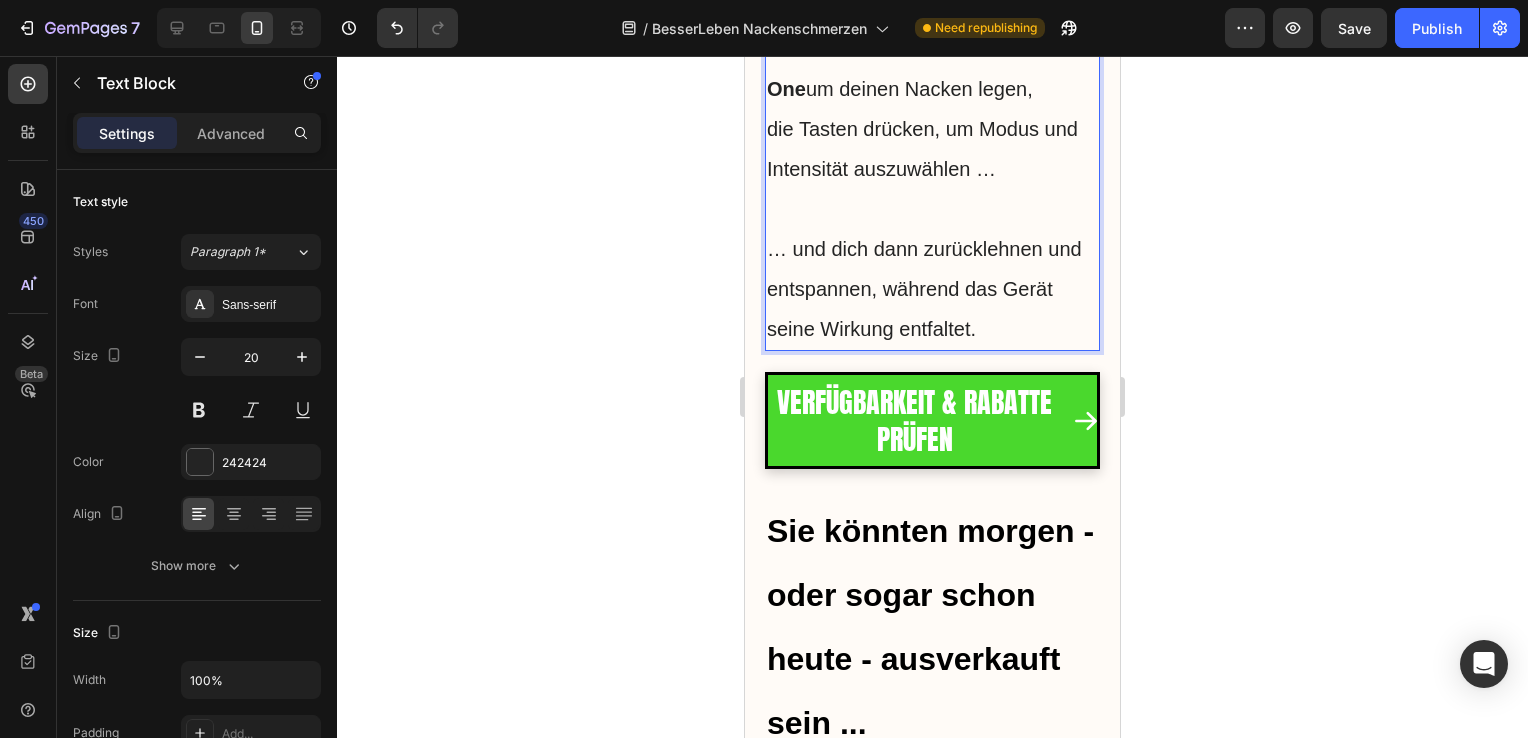 click on "Viele Menschen kennen das – doch RelaxSana One gibt Möglichkeiten zur Linderung." at bounding box center (932, -271) 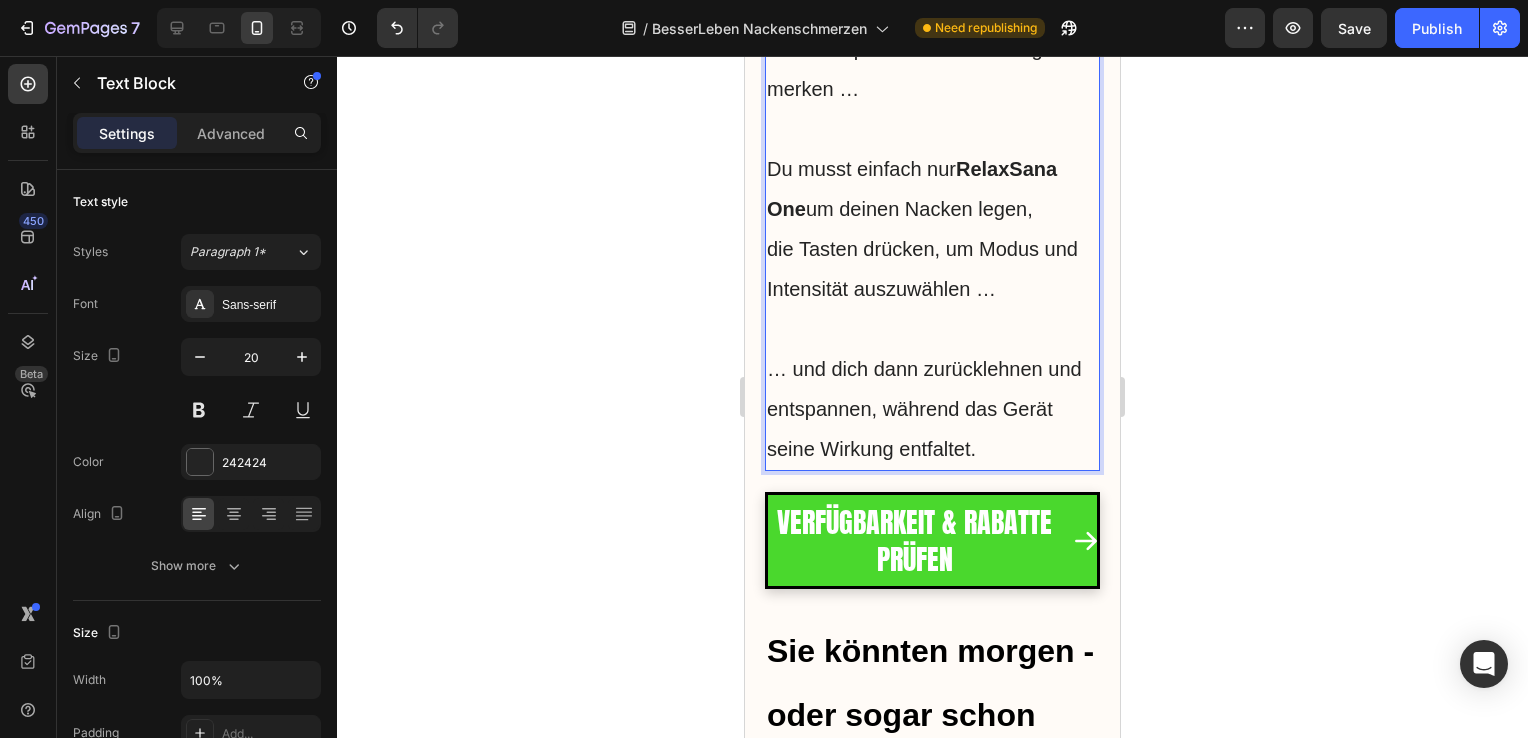 click on "Viele Menschen kennen das – Mit RelaxSana One  könntest du  deinem Nacken endlich die gezielte Unterstützung geben, die er braucht – ganz ohne Medikamente oder aufwendige Therapien." at bounding box center (932, -211) 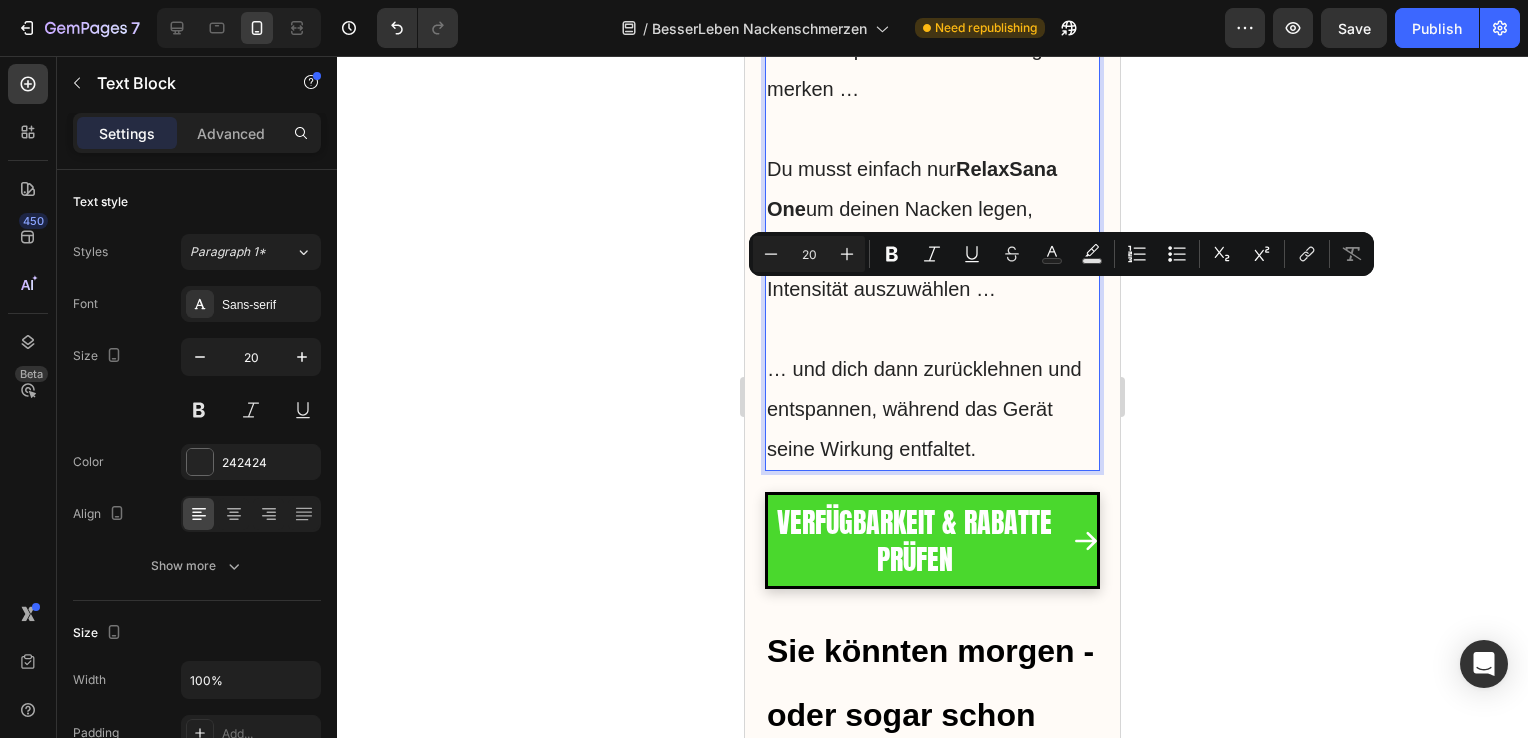 drag, startPoint x: 804, startPoint y: 291, endPoint x: 939, endPoint y: 299, distance: 135.23683 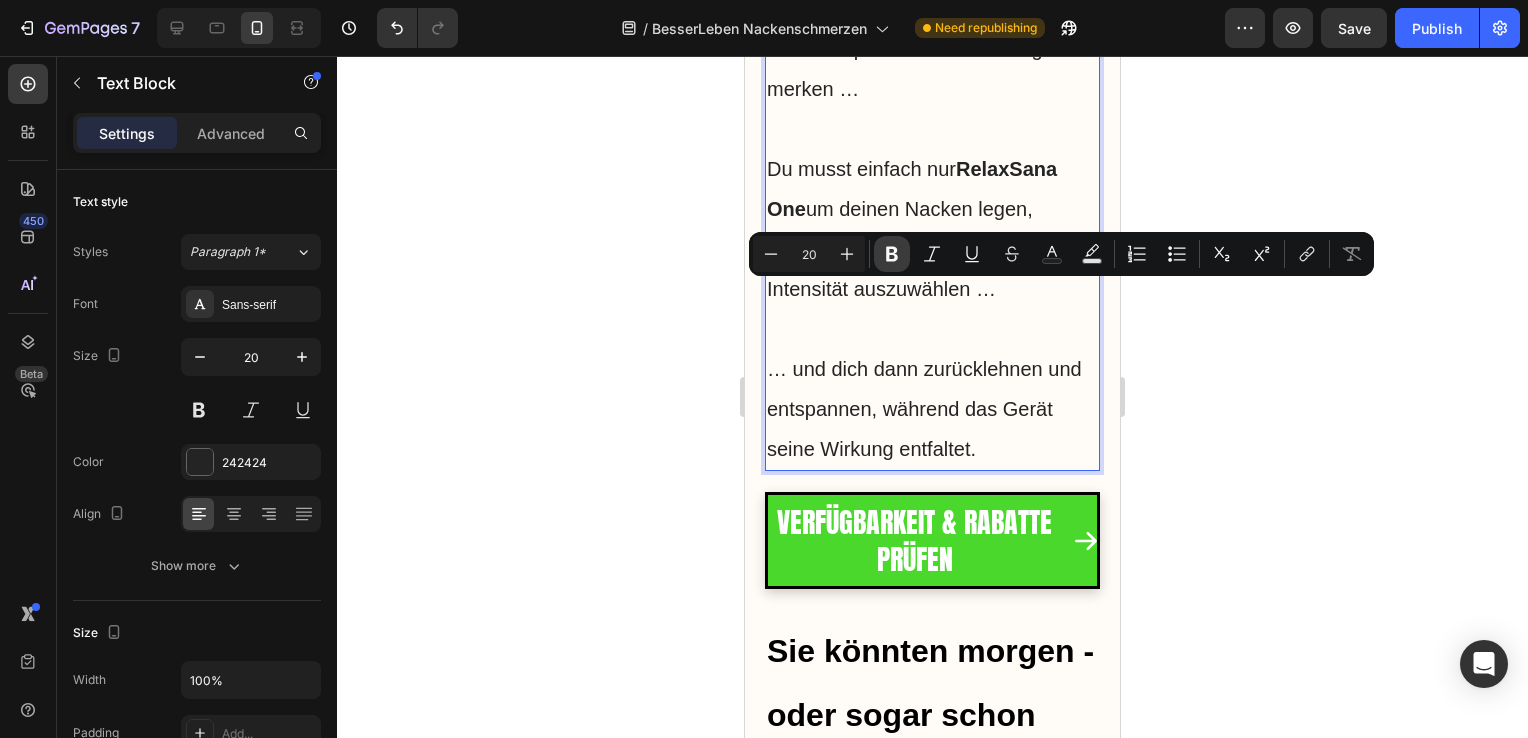 click 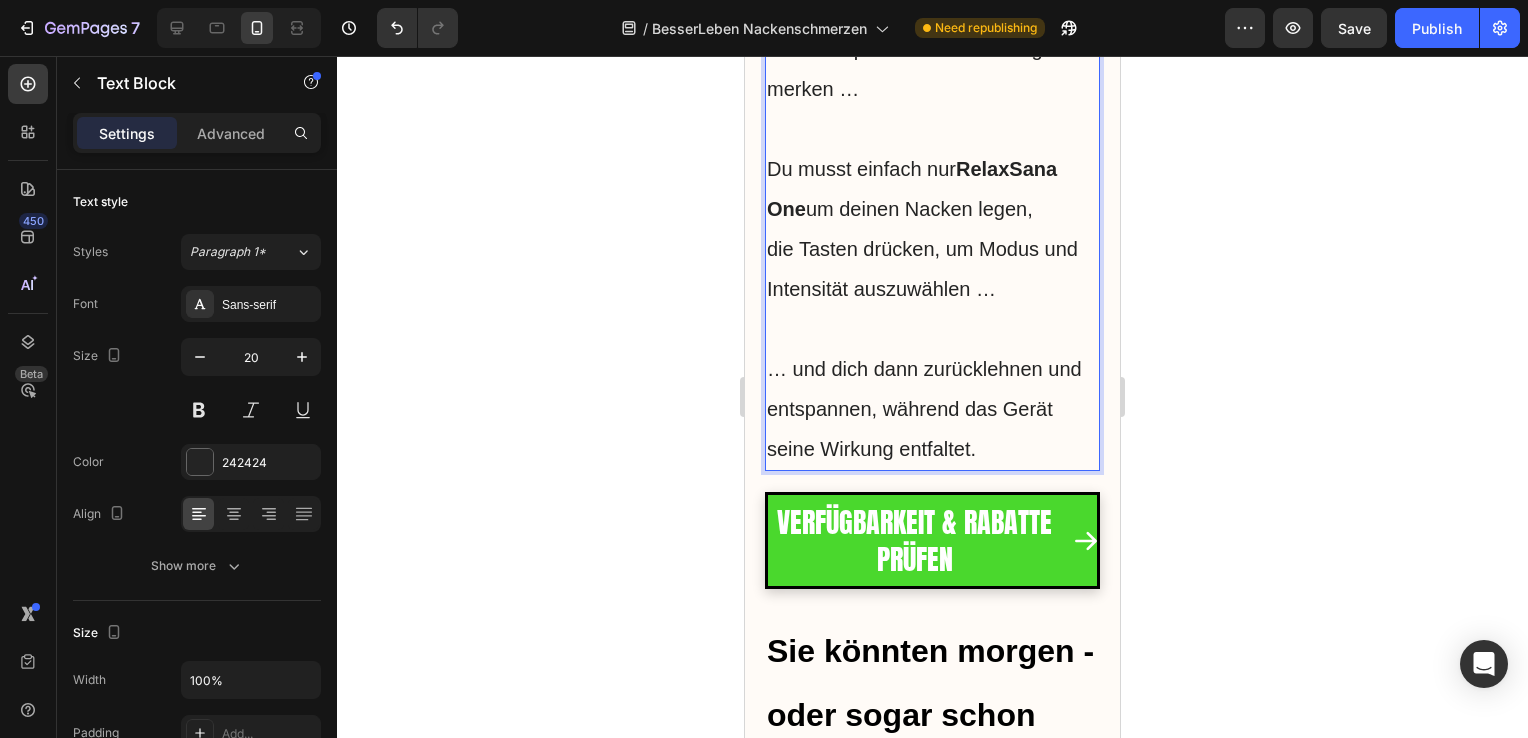 drag, startPoint x: 770, startPoint y: 262, endPoint x: 908, endPoint y: 265, distance: 138.03261 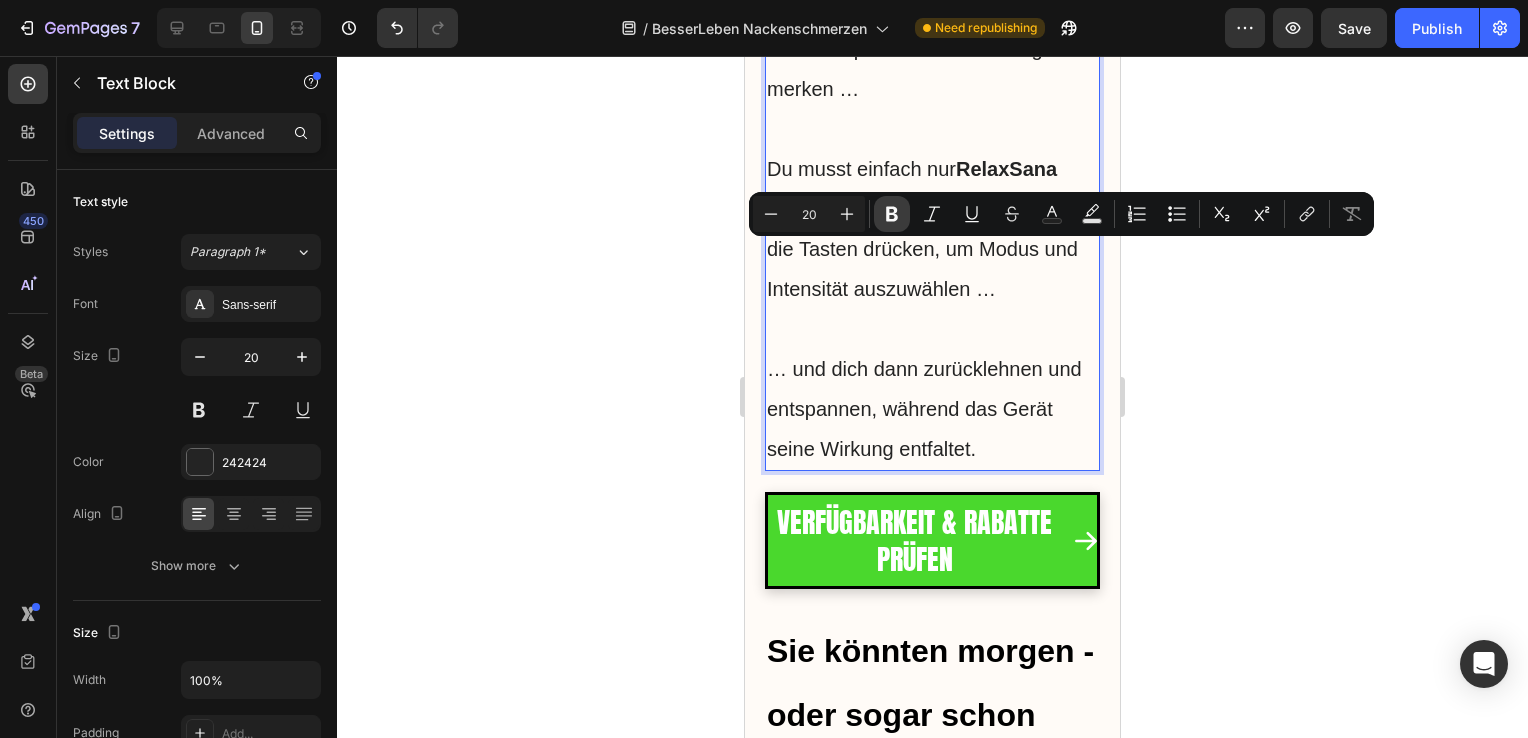 click on "Bold" at bounding box center [892, 214] 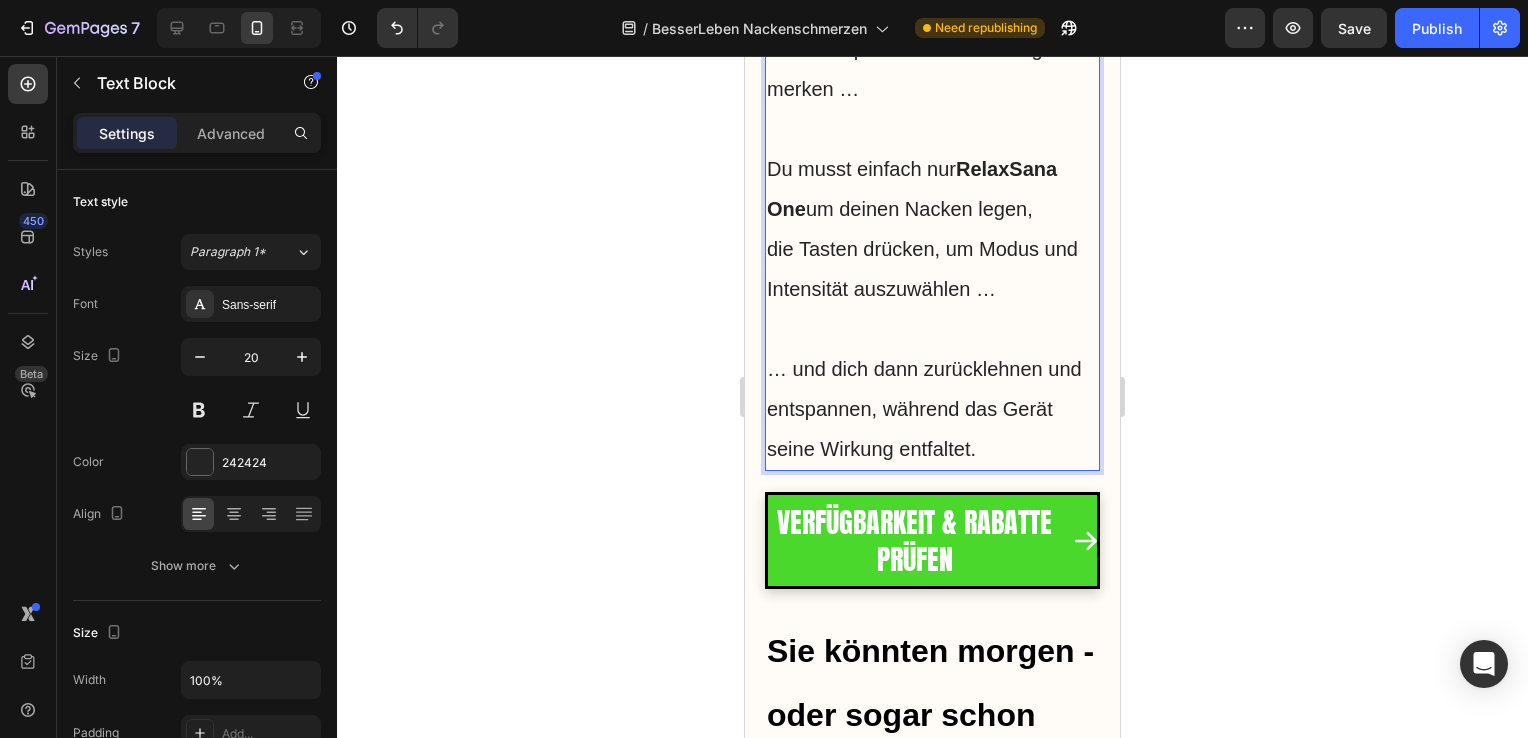drag, startPoint x: 907, startPoint y: 412, endPoint x: 1069, endPoint y: 424, distance: 162.44383 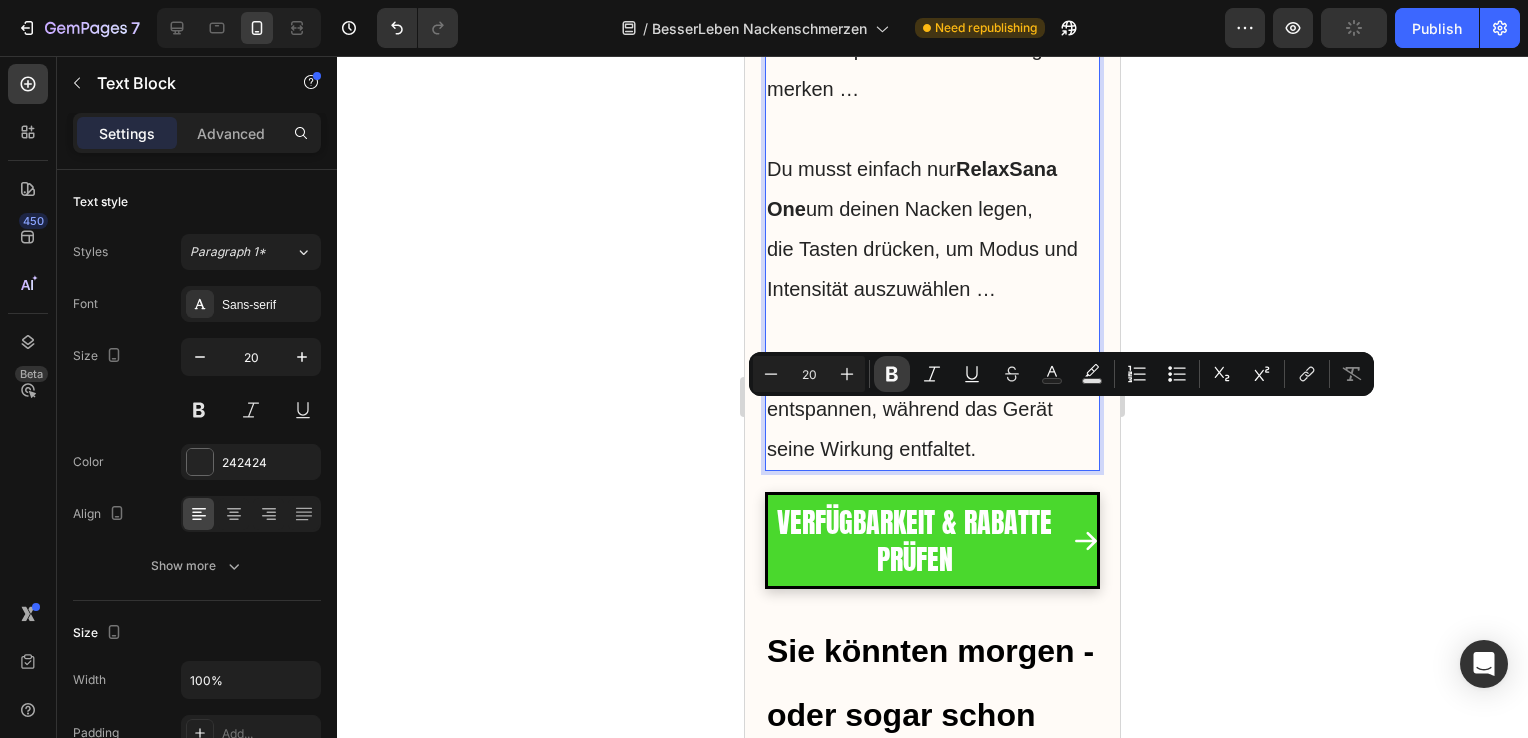click 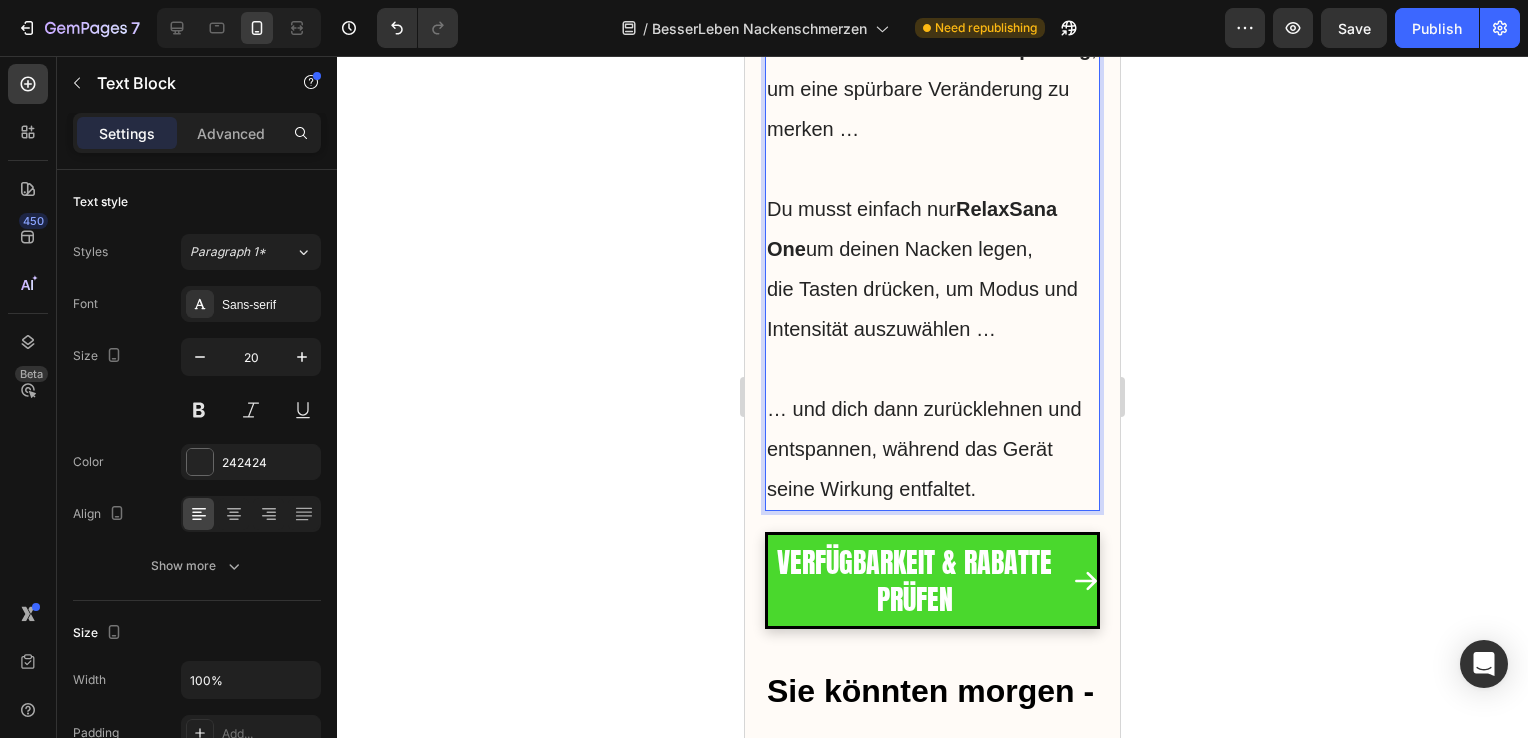drag, startPoint x: 942, startPoint y: 460, endPoint x: 981, endPoint y: 494, distance: 51.739735 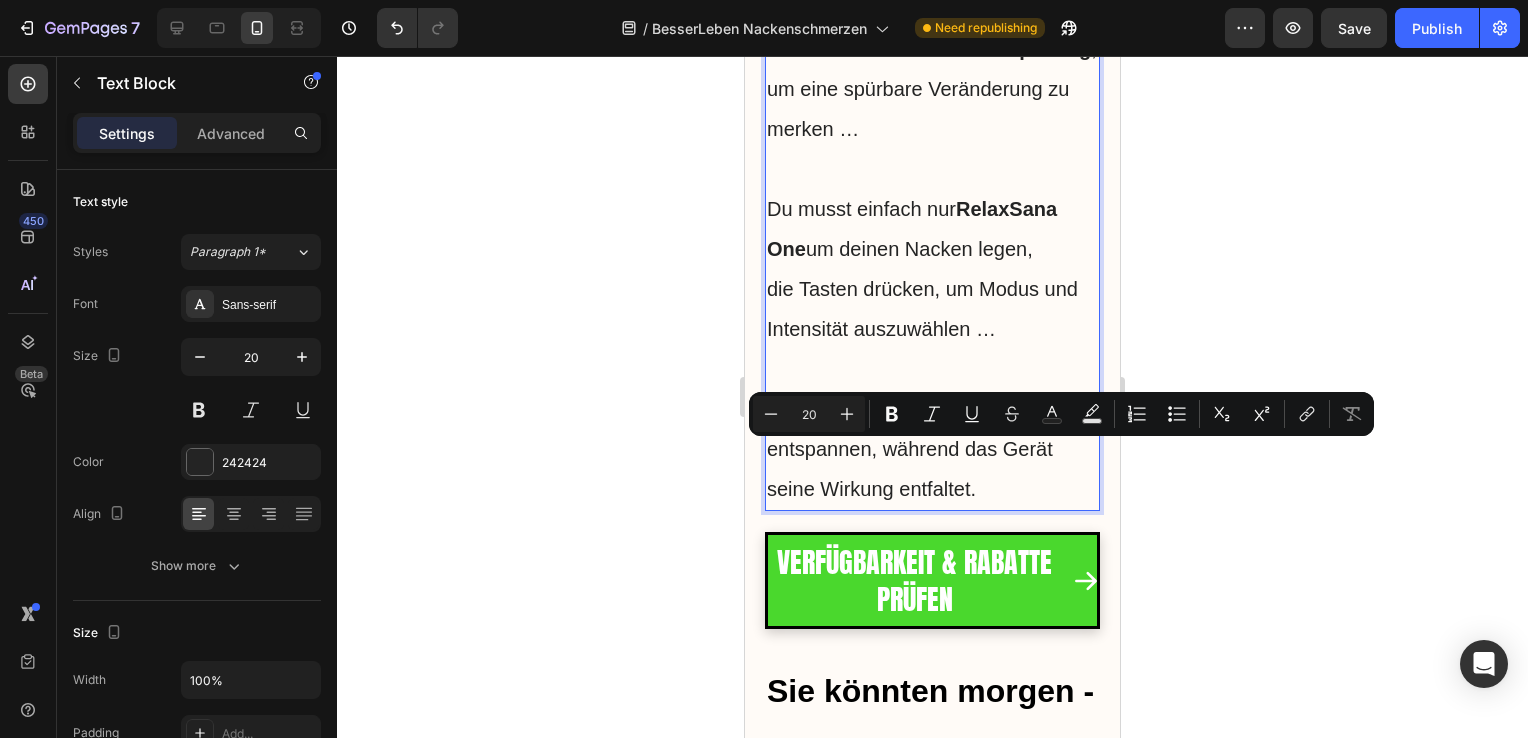 click on "Mit  RelaxSana One   könntest du  deinem Nacken endlich die gezielte Unterstützung geben, die er braucht – ganz  ohne Medikamente  oder aufwendige Therapien." at bounding box center (932, -171) 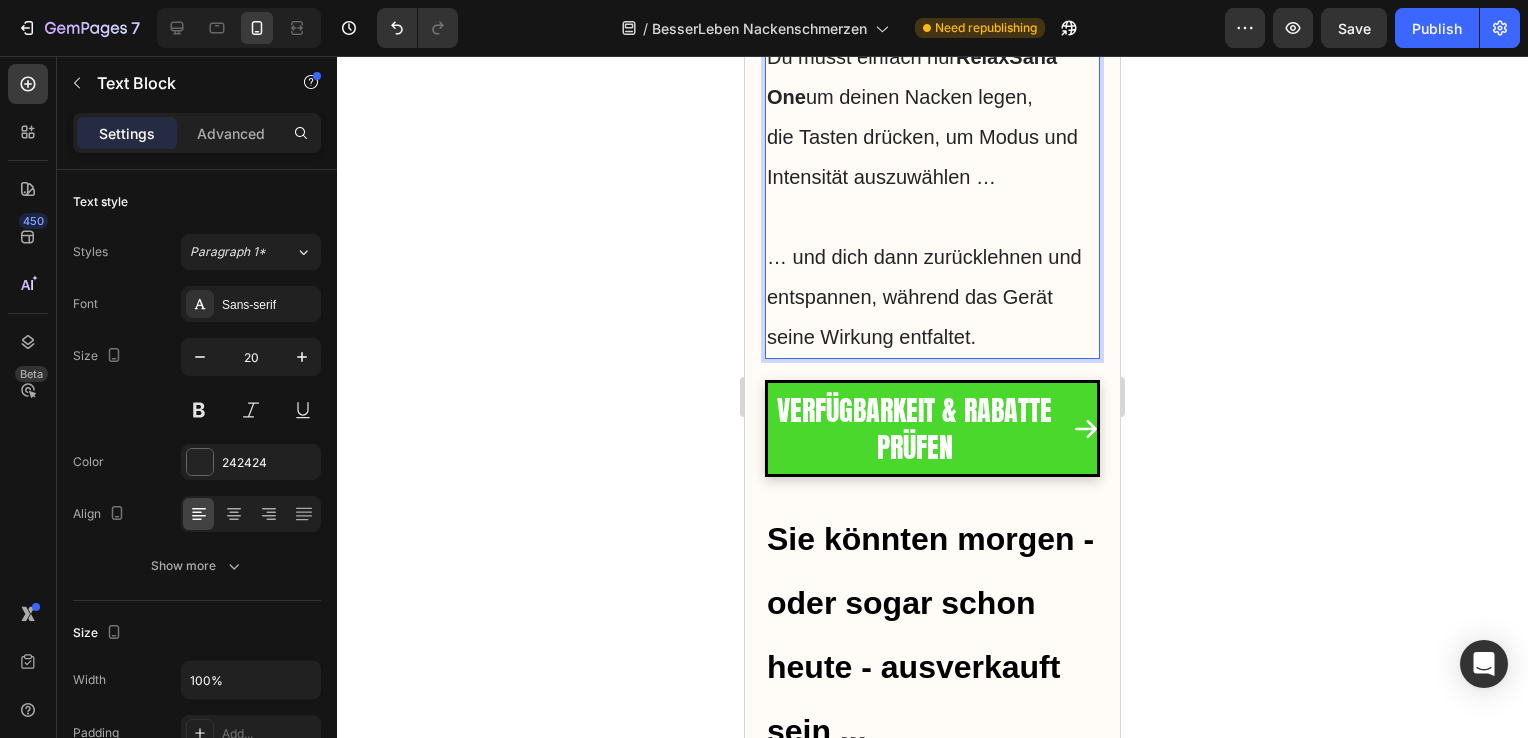 scroll, scrollTop: 15427, scrollLeft: 0, axis: vertical 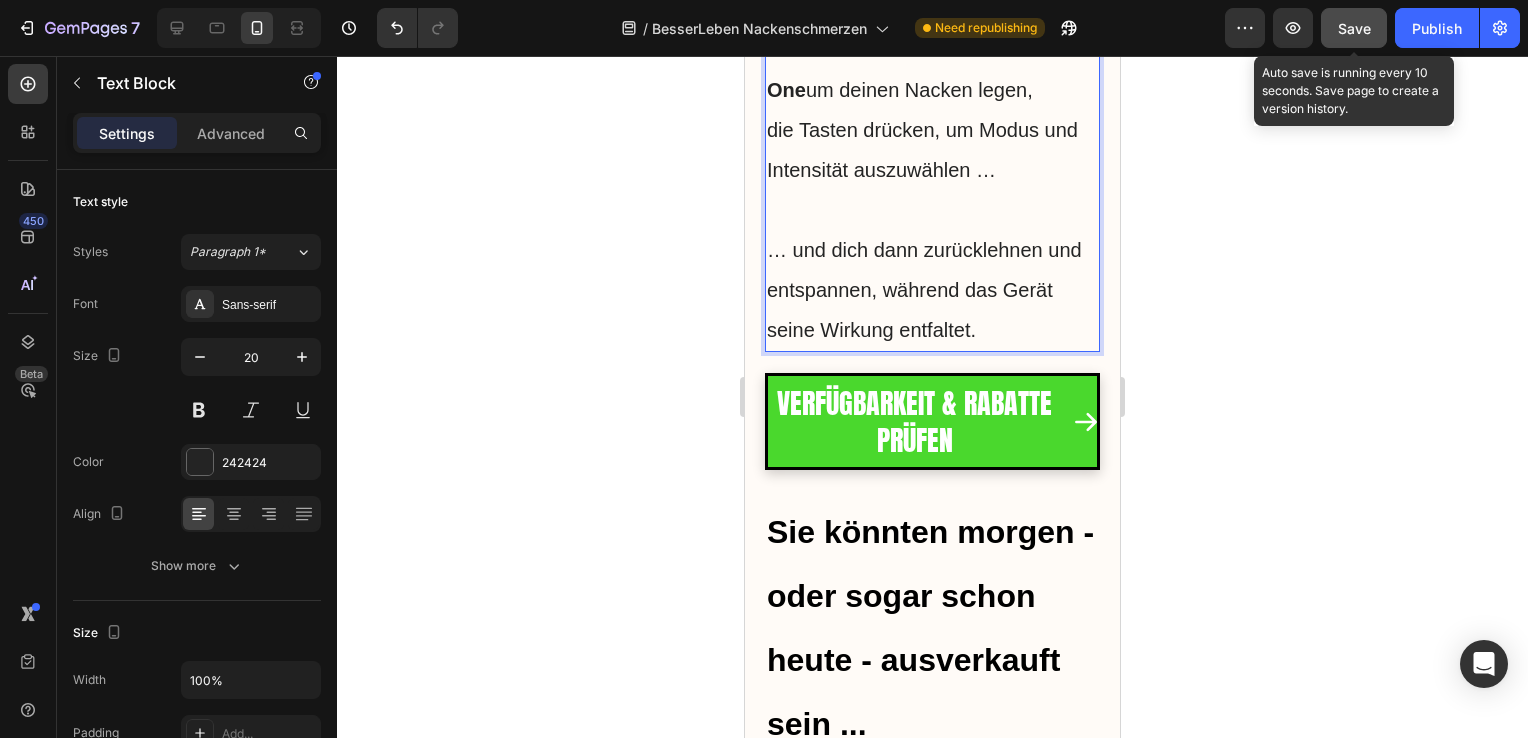 click on "Save" 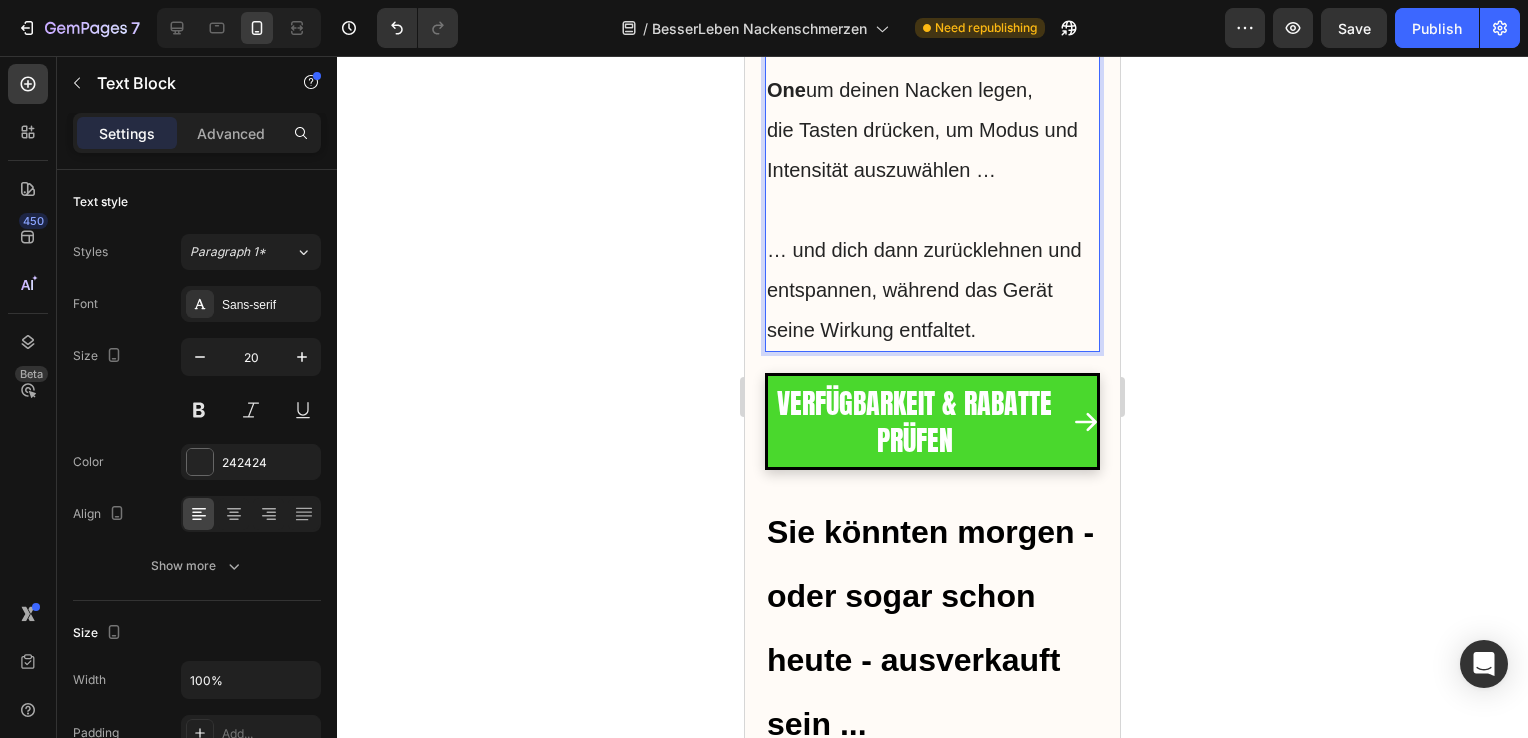 click on "Und das Beste daran? Du brauchst nur  15 Minuten pro Tag , um eine spürbare Veränderung zu merken …" at bounding box center (932, -90) 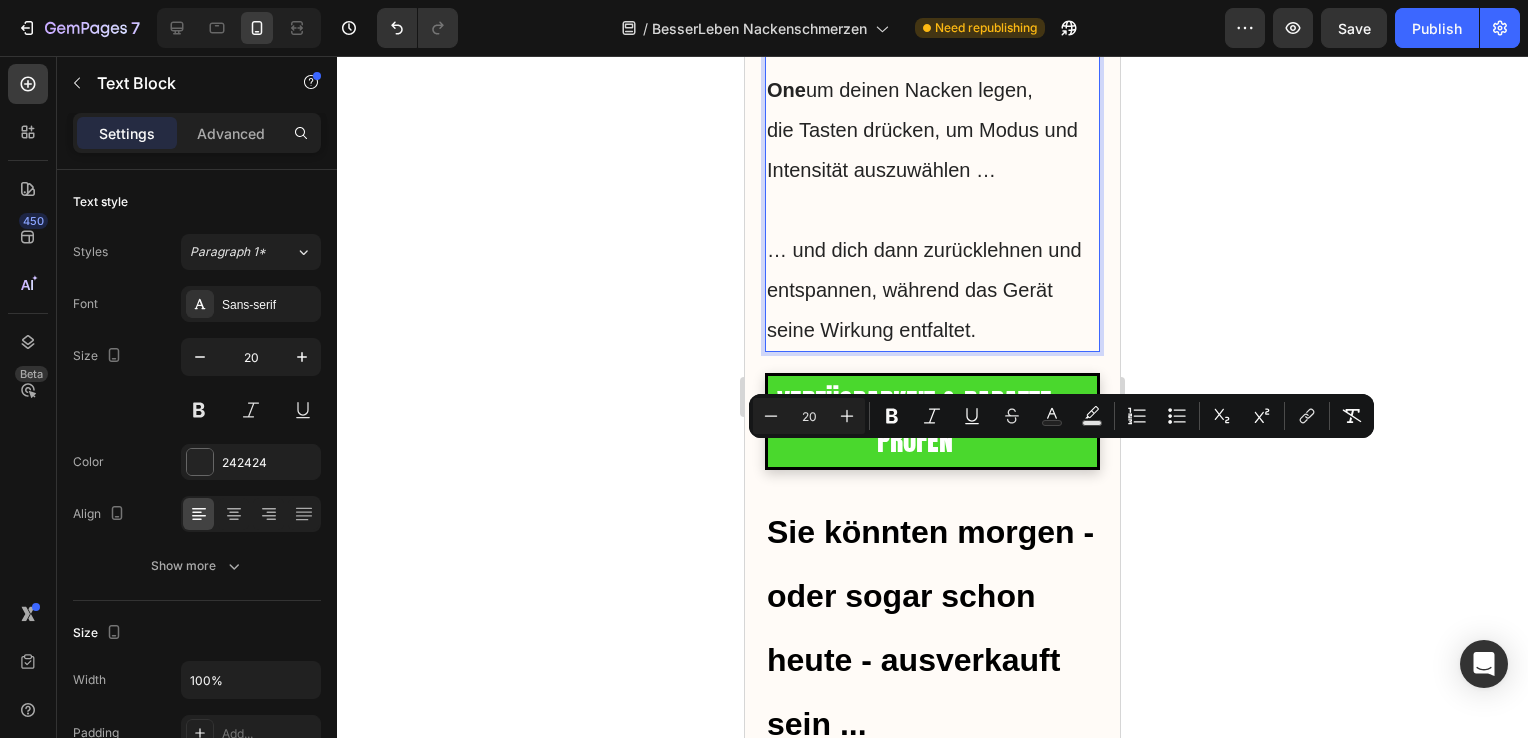 drag, startPoint x: 768, startPoint y: 459, endPoint x: 1017, endPoint y: 546, distance: 263.76126 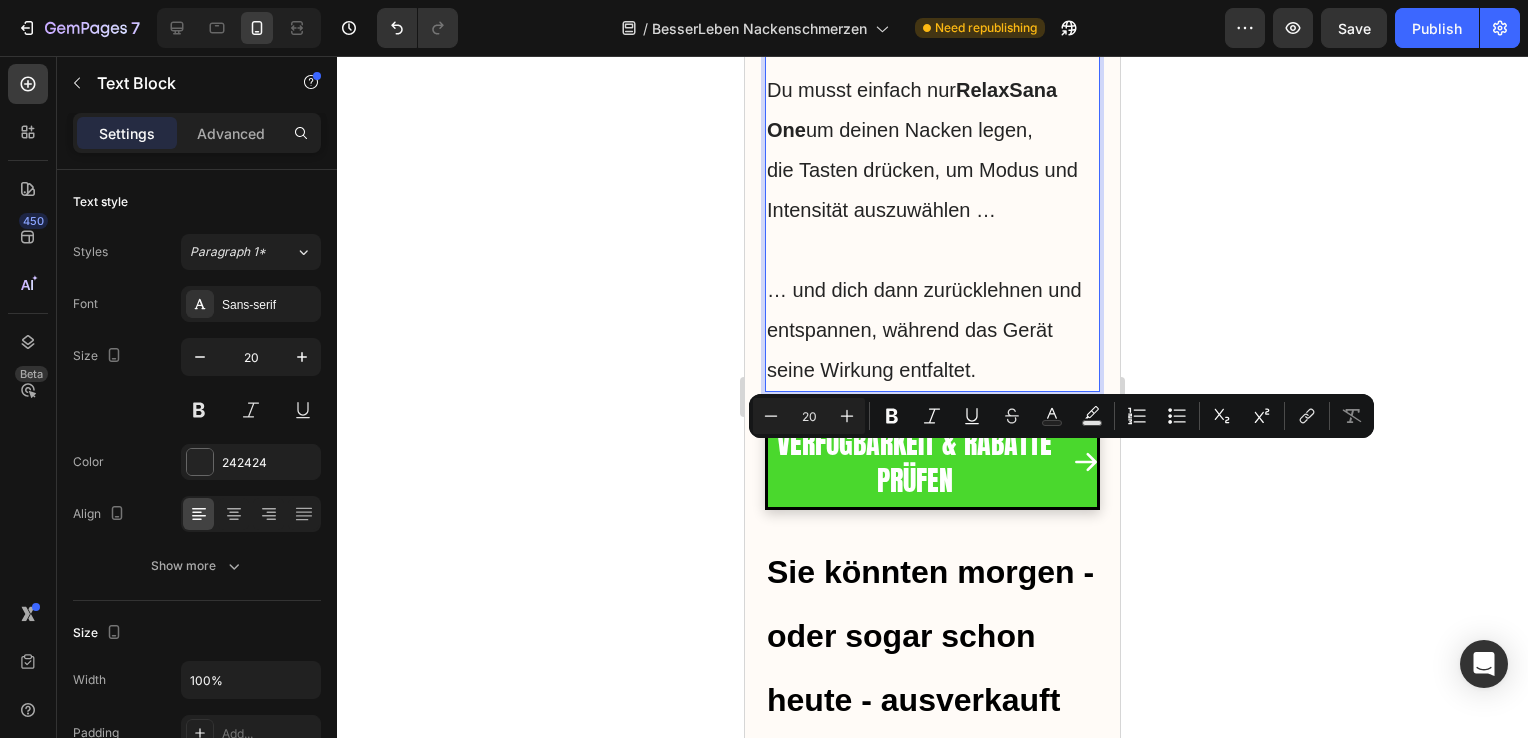 drag, startPoint x: 828, startPoint y: 467, endPoint x: 970, endPoint y: 470, distance: 142.0317 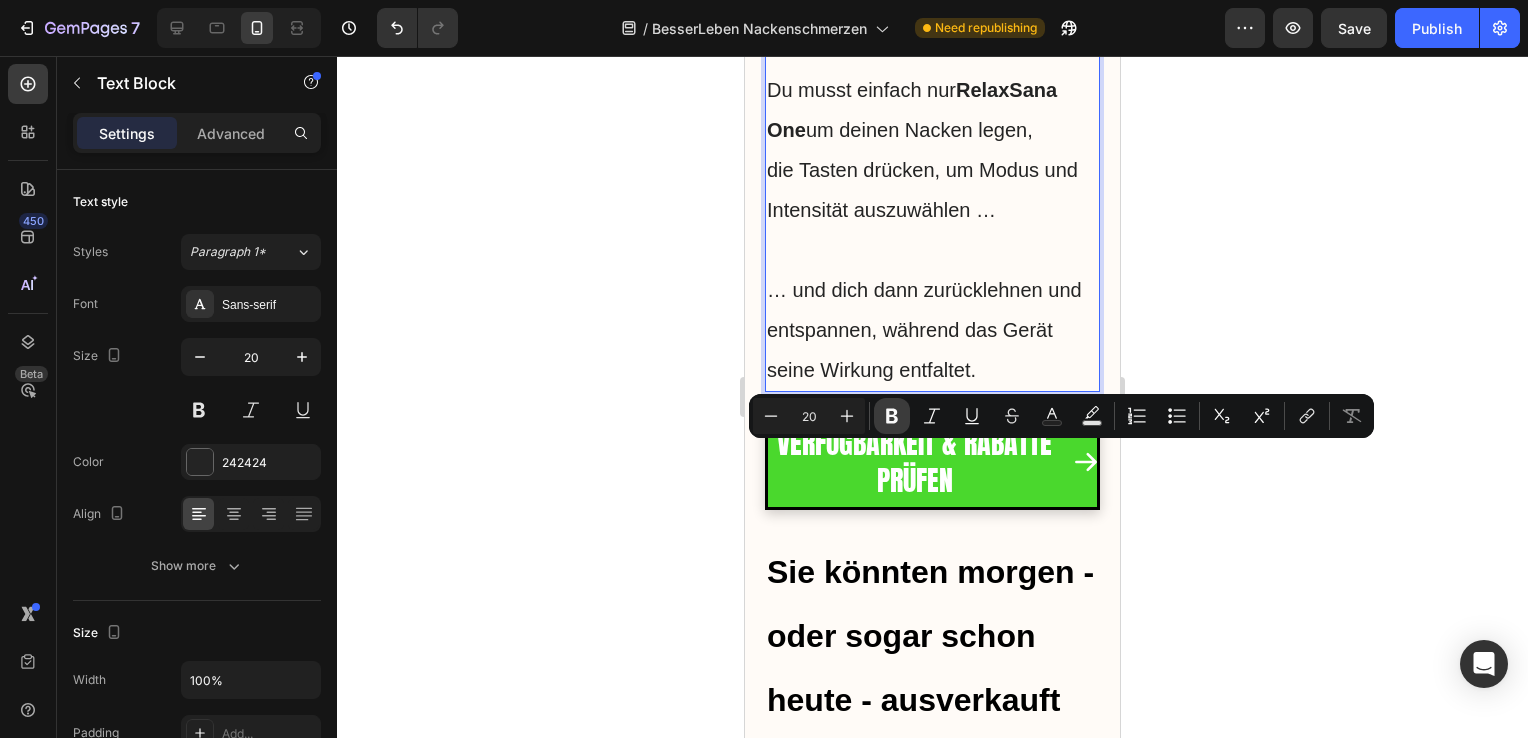click 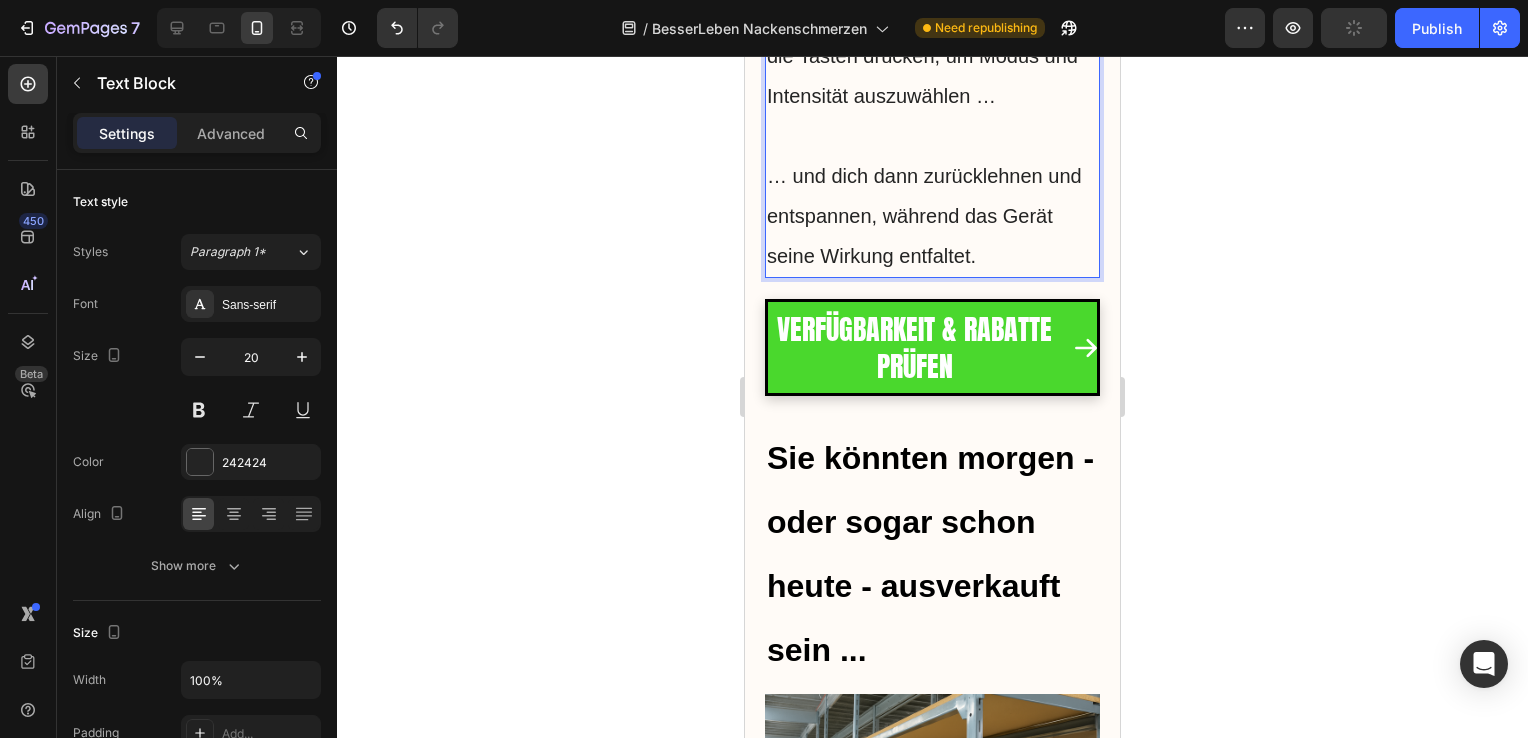 scroll, scrollTop: 15564, scrollLeft: 0, axis: vertical 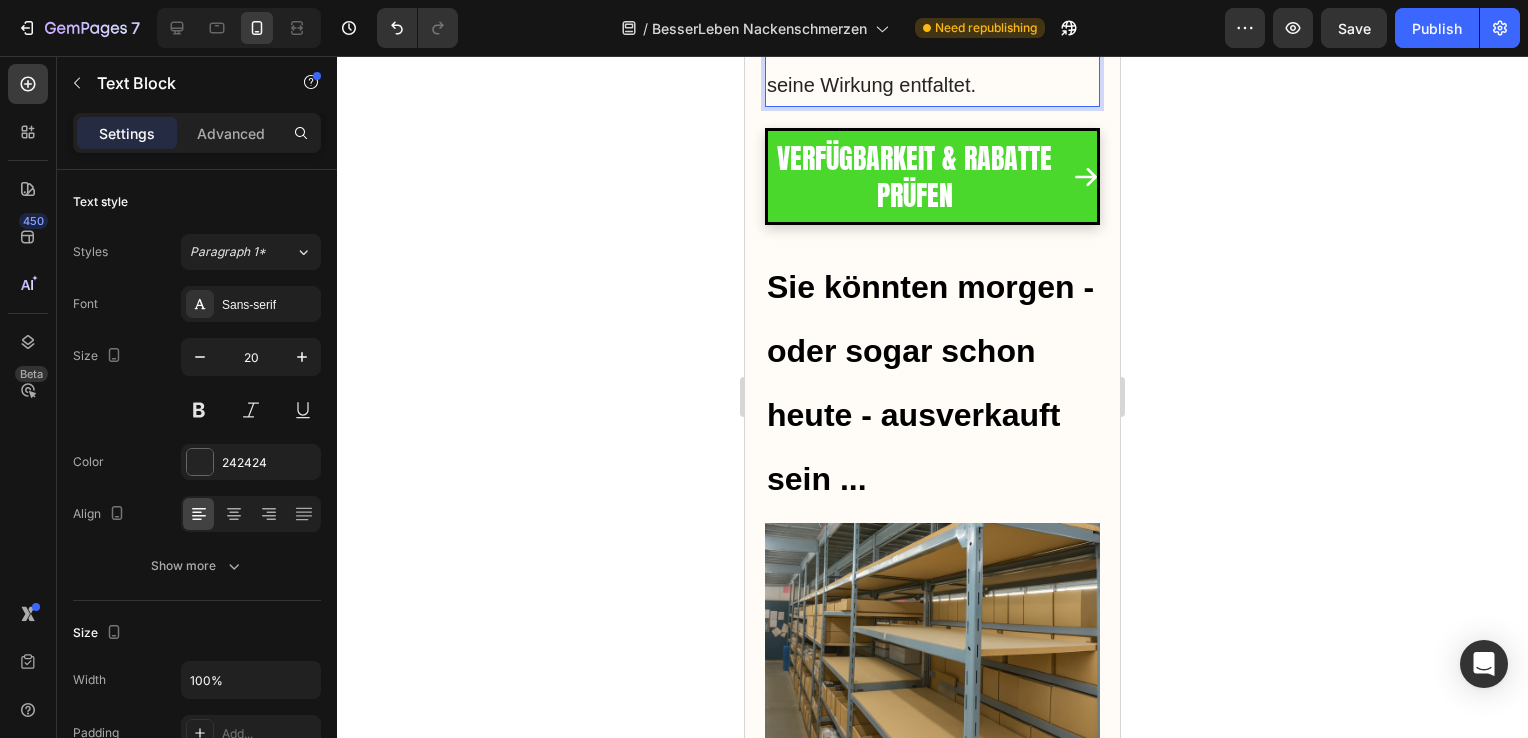 click on "Du musst einfach nur  RelaxSana One  um deinen Nacken legen, die Tasten drücken, um Modus und Intensität auszuwählen …" at bounding box center [932, -135] 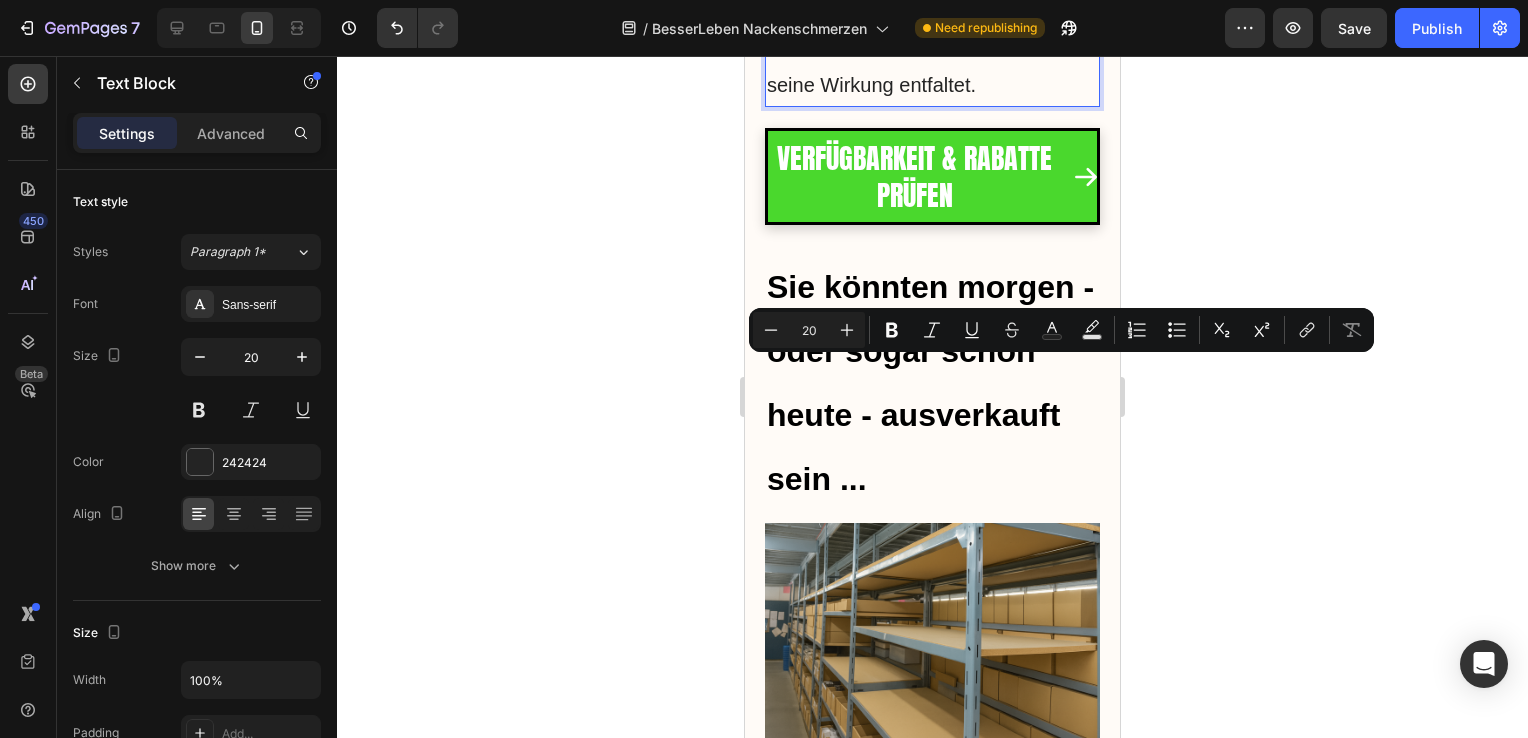 drag, startPoint x: 819, startPoint y: 369, endPoint x: 960, endPoint y: 378, distance: 141.28694 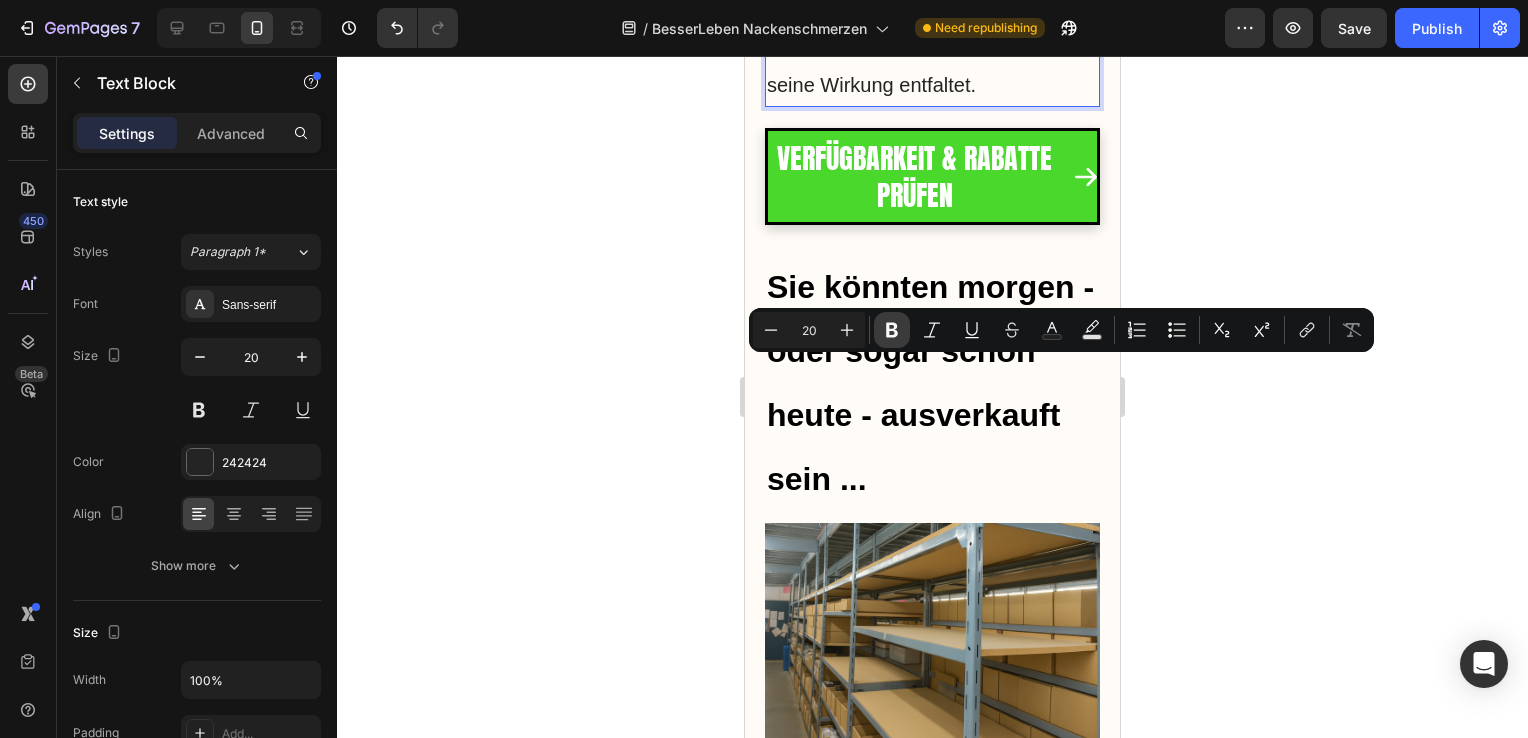 click 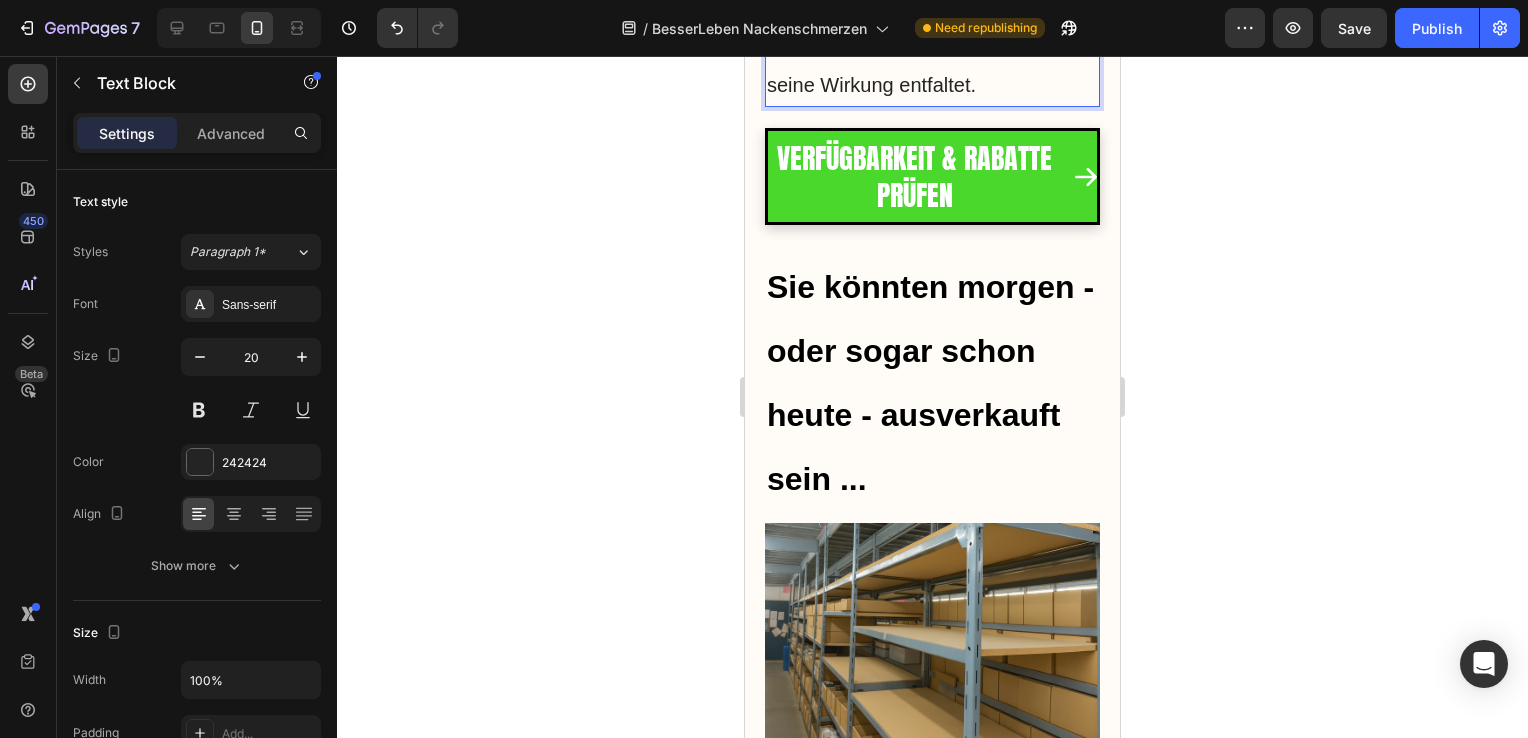 drag, startPoint x: 766, startPoint y: 453, endPoint x: 947, endPoint y: 457, distance: 181.04419 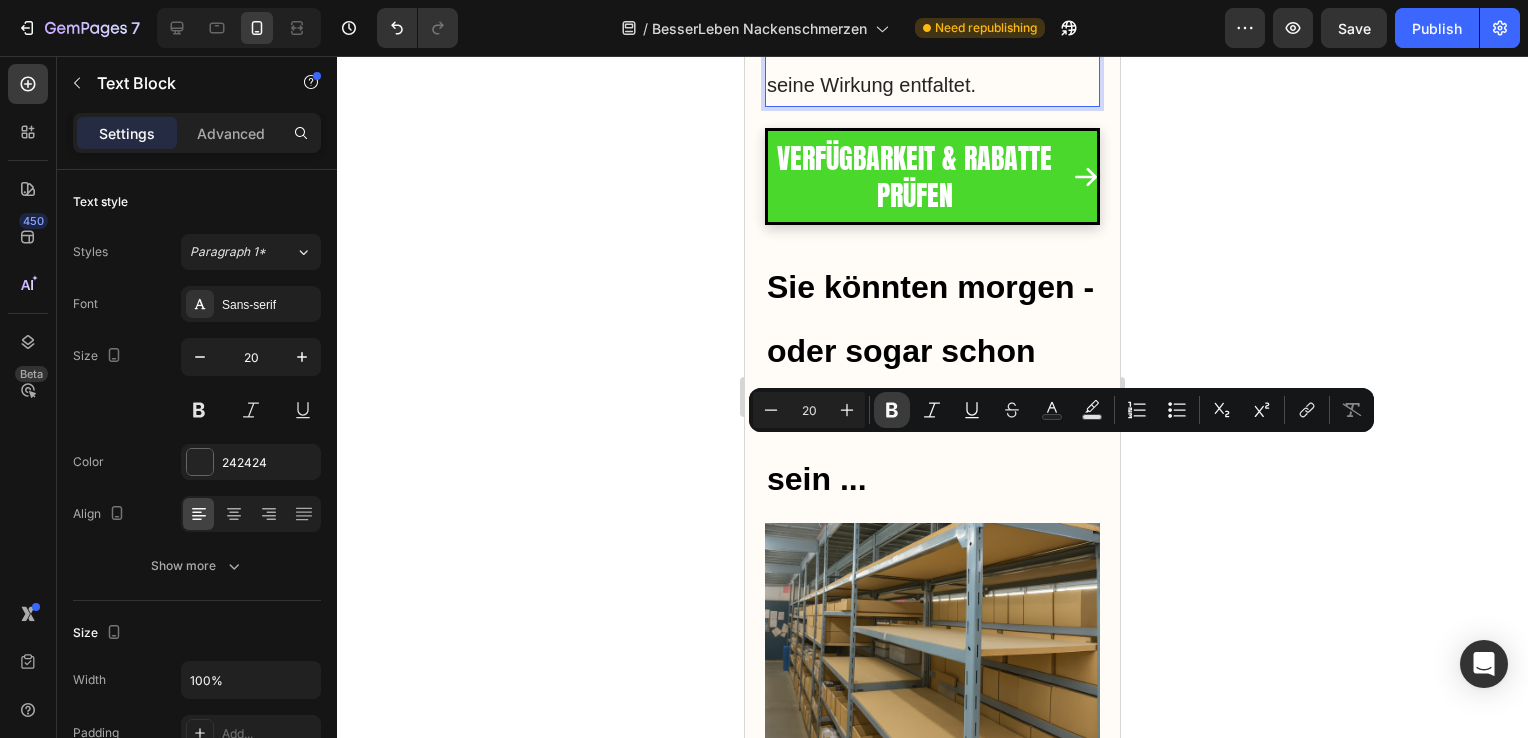 click 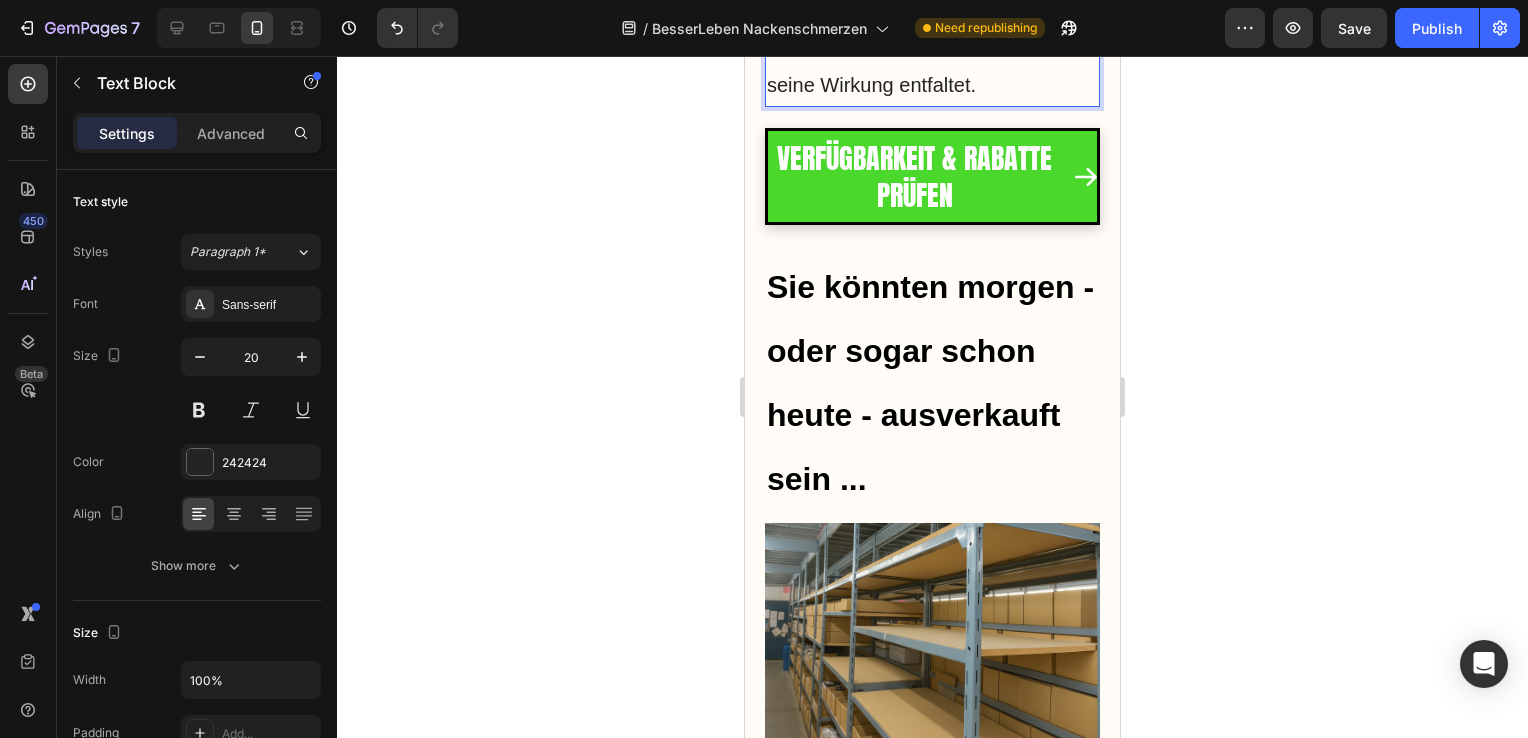 click on "Lege  RelaxSana One  einfach um deinen Nacken, wähle den  gewünschten Modus  und die passende Intensität" at bounding box center [932, -135] 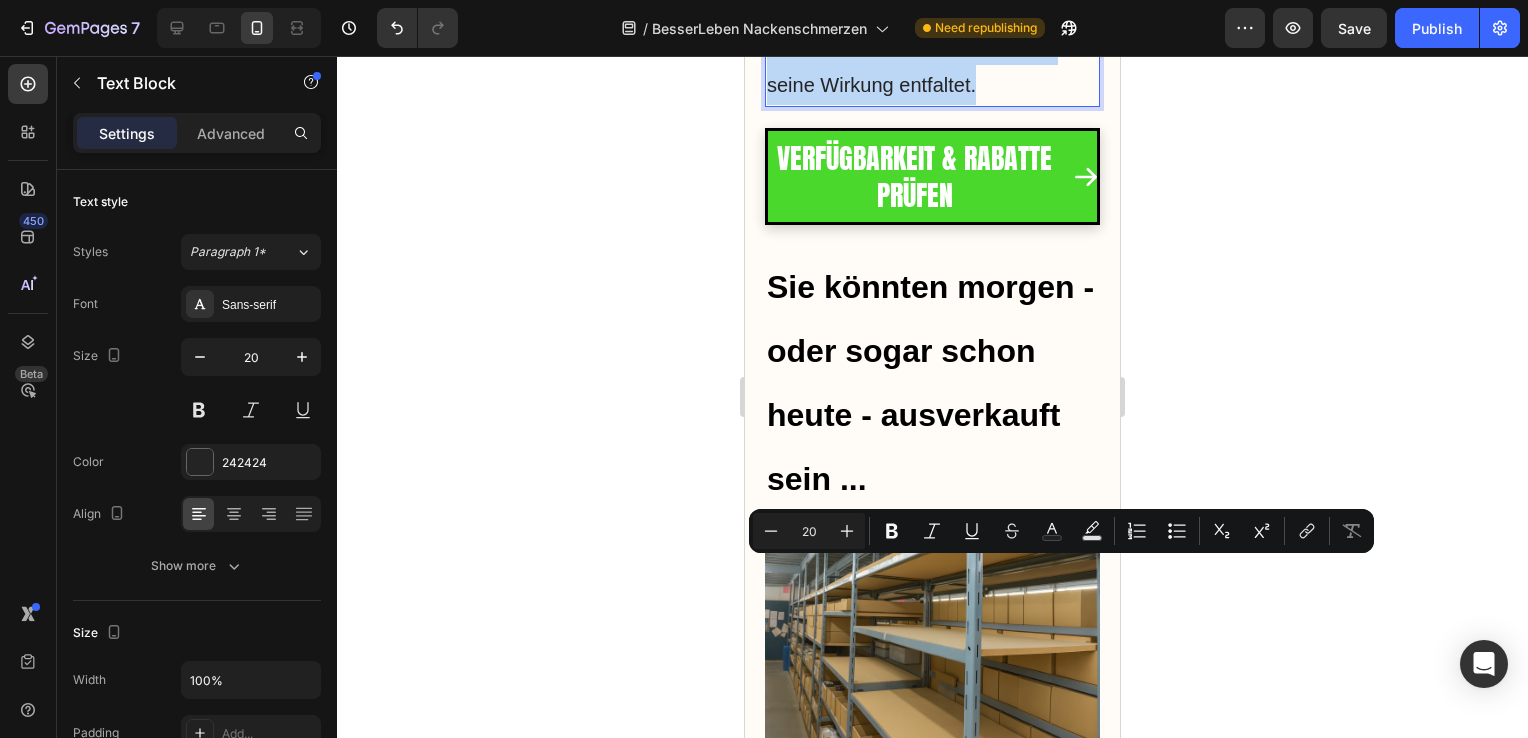 drag, startPoint x: 766, startPoint y: 577, endPoint x: 991, endPoint y: 650, distance: 236.54597 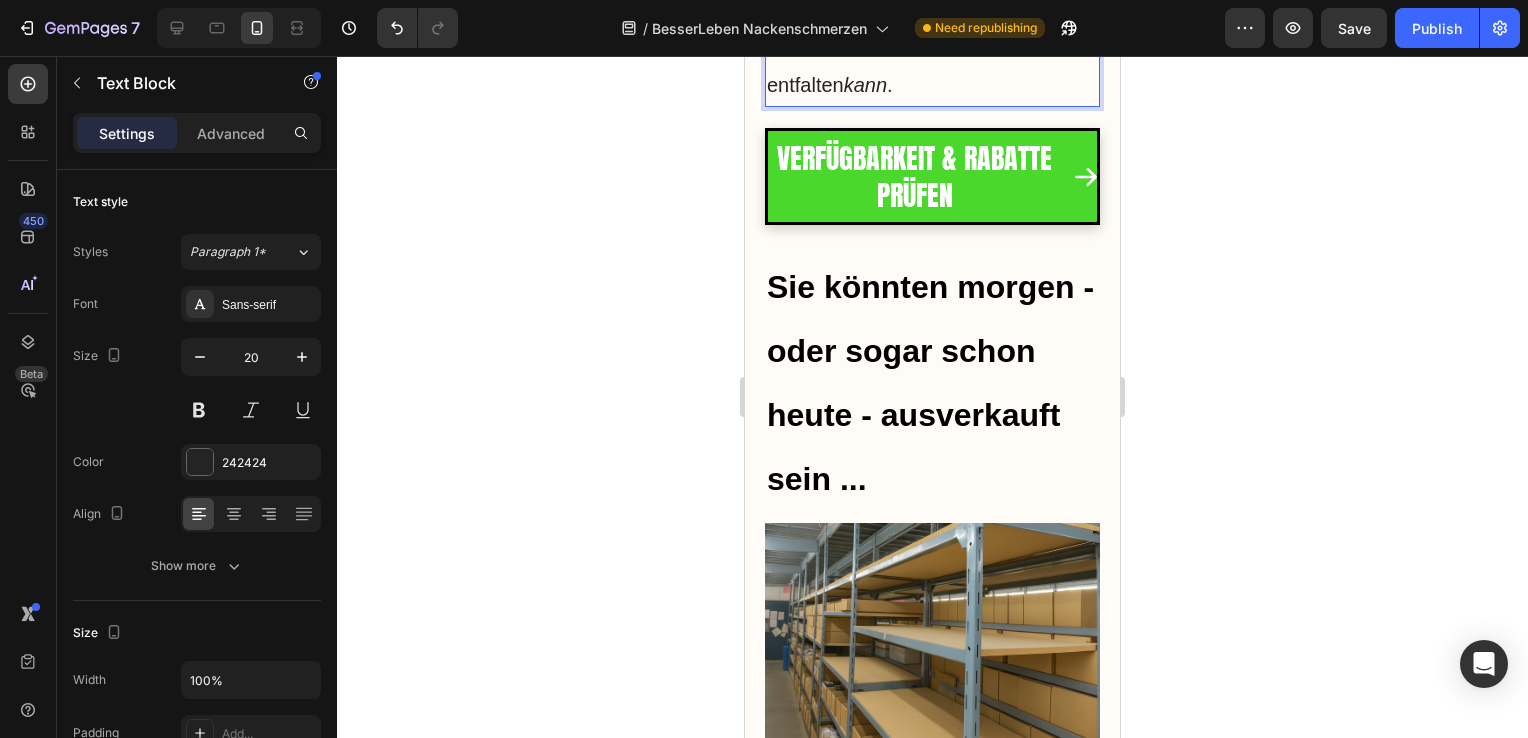 click on "kann" at bounding box center [865, 85] 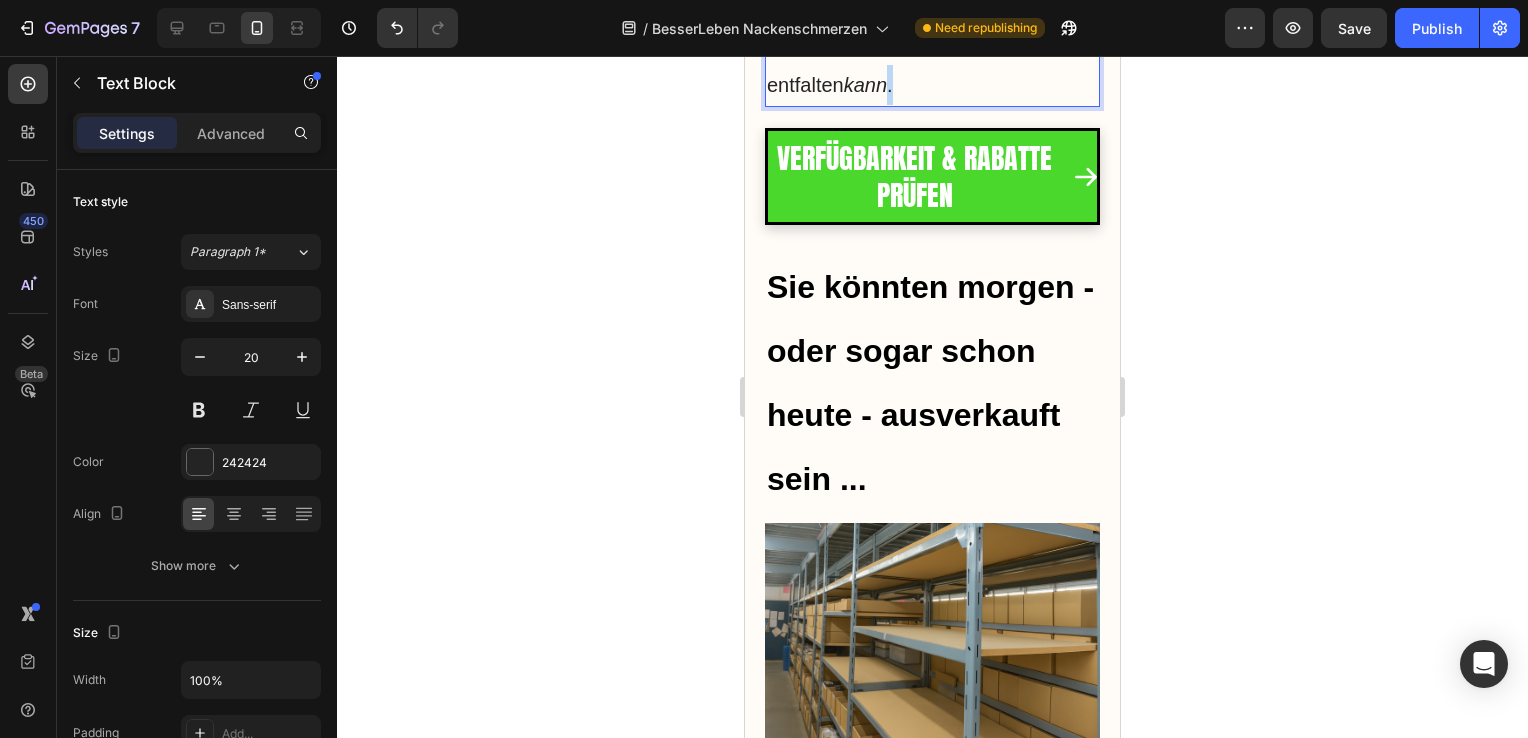 click on "kann" at bounding box center (865, 85) 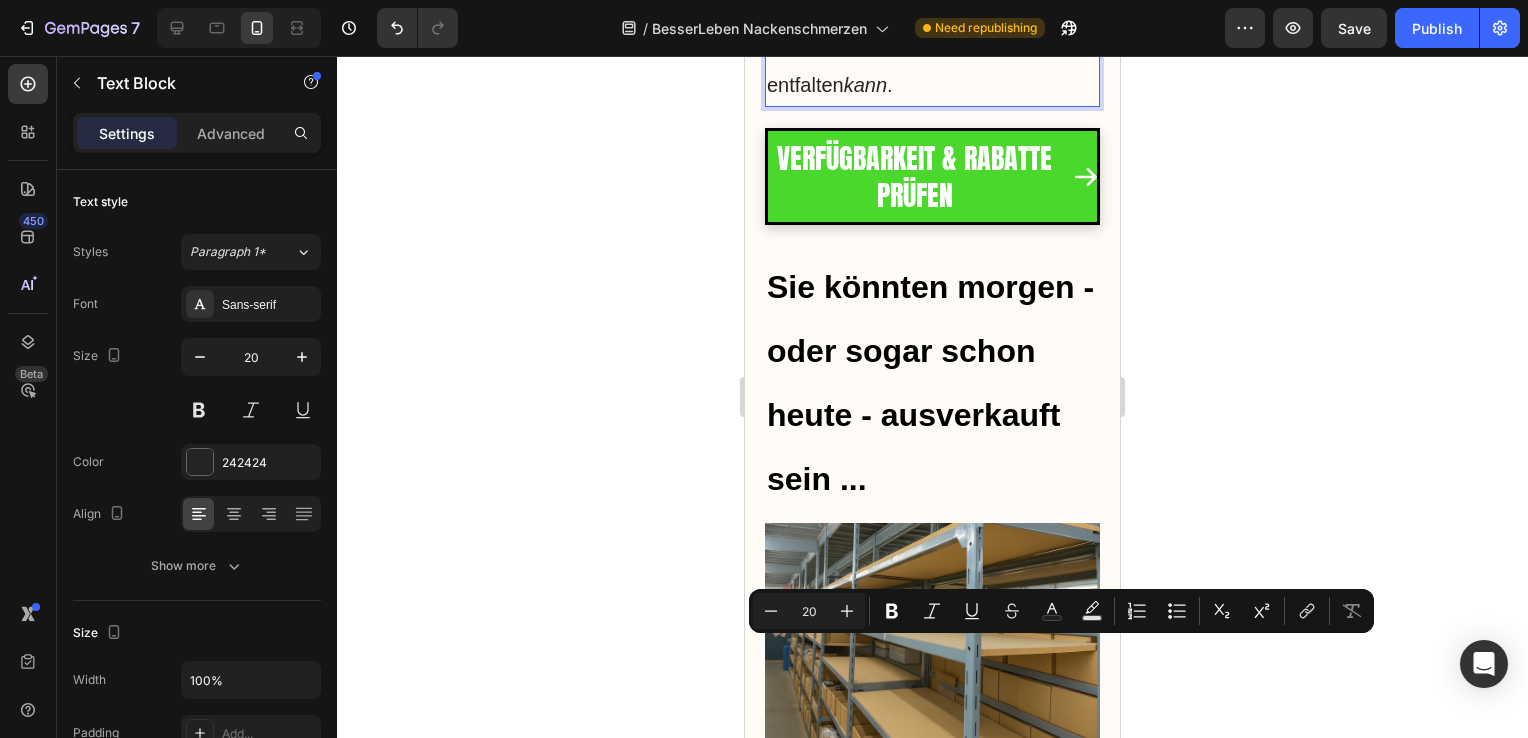 click on "kann" at bounding box center [865, 85] 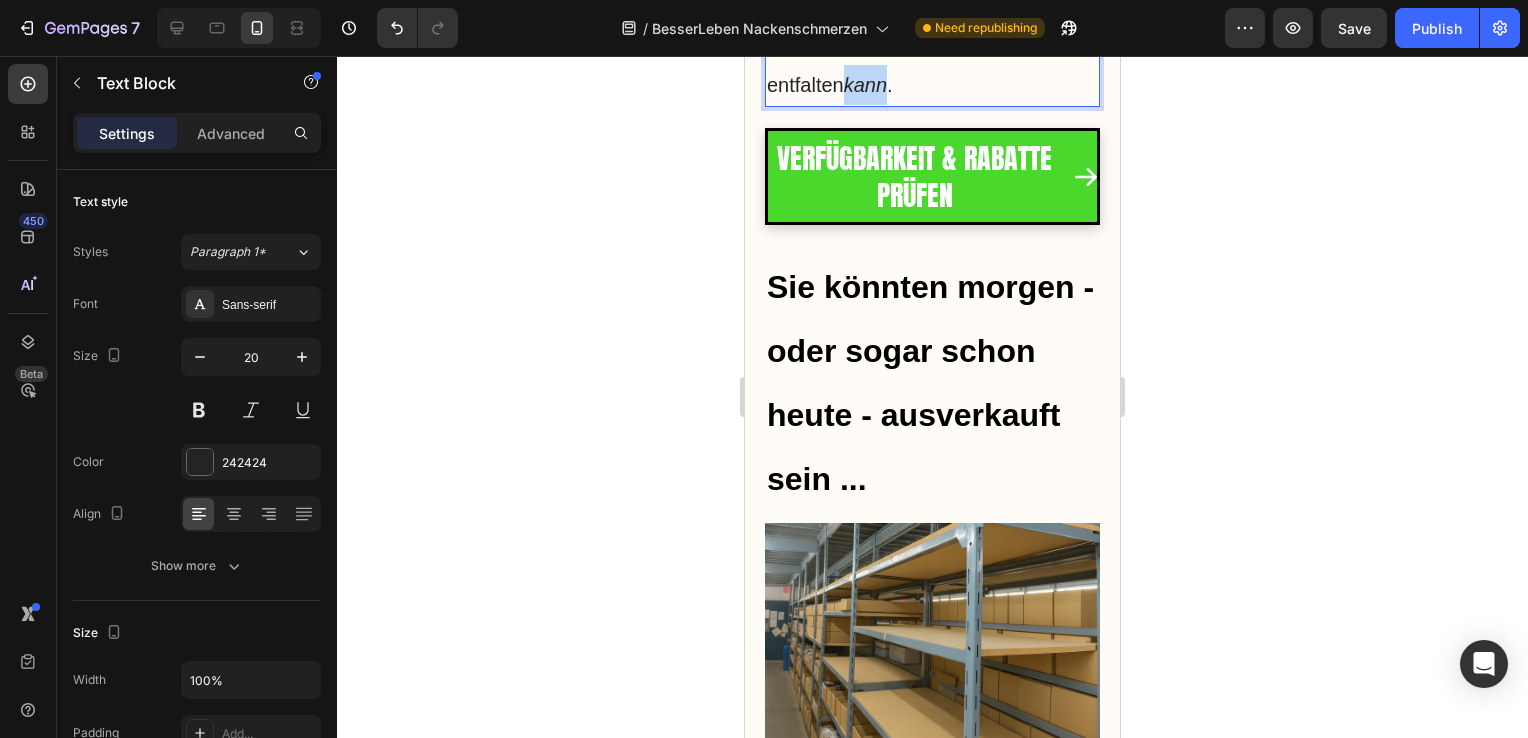 click on "kann" at bounding box center (865, 85) 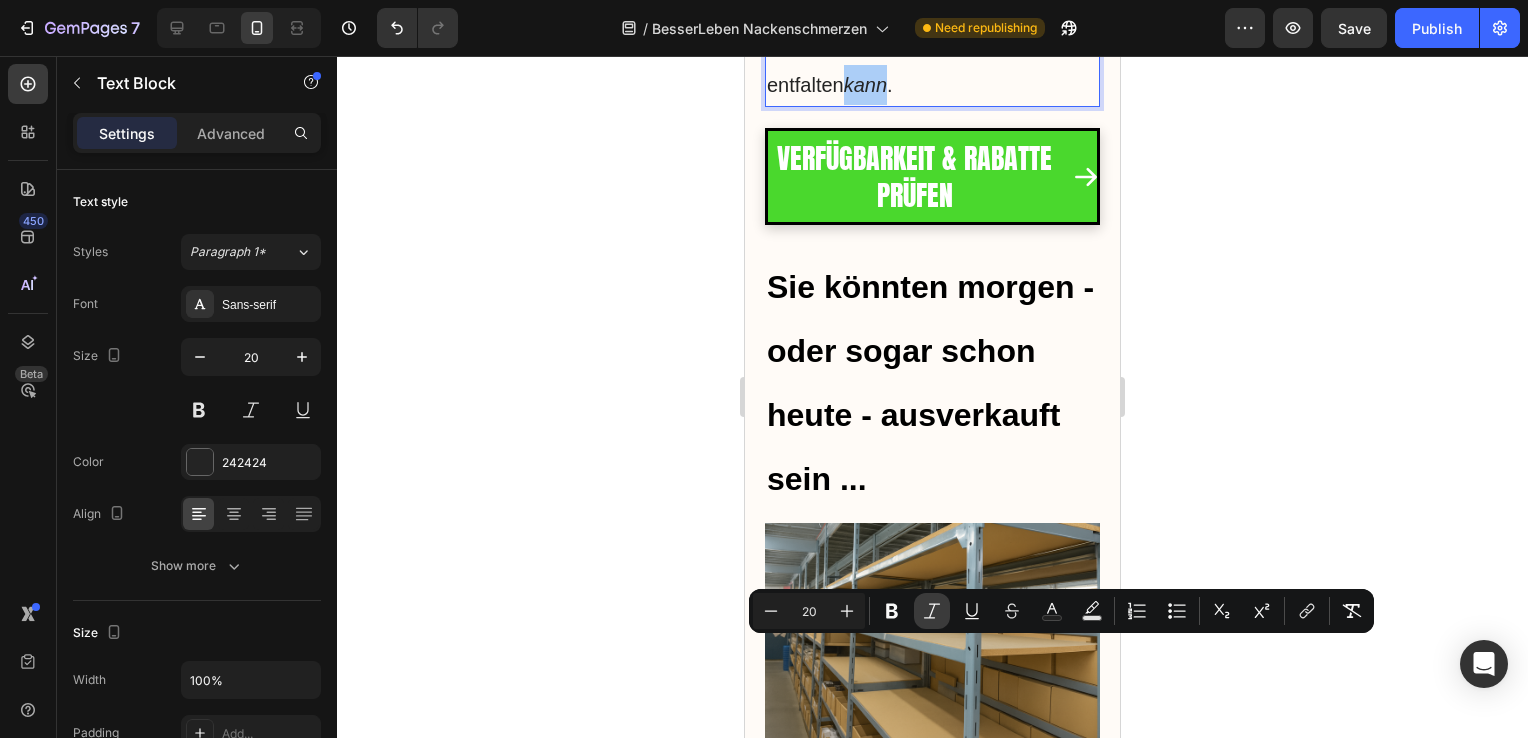 click 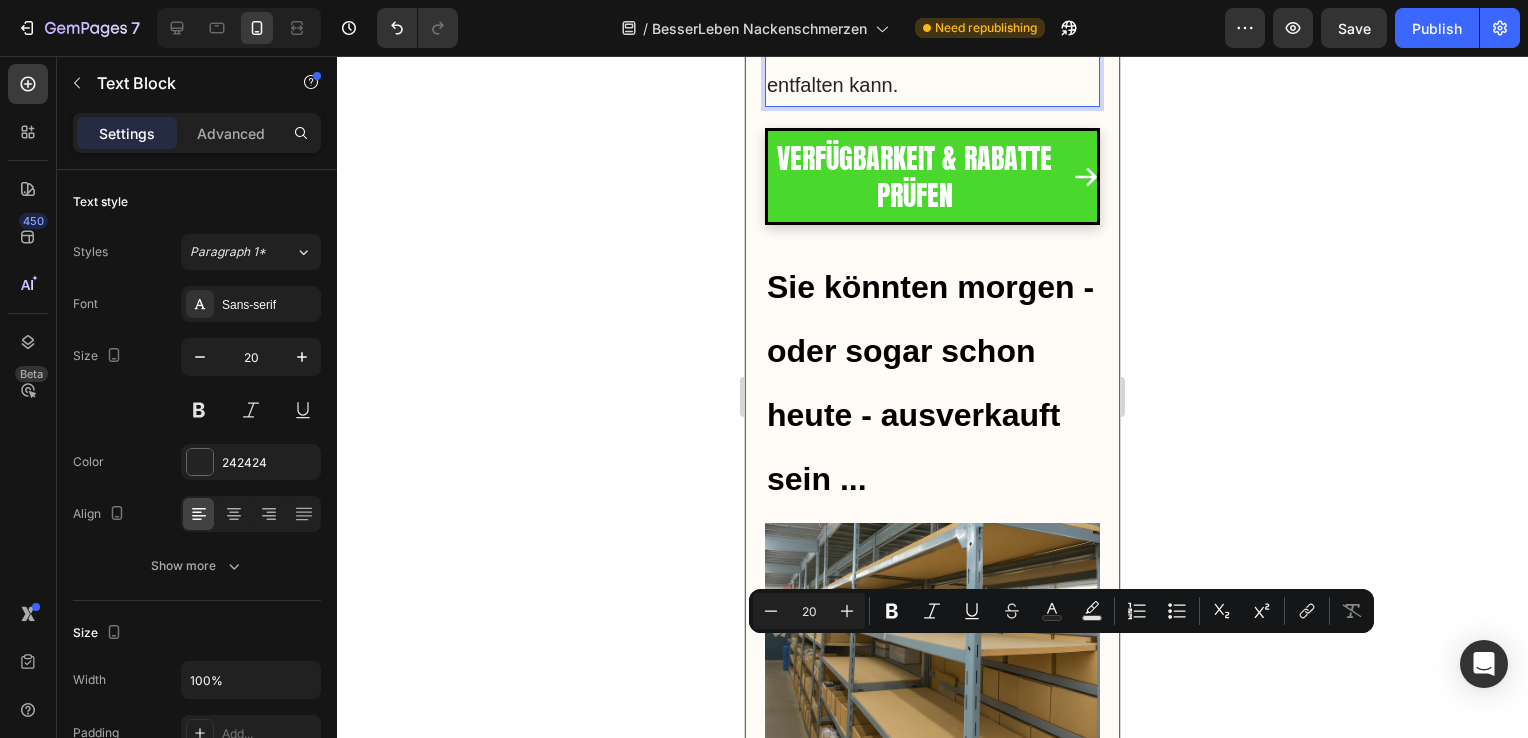 click on "Verspannter Nacken? So finden viele Menschen Linderung – ganz ohne Medikamente   Heading Image 28. Juli 2025 von Leonie Berger Text Block Row Image "Früher war ich voller Energie. Aber mit der Zeit schlichen sich Nackenschmerzen in mein Leben. Zuerst nur abends, dann beim Autofahren, schließlich sogar beim Lesen. Ich konnte kaum schlafen, weil sich mein Nacken anspannte wie Drahtseile" Text Block Row Ich war schon immer ein aktiver Mensch – selbst jetzt in meinen Fünfzigern. Spaziergänge am Abend, Gartenarbeit am Wochenende, gelegentliches Yoga – all das war Teil meines Alltags.  Doch irgendwann fing es an: ein Ziehen im Nacken, das erst nur beim Einschlafen störte, dann aber immer häufiger meinen Tag bestimmte.Was als kleine Verspannung begann, entwickelte sich zu einem ständigen Begleiter – mein Nacken fühlte sich steif an, jede Drehung tat weh.  Text Block Ich fühlte mich wie blockiert – monatelange Nackenschmerzen raubten mir zunehmend auch meine Lebensfreude... Heading Image Heading" at bounding box center [932, -5355] 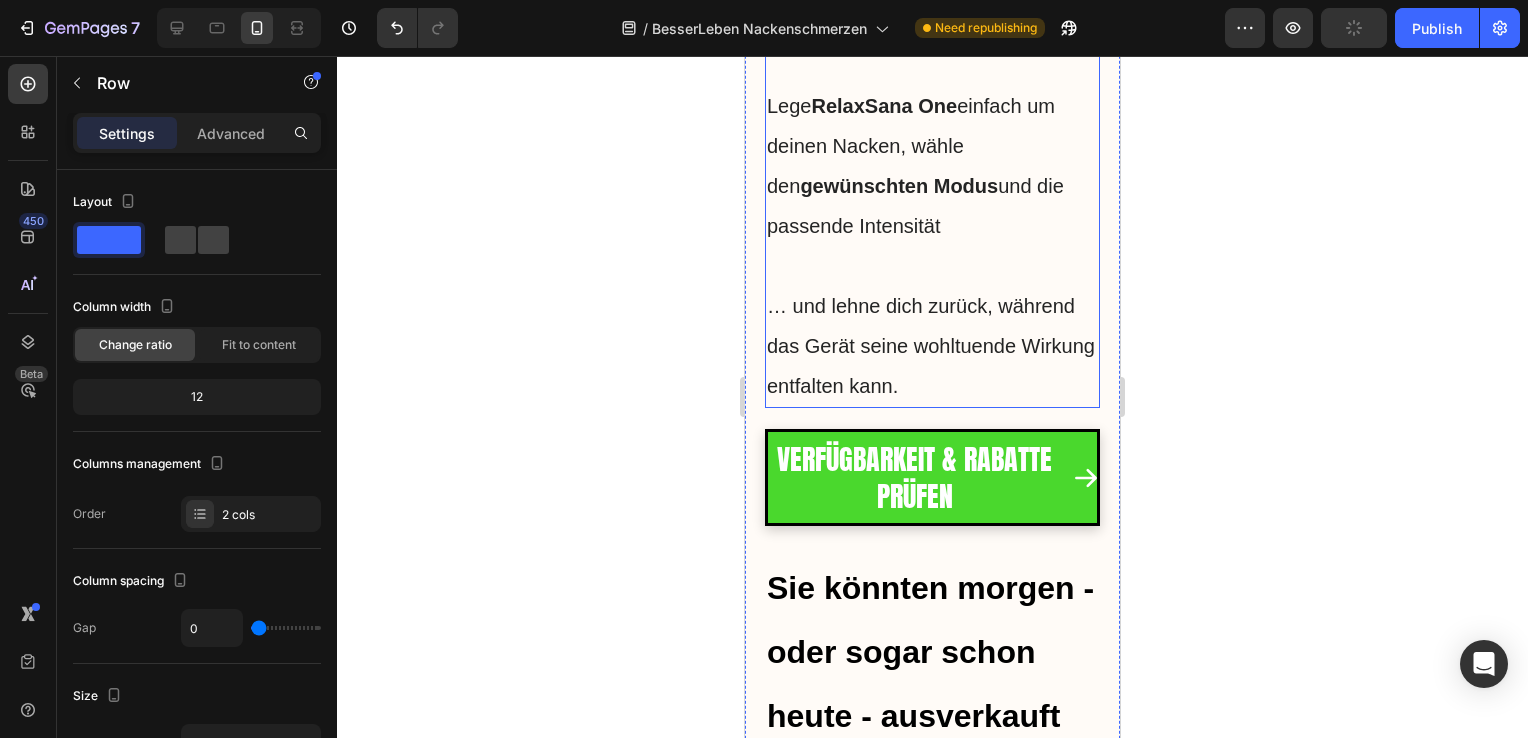 scroll, scrollTop: 15391, scrollLeft: 0, axis: vertical 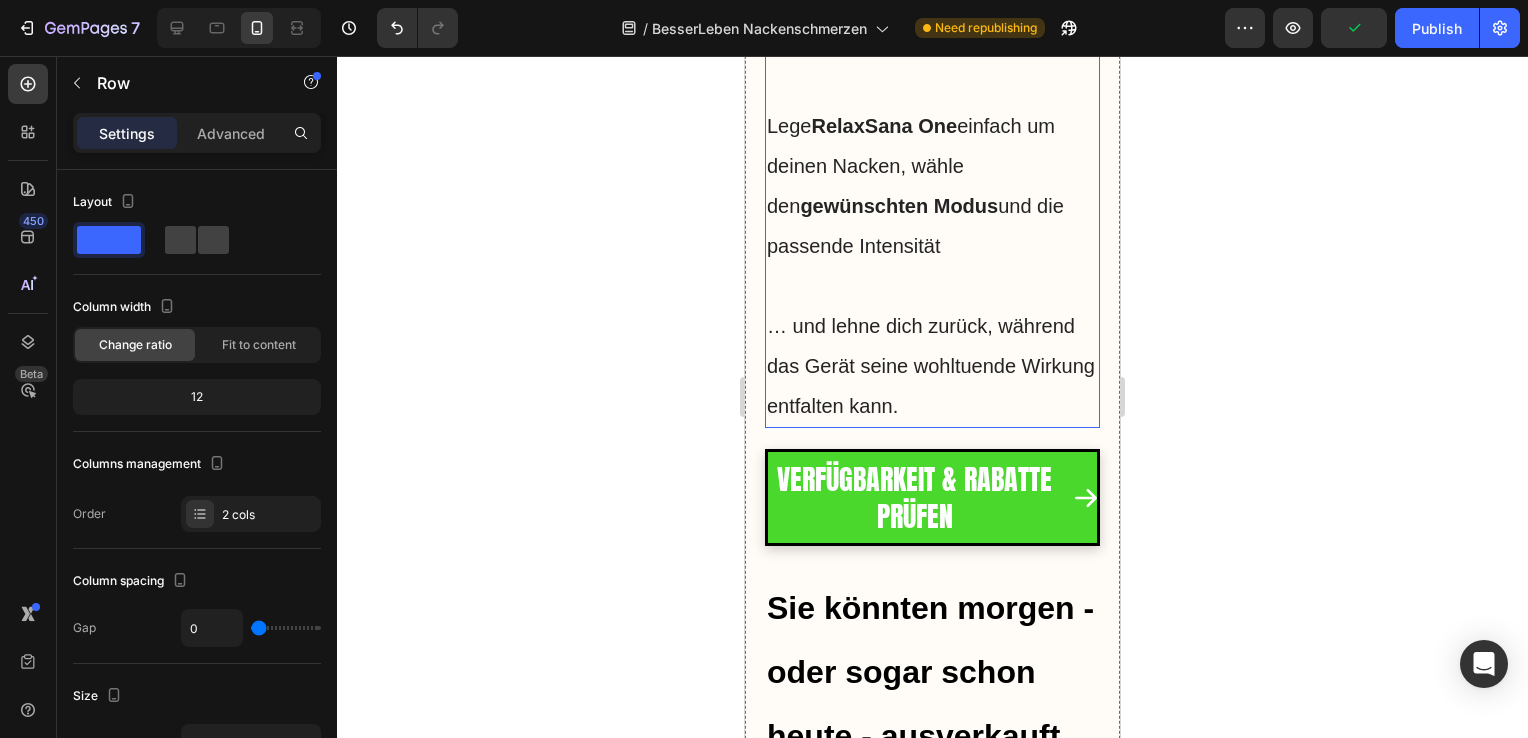 click on "könntest du" at bounding box center (893, -374) 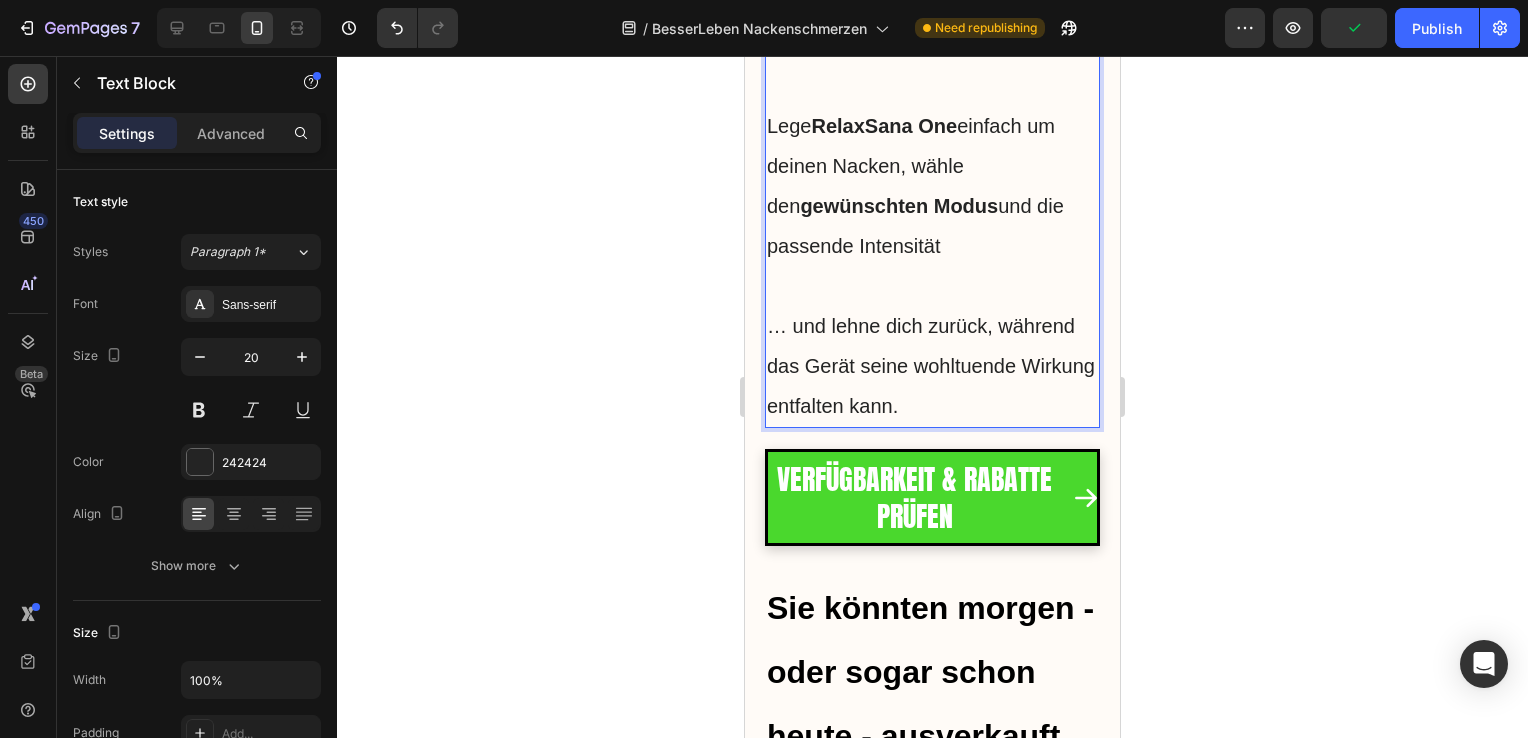 click on "könntest du" at bounding box center (893, -374) 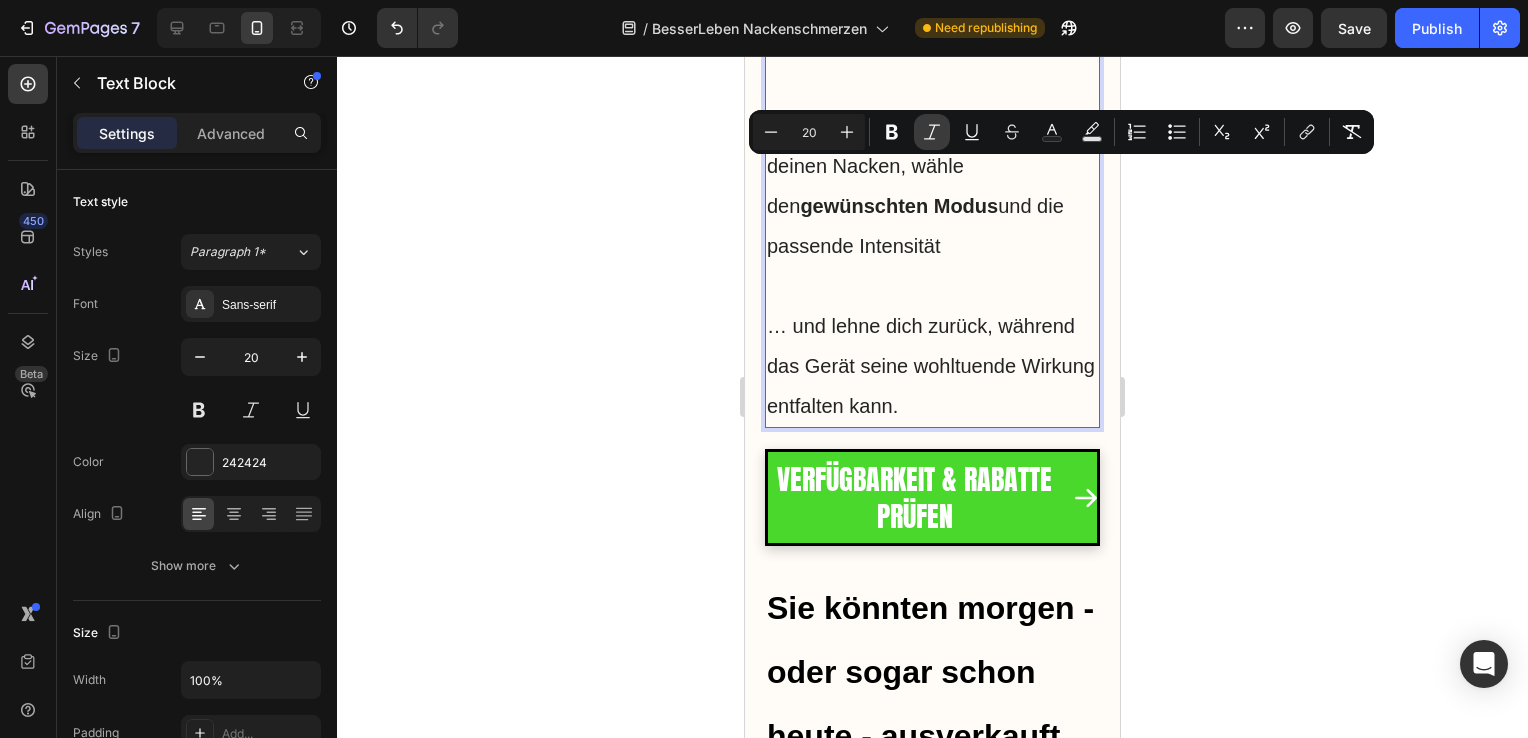click on "Italic" at bounding box center [932, 132] 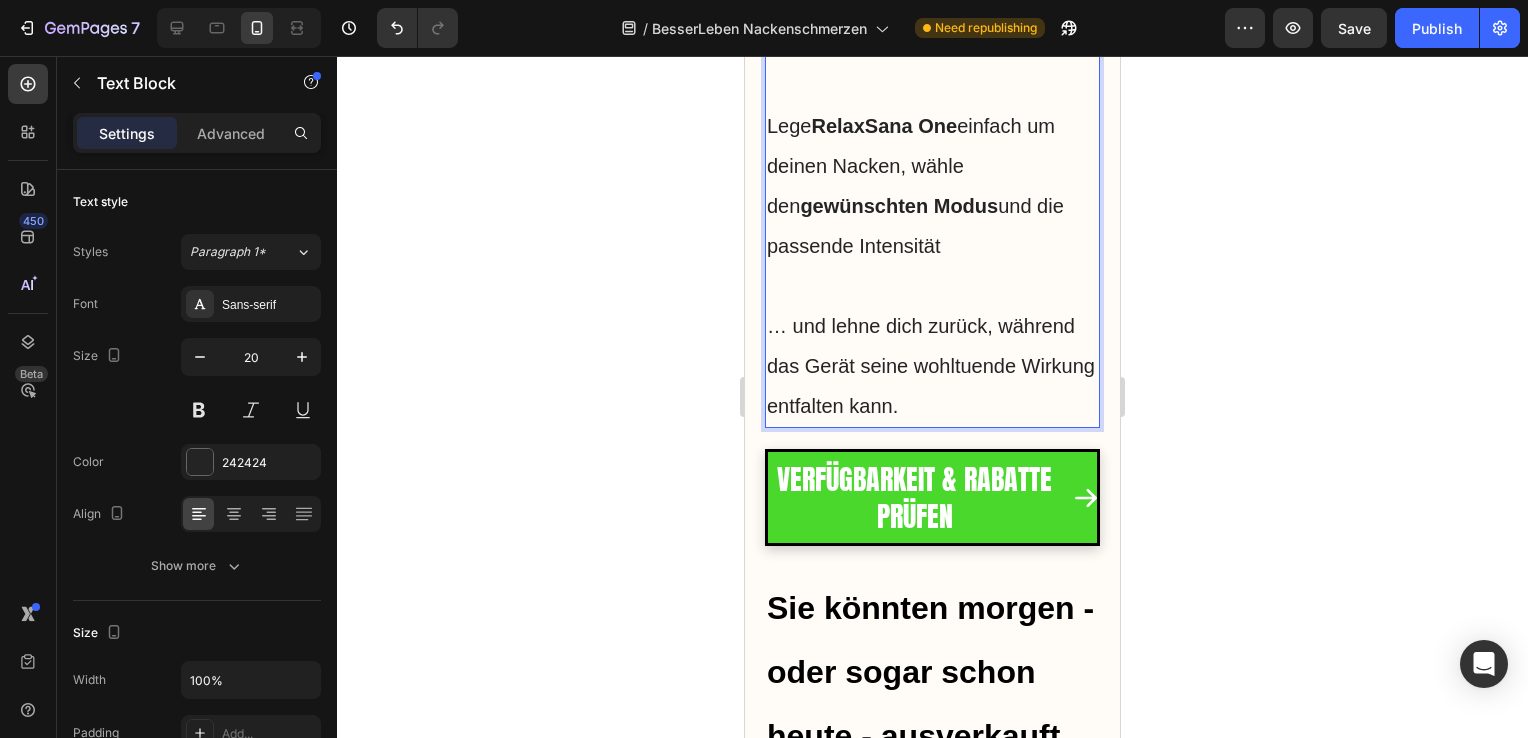 click on "Mit  RelaxSana One  könntest  du  deinem Nacken endlich die gezielte Unterstützung geben, die er braucht – ganz  ohne Medikamente  oder aufwendige Therapien." at bounding box center [932, -294] 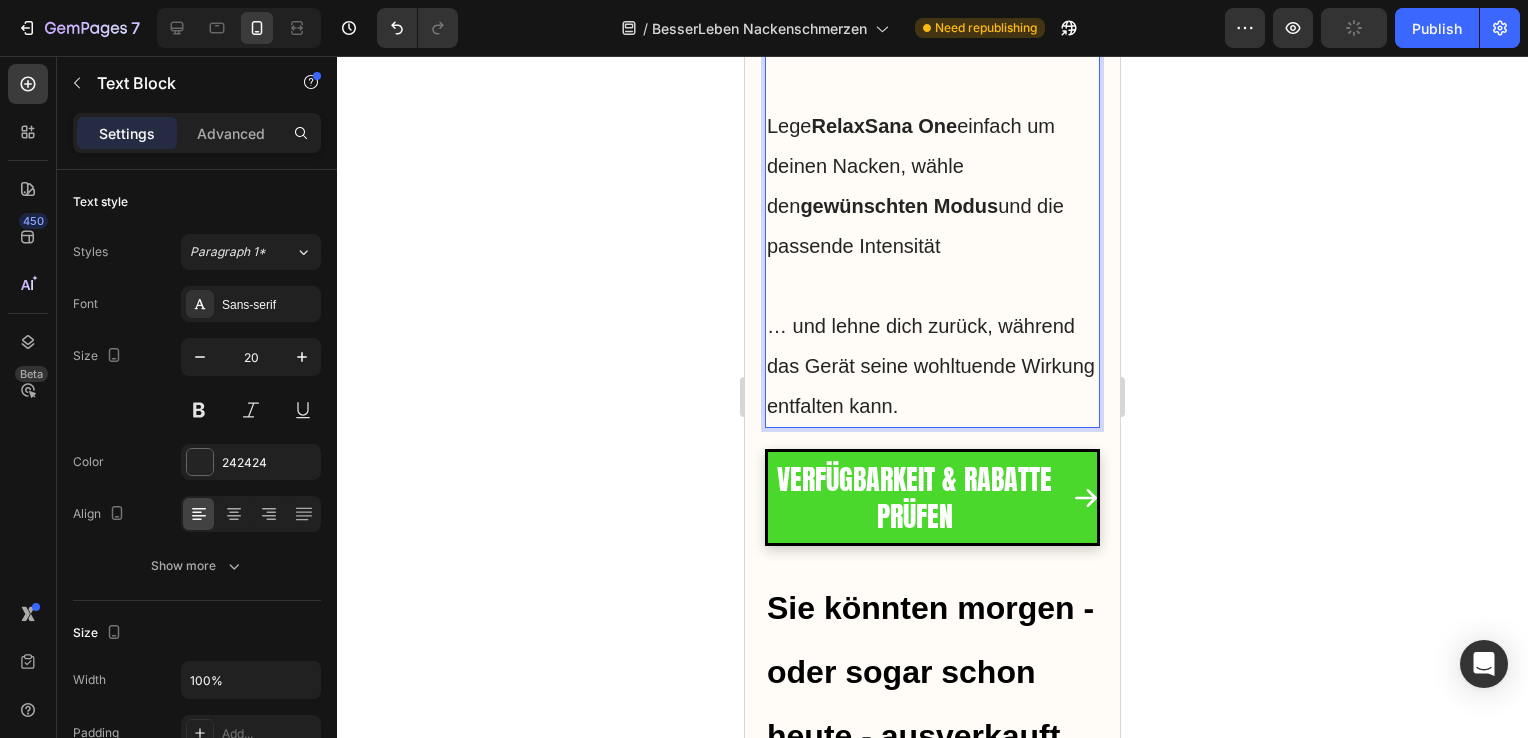 click on "du" at bounding box center (893, -354) 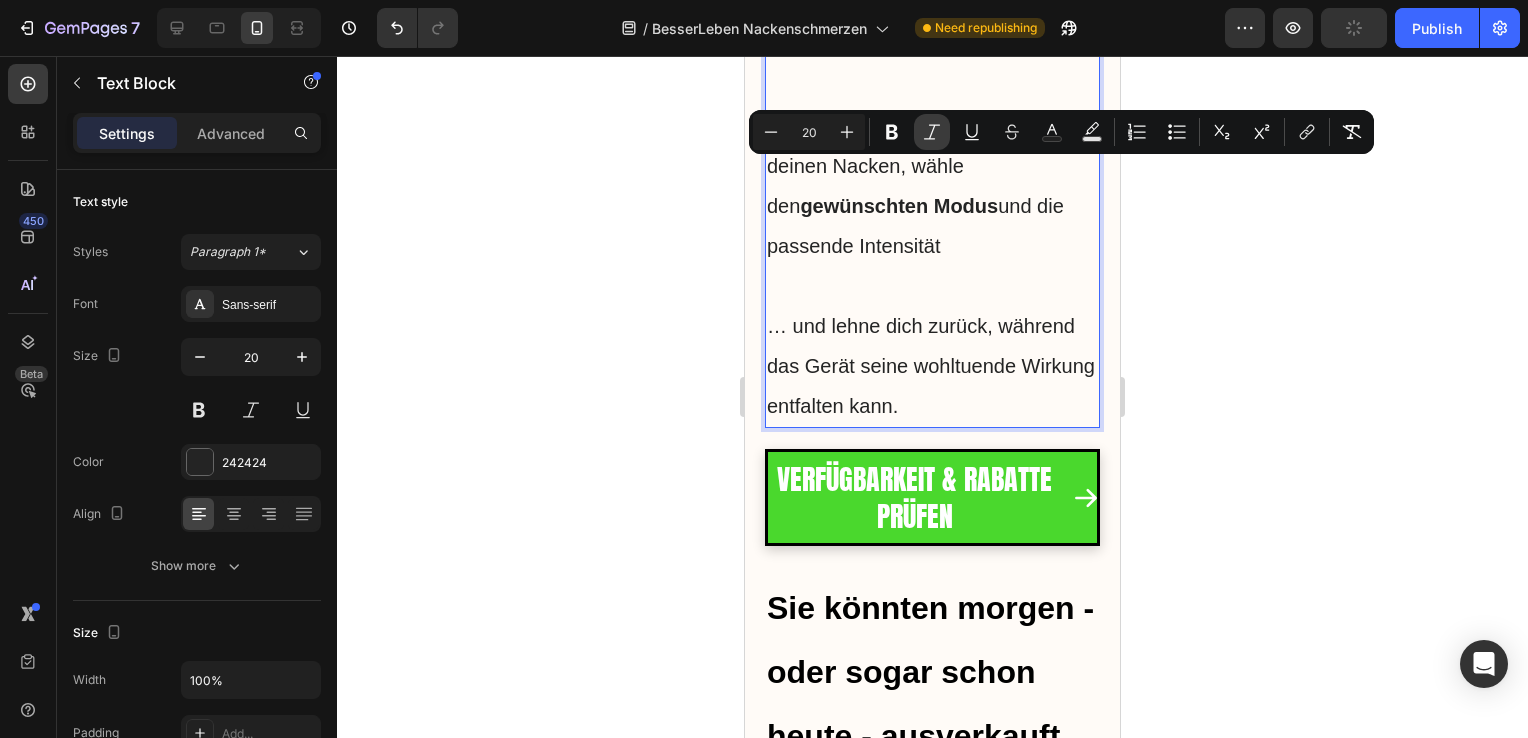 click 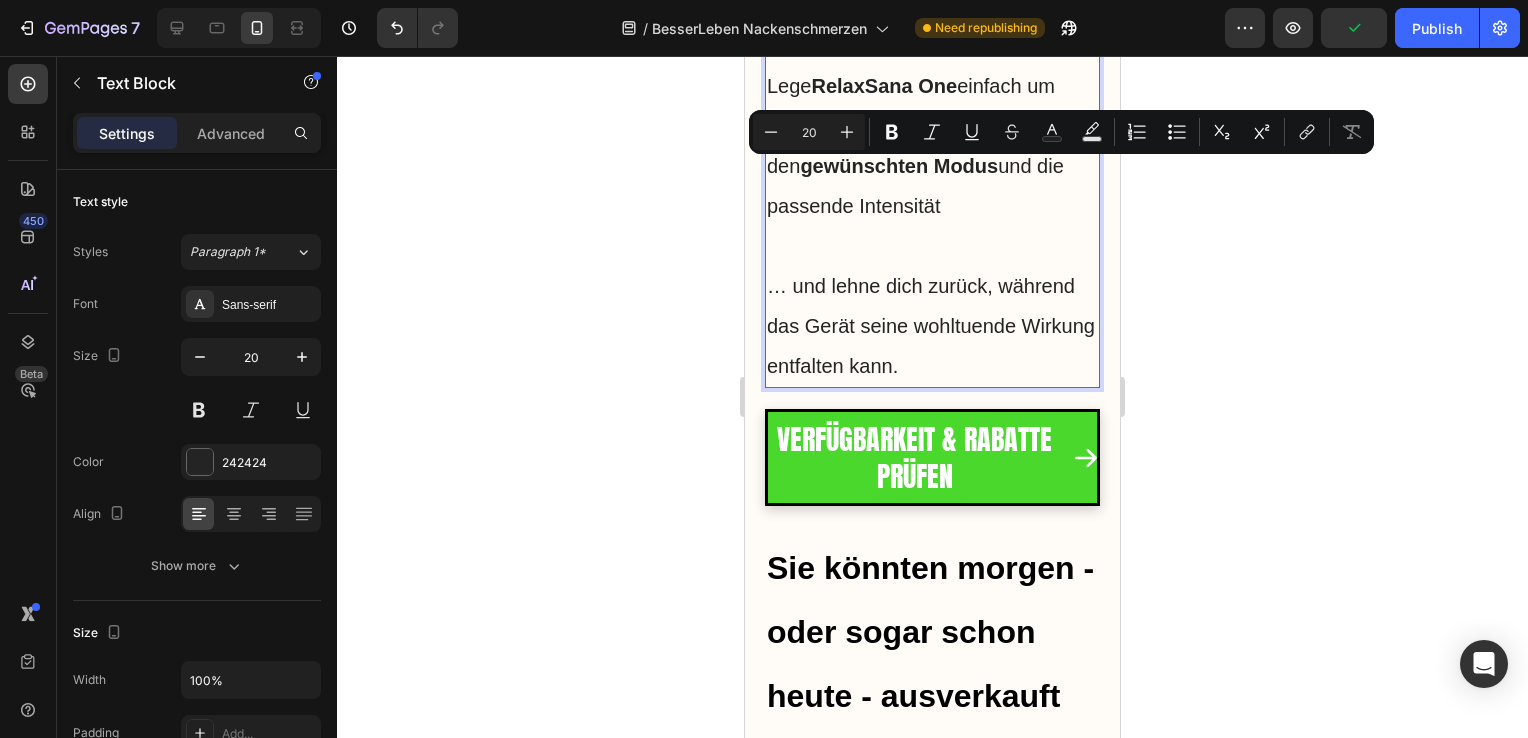 click on "Mit  RelaxSana One  könntest du deinem Nacken endlich die gezielte Unterstützung geben, die er braucht – ganz  ohne Medikamente  oder aufwendige Therapien." at bounding box center [932, -314] 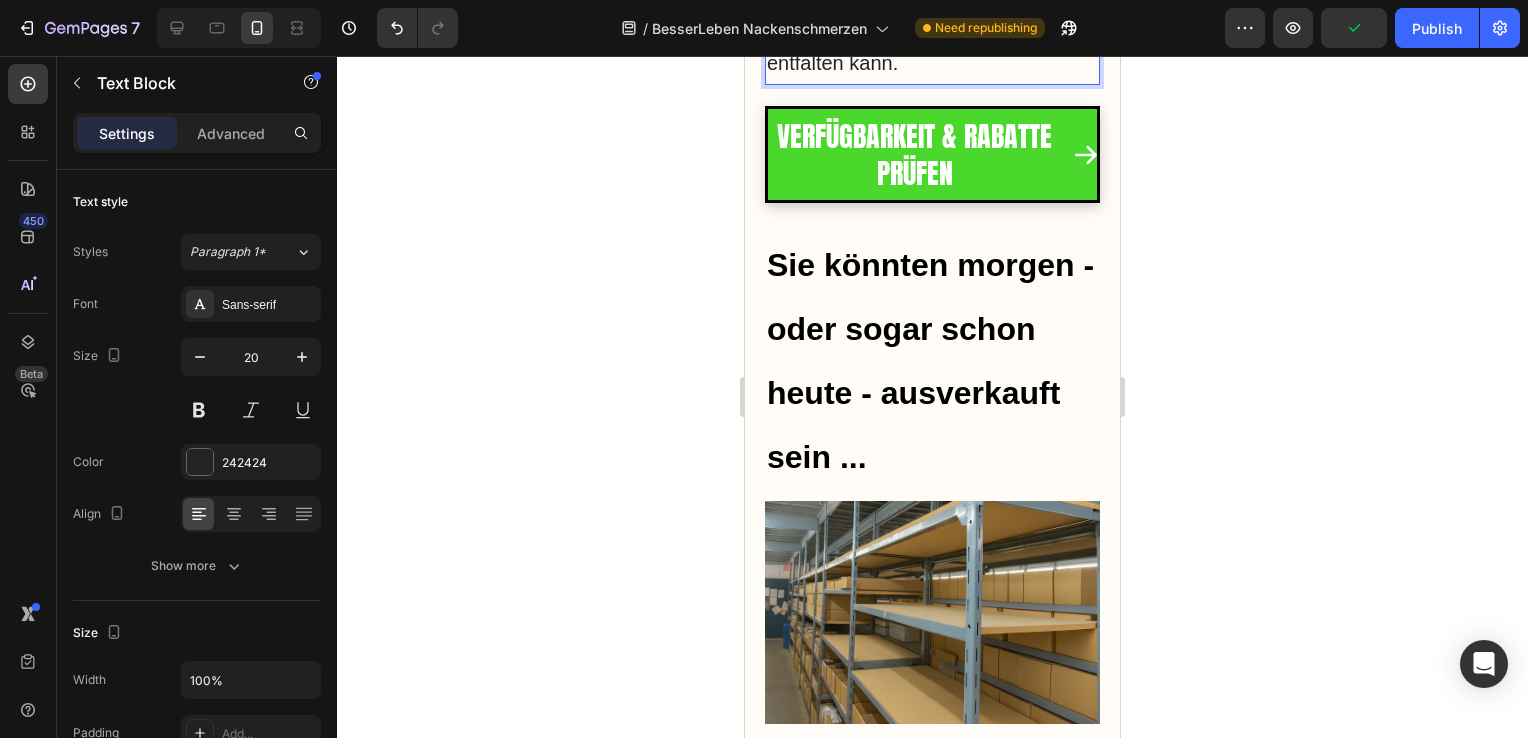 scroll, scrollTop: 15824, scrollLeft: 0, axis: vertical 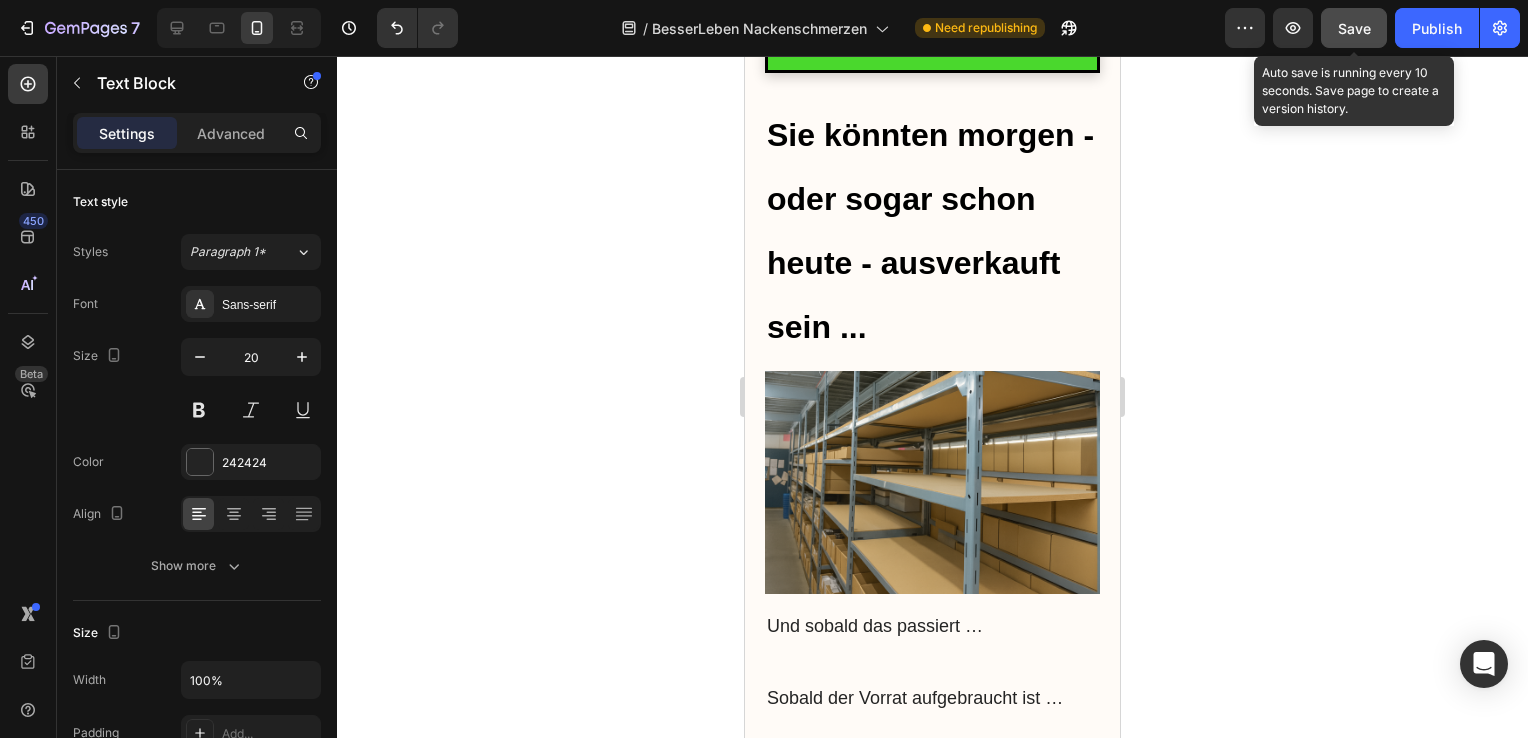 click on "Save" at bounding box center (1354, 28) 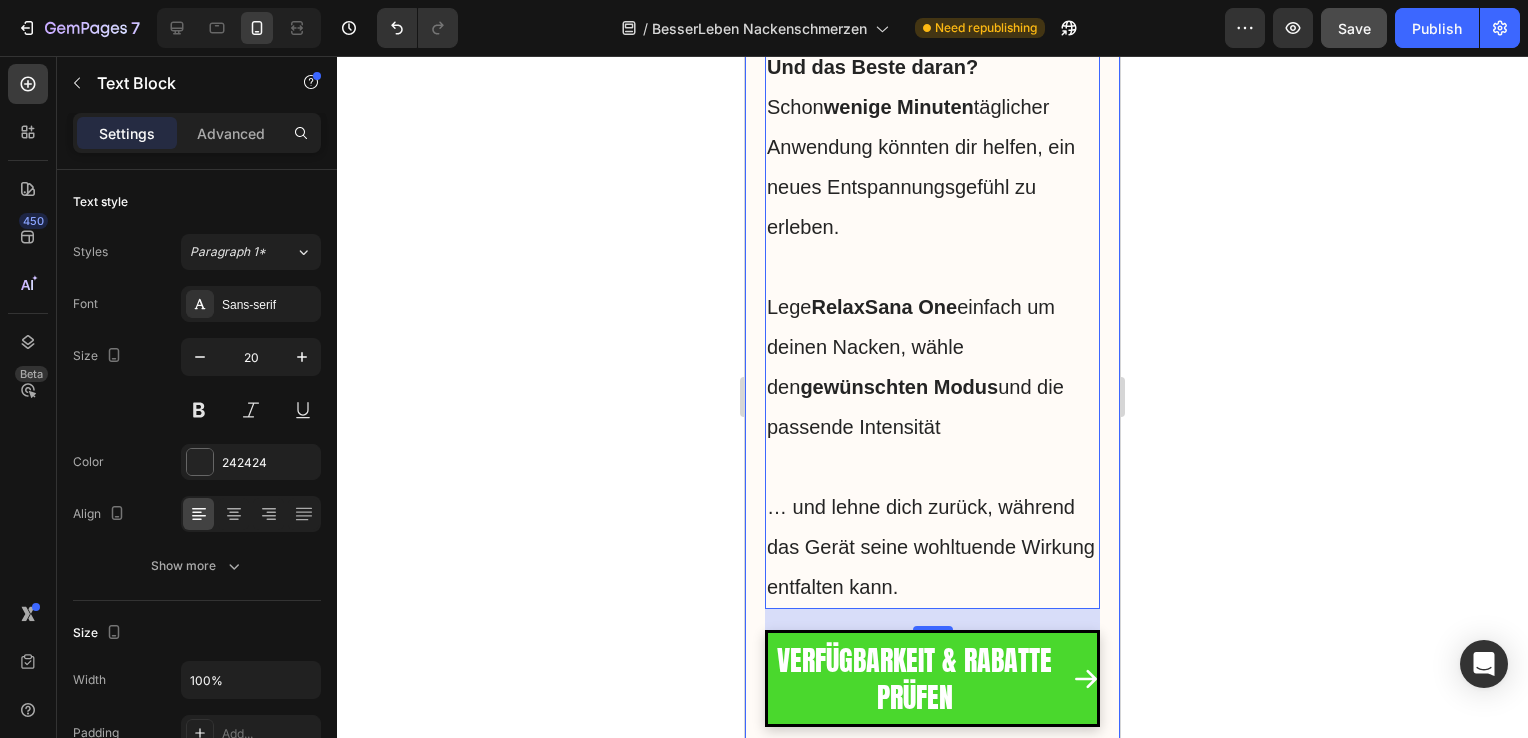 scroll, scrollTop: 15148, scrollLeft: 0, axis: vertical 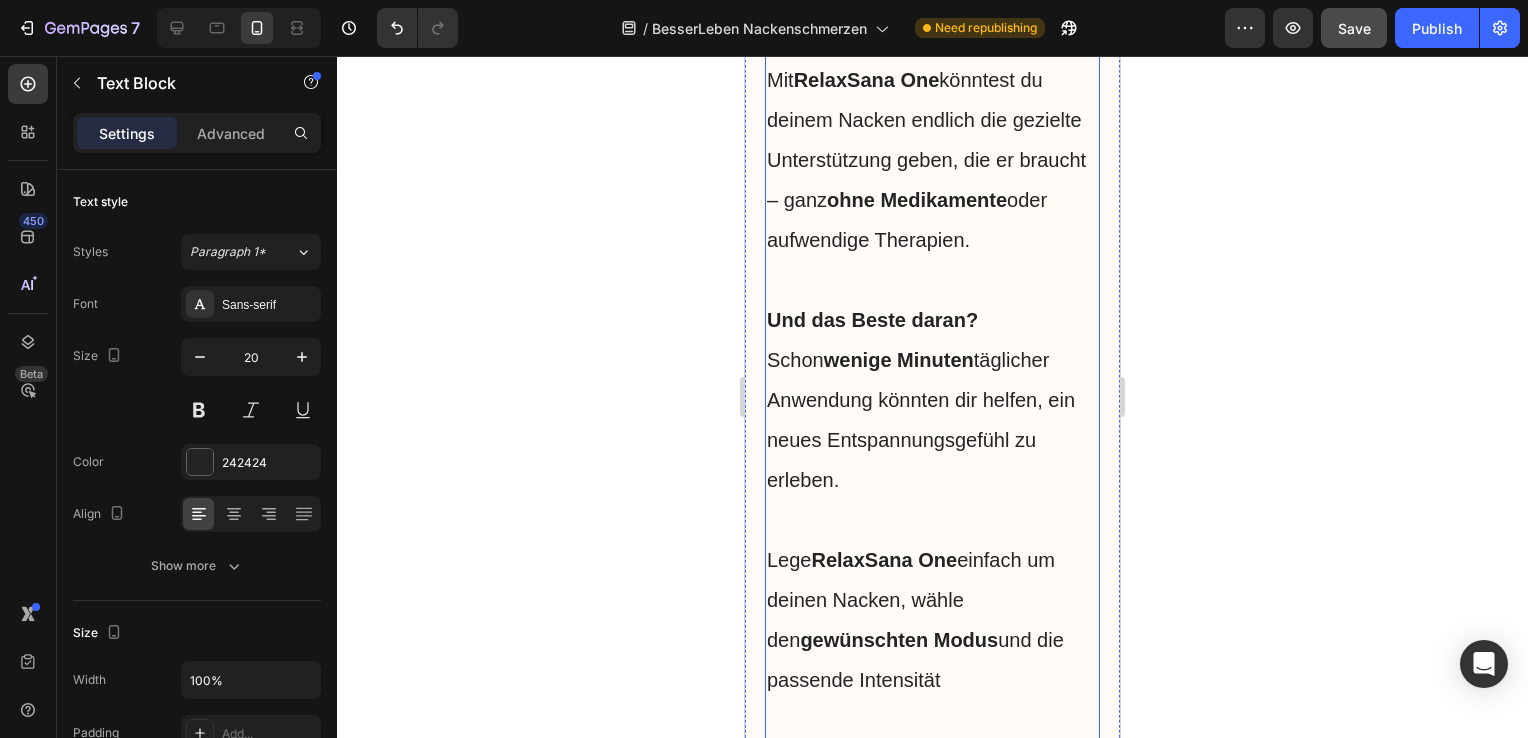 click on "❌ Mühsames Drehen des Kopfes unter Schmerzen?" at bounding box center (932, -285) 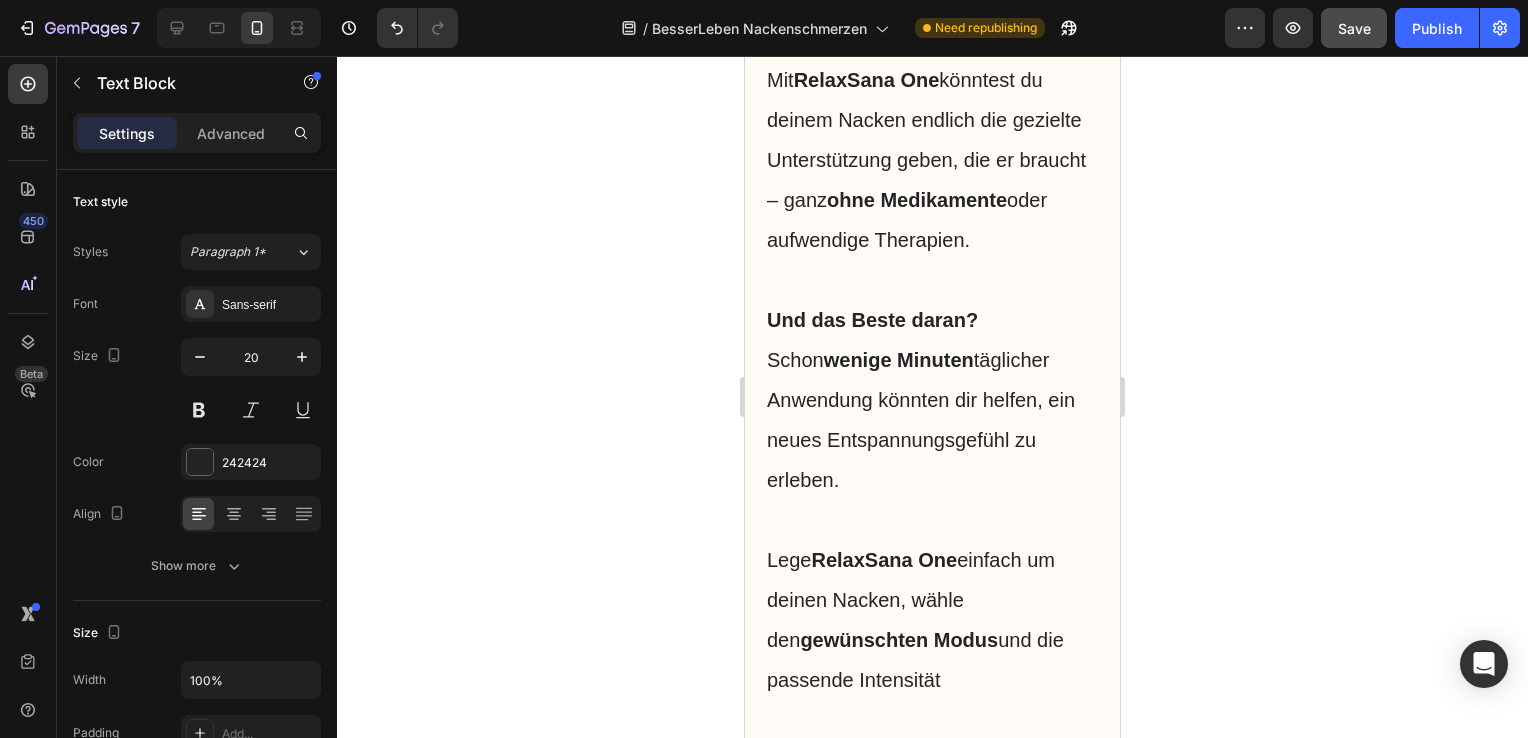 click on "❌ Mühsames Drehen des Kopfes unter Schmerzen?" at bounding box center (919, -285) 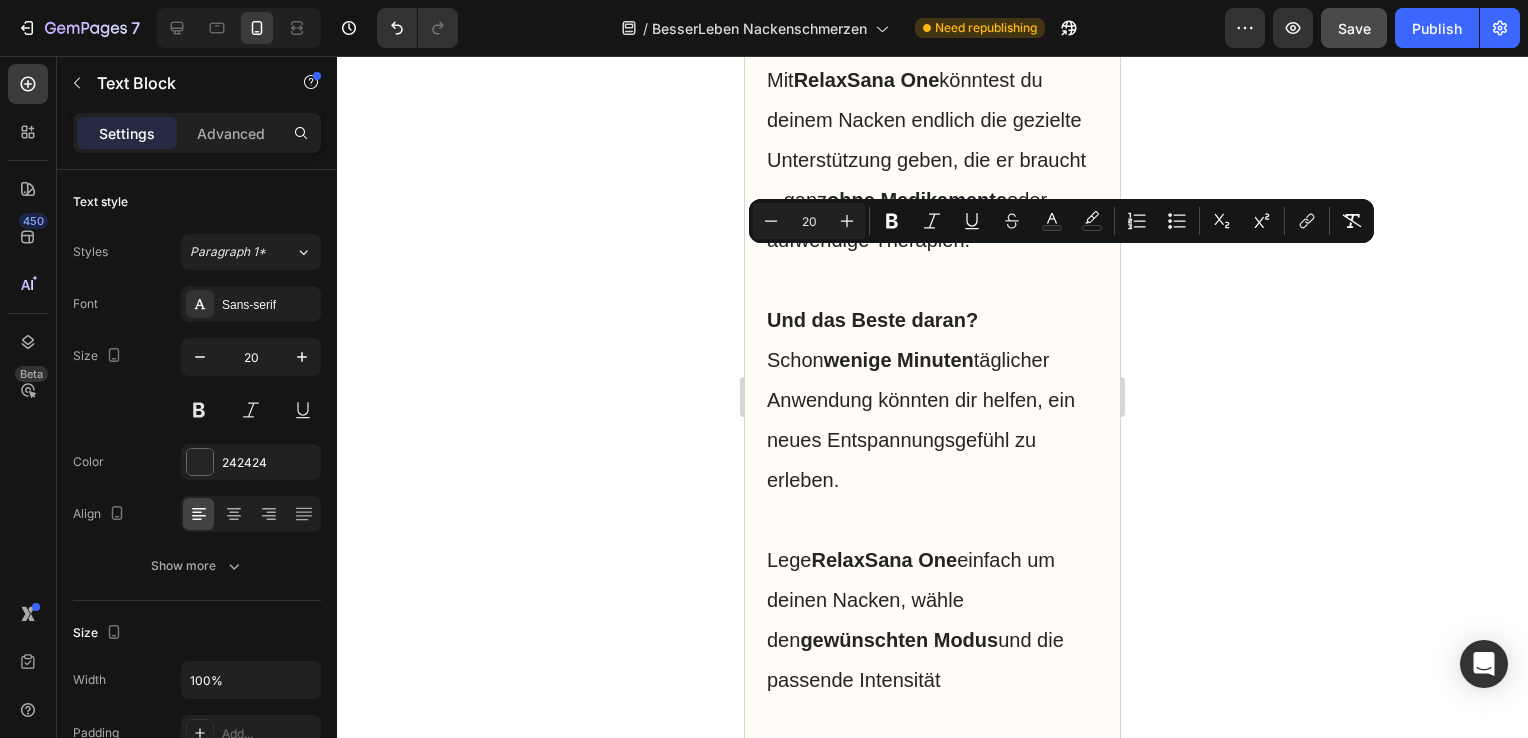 click on "❌ Mühsames Drehen des Kopfes unter Schmerzen?" at bounding box center (919, -285) 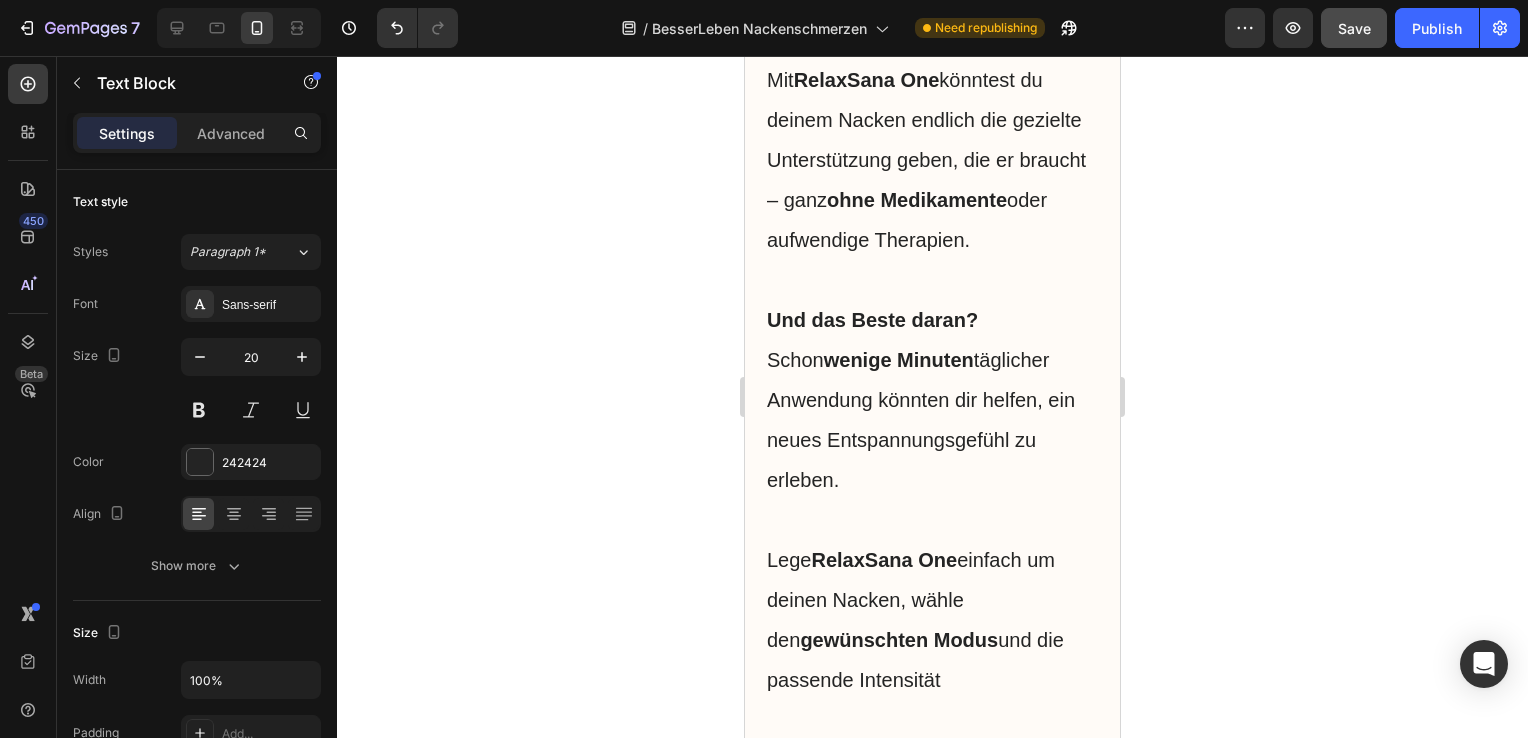 drag, startPoint x: 804, startPoint y: 259, endPoint x: 962, endPoint y: 310, distance: 166.0271 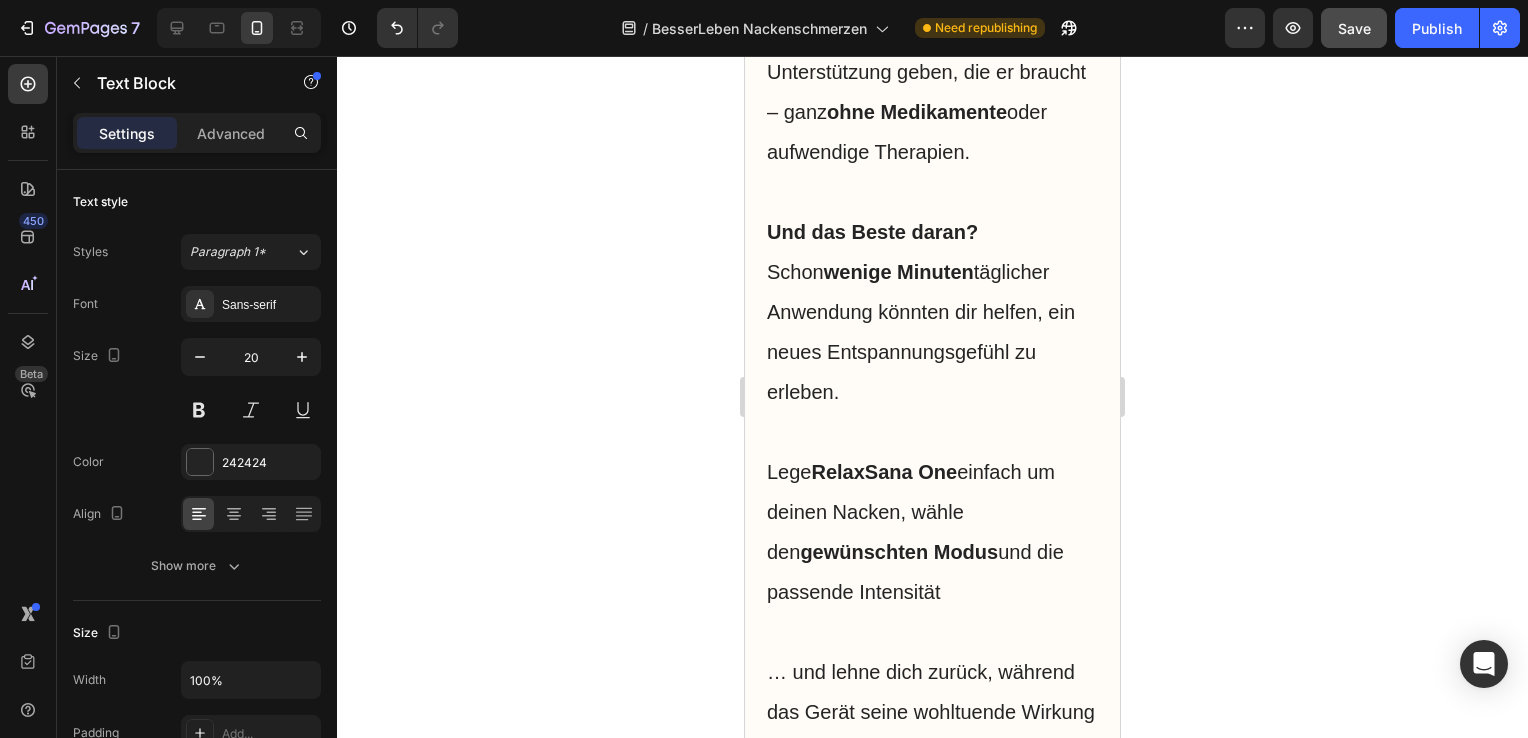 scroll, scrollTop: 15059, scrollLeft: 0, axis: vertical 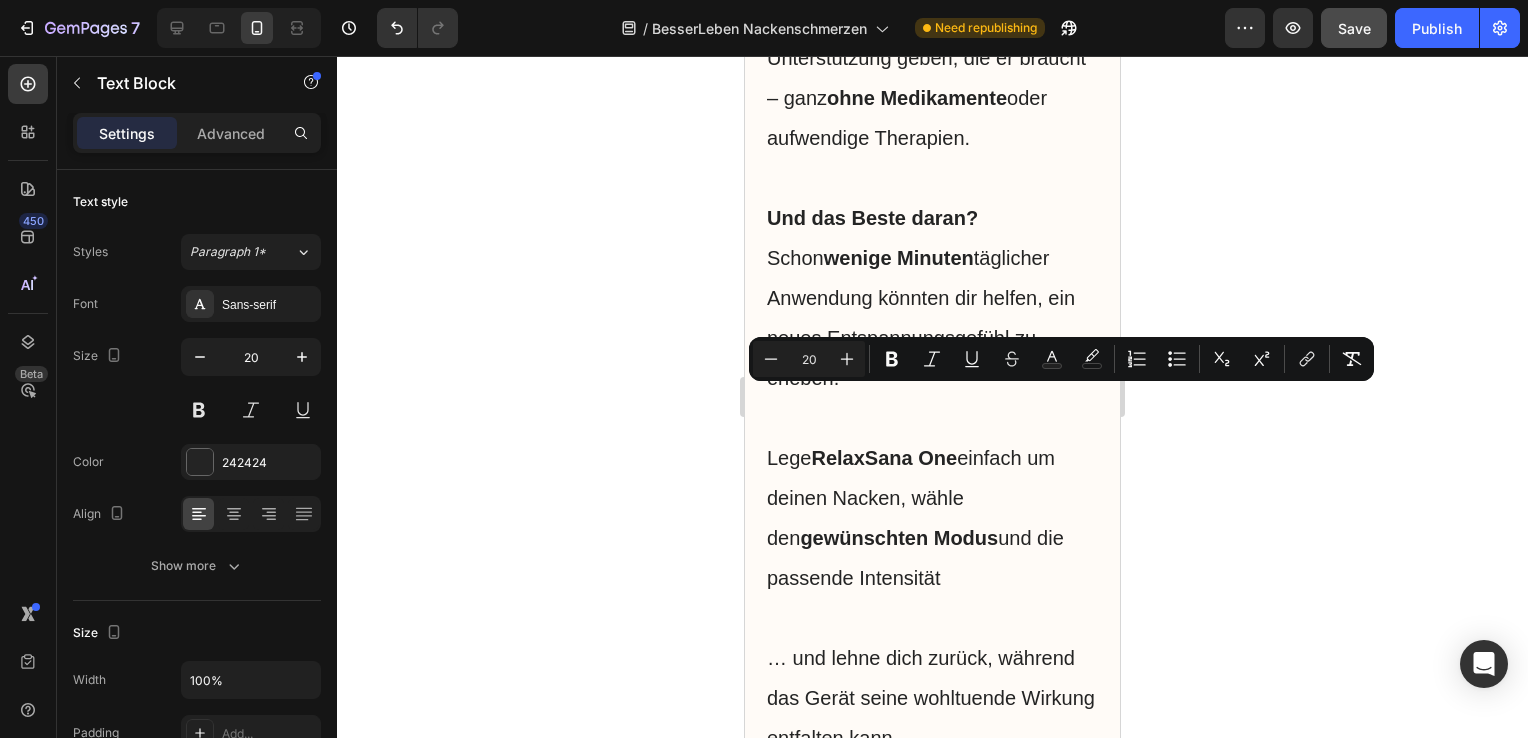 drag, startPoint x: 801, startPoint y: 403, endPoint x: 994, endPoint y: 455, distance: 199.88246 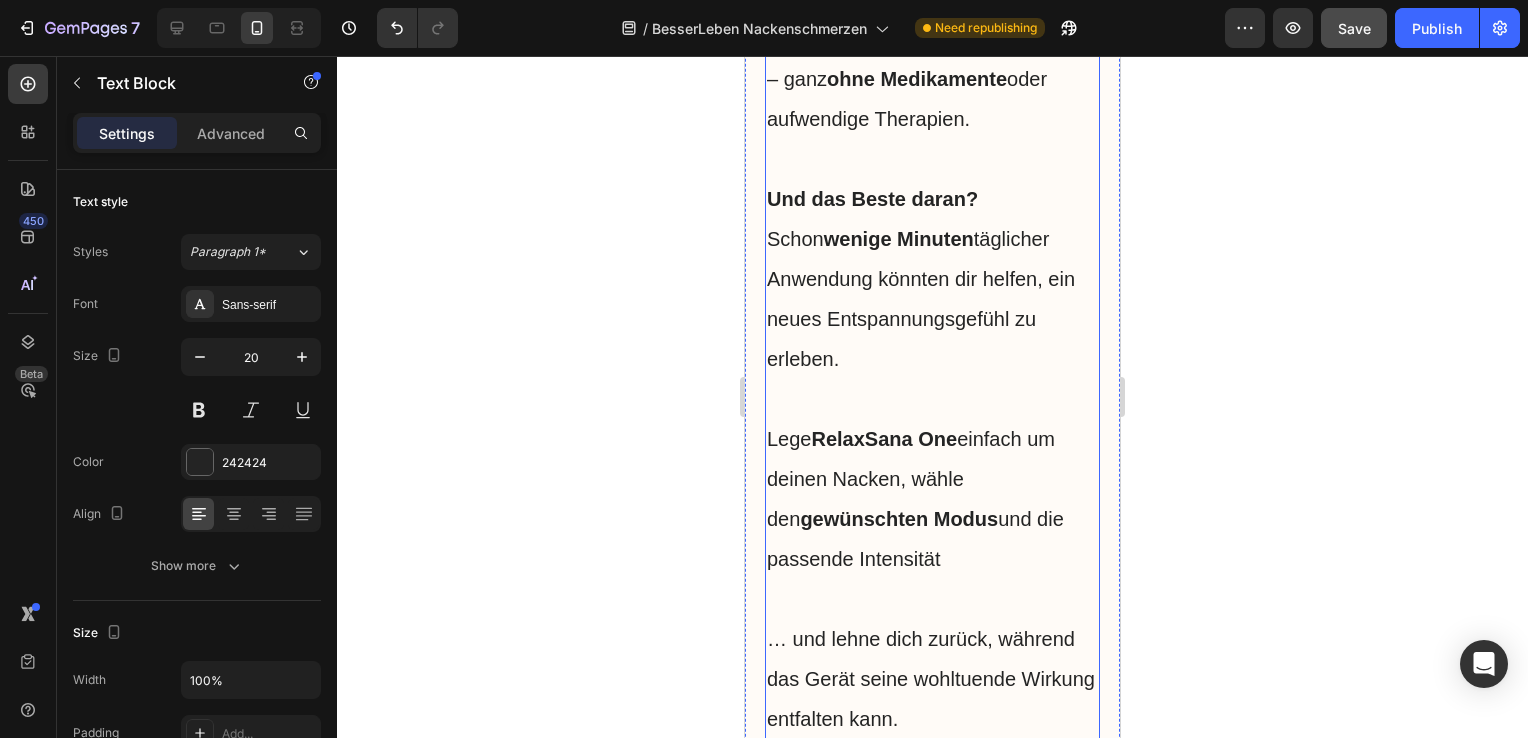 scroll, scrollTop: 15159, scrollLeft: 0, axis: vertical 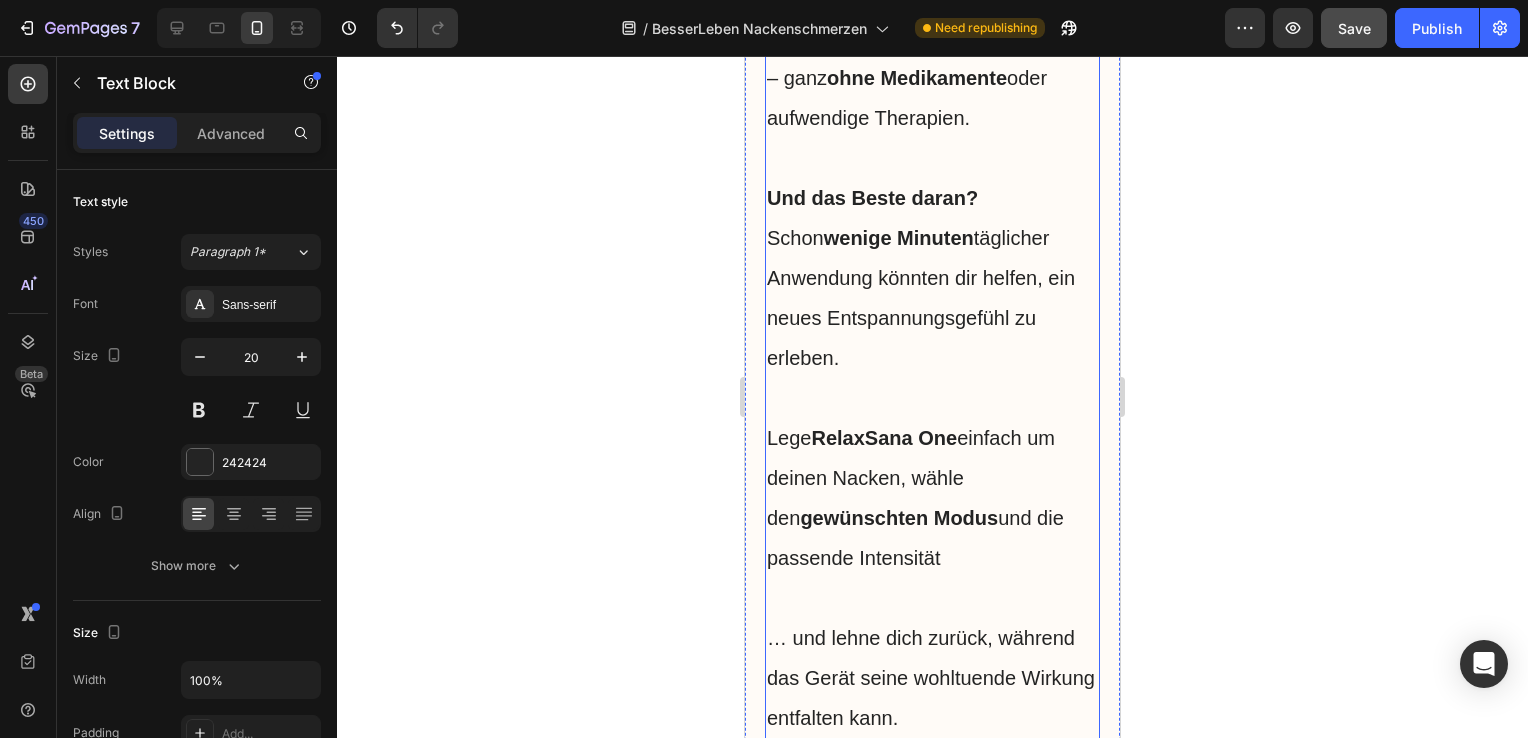 click on "Viele Menschen" at bounding box center (842, -82) 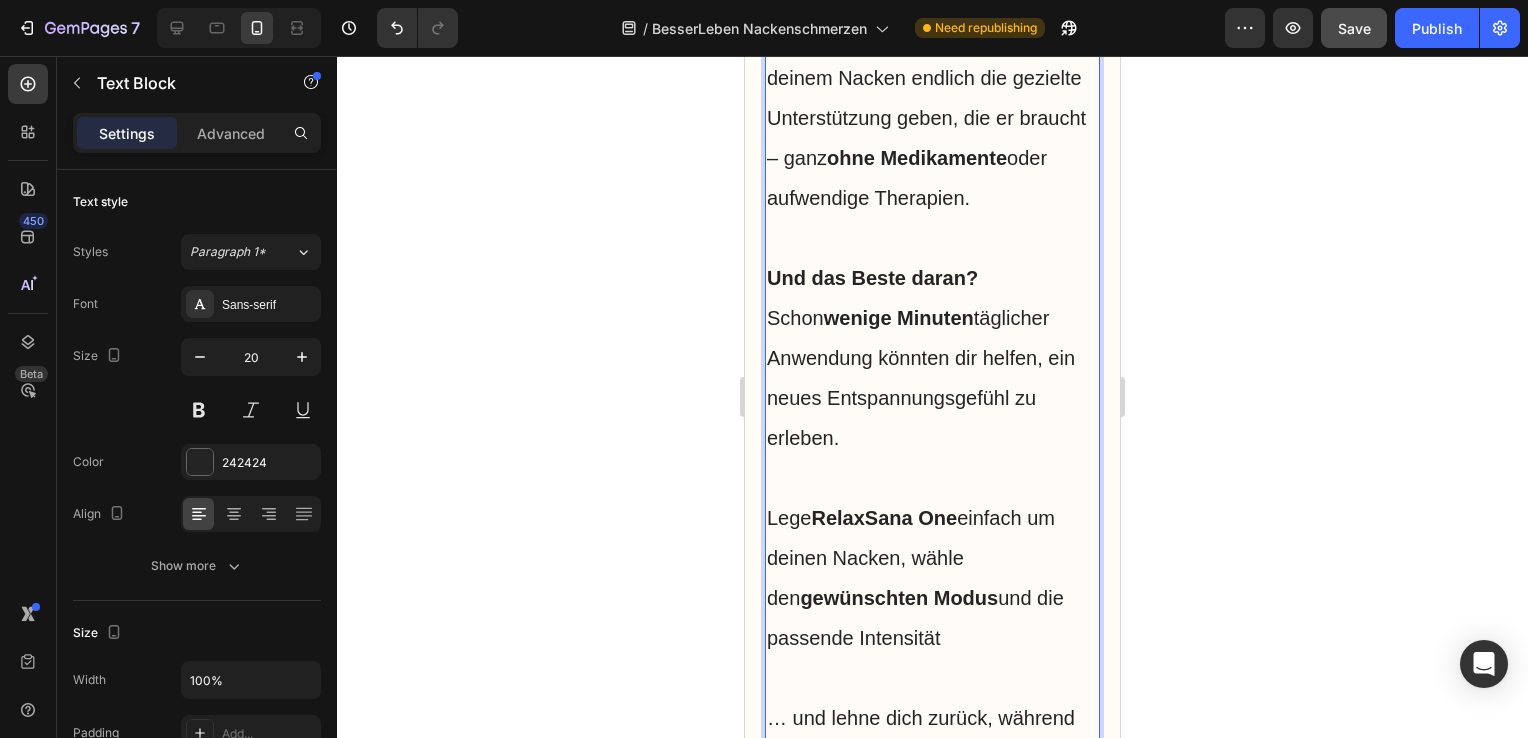 click at bounding box center (932, -82) 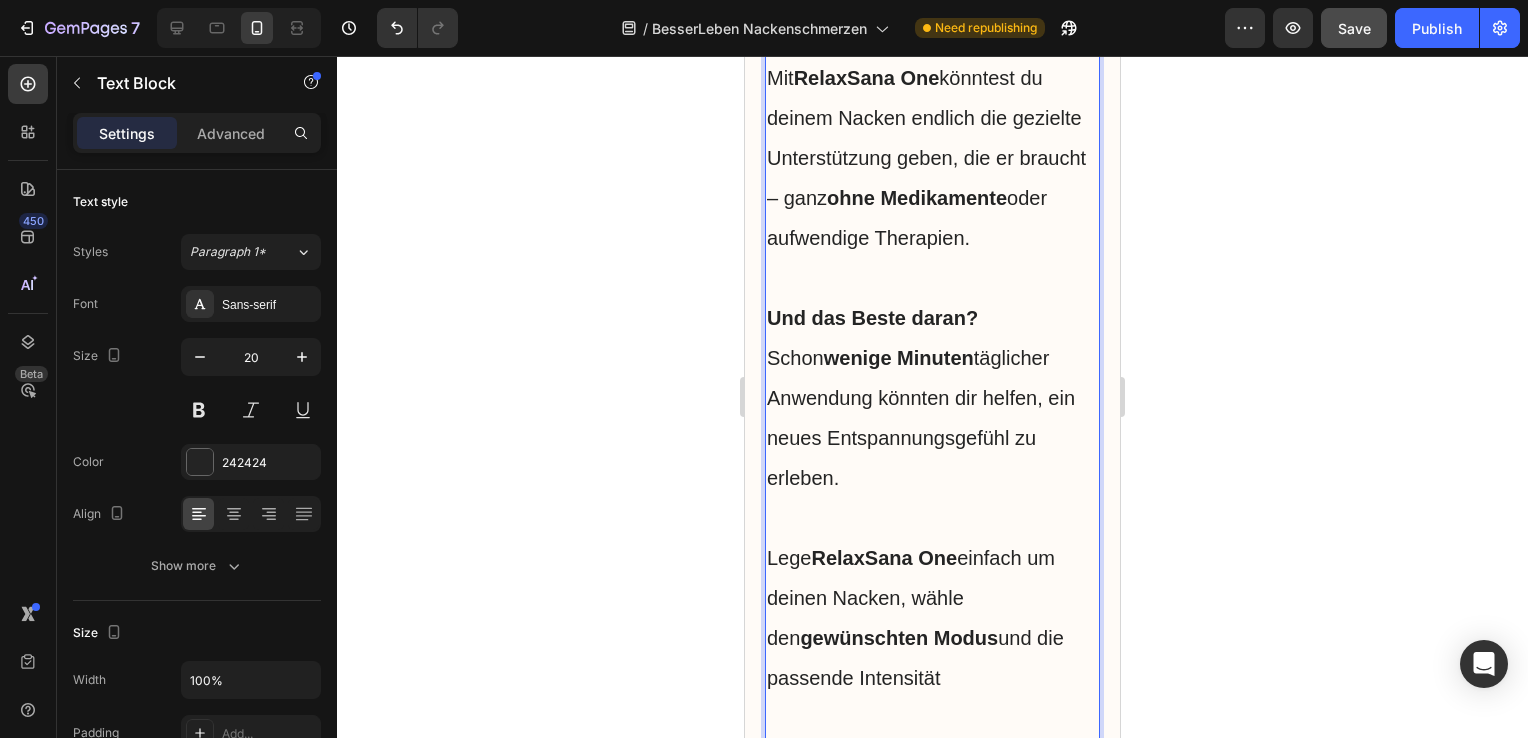 drag, startPoint x: 906, startPoint y: 527, endPoint x: 768, endPoint y: 516, distance: 138.43771 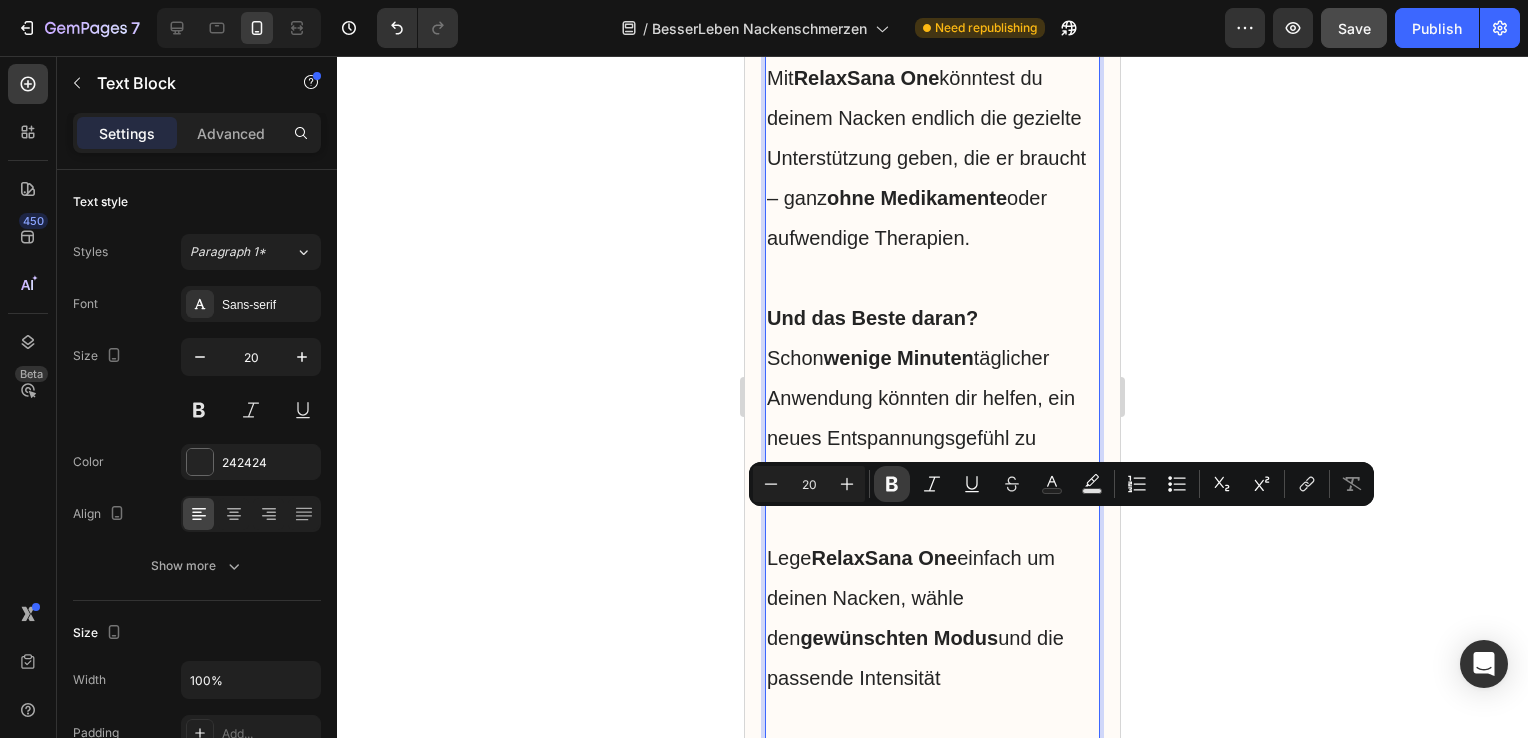 click 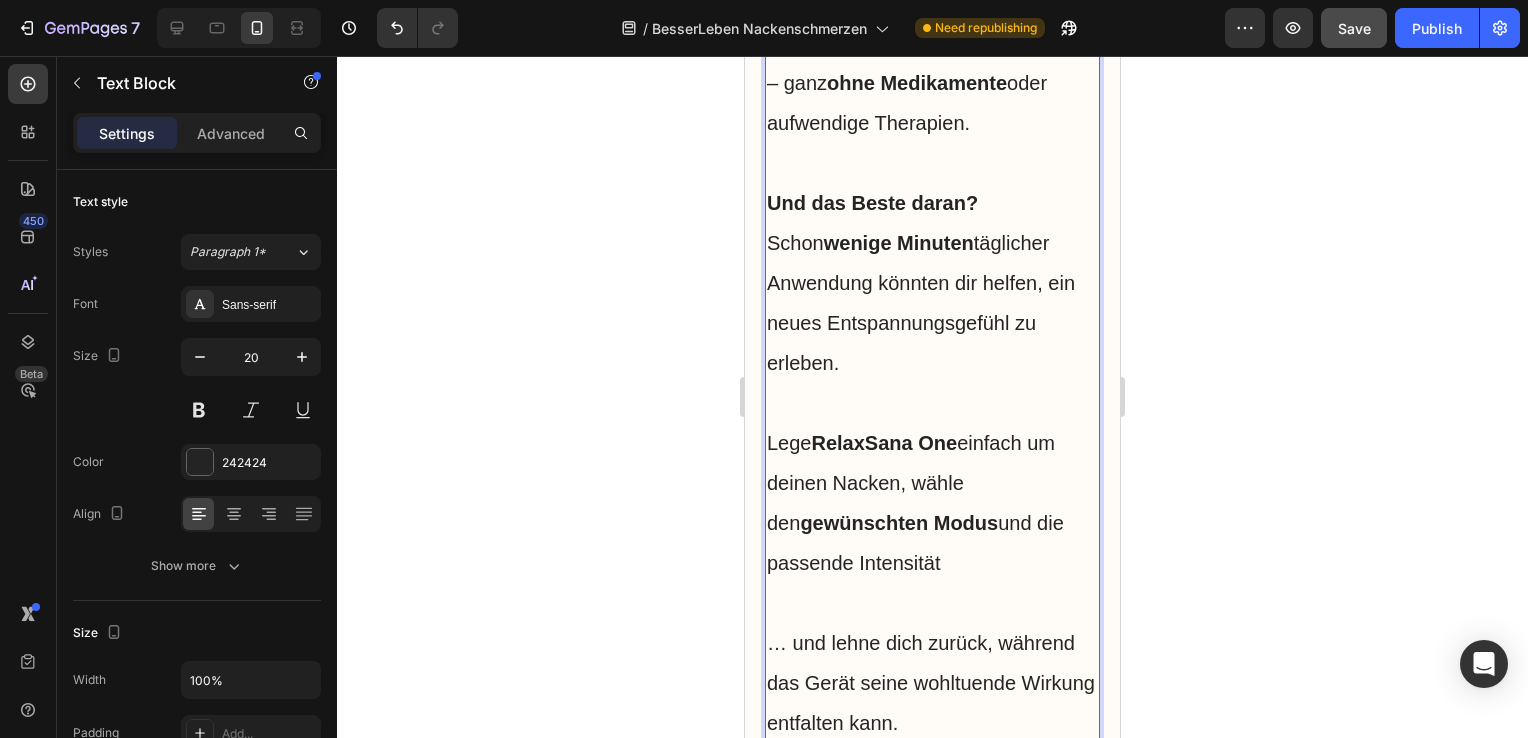 scroll, scrollTop: 15275, scrollLeft: 0, axis: vertical 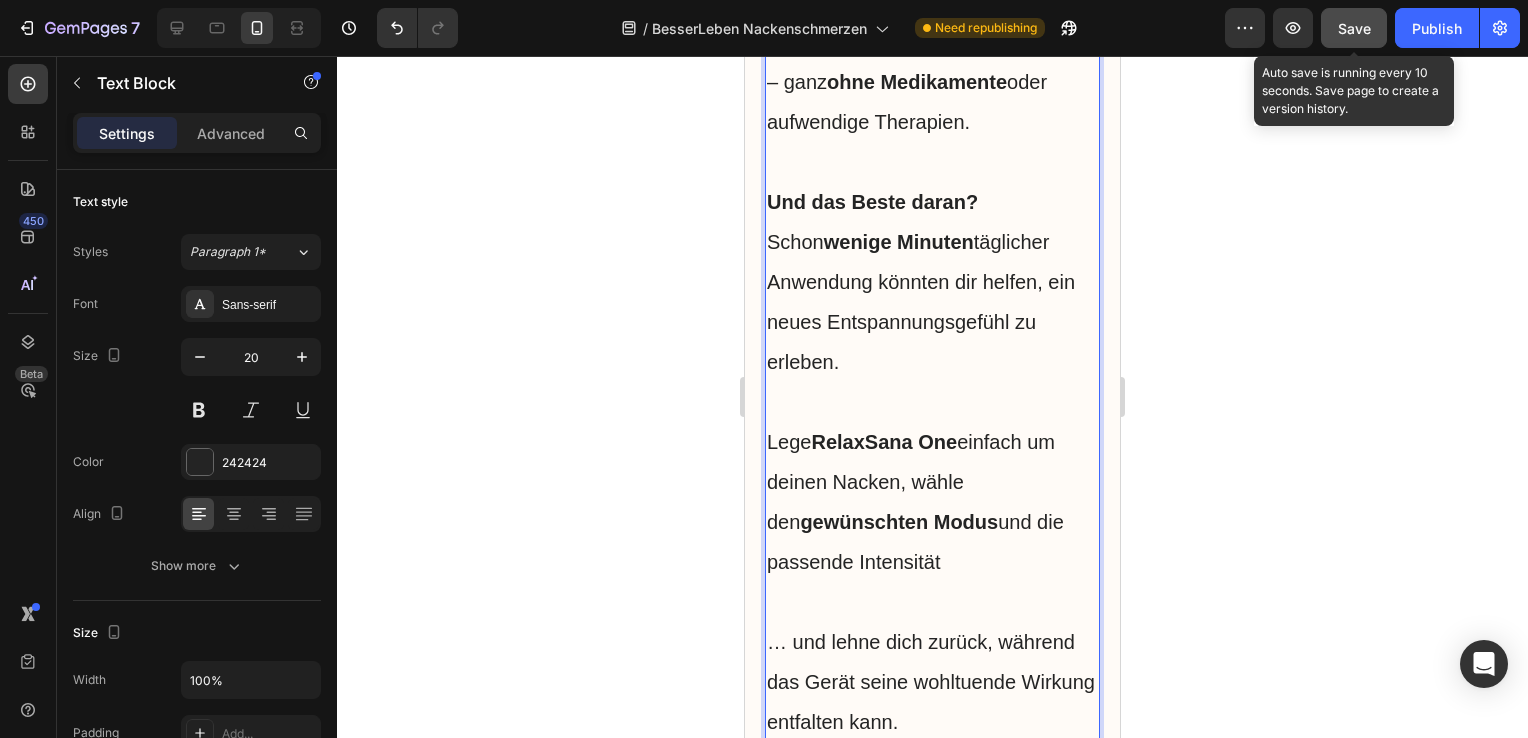 click on "Save" 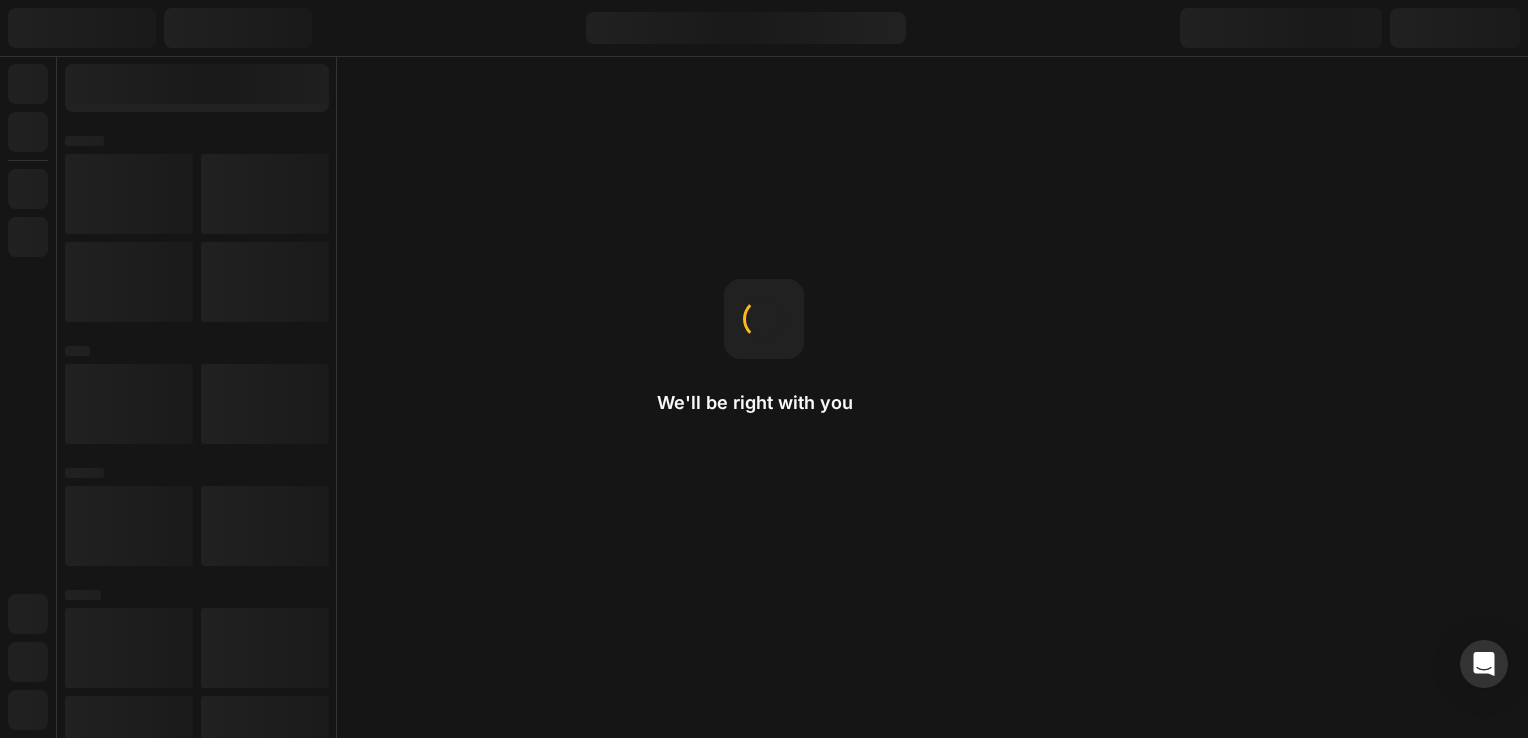 scroll, scrollTop: 0, scrollLeft: 0, axis: both 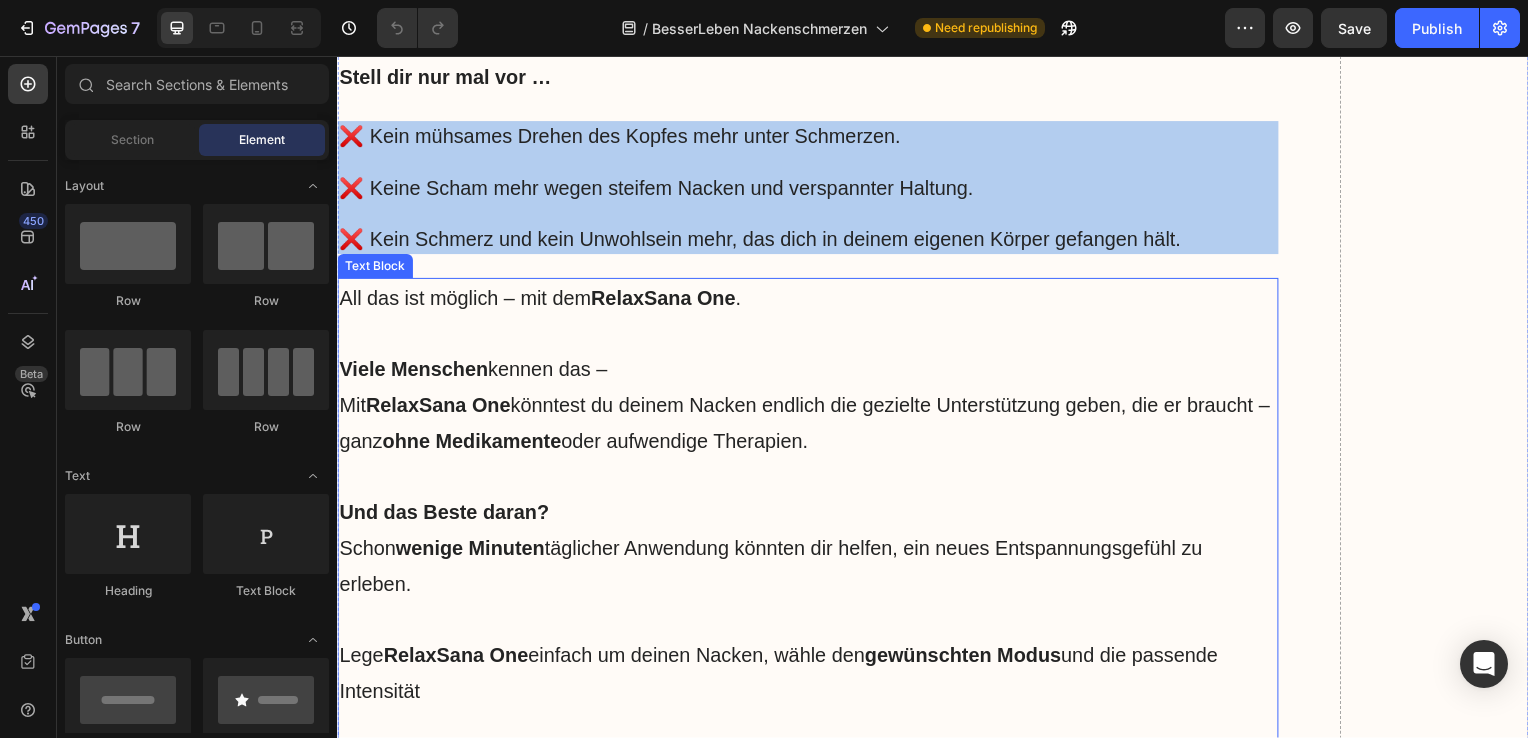 click on "Viele Menschen" at bounding box center [414, 372] 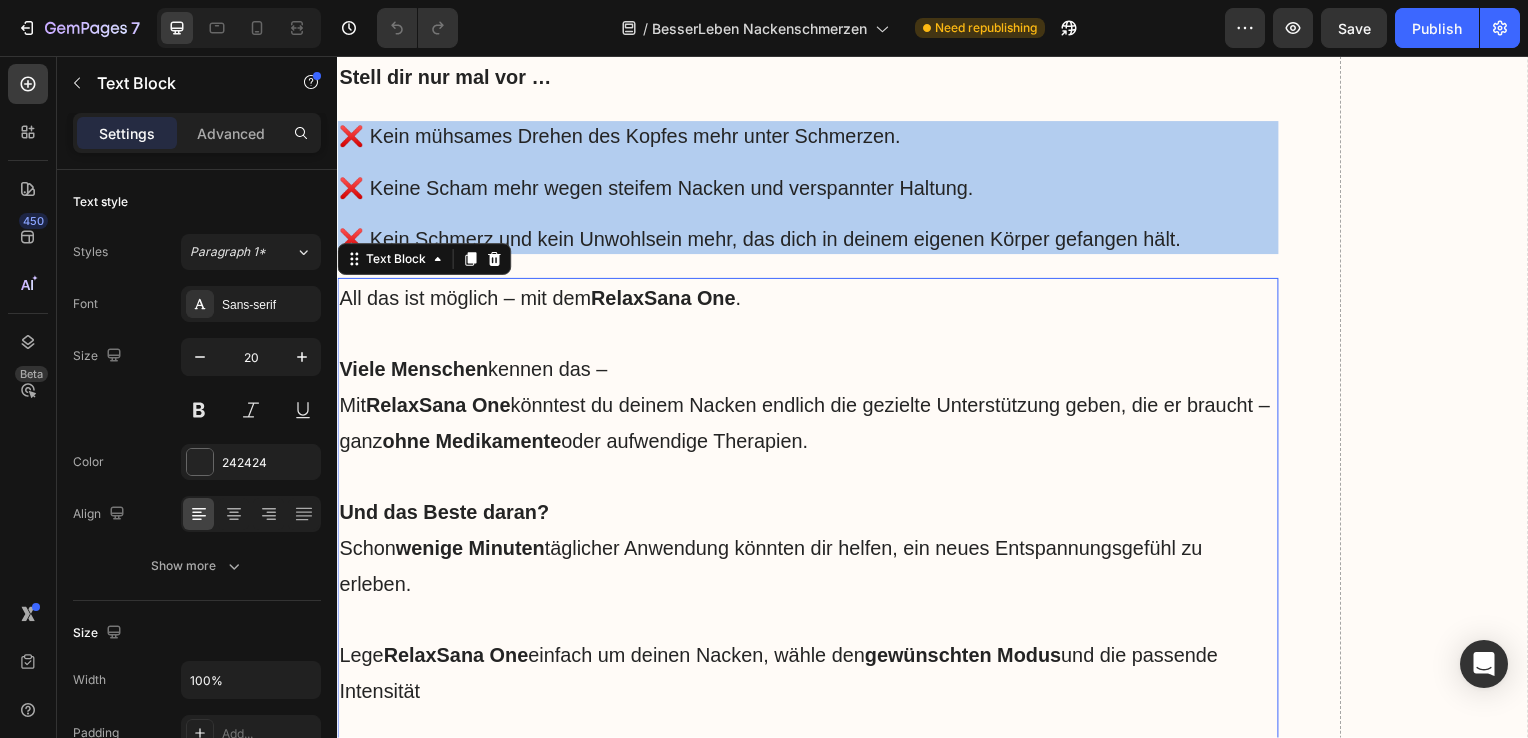 click on "Viele Menschen" at bounding box center [414, 372] 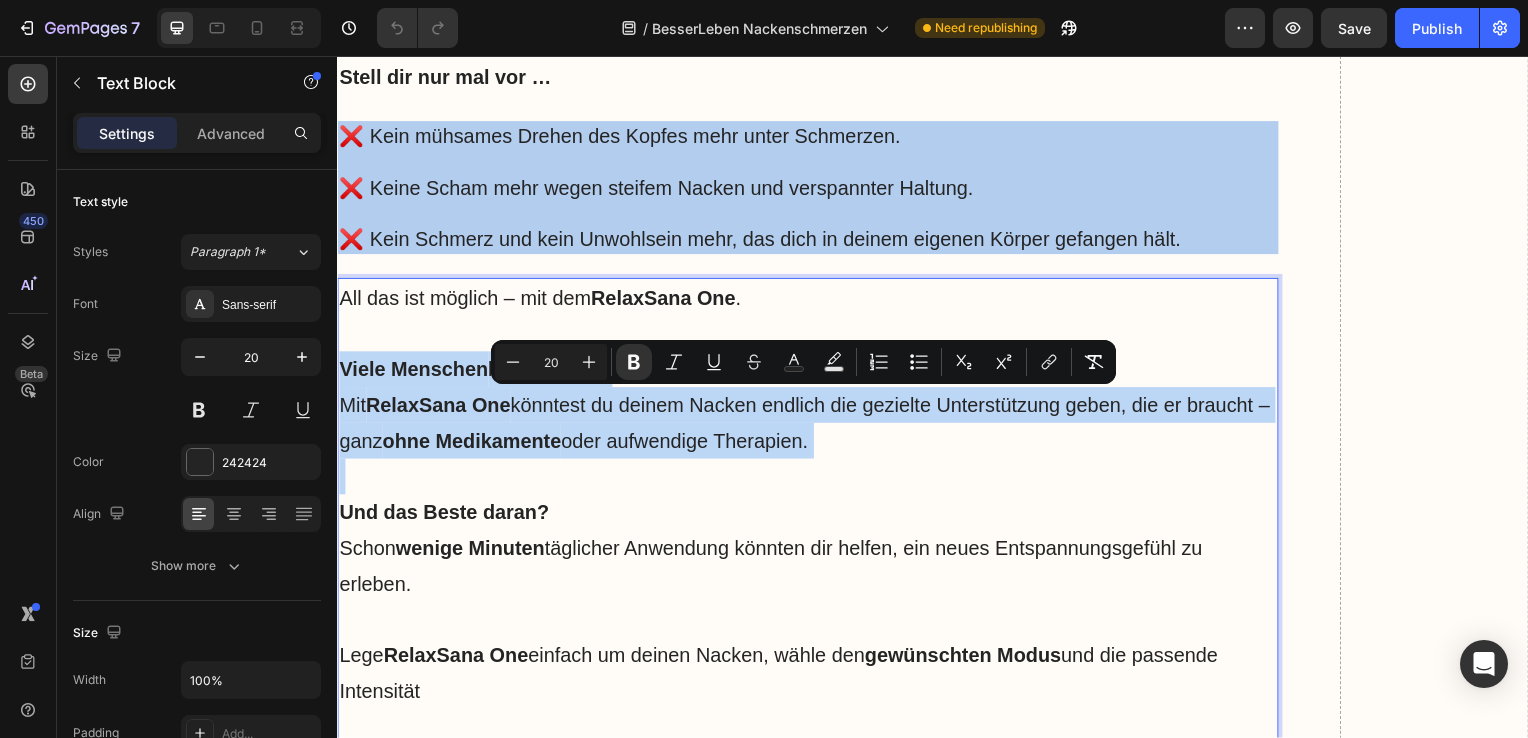 drag, startPoint x: 340, startPoint y: 408, endPoint x: 842, endPoint y: 502, distance: 510.72498 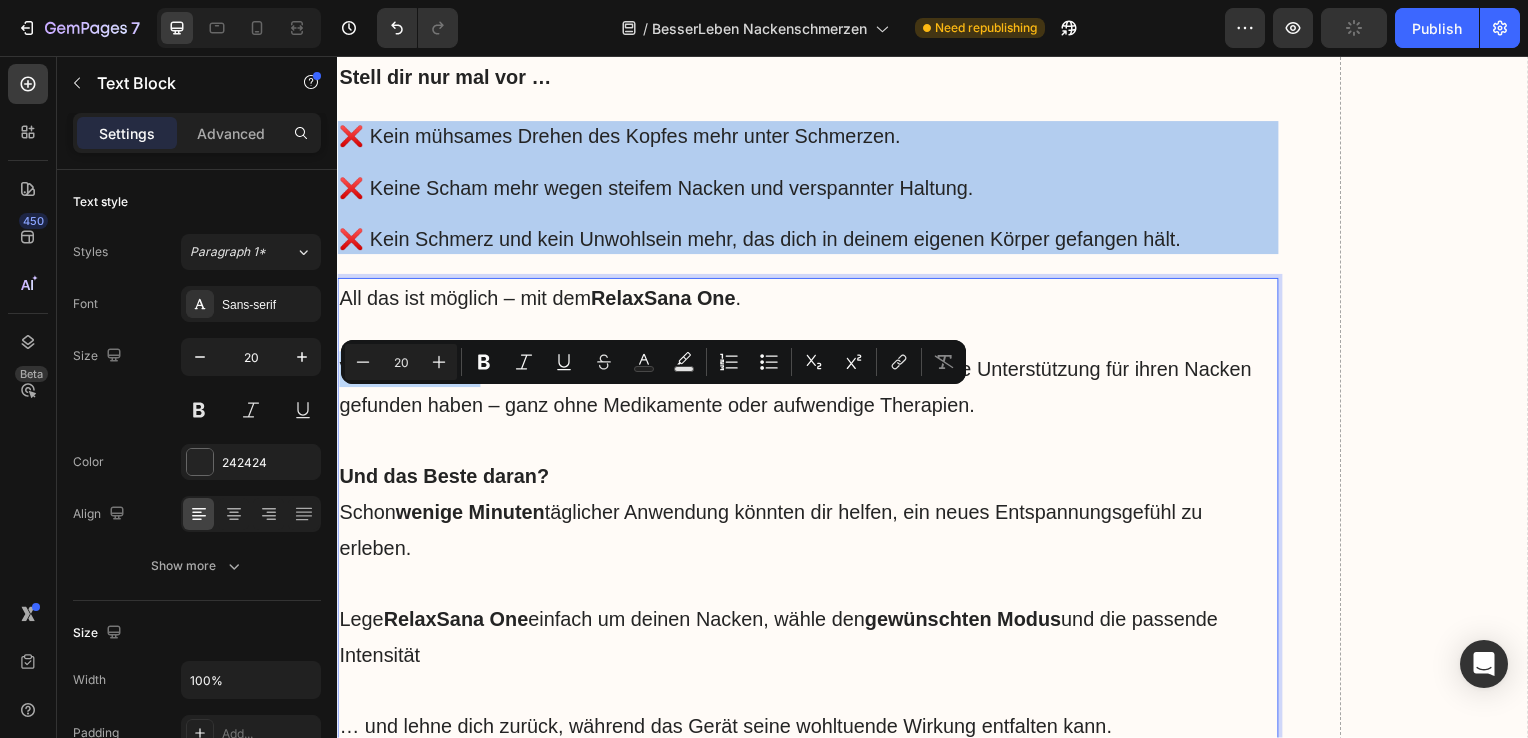 drag, startPoint x: 481, startPoint y: 410, endPoint x: 341, endPoint y: 406, distance: 140.05713 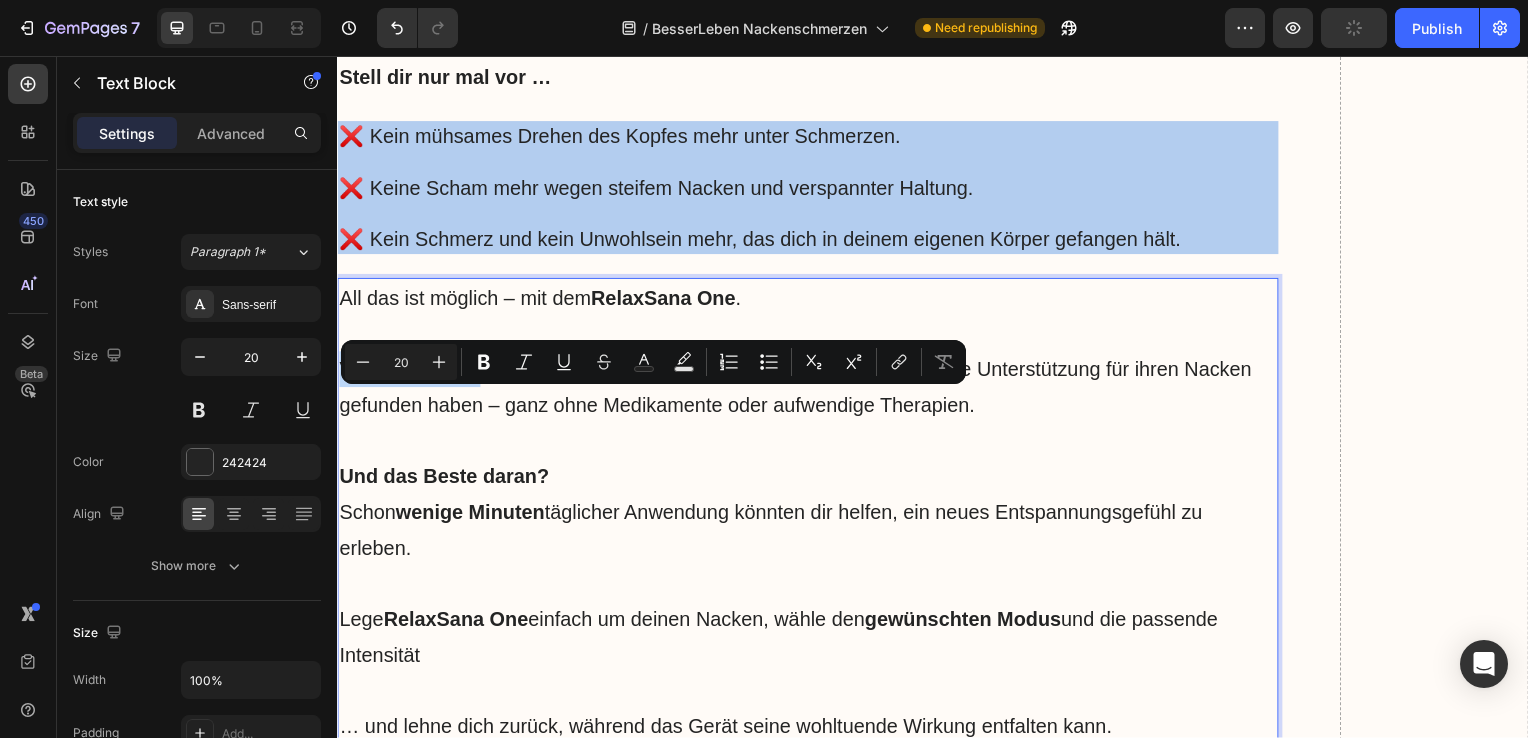 click on "Viele Menschen berichten, dass sie mit RelaxSana One endlich gezielte Unterstützung für ihren Nacken gefunden haben – ganz ohne Medikamente oder aufwendige Therapien." at bounding box center [811, 390] 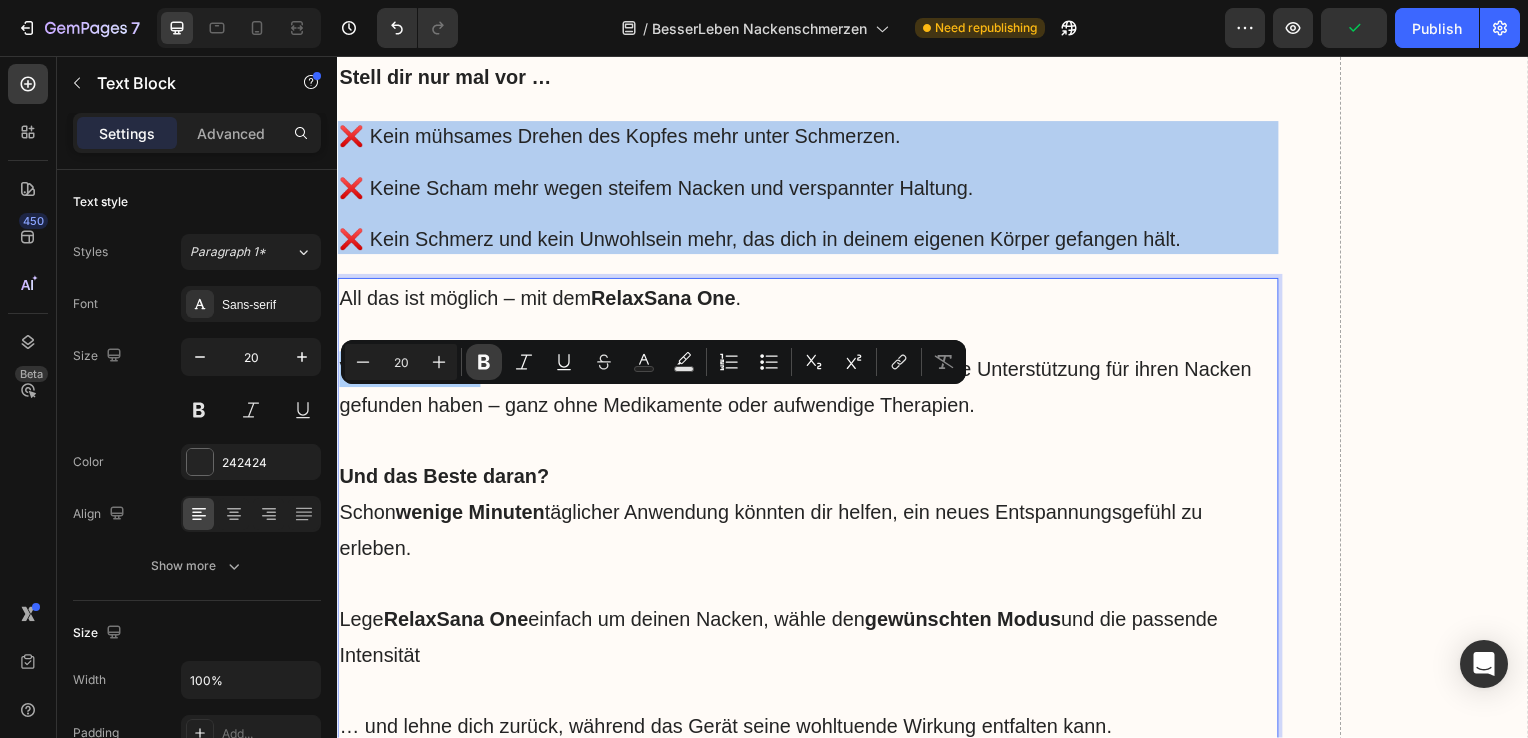 click 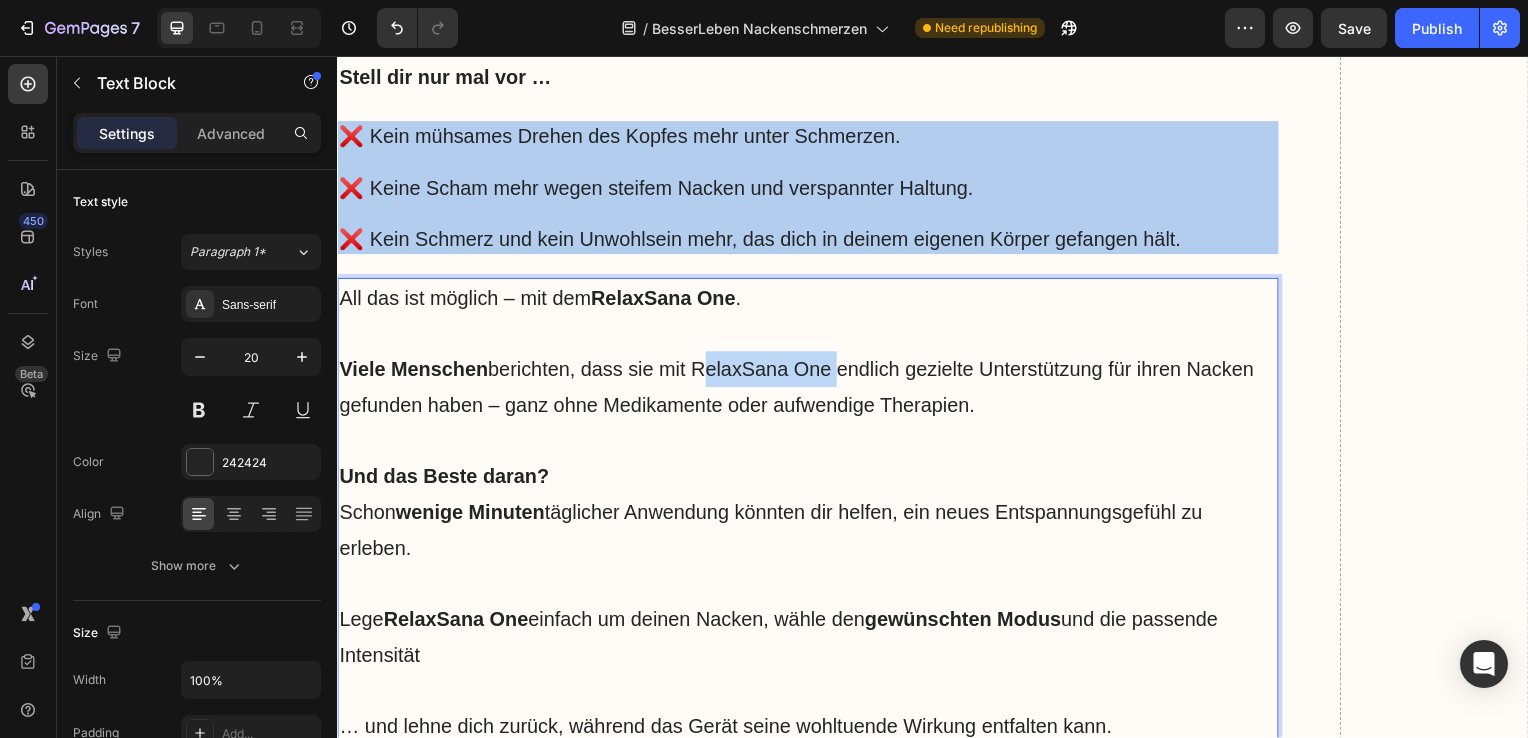 drag, startPoint x: 841, startPoint y: 407, endPoint x: 701, endPoint y: 409, distance: 140.01428 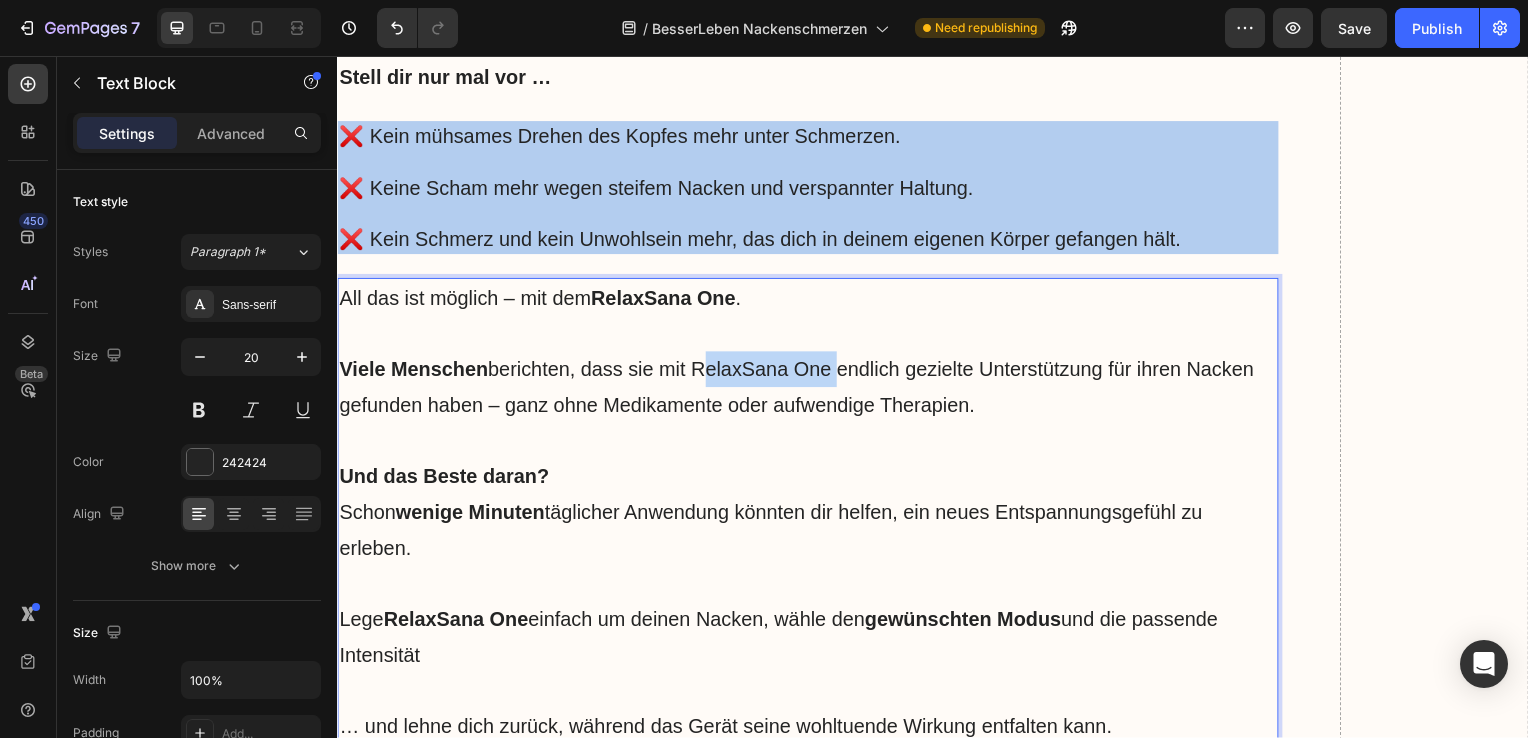 click on "Viele Menschen  berichten, dass sie mit RelaxSana One endlich gezielte Unterstützung für ihren Nacken gefunden haben – ganz ohne Medikamente oder aufwendige Therapien." at bounding box center [811, 390] 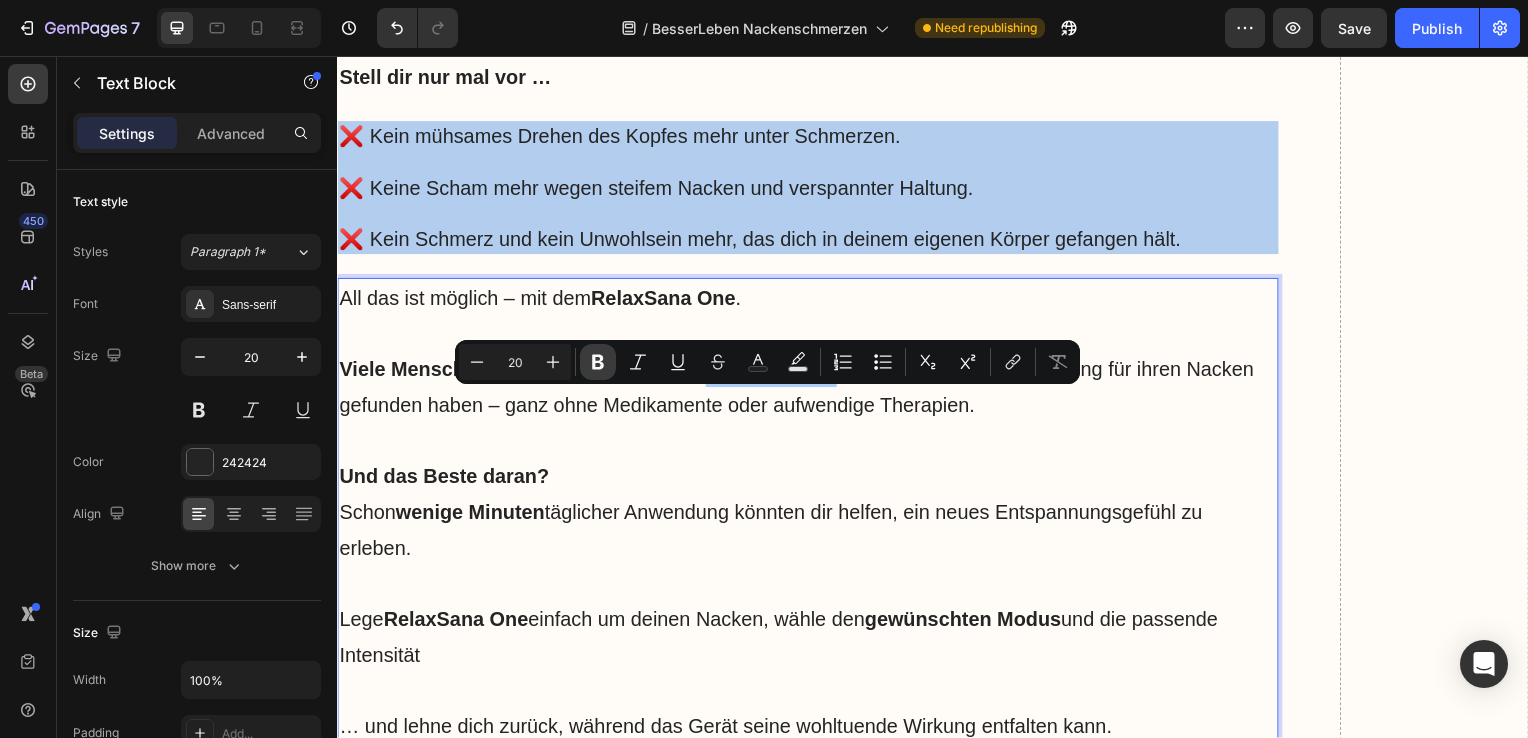 click 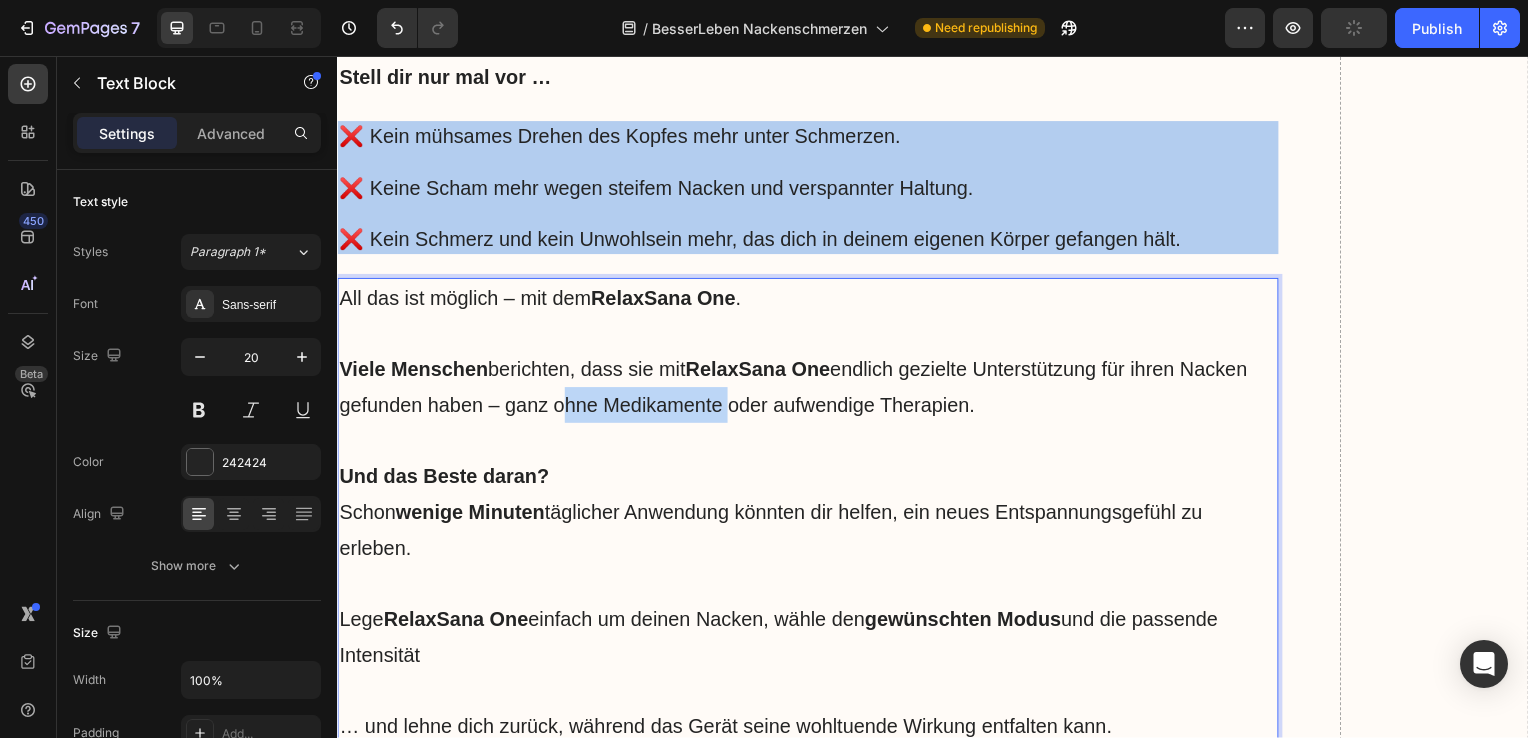 drag, startPoint x: 555, startPoint y: 445, endPoint x: 724, endPoint y: 451, distance: 169.10648 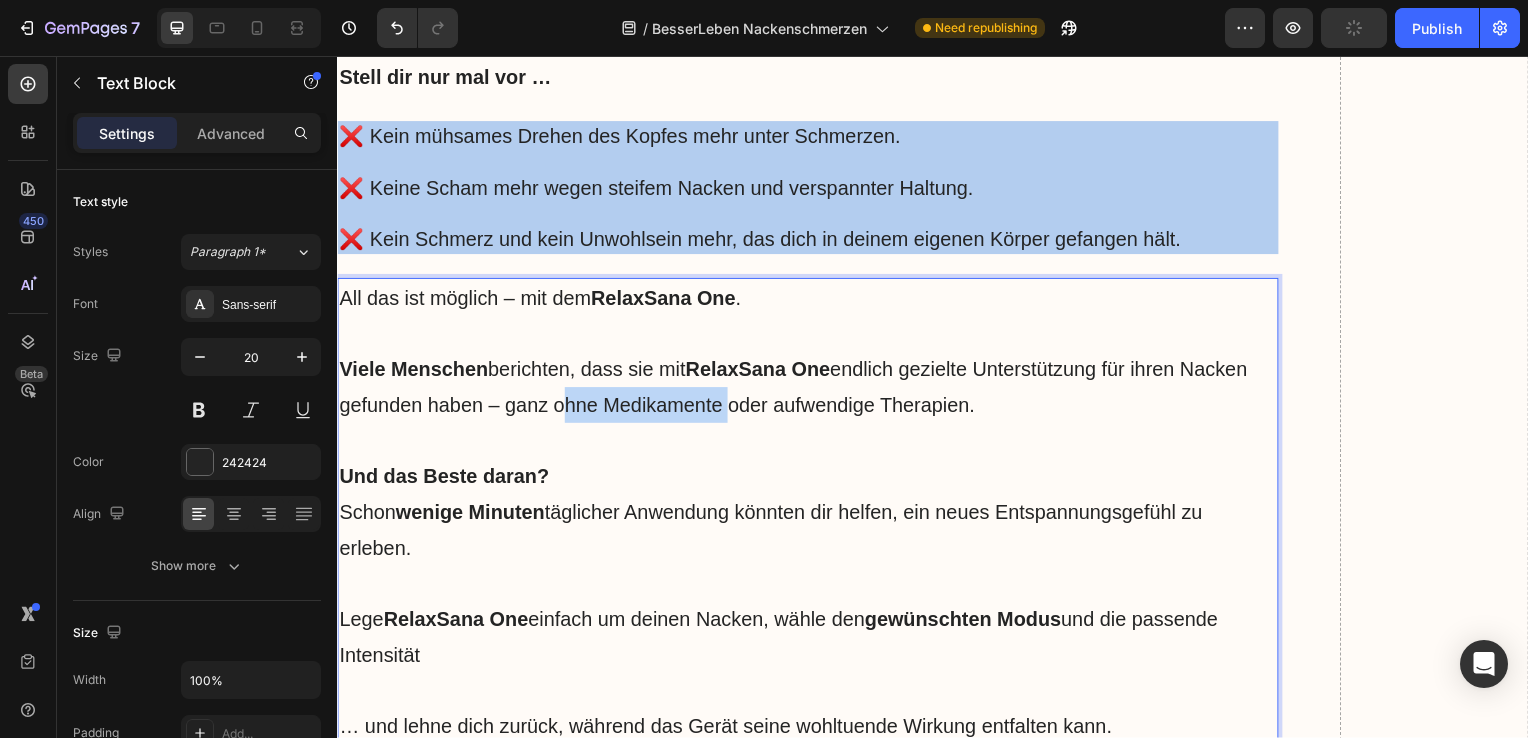click on "Viele Menschen  berichten, dass sie mit  RelaxSana One  endlich gezielte Unterstützung für ihren Nacken gefunden haben – ganz ohne Medikamente oder aufwendige Therapien." at bounding box center [811, 390] 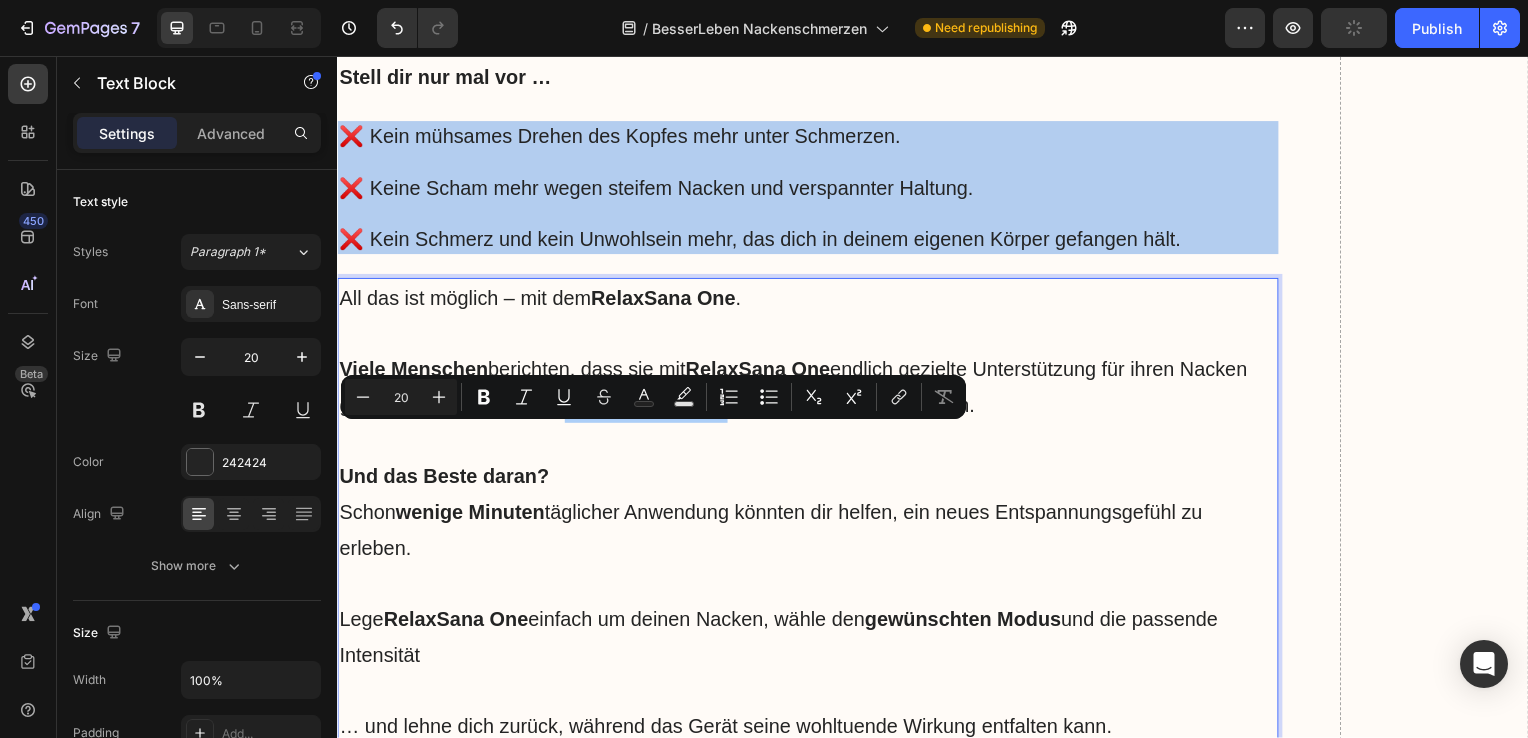 click on "Minus 20 Plus Bold Italic Underline       Strikethrough
Text Color
Text Background Color Numbered List Bulleted List Subscript Superscript       link Remove Format" at bounding box center (653, 397) 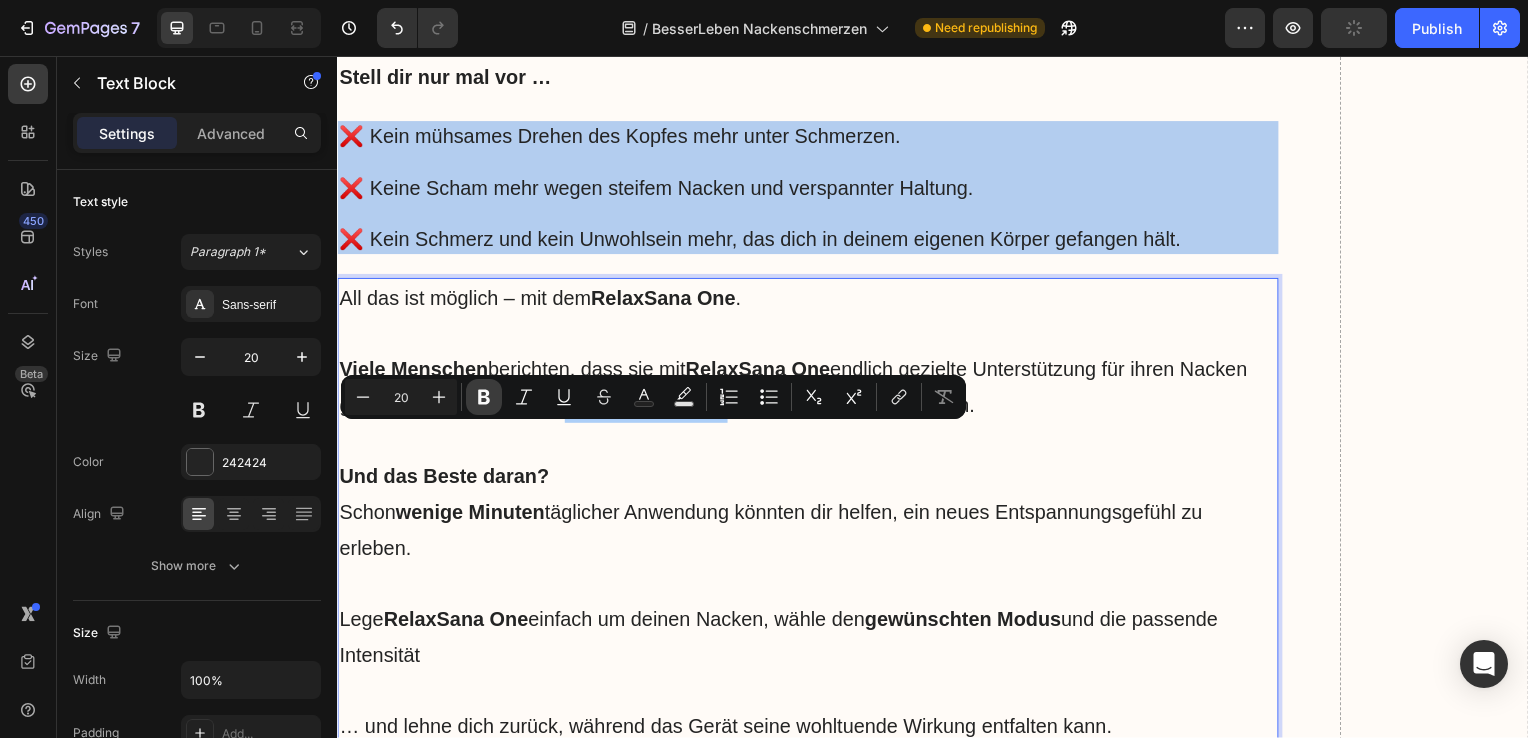 click 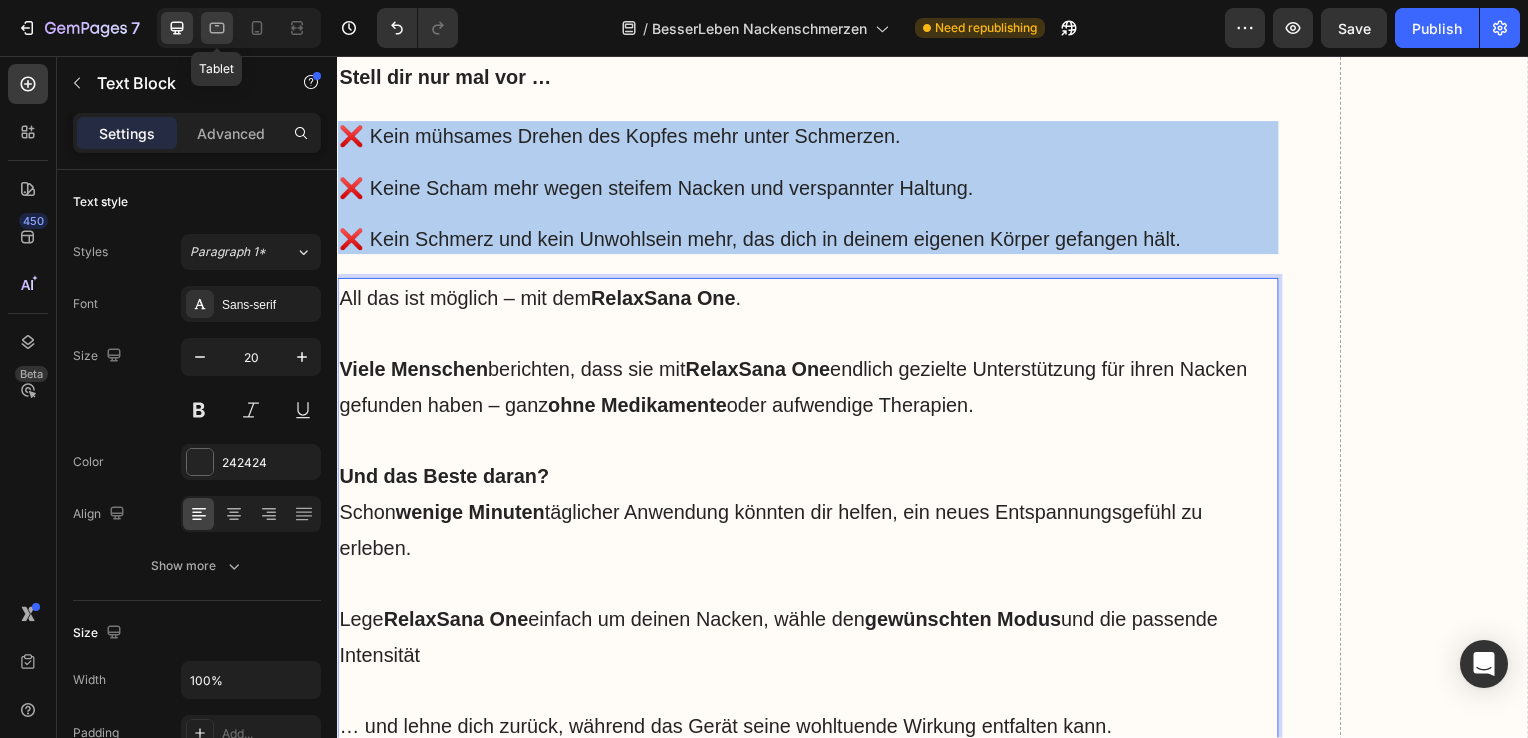 click 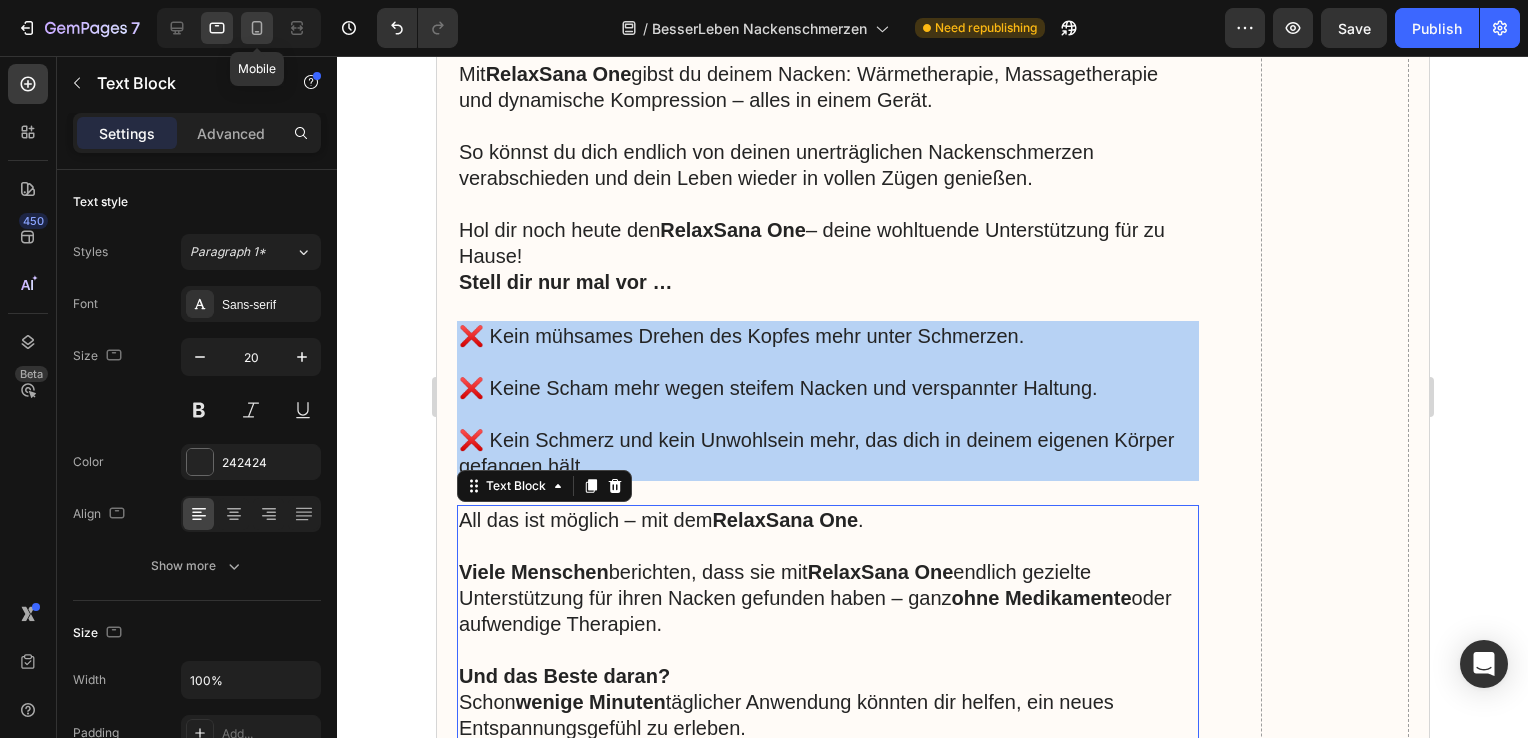 scroll, scrollTop: 10111, scrollLeft: 0, axis: vertical 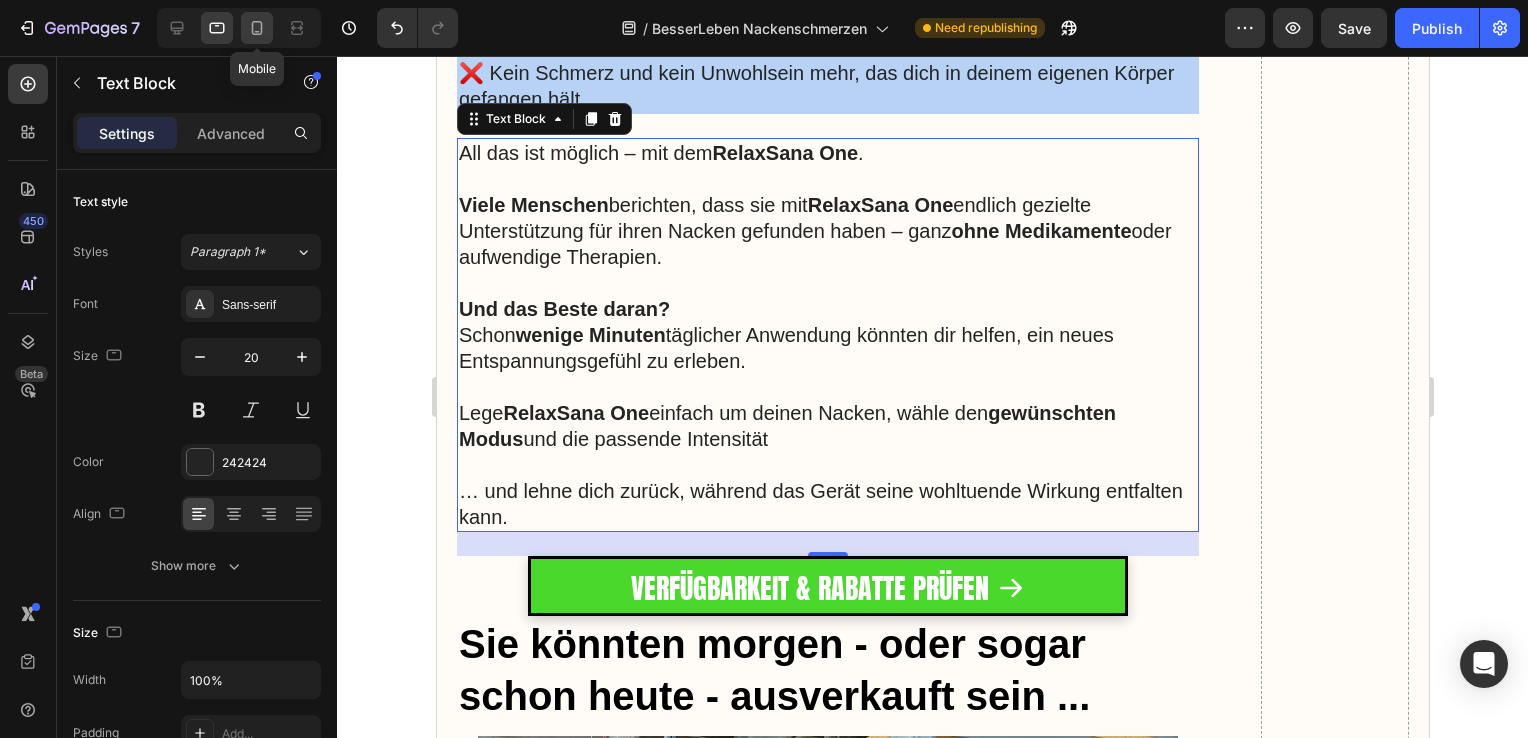 click 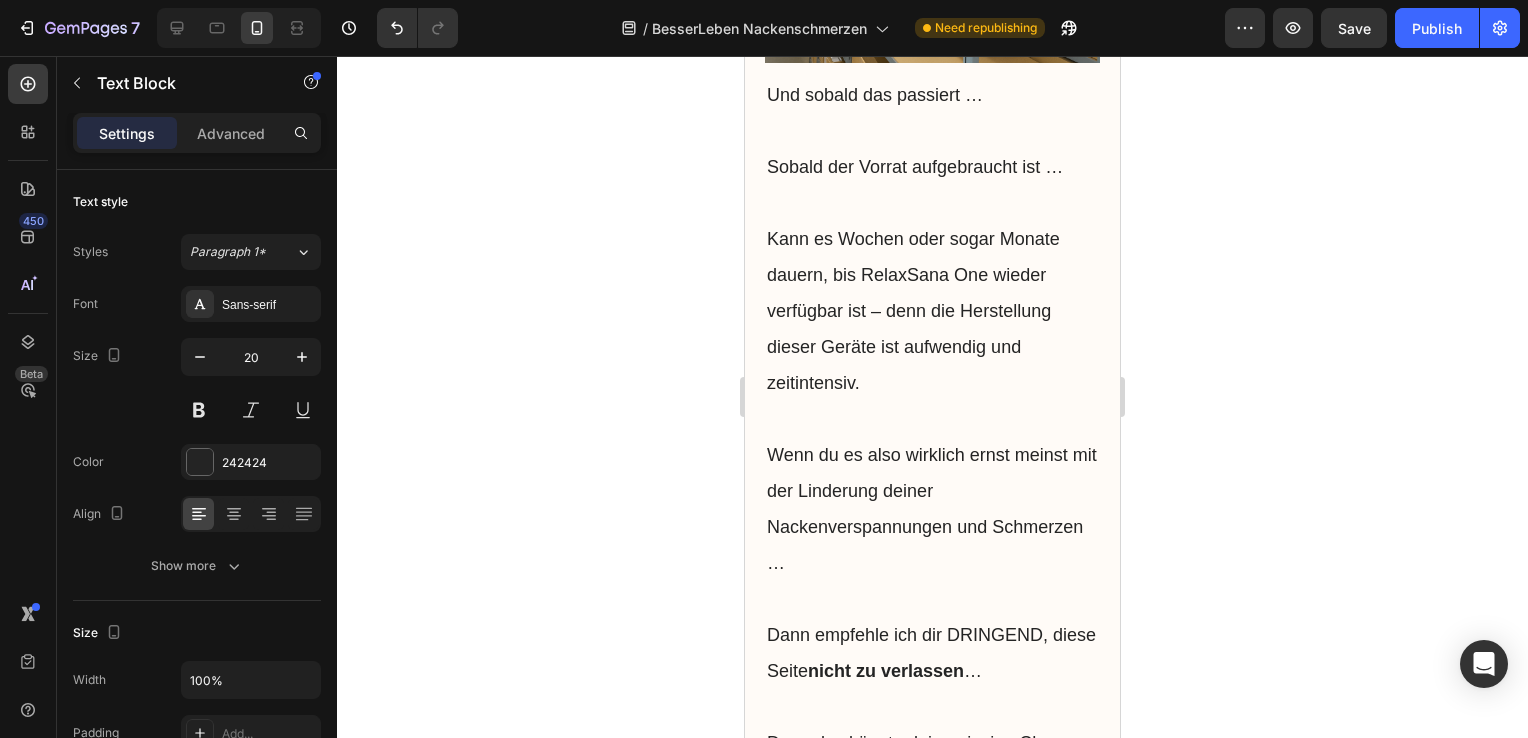 scroll, scrollTop: 16596, scrollLeft: 0, axis: vertical 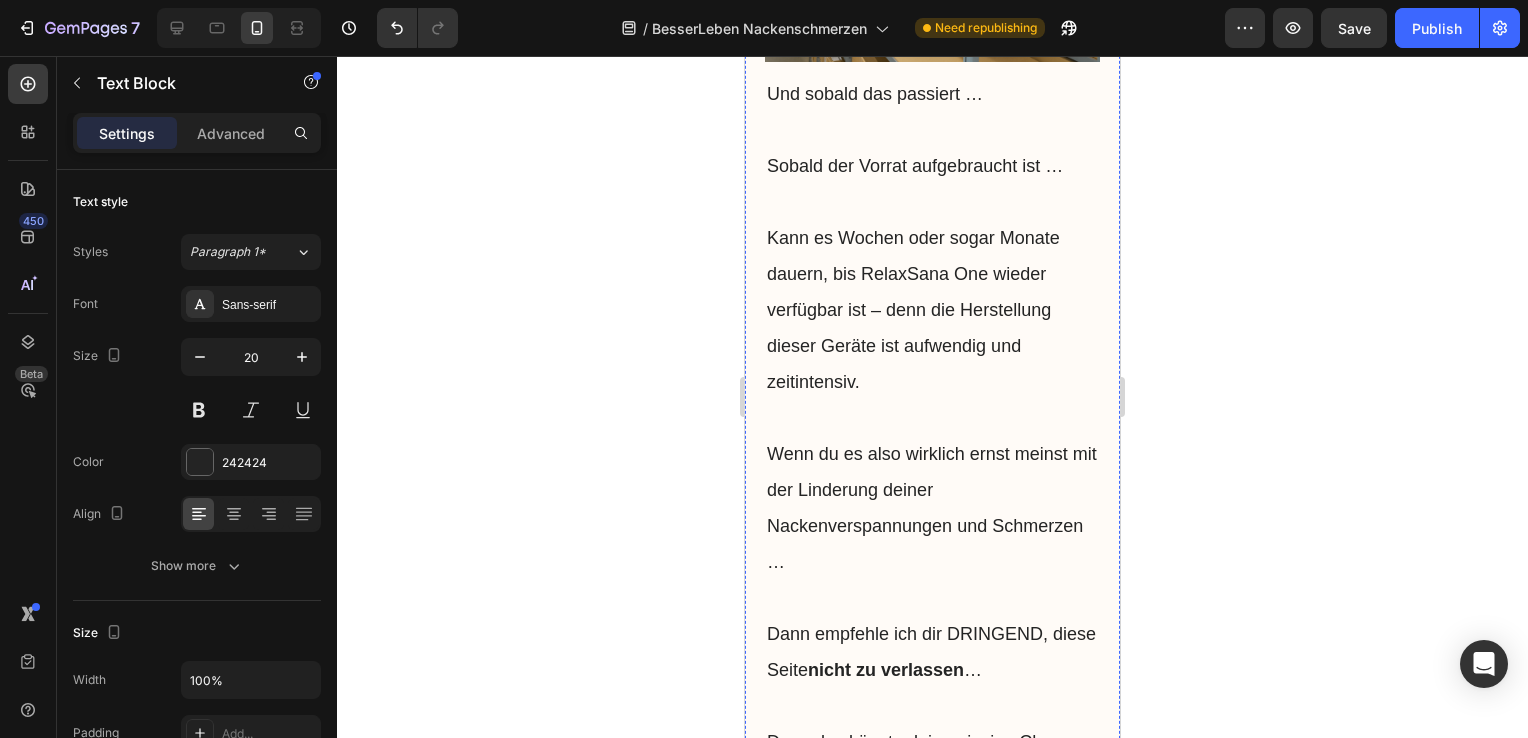 click on "Sie könnten morgen - oder sogar schon heute - ausverkauft sein ..." at bounding box center (932, -301) 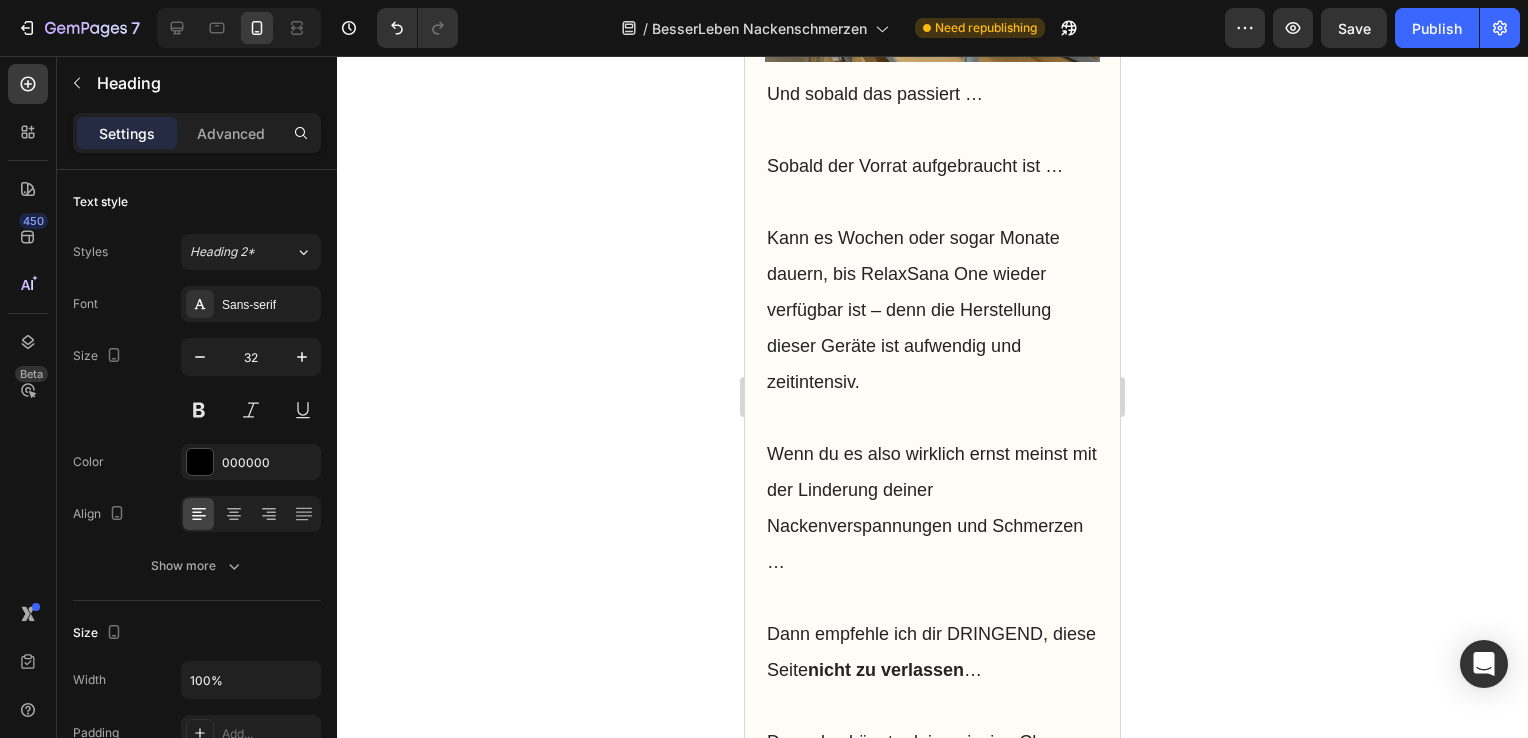click on "Sie könnten morgen - oder sogar schon heute - ausverkauft sein ..." at bounding box center [932, -301] 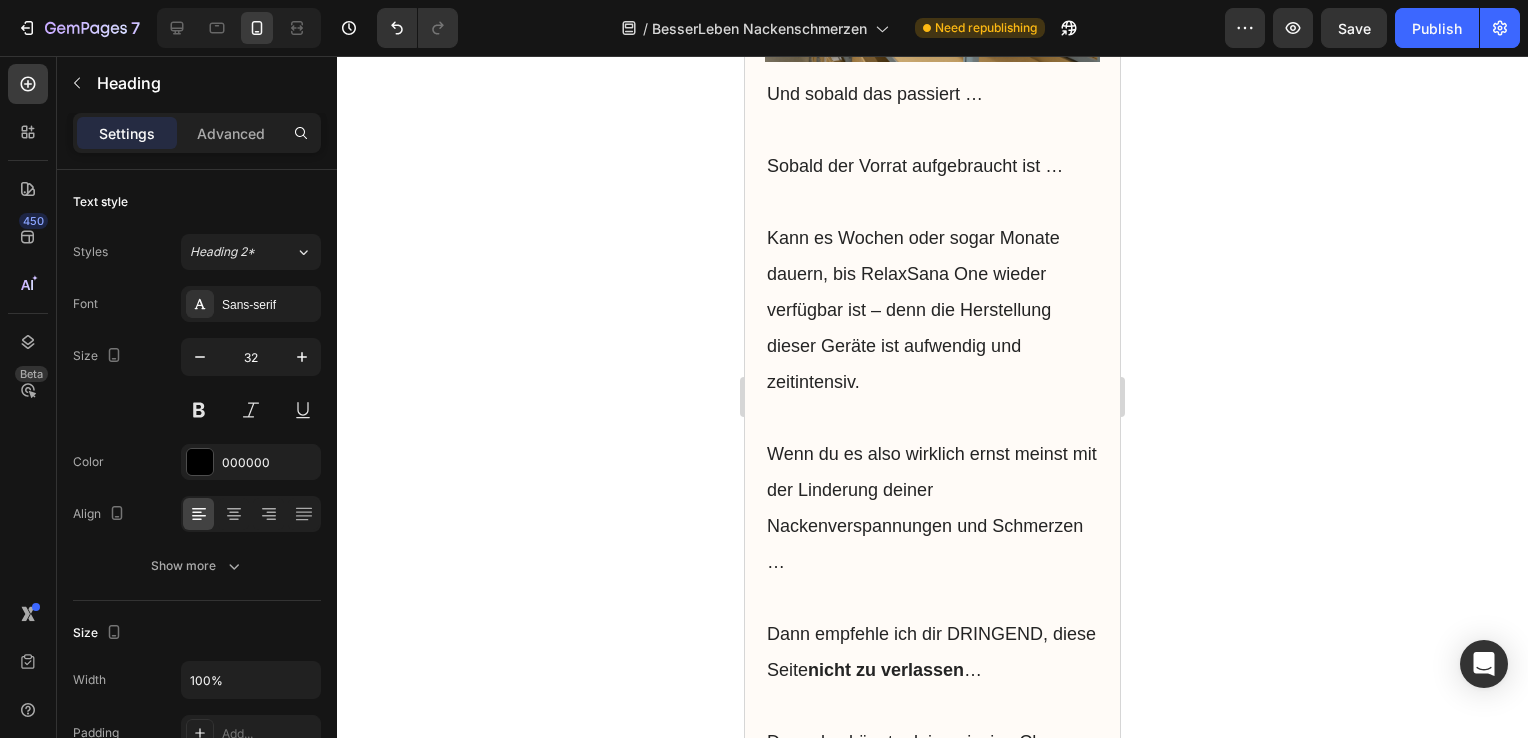 click 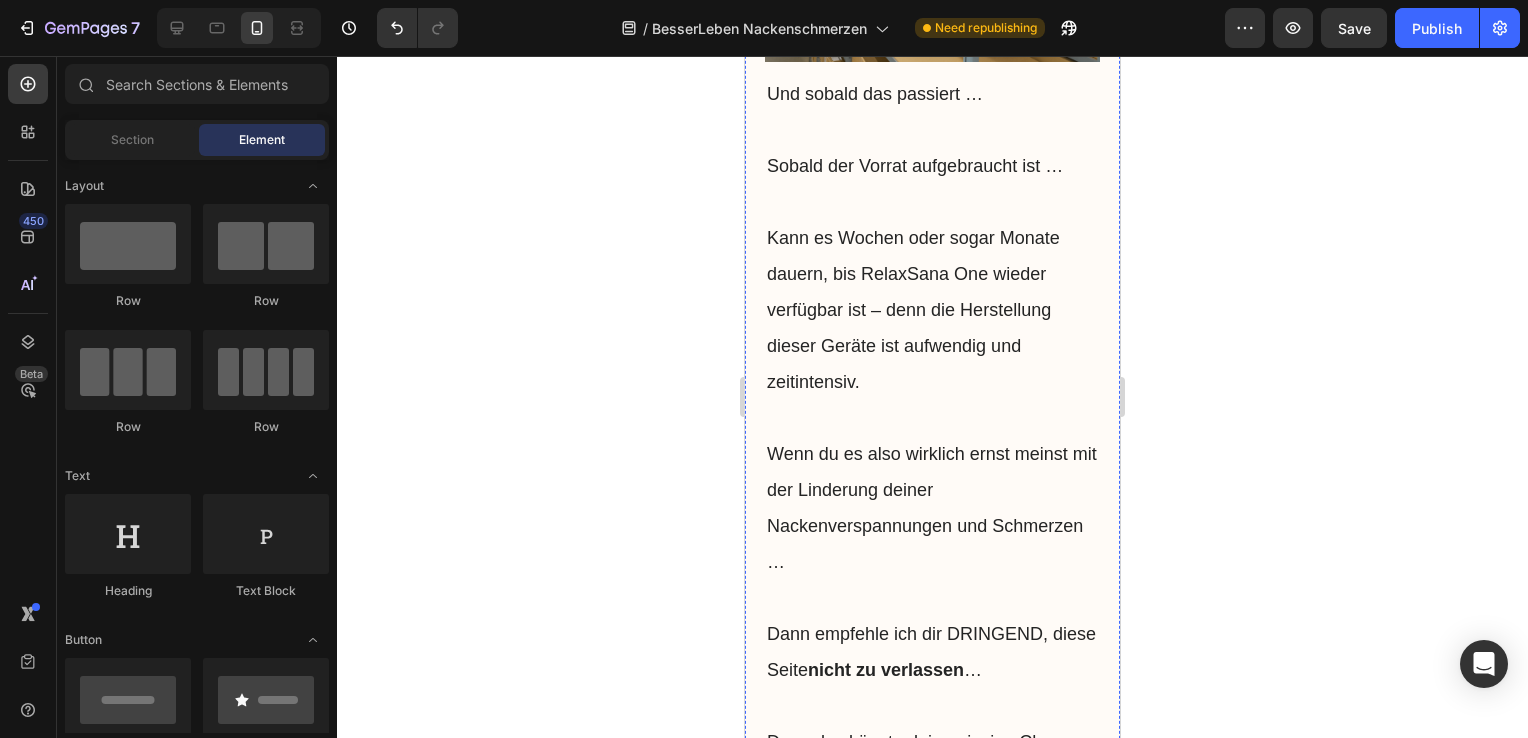 click on "Sie könnten morgen - oder sogar schon heute - vergriffen sein ..." at bounding box center [932, -301] 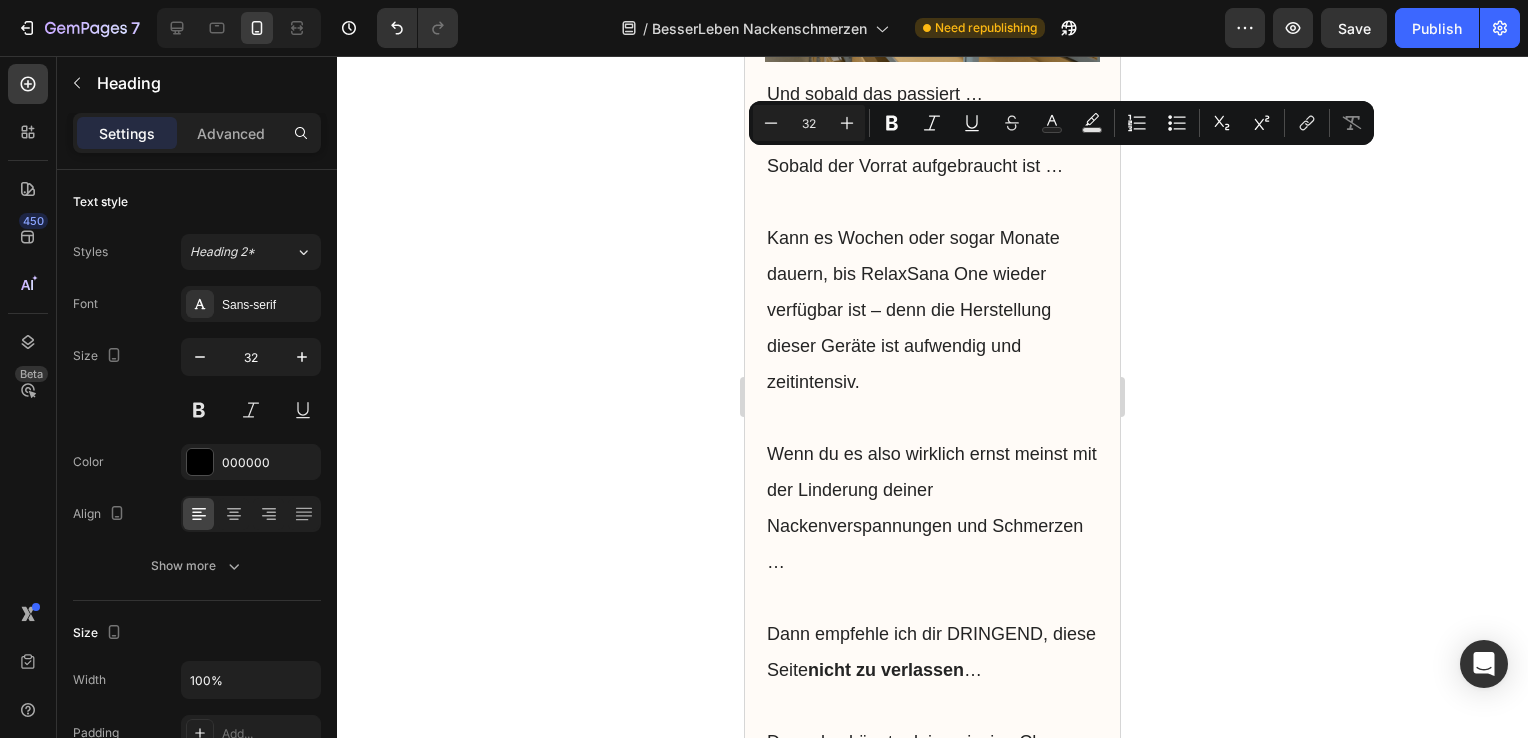 drag, startPoint x: 771, startPoint y: 174, endPoint x: 912, endPoint y: 374, distance: 244.70595 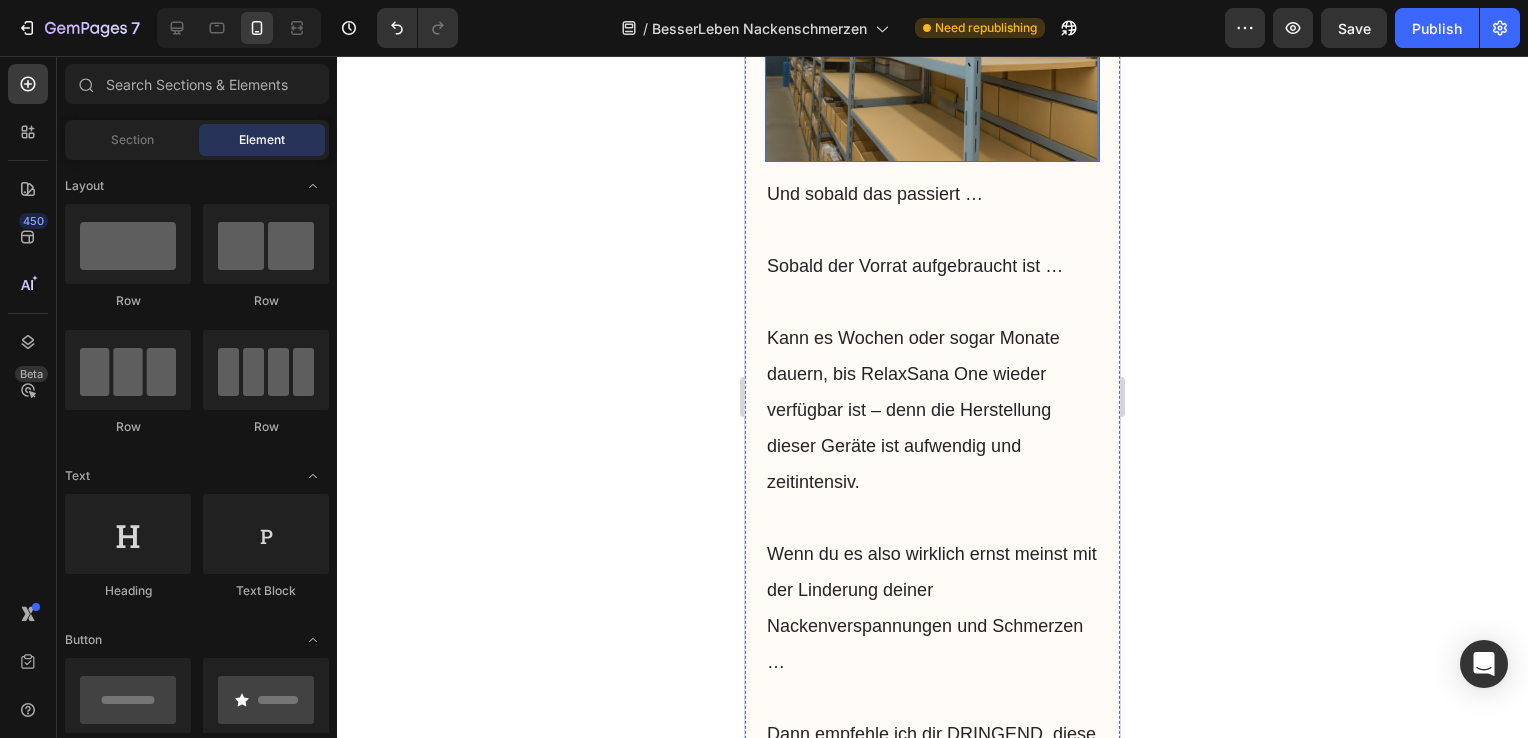 scroll, scrollTop: 16492, scrollLeft: 0, axis: vertical 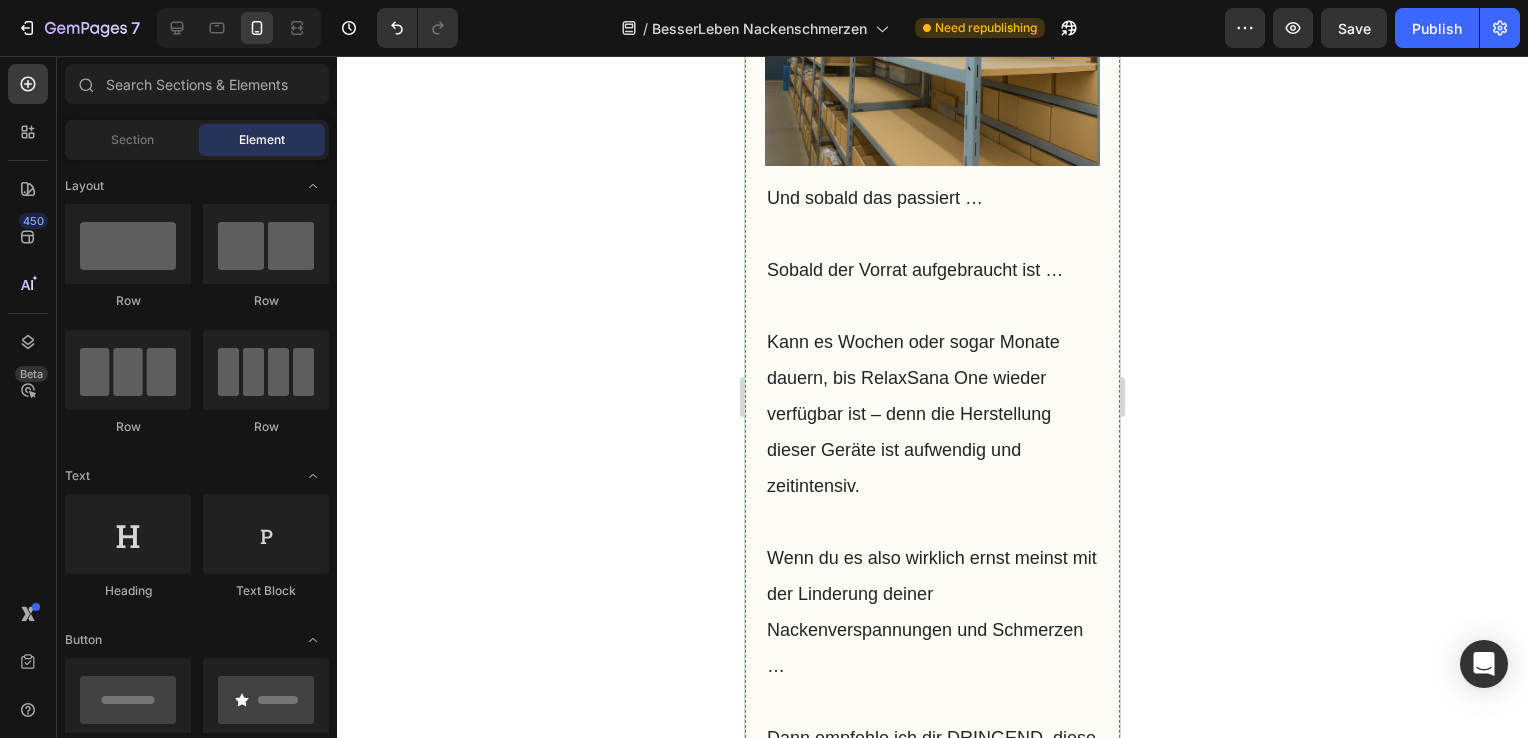 click on "Sie könnten morgen - oder sogar schon heute - vergriffen sein ..." at bounding box center [932, -197] 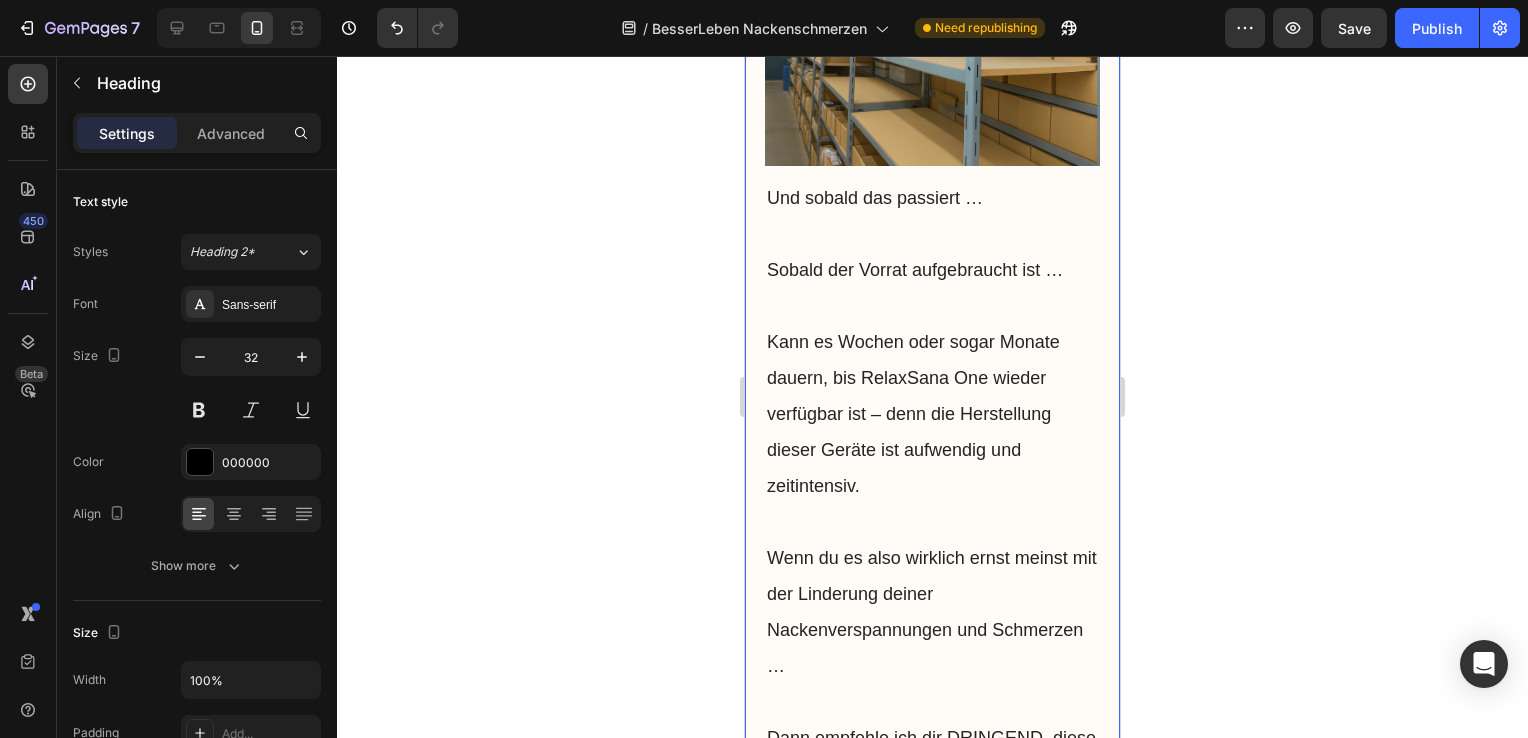 drag, startPoint x: 874, startPoint y: 467, endPoint x: 760, endPoint y: 282, distance: 217.30394 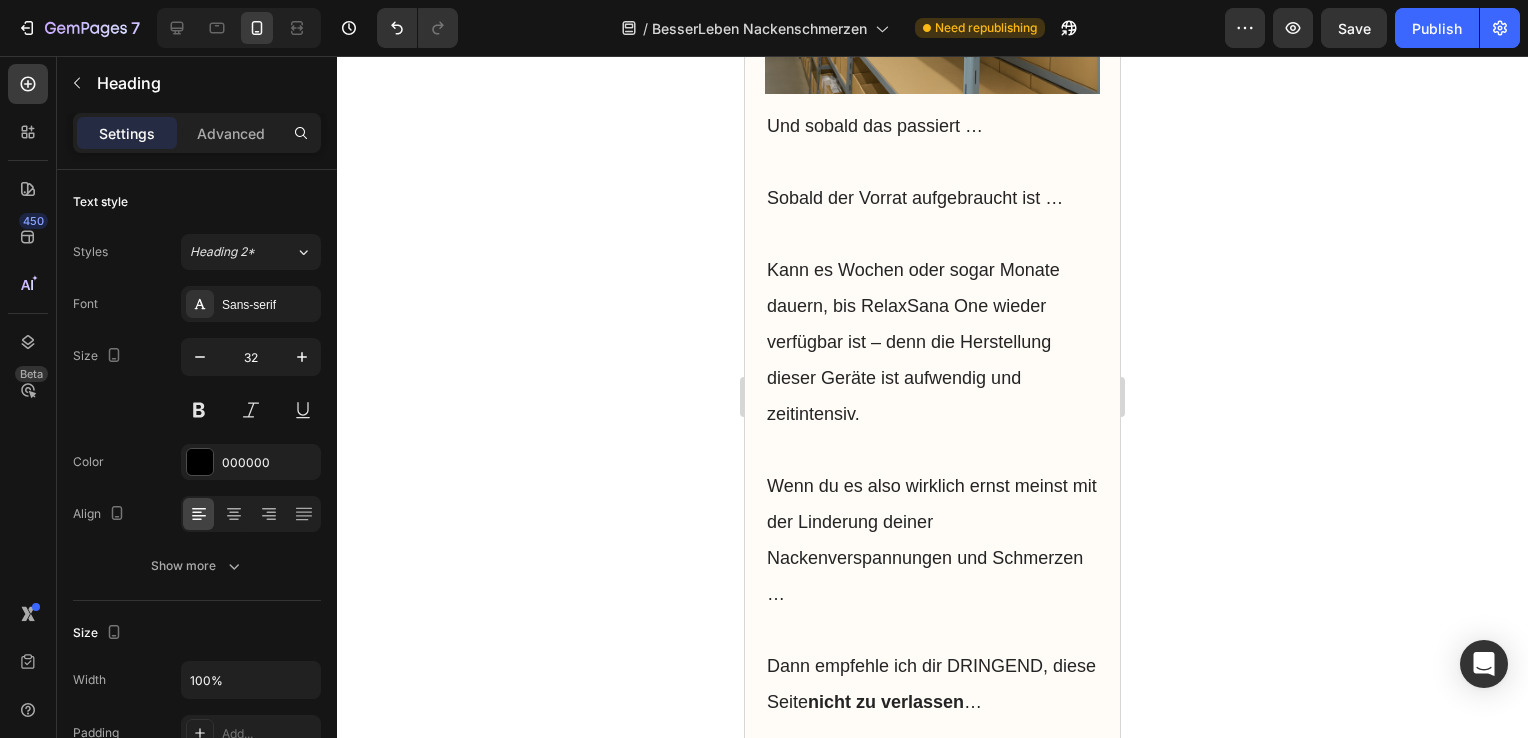 scroll, scrollTop: 16712, scrollLeft: 0, axis: vertical 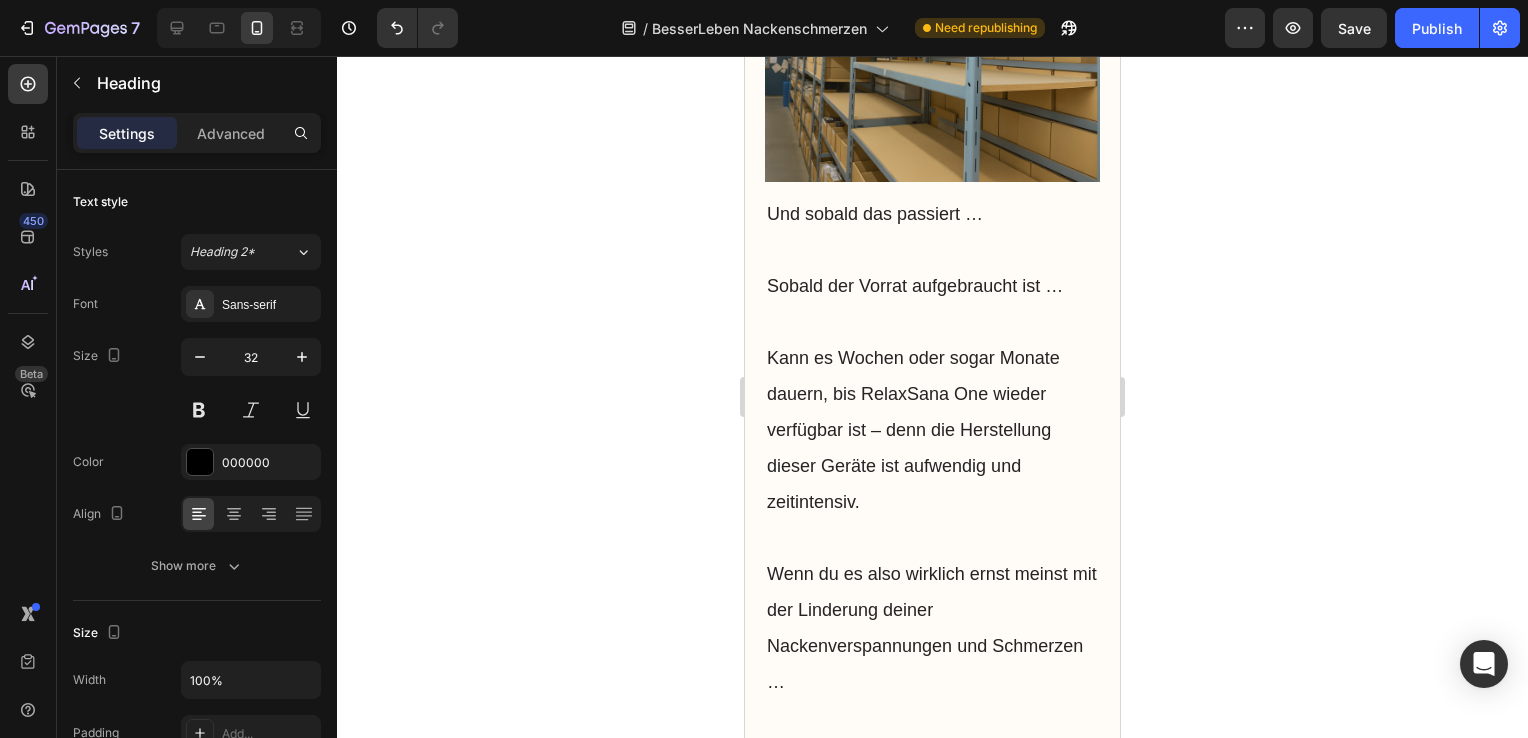 click on "RelaxSana One ist aktuell stark nachgefragt – eine erneute Ausverkaufsphase ist möglich." at bounding box center [932, -245] 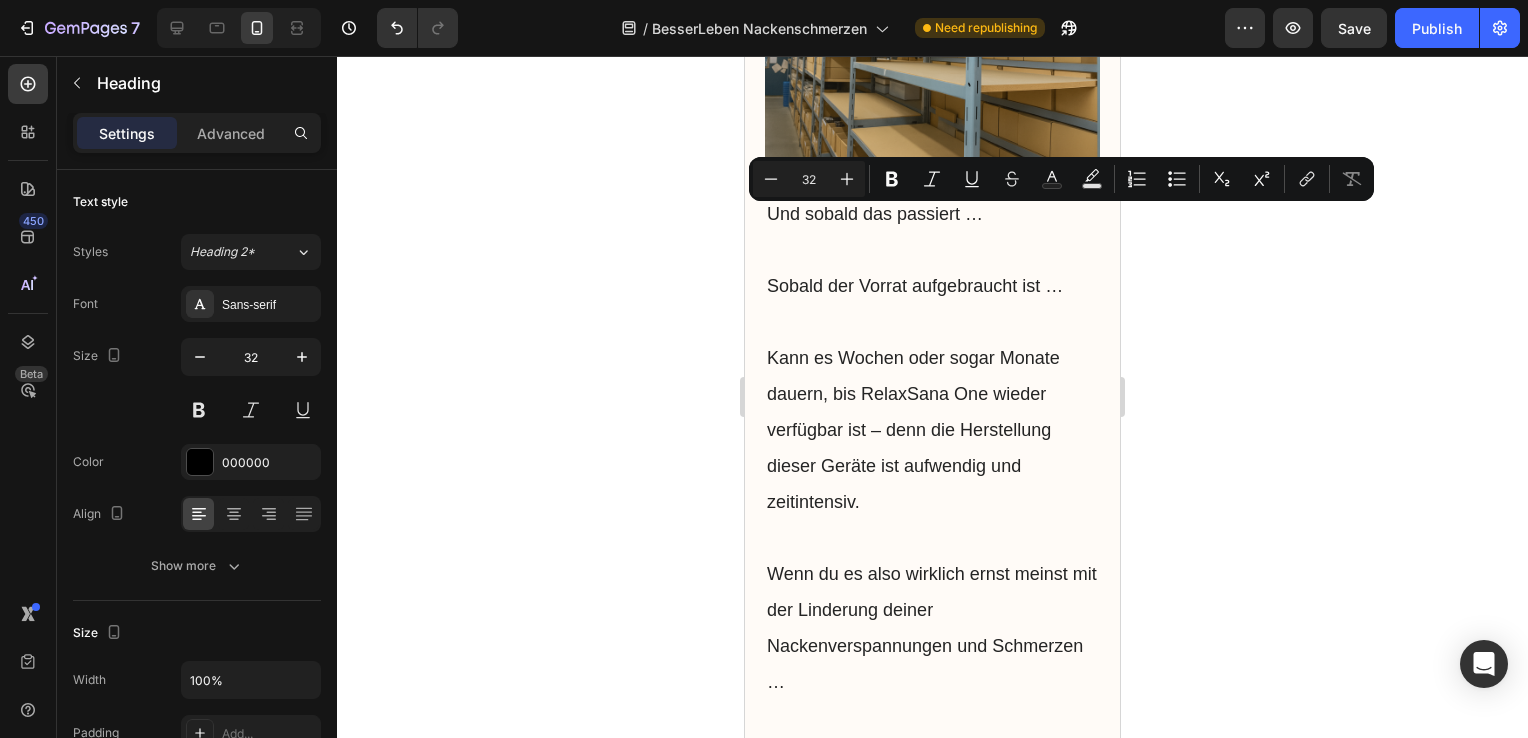 click on "RelaxSana One ist aktuell stark nachgefragt – eine erneute Ausverkaufsphase ist möglich." at bounding box center [932, -245] 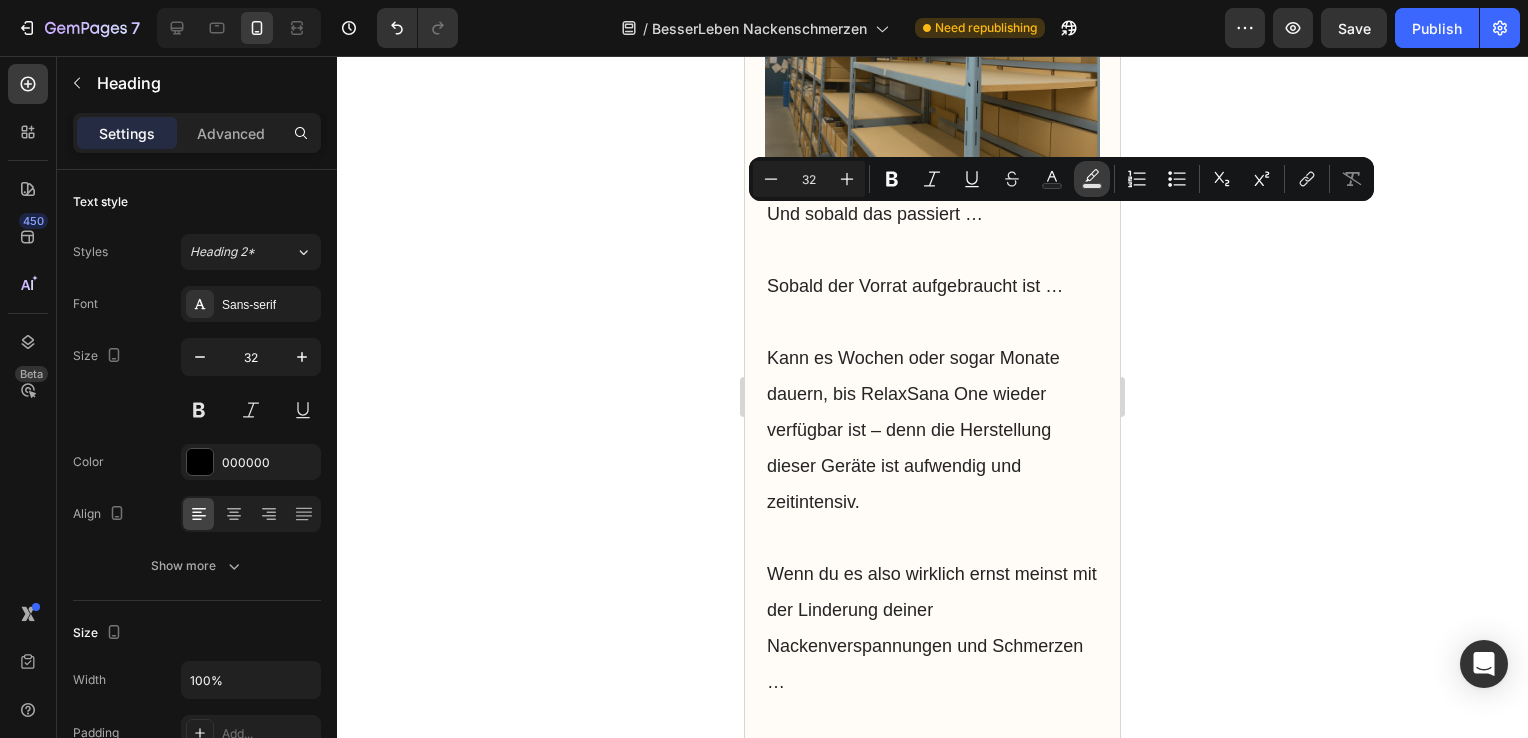 click 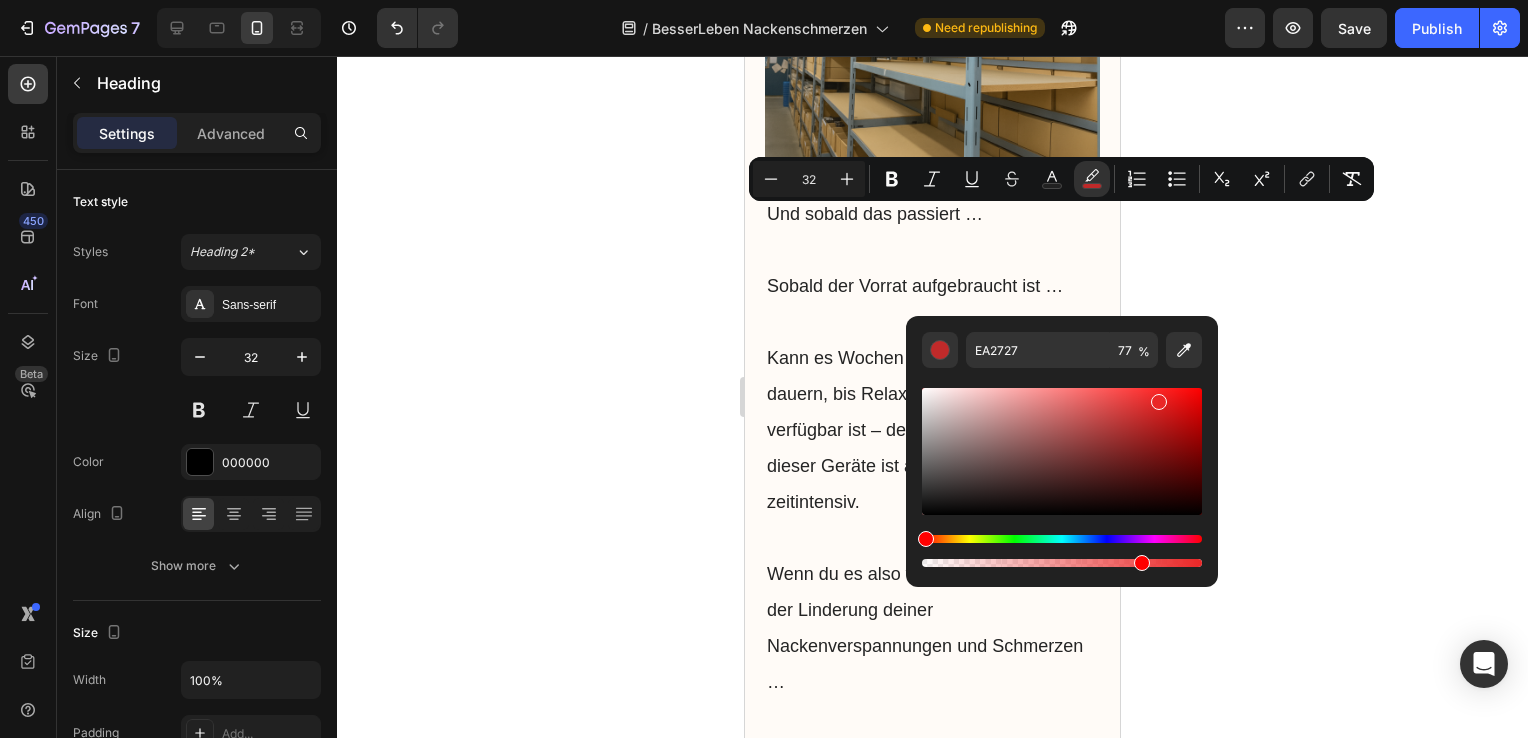 click at bounding box center [1062, 451] 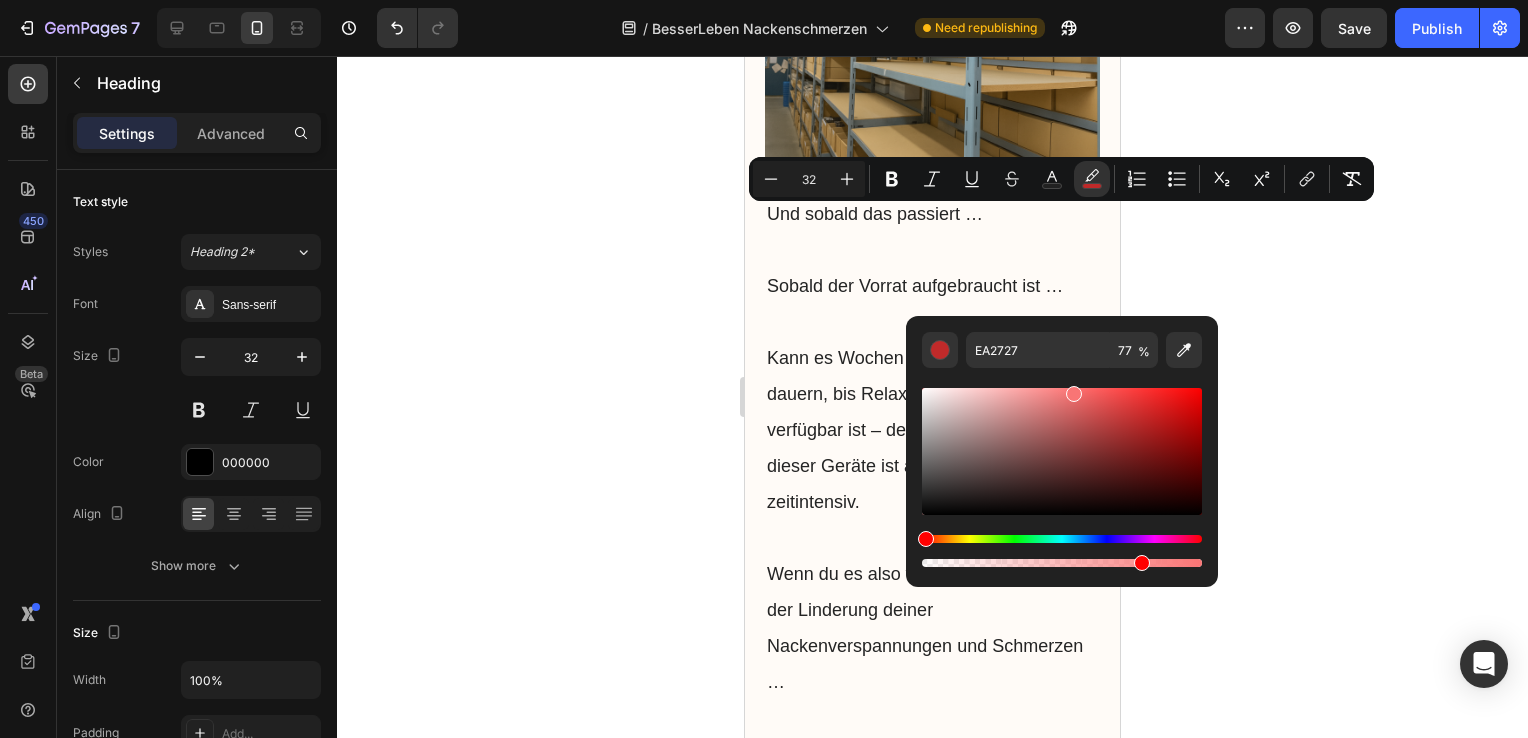 drag, startPoint x: 1156, startPoint y: 398, endPoint x: 1061, endPoint y: 385, distance: 95.885345 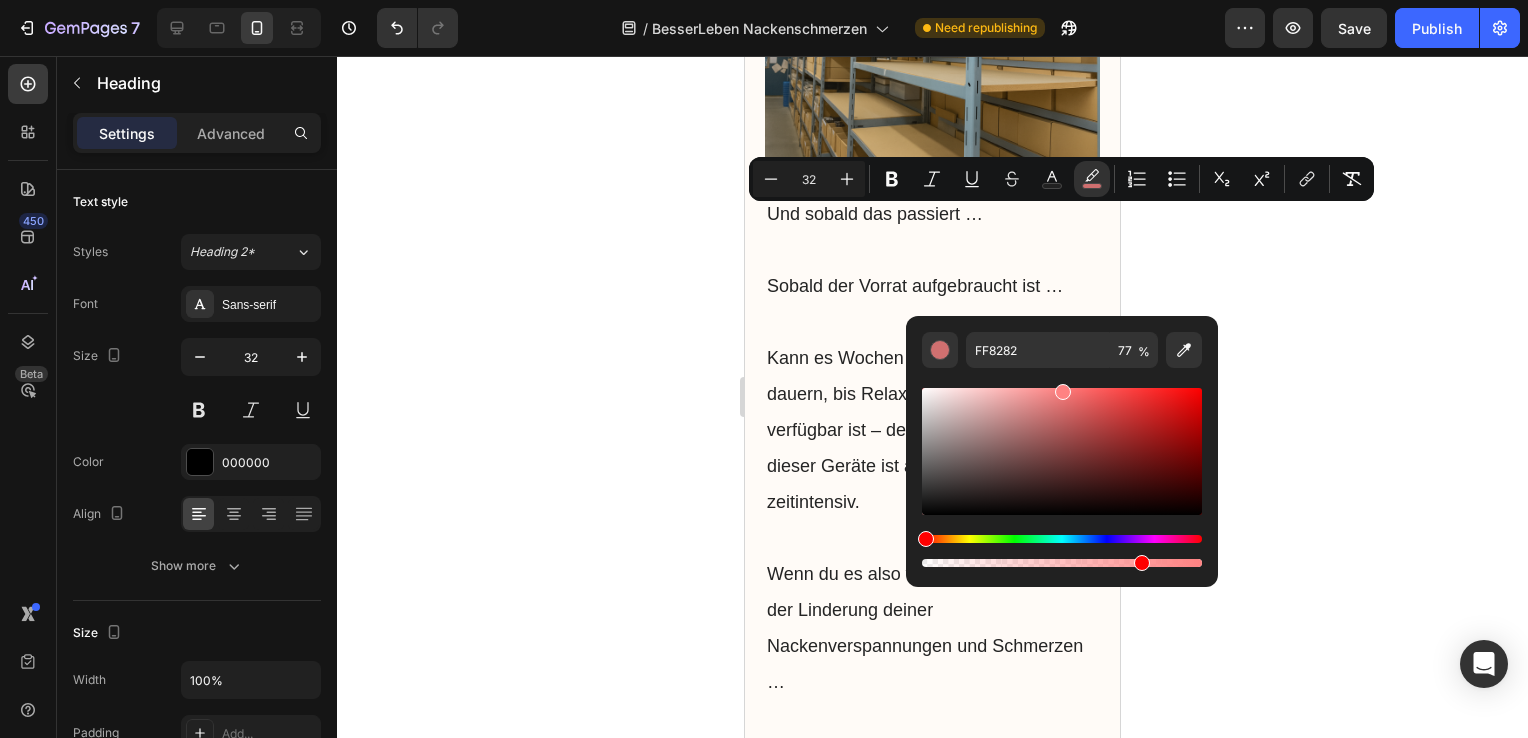 drag, startPoint x: 1061, startPoint y: 385, endPoint x: 1079, endPoint y: 392, distance: 19.313208 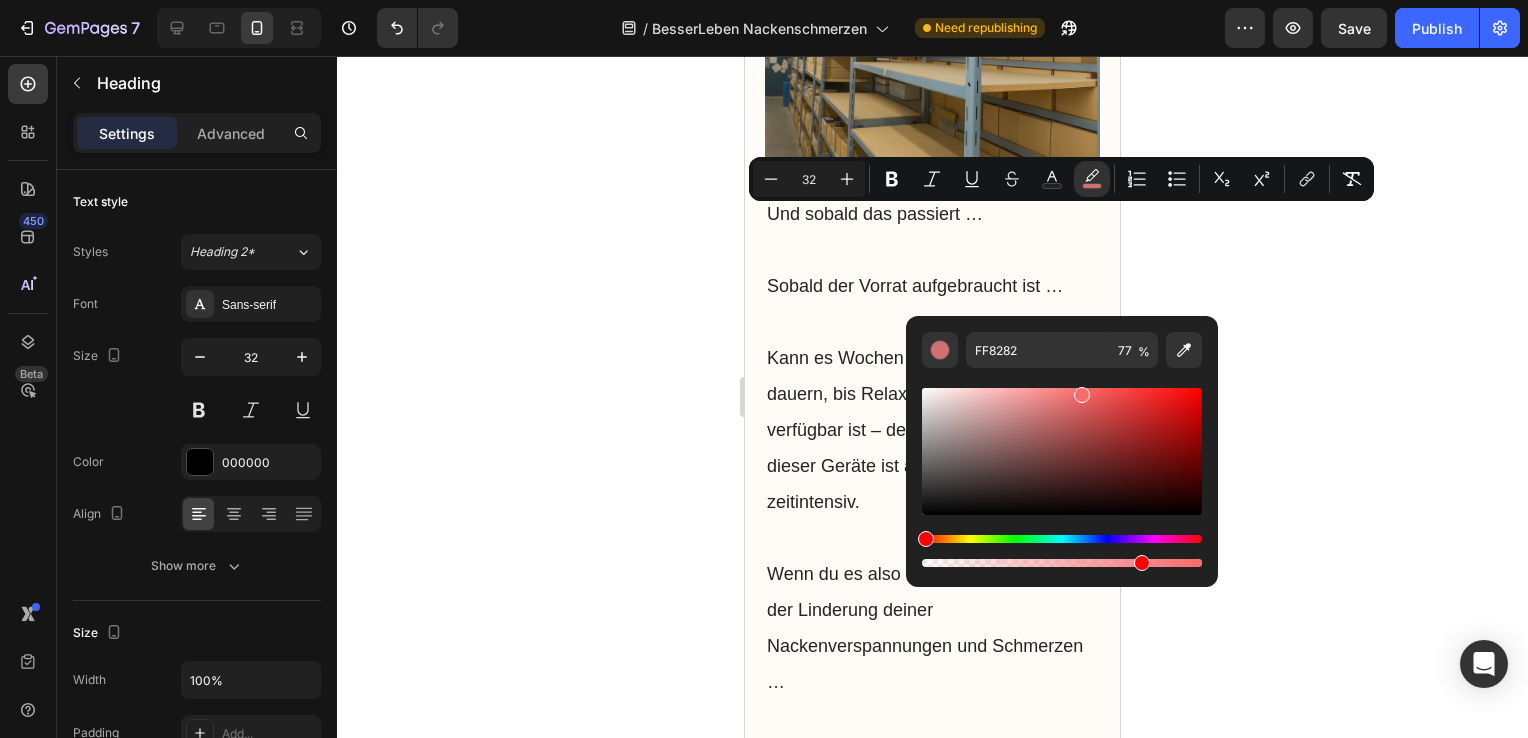 type on "F76C6C" 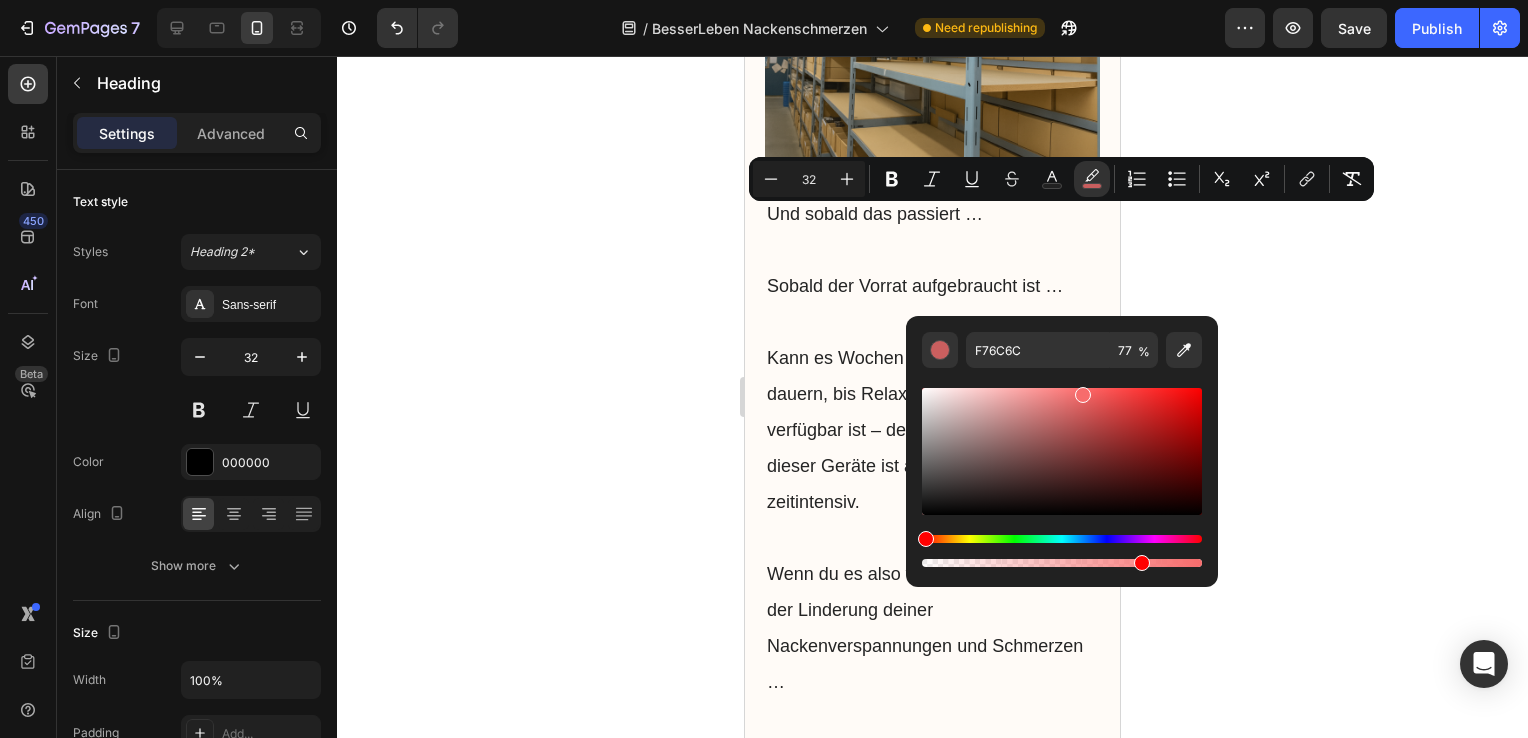 click at bounding box center [1083, 395] 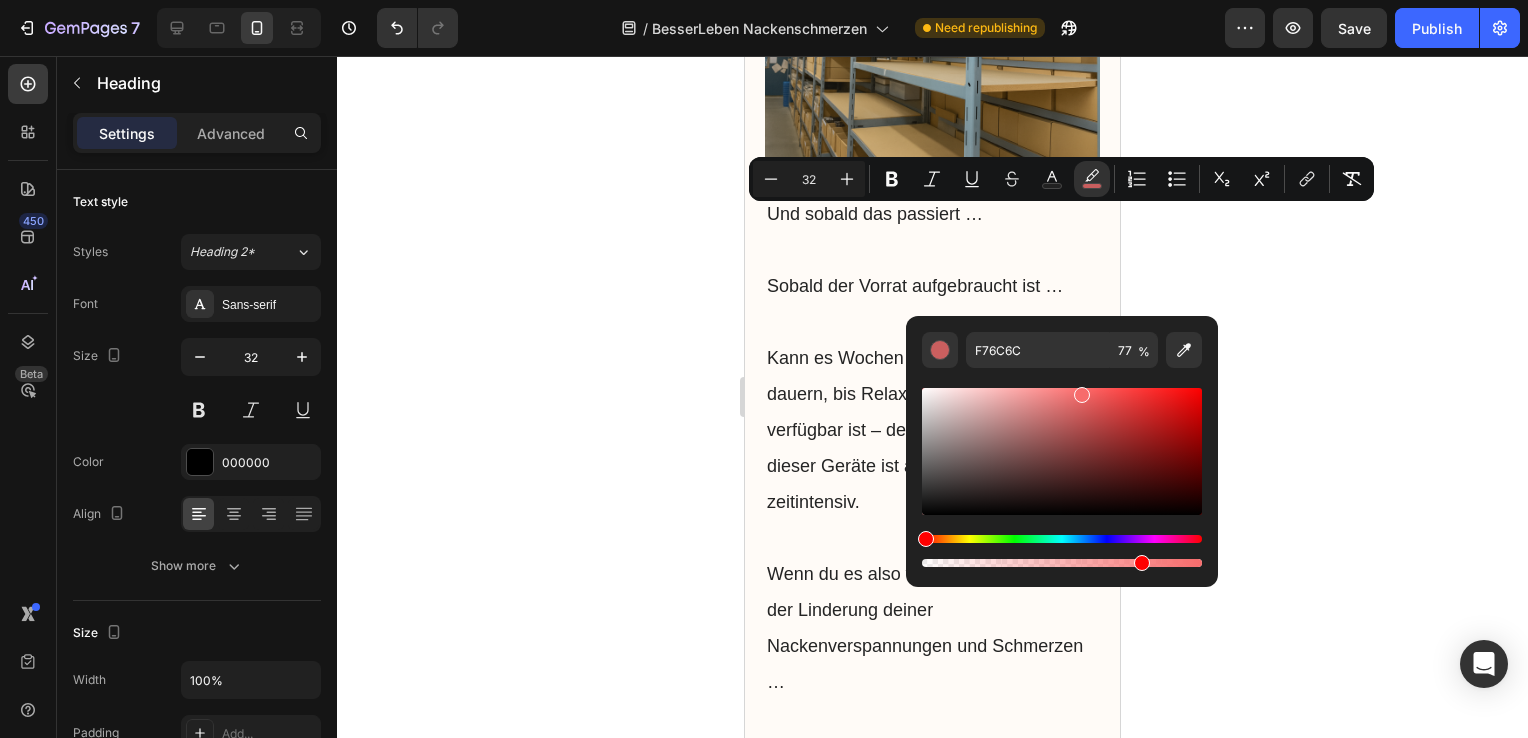 click 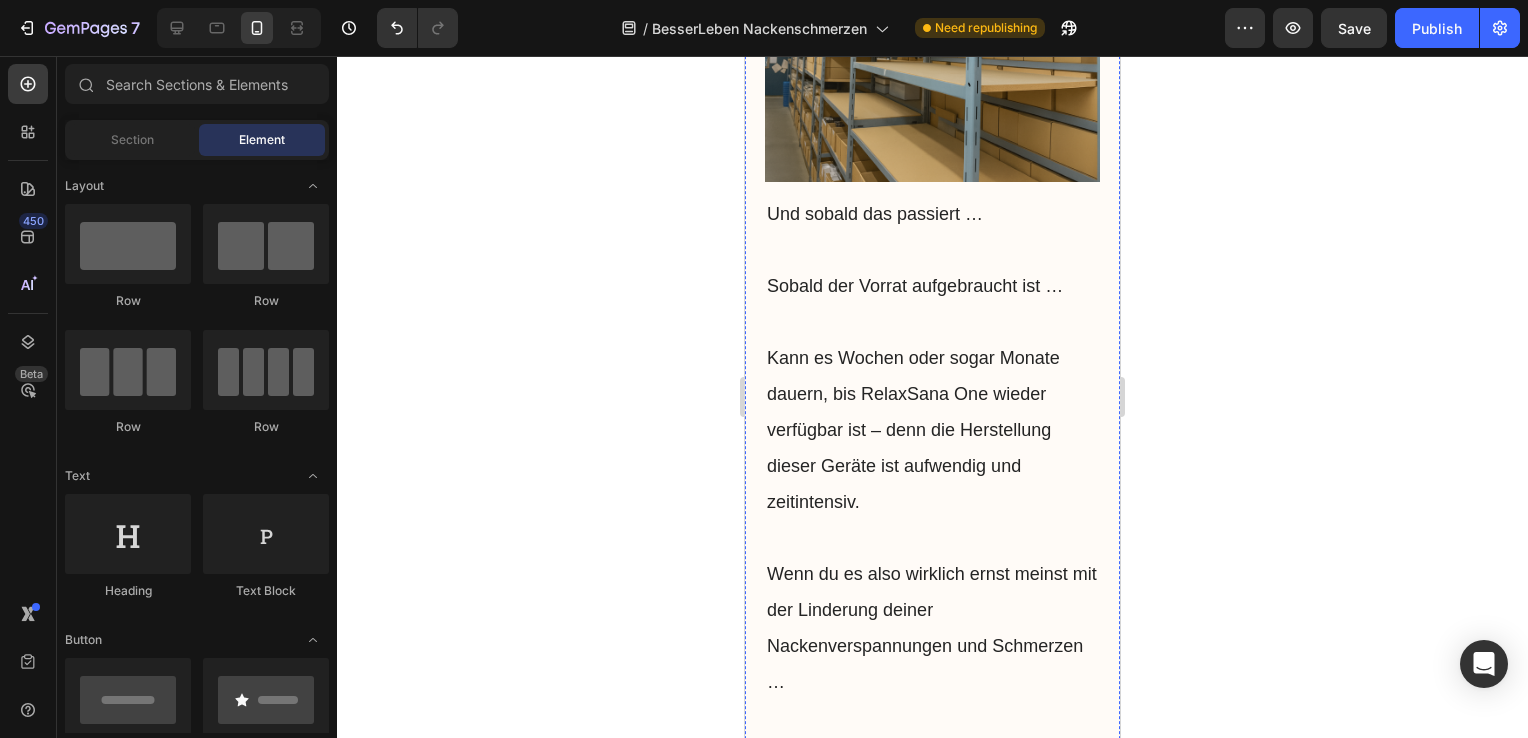 click on "RelaxSana One ist aktuell  stark nachgefragt  – eine erneute Ausverkaufsphase ist möglich." at bounding box center [932, -245] 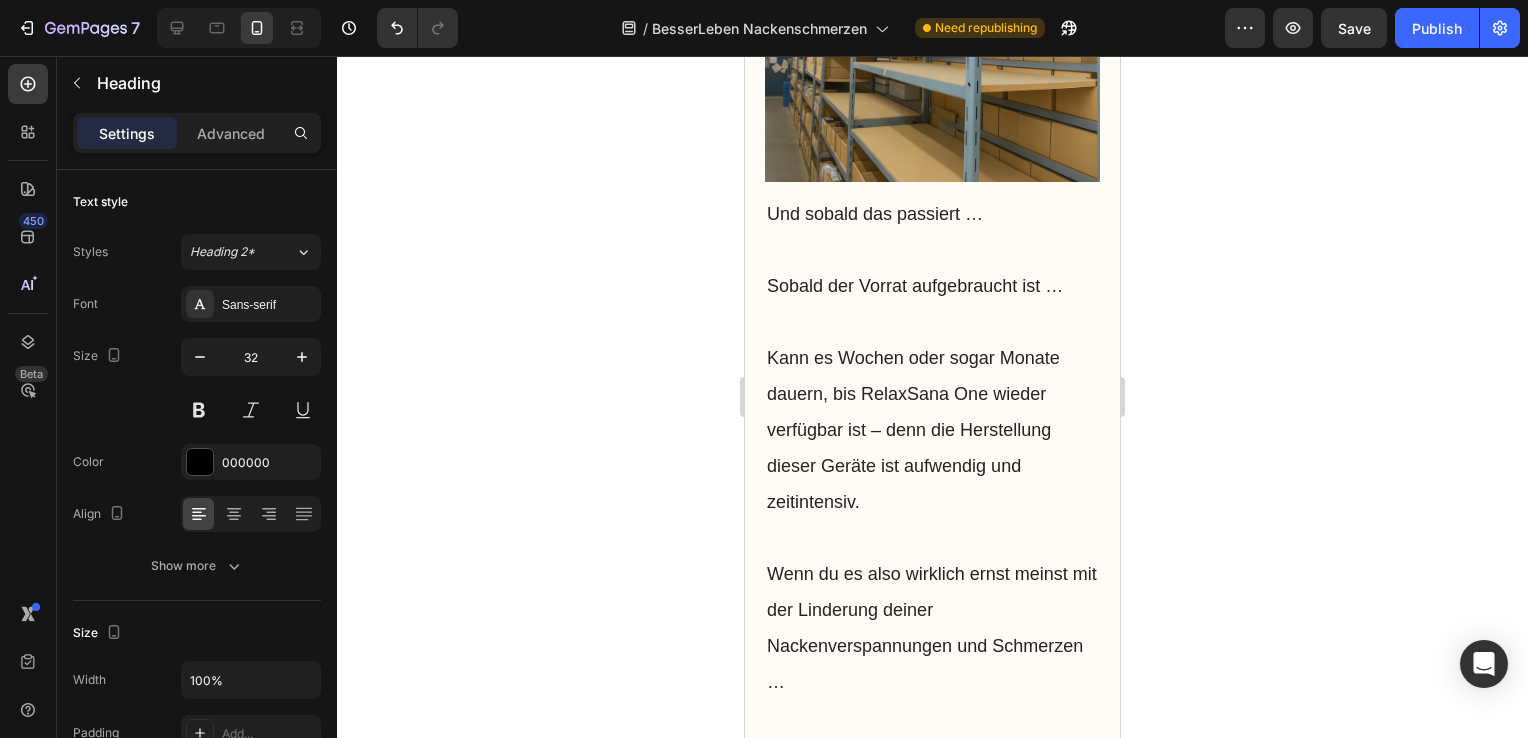 click on "RelaxSana One ist aktuell  stark nachgefragt  – eine erneute Ausverkaufsphase ist möglich." at bounding box center (932, -245) 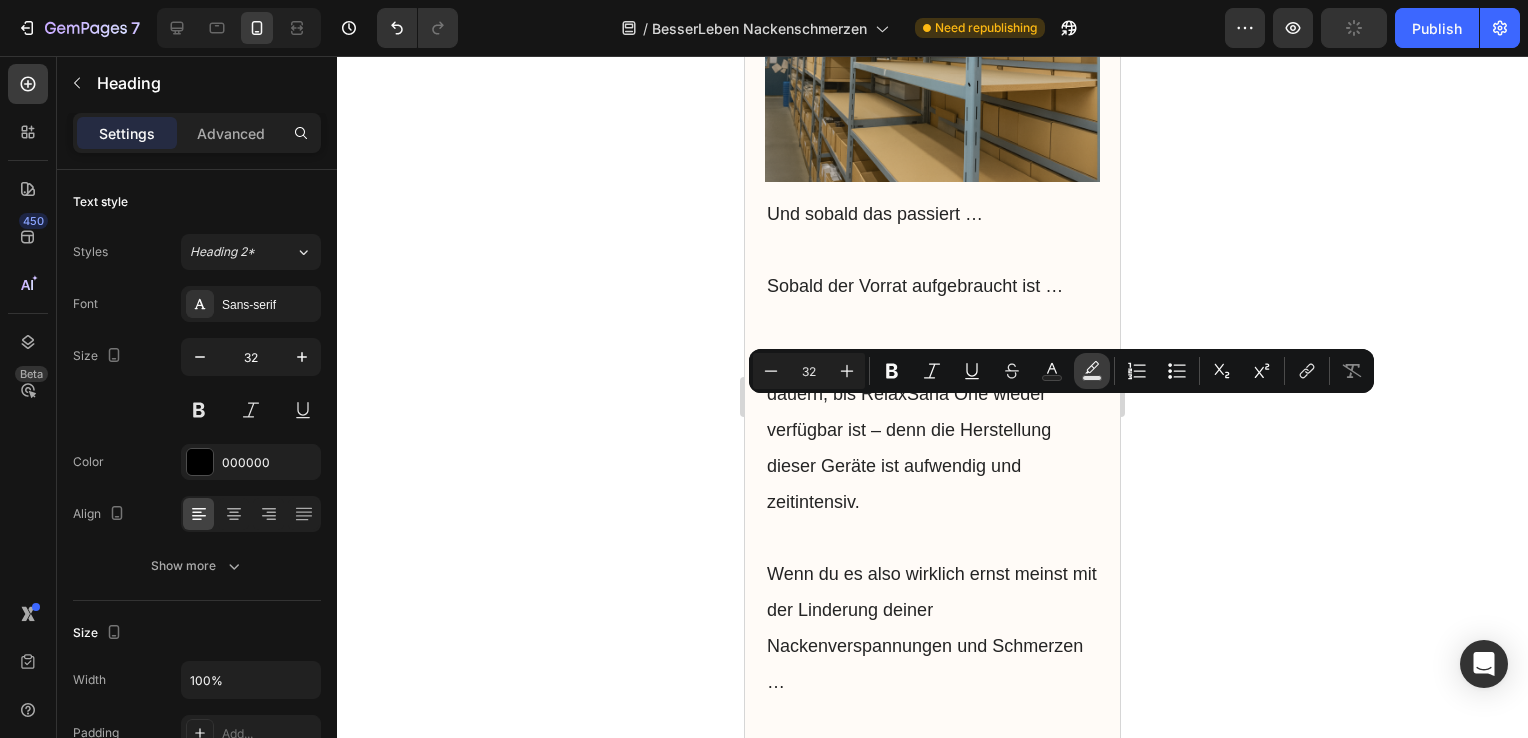 click 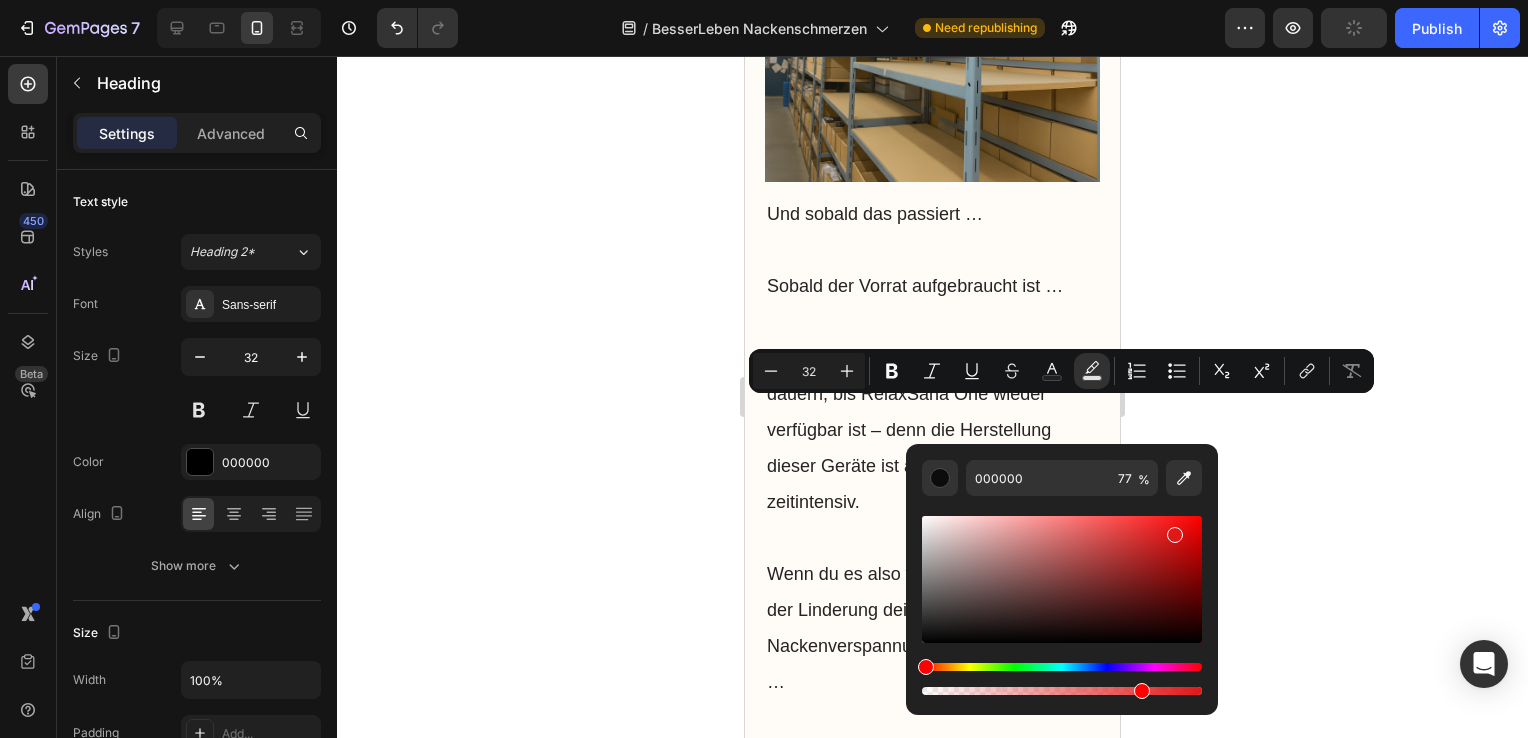 click at bounding box center [1062, 579] 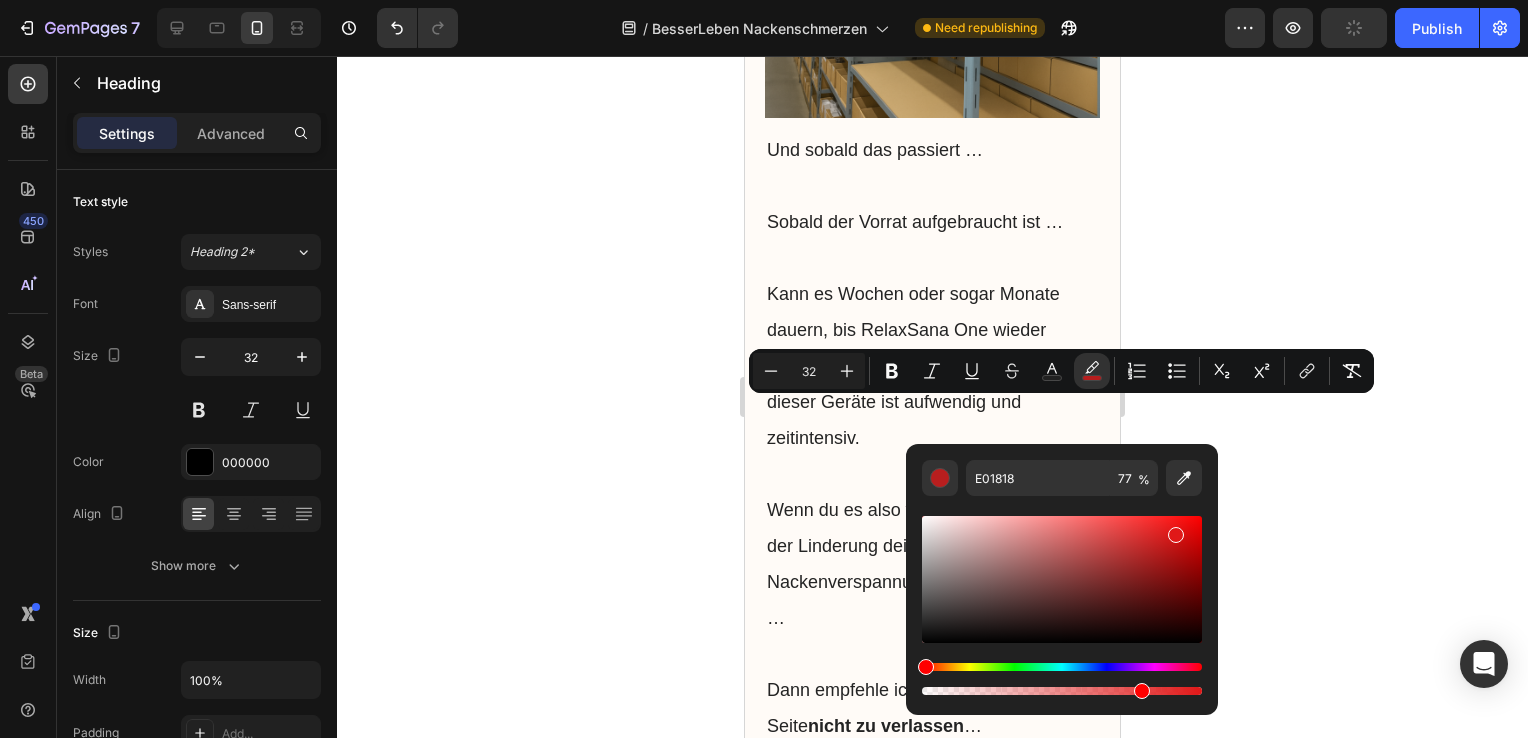 click at bounding box center (1176, 535) 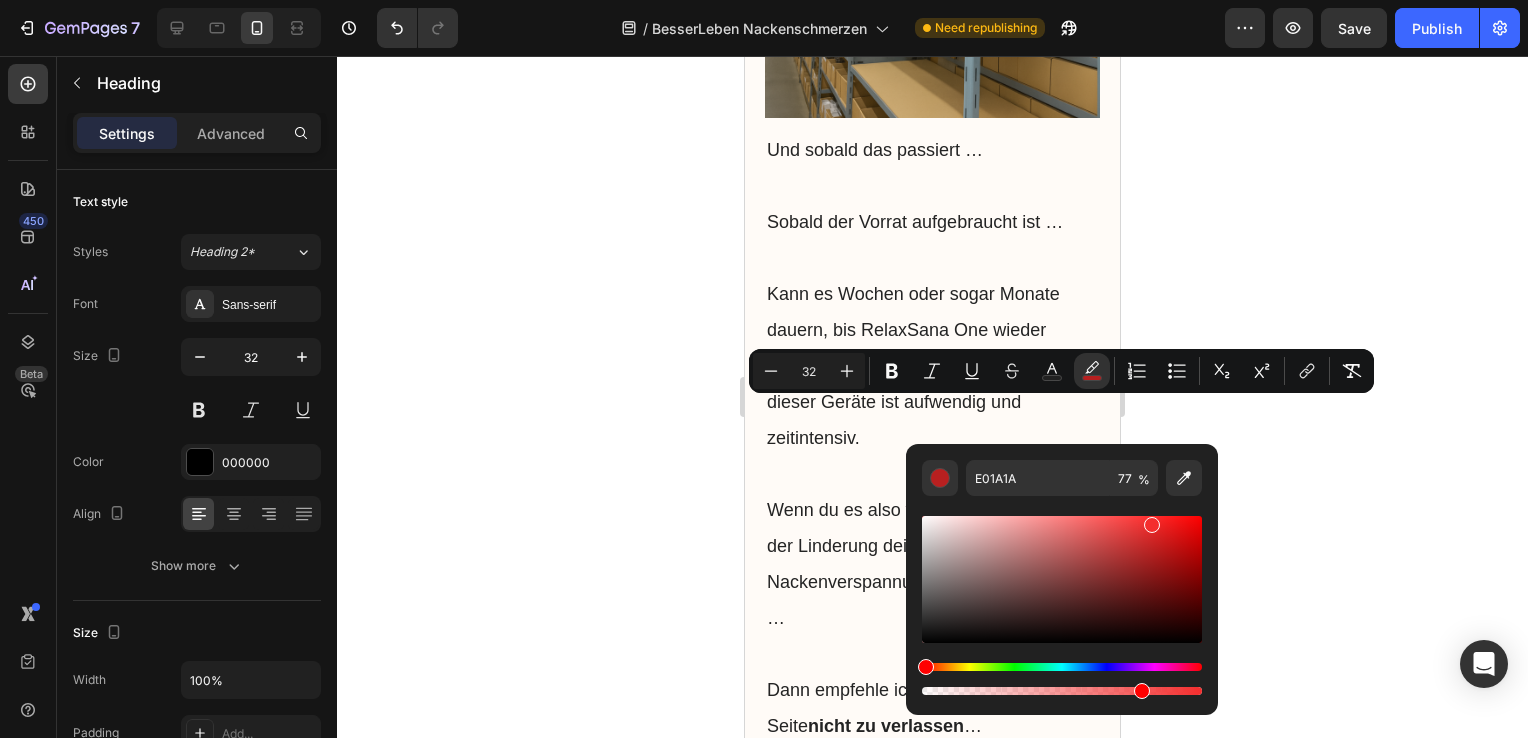 drag, startPoint x: 1169, startPoint y: 531, endPoint x: 1147, endPoint y: 519, distance: 25.059929 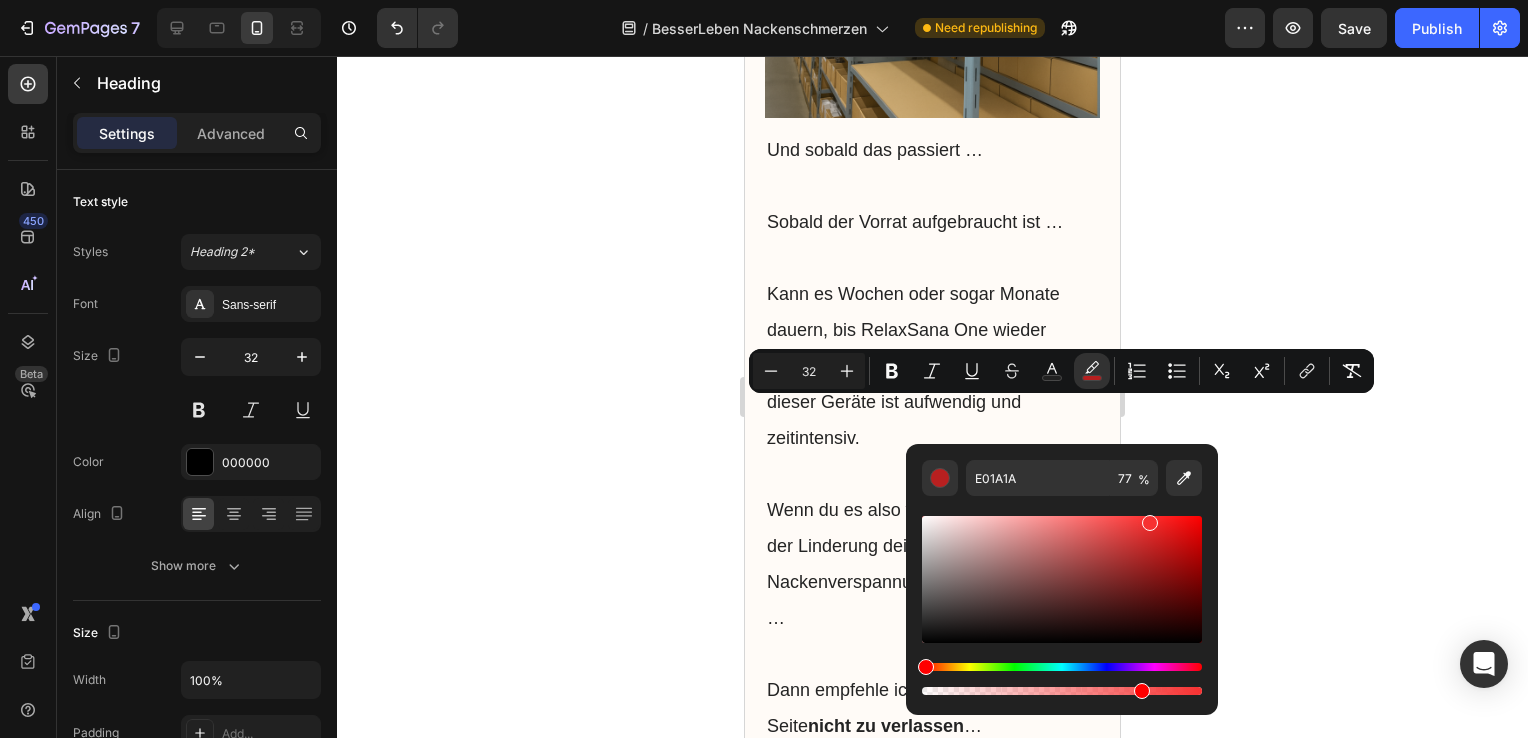 type on "F73131" 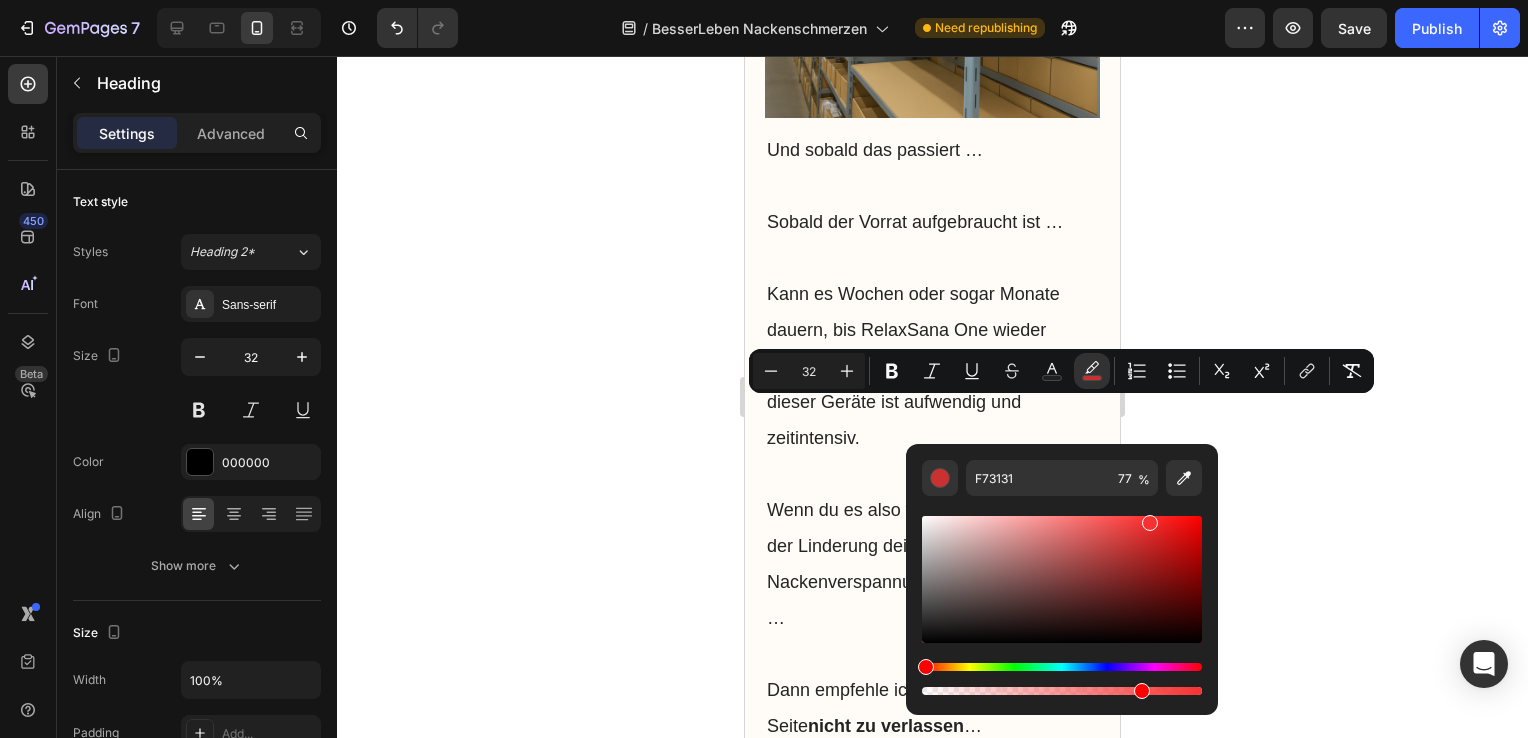 click 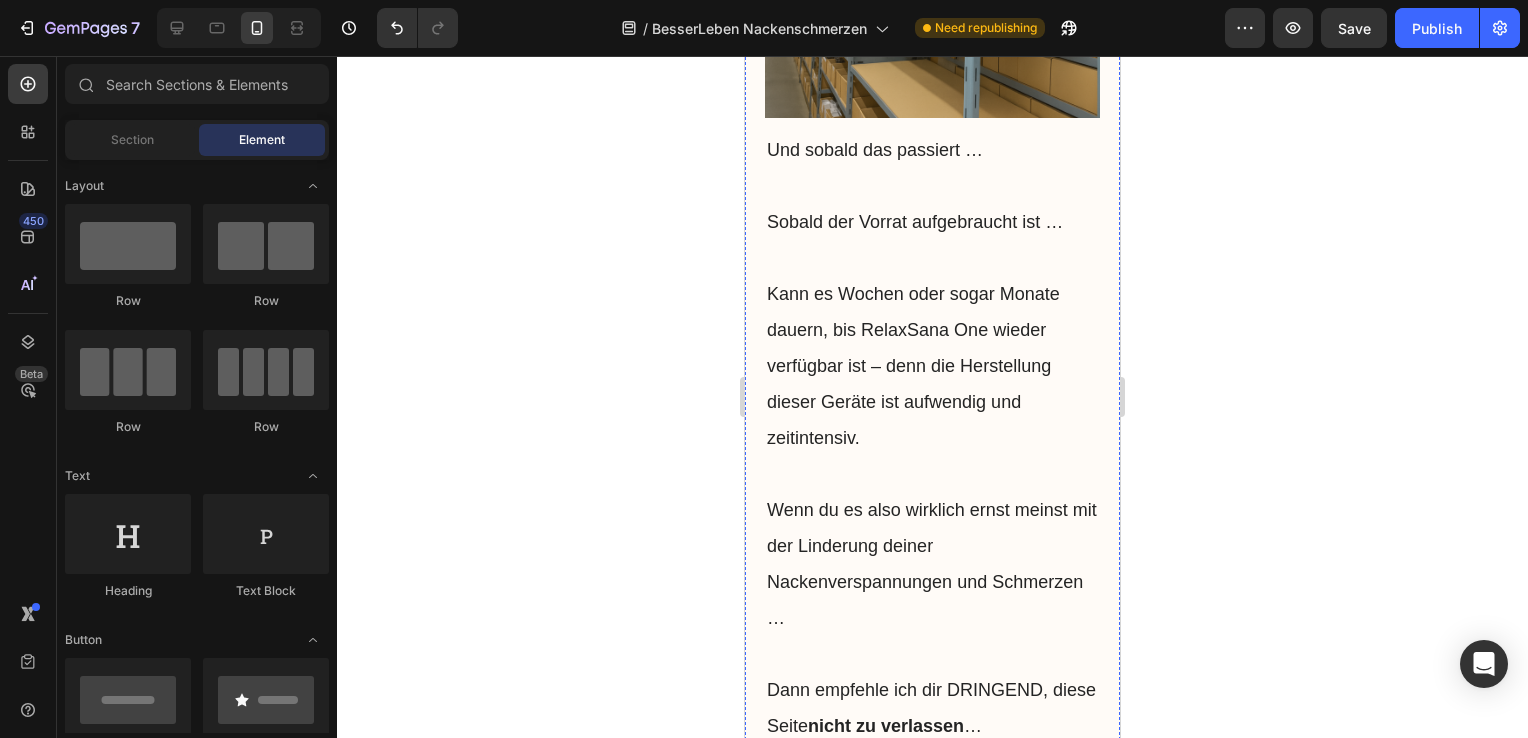 click on "stark nachgefragt" at bounding box center [858, -309] 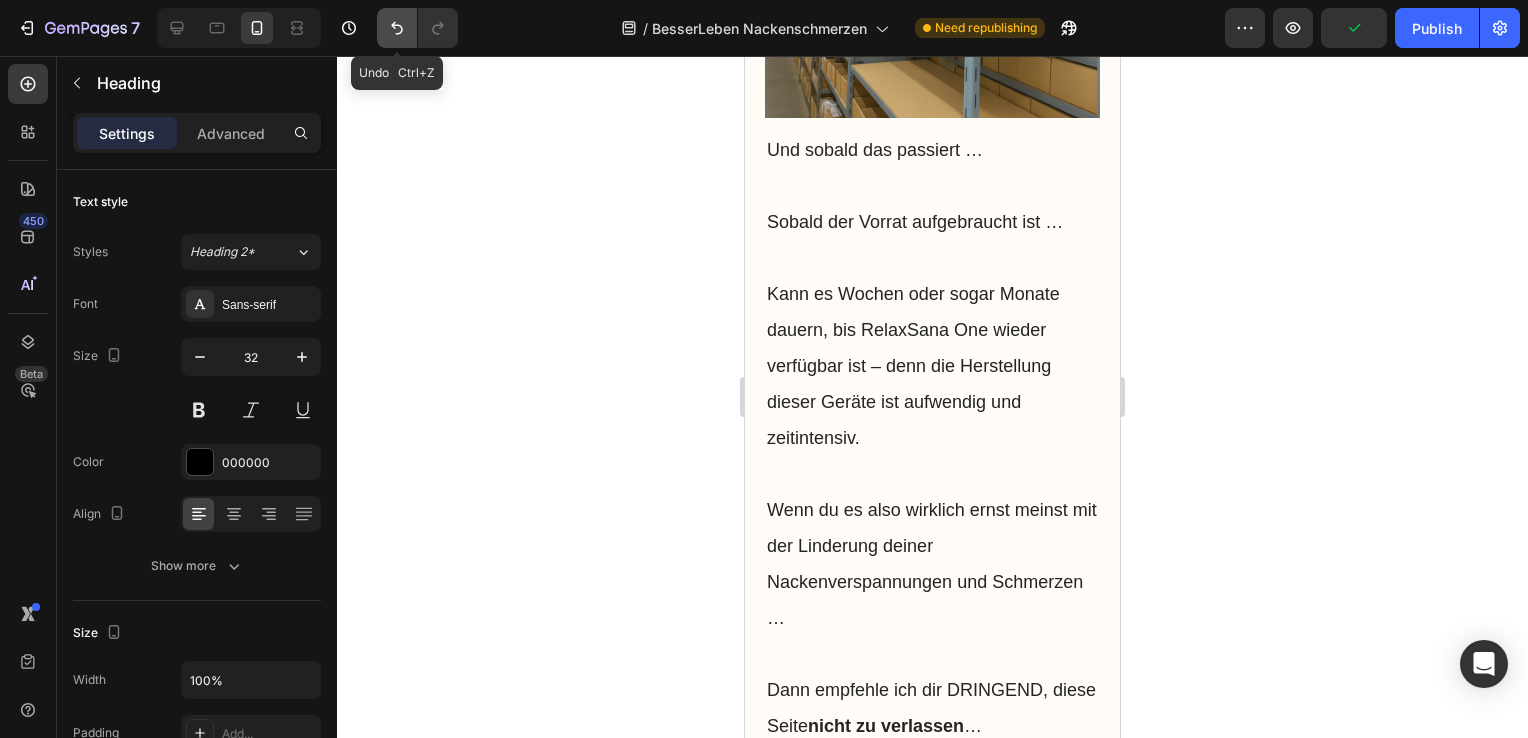 click 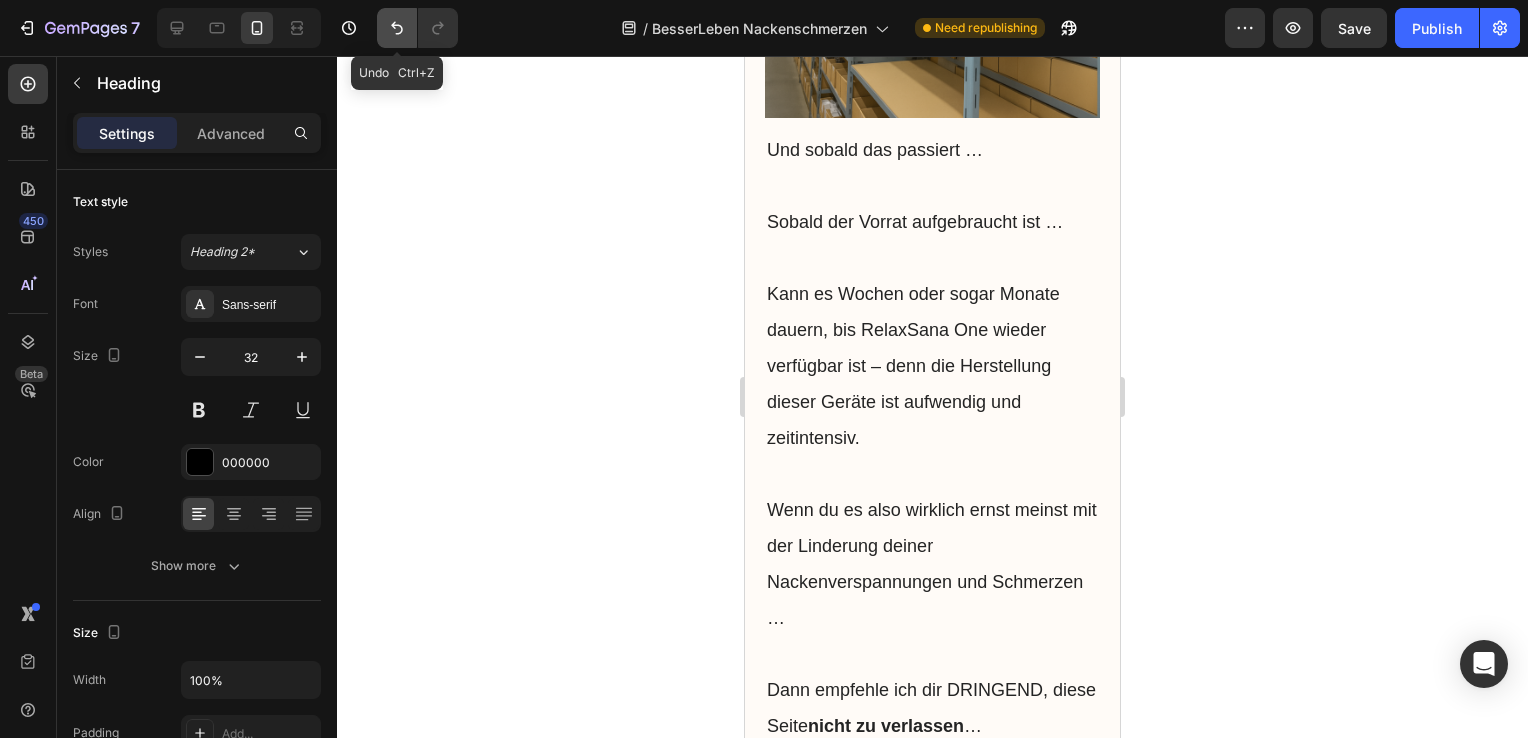 click 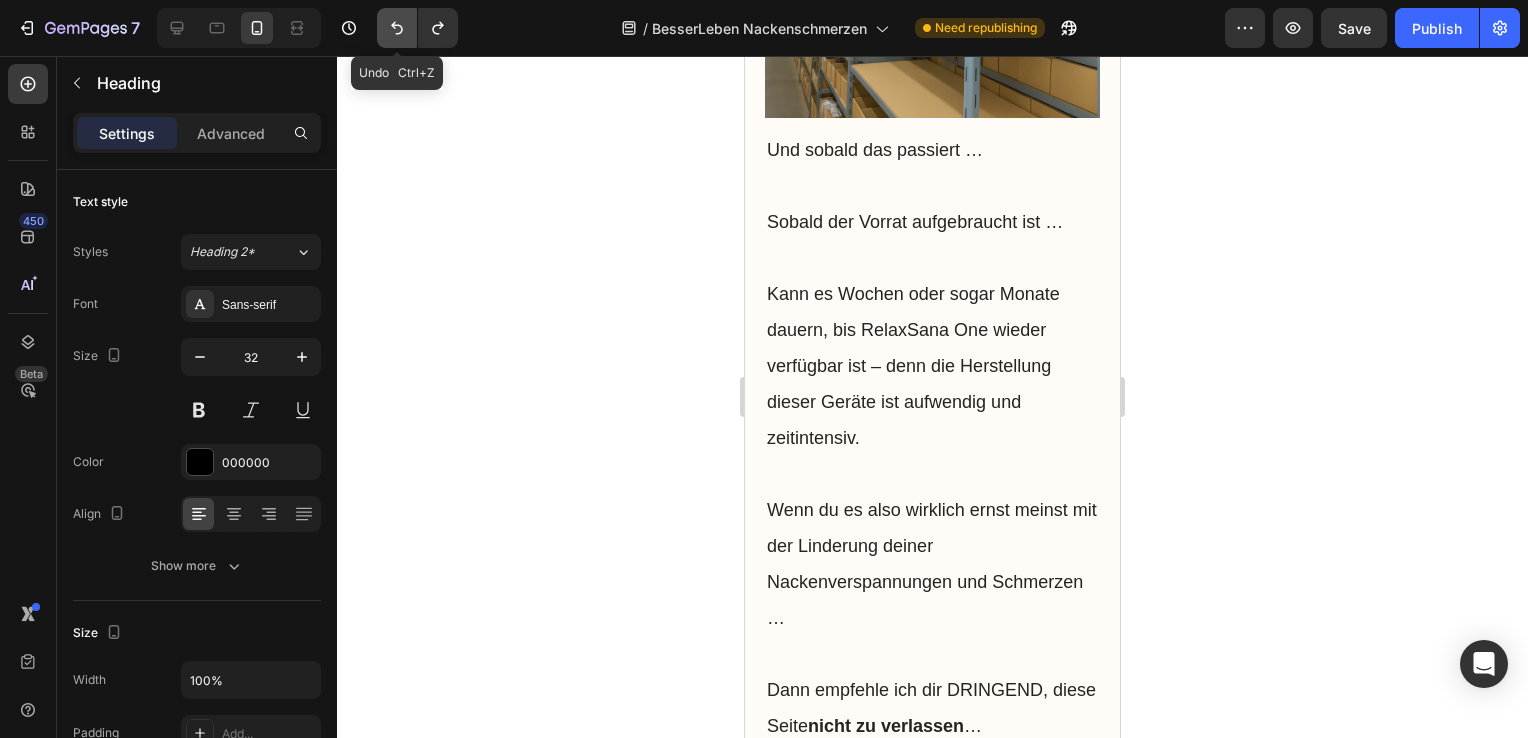click 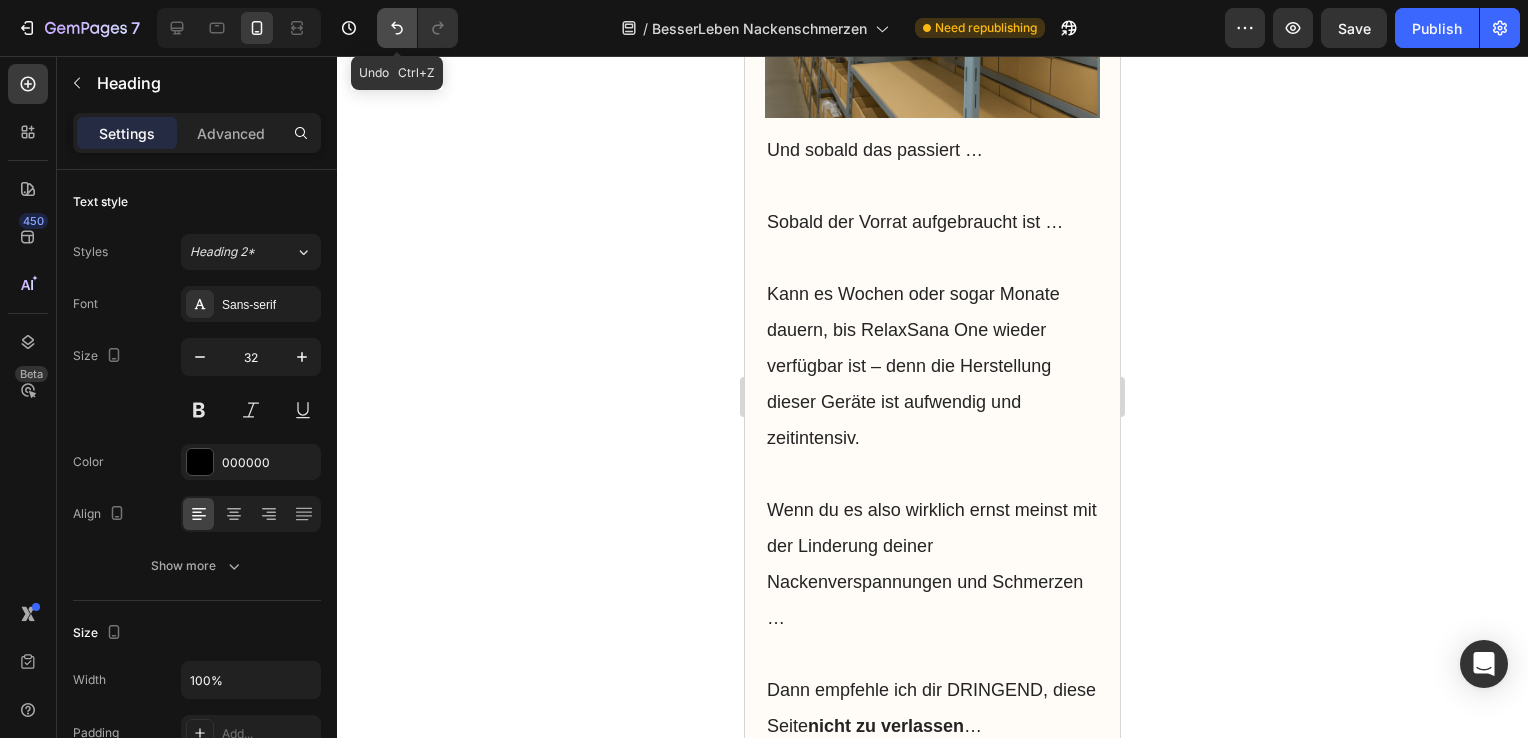 click 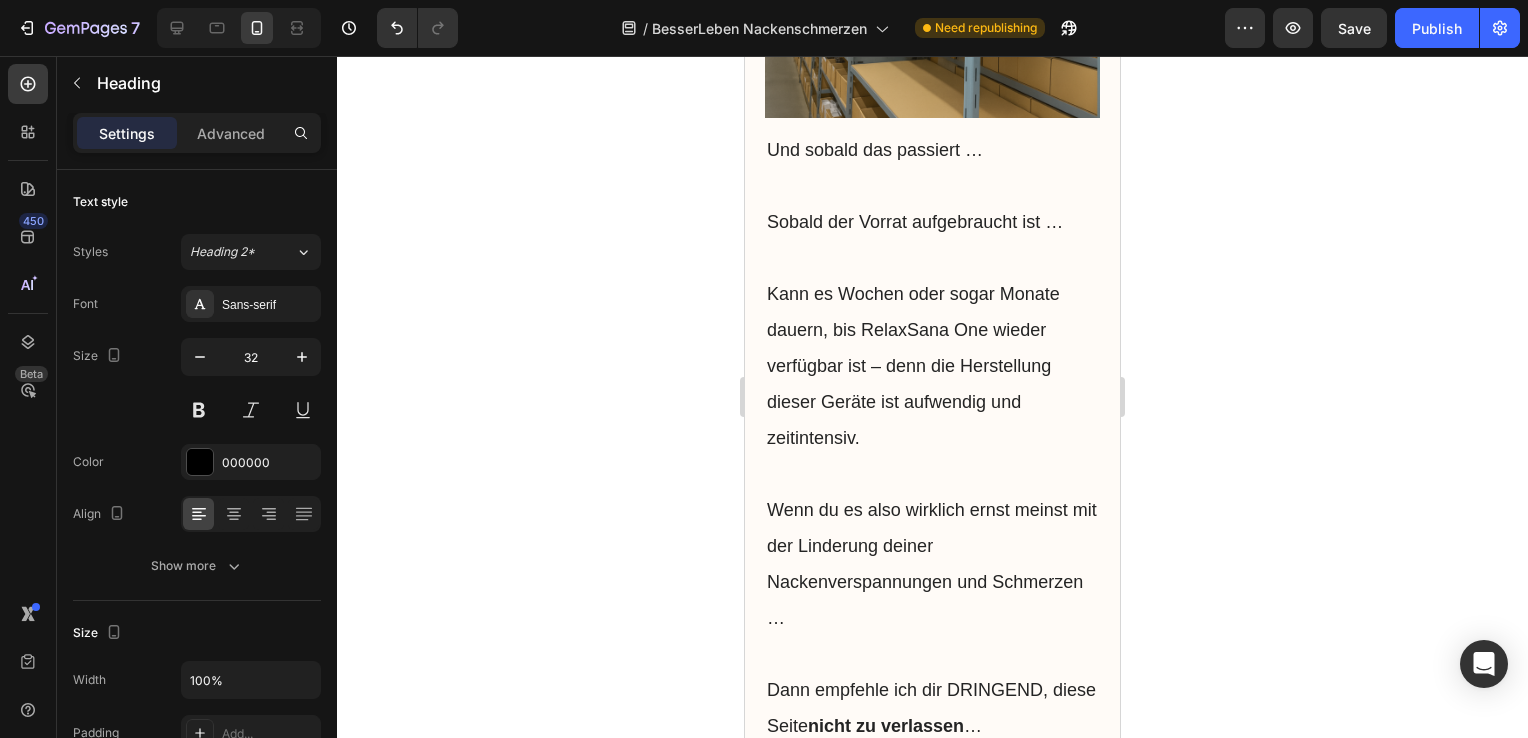 click on "Ausverkaufsphase" at bounding box center (930, -181) 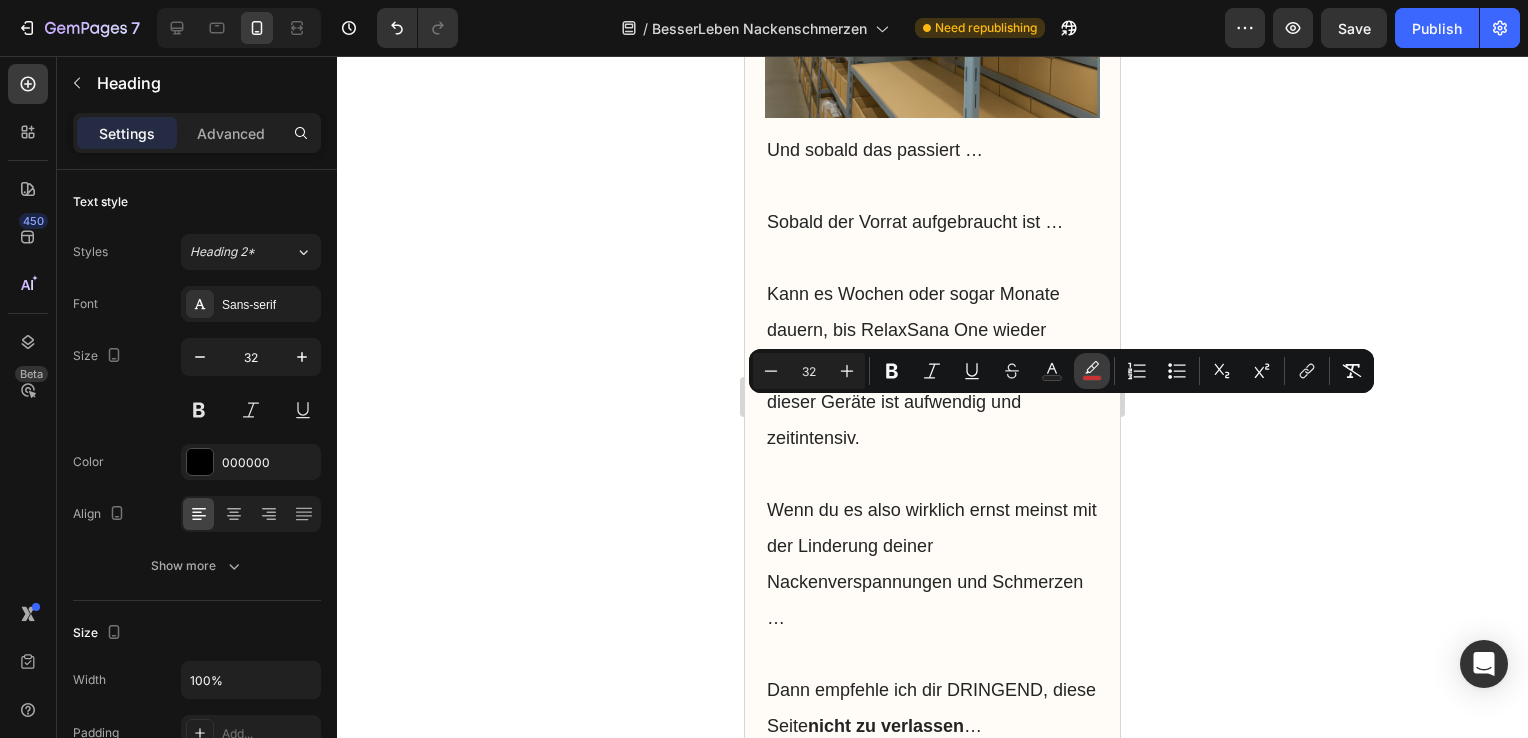 click 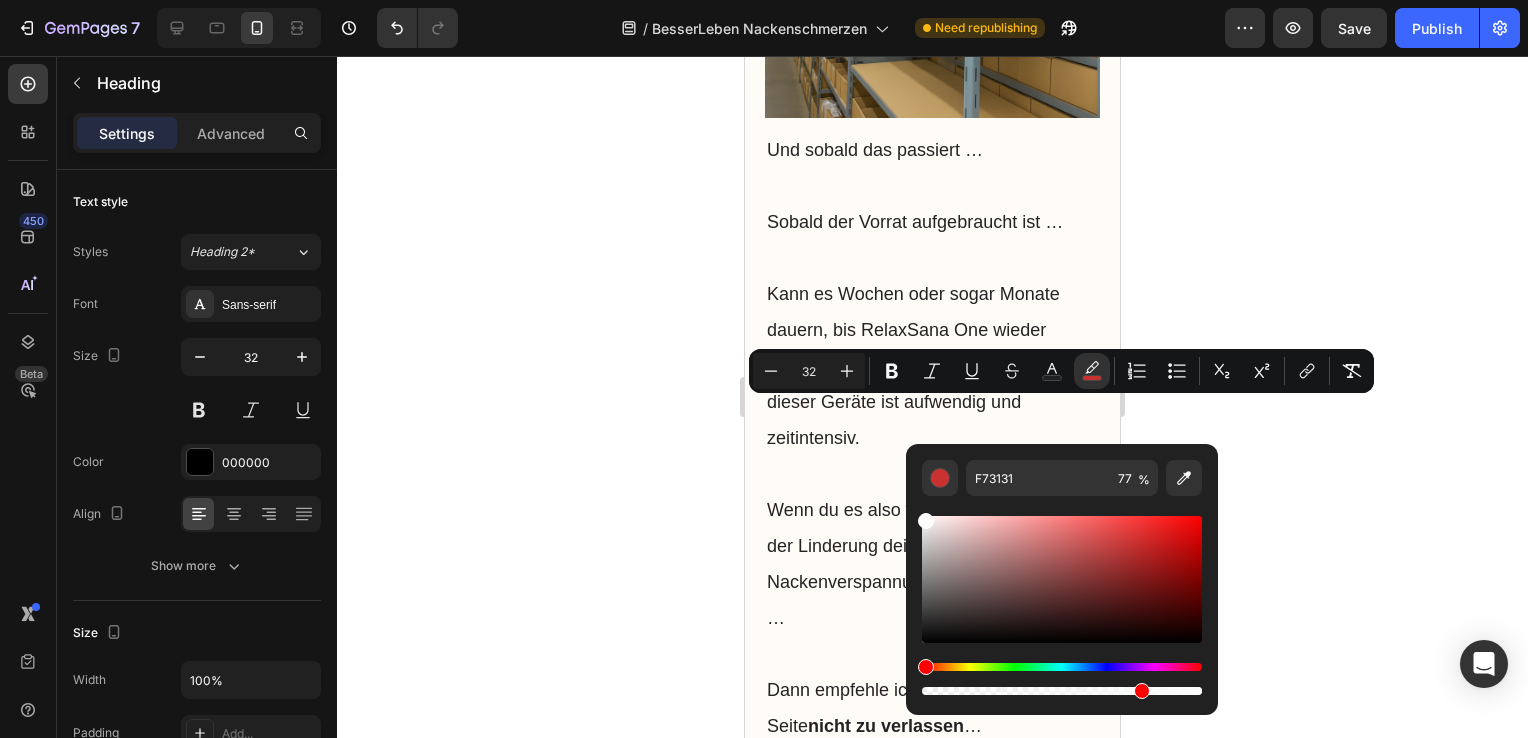 type on "FCFCFC" 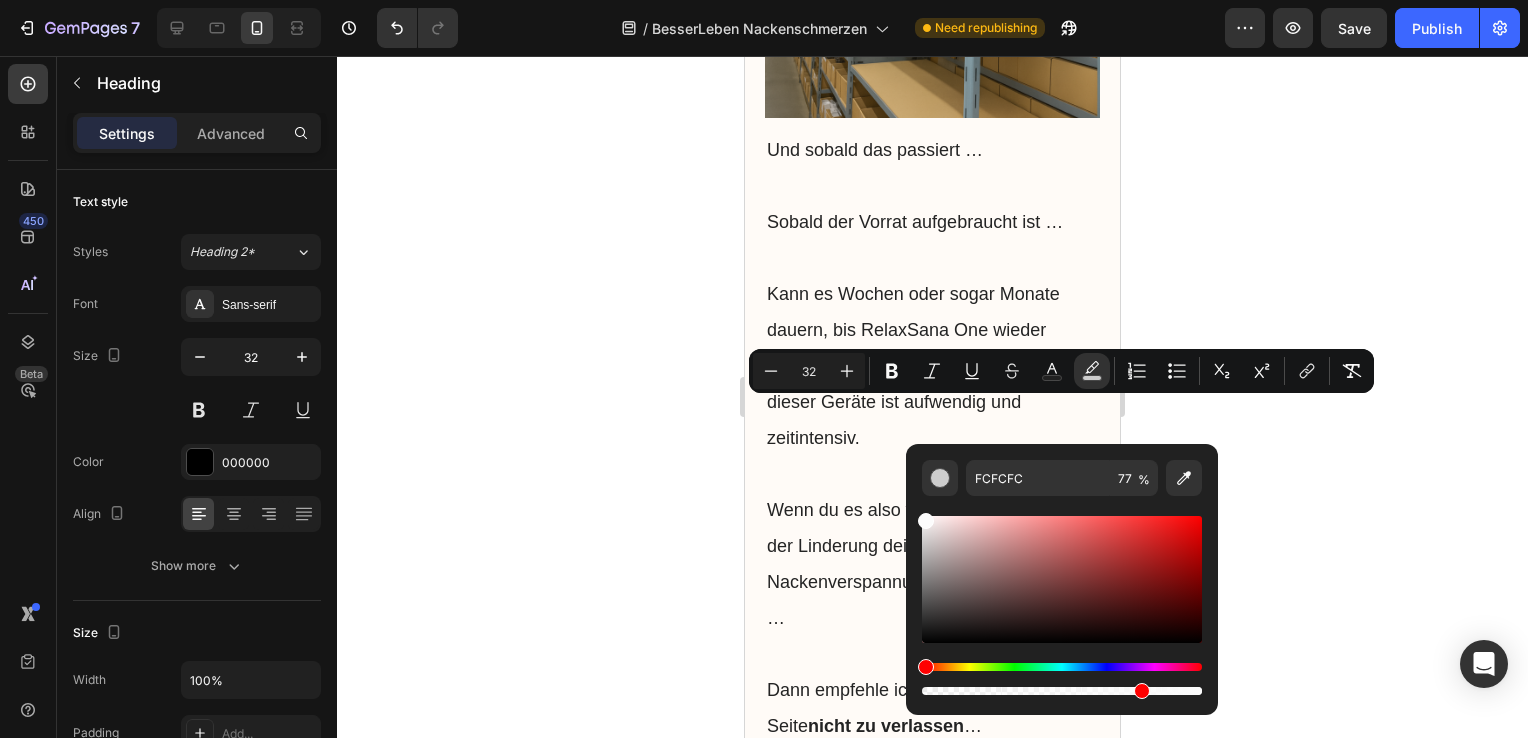 click at bounding box center (1062, 579) 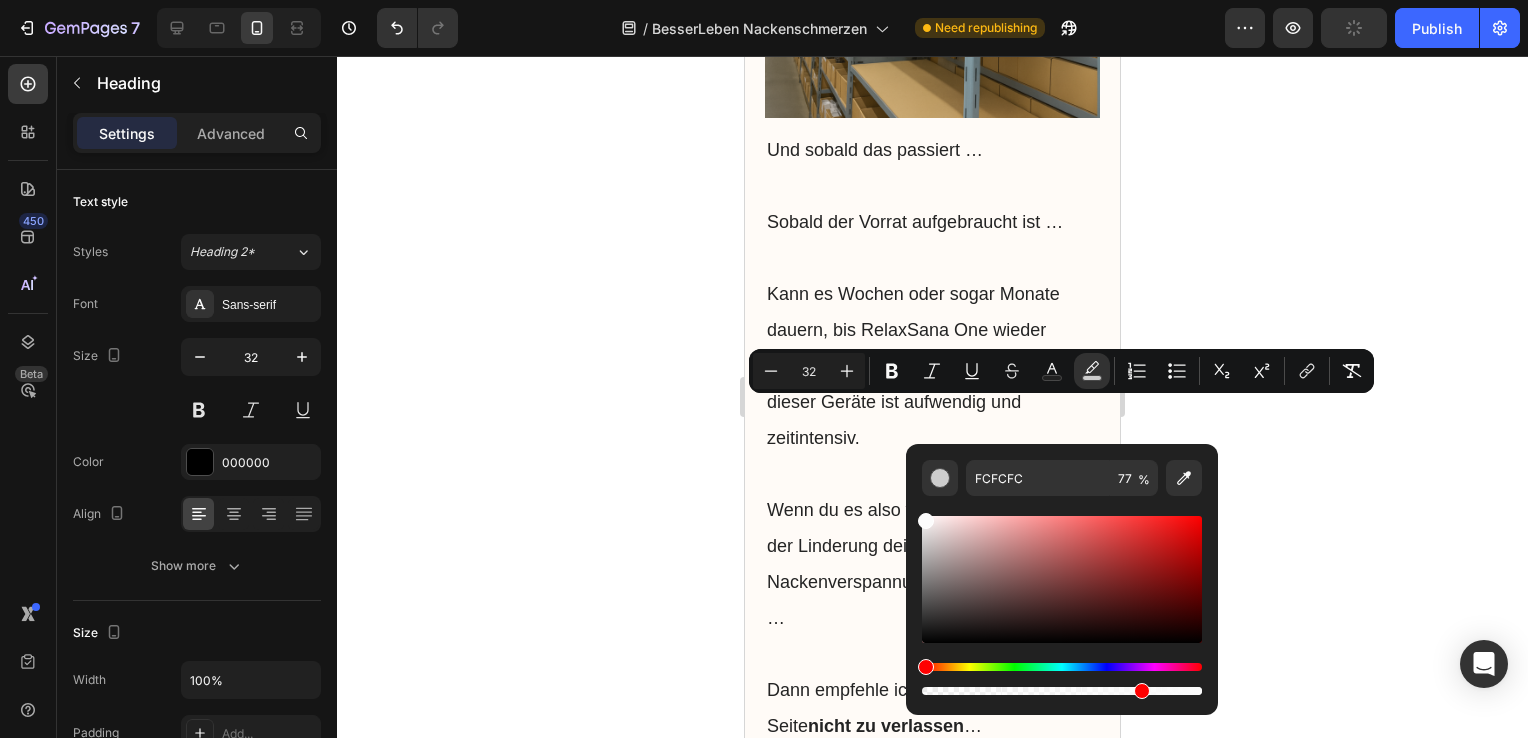 click 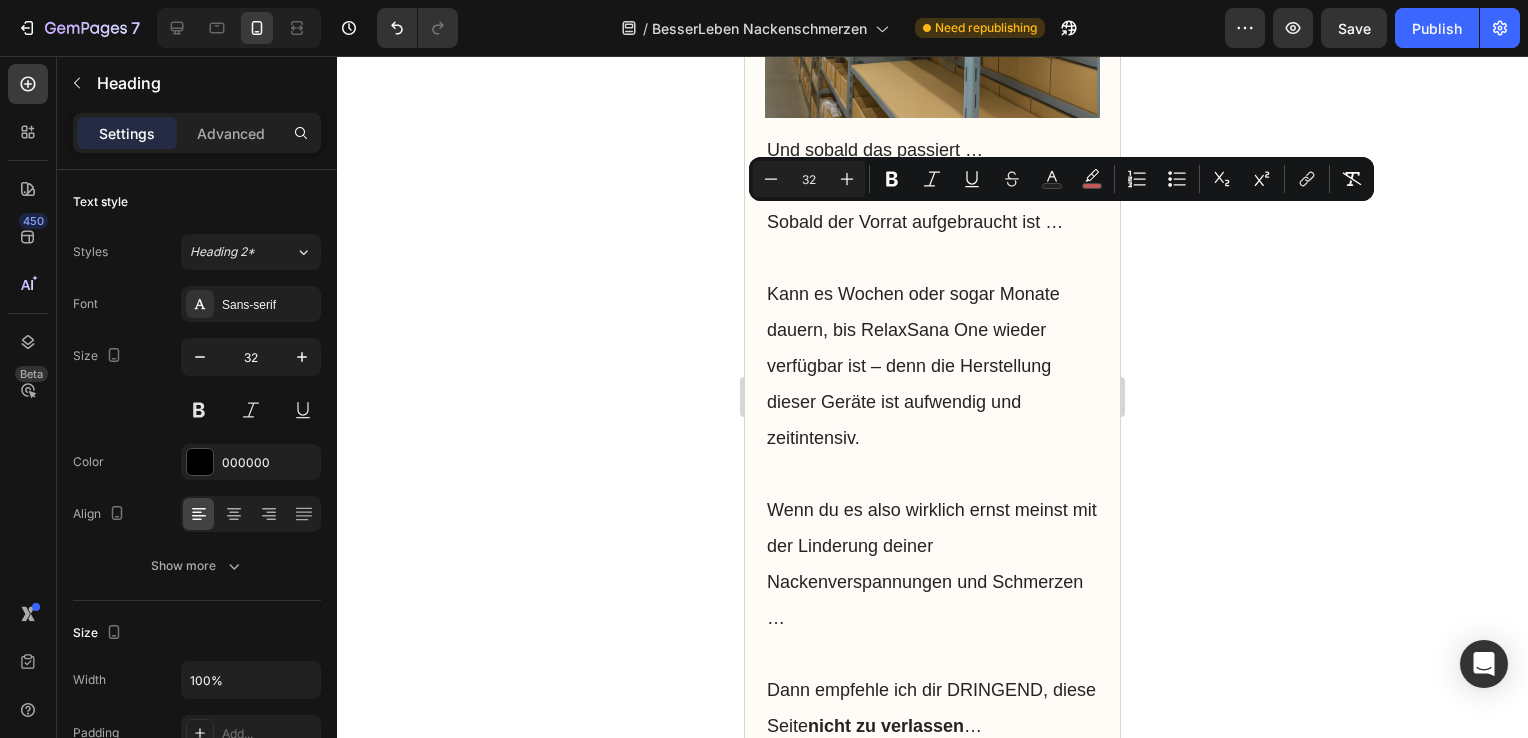 drag, startPoint x: 878, startPoint y: 241, endPoint x: 947, endPoint y: 286, distance: 82.37718 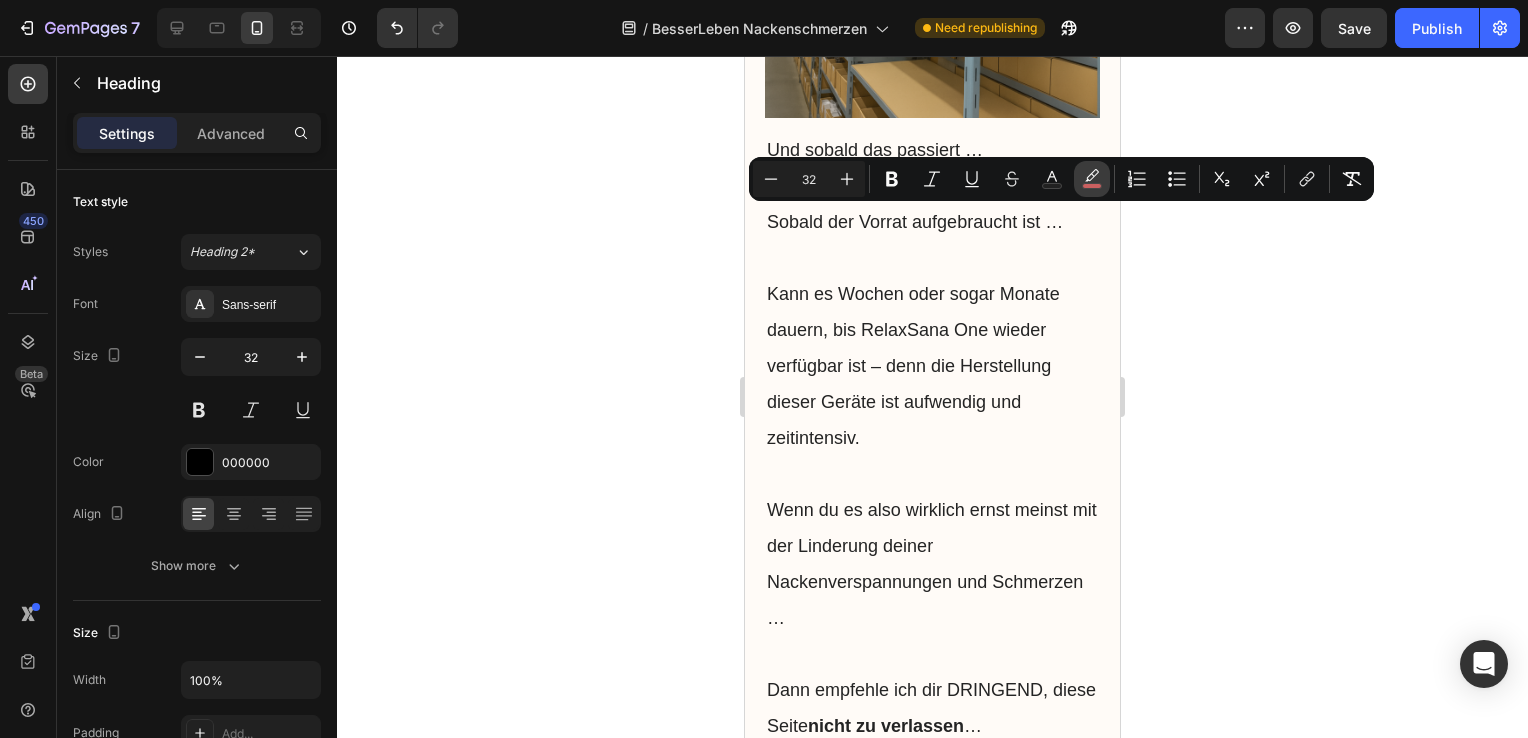 click 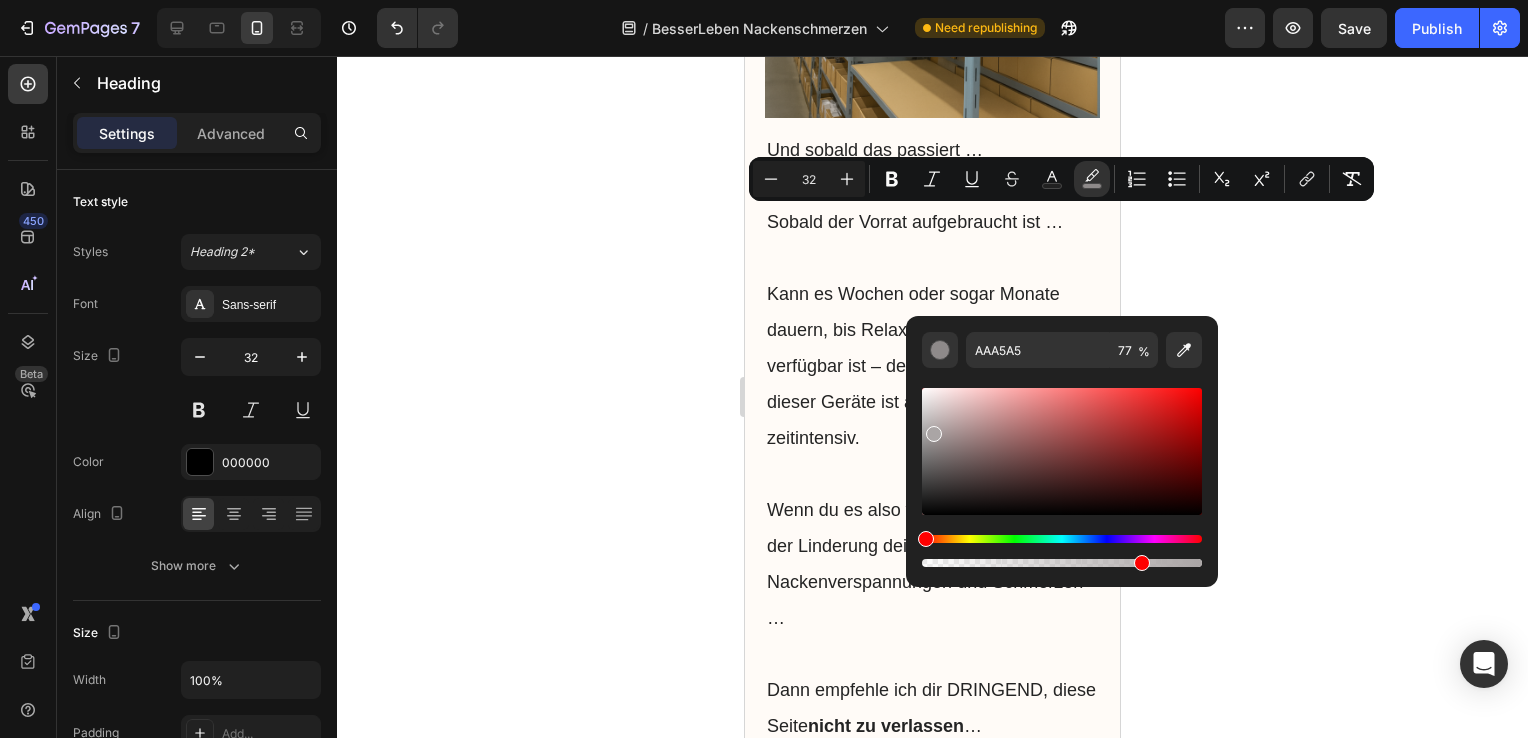 drag, startPoint x: 931, startPoint y: 430, endPoint x: 920, endPoint y: 366, distance: 64.93843 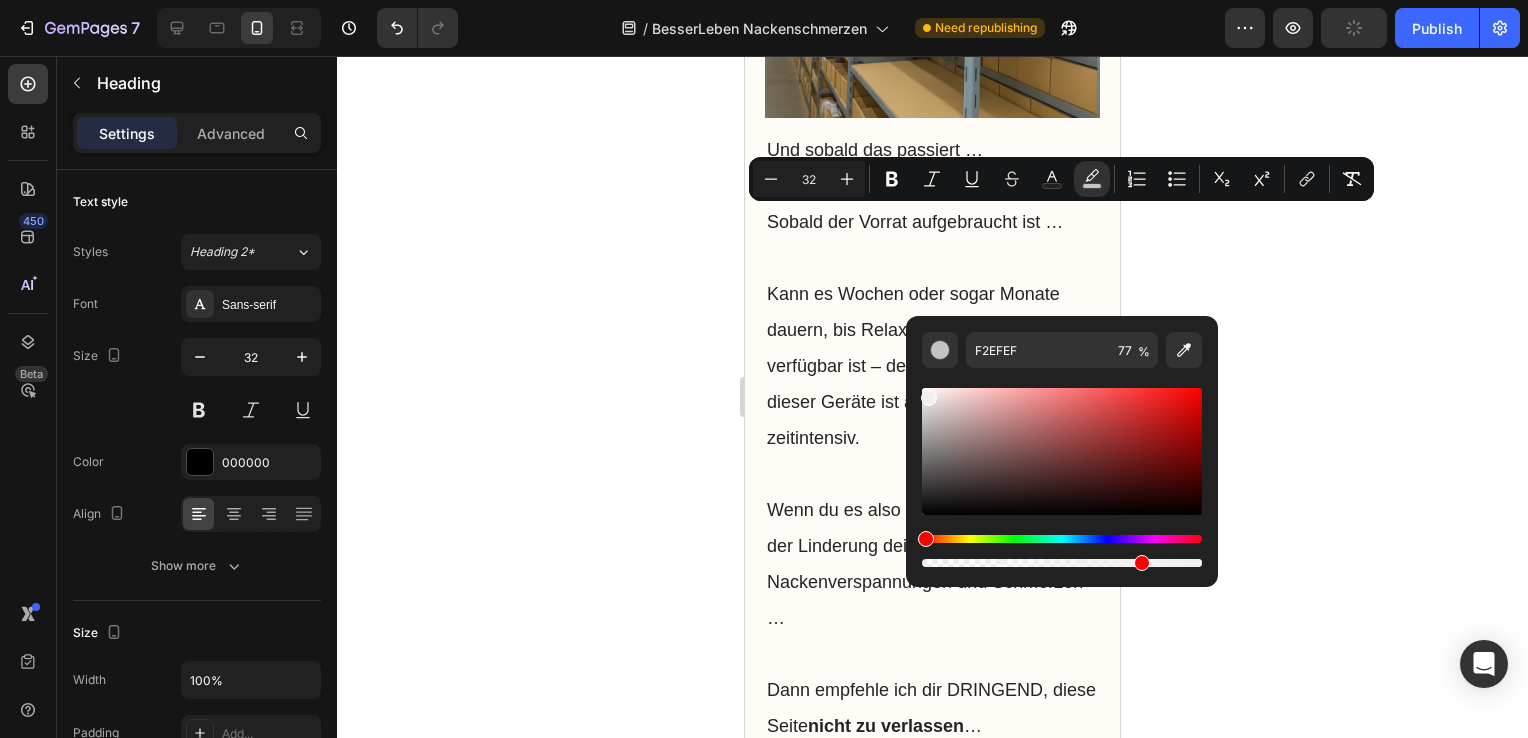 click at bounding box center (1062, 451) 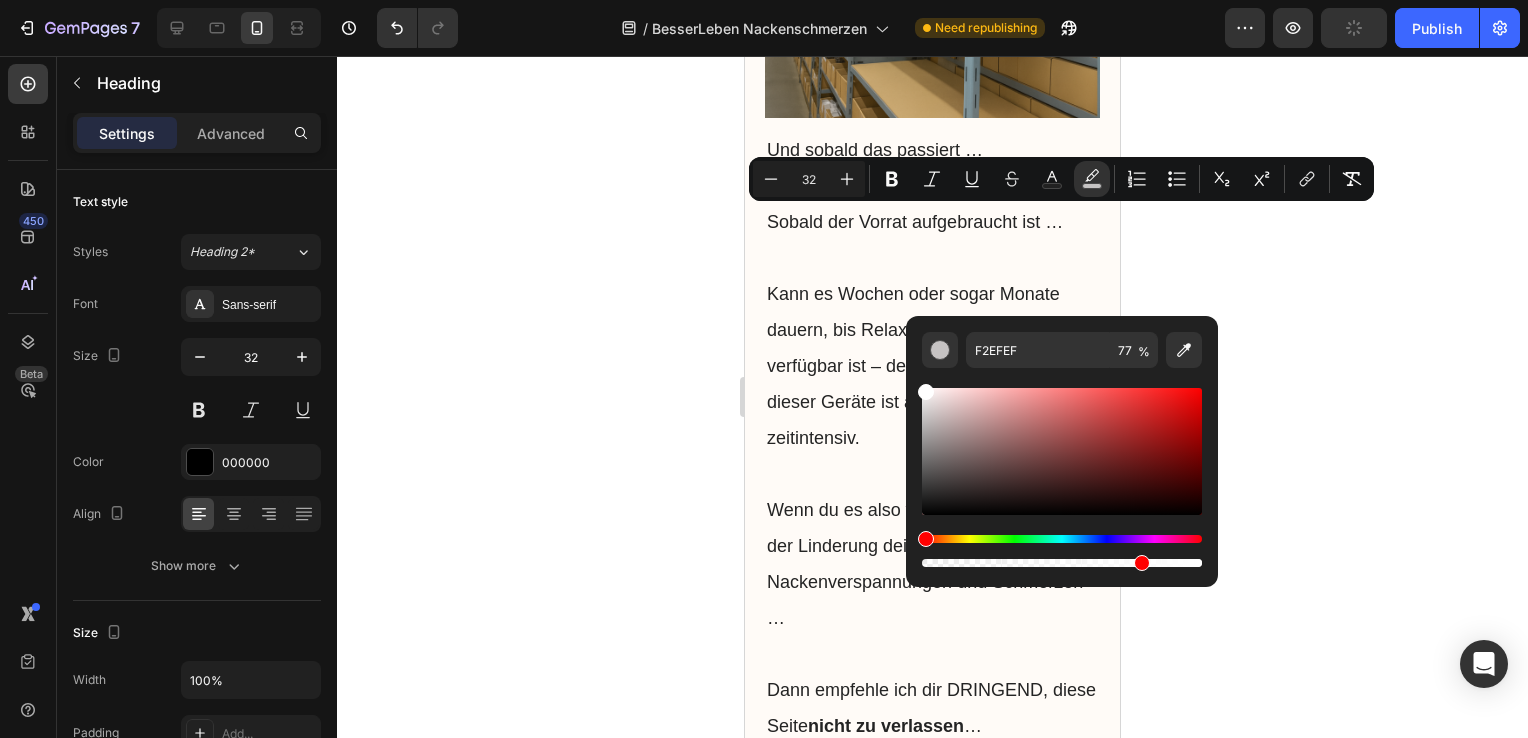 type on "FFFFFF" 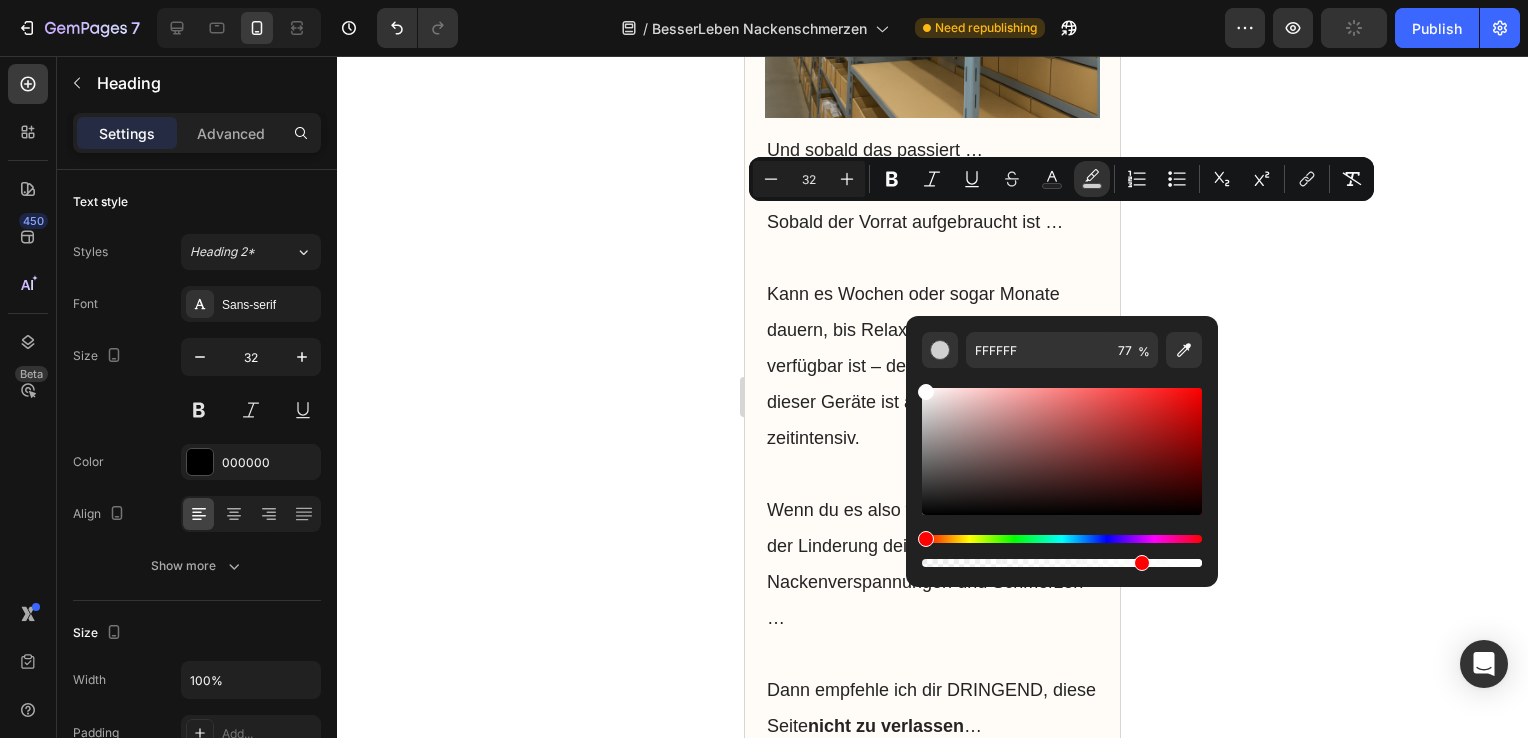 click 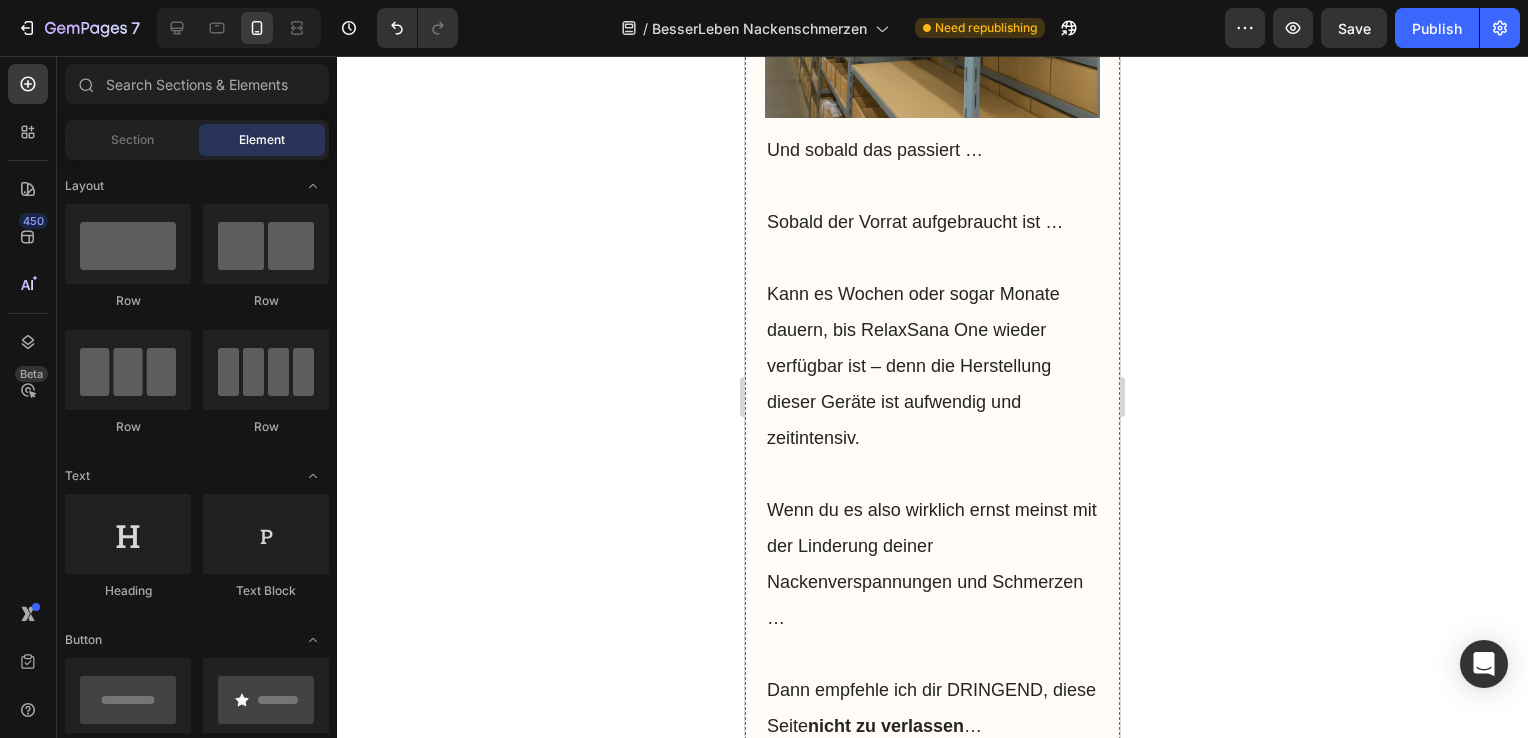 click on "stark nachgefragt" at bounding box center (858, -309) 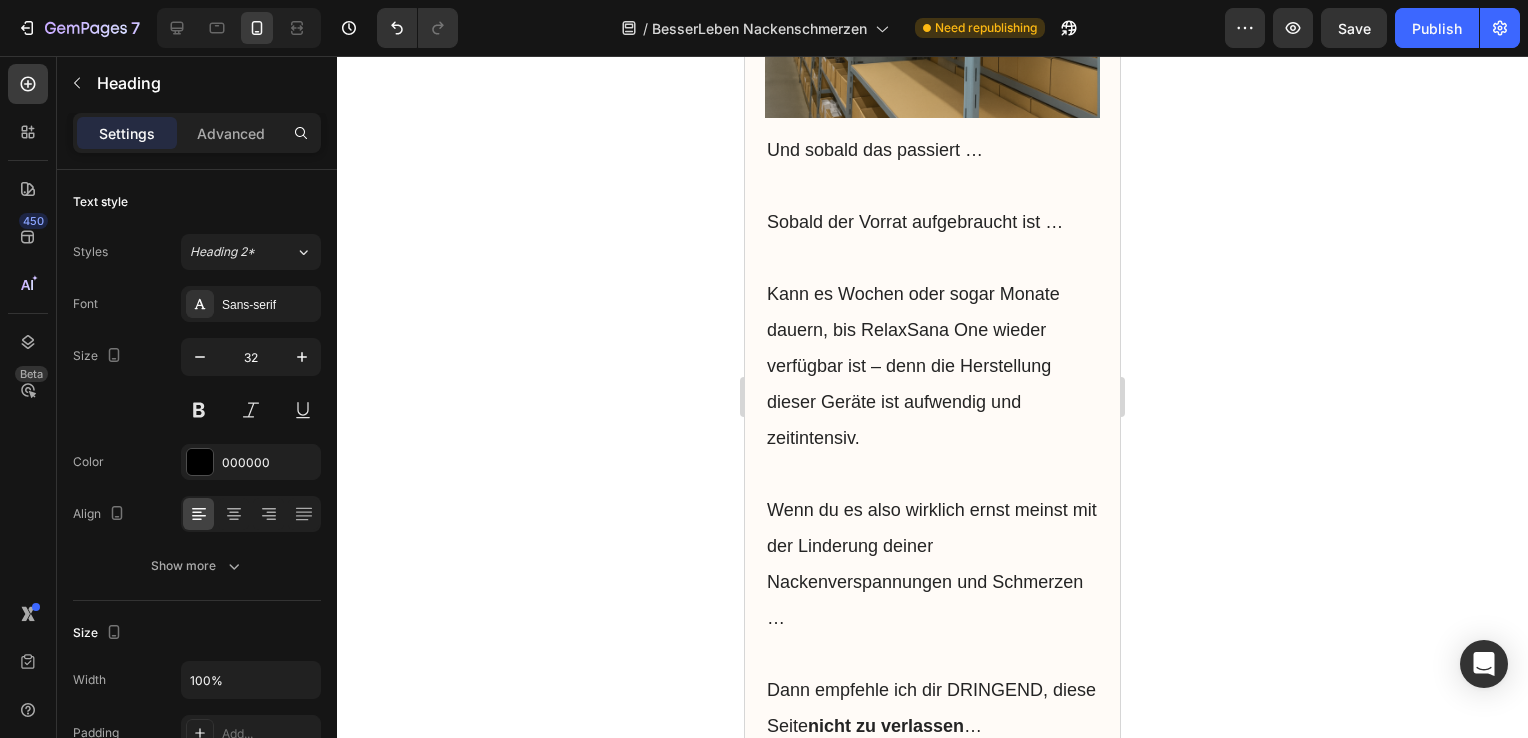 click on "Ausverkaufsphase" at bounding box center [930, -181] 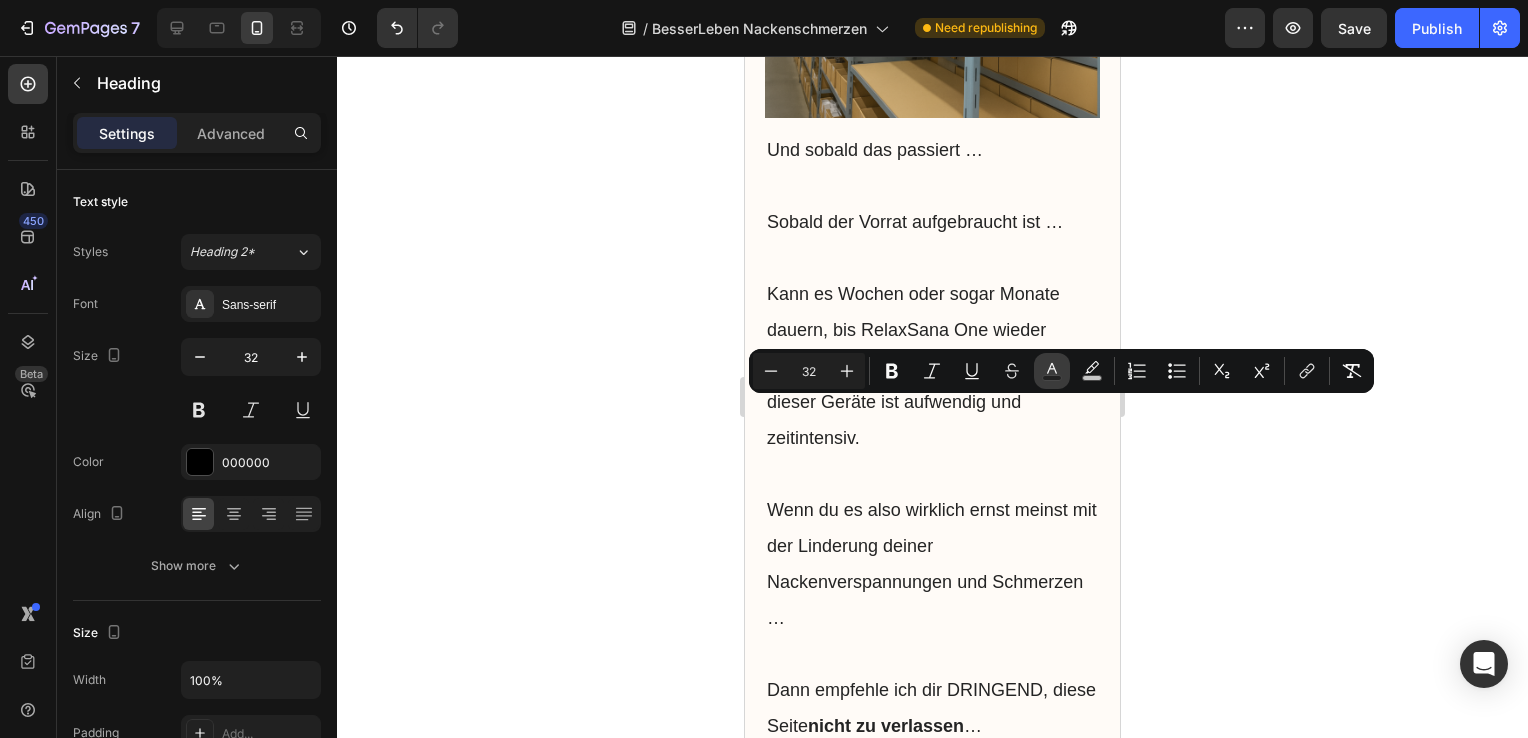 click 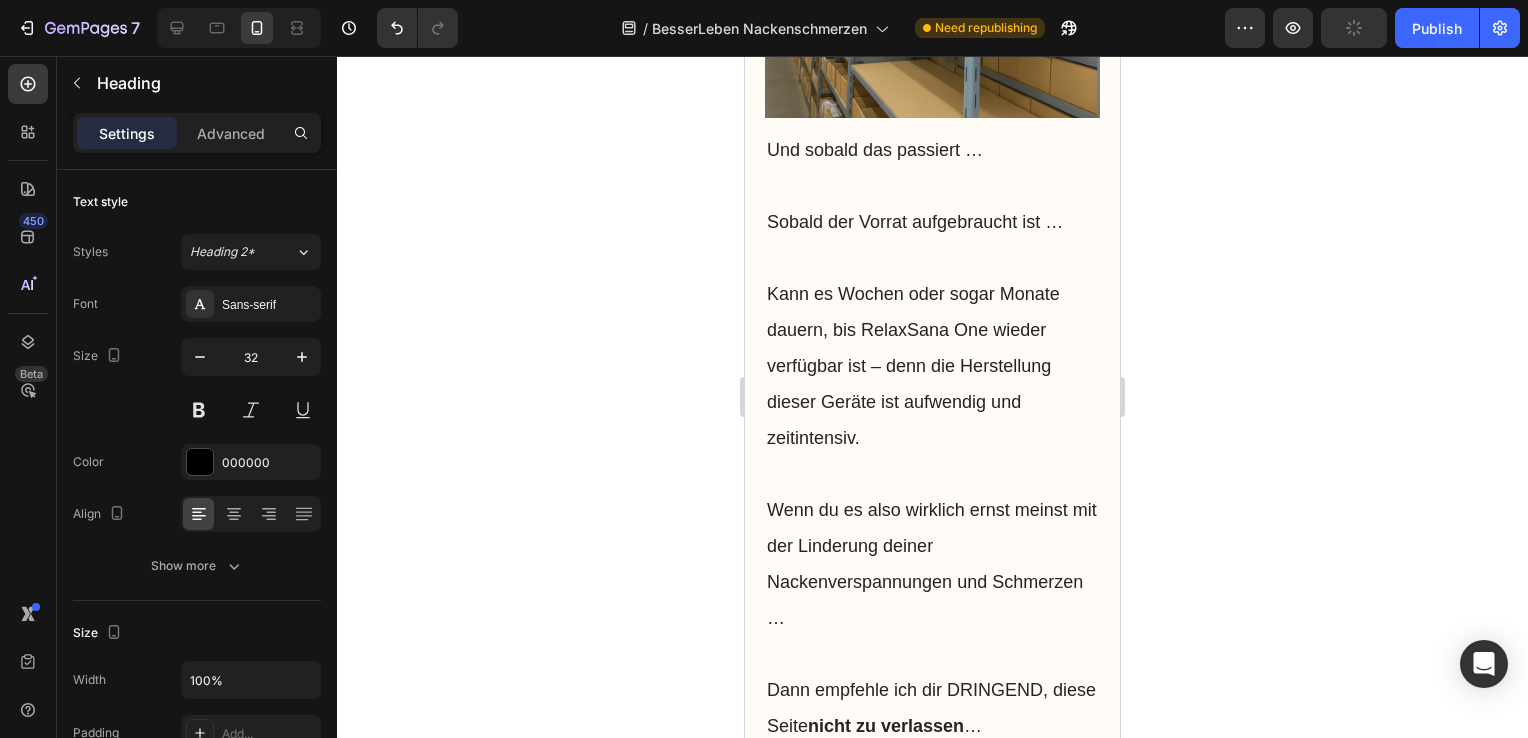 click on "Ausverkaufsphase" at bounding box center (930, -181) 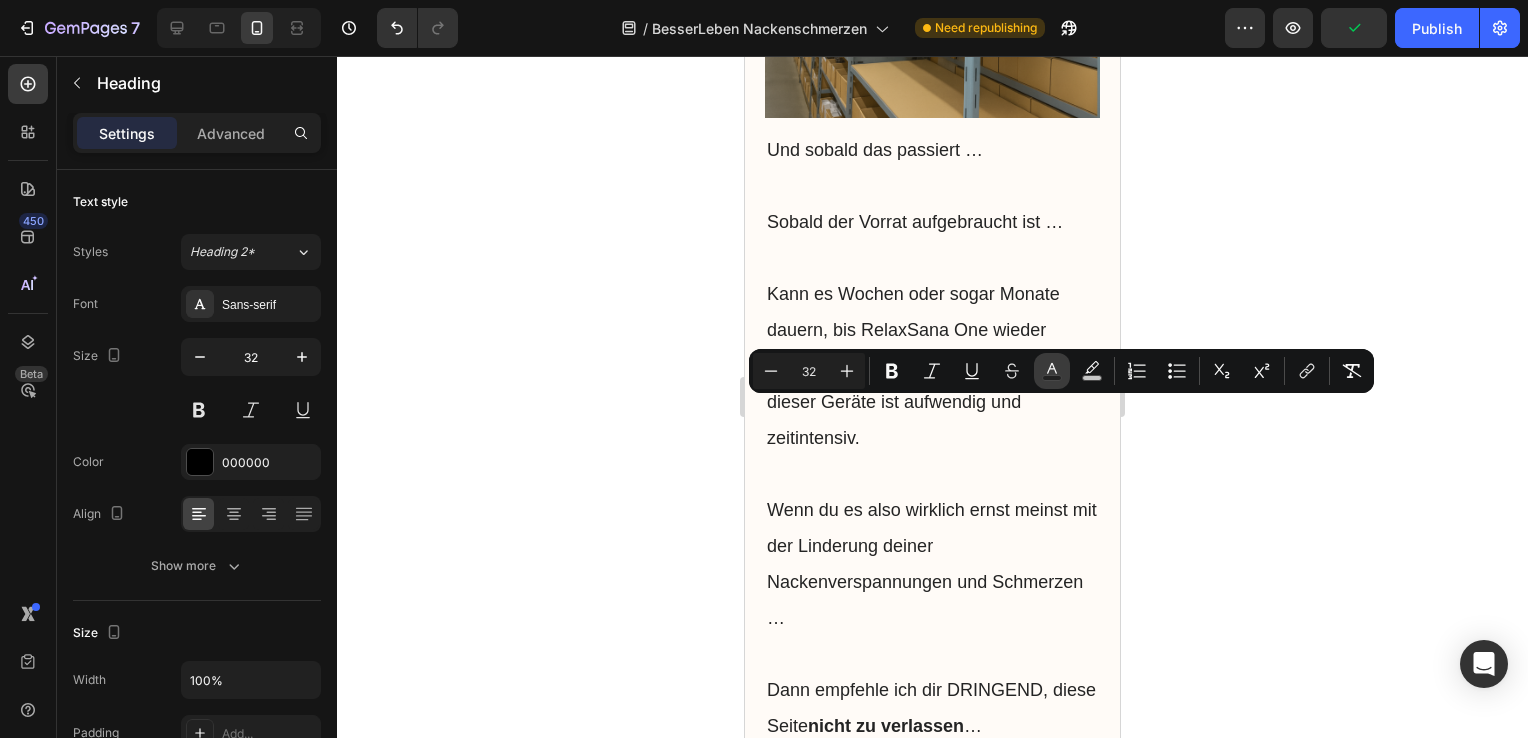 click 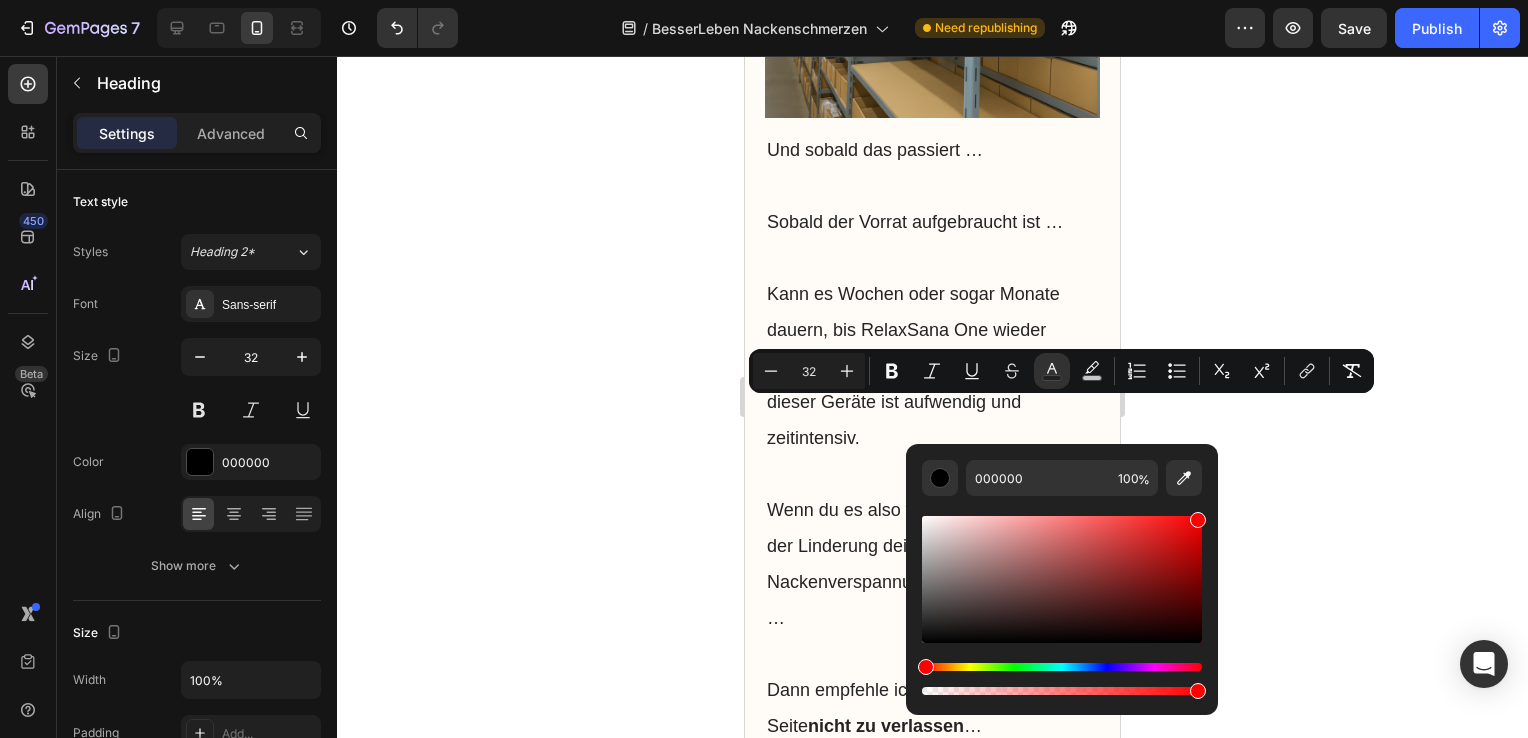 drag, startPoint x: 1164, startPoint y: 550, endPoint x: 1207, endPoint y: 503, distance: 63.702435 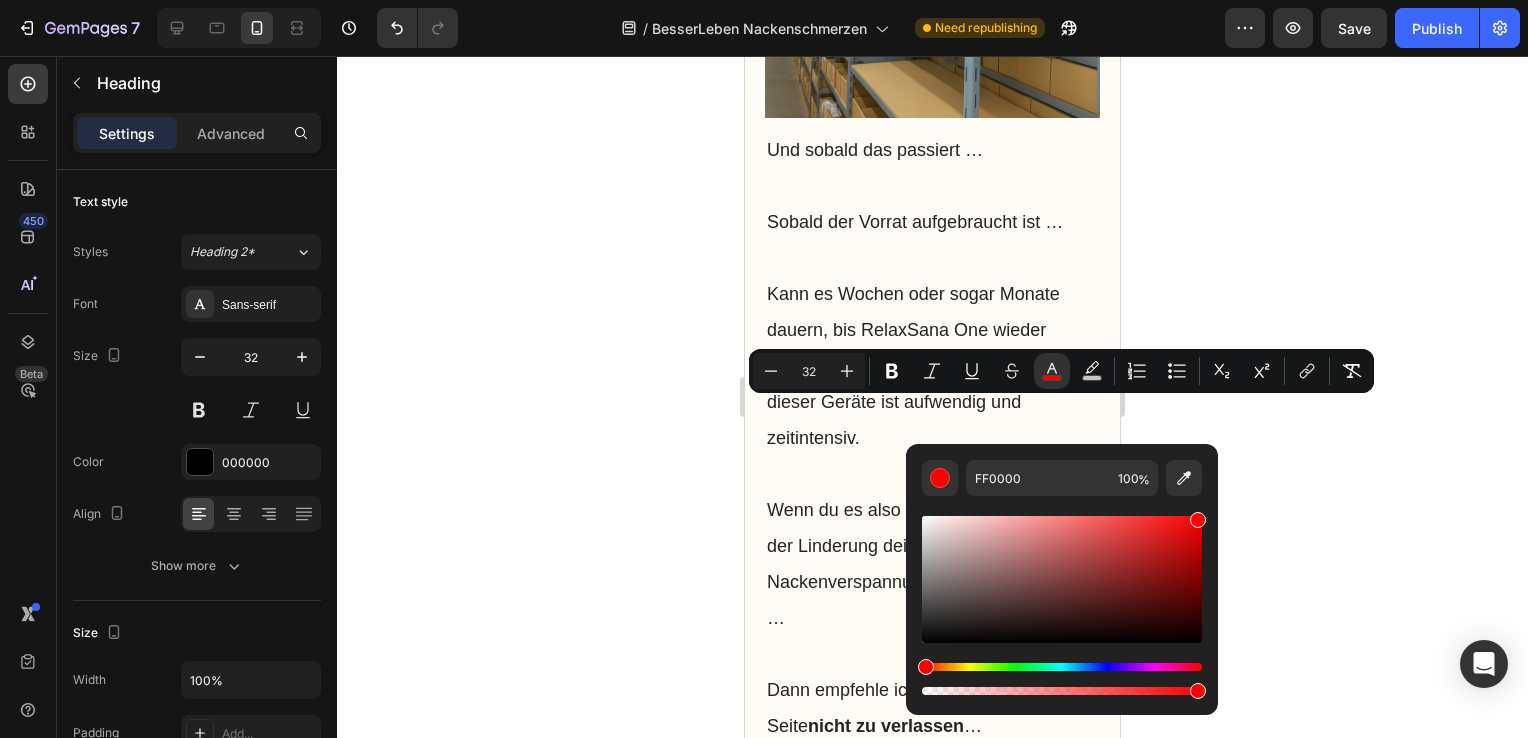 click 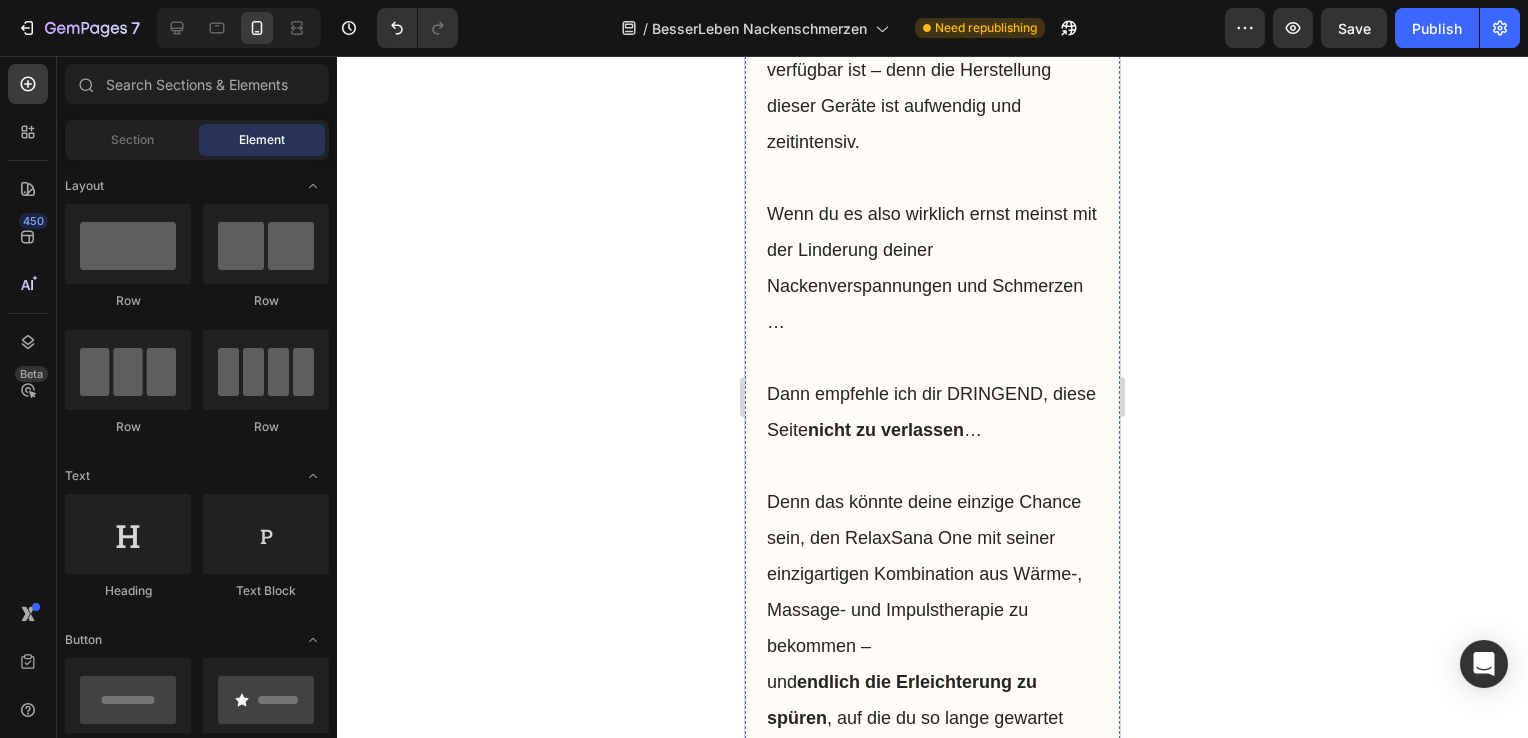 scroll, scrollTop: 16908, scrollLeft: 0, axis: vertical 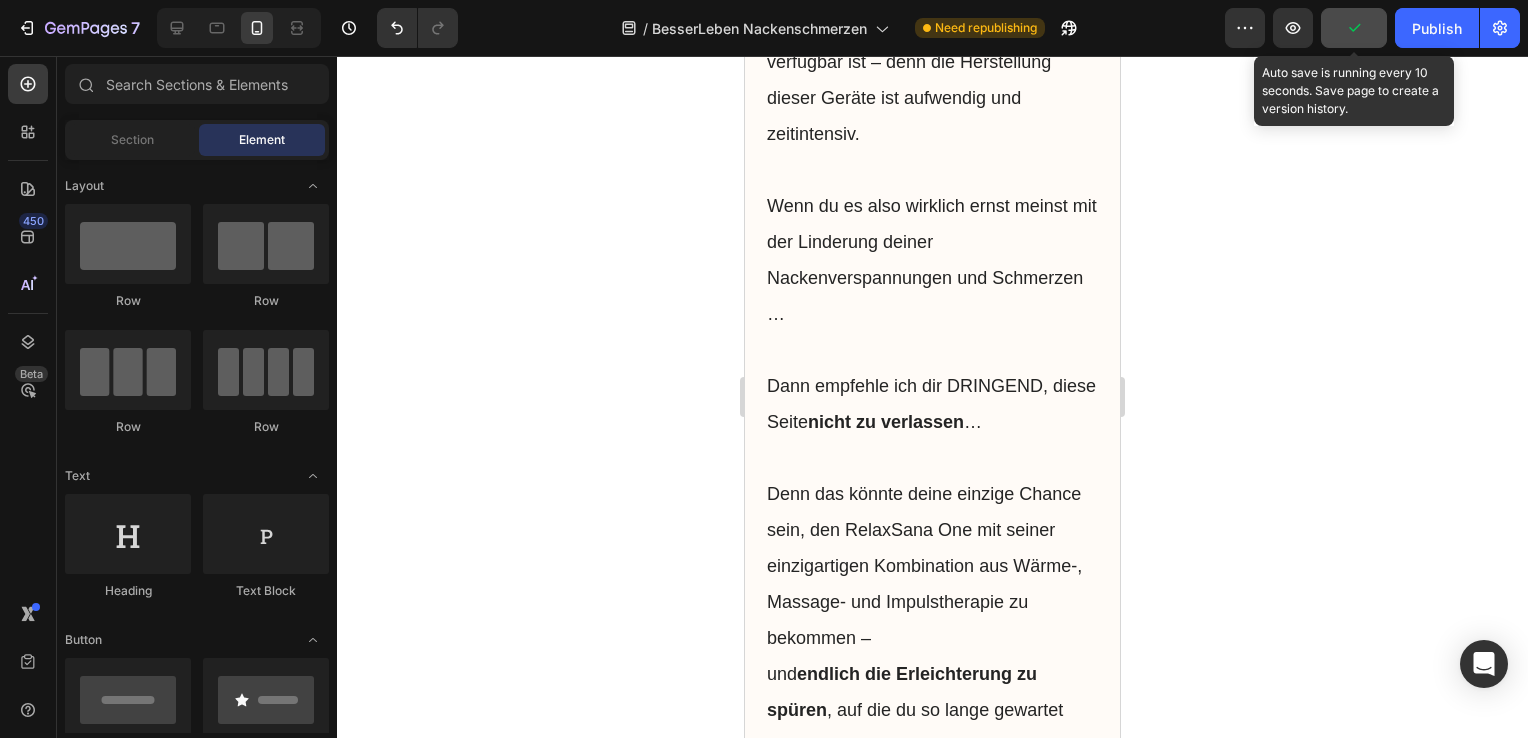 click 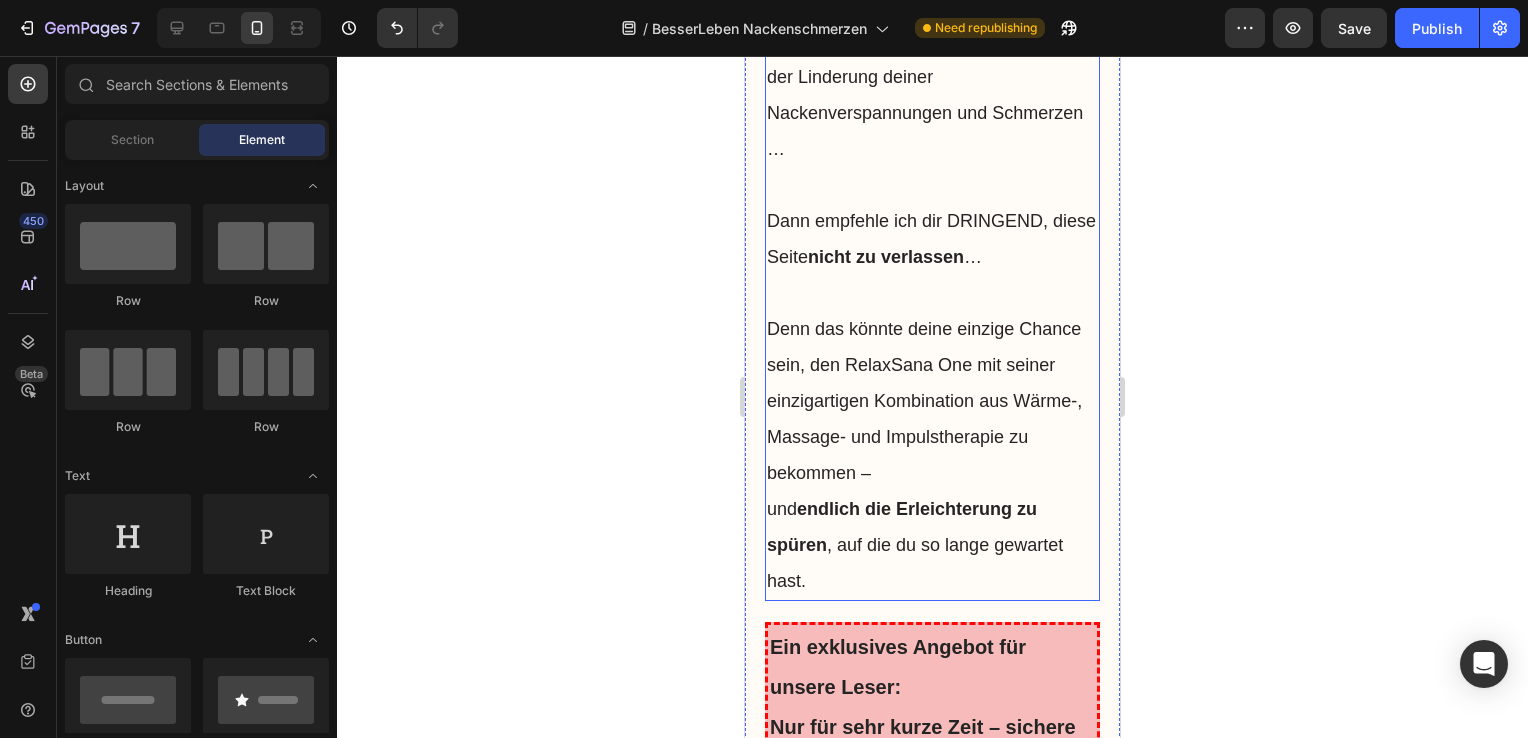 scroll, scrollTop: 17087, scrollLeft: 0, axis: vertical 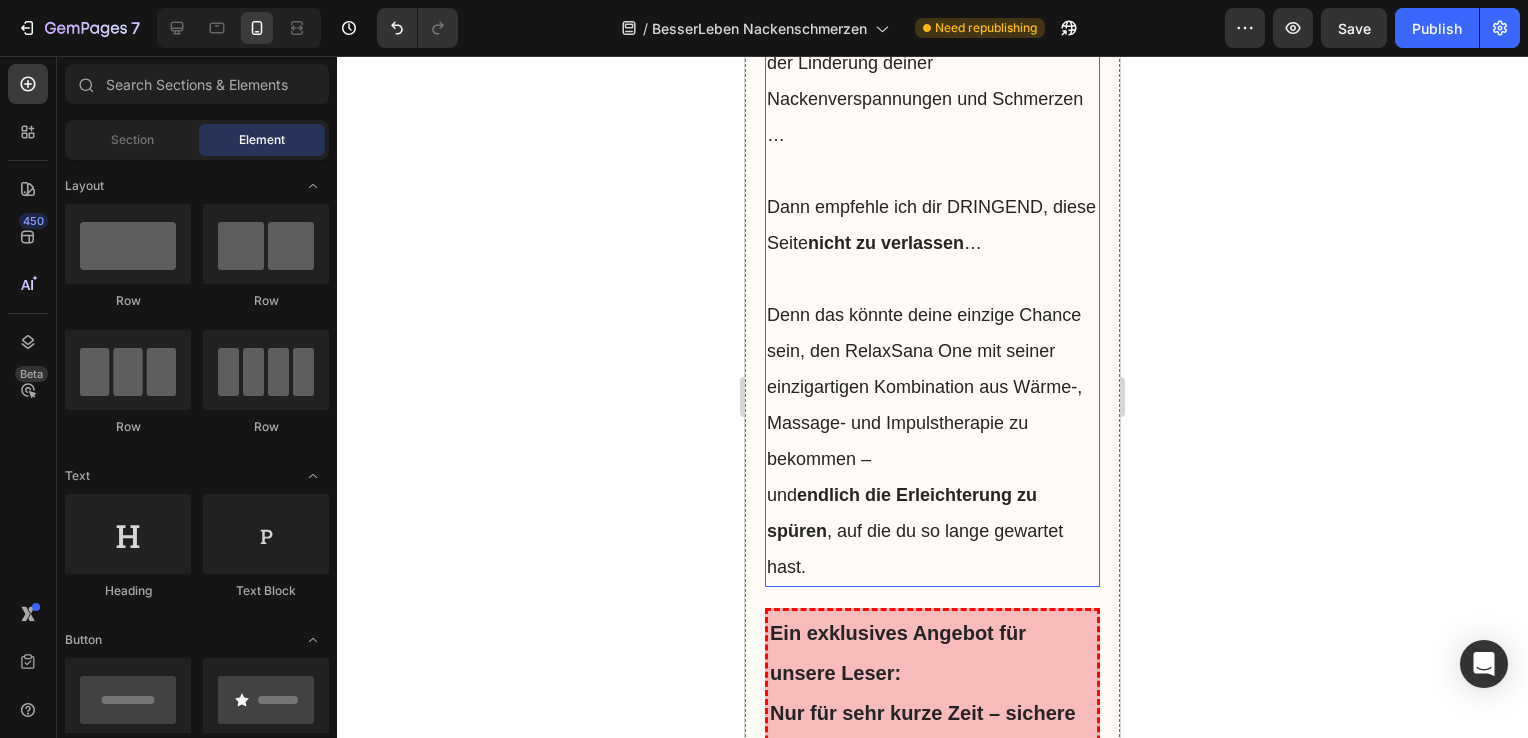 click on "Kann es Wochen oder sogar Monate dauern, bis RelaxSana One wieder verfügbar ist – denn die Herstellung dieser Geräte ist aufwendig und zeitintensiv." at bounding box center (932, -117) 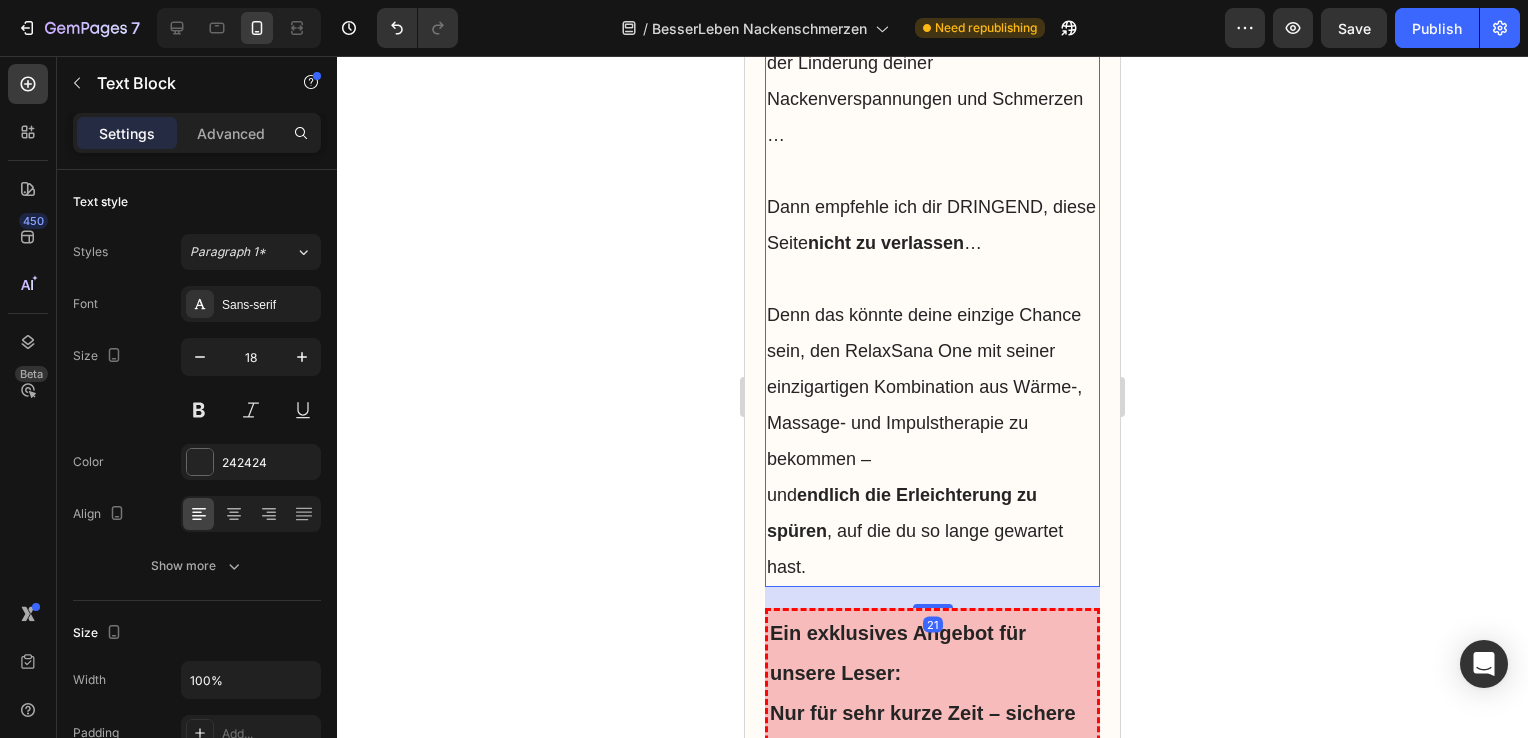 click on "Kann es Wochen oder sogar Monate dauern, bis RelaxSana One wieder verfügbar ist – denn die Herstellung dieser Geräte ist aufwendig und zeitintensiv." at bounding box center [932, -117] 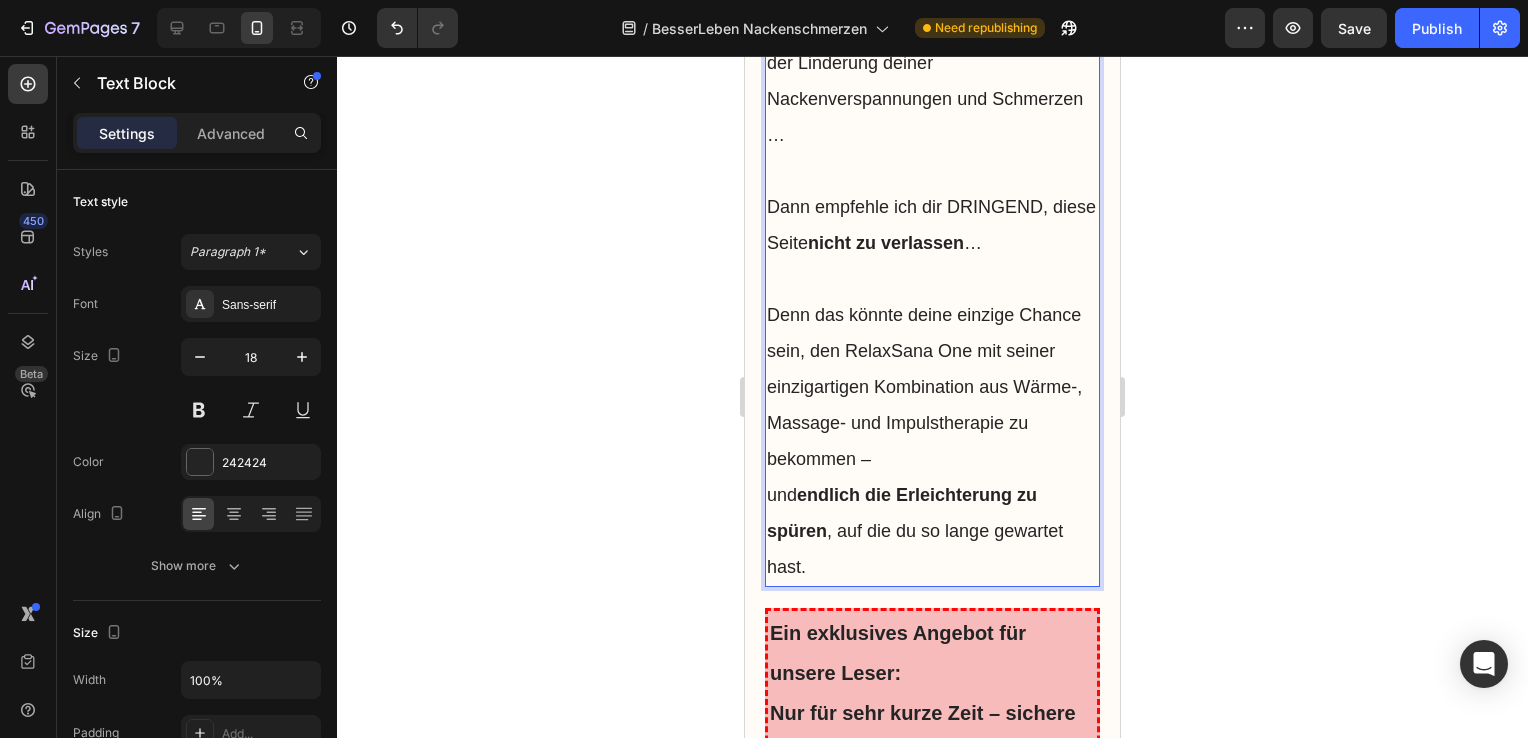 click on "Kann es Wochen oder sogar Monate dauern, bis RelaxSana One wieder verfügbar ist – denn die Herstellung dieser Geräte ist aufwendig und zeitintensiv." at bounding box center (932, -117) 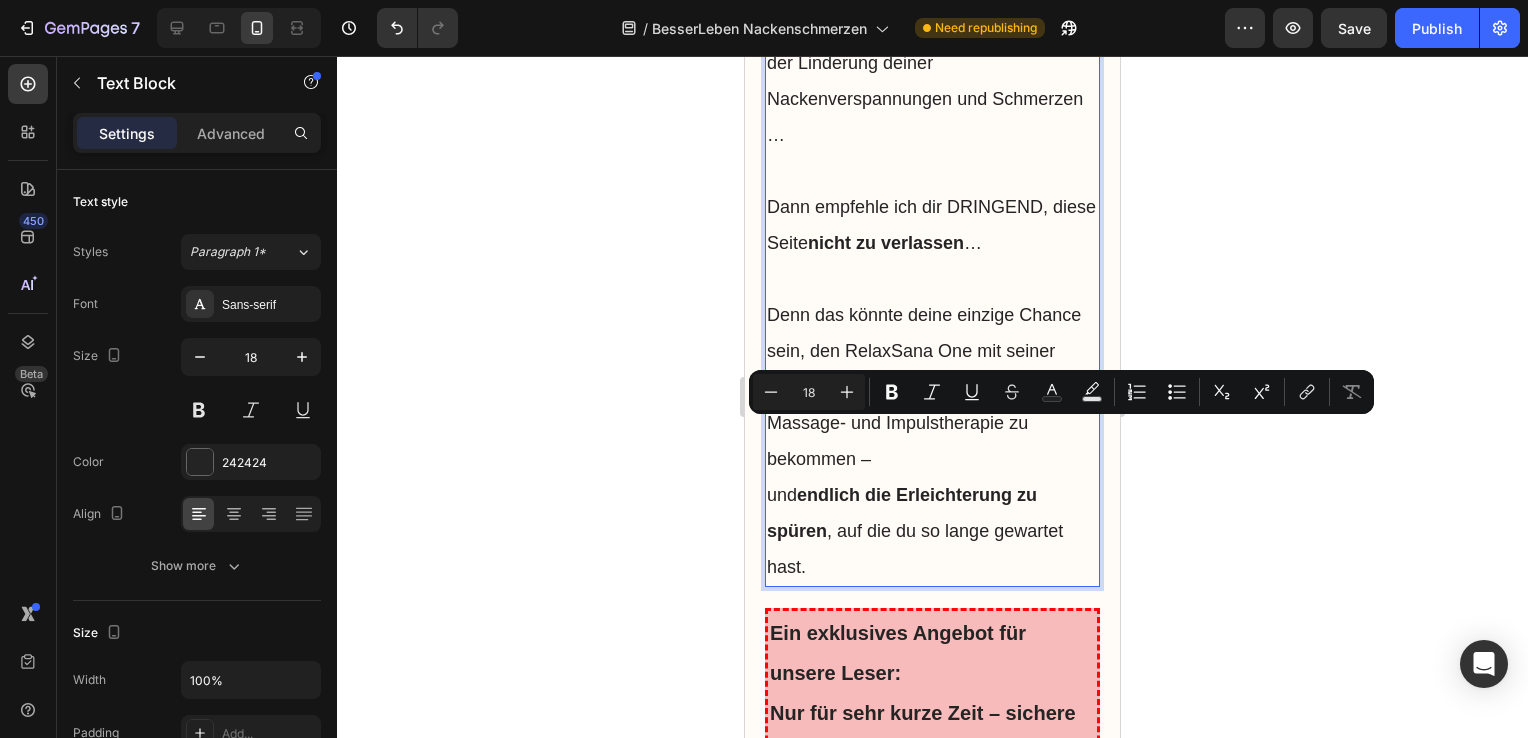 click on "Kann es Wochen oder sogar Monate dauern, bis RelaxSana One wieder verfügbar ist – denn die Herstellung dieser Geräte ist aufwendig und zeitintensiv." at bounding box center (932, -117) 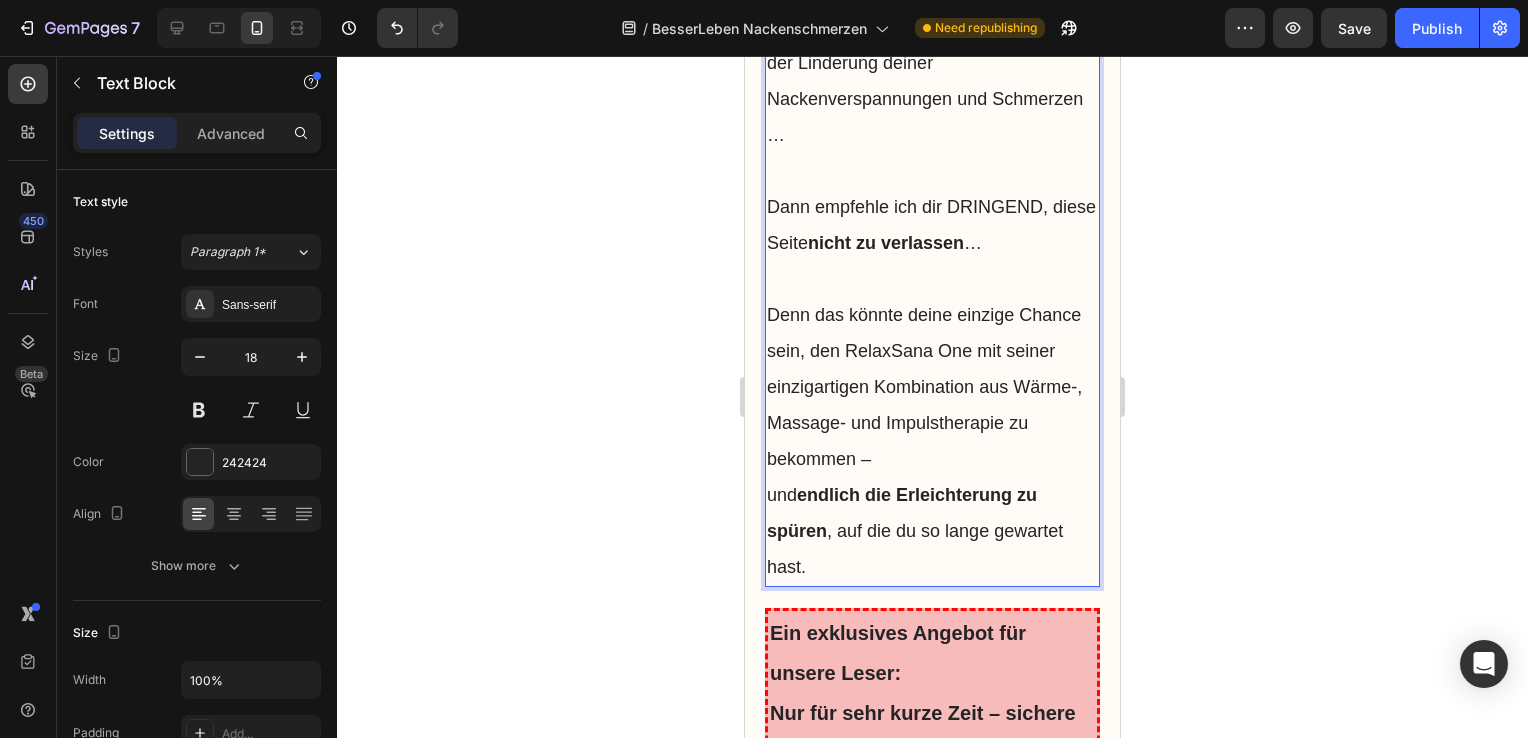 drag, startPoint x: 772, startPoint y: 435, endPoint x: 868, endPoint y: 501, distance: 116.498924 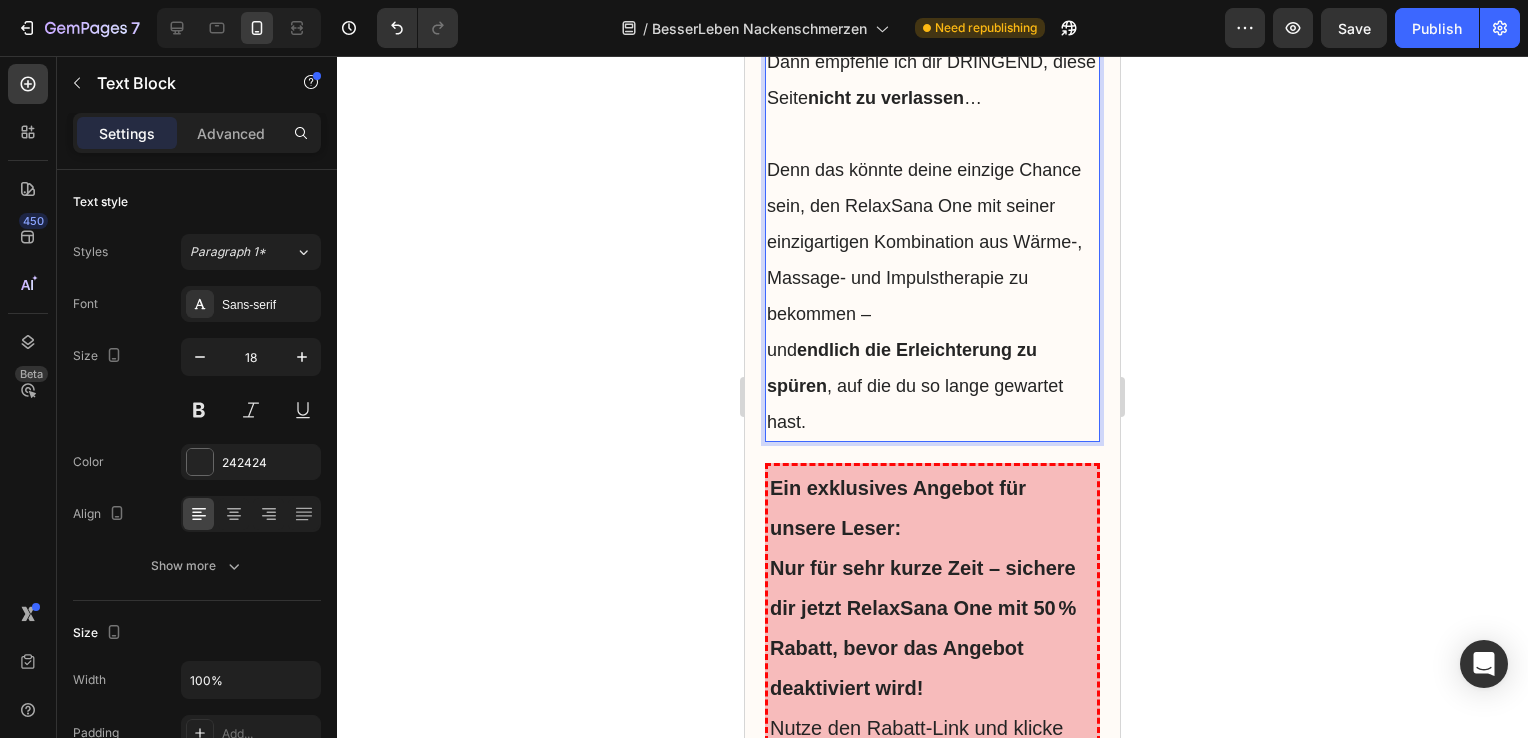 scroll, scrollTop: 17232, scrollLeft: 0, axis: vertical 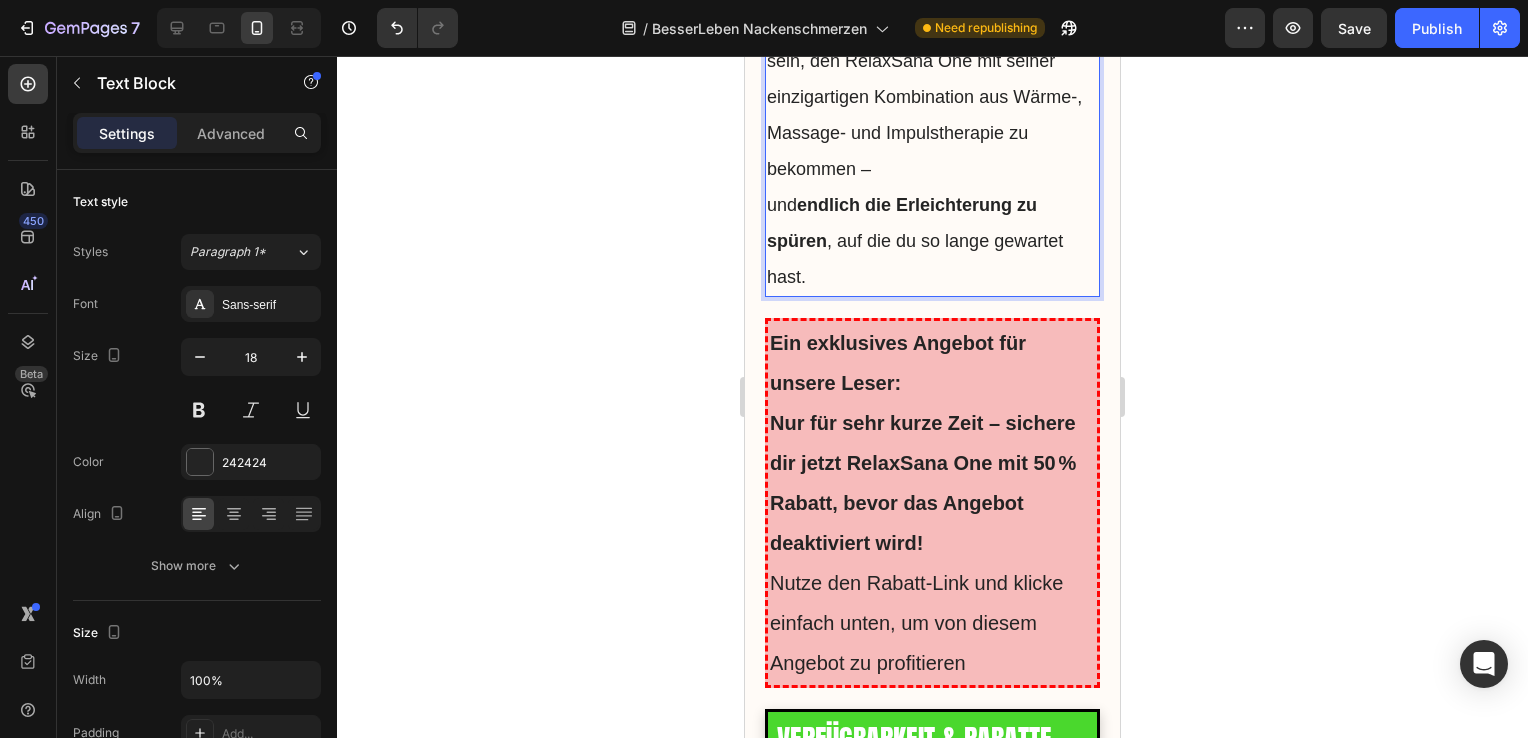 click on "Wenn du es also wirklich ernst meinst mit der Linderung deiner Nackenverspannungen und Schmerzen …" at bounding box center [932, -209] 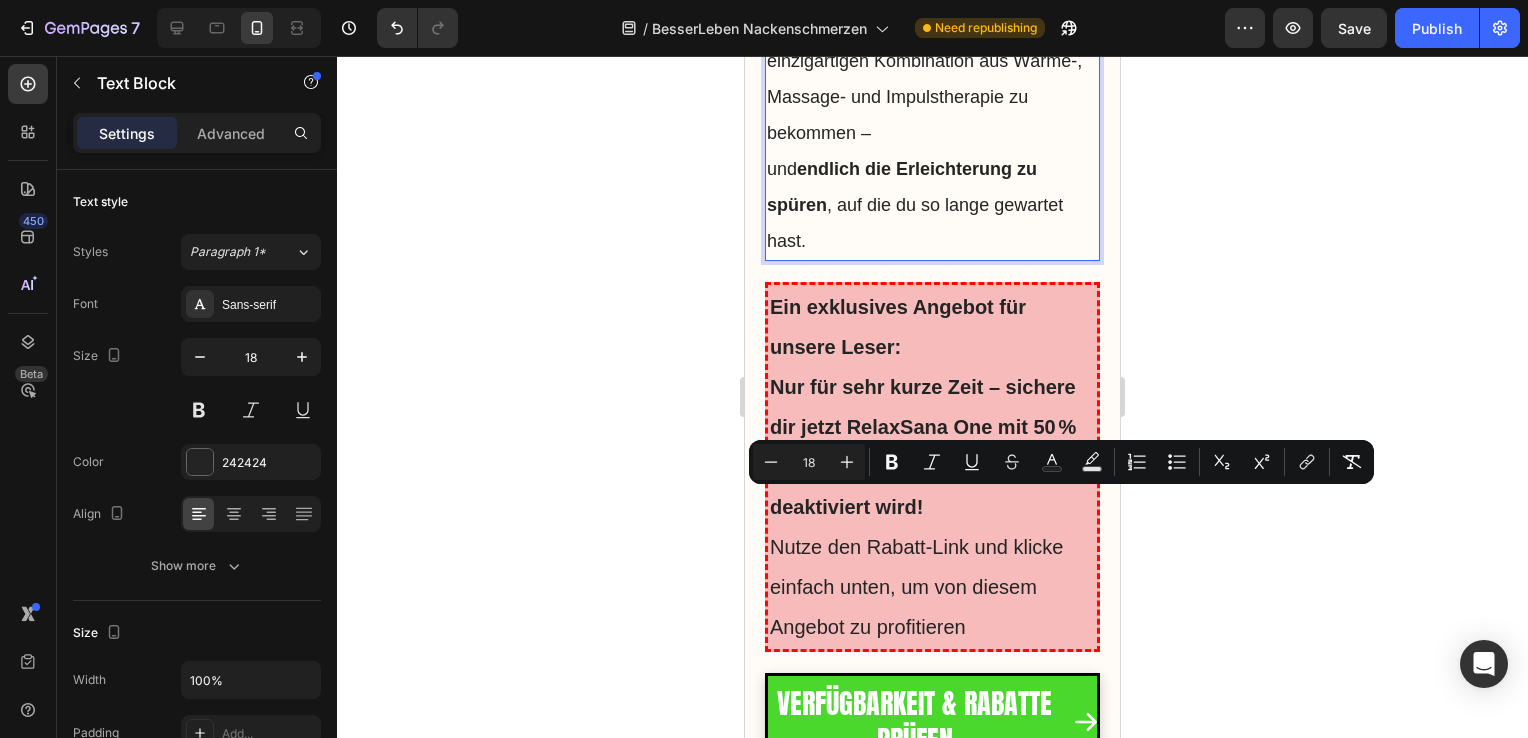 drag, startPoint x: 767, startPoint y: 499, endPoint x: 1056, endPoint y: 552, distance: 293.81967 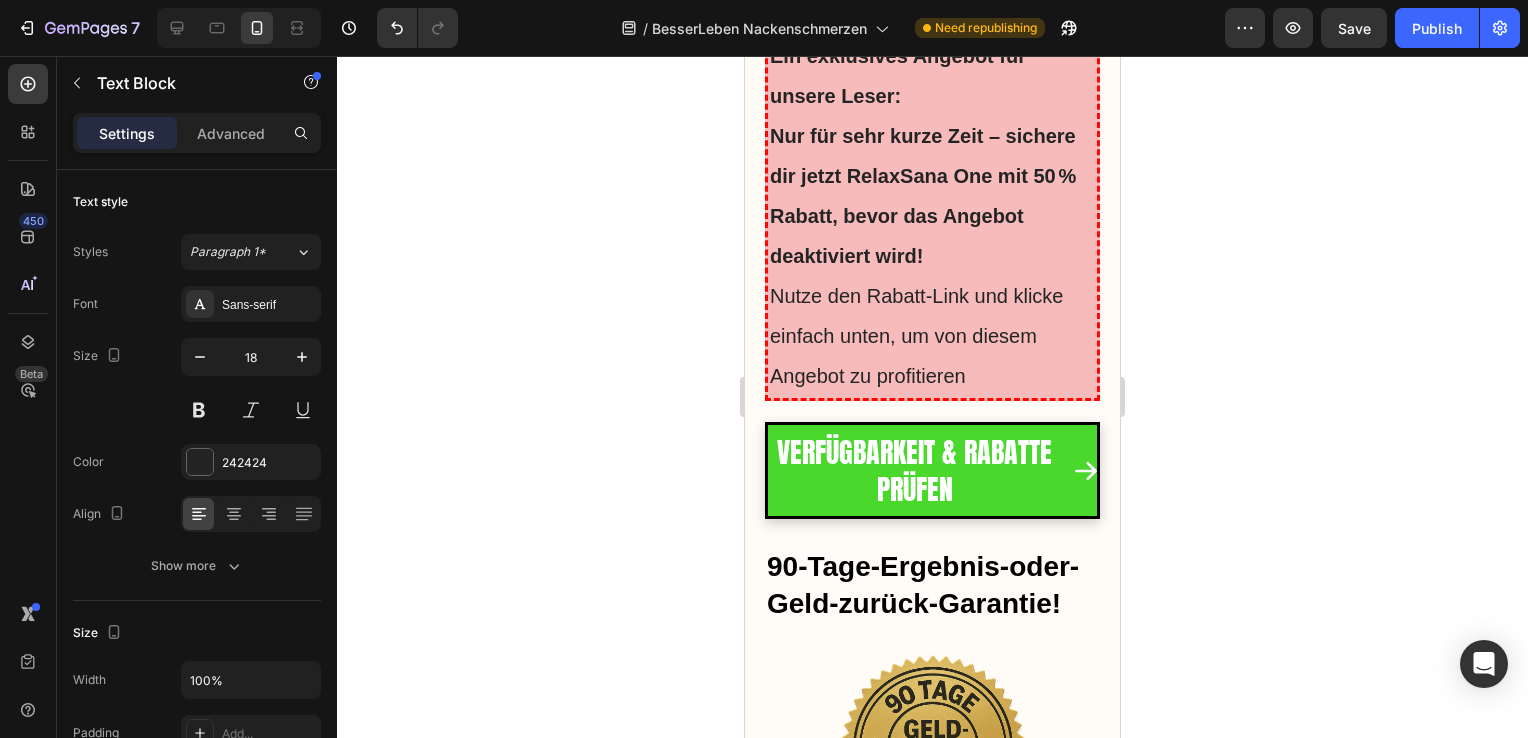 scroll, scrollTop: 17637, scrollLeft: 0, axis: vertical 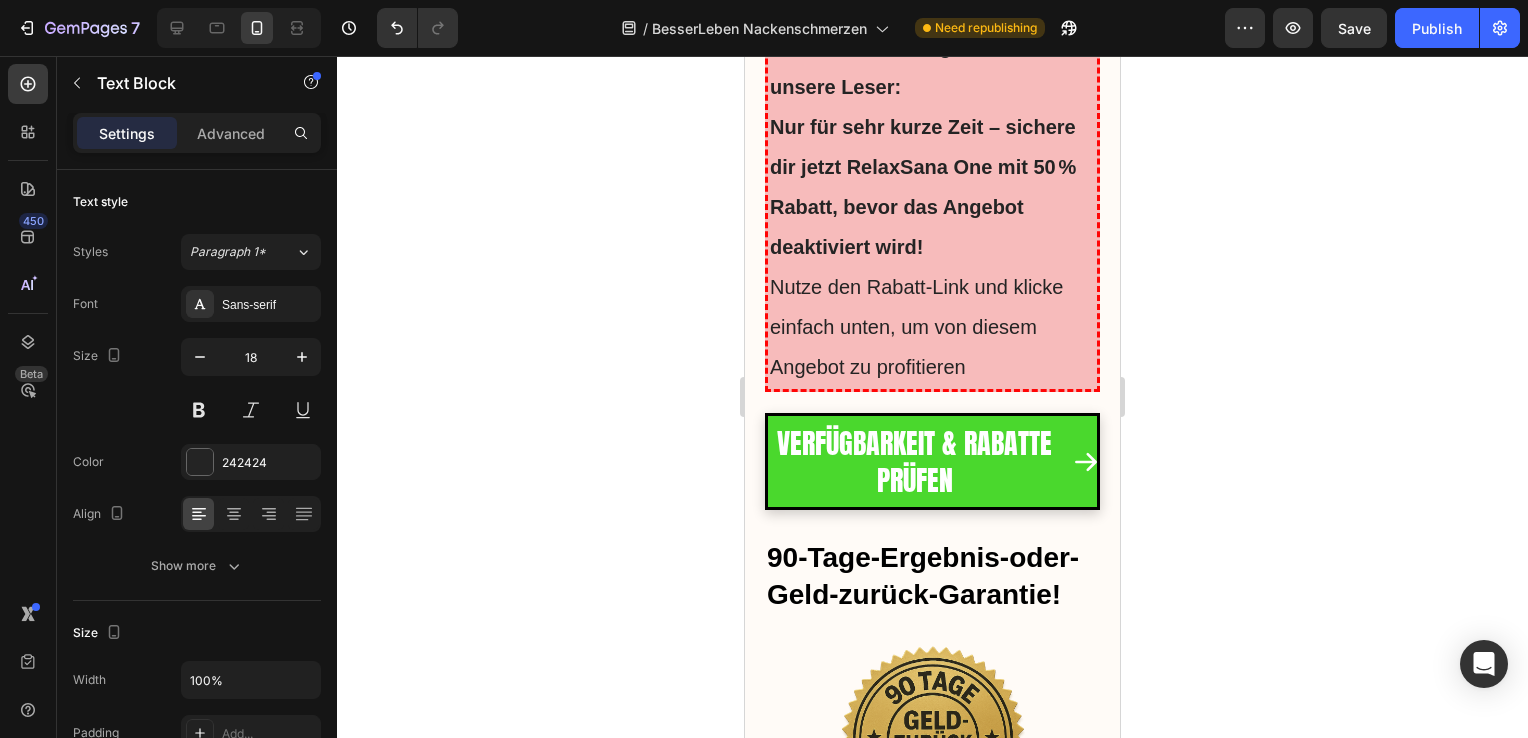click on "Denn das könnte deine einzige Chance sein, den RelaxSana One mit seiner einzigartigen Kombination aus Wärme-, Massage- und Impulstherapie zu bekommen – und  endlich die Erleichterung zu spüren , auf die du so lange gewartet hast." at bounding box center [932, -145] 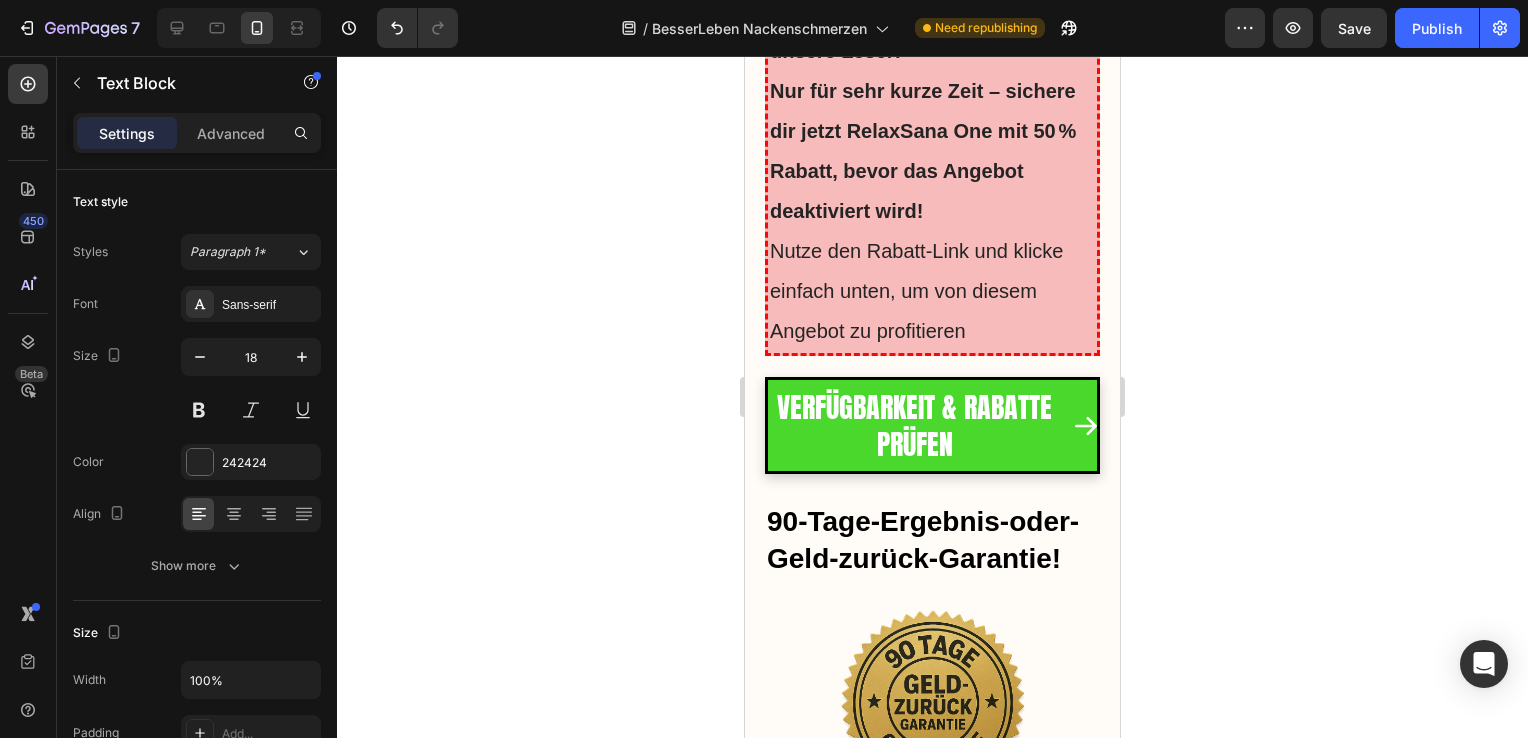 click on "Denn das könnte deine Chance sein, den RelaxSana One mit seiner einzigartigen Kombination aus Wärme-, Massage- und Impulstherapie zu bekommen – und  endlich die Erleichterung zu spüren , auf die du so lange gewartet hast." at bounding box center (932, -163) 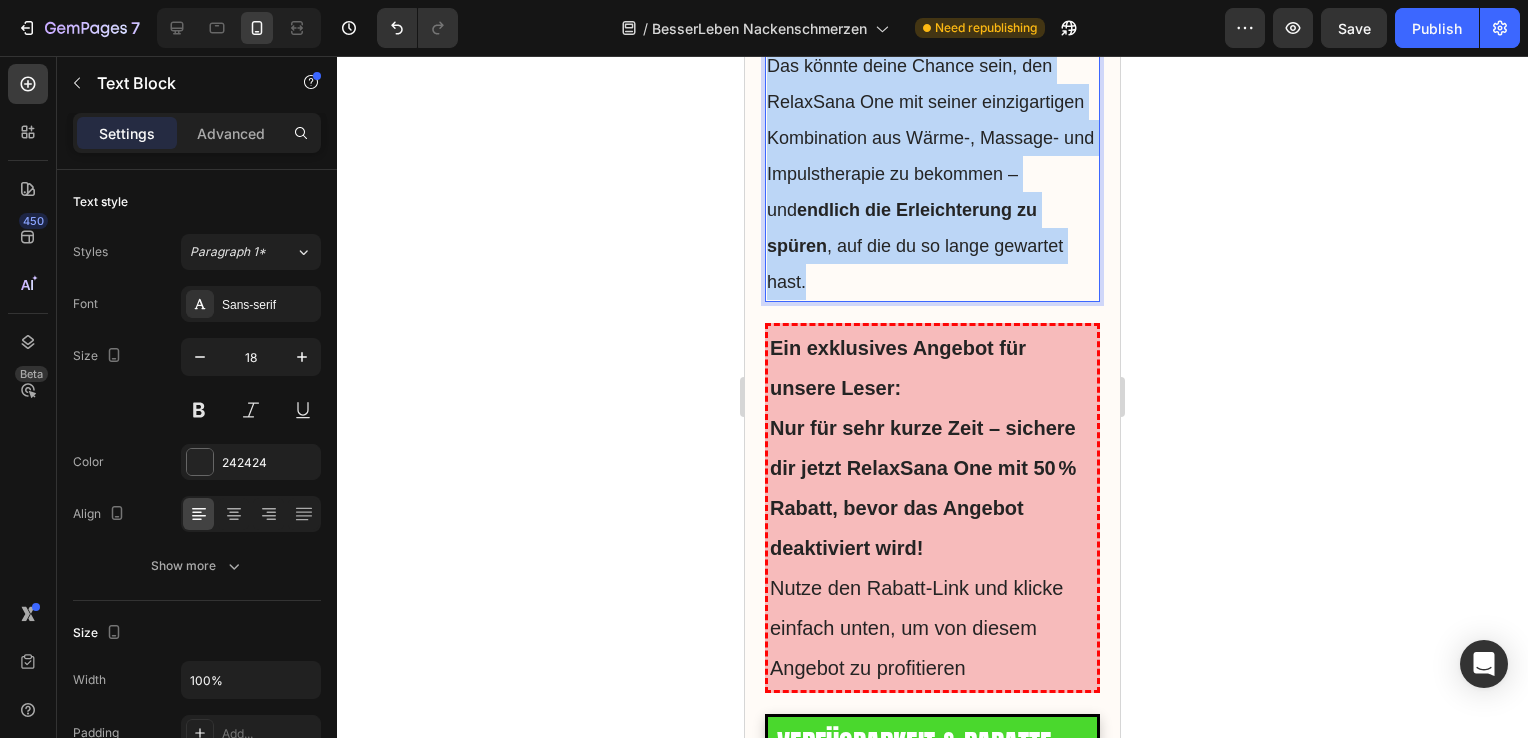 scroll, scrollTop: 17148, scrollLeft: 0, axis: vertical 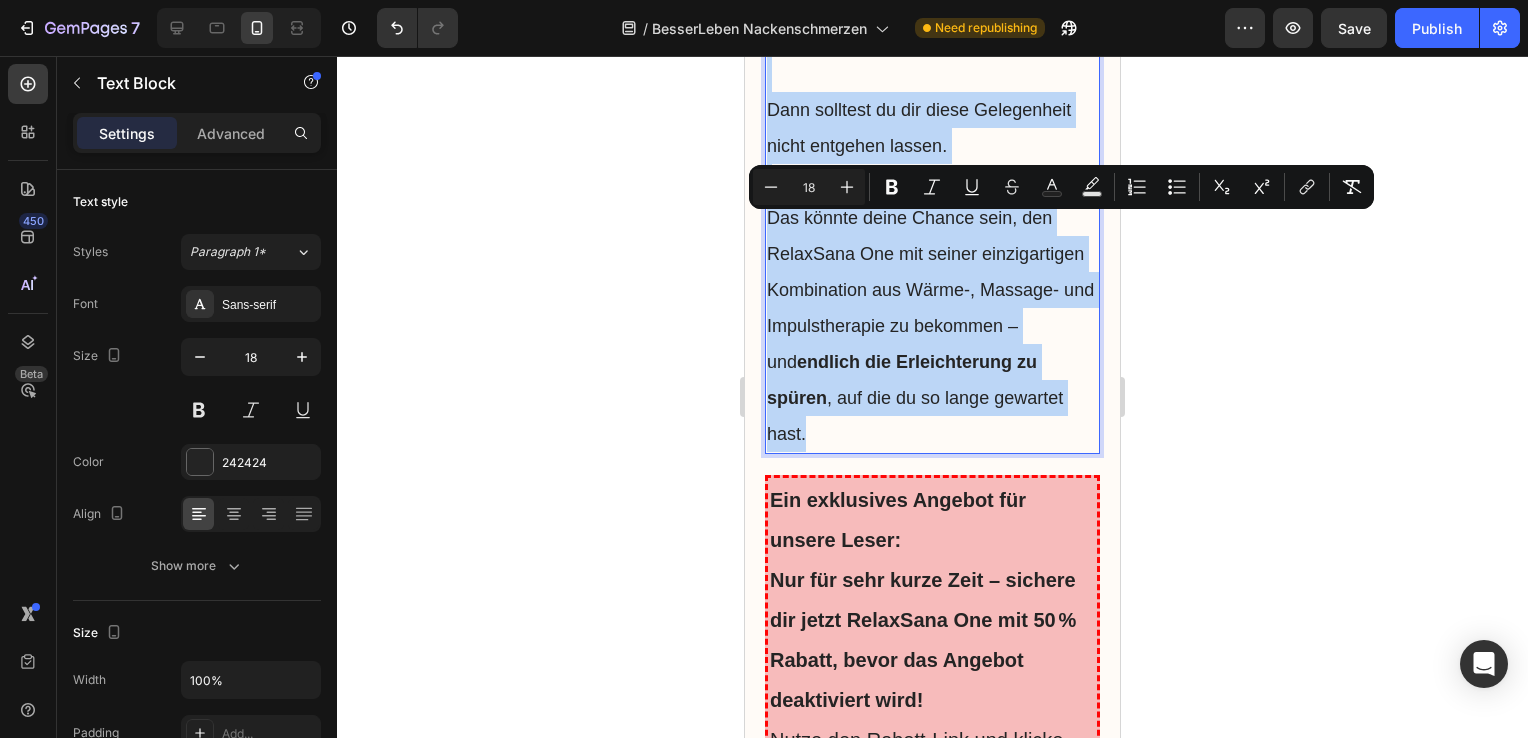 drag, startPoint x: 826, startPoint y: 598, endPoint x: 765, endPoint y: 234, distance: 369.07587 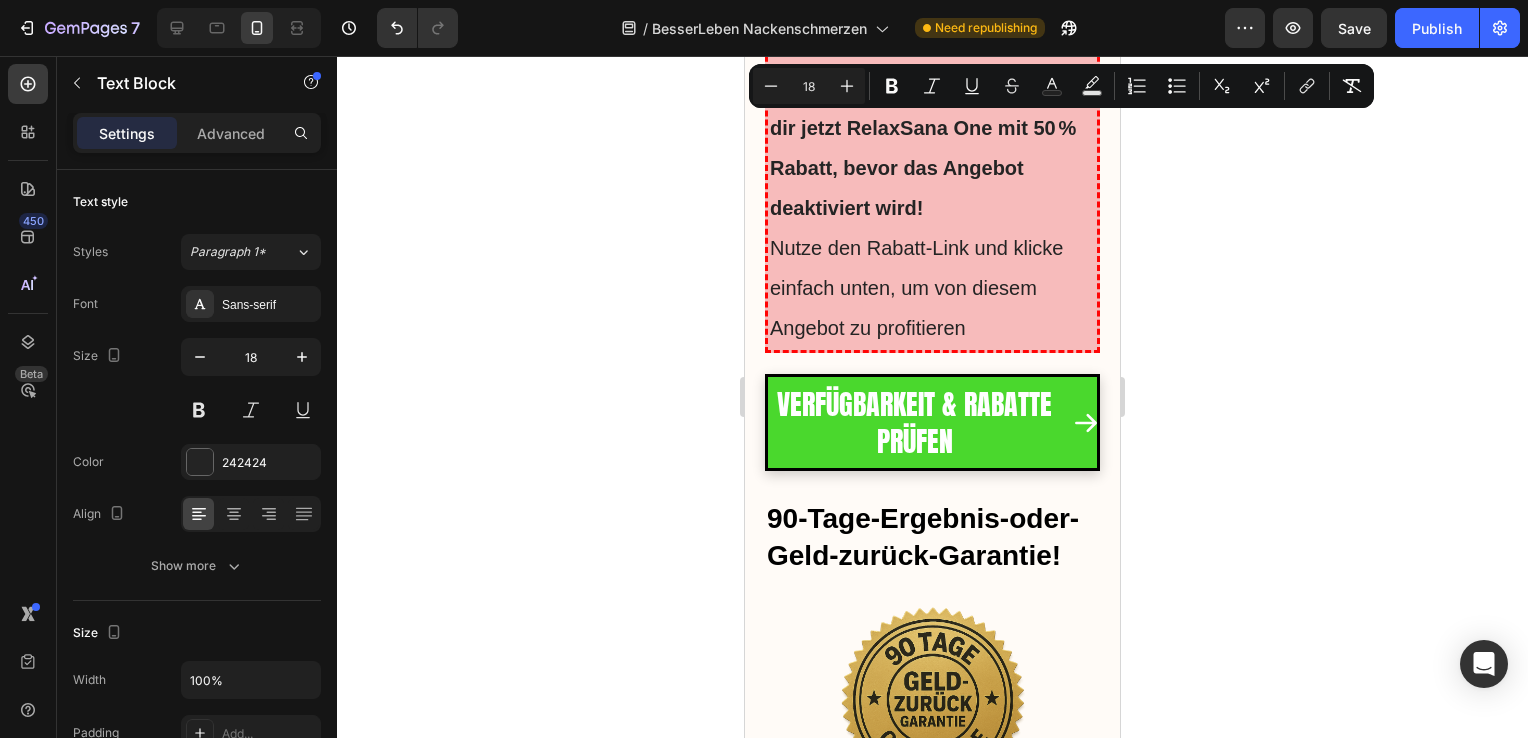 scroll, scrollTop: 17642, scrollLeft: 0, axis: vertical 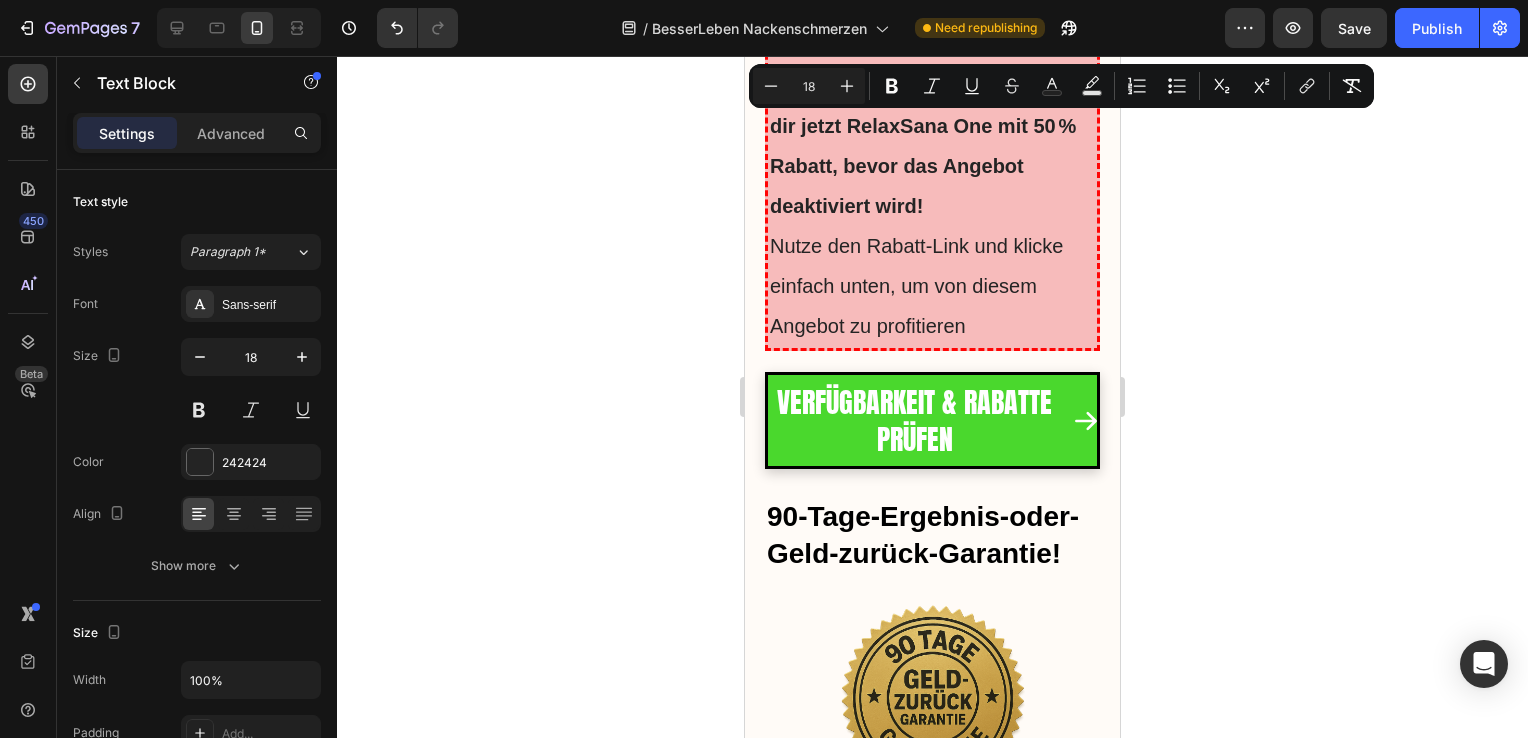 click on "endlich die Erleichterung zu spüren" at bounding box center [902, -114] 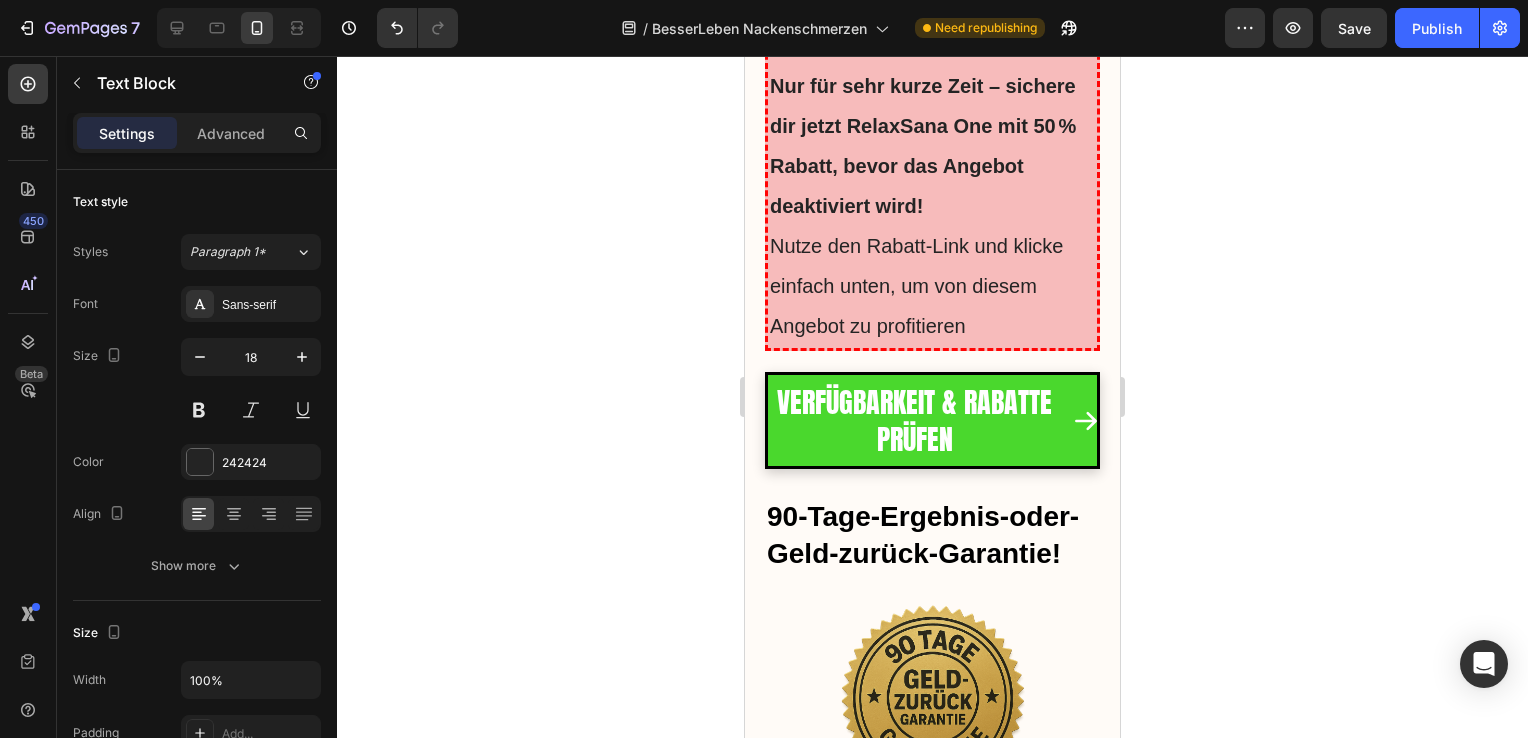 click on "endlich die Erleichterung zu spüren" at bounding box center (902, -114) 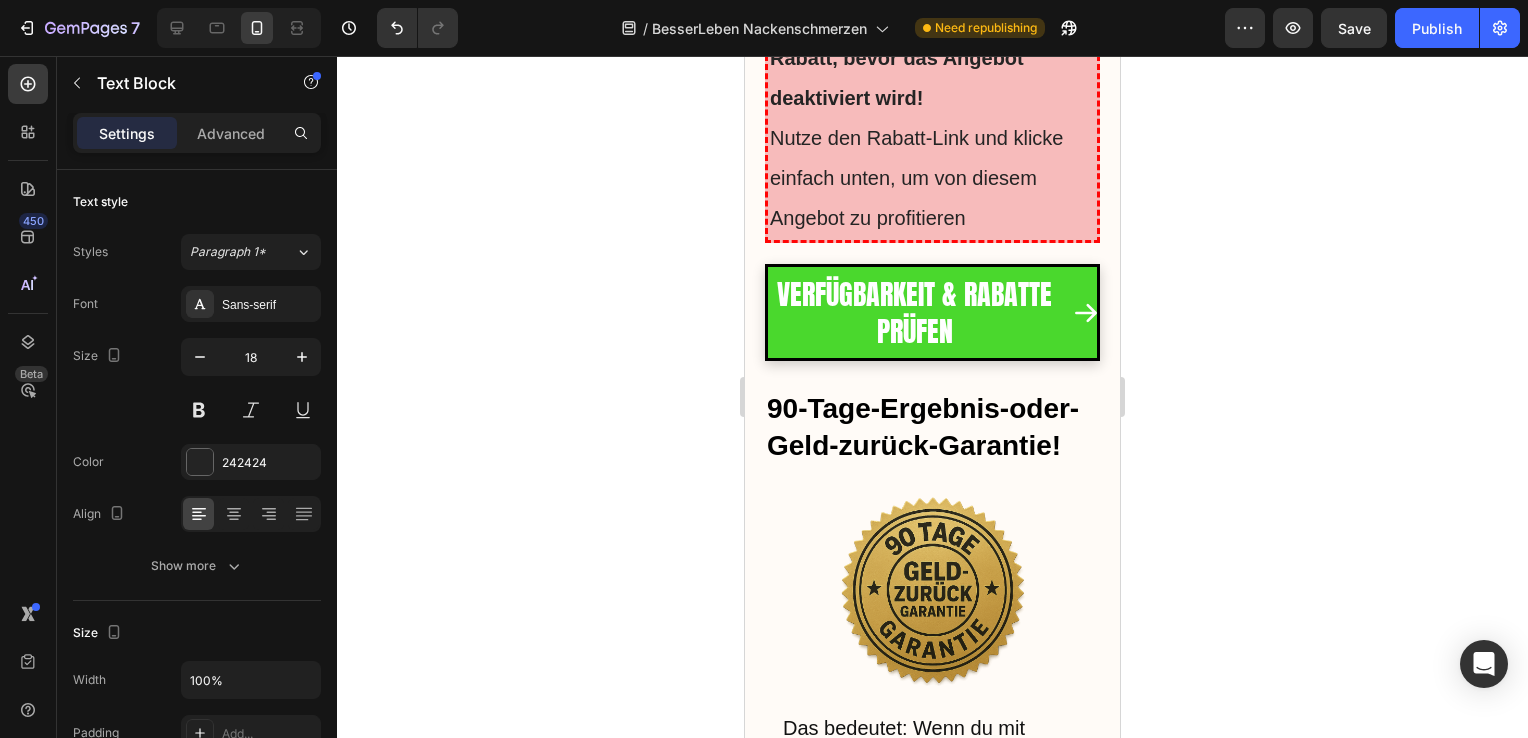 scroll, scrollTop: 17710, scrollLeft: 0, axis: vertical 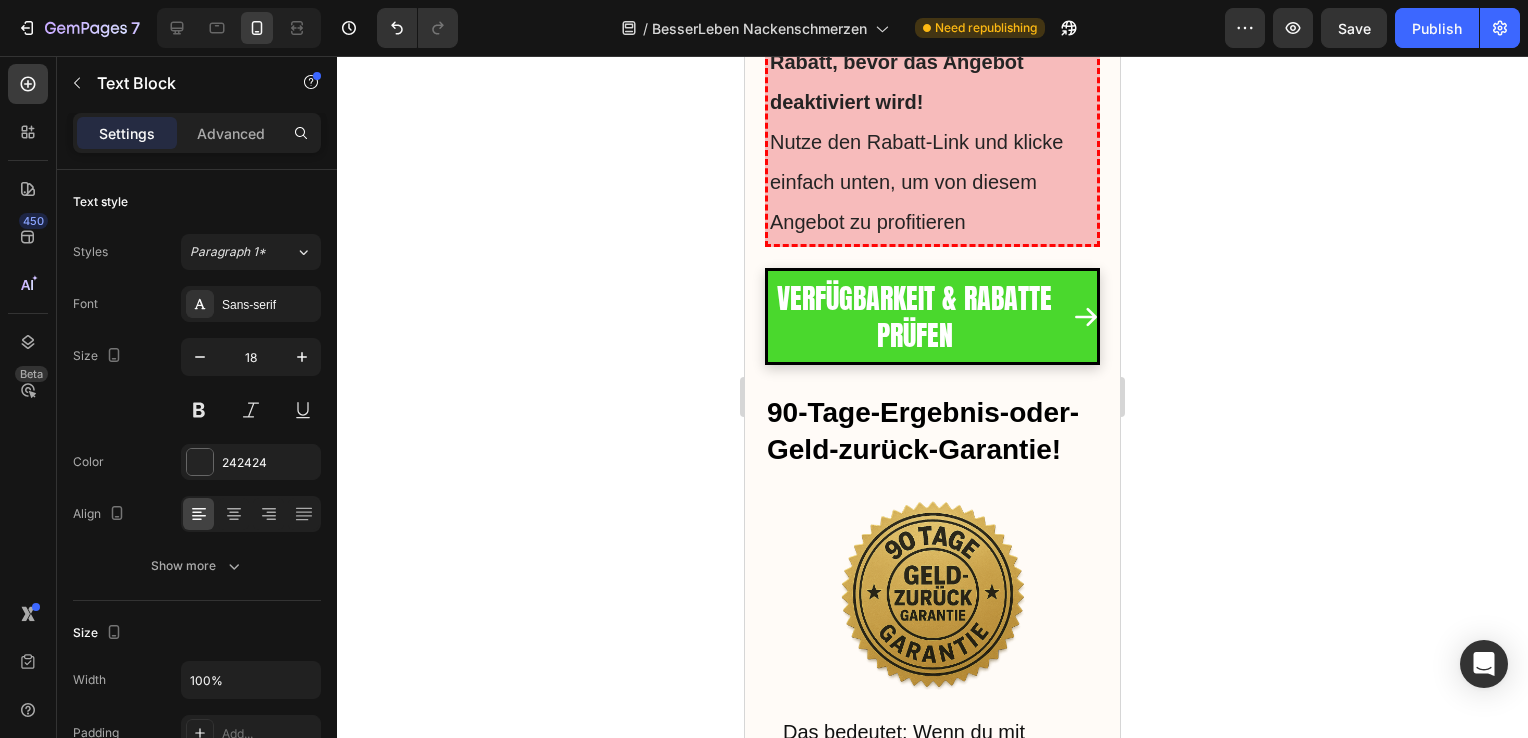 click on "Das könnte deine Chance sein, den RelaxSana One mit seiner einzigartigen Kombination aus Wärme-, Massage- und Impulstherapie zu bekommen – und  die Erleichterung zu spüren , auf die du so lange gewartet hast." at bounding box center [932, -254] 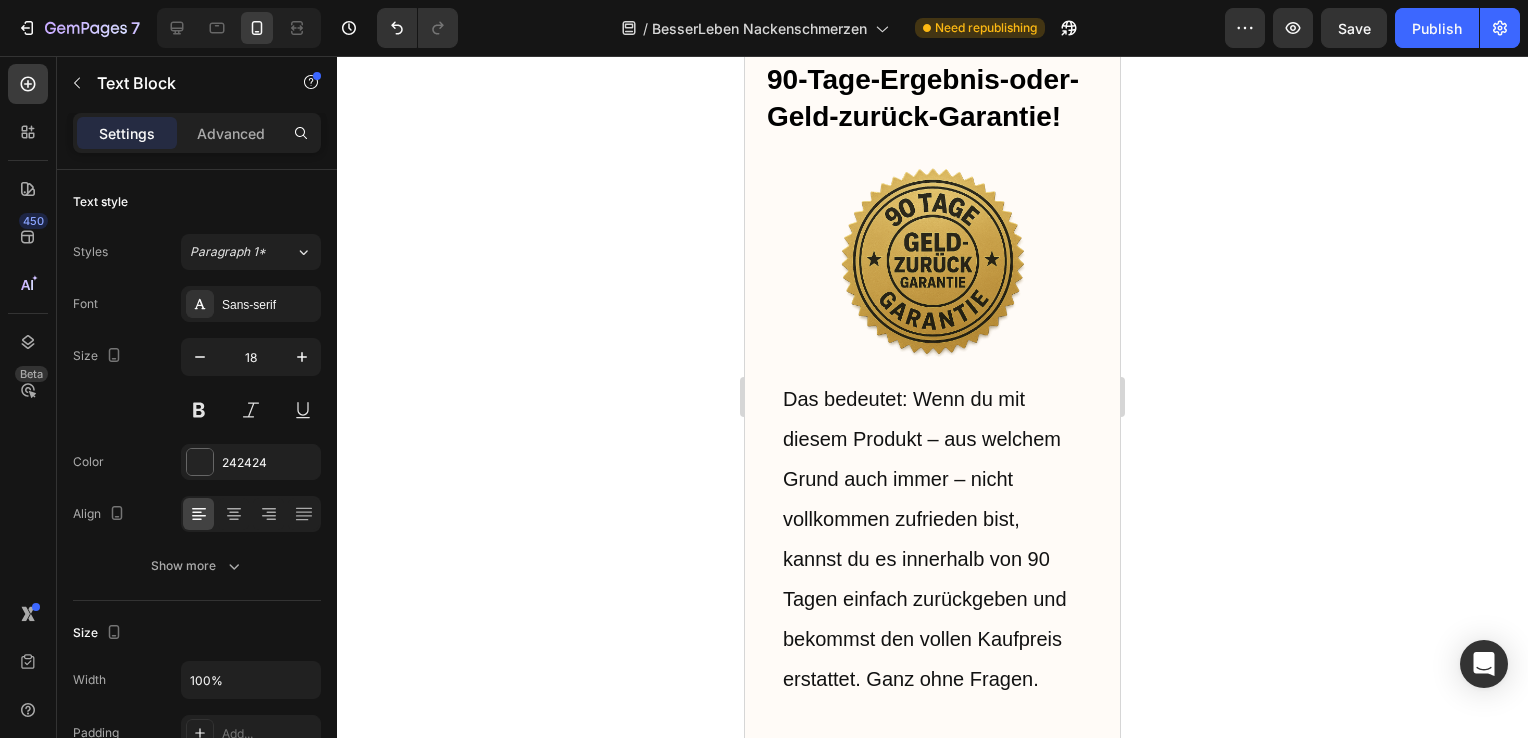 scroll, scrollTop: 18054, scrollLeft: 0, axis: vertical 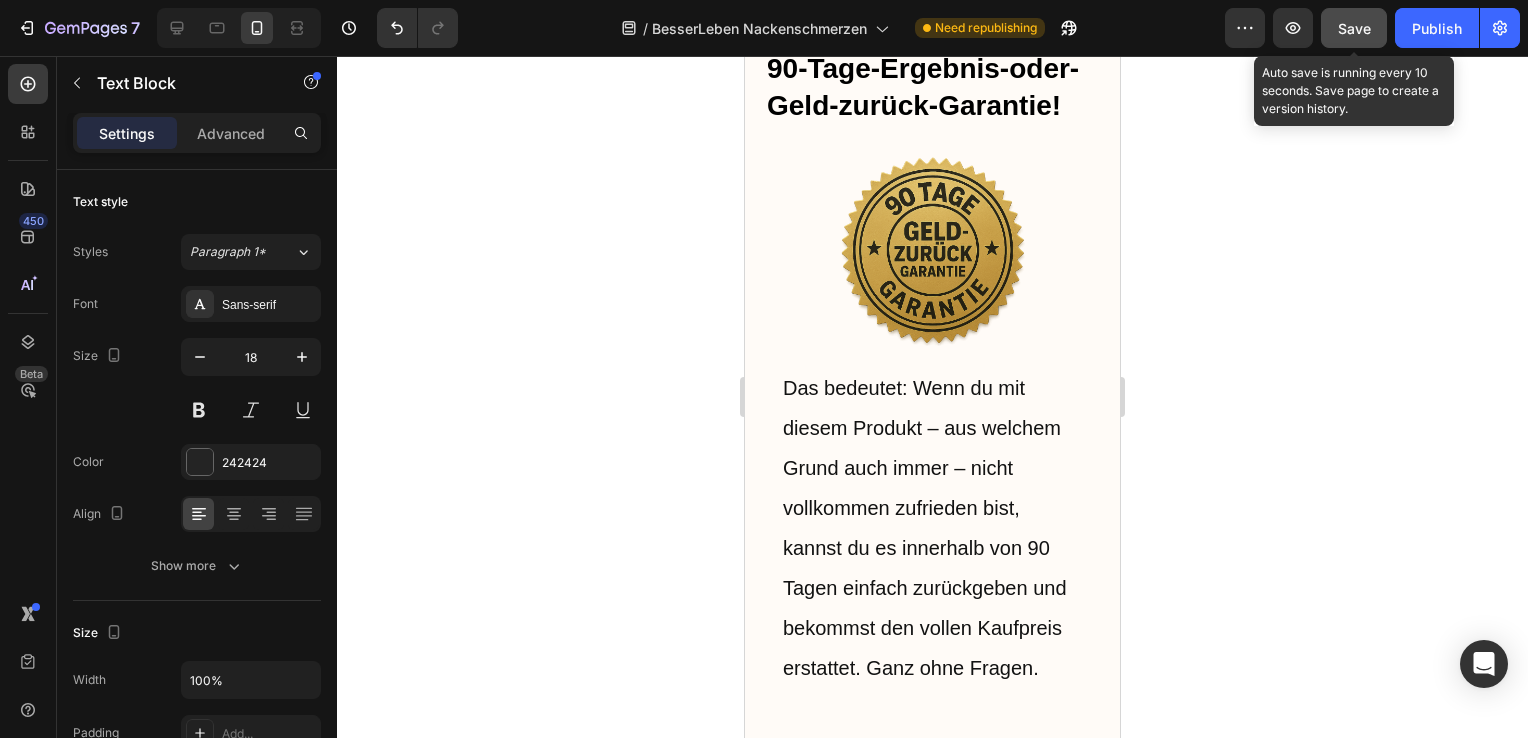 click on "Save" 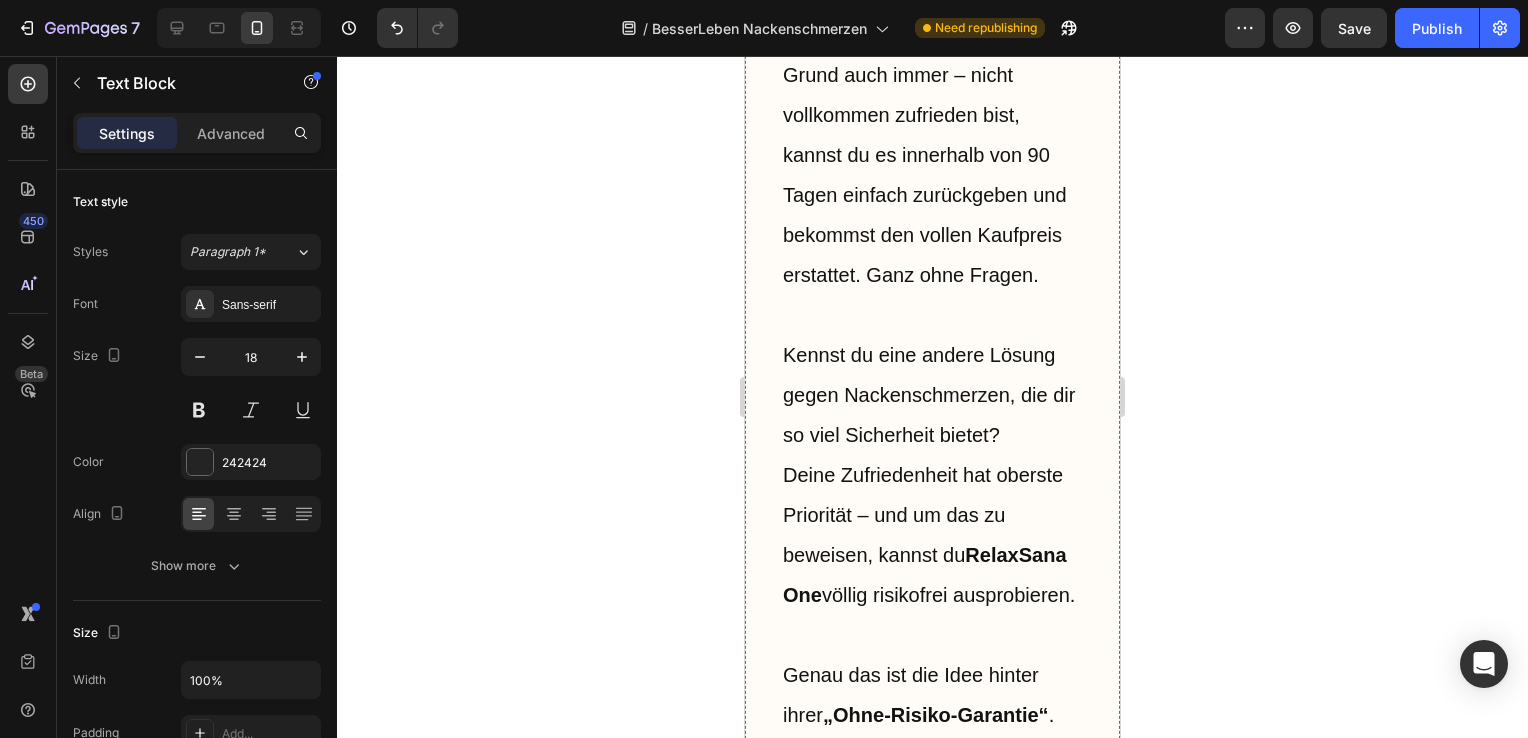 scroll, scrollTop: 18467, scrollLeft: 0, axis: vertical 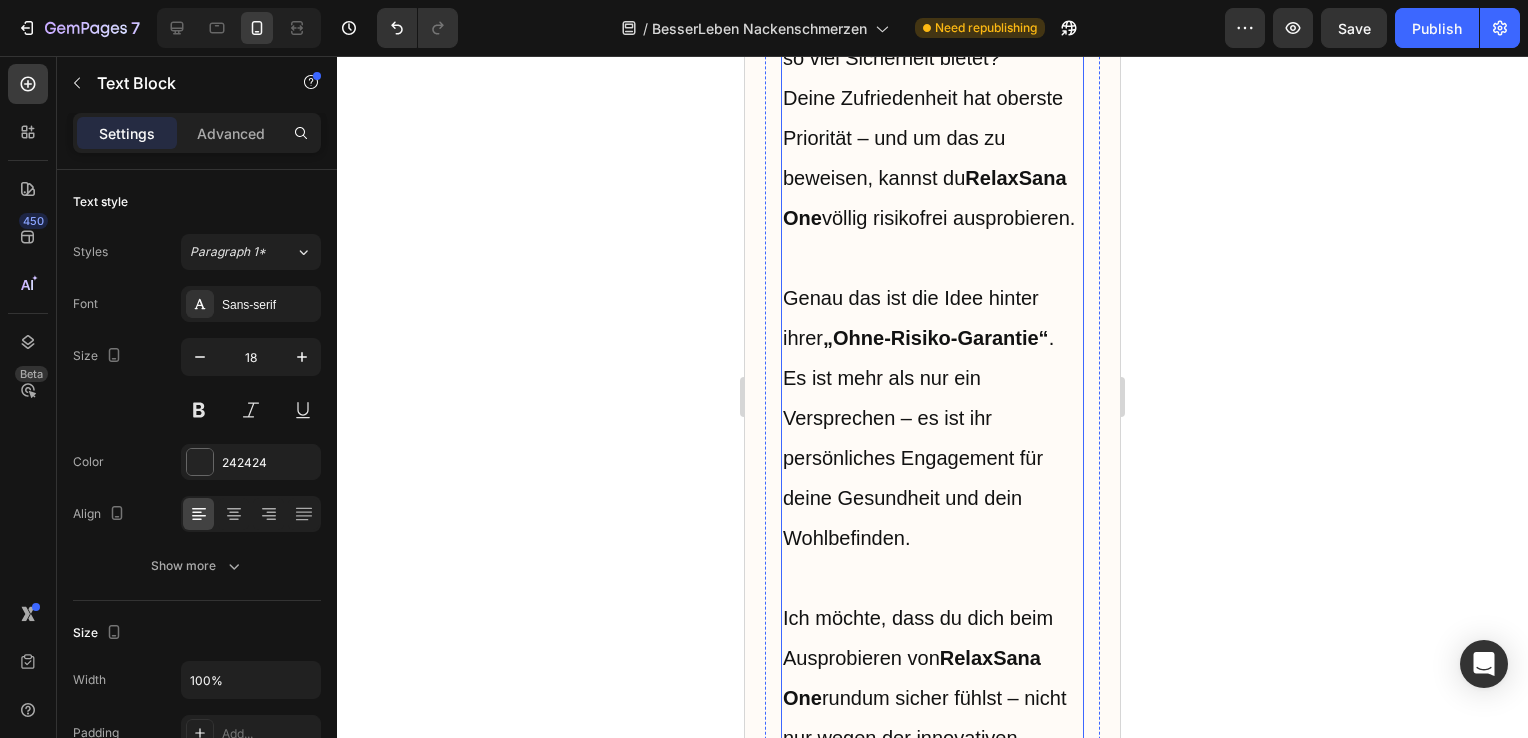 click on "Das bedeutet: Wenn du mit diesem Produkt – aus welchem Grund auch immer – nicht vollkommen zufrieden bist, kannst du es innerhalb von 90 Tagen einfach zurückgeben und bekommst den vollen Kaufpreis erstattet. Ganz ohne Fragen." at bounding box center [932, -242] 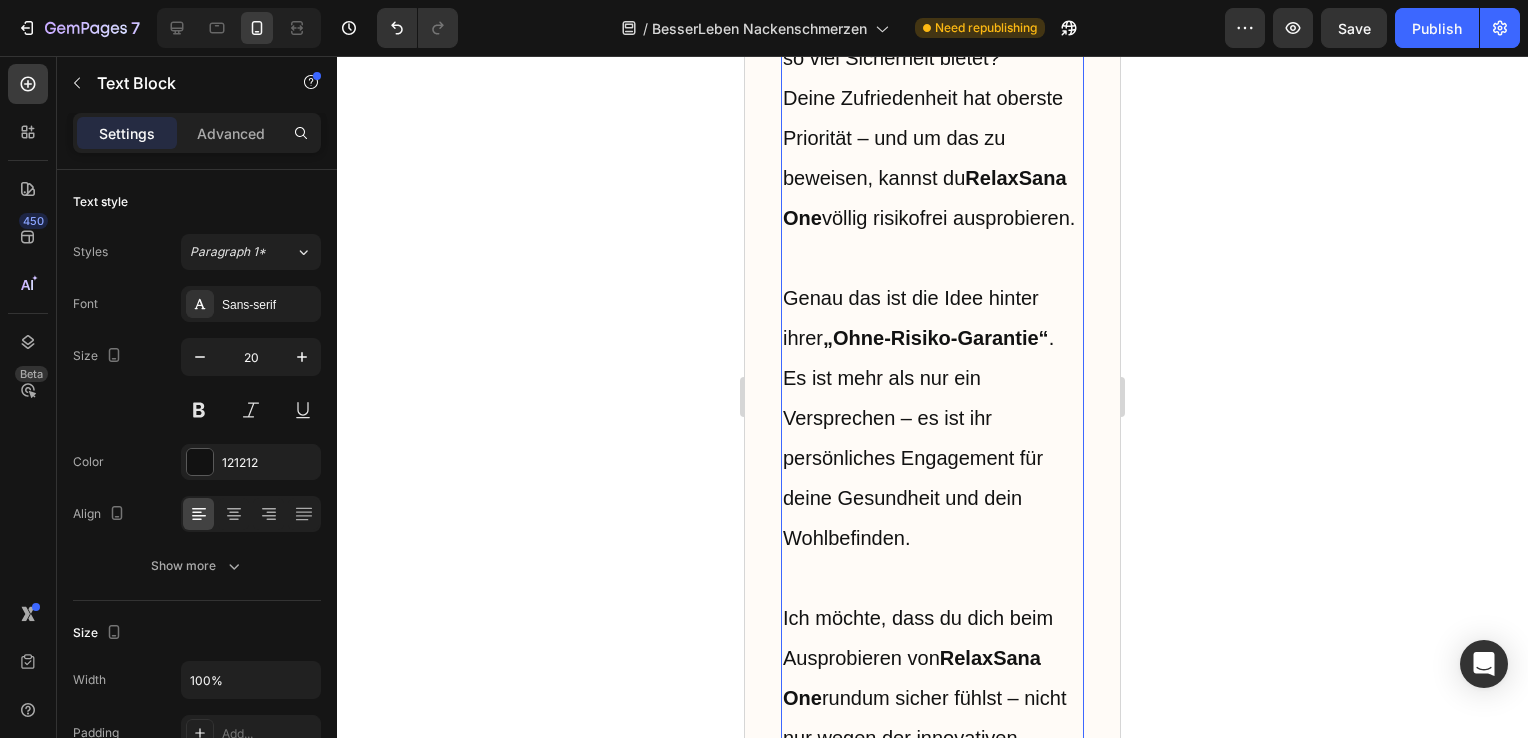 click on "Das bedeutet: Wenn du mit diesem Produkt – aus welchem Grund auch immer – nicht vollkommen zufrieden bist, kannst du es innerhalb von 90 Tagen einfach zurückgeben und bekommst den vollen Kaufpreis erstattet. Ganz ohne Fragen." at bounding box center [932, -242] 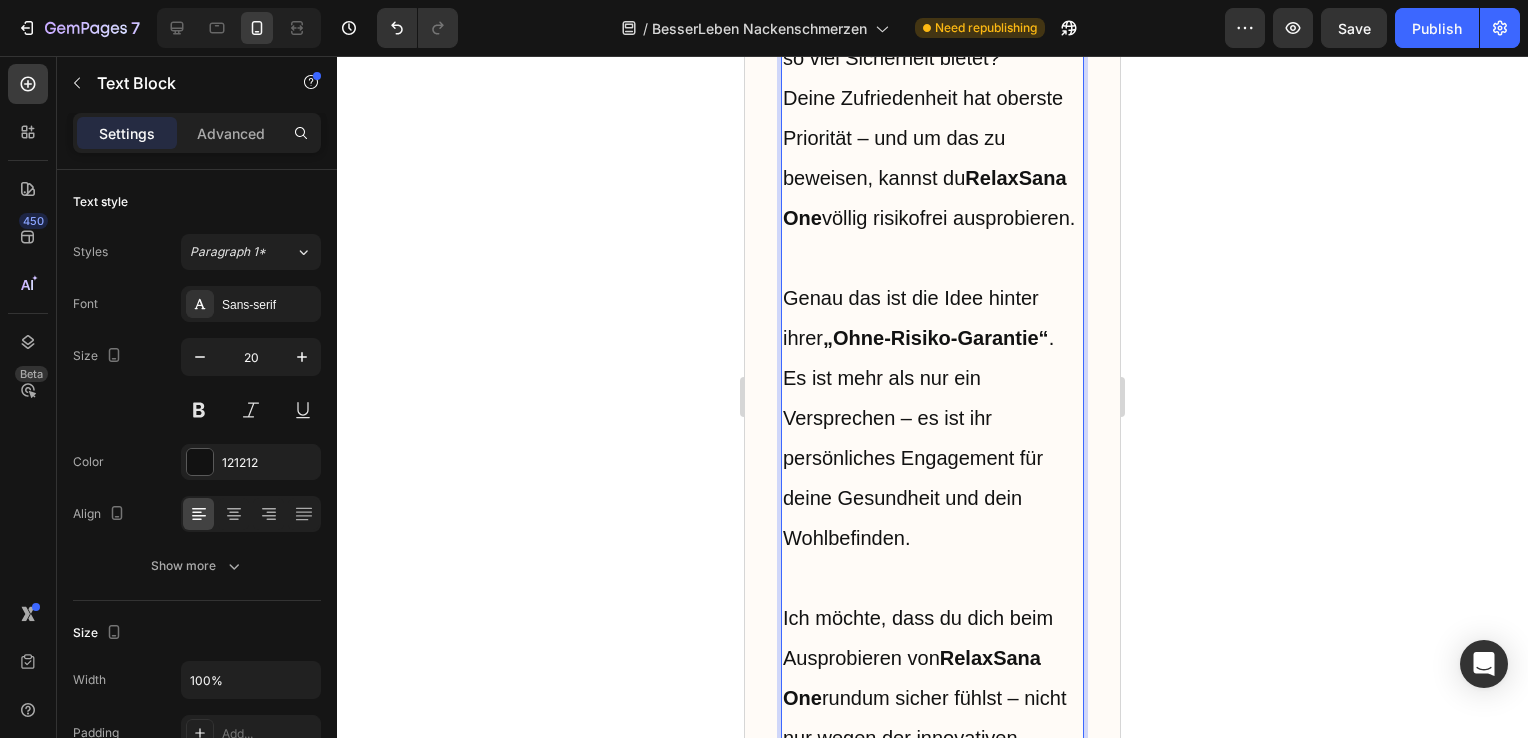 click on "Das bedeutet: Wenn du mit diesem Produkt – aus welchem Grund auch immer – nicht vollkommen zufrieden bist, kannst du es innerhalb von 90 Tagen einfach zurückgeben und bekommst den vollen Kaufpreis erstattet. Ganz ohne Fragen." at bounding box center (932, -242) 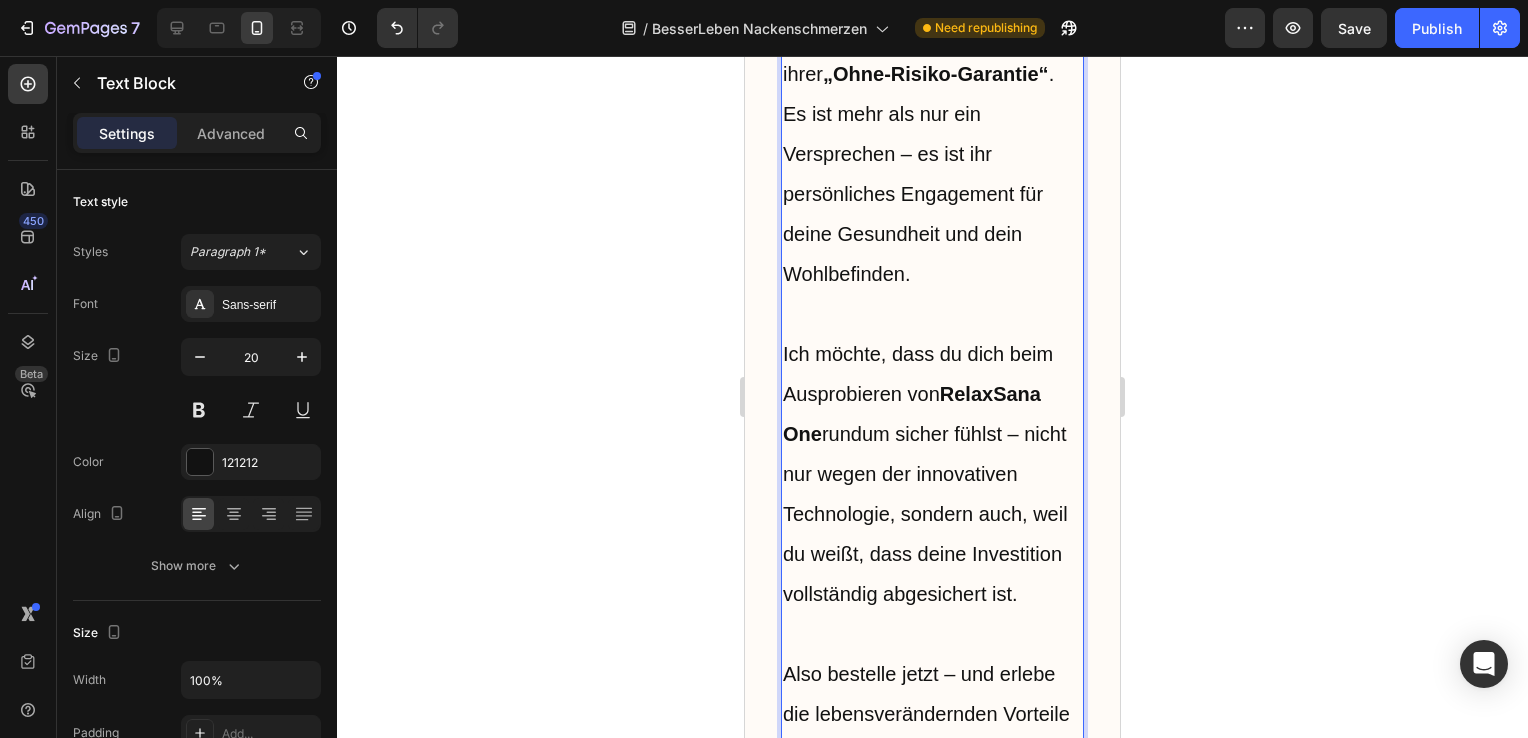 scroll, scrollTop: 19091, scrollLeft: 0, axis: vertical 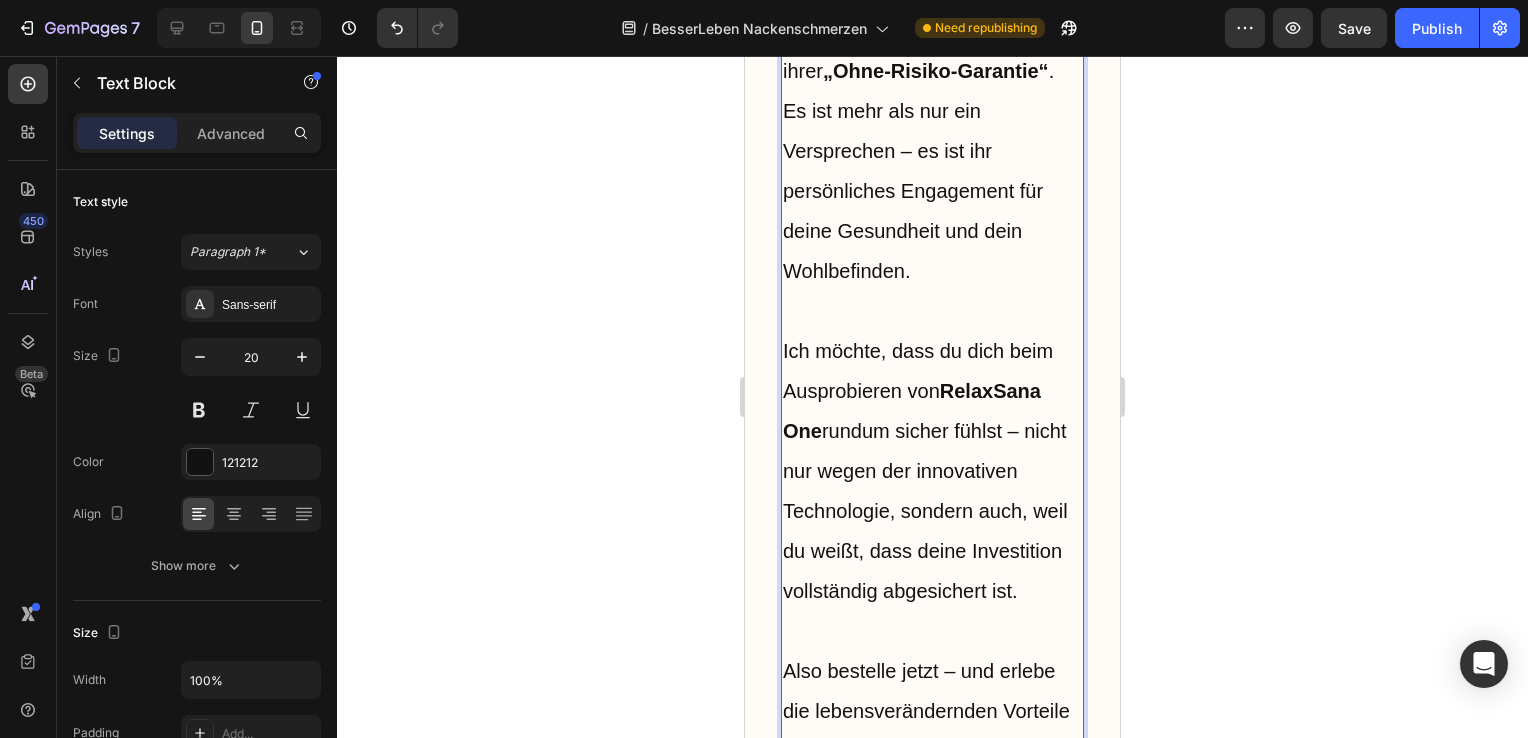 click on "Kennst du eine andere Lösung gegen Nackenschmerzen, die dir so viel Sicherheit bietet? Deine Zufriedenheit hat oberste Priorität – und um das zu beweisen, kannst du  RelaxSana One  völlig risikofrei ausprobieren." at bounding box center (932, -169) 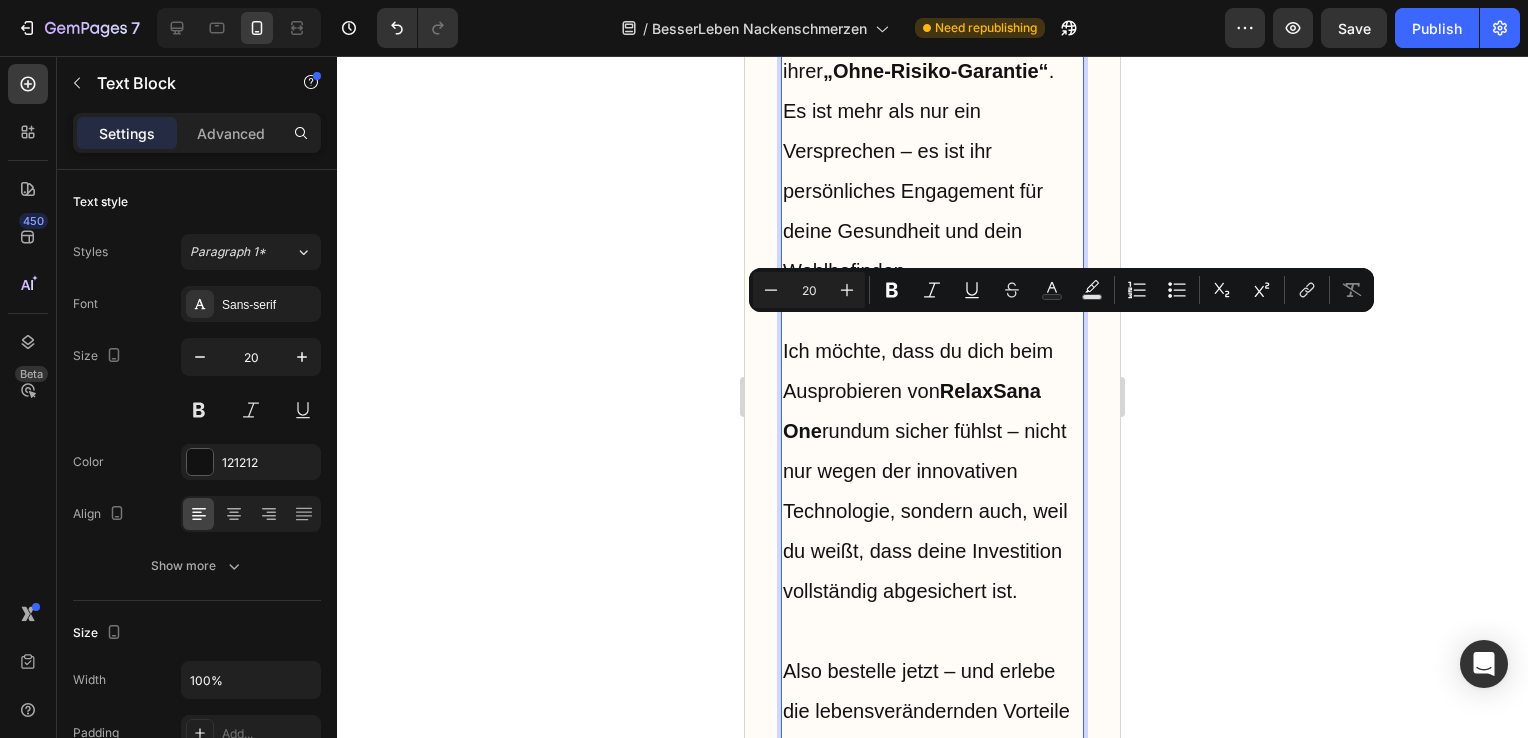 drag, startPoint x: 1025, startPoint y: 421, endPoint x: 785, endPoint y: 323, distance: 259.23734 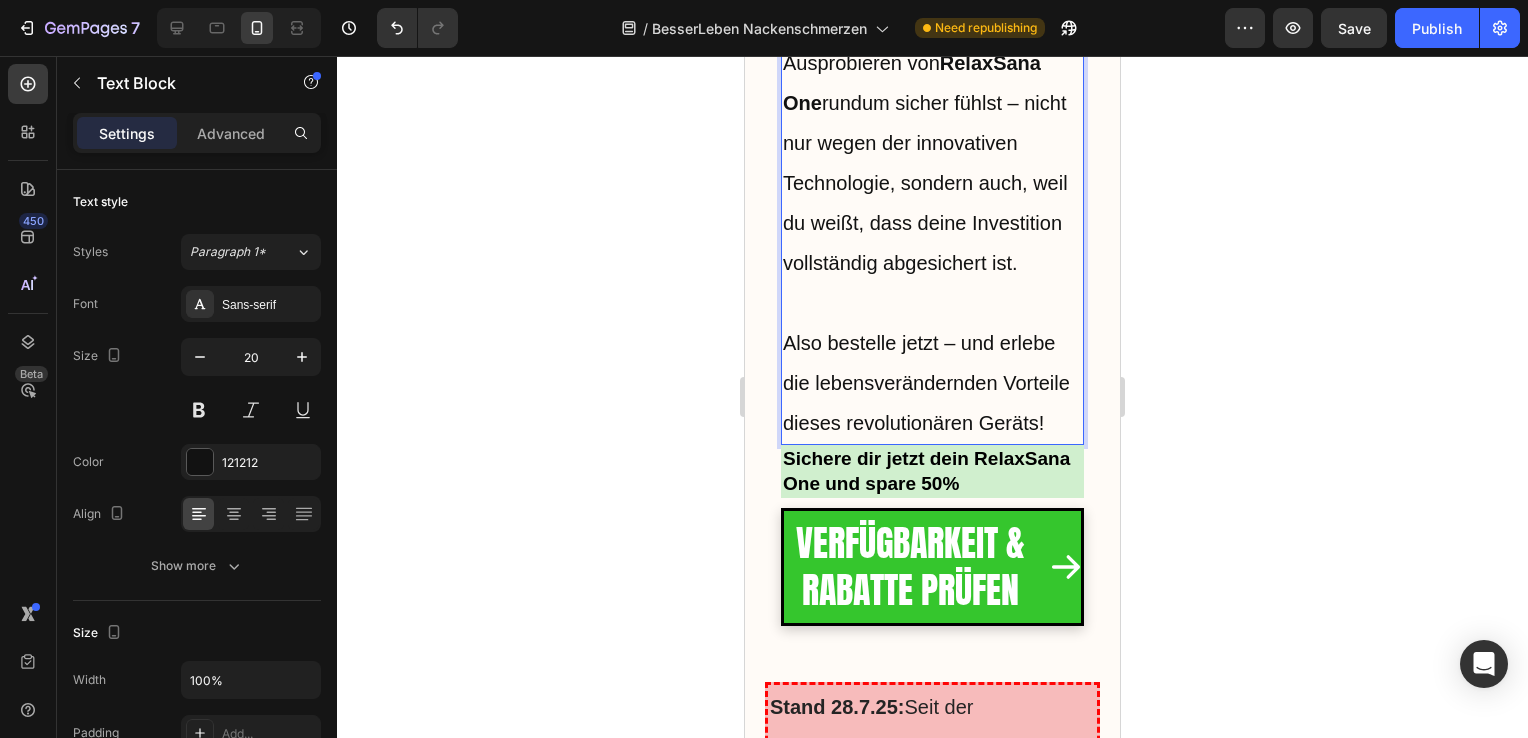 scroll, scrollTop: 19300, scrollLeft: 0, axis: vertical 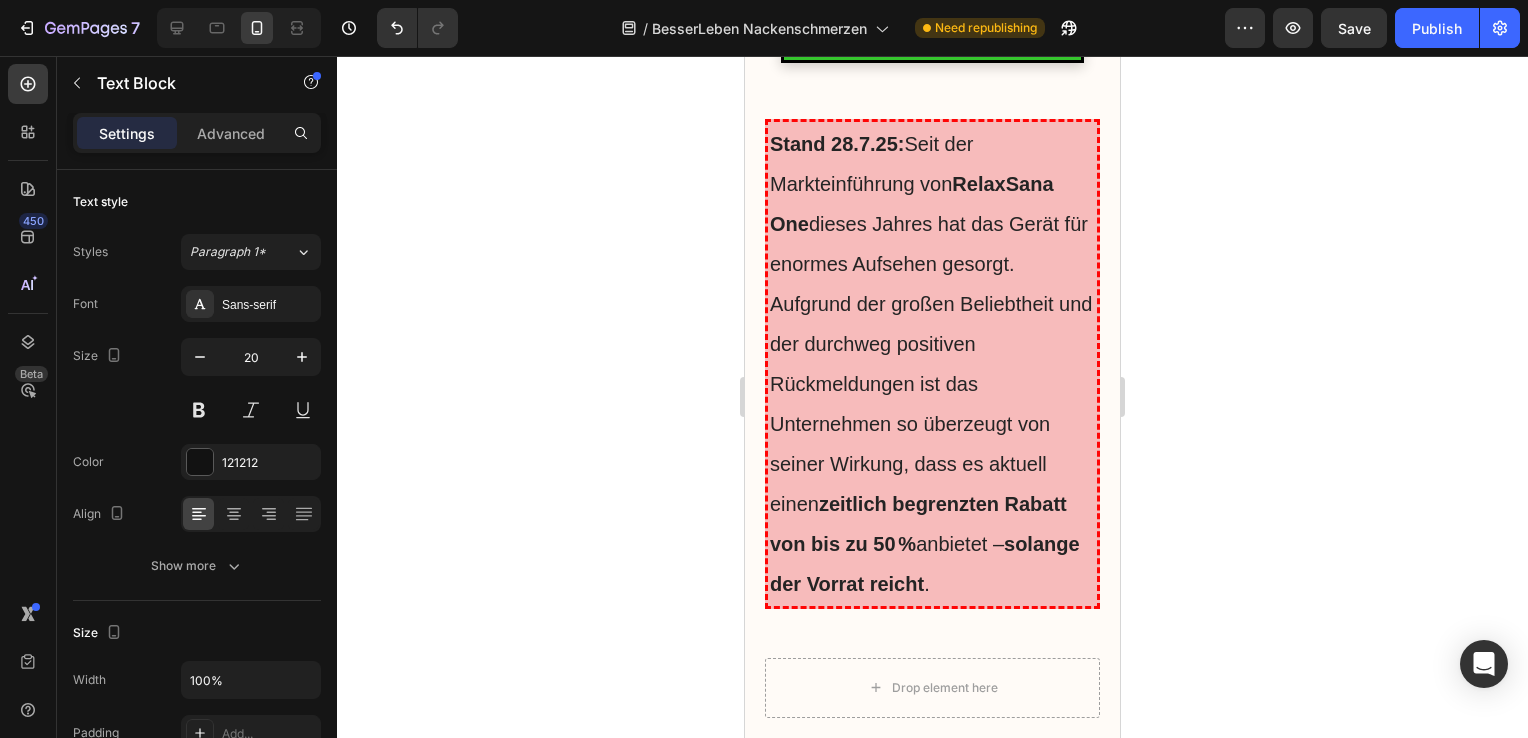 click on "Also bestelle jetzt – und erlebe die lebensverändernden Vorteile dieses revolutionären Geräts!" at bounding box center [932, -180] 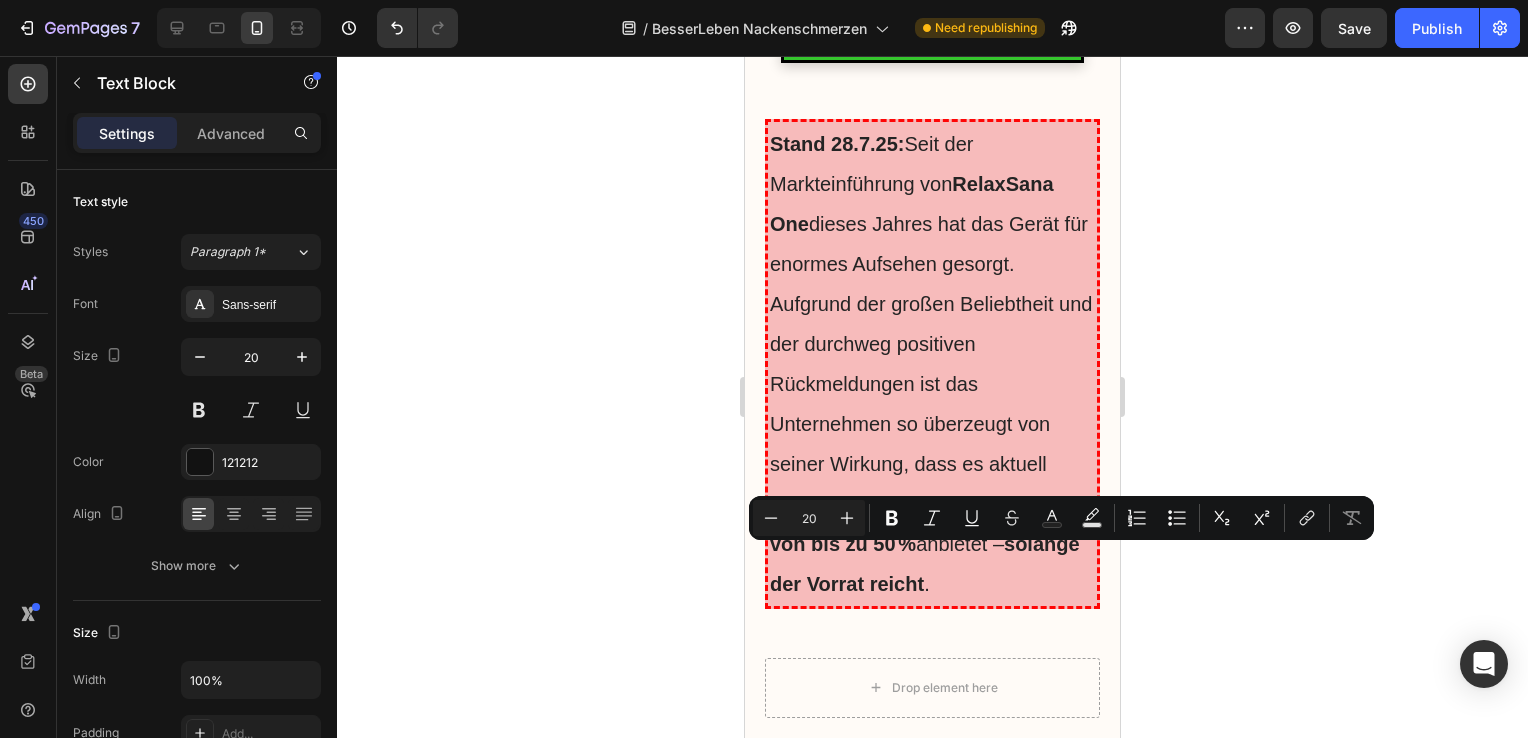 click on "Also bestelle jetzt – und erlebe die Vorteile von RelaxSana Onerevolutionären Geräts!" at bounding box center (932, -180) 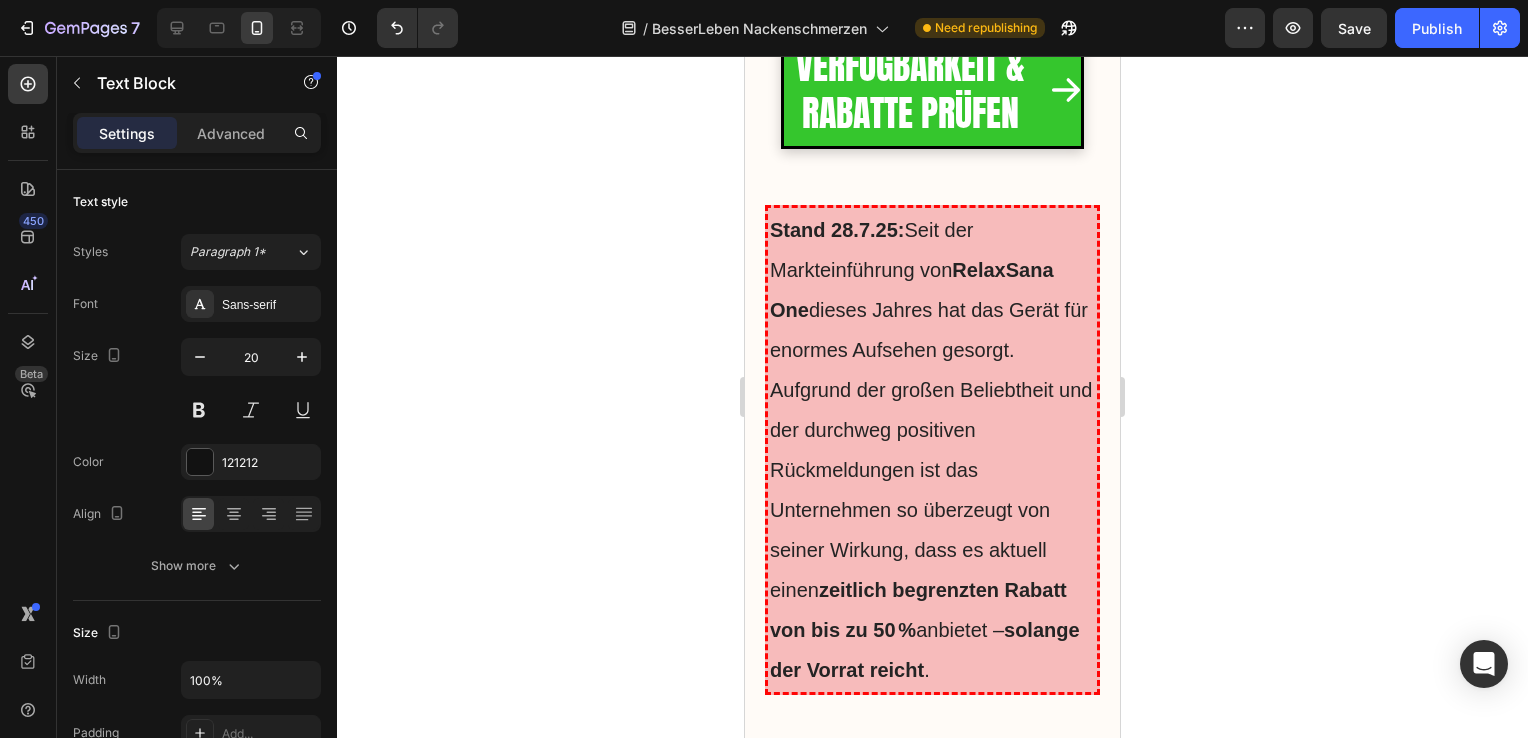 scroll, scrollTop: 19726, scrollLeft: 0, axis: vertical 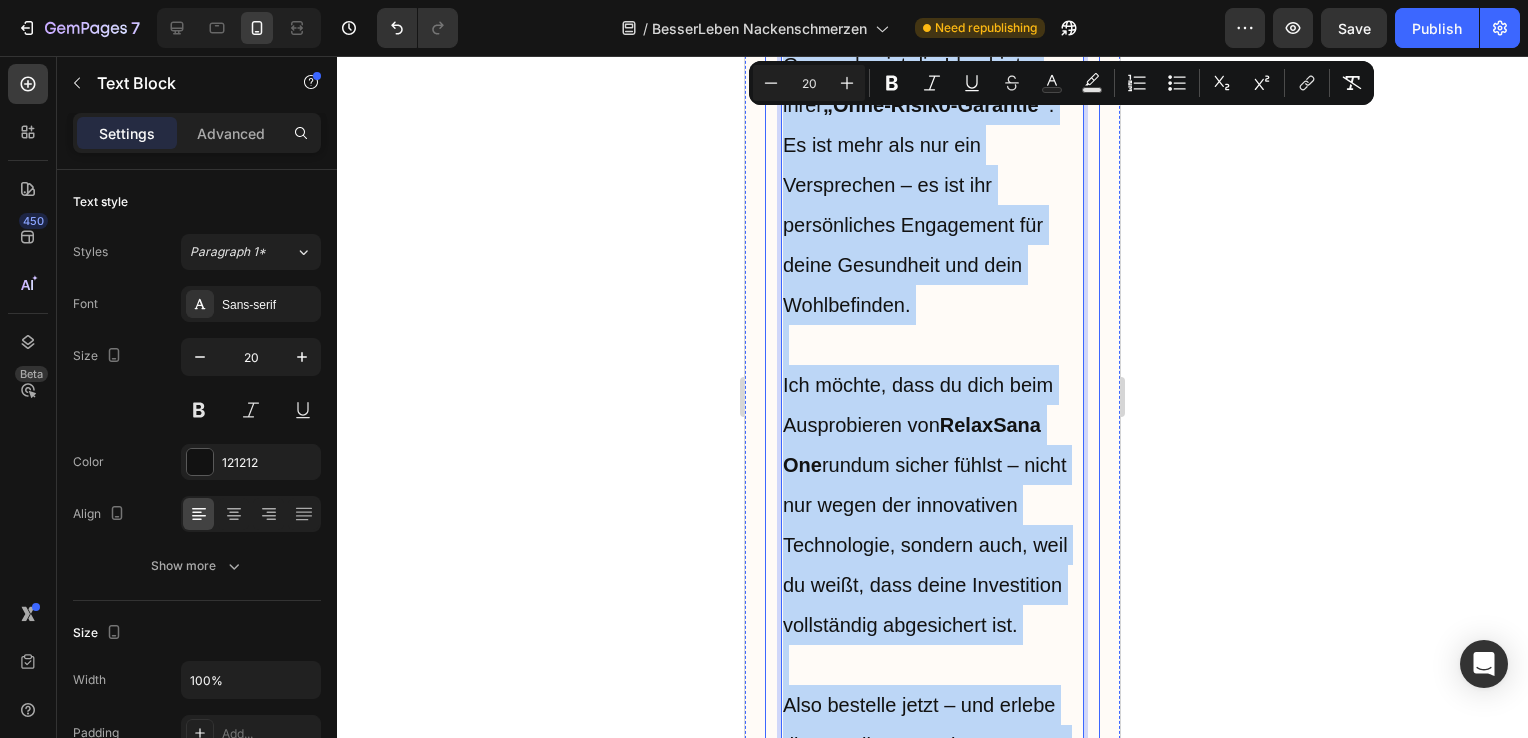 drag, startPoint x: 850, startPoint y: 694, endPoint x: 776, endPoint y: 126, distance: 572.8001 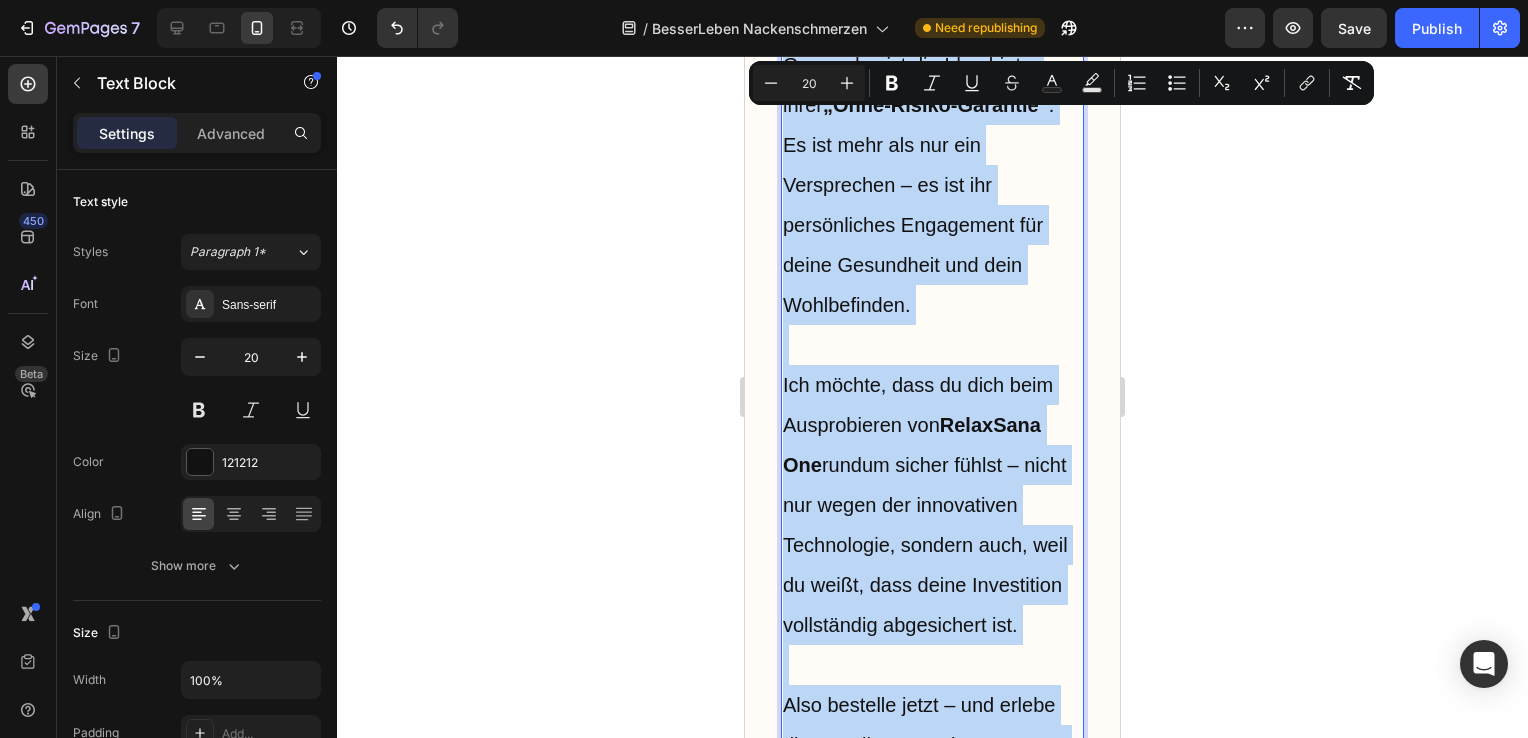 click on "Das bedeutet: Wenn du mit diesem Produkt – aus welchem Grund auch immer – nicht vollkommen zufrieden bist, kannst du es innerhalb von 90 Tagen einfach zurückgeben und bekommst den vollen Kaufpreis erstattet." at bounding box center (932, -355) 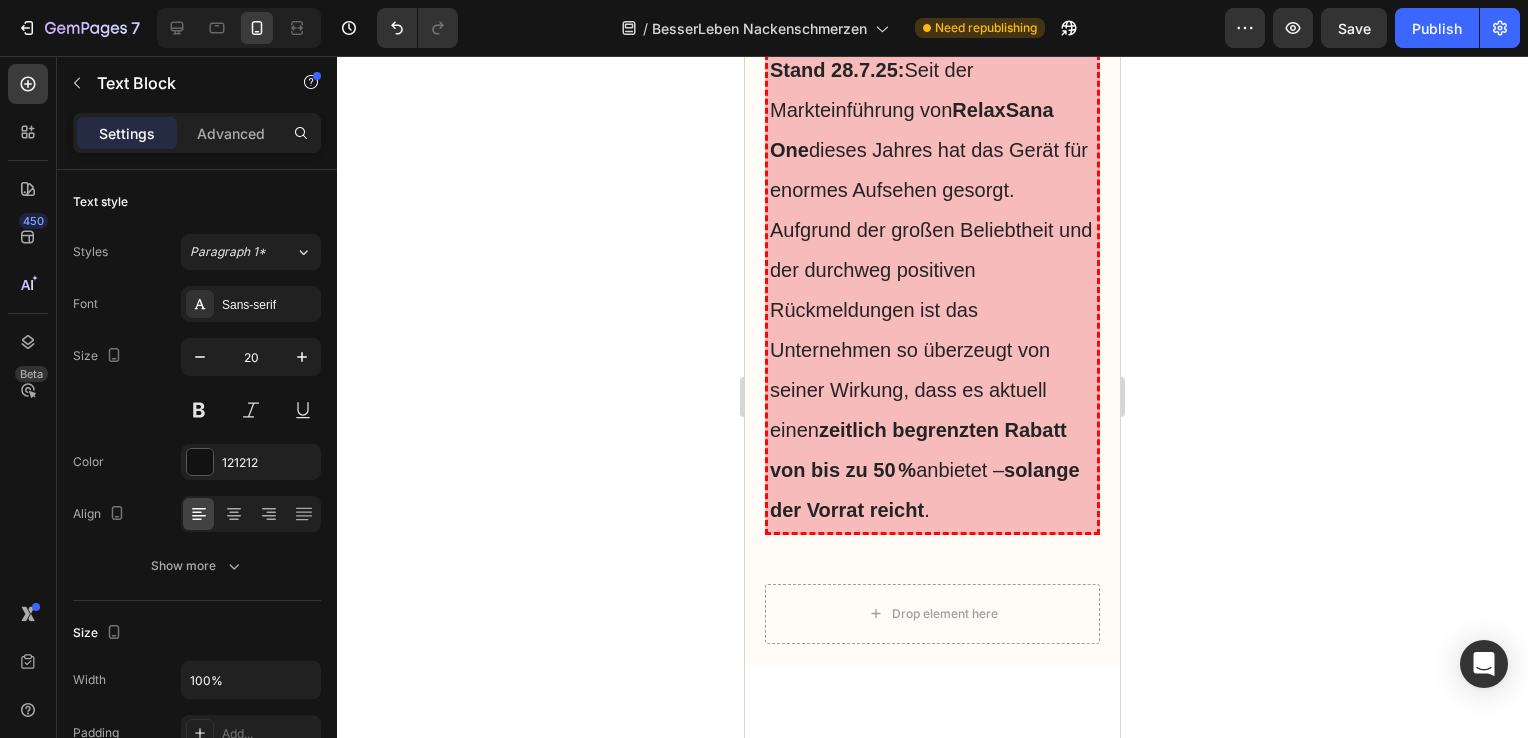 scroll, scrollTop: 19898, scrollLeft: 0, axis: vertical 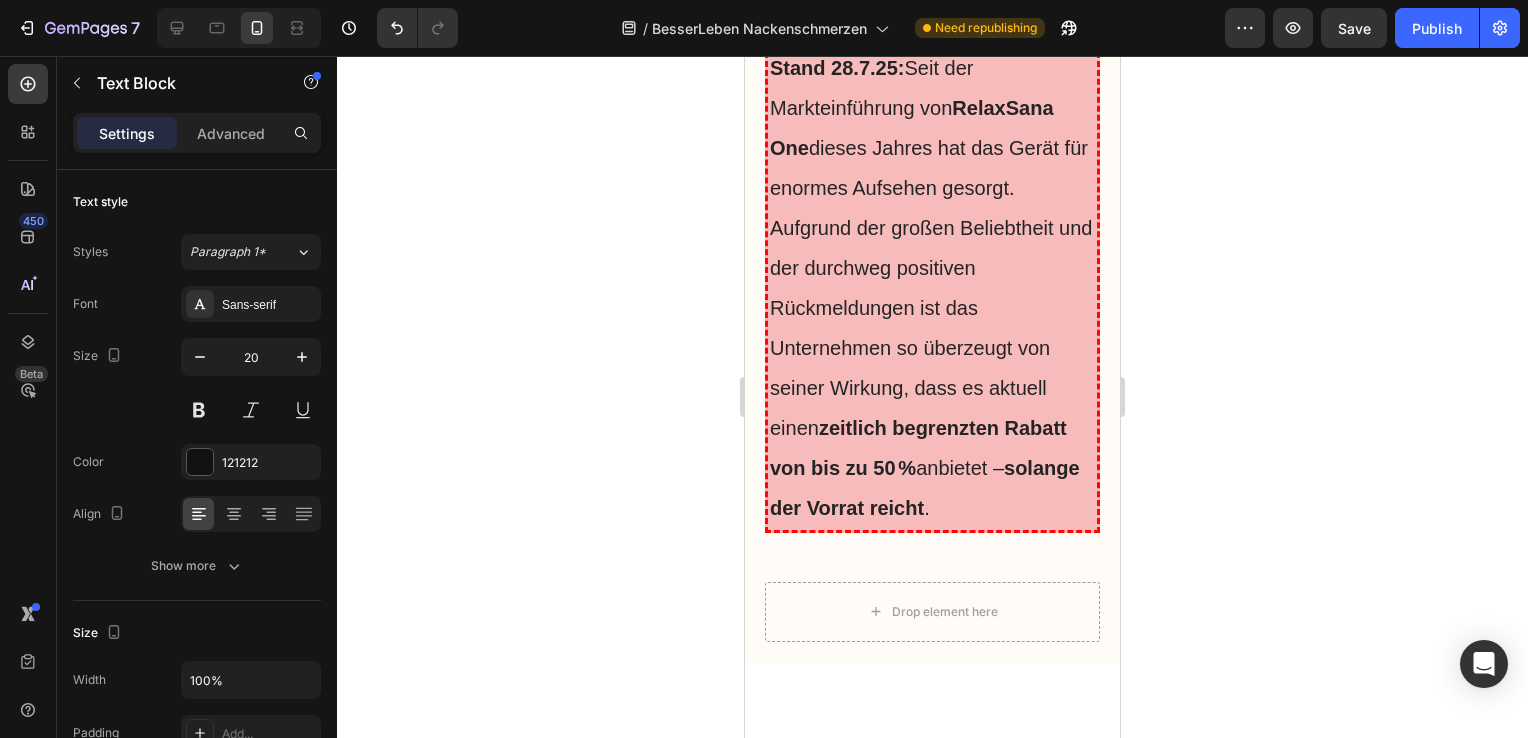 click on "Ich möchte, dass du dich beim Ausprobieren von  RelaxSana One  rundum sicher fühlst – nicht nur wegen der innovativen Technologie, sondern auch, weil du weißt, dass deine Investition vollständig abgesichert ist." at bounding box center [932, -456] 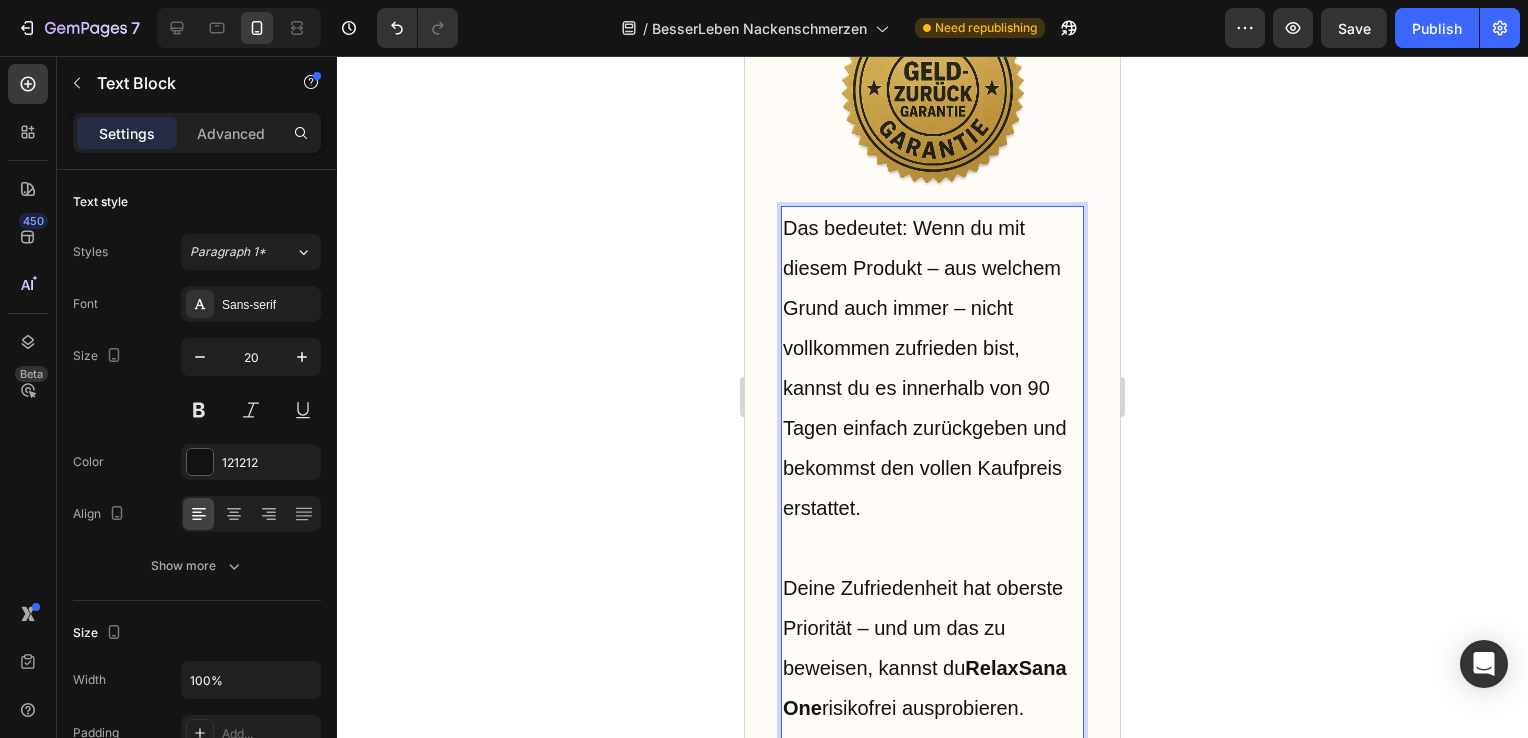 scroll, scrollTop: 18147, scrollLeft: 0, axis: vertical 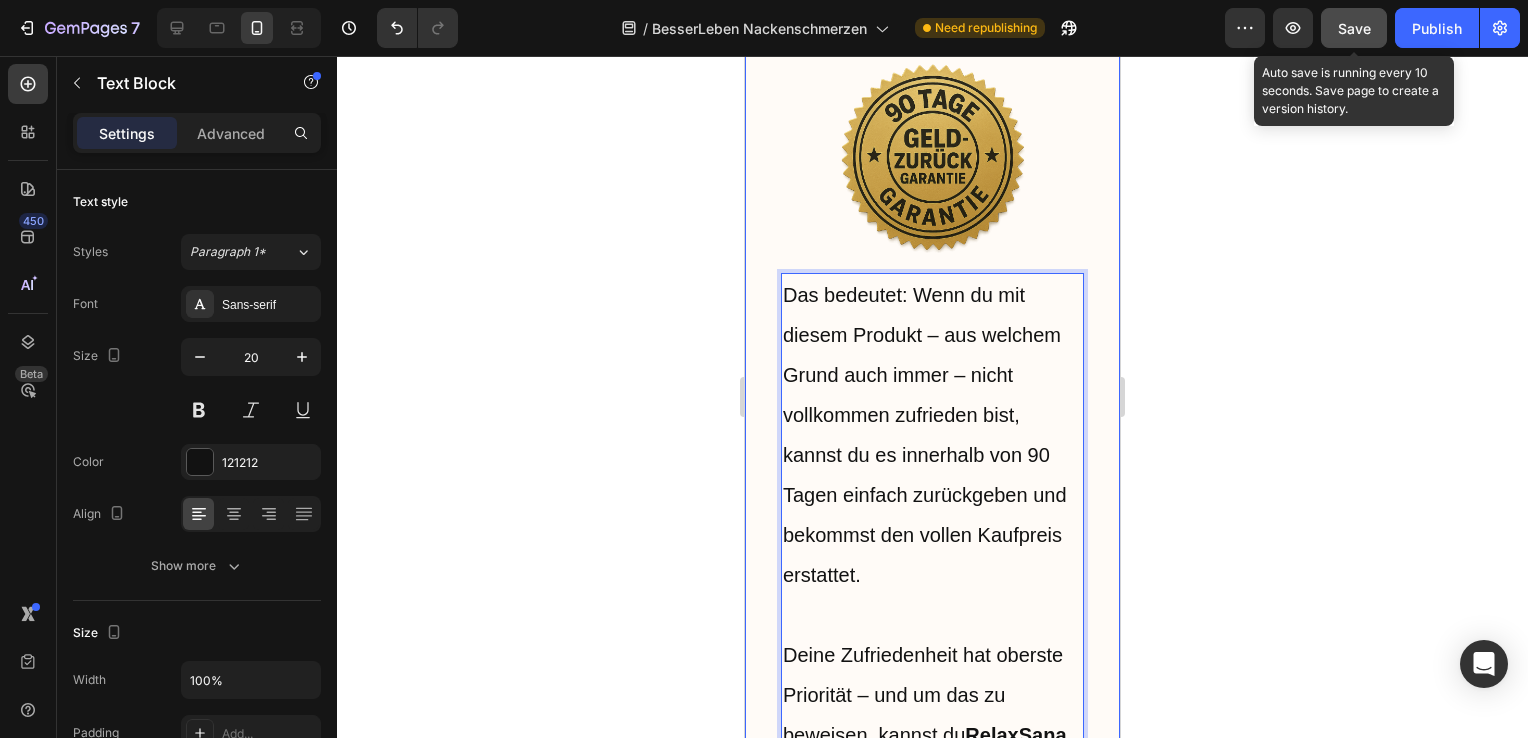 click on "Save" at bounding box center (1354, 28) 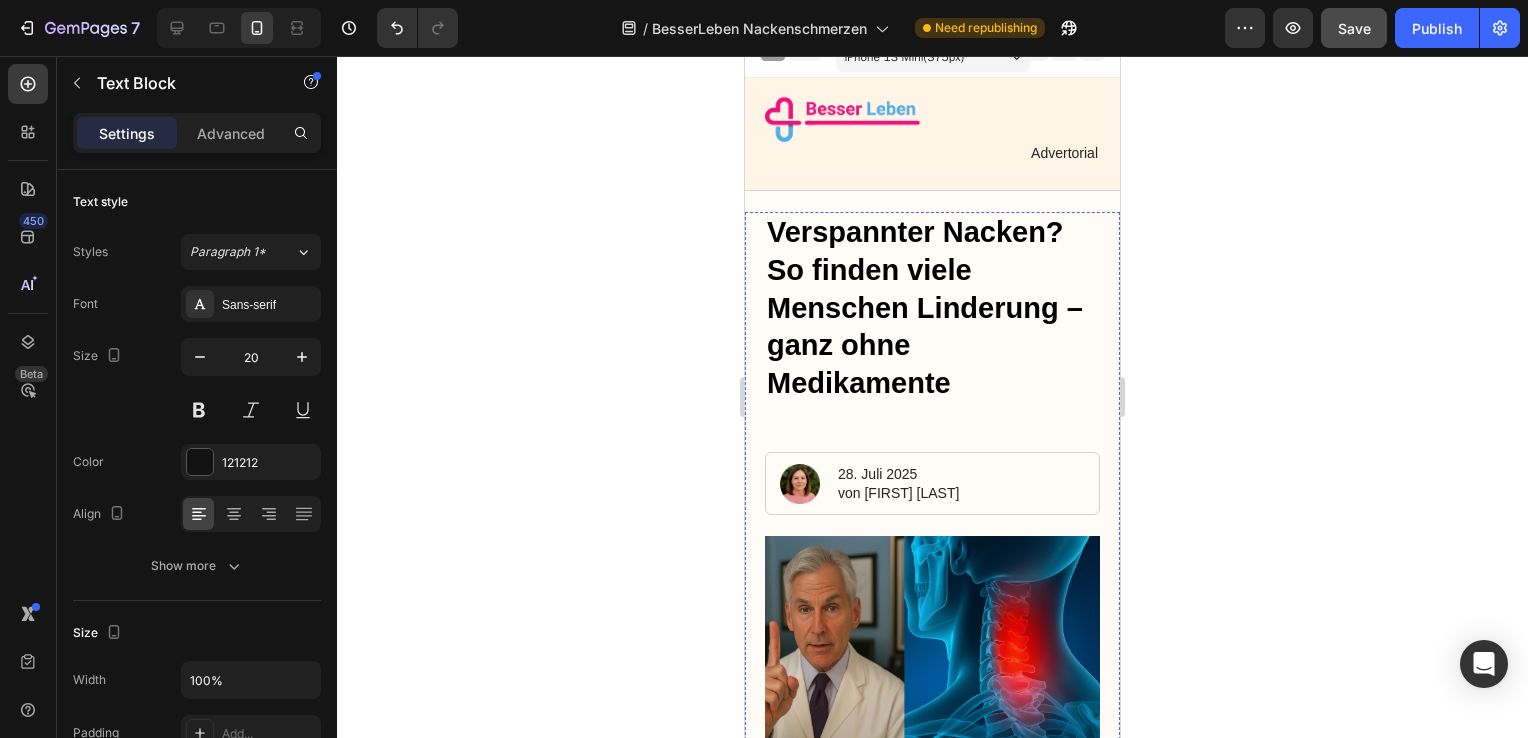 scroll, scrollTop: 0, scrollLeft: 0, axis: both 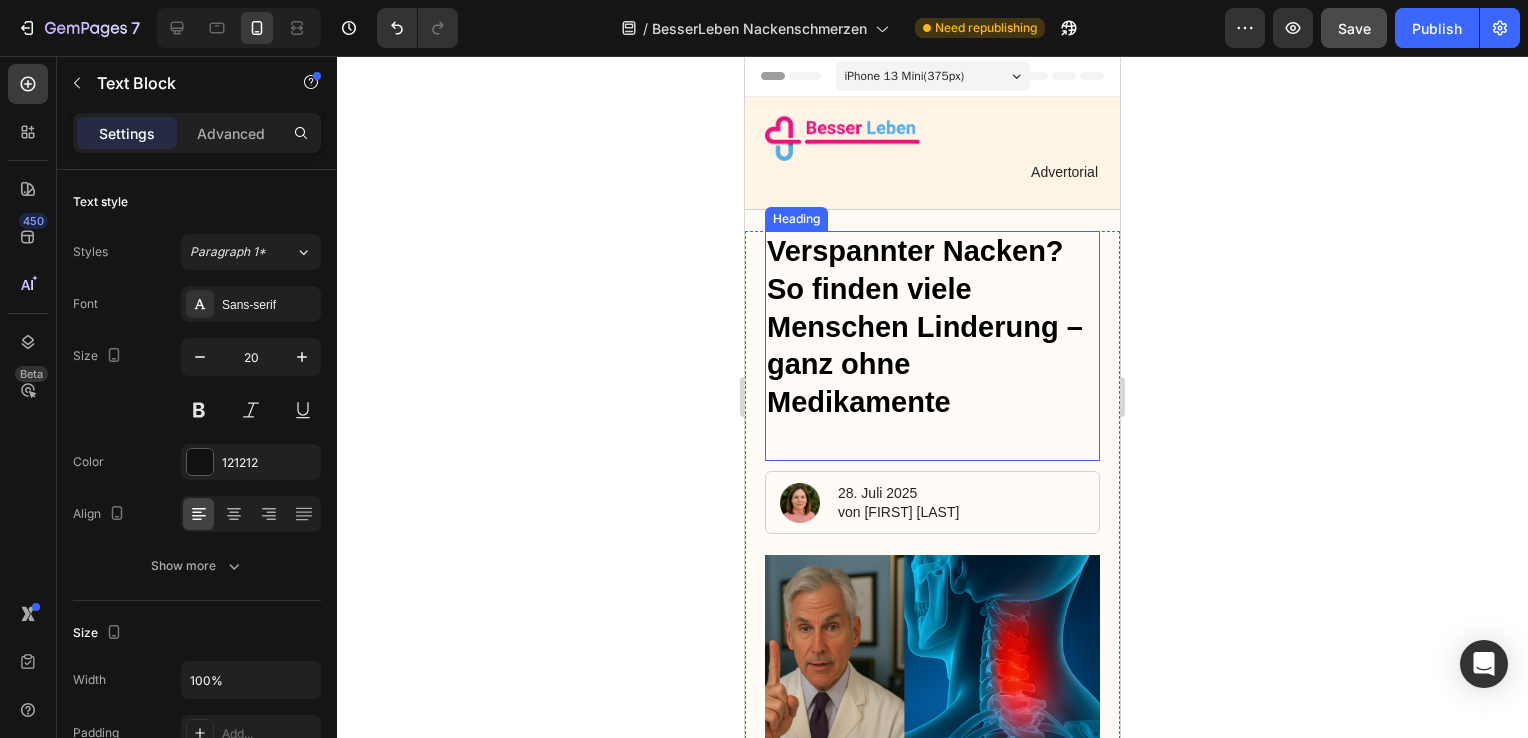 click on "Verspannter Nacken? So finden viele Menschen Linderung – ganz ohne Medikamente" at bounding box center (932, 346) 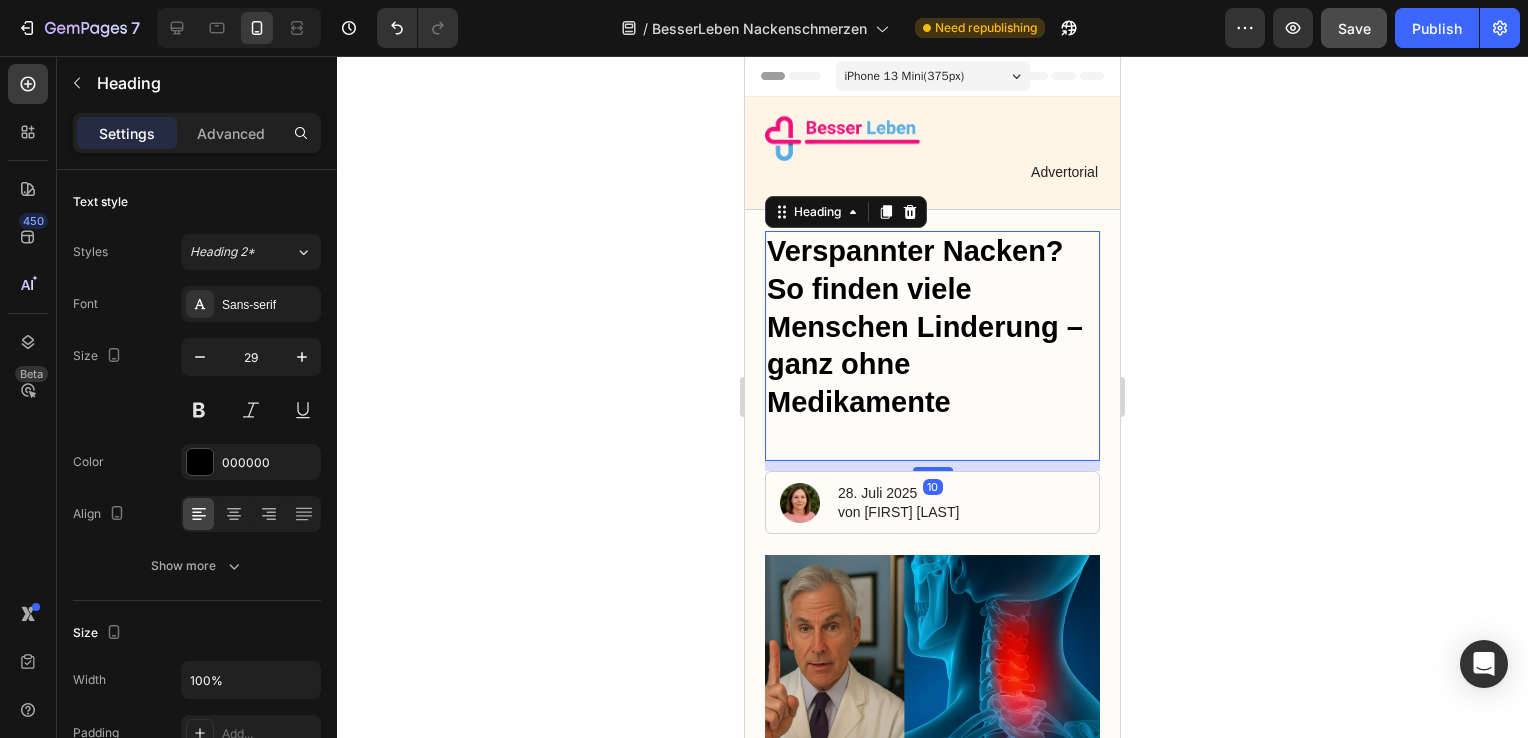 click on "Verspannter Nacken? So finden viele Menschen Linderung – ganz ohne Medikamente" at bounding box center [932, 346] 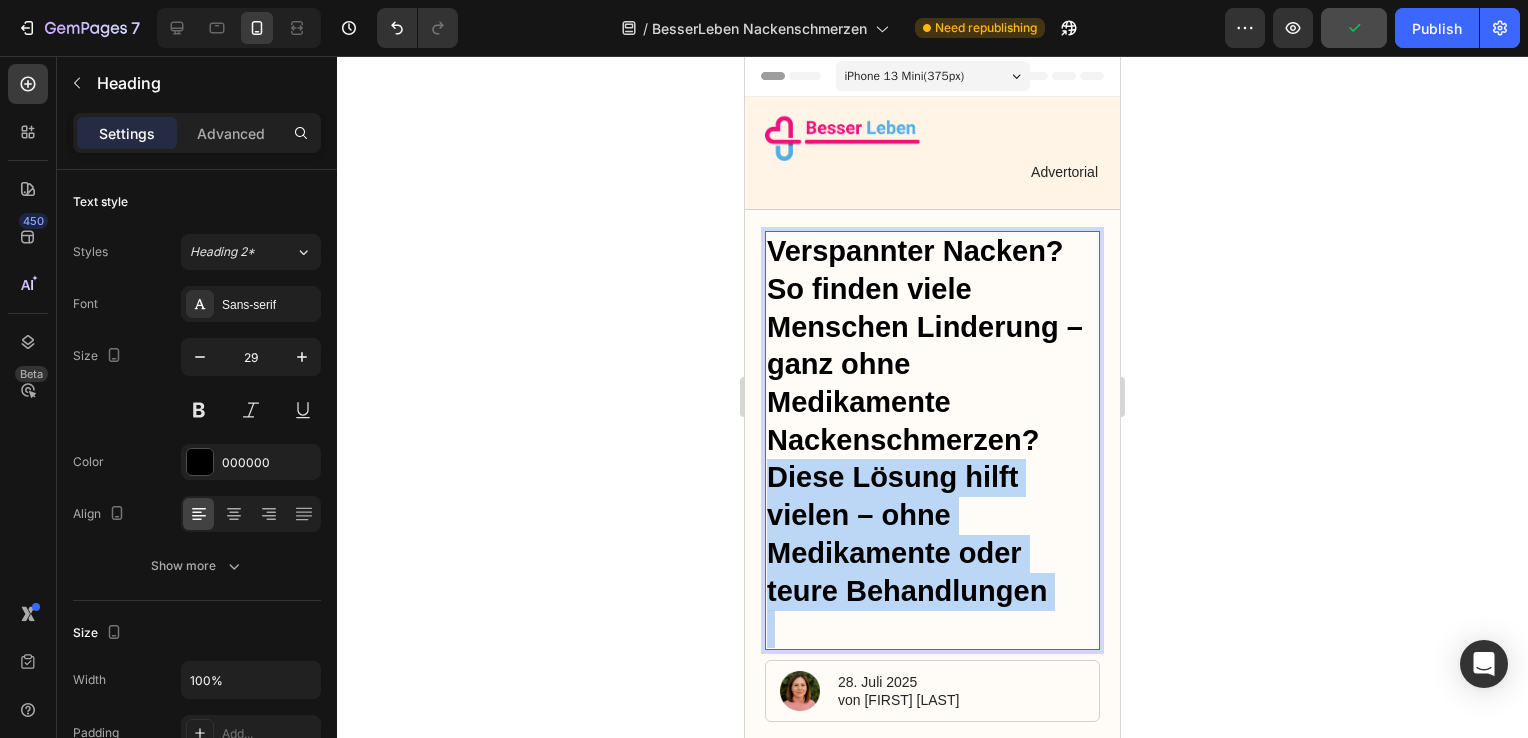 drag, startPoint x: 771, startPoint y: 480, endPoint x: 1055, endPoint y: 608, distance: 311.51245 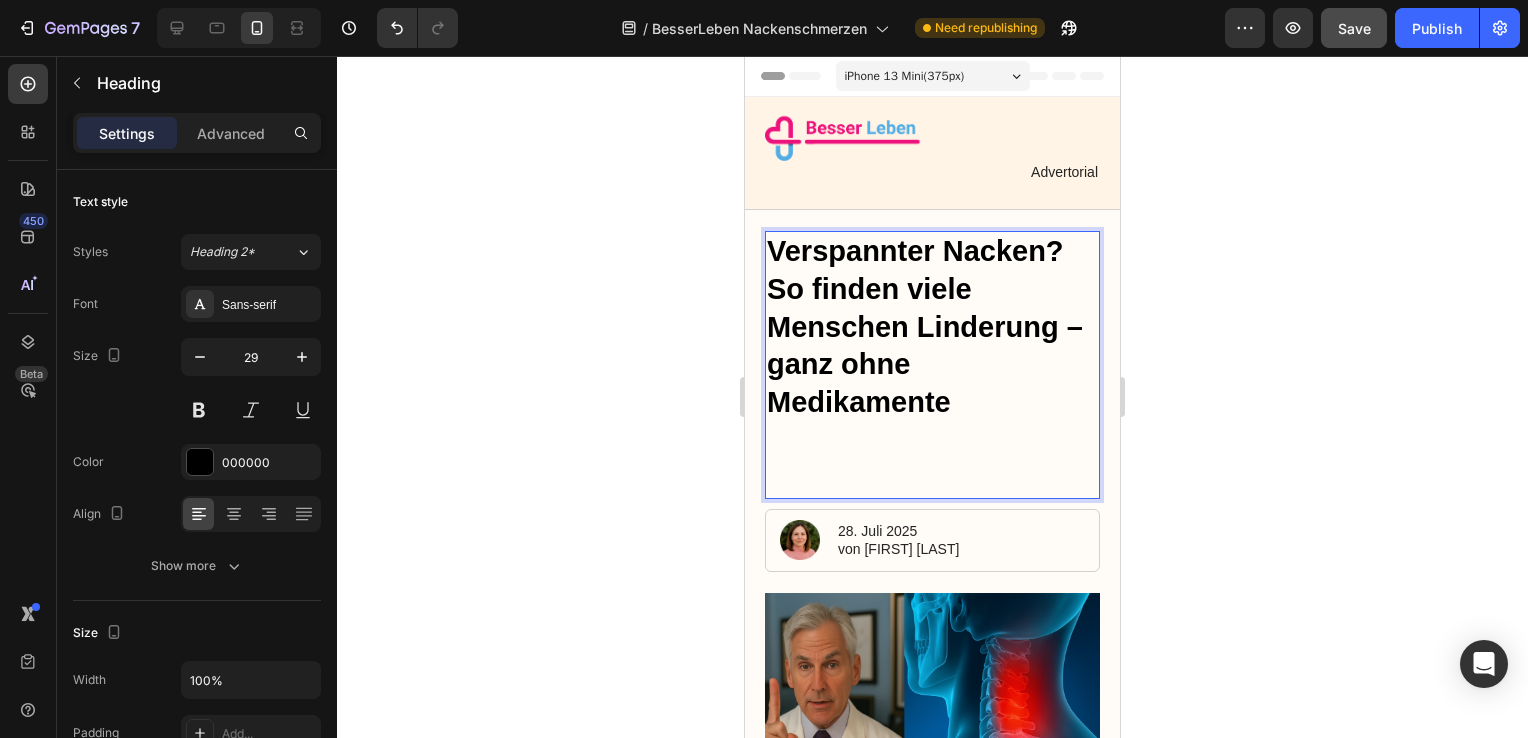 click on "Verspannter Nacken? So finden viele Menschen Linderung – ganz ohne Medikamente ⁠⁠⁠⁠⁠⁠⁠" at bounding box center [932, 365] 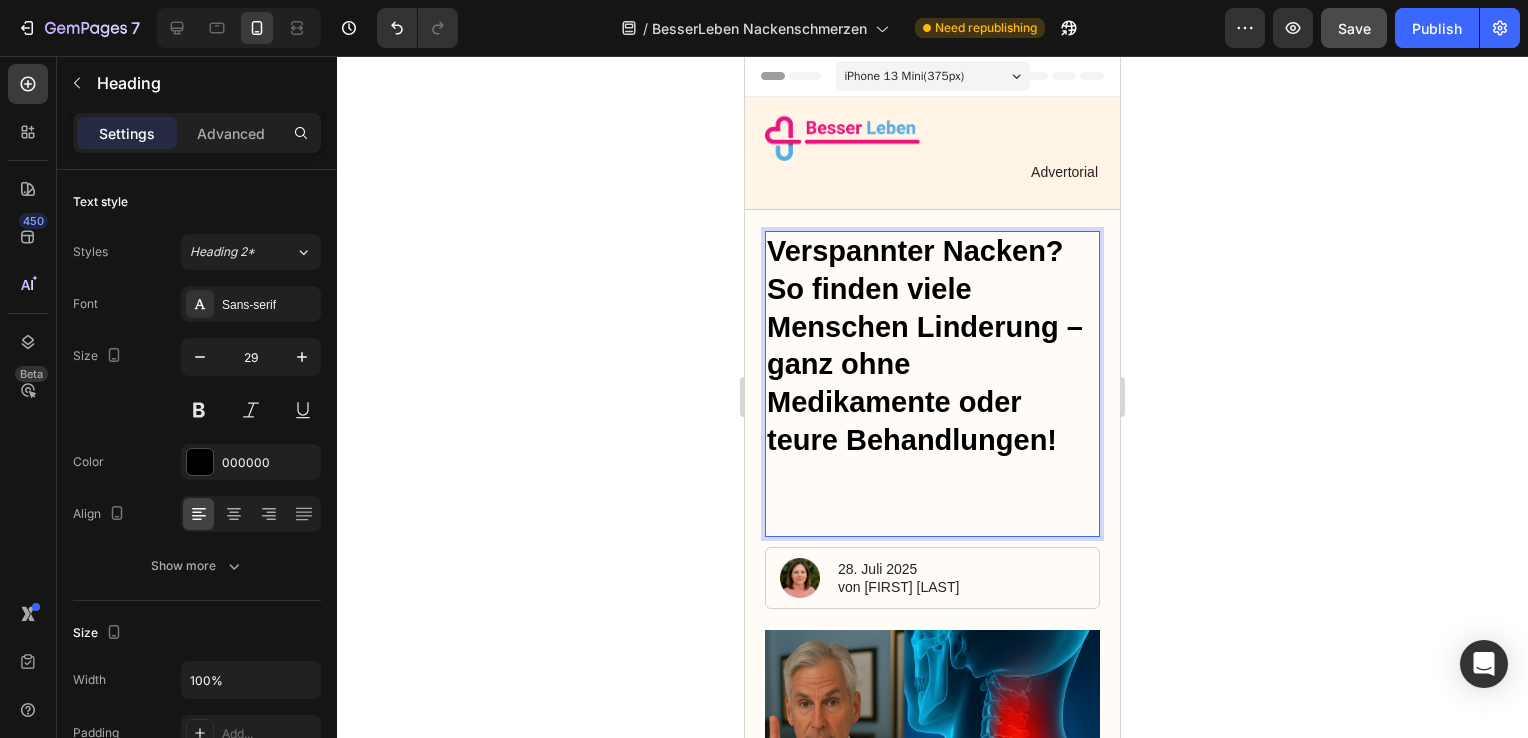 click on "Verspannter Nacken? So finden viele Menschen Linderung – ganz ohne Medikamente oder teure Behandlungen!" at bounding box center (932, 384) 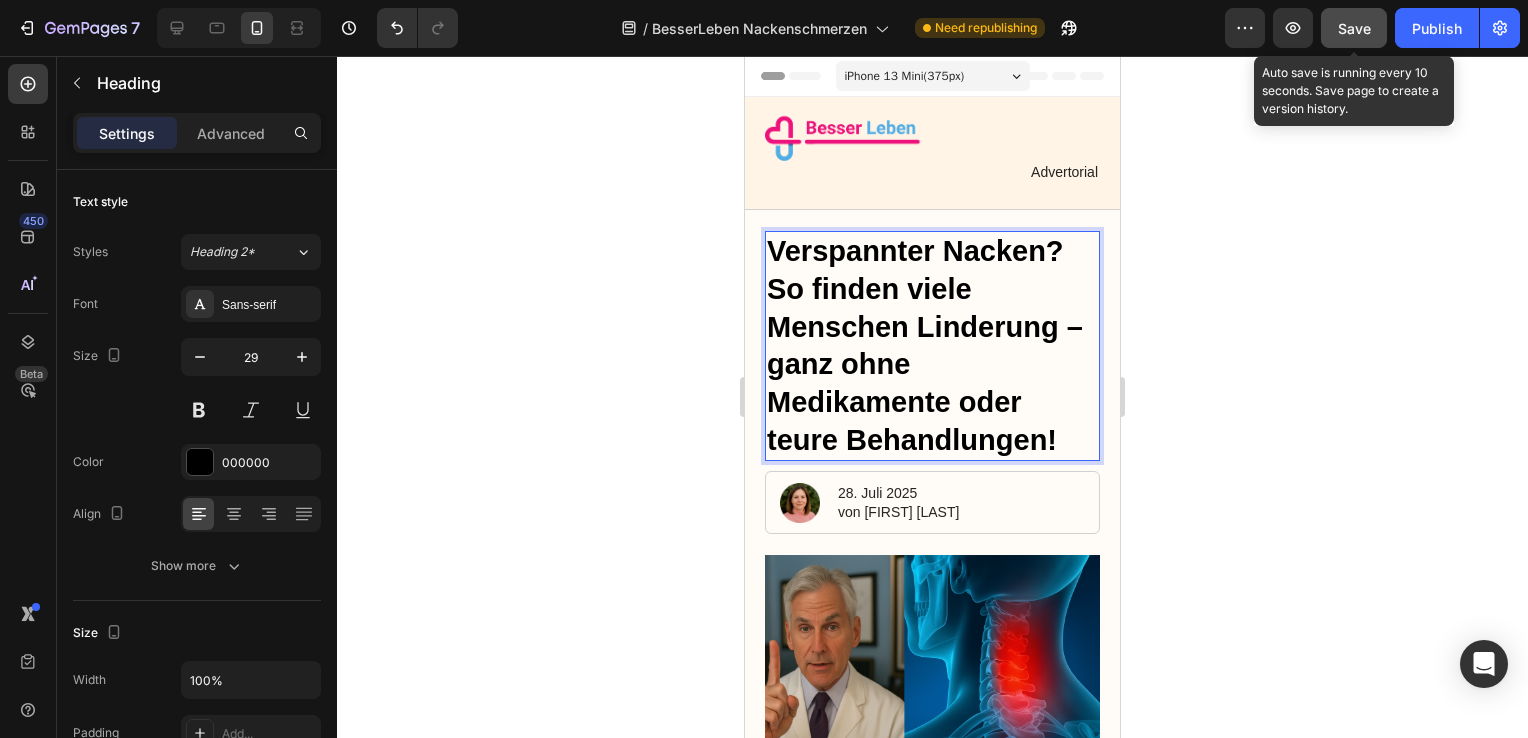 click on "Save" 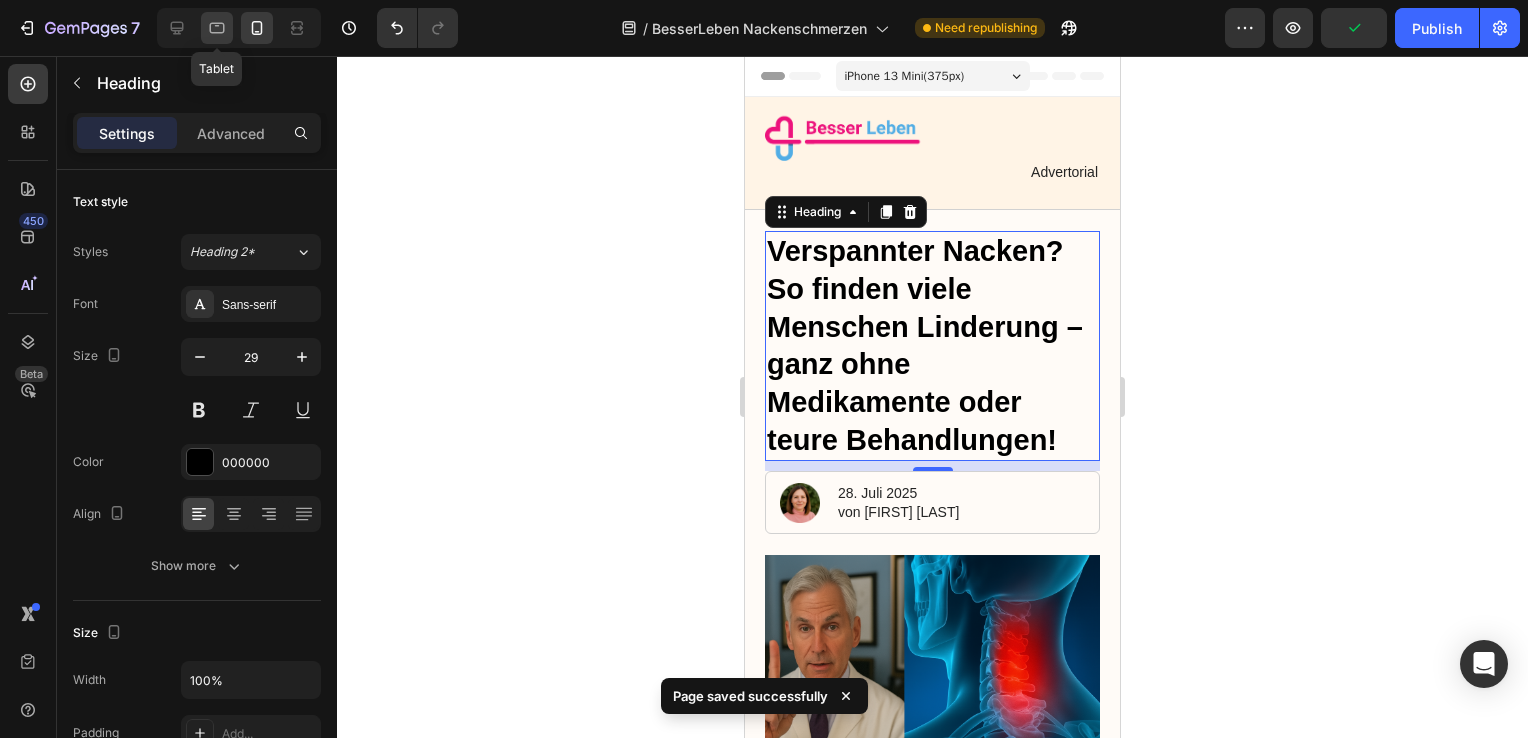 click 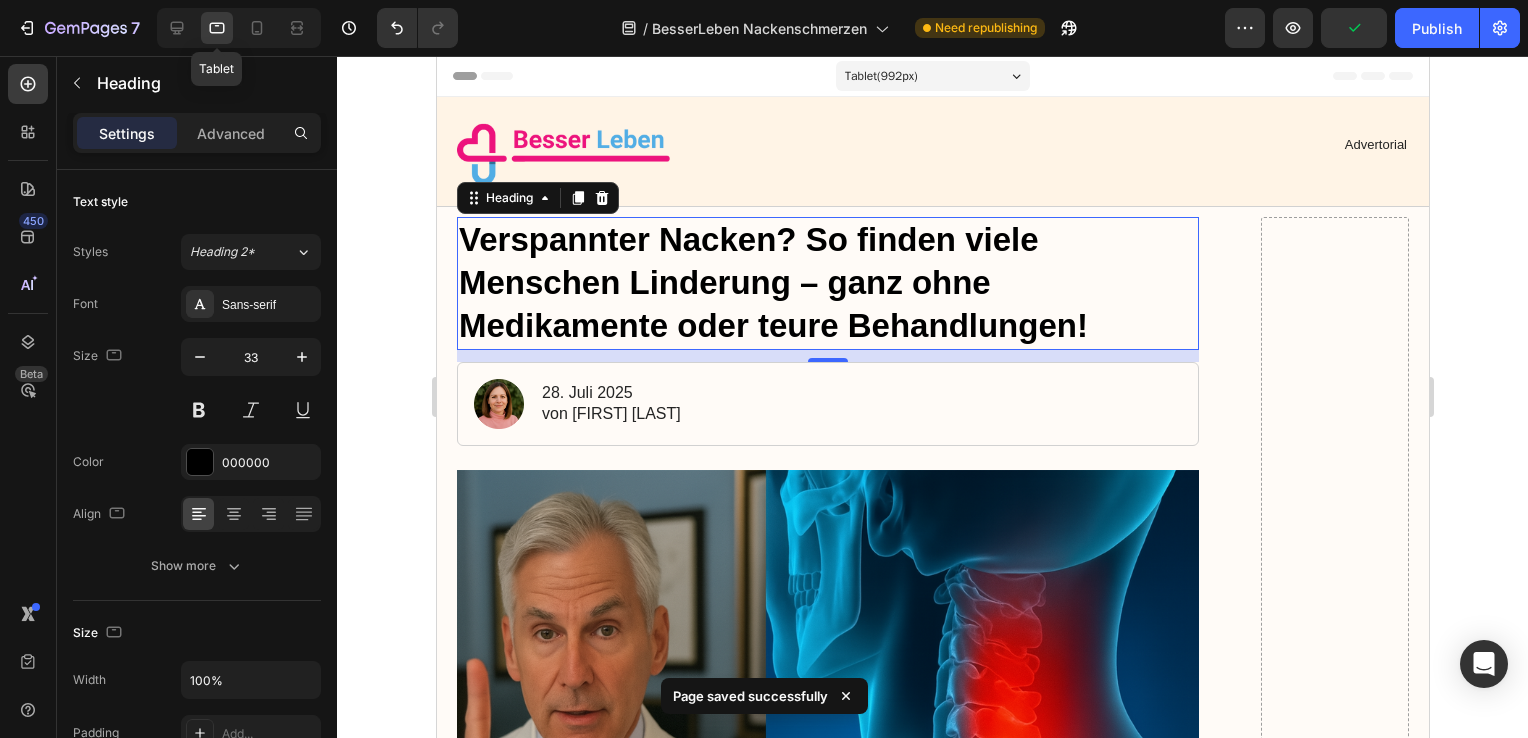 scroll, scrollTop: 91, scrollLeft: 0, axis: vertical 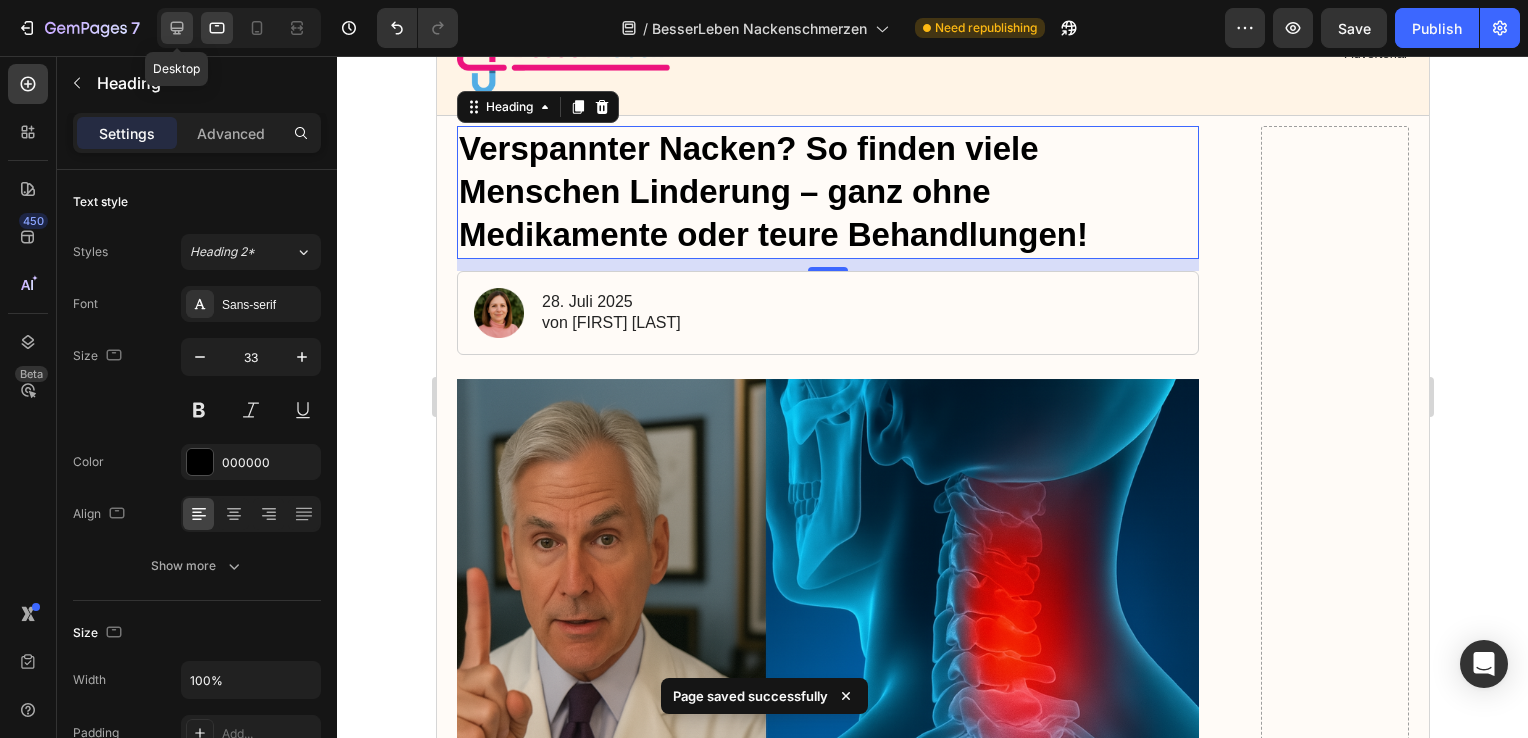 click 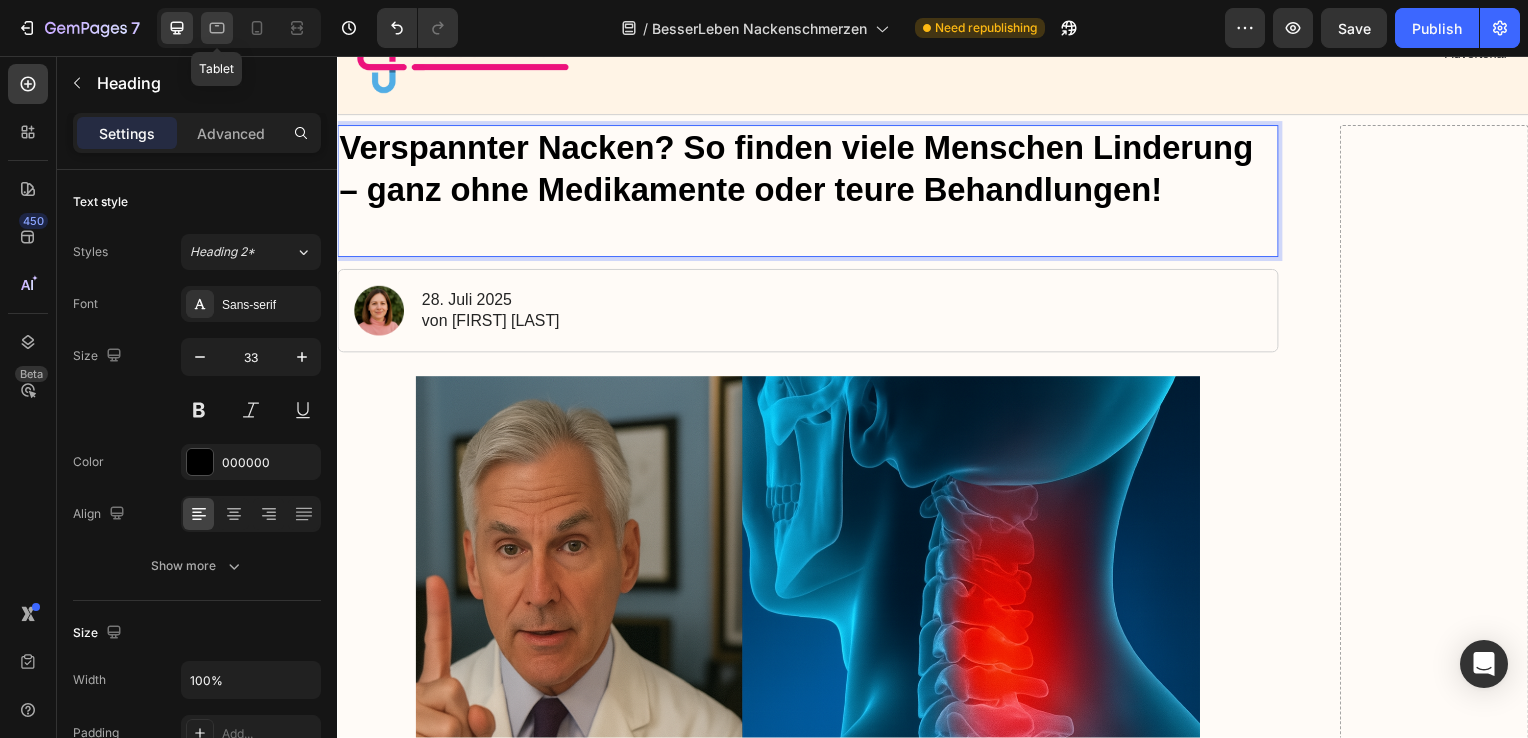 click 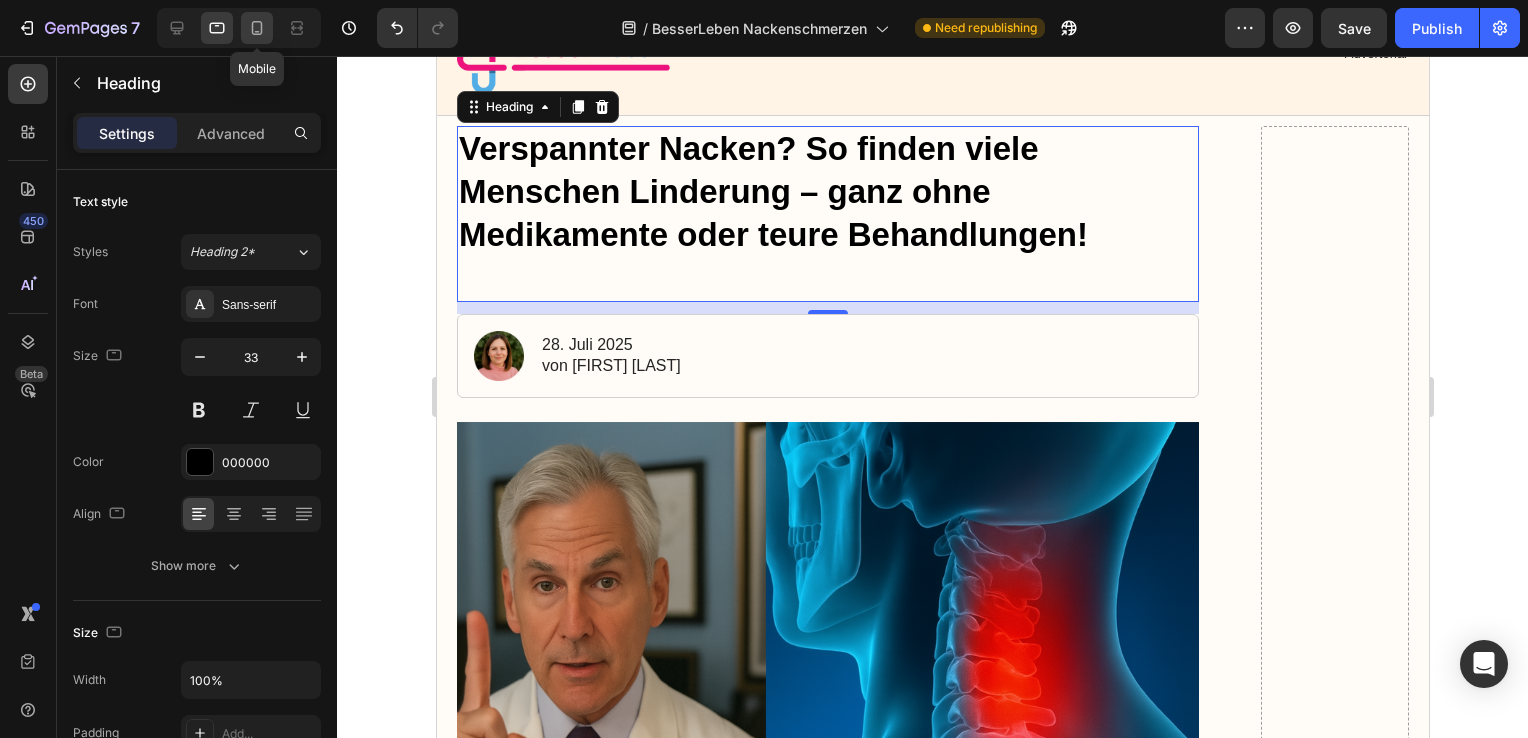 click 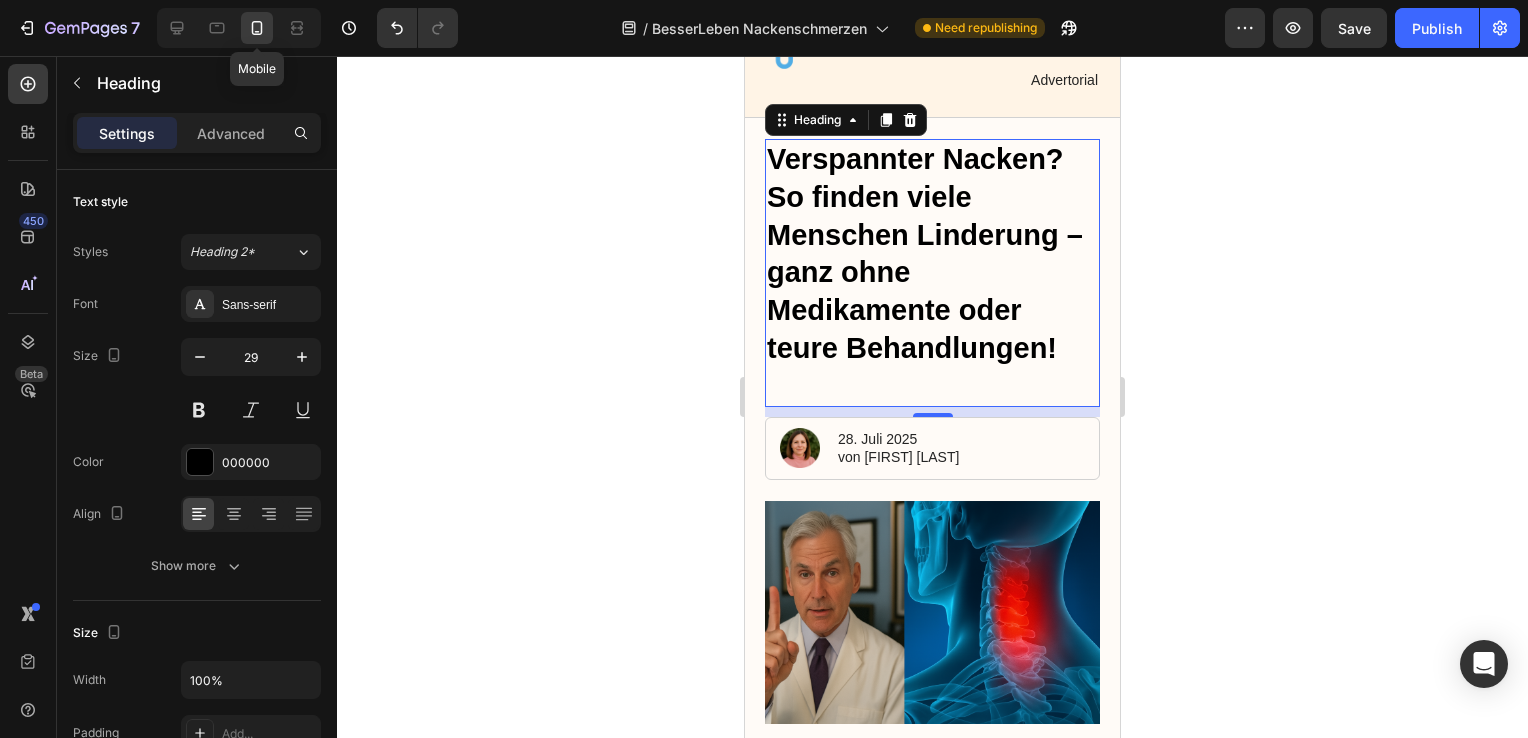 scroll, scrollTop: 104, scrollLeft: 0, axis: vertical 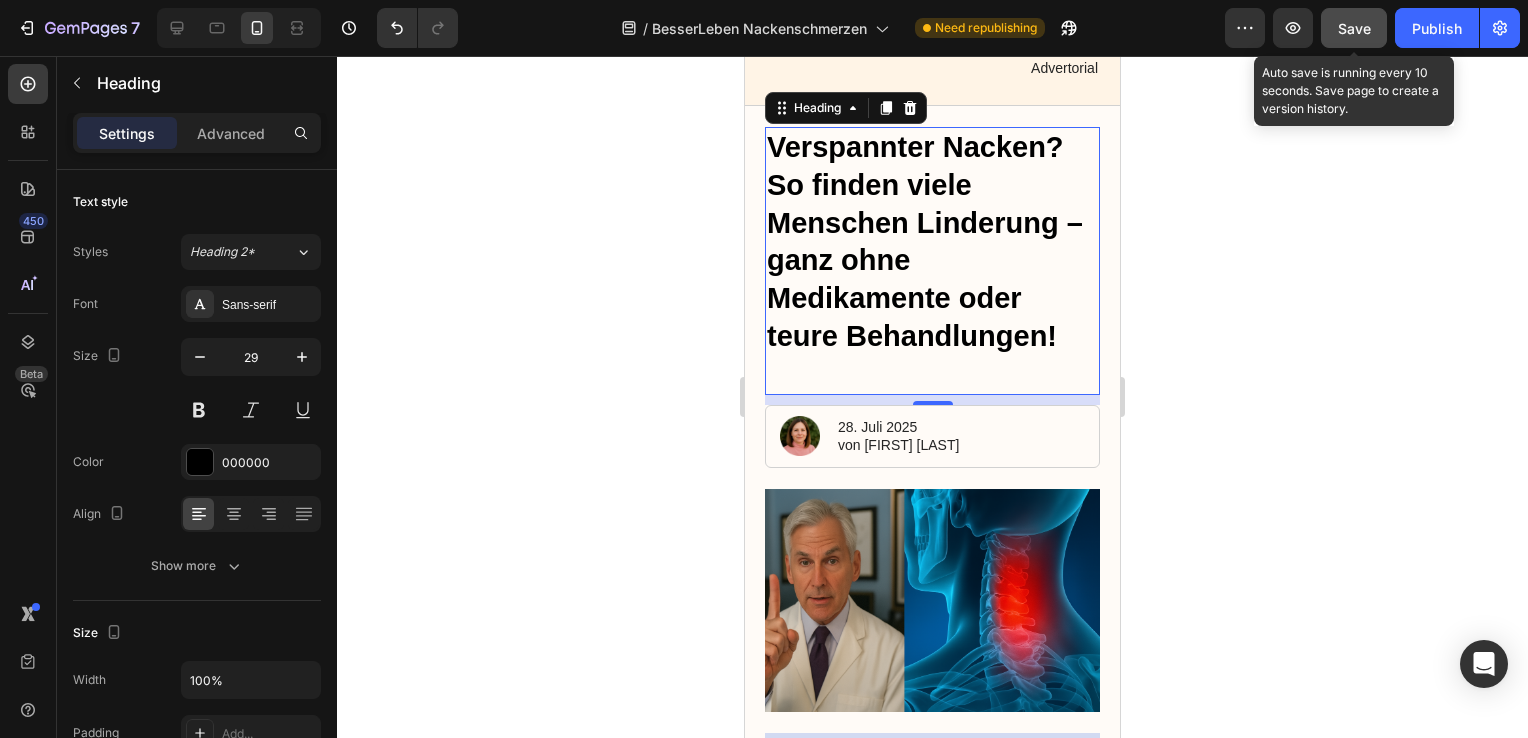 click on "Save" 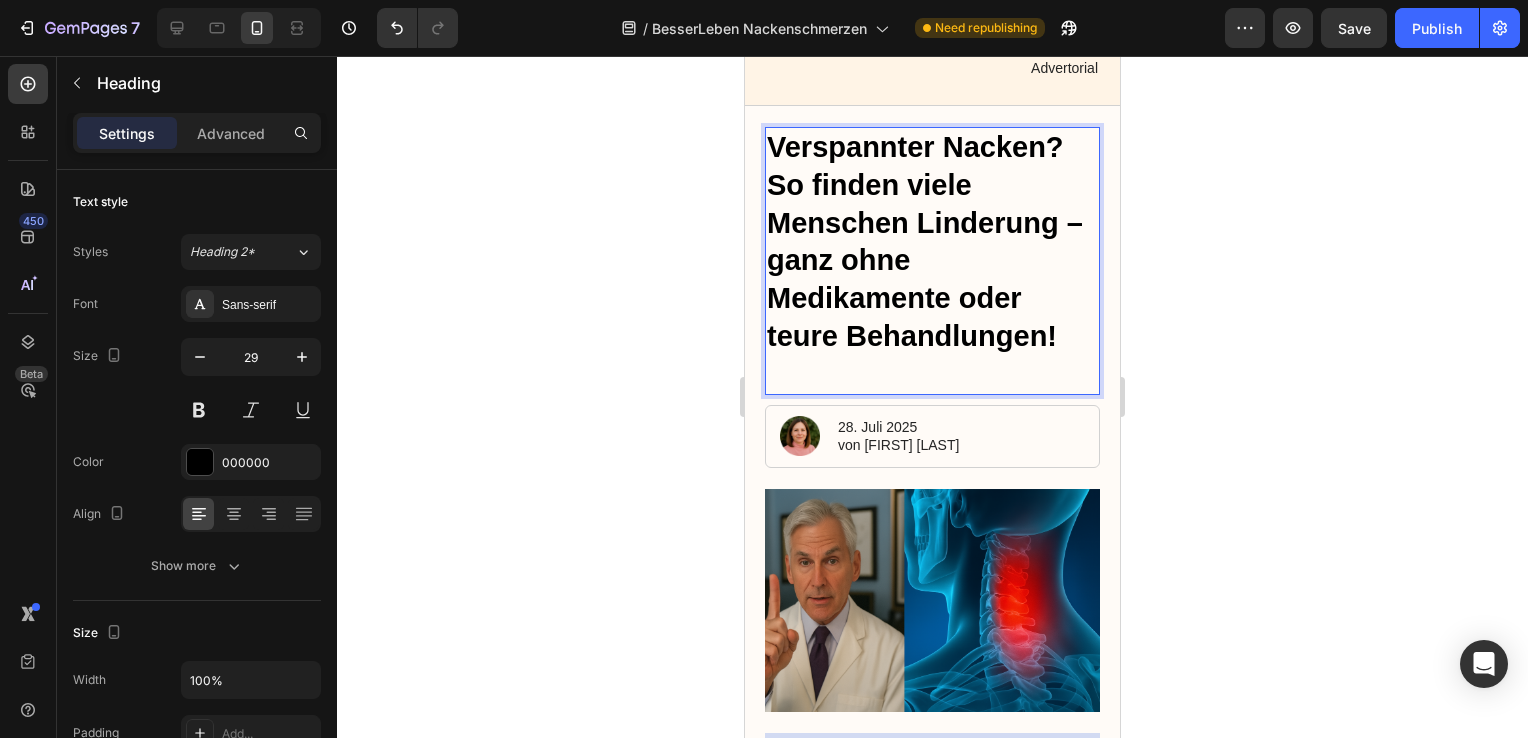 click on "Verspannter Nacken? So finden viele Menschen Linderung – ganz ohne Medikamente oder teure Behandlungen!" at bounding box center [932, 261] 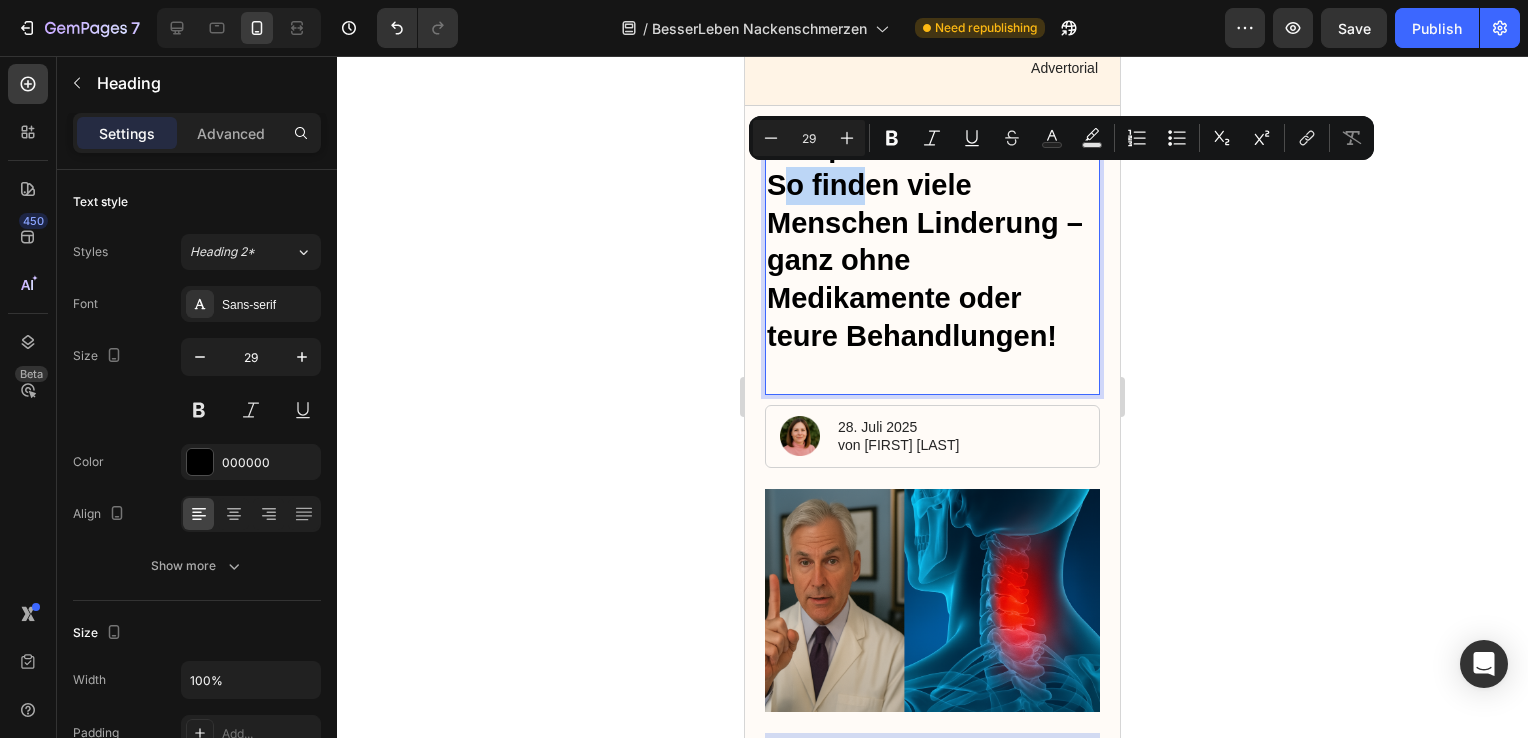 drag, startPoint x: 781, startPoint y: 184, endPoint x: 864, endPoint y: 198, distance: 84.17244 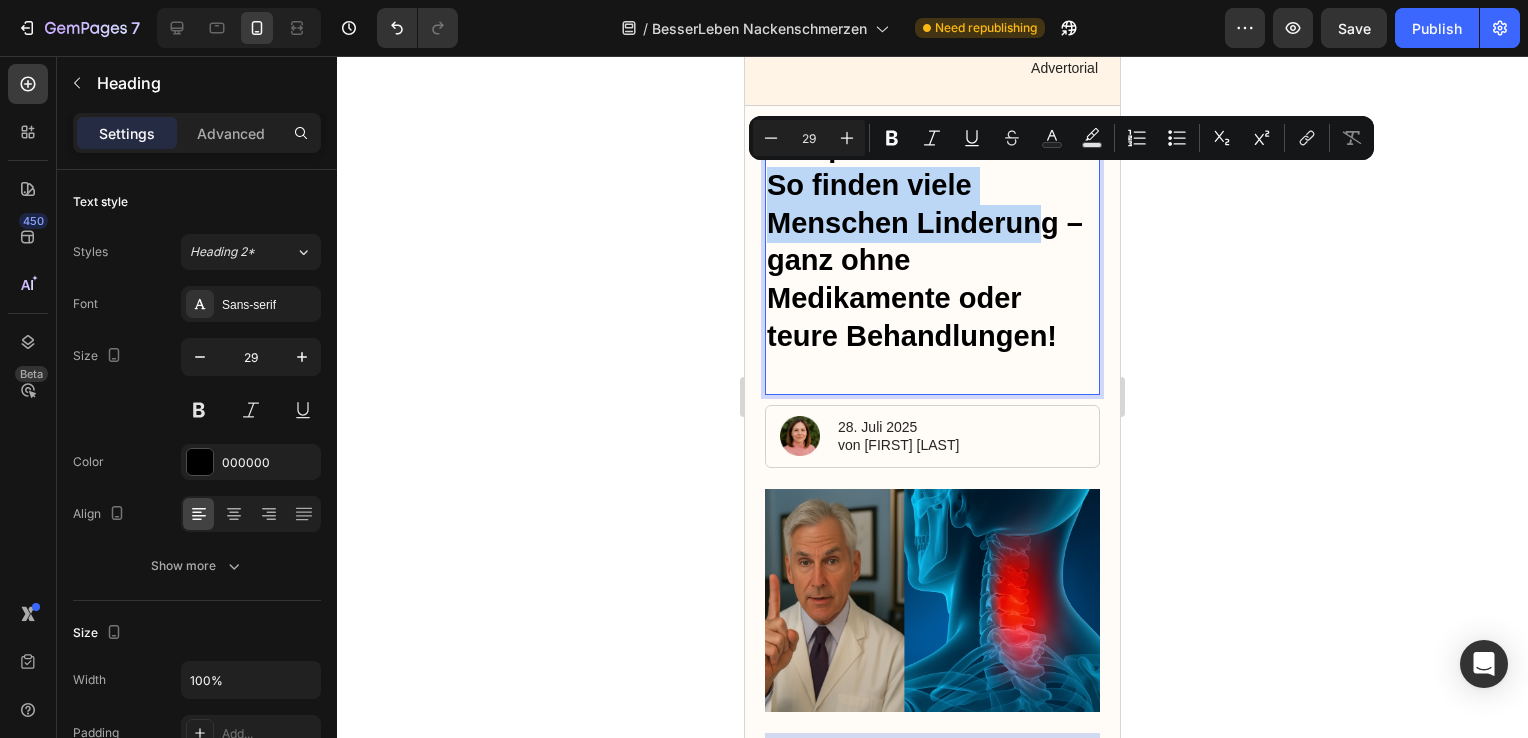 drag, startPoint x: 773, startPoint y: 189, endPoint x: 1049, endPoint y: 220, distance: 277.73547 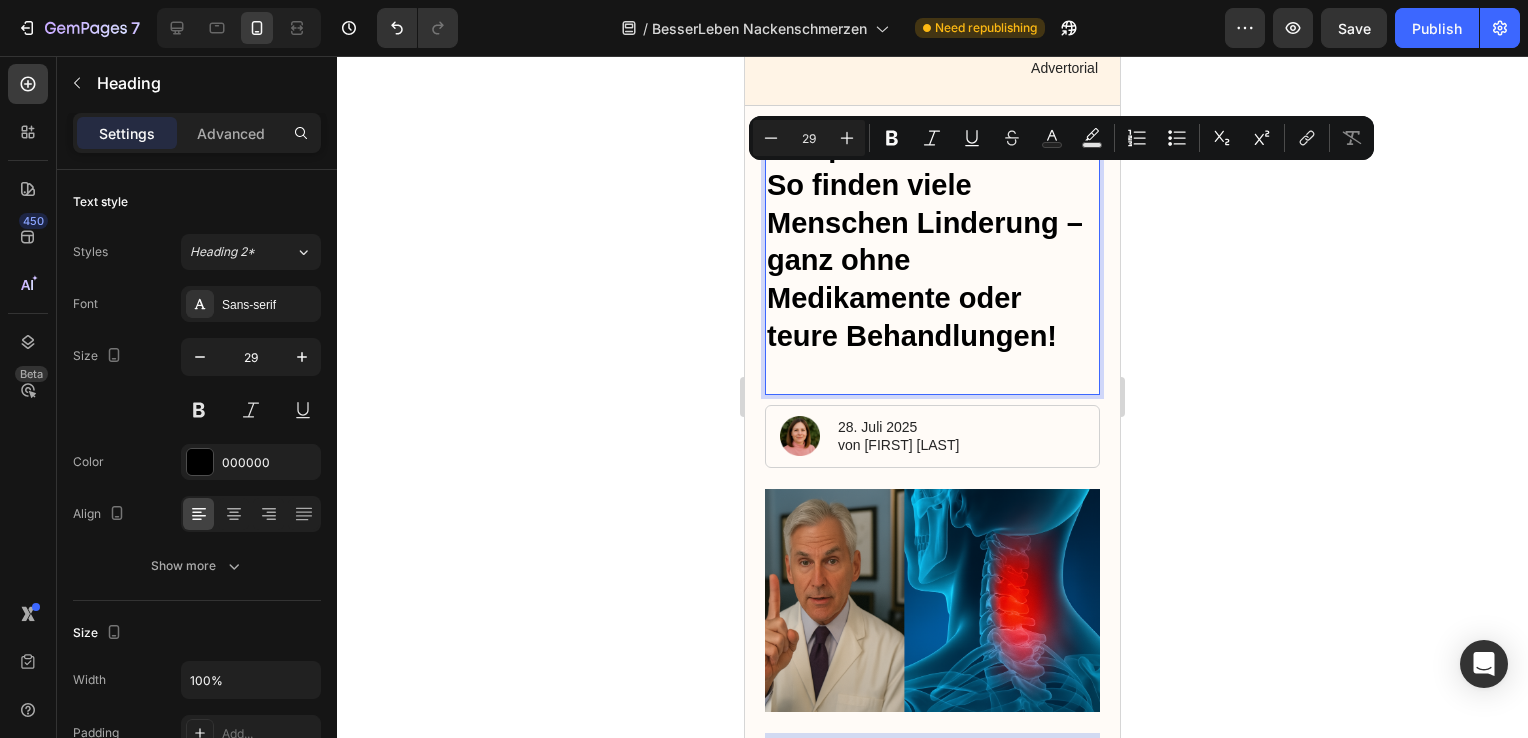 click on "Verspannter Nacken? So finden viele Menschen Linderung – ganz ohne Medikamente oder teure Behandlungen!" at bounding box center (932, 261) 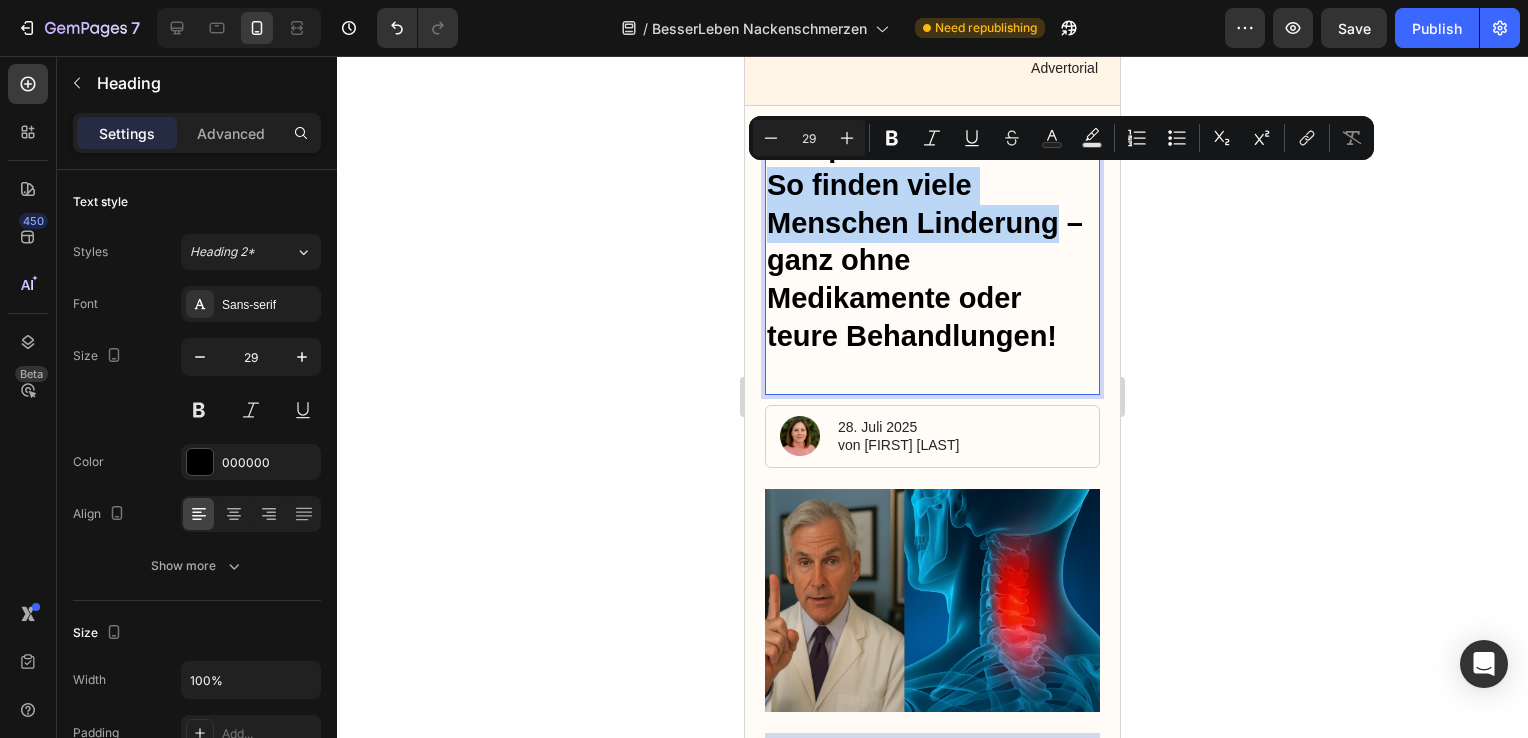 drag, startPoint x: 1052, startPoint y: 223, endPoint x: 772, endPoint y: 194, distance: 281.49777 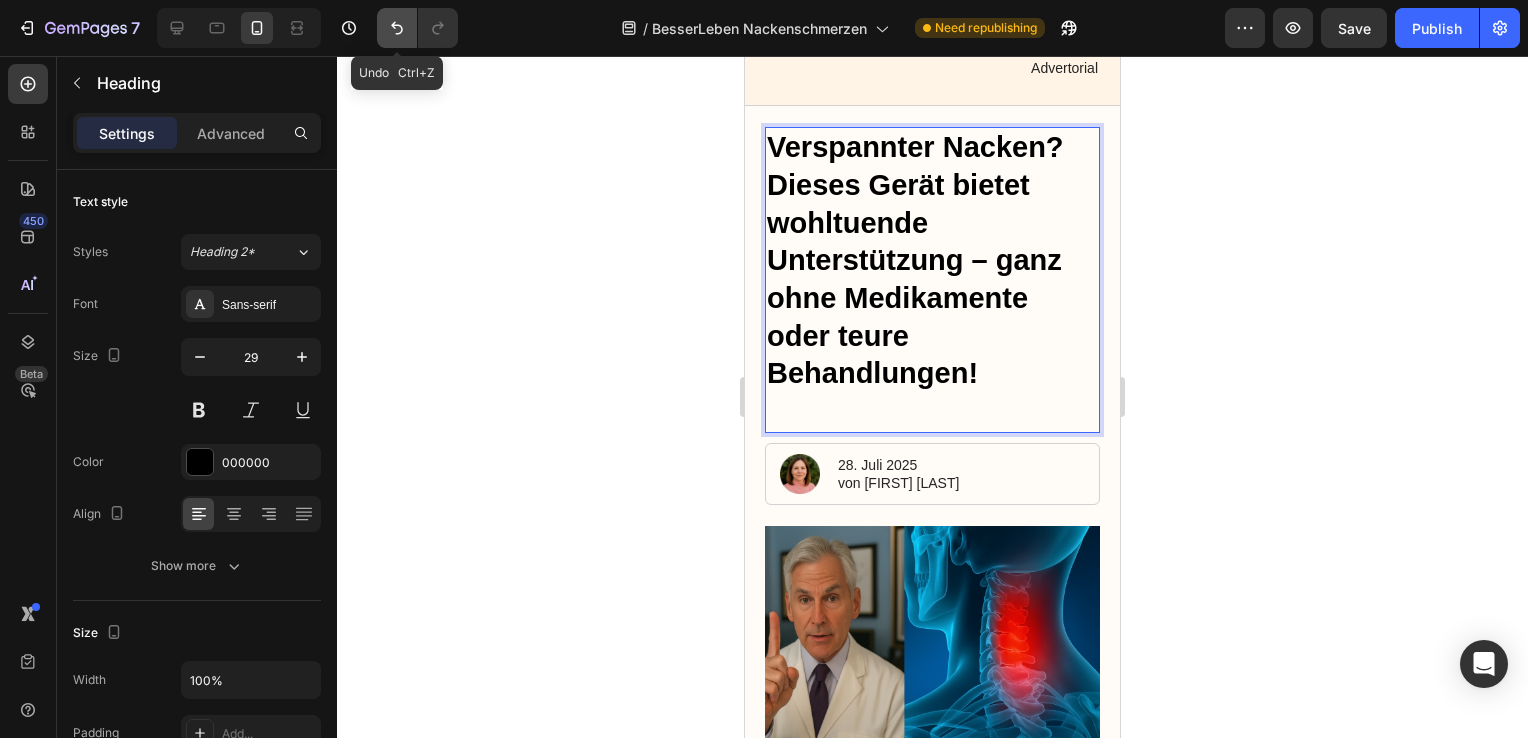 click 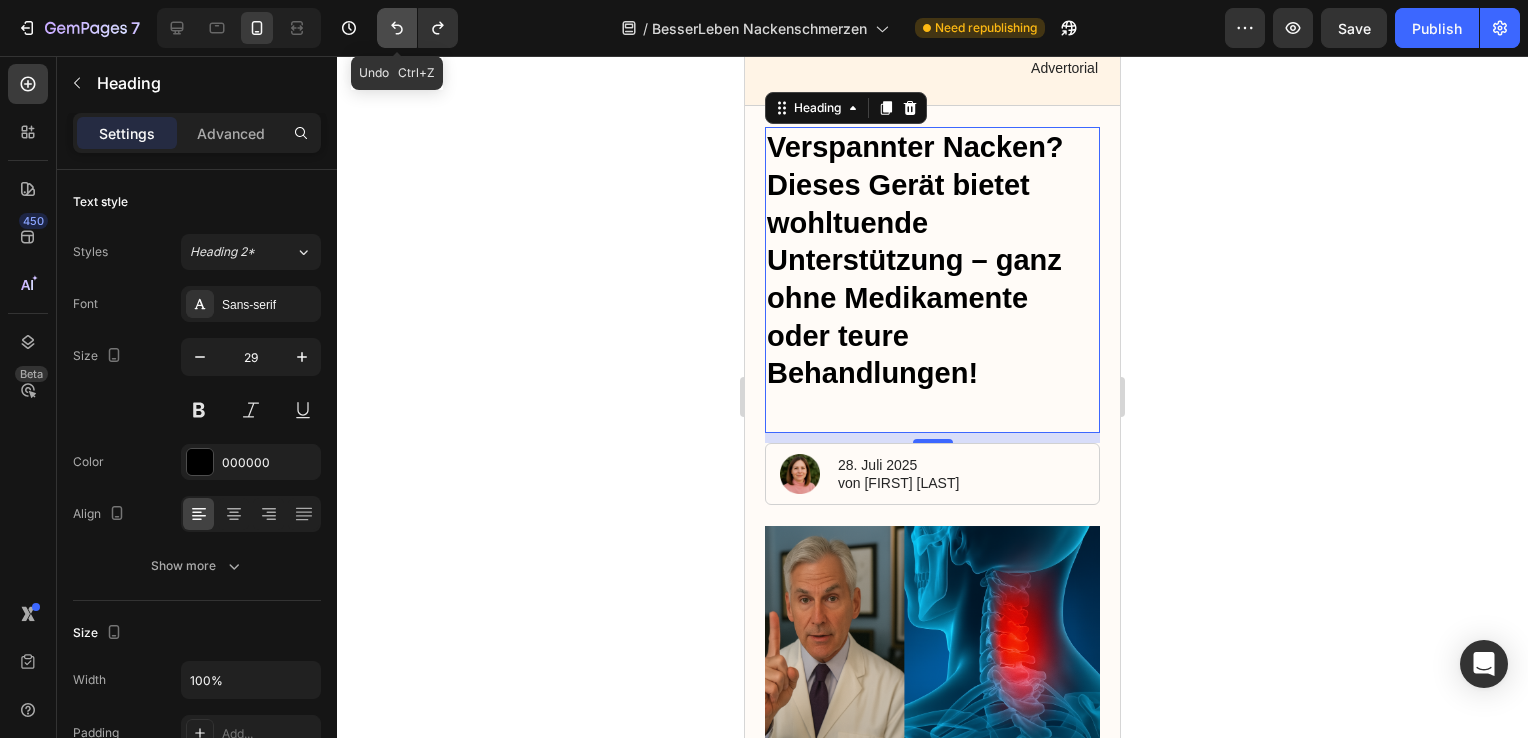 click 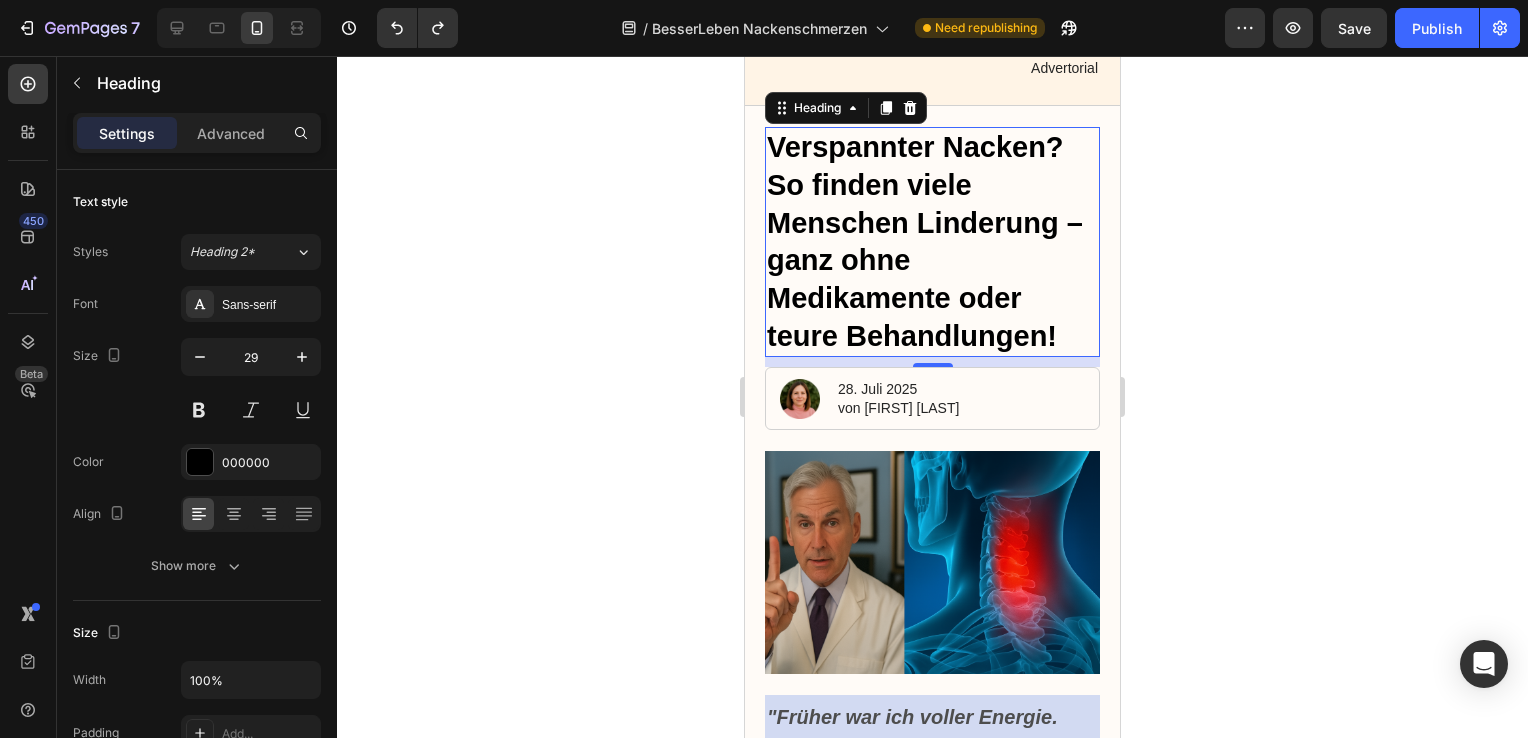 click on "Verspannter Nacken? So finden viele Menschen Linderung – ganz ohne Medikamente oder teure Behandlungen!" at bounding box center [932, 242] 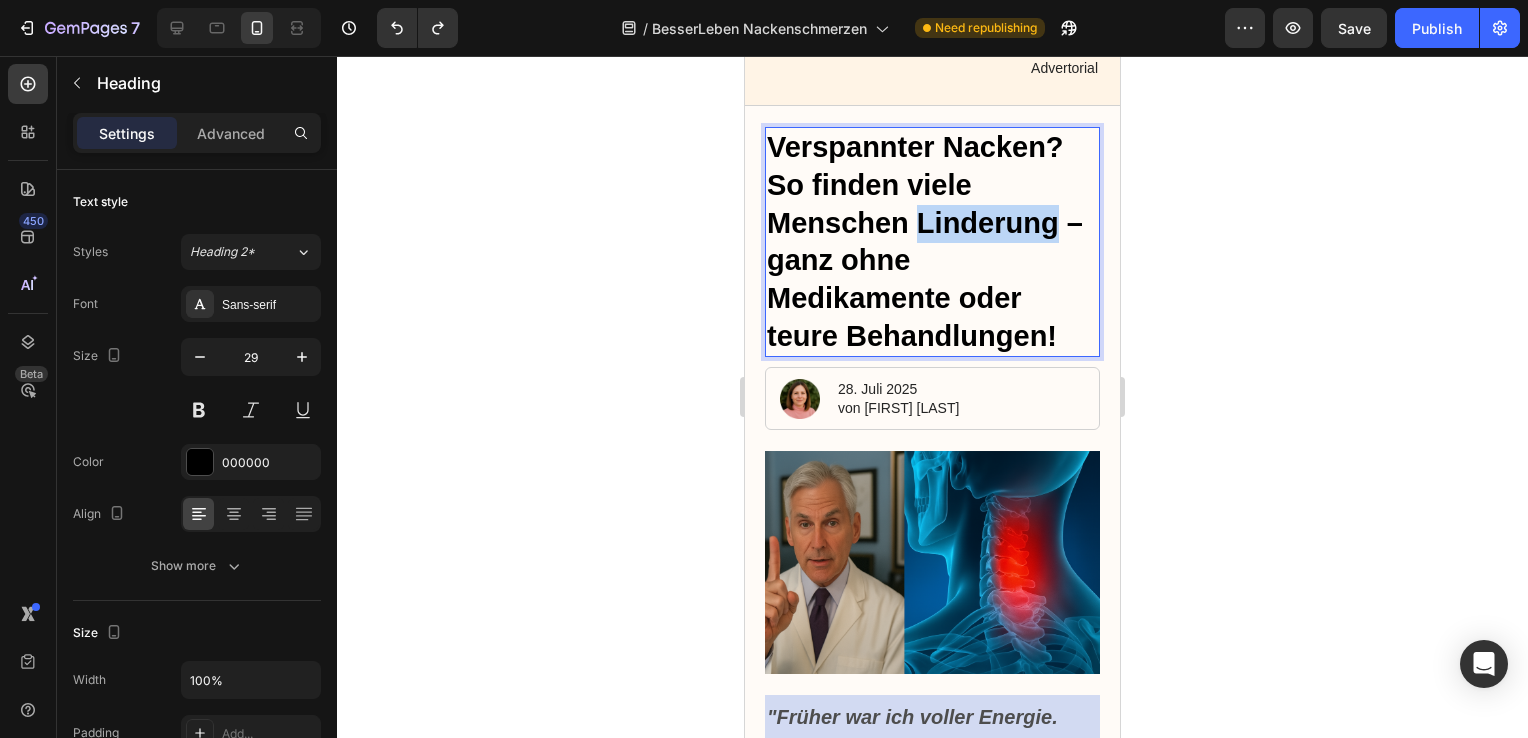 drag, startPoint x: 1050, startPoint y: 227, endPoint x: 920, endPoint y: 225, distance: 130.01538 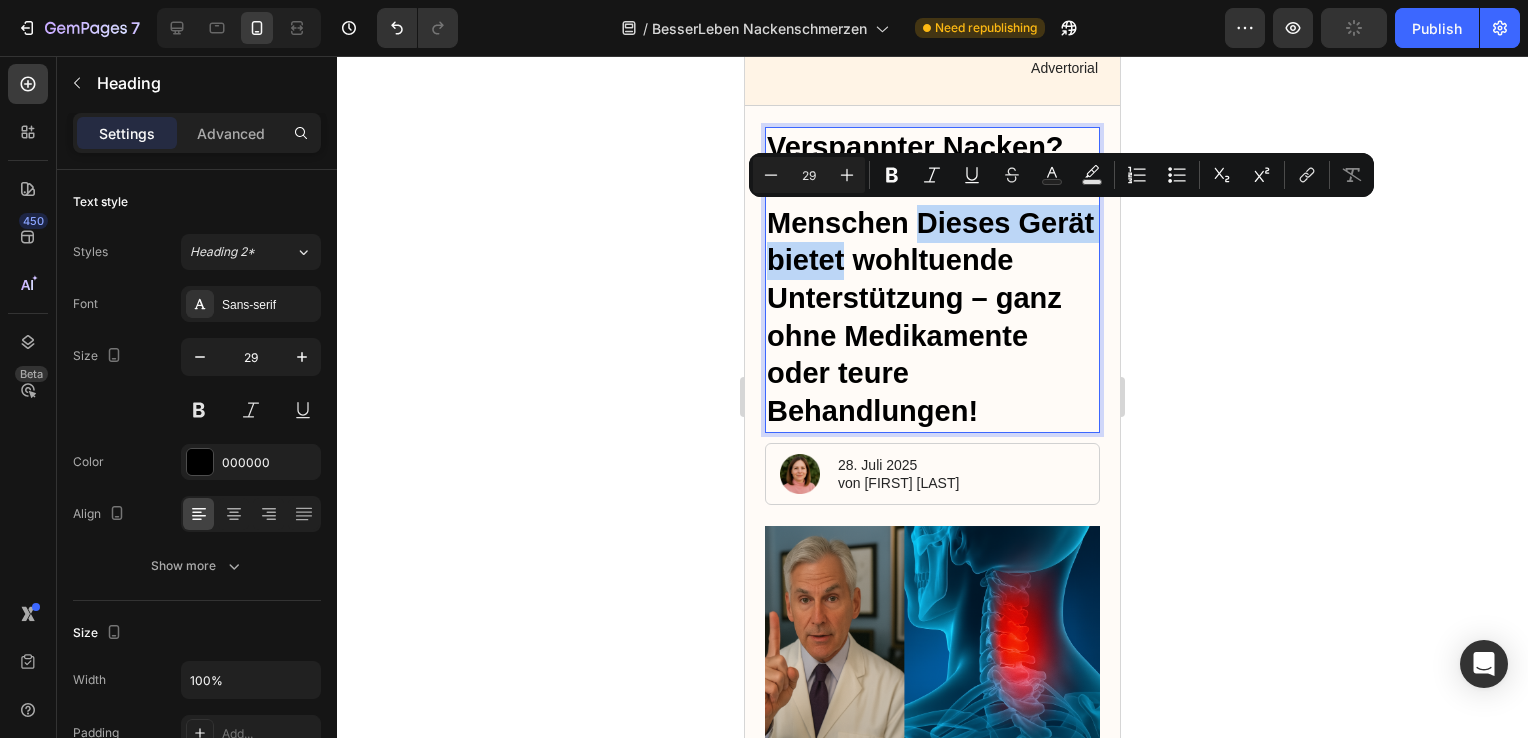 drag, startPoint x: 929, startPoint y: 263, endPoint x: 918, endPoint y: 223, distance: 41.484936 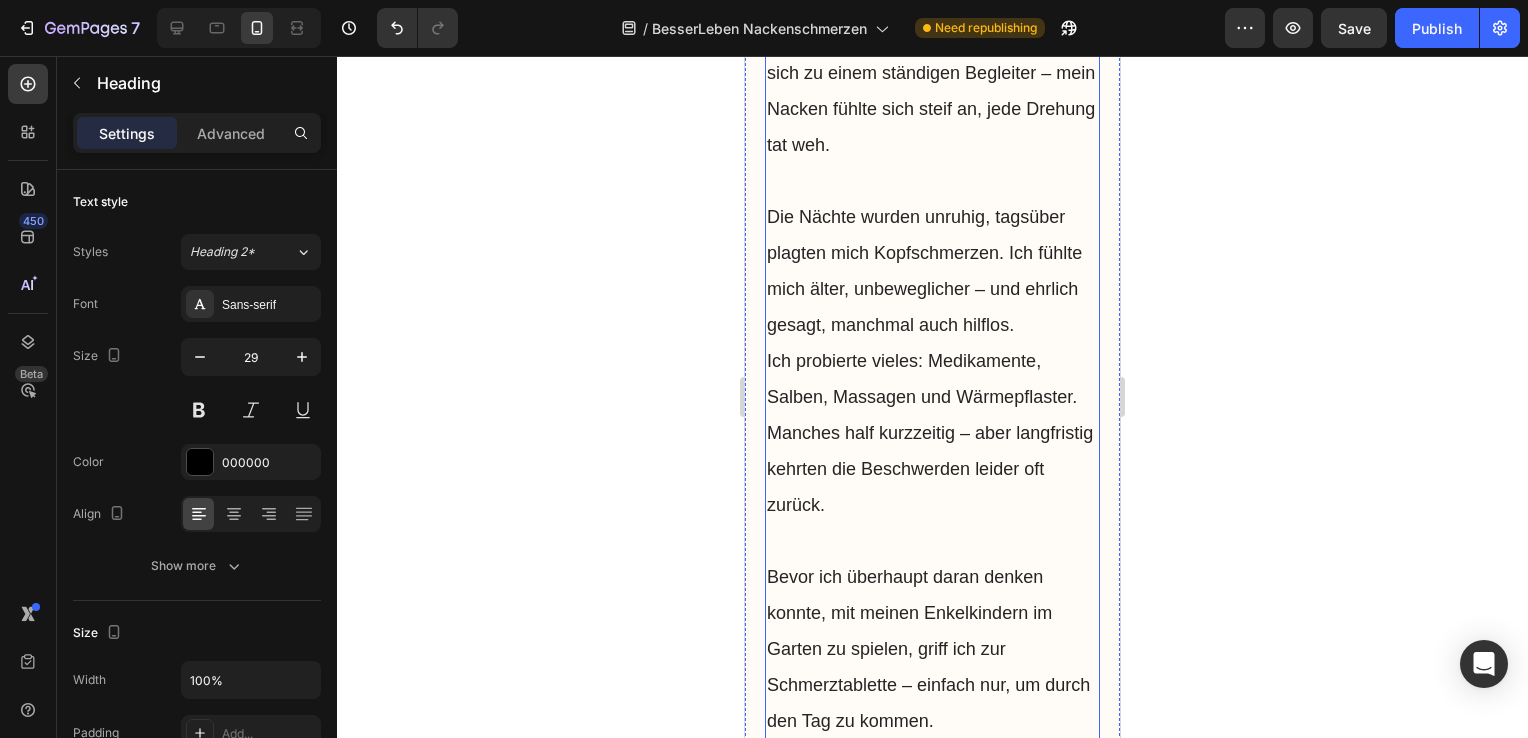 scroll, scrollTop: 1527, scrollLeft: 0, axis: vertical 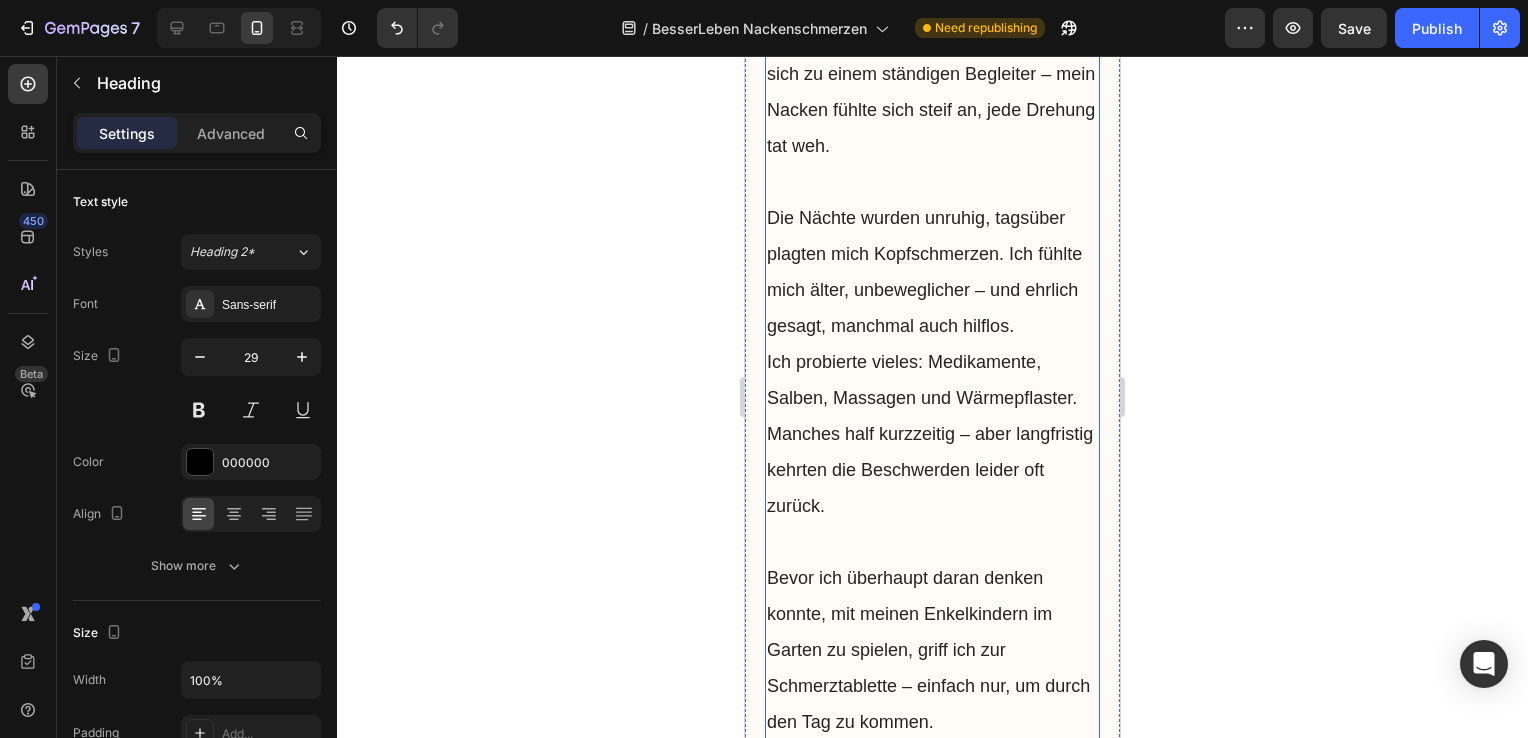 click on "Die Nächte wurden unruhig, tagsüber plagten mich Kopfschmerzen. Ich fühlte mich älter, unbeweglicher – und ehrlich gesagt, manchmal auch hilflos." at bounding box center (932, 272) 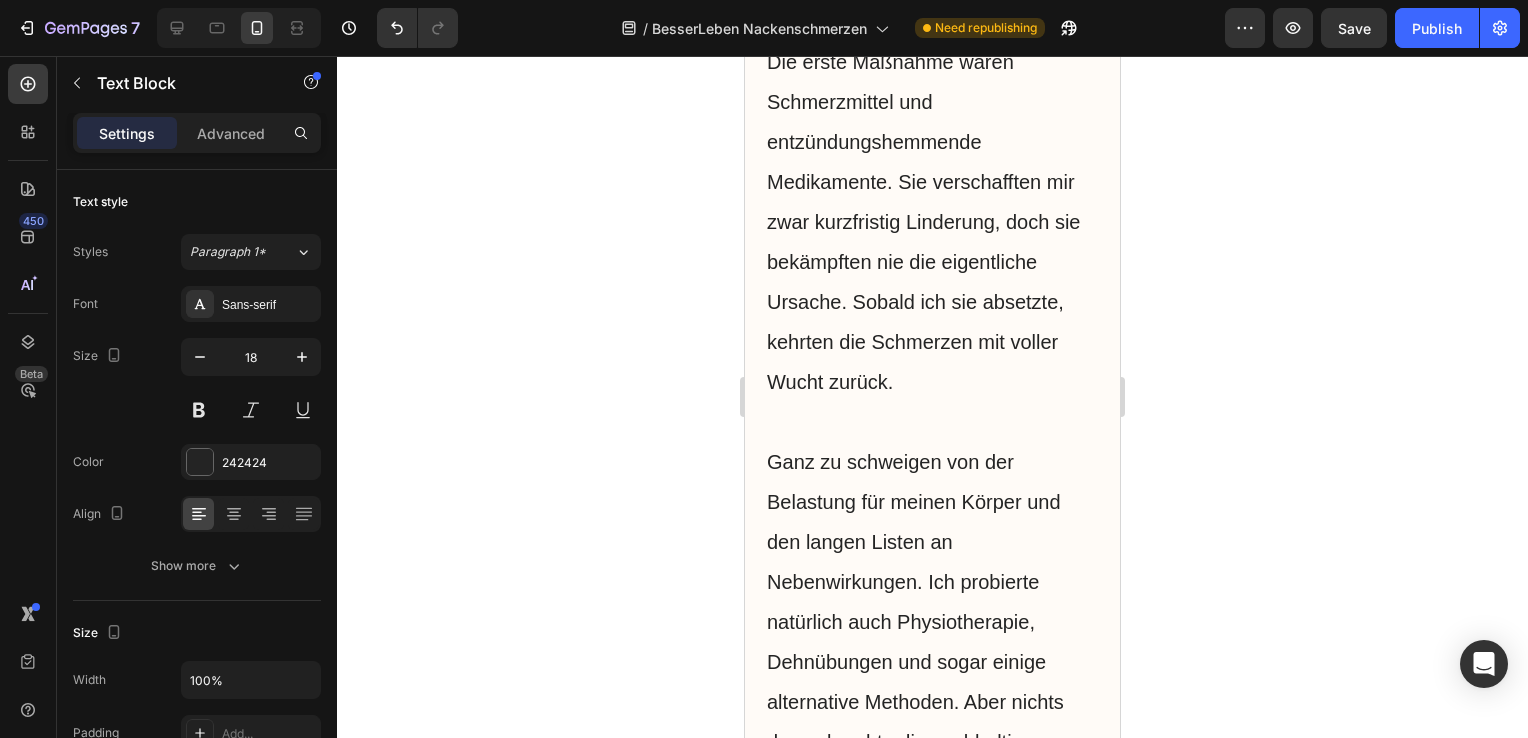 scroll, scrollTop: 4945, scrollLeft: 0, axis: vertical 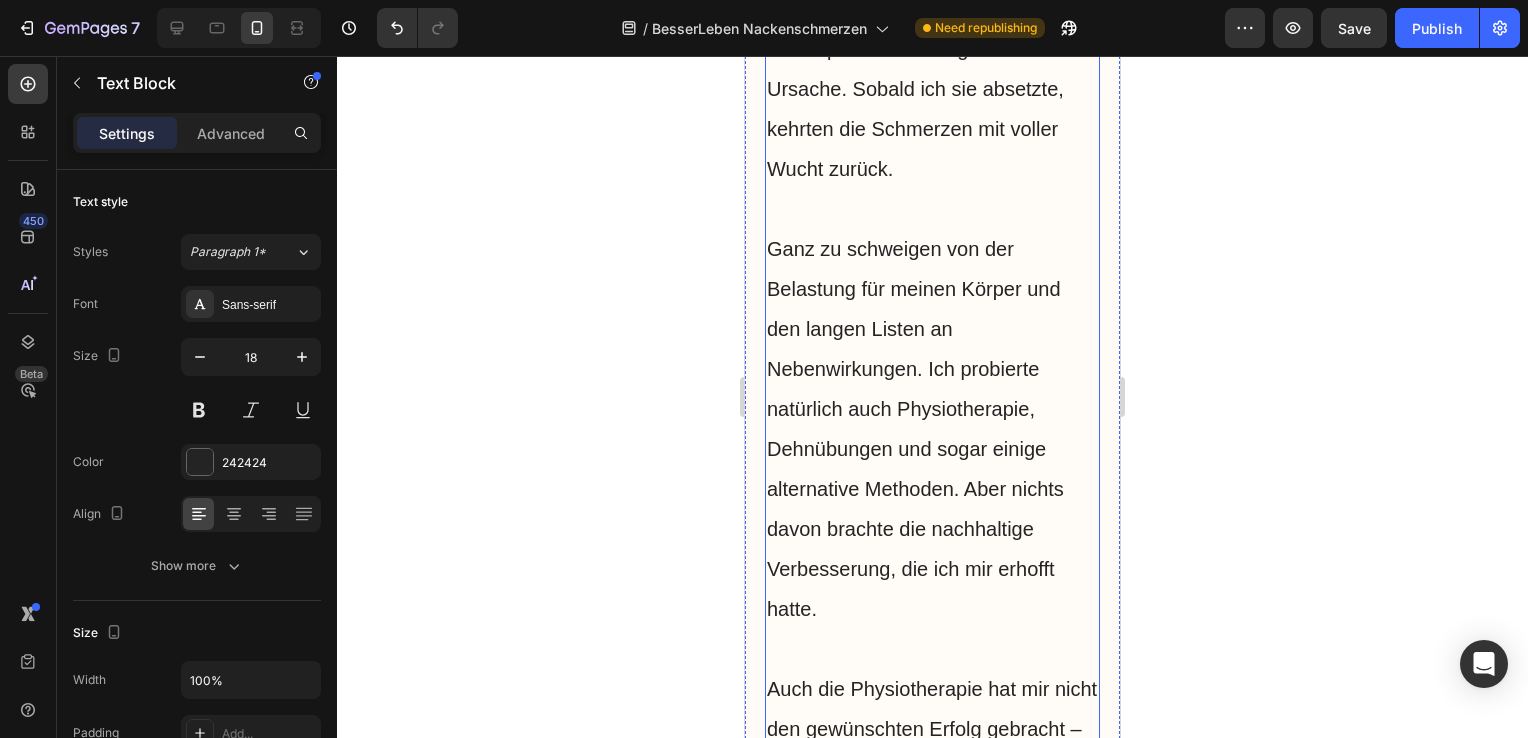 click on "Die erste Maßnahme waren Schmerzmittel und entzündungshemmende Medikamente. Sie verschafften mir zwar kurzfristig Linderung, doch sie bekämpften nie die eigentliche Ursache. Sobald ich sie absetzte, kehrten die Schmerzen mit voller Wucht zurück." at bounding box center [932, -11] 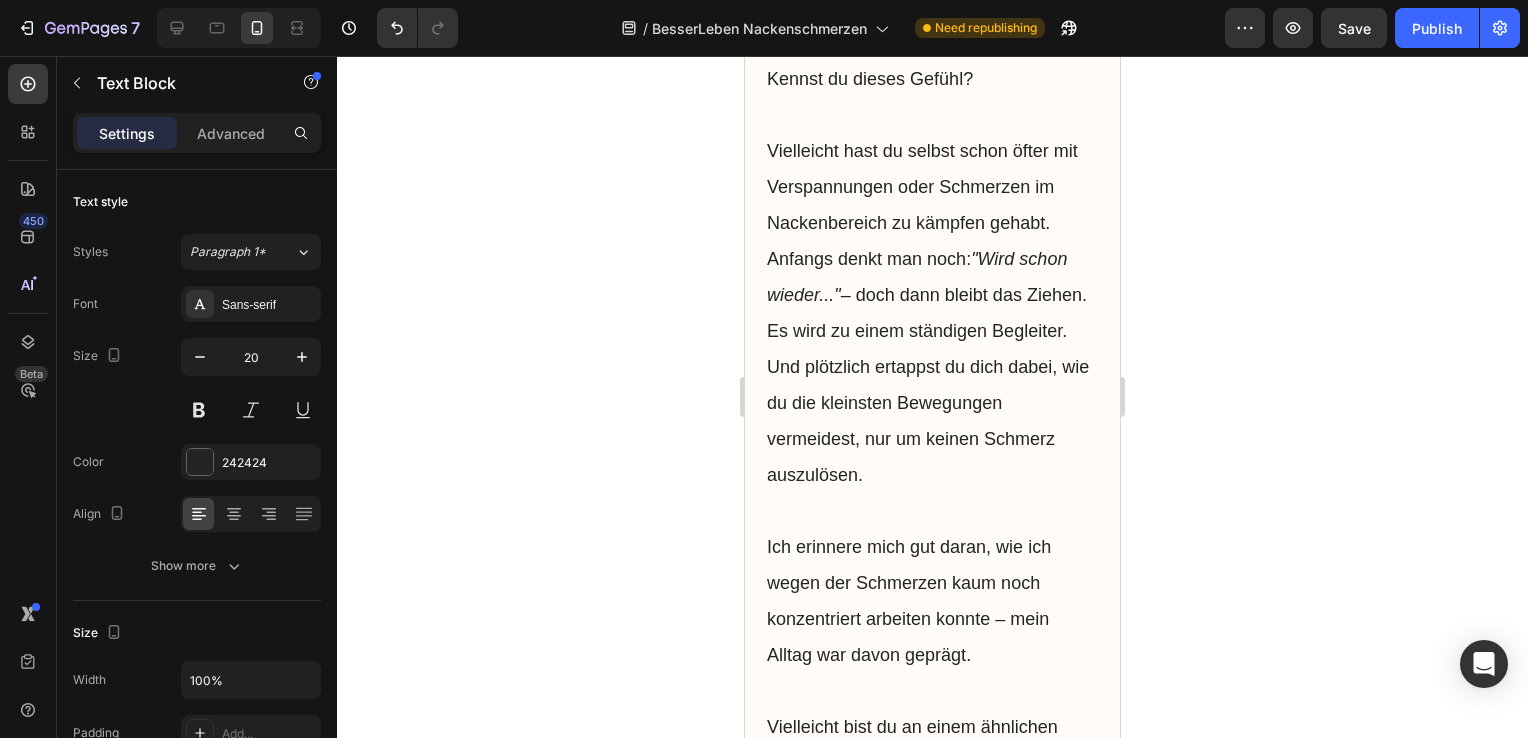 scroll, scrollTop: 2853, scrollLeft: 0, axis: vertical 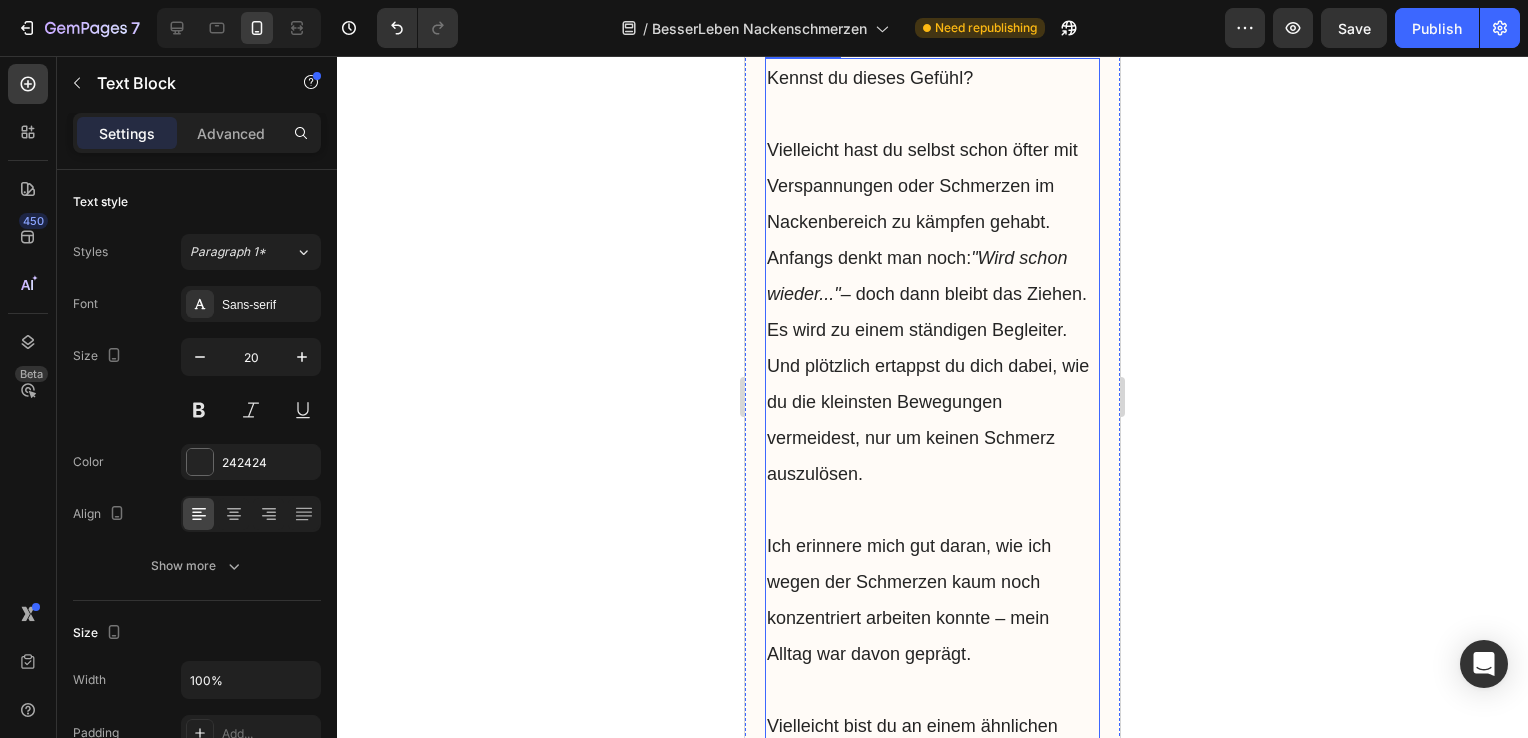 click on "Vielleicht hast du selbst schon öfter mit Verspannungen oder Schmerzen im Nackenbereich zu kämpfen gehabt. Anfangs denkt man noch:  "Wird schon wieder..."  – doch dann bleibt das Ziehen. Es wird zu einem ständigen Begleiter. Und plötzlich ertappst du dich dabei, wie du die kleinsten Bewegungen vermeidest, nur um keinen Schmerz auszulösen." at bounding box center [932, 312] 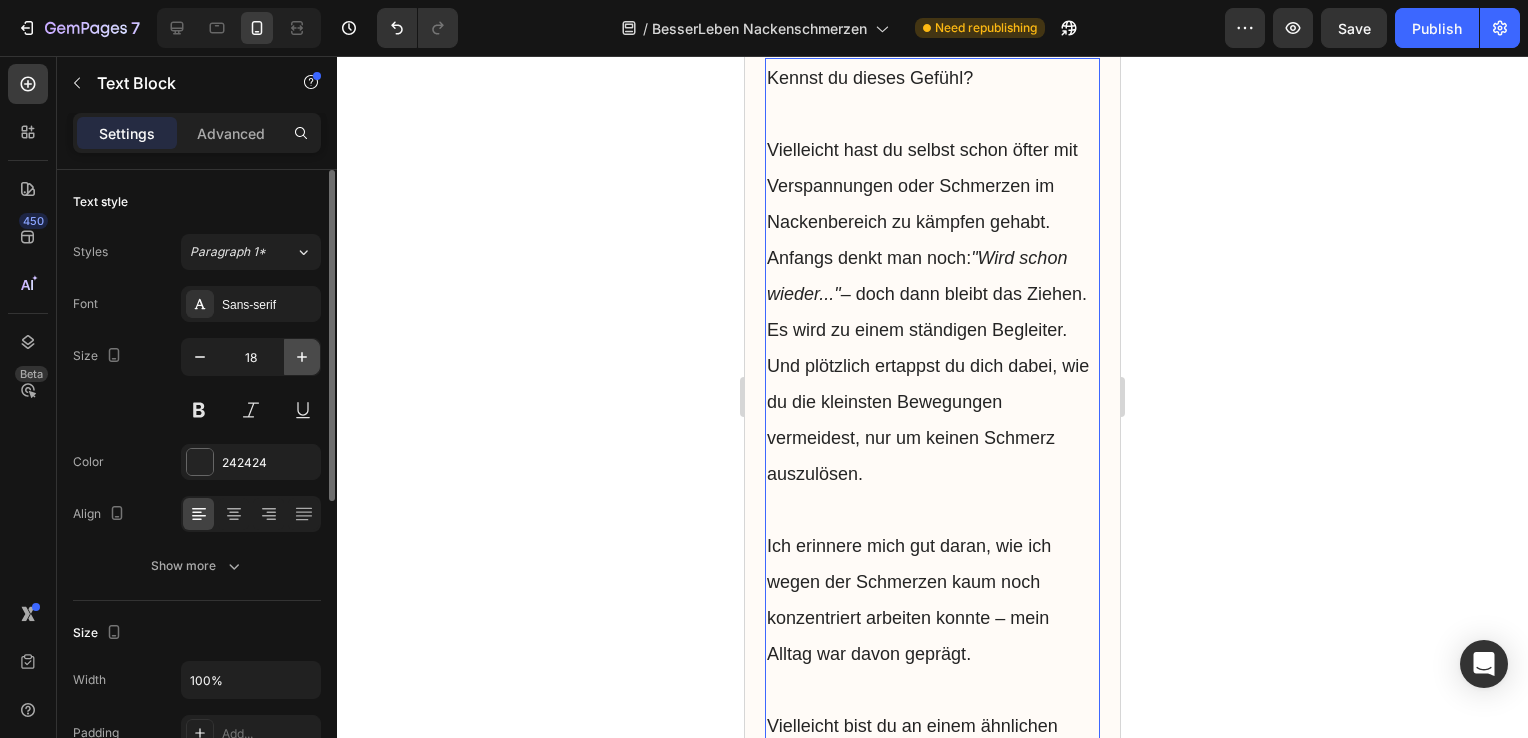 click 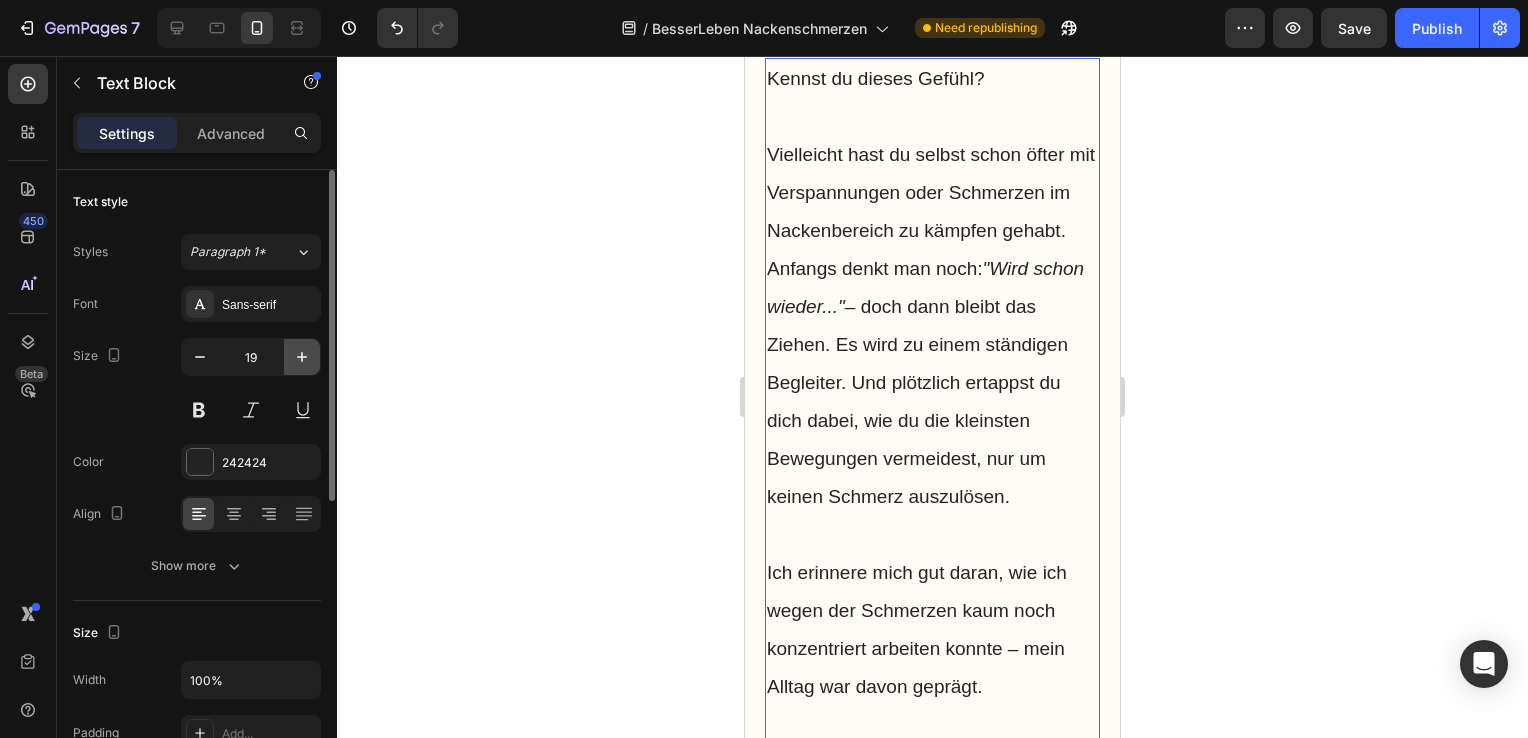 click 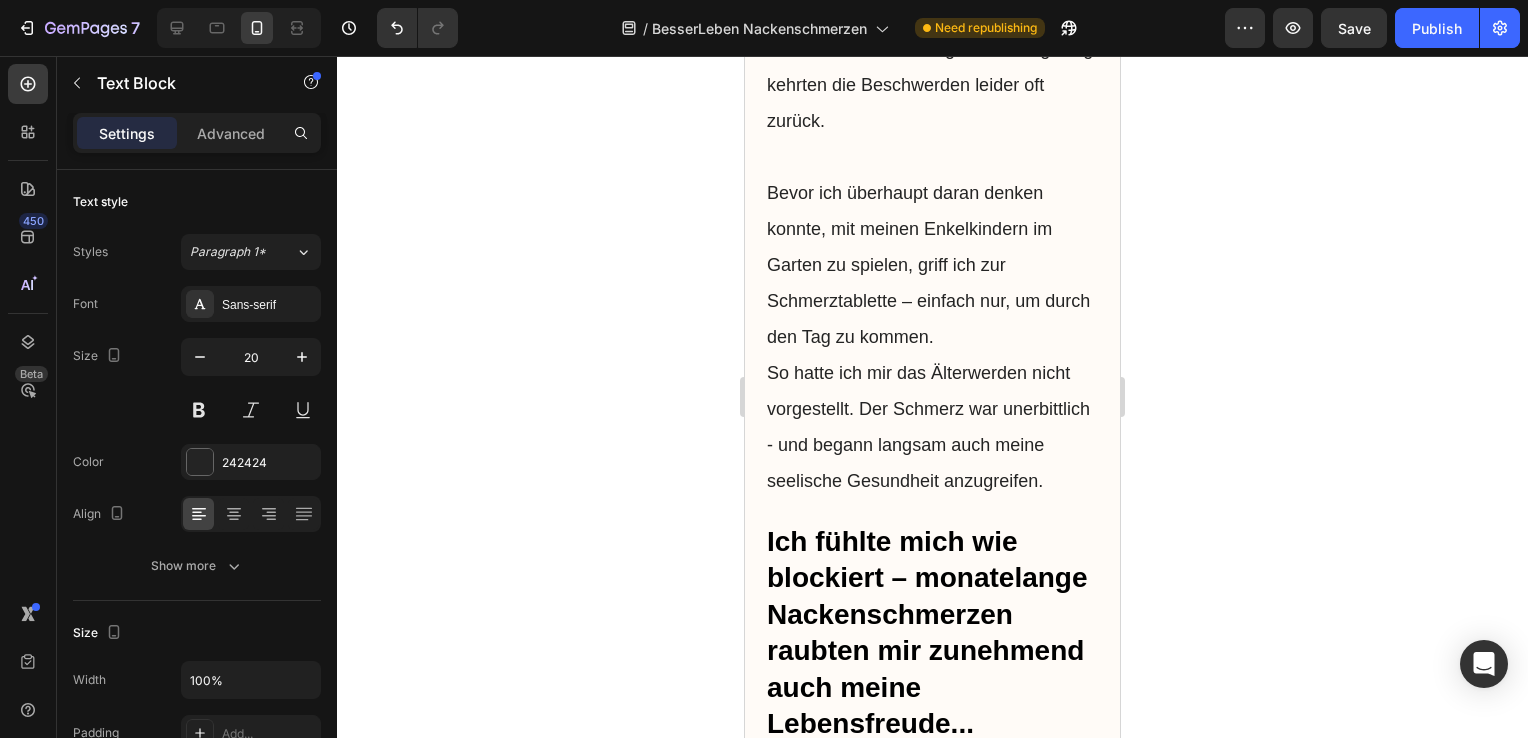 scroll, scrollTop: 1912, scrollLeft: 0, axis: vertical 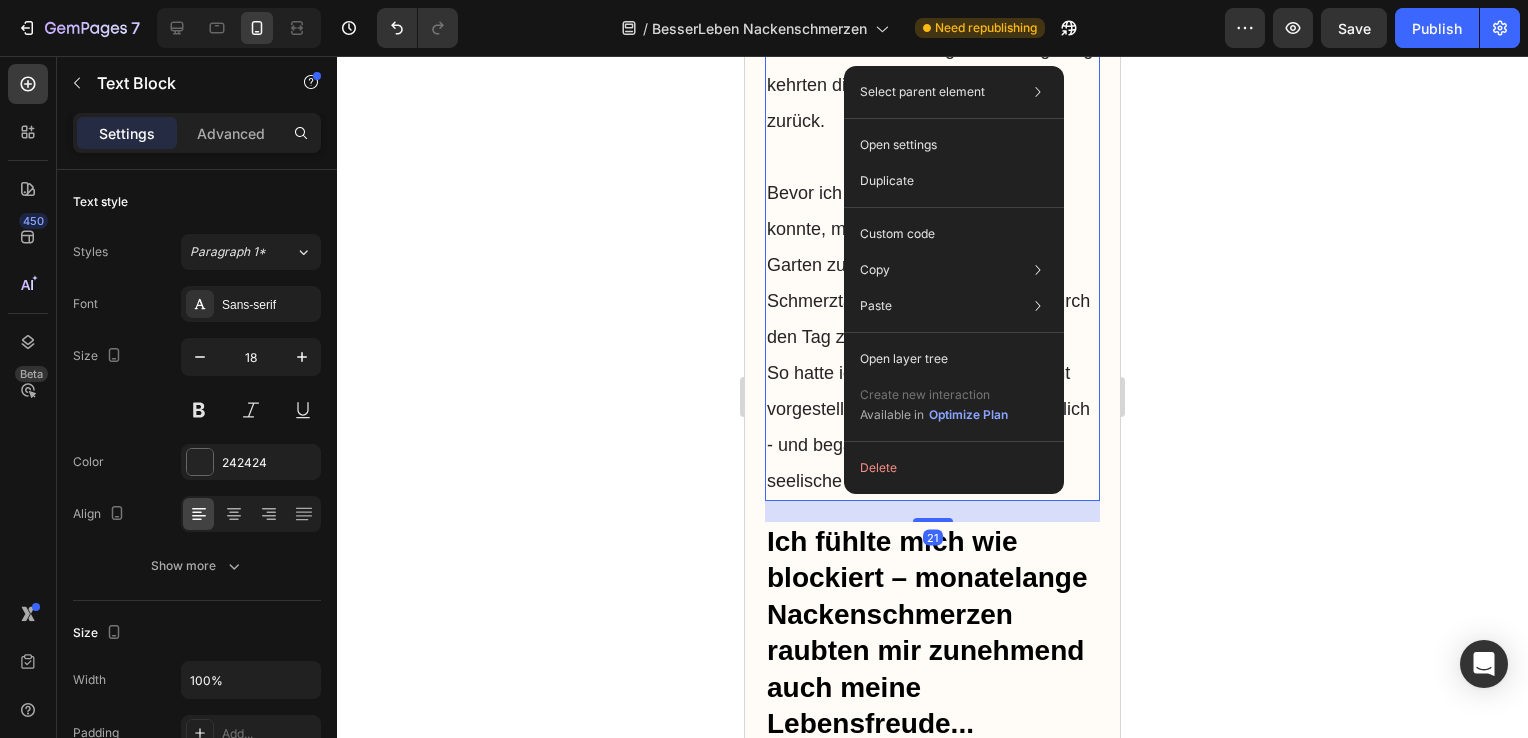 click on "Bevor ich überhaupt daran denken konnte, mit meinen Enkelkindern im Garten zu spielen, griff ich zur Schmerztablette – einfach nur, um durch den Tag zu kommen." at bounding box center [932, 265] 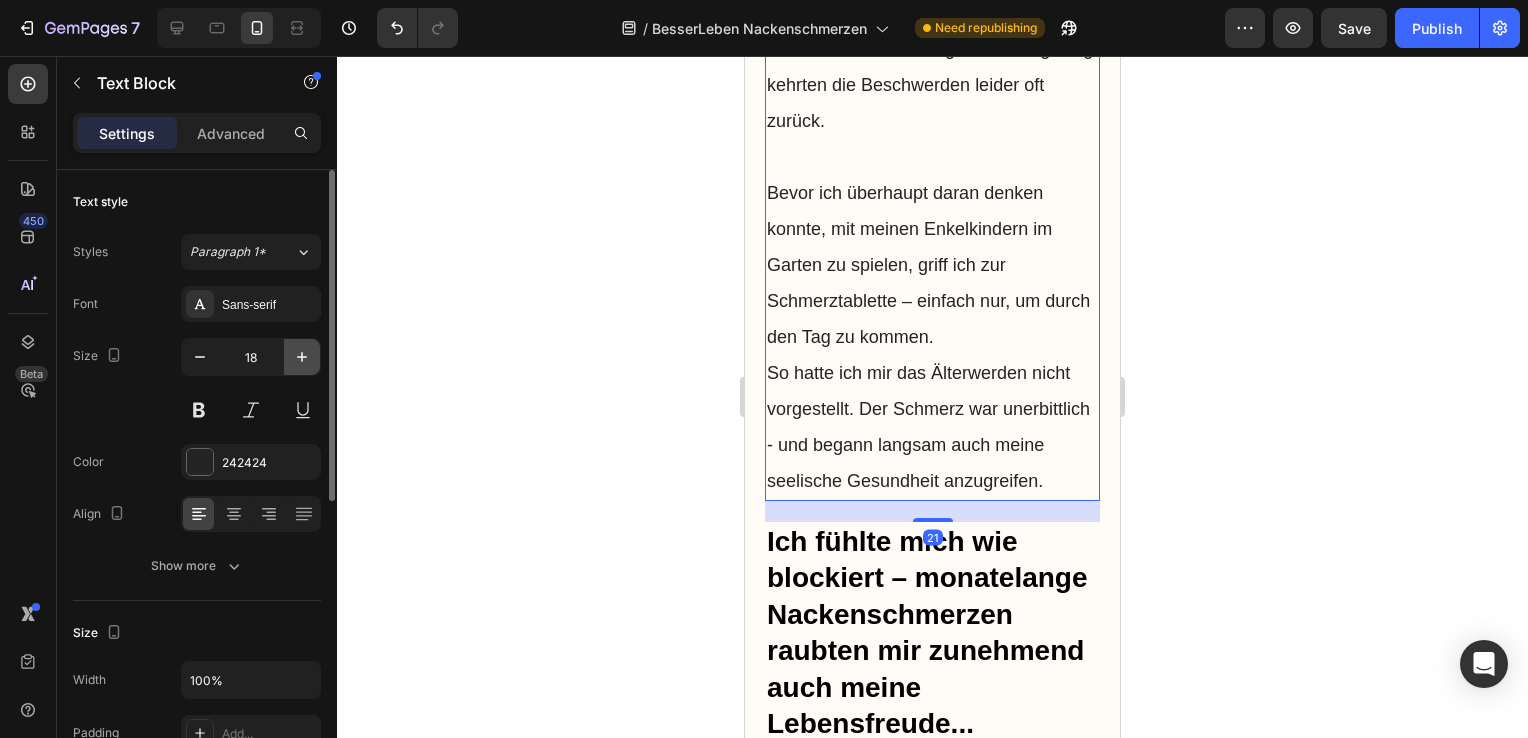 click 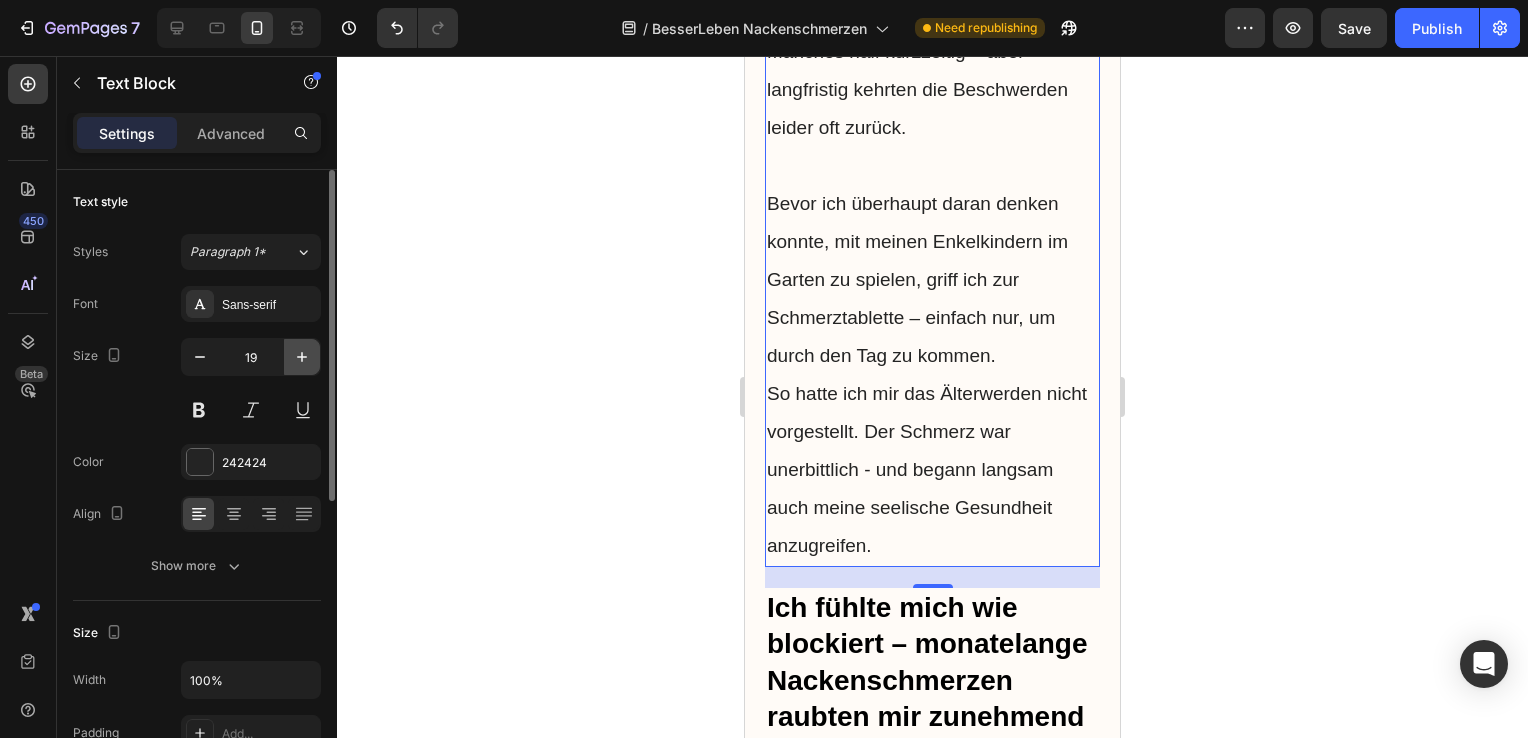 click 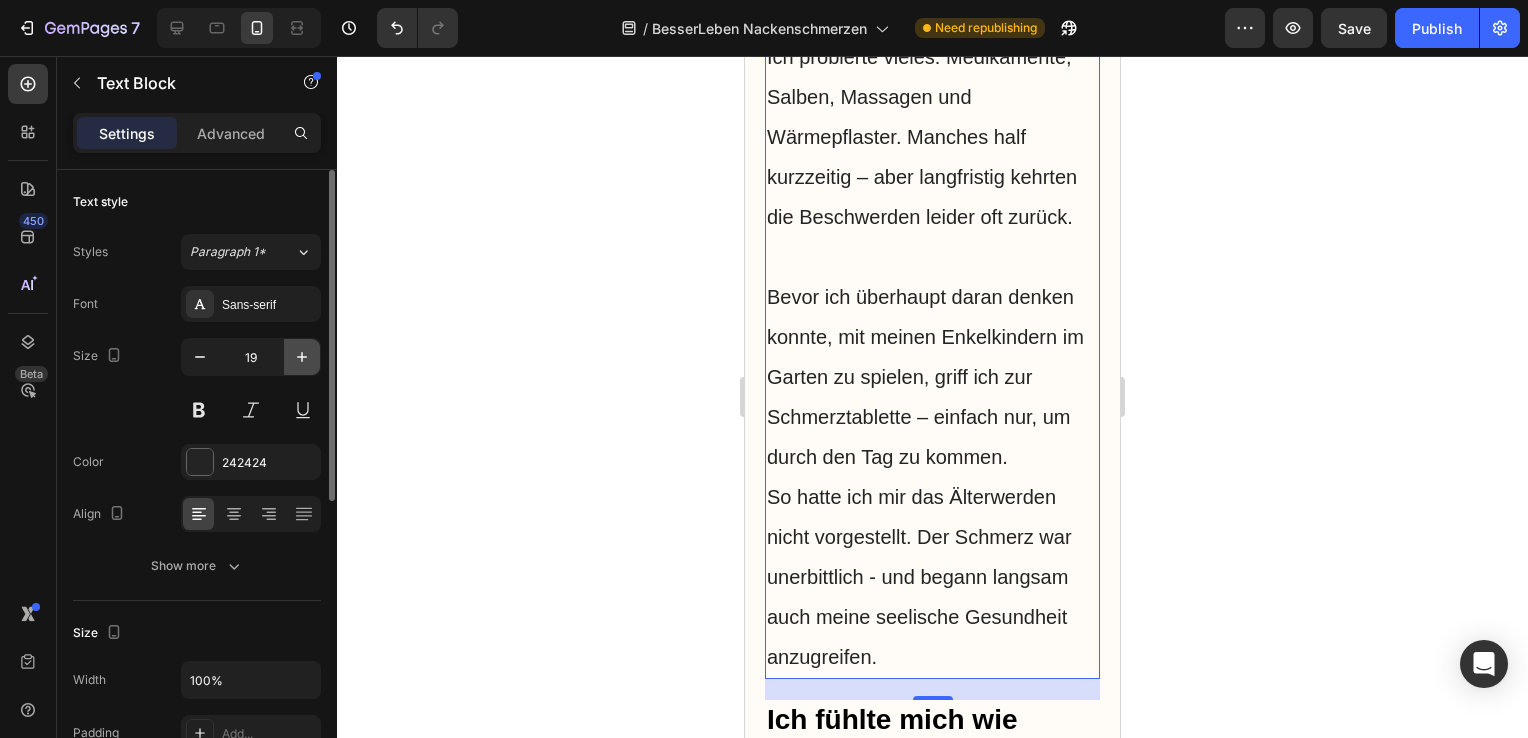 type on "20" 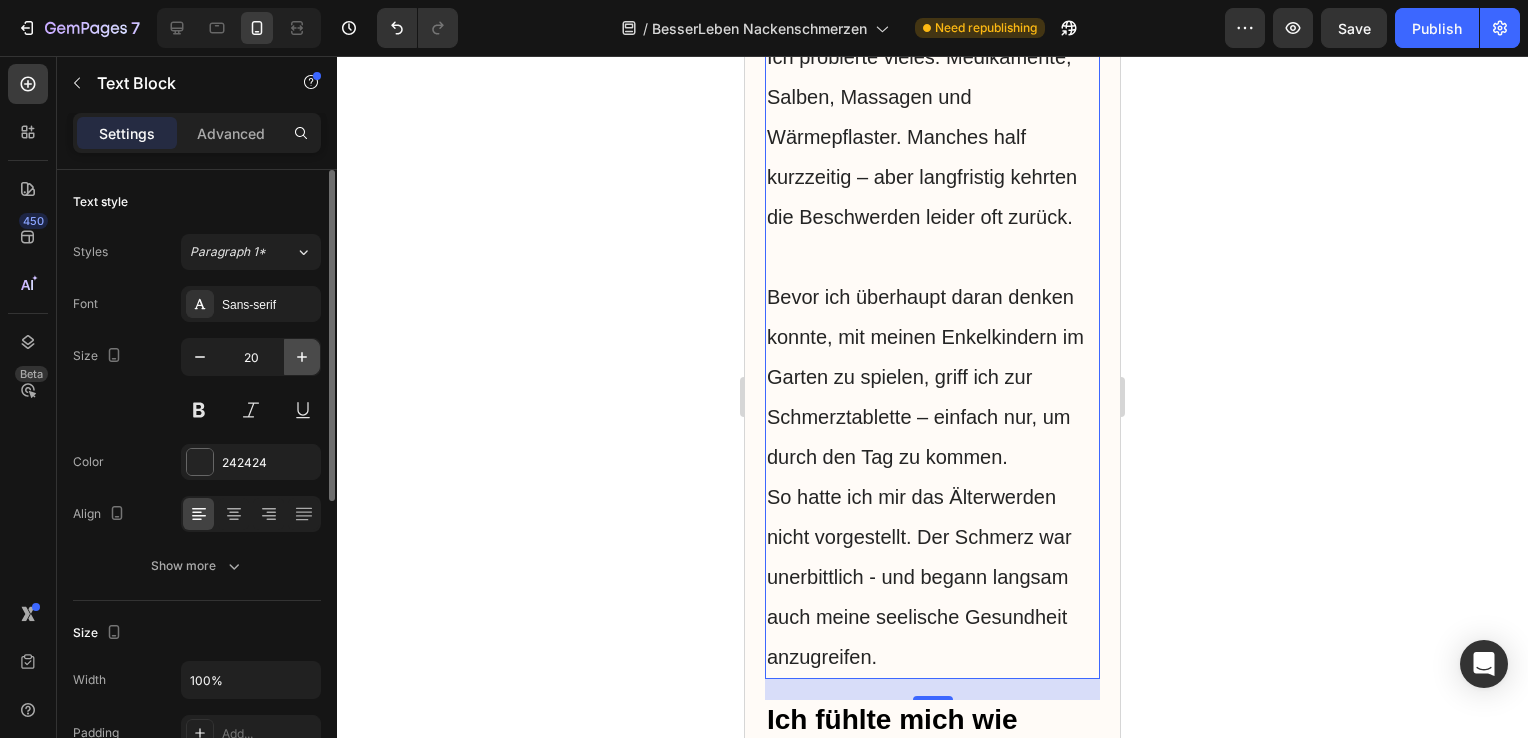 scroll, scrollTop: 2072, scrollLeft: 0, axis: vertical 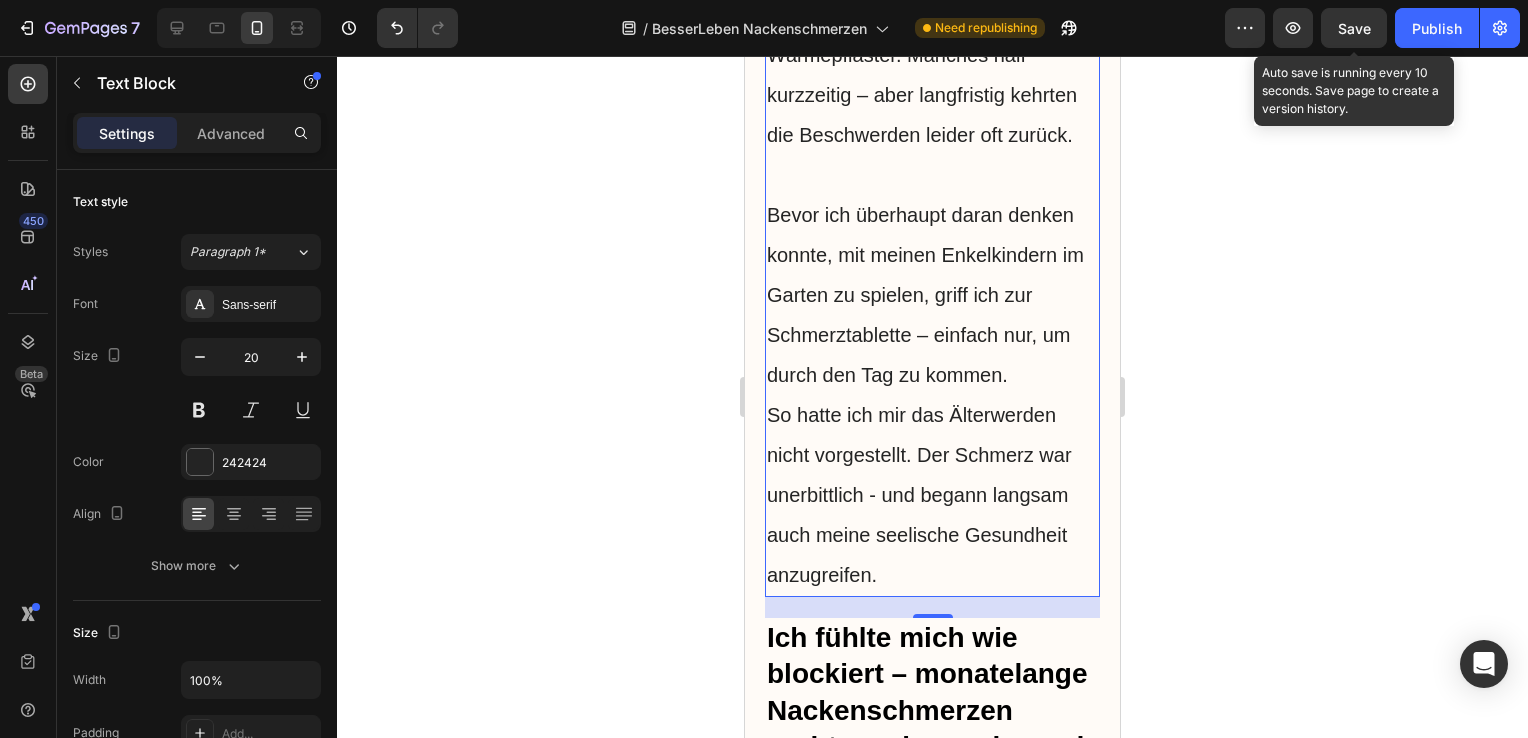 click on "Save" at bounding box center [1354, 28] 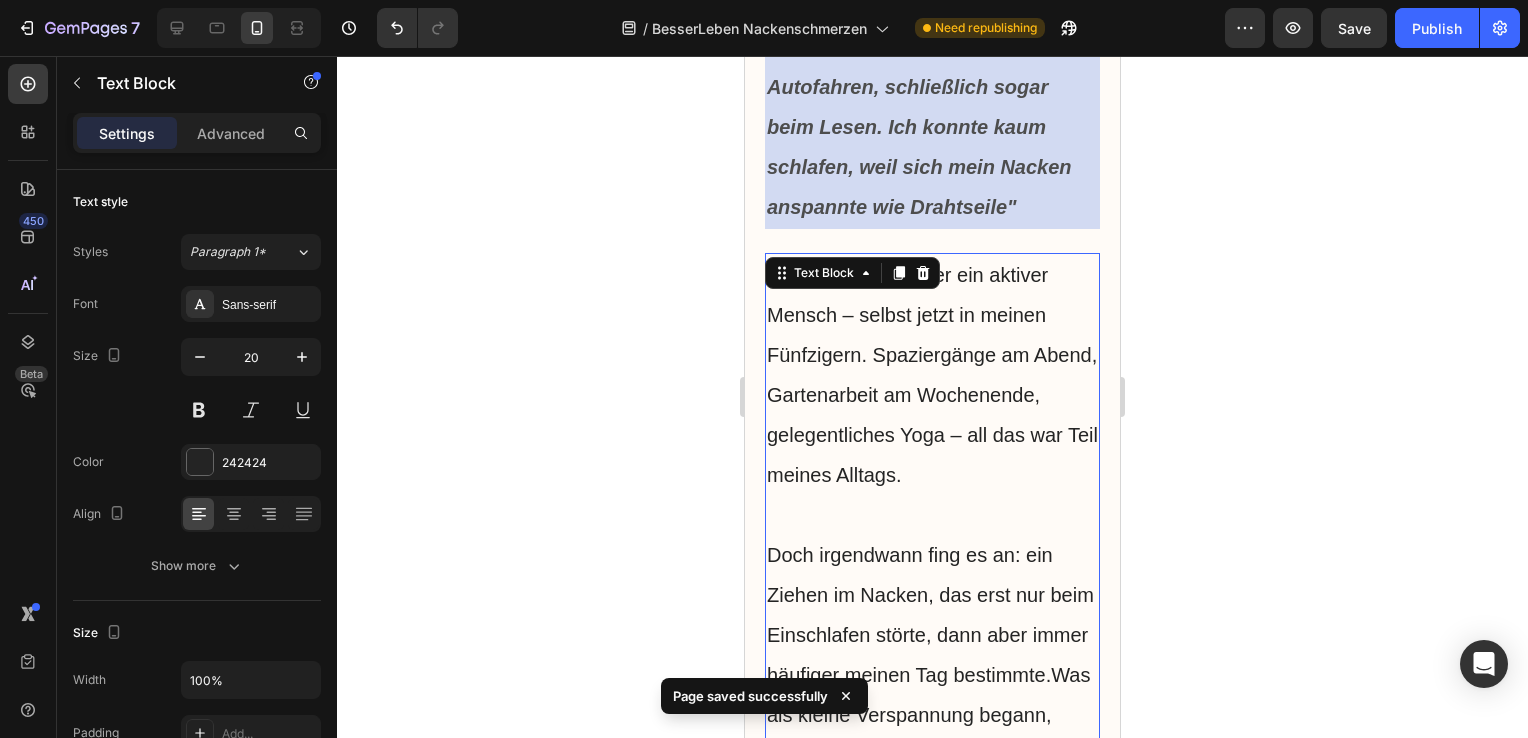 scroll, scrollTop: 931, scrollLeft: 0, axis: vertical 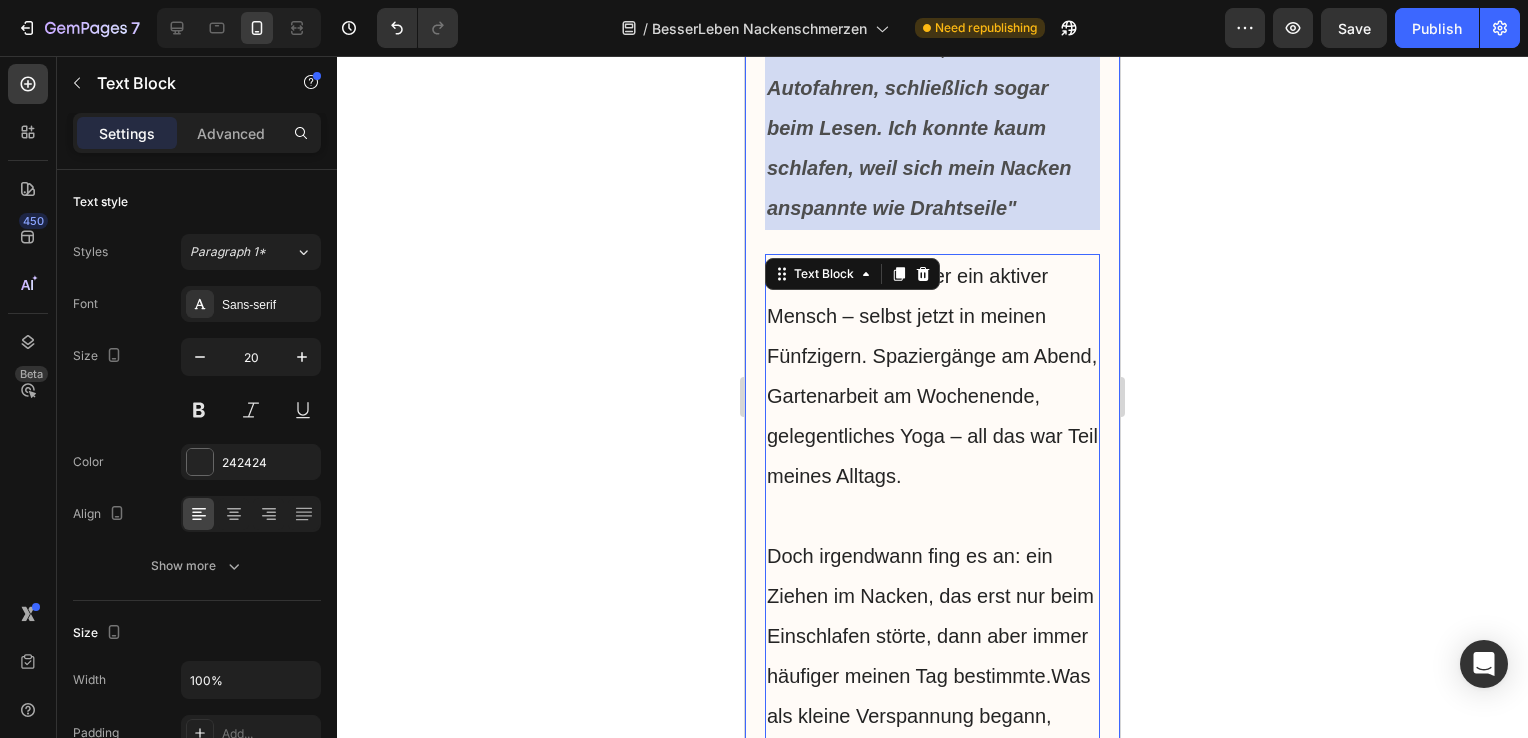 click 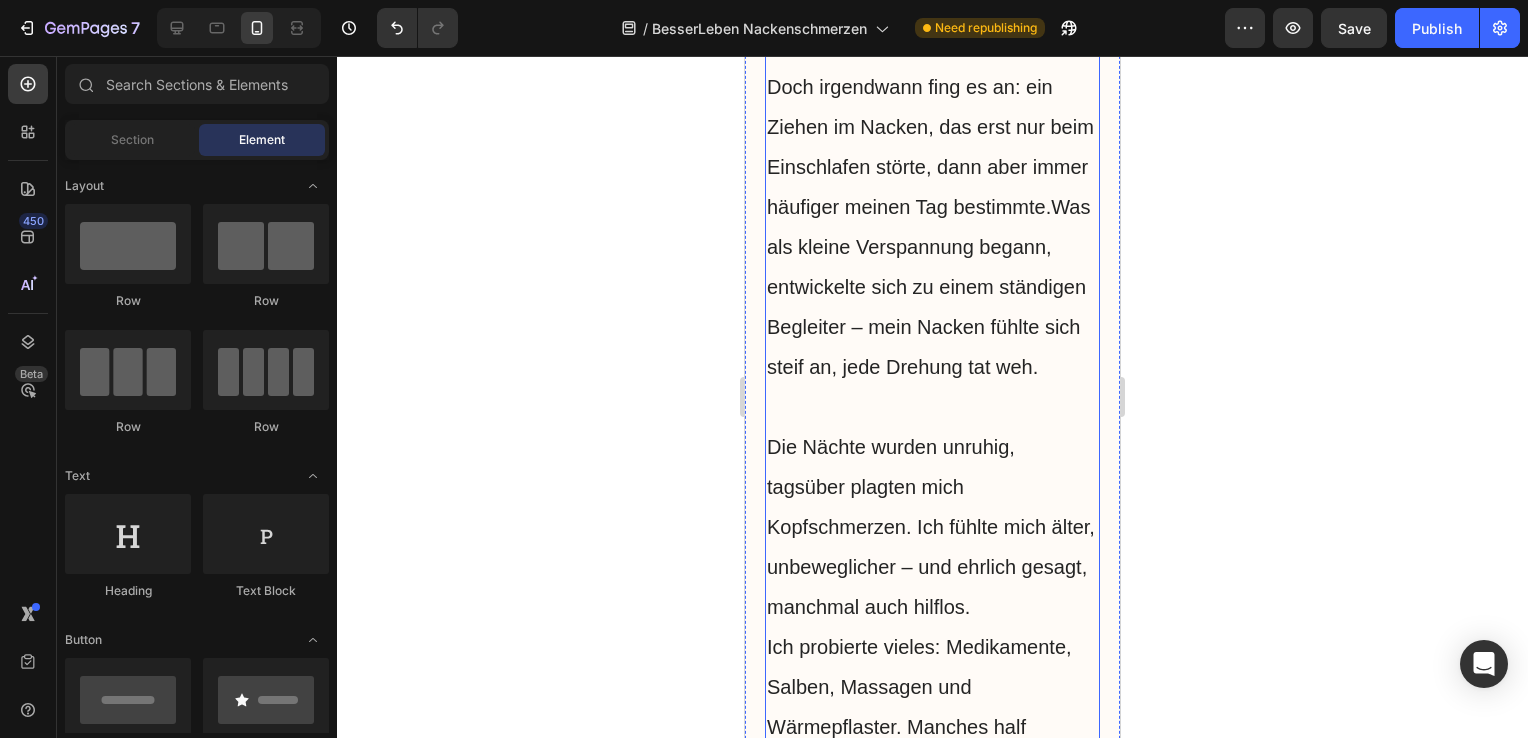scroll, scrollTop: 1400, scrollLeft: 0, axis: vertical 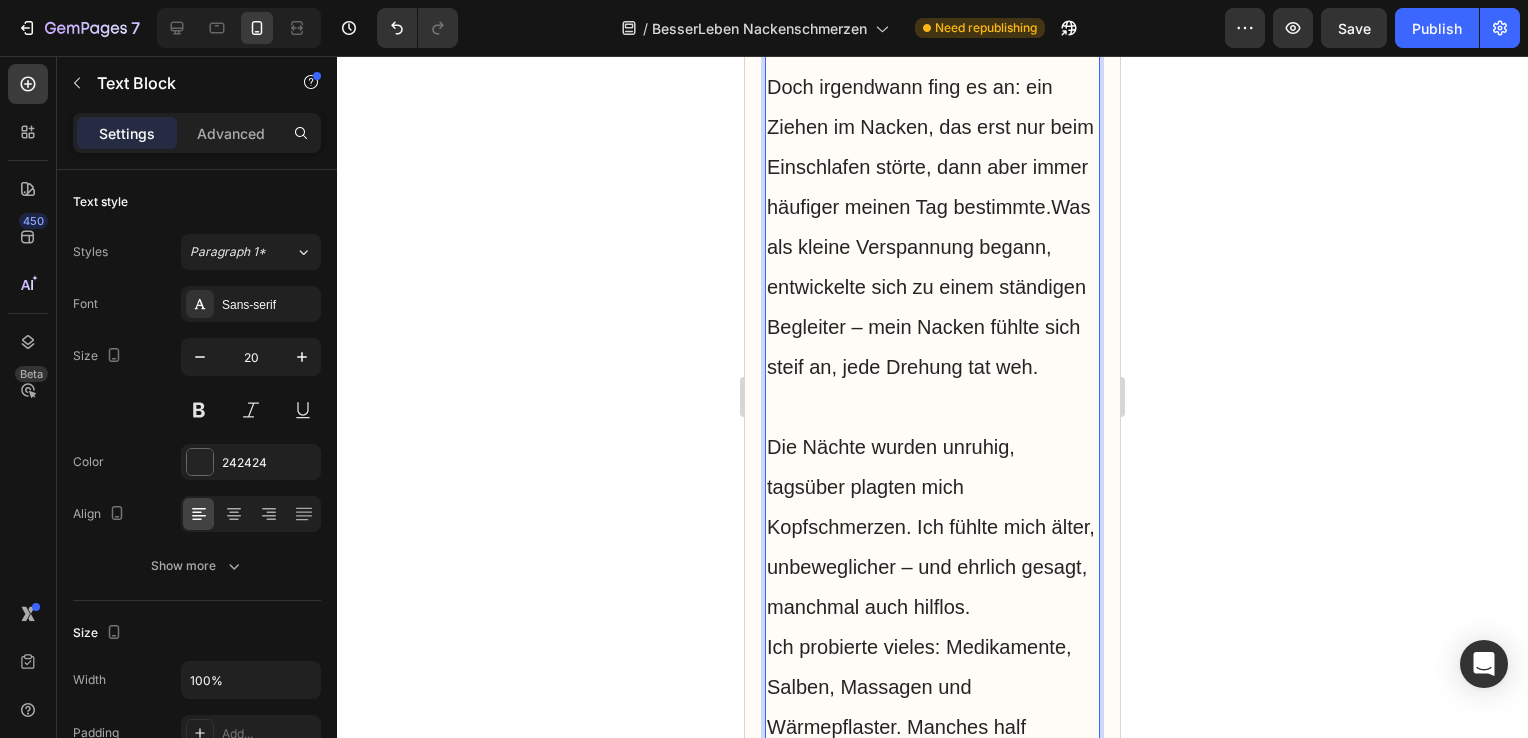 click on "Doch irgendwann fing es an: ein Ziehen im Nacken, das erst nur beim Einschlafen störte, dann aber immer häufiger meinen Tag bestimmte.Was als kleine Verspannung begann, entwickelte sich zu einem ständigen Begleiter – mein Nacken fühlte sich steif an, jede Drehung tat weh." at bounding box center [932, 227] 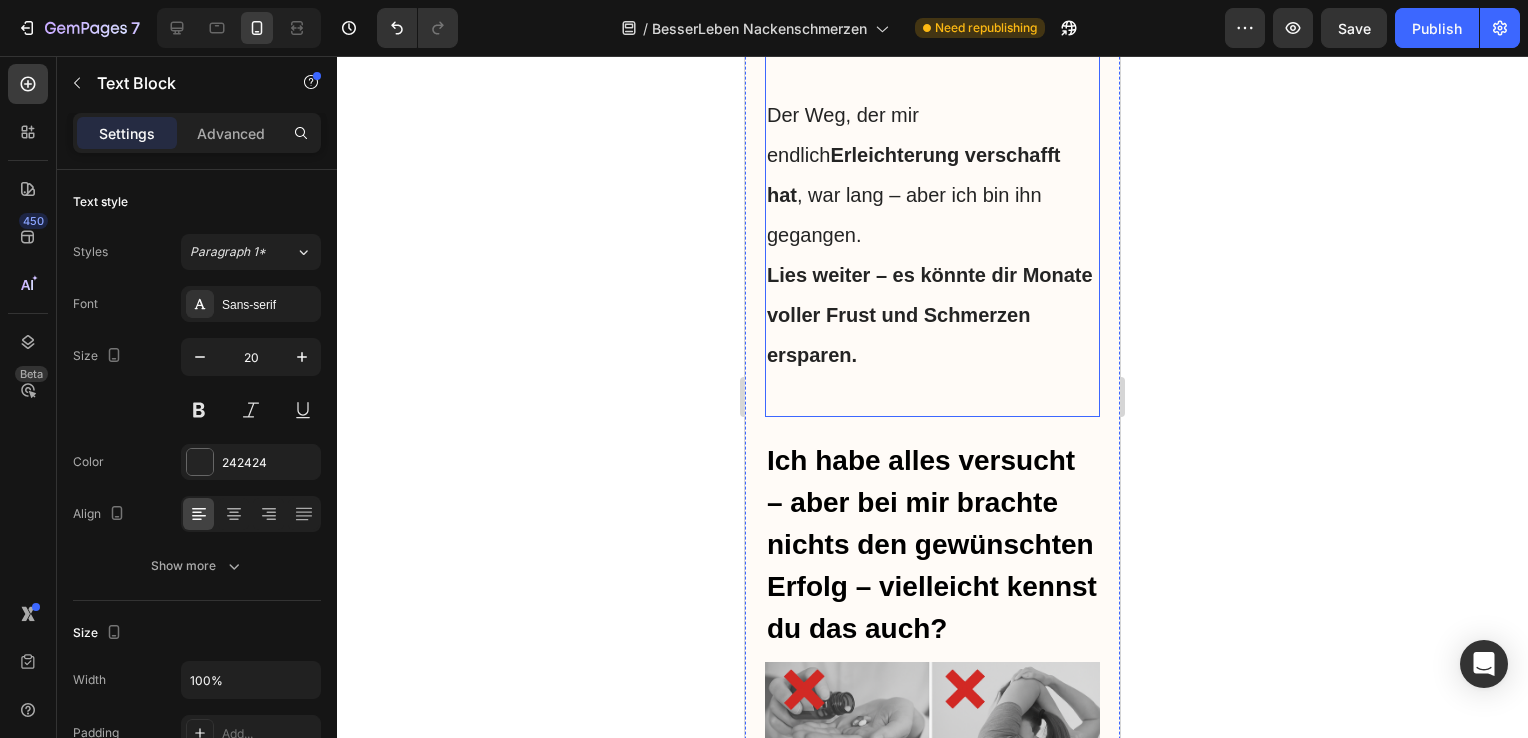 scroll, scrollTop: 3995, scrollLeft: 0, axis: vertical 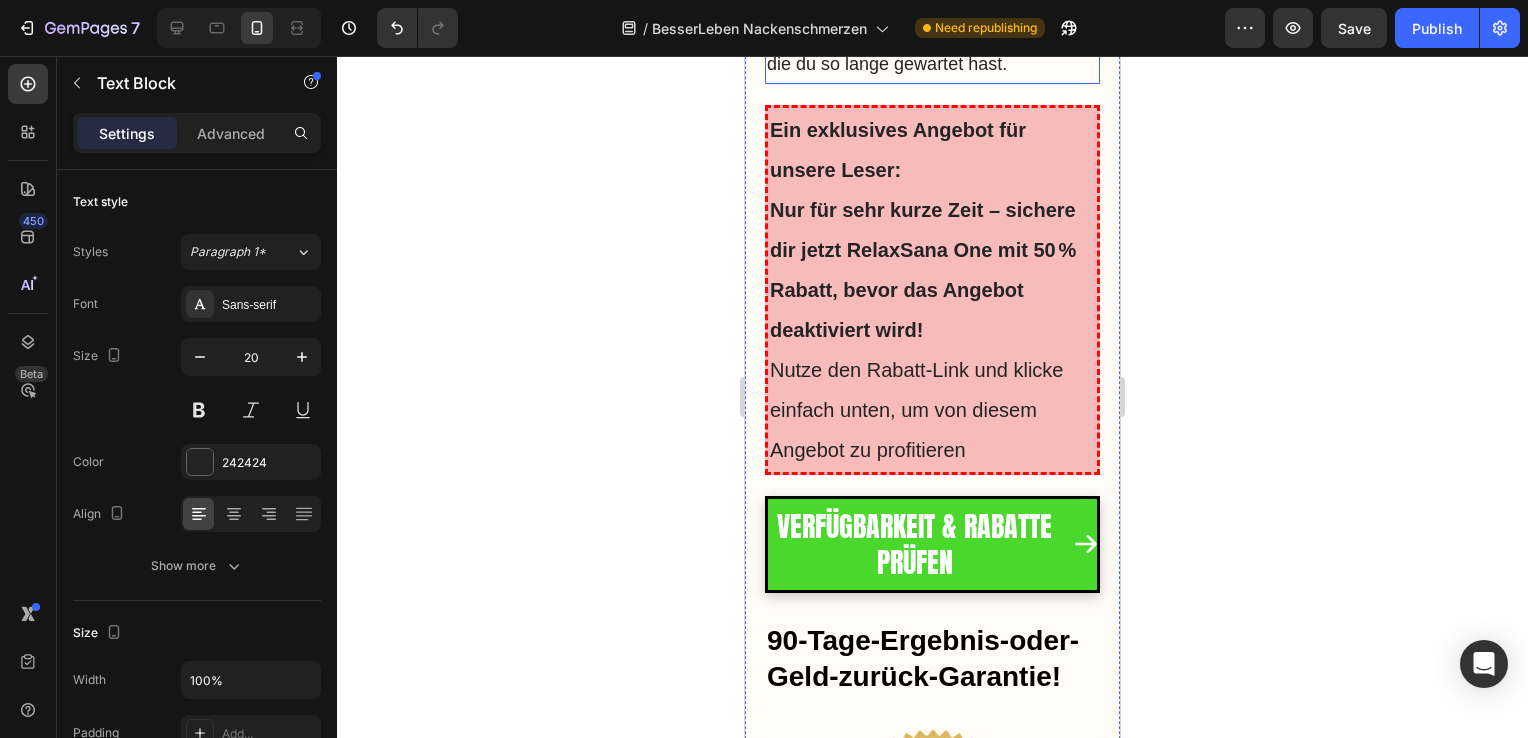 click on "Das könnte deine Chance sein, den RelaxSana One mit seiner Kombination aus Wärme-, Massage- und Impulstherapie zu bekommen – und  die Erleichterung zu spüren , auf die du so lange gewartet hast." at bounding box center [932, -26] 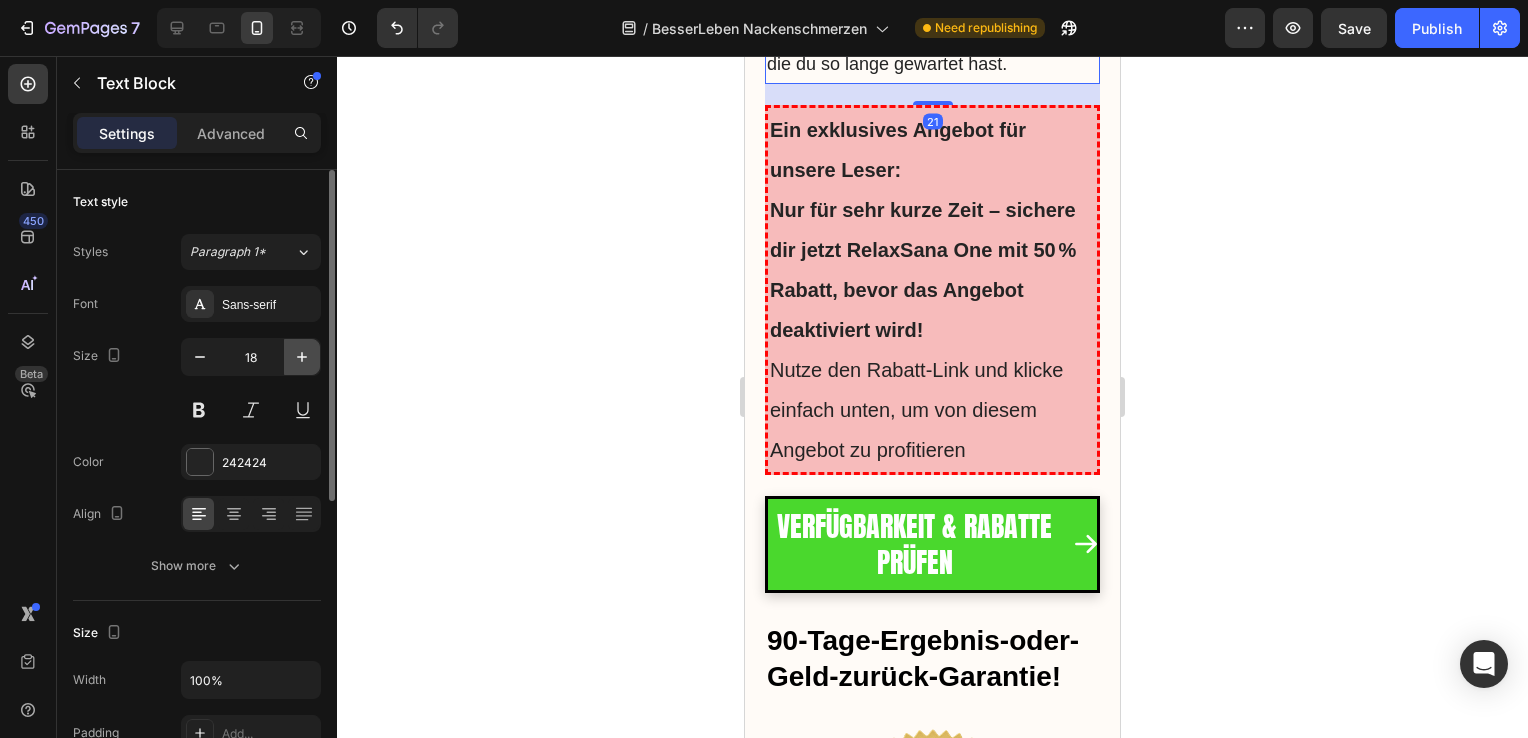 click at bounding box center [302, 357] 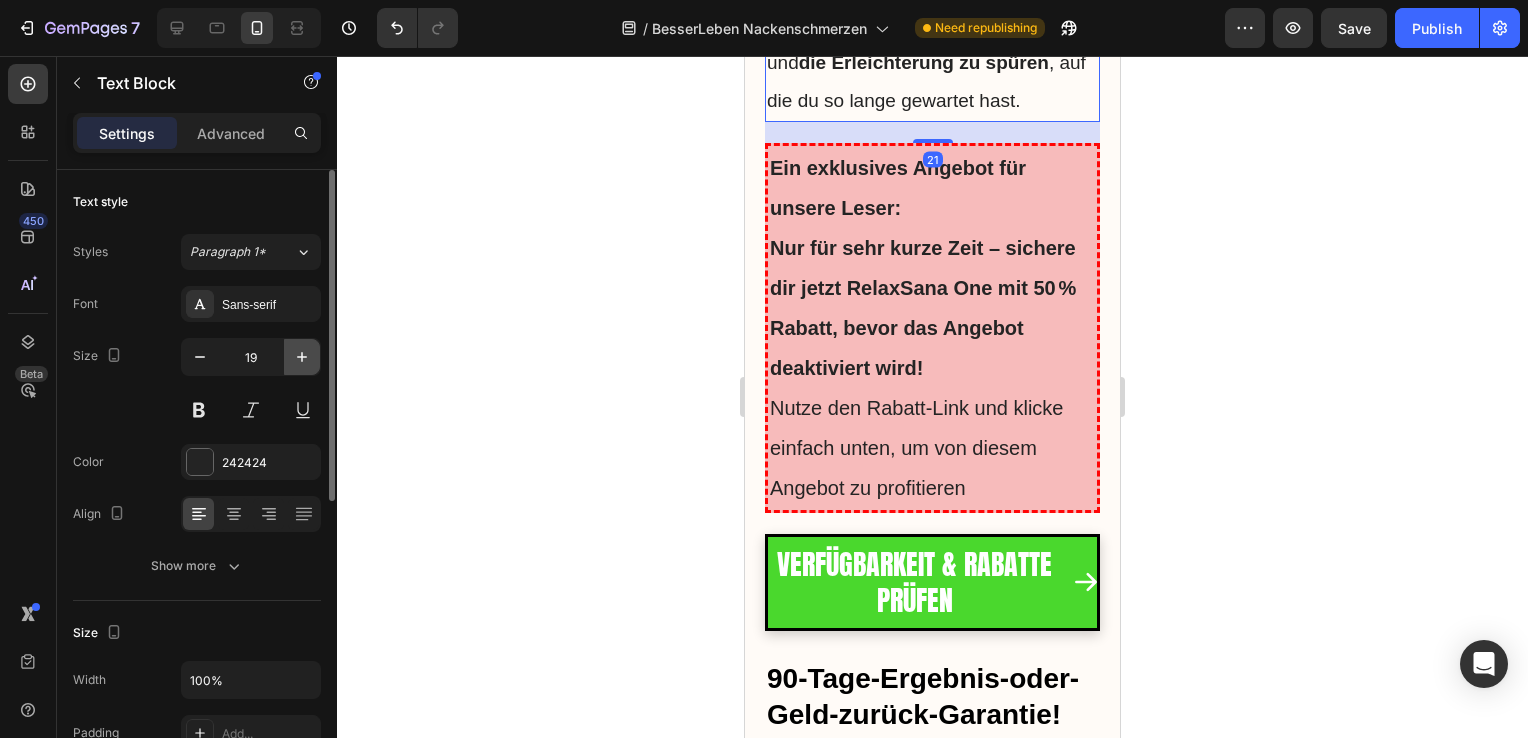 click at bounding box center (302, 357) 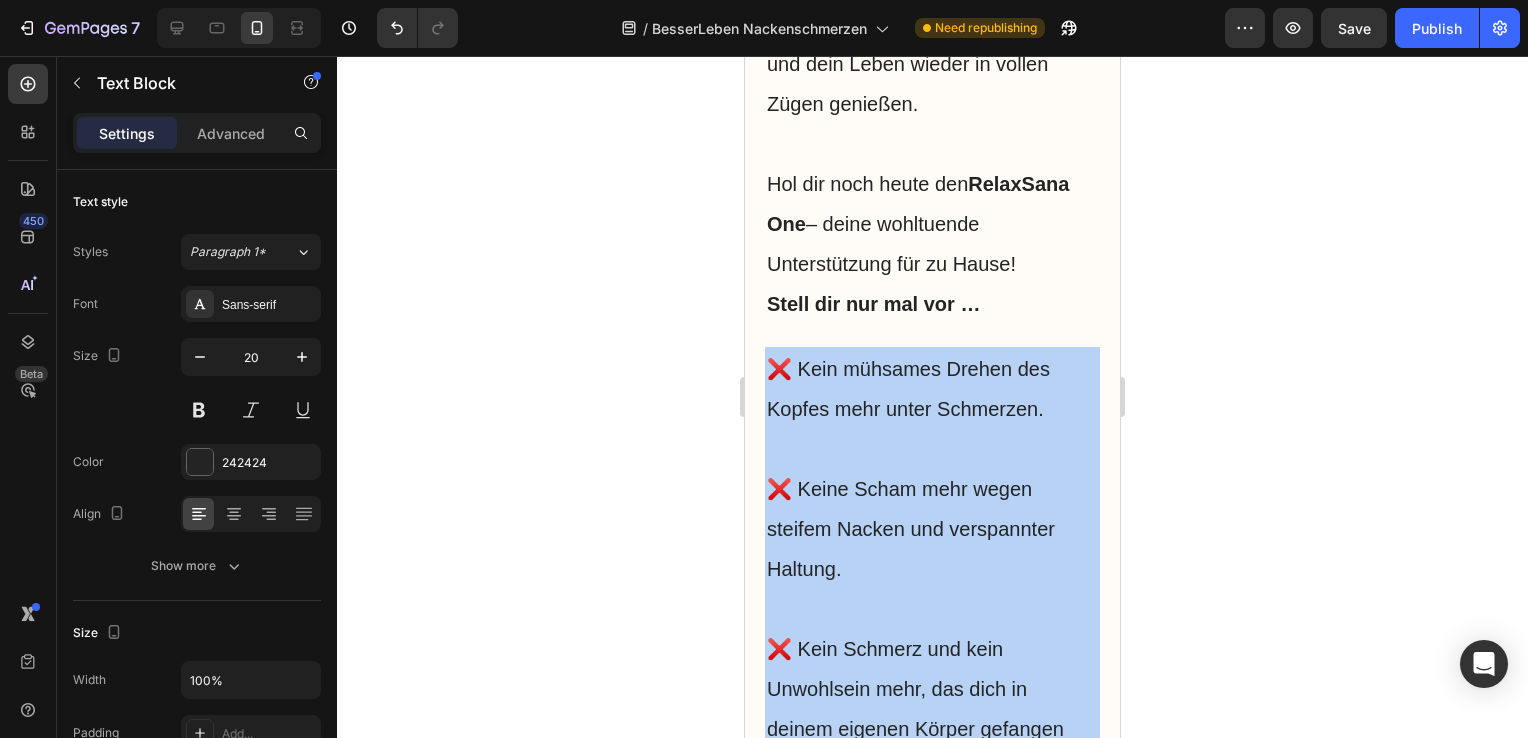 scroll, scrollTop: 14768, scrollLeft: 0, axis: vertical 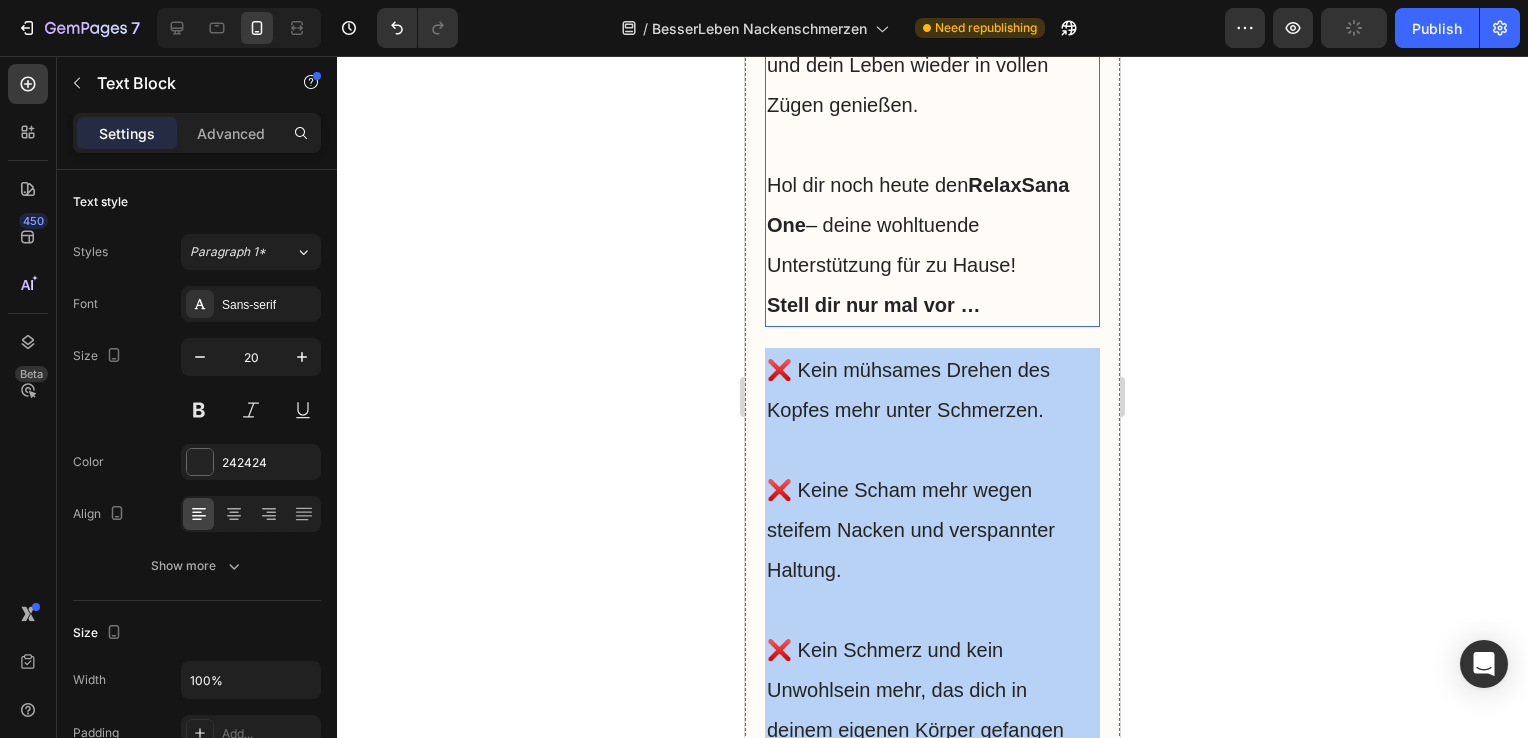 click on "So könnst du dich endlich von deinen unerträglichen Nackenschmerzen verabschieden und dein Leben wieder in vollen Zügen genießen." at bounding box center (932, 25) 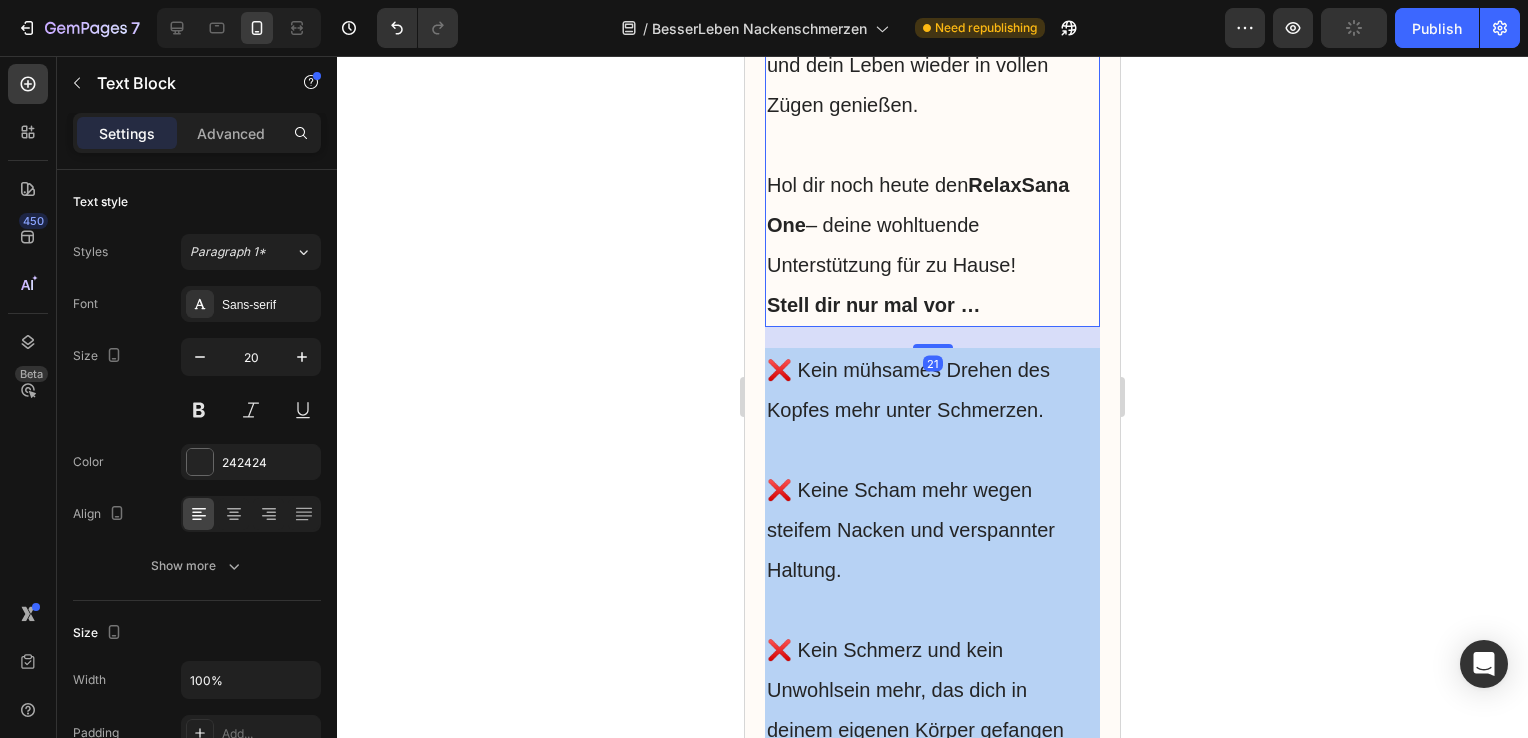 click on "So könnst du dich endlich von deinen unerträglichen Nackenschmerzen verabschieden und dein Leben wieder in vollen Zügen genießen." at bounding box center (932, 25) 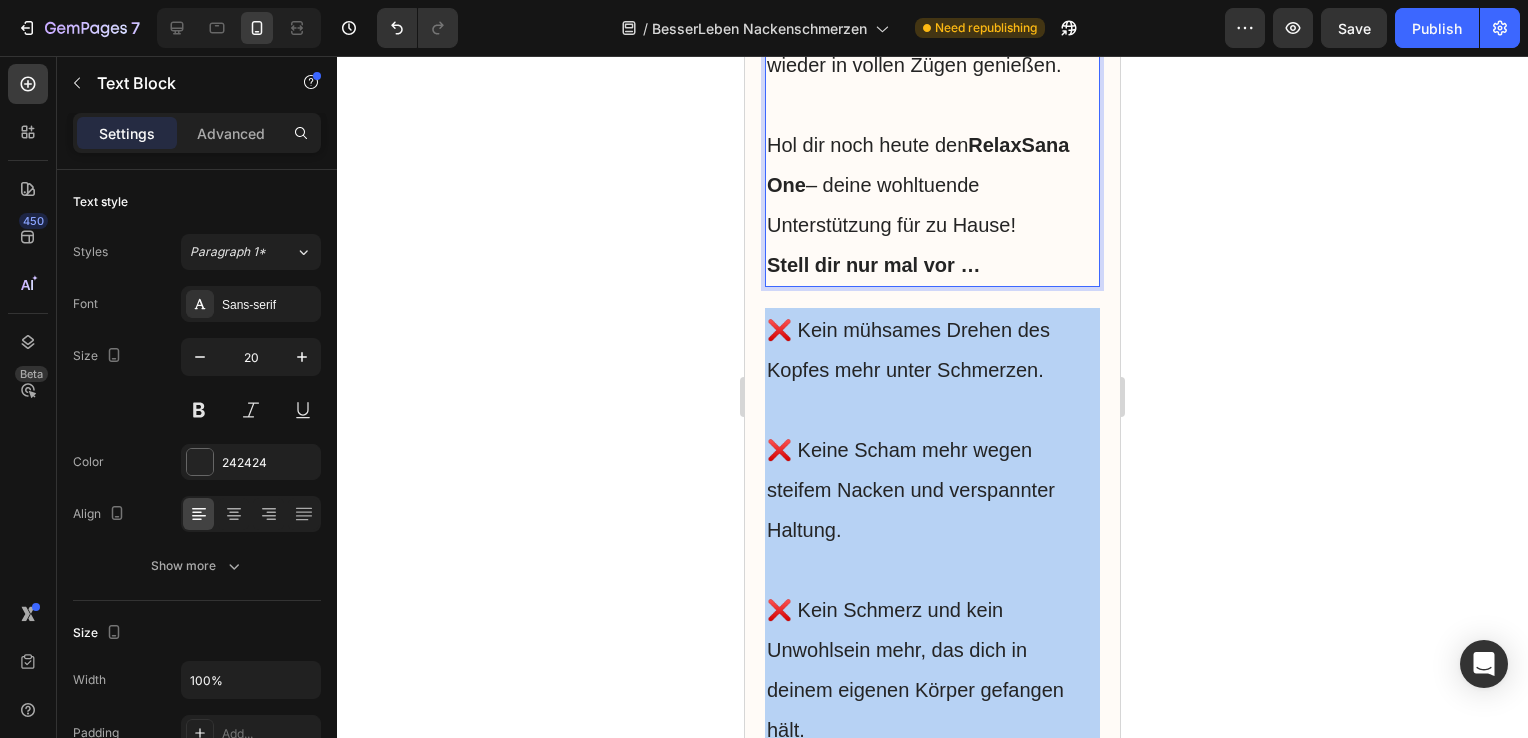 click on "So könnt du dich endlich von deinen unerträglichen Nackenschmerzen verabschieden und dein Leben wieder in vollen Zügen genießen." at bounding box center (932, 5) 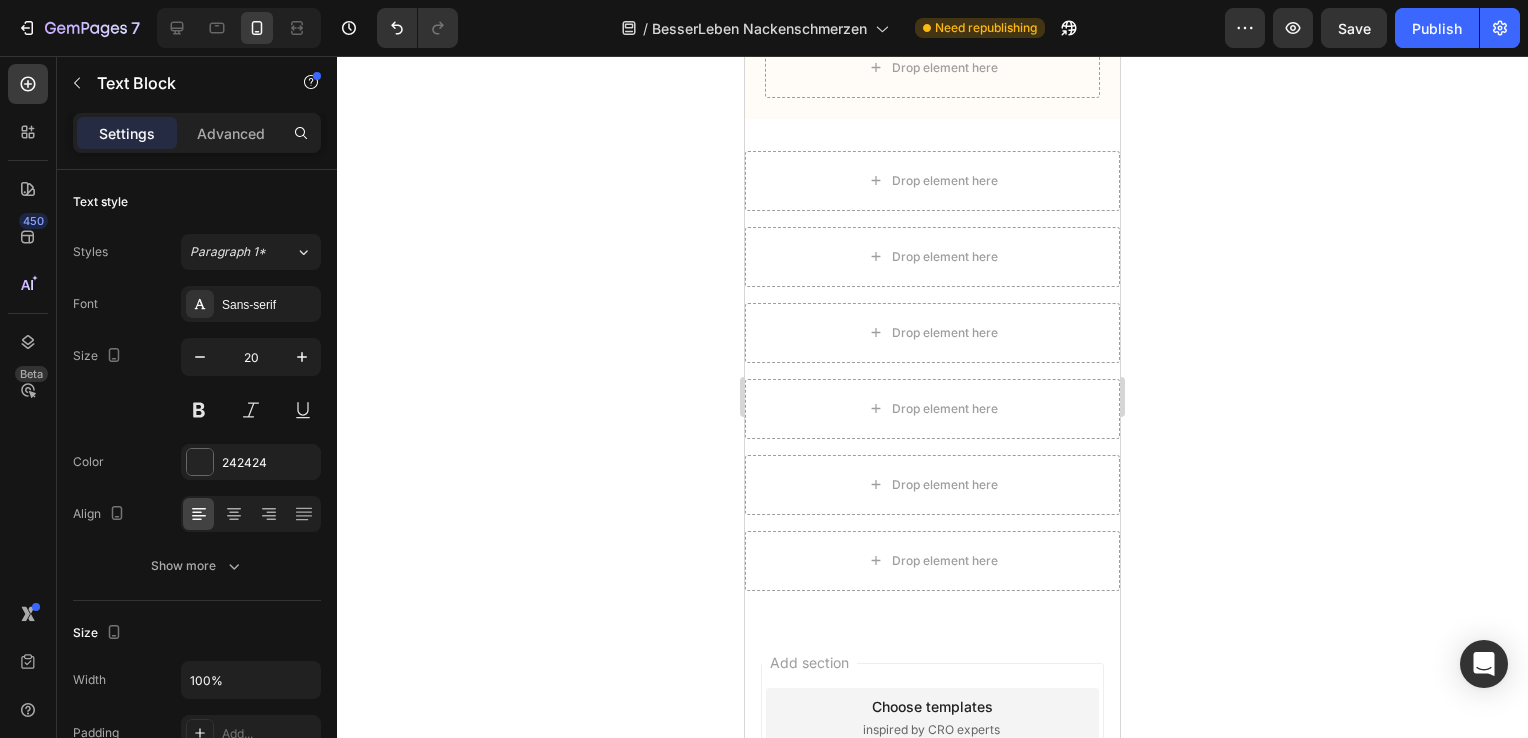 scroll, scrollTop: 22060, scrollLeft: 0, axis: vertical 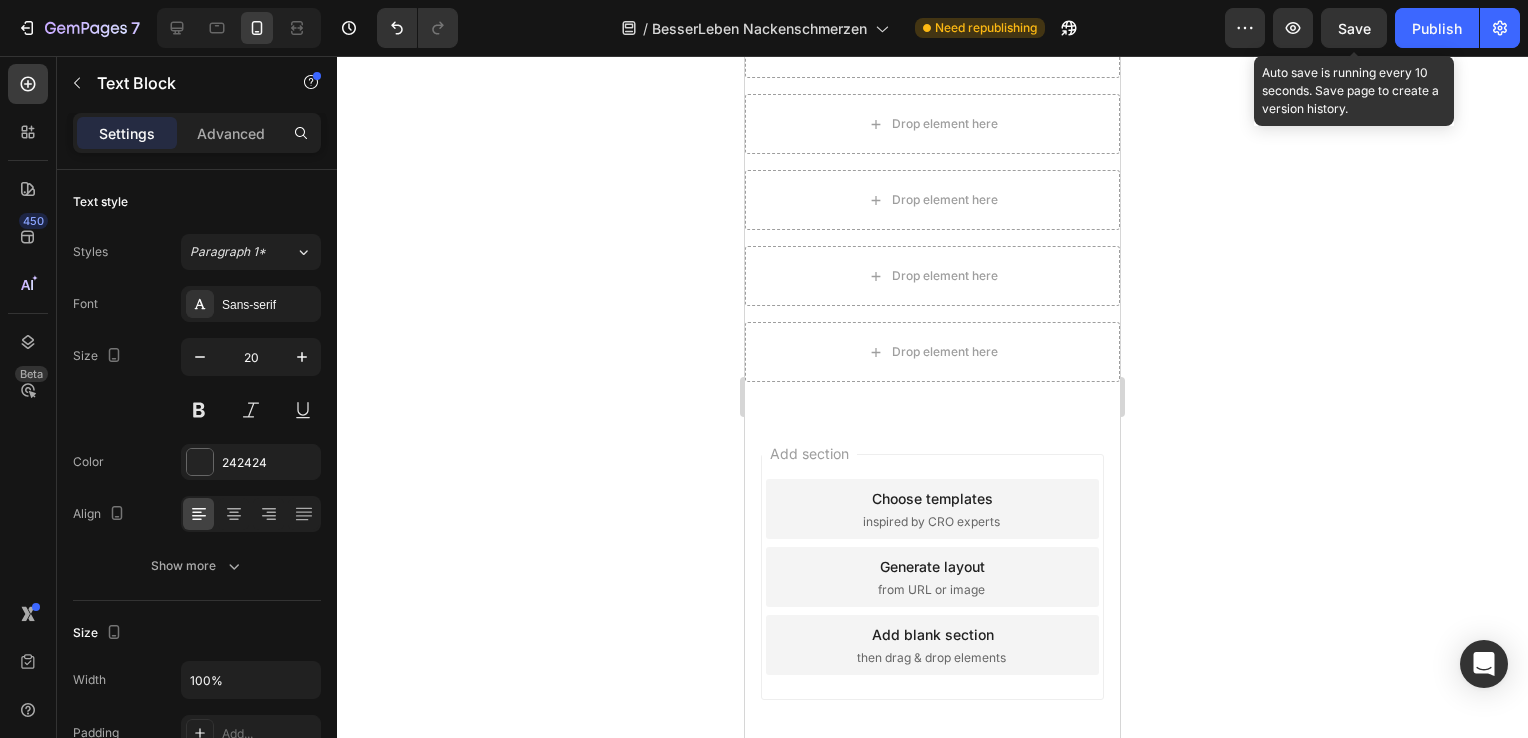 click on "Save" at bounding box center (1354, 28) 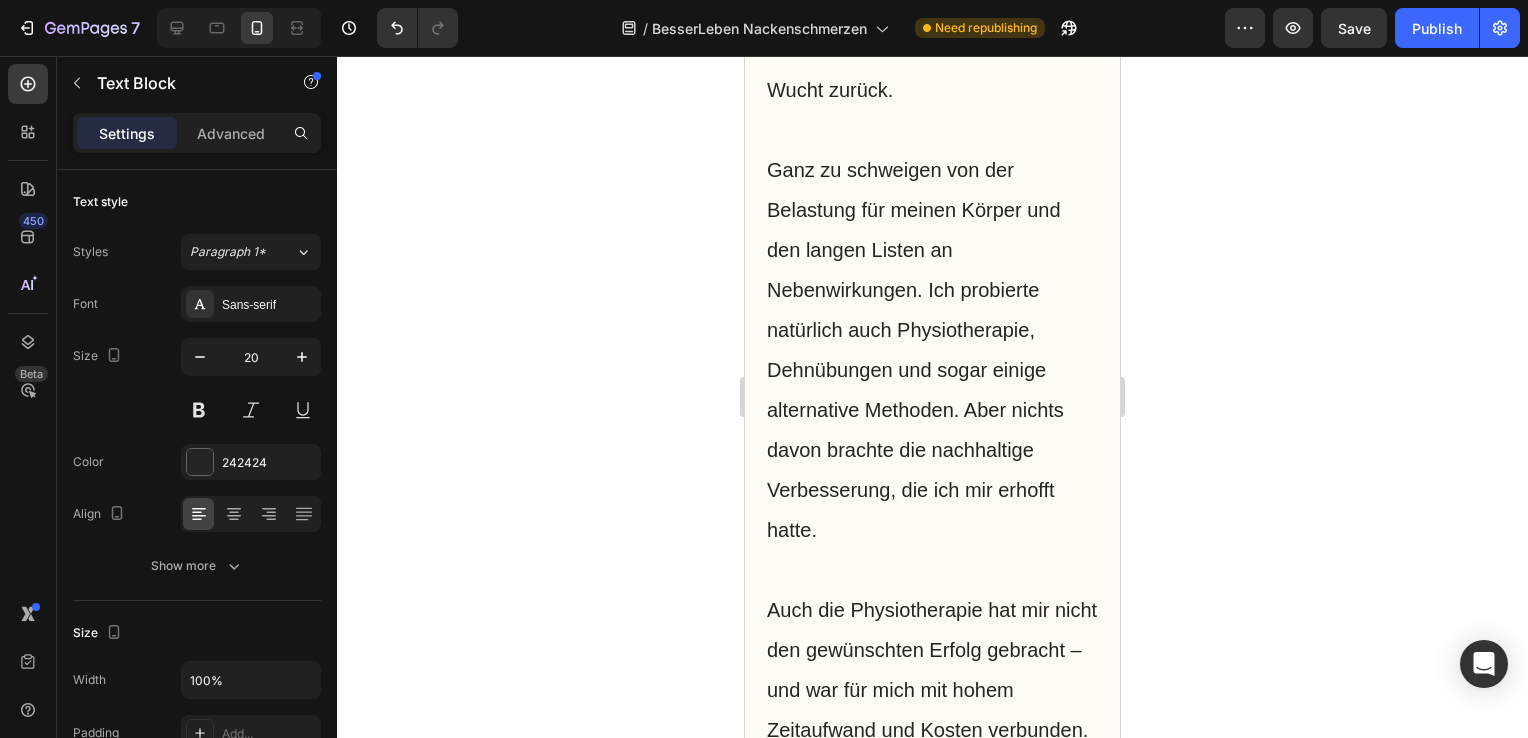 scroll, scrollTop: 5511, scrollLeft: 0, axis: vertical 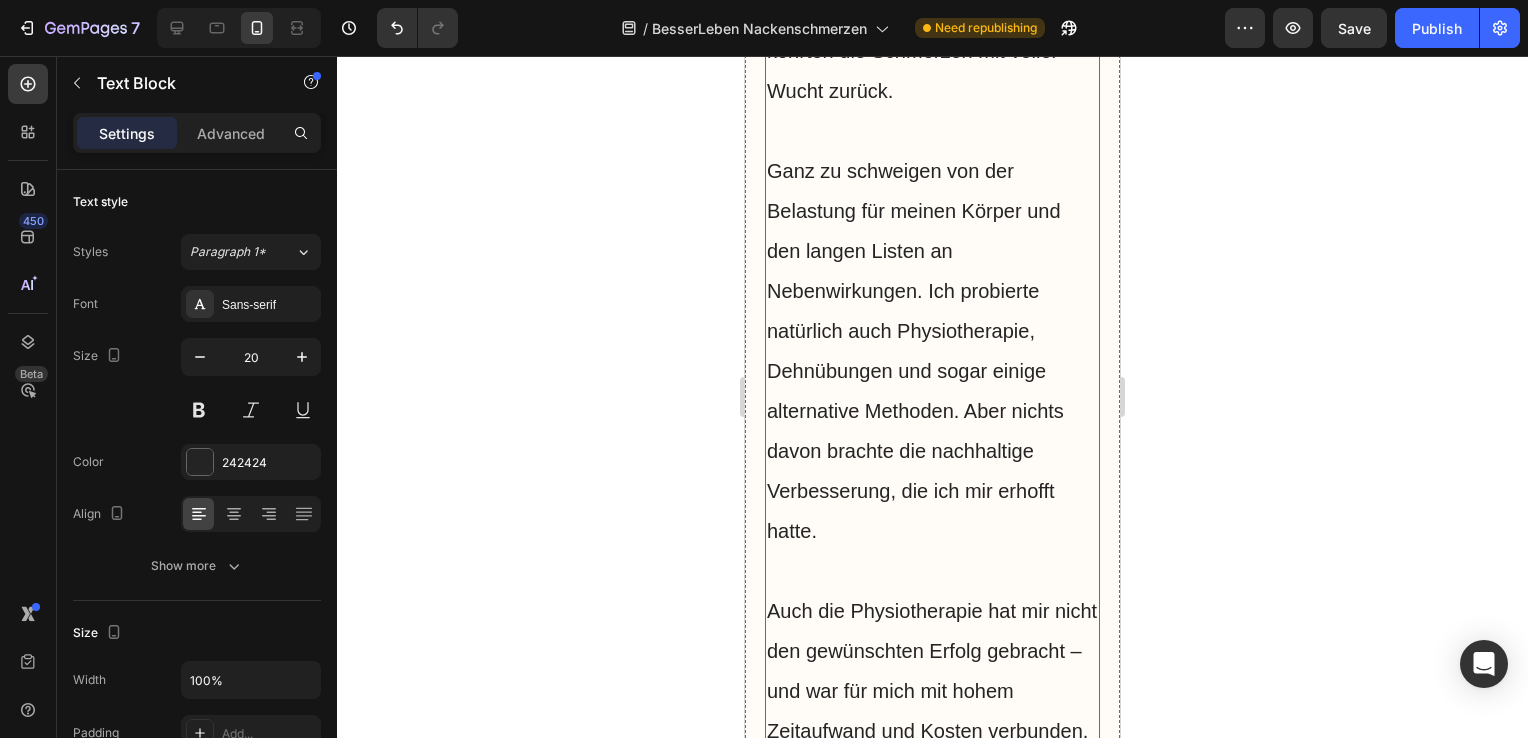 click on "Ganz zu schweigen von der Belastung für meinen Körper und den langen Listen an Nebenwirkungen. Ich probierte natürlich auch Physiotherapie, Dehnübungen und sogar einige alternative Methoden. Aber nichts davon brachte die nachhaltige Verbesserung, die ich mir erhofft hatte." at bounding box center (932, 331) 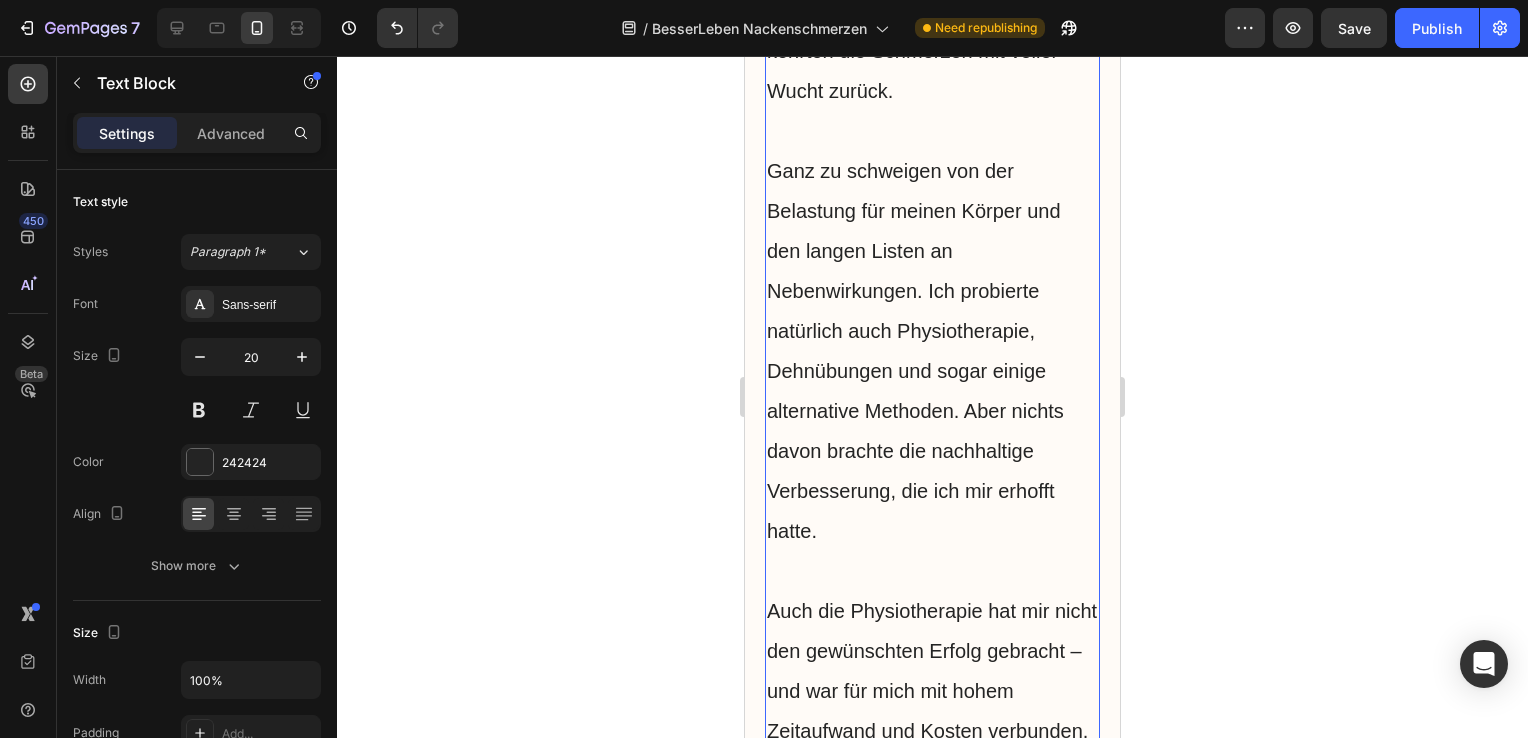 click on "Ganz zu schweigen von der Belastung für meinen Körper und den langen Listen an Nebenwirkungen. Ich probierte natürlich auch Physiotherapie, Dehnübungen und sogar einige alternative Methoden. Aber nichts davon brachte die nachhaltige Verbesserung, die ich mir erhofft hatte." at bounding box center (932, 331) 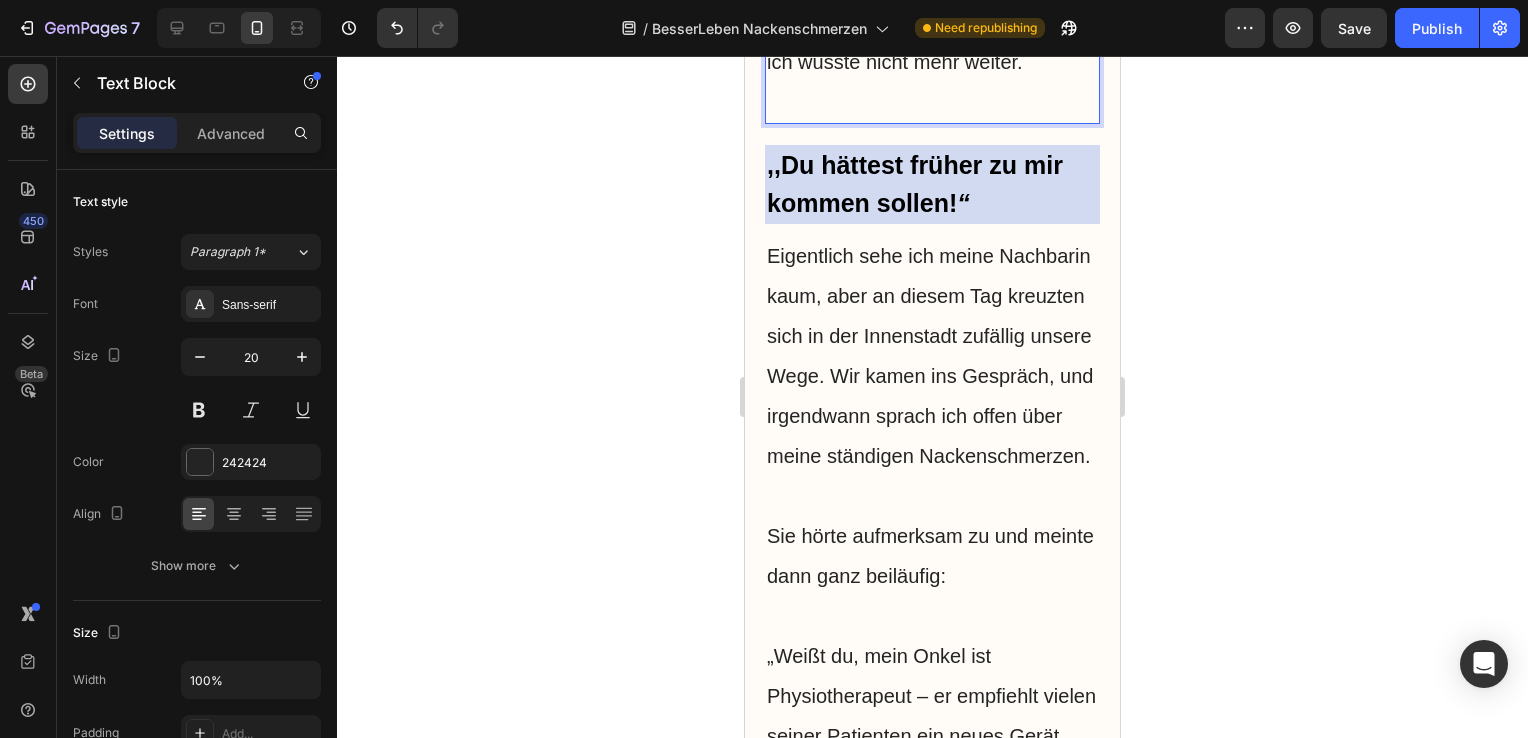 scroll, scrollTop: 6745, scrollLeft: 0, axis: vertical 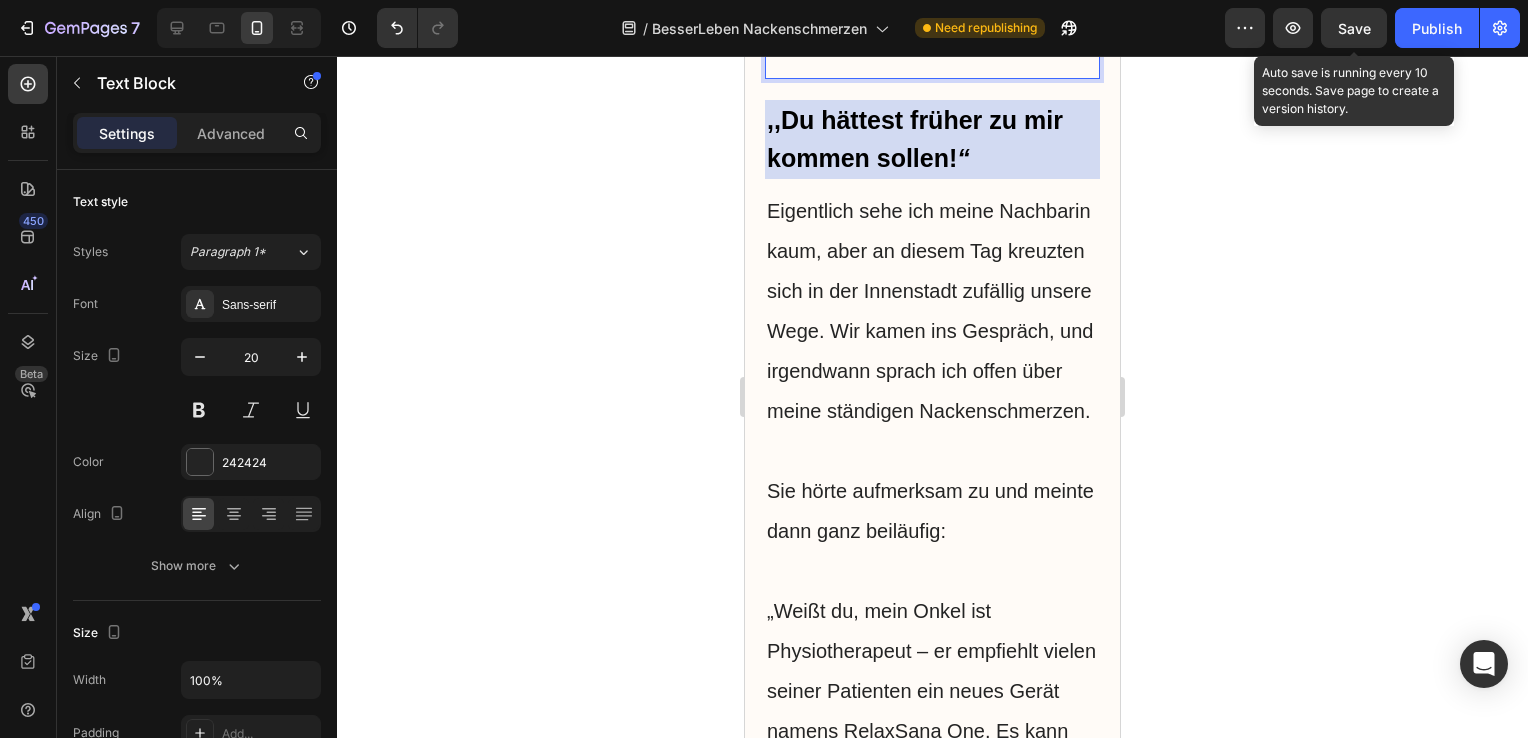 click on "Save" at bounding box center [1354, 28] 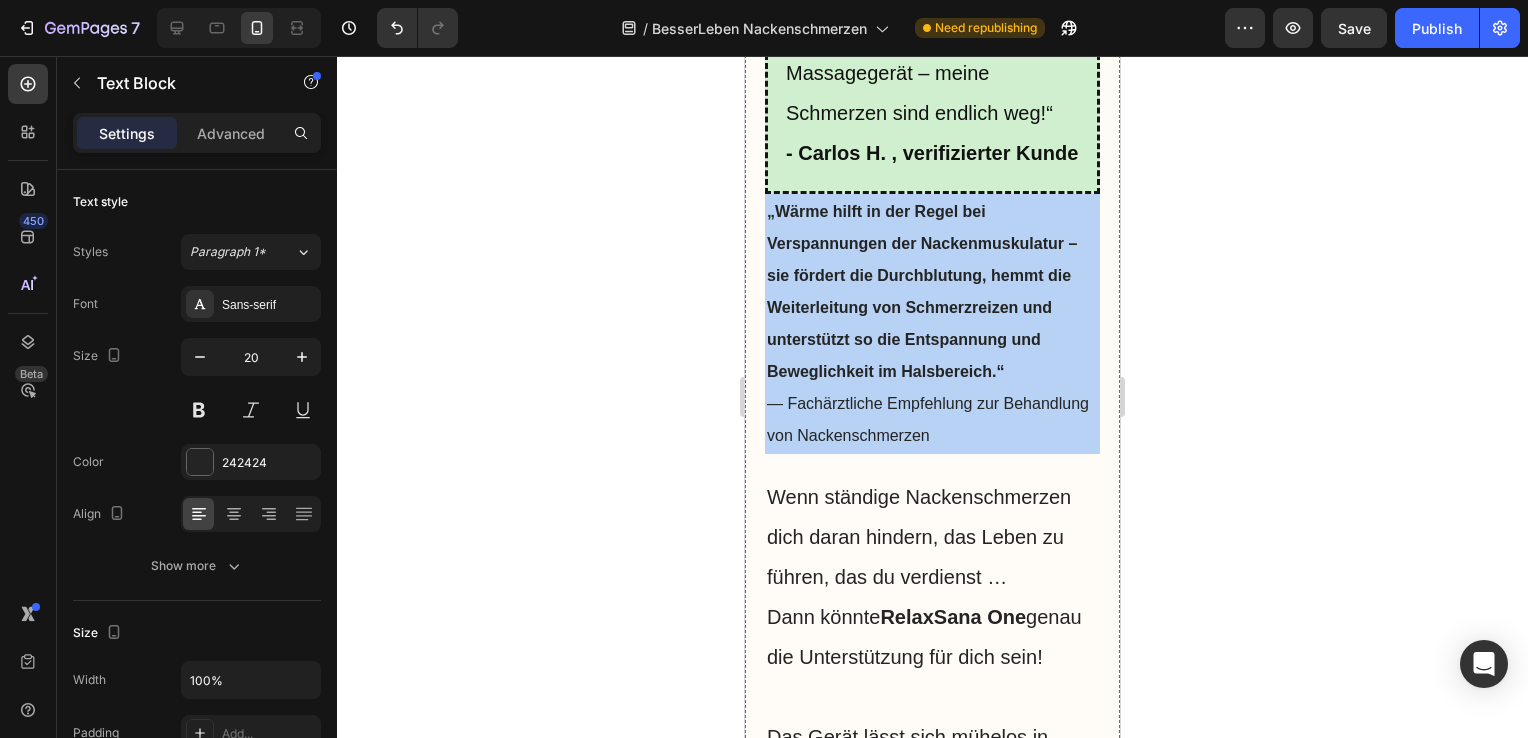 scroll, scrollTop: 13576, scrollLeft: 0, axis: vertical 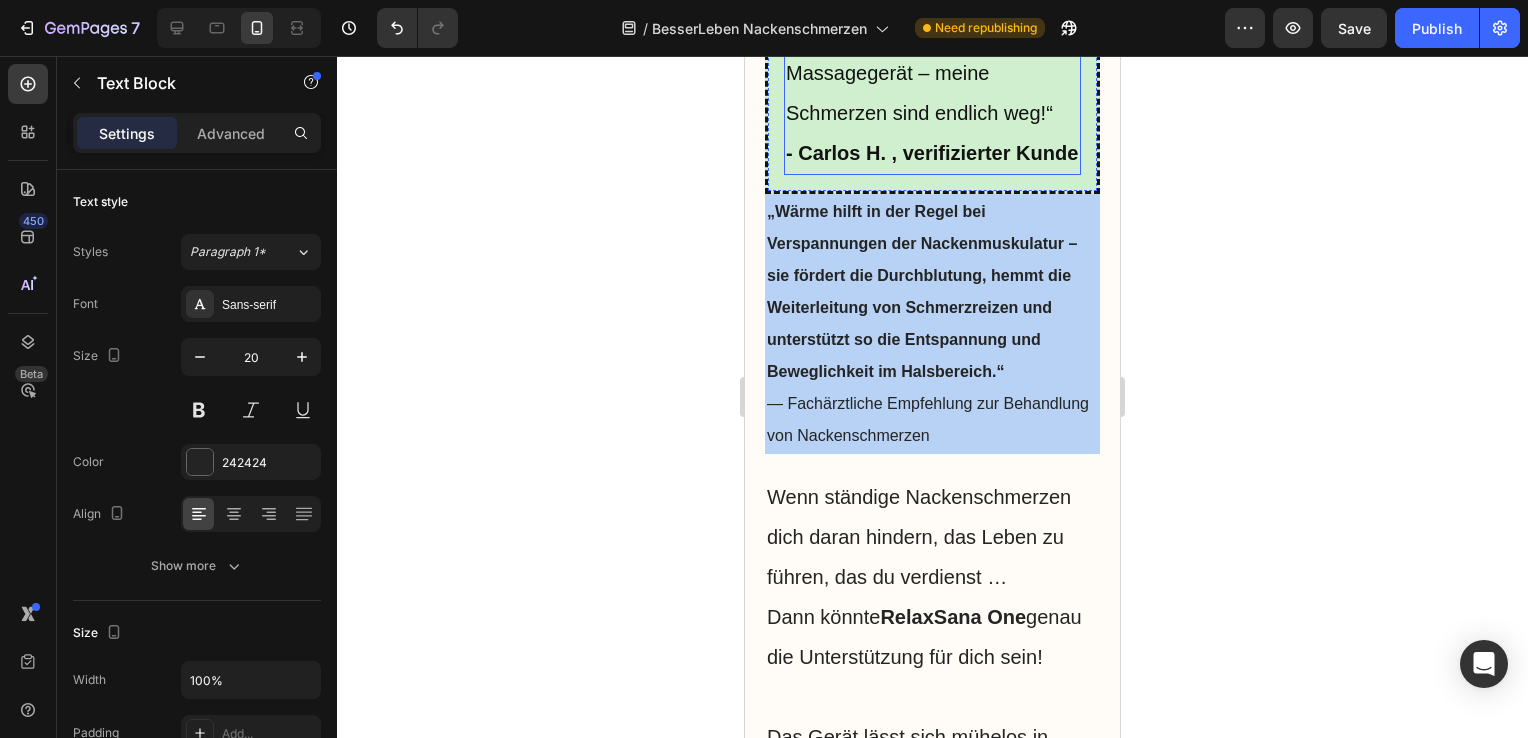 click on "„Sehr nützlich, um Stress im Körper abzubauen. Tolles Massagegerät – meine Schmerzen sind endlich weg!“" at bounding box center [932, 53] 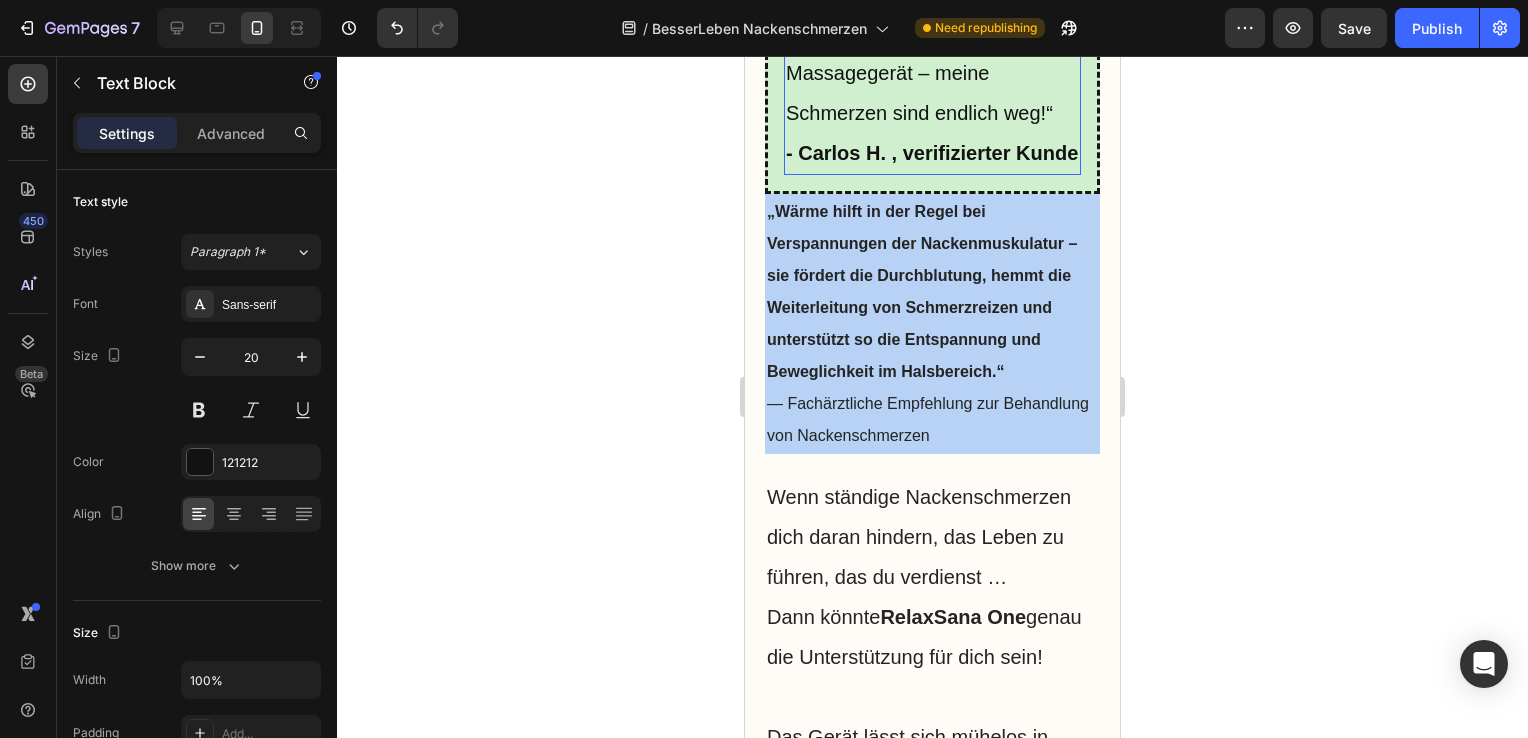 click on "„Sehr nützlich, um Stress im Körper abzubauen. Tolles Massagegerät – meine Schmerzen sind endlich weg!“" at bounding box center (932, 53) 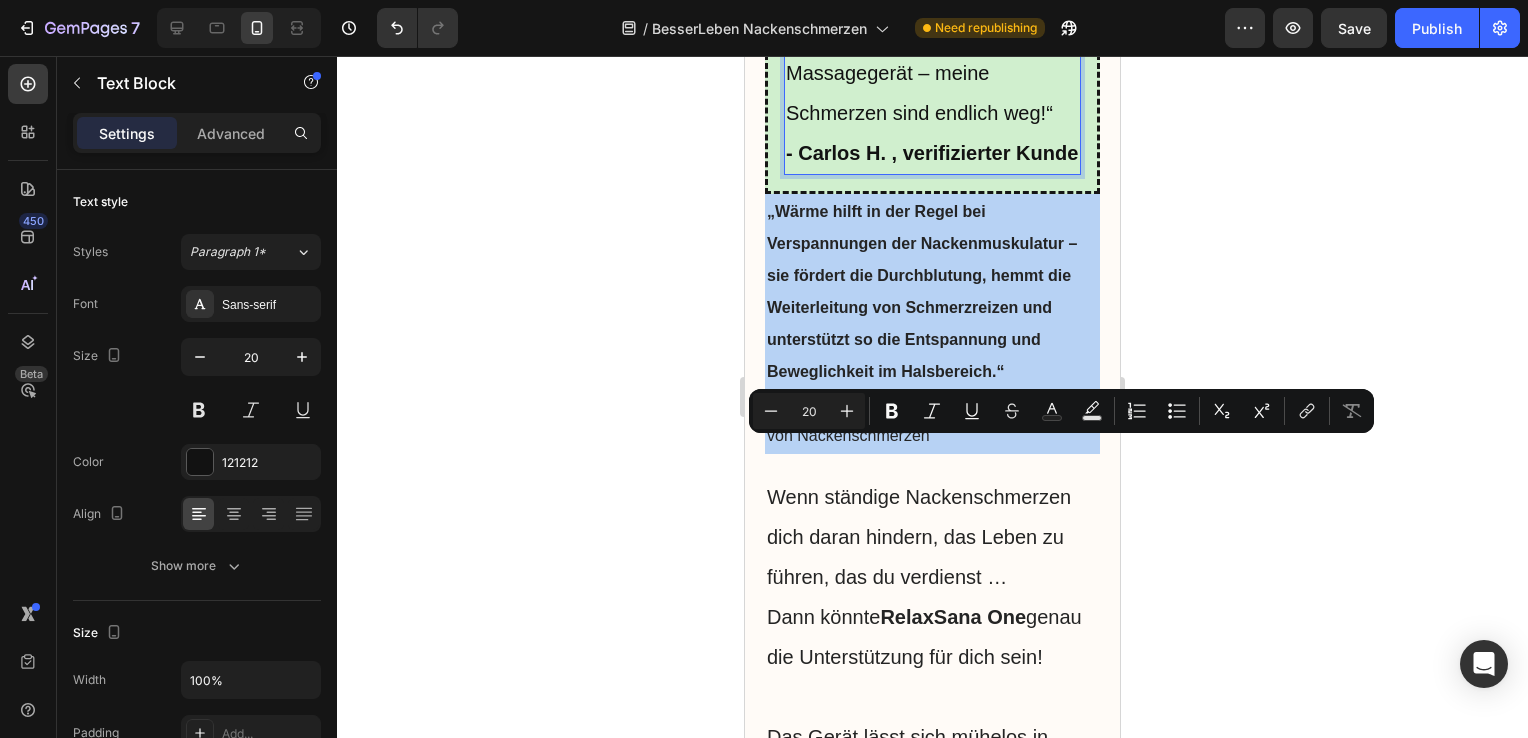 click on "„Sehr nützlich, um Stress im Körper abzubauen. Tolles Massagegerät – meine Schmerzen sind endlich weg!“" at bounding box center (932, 53) 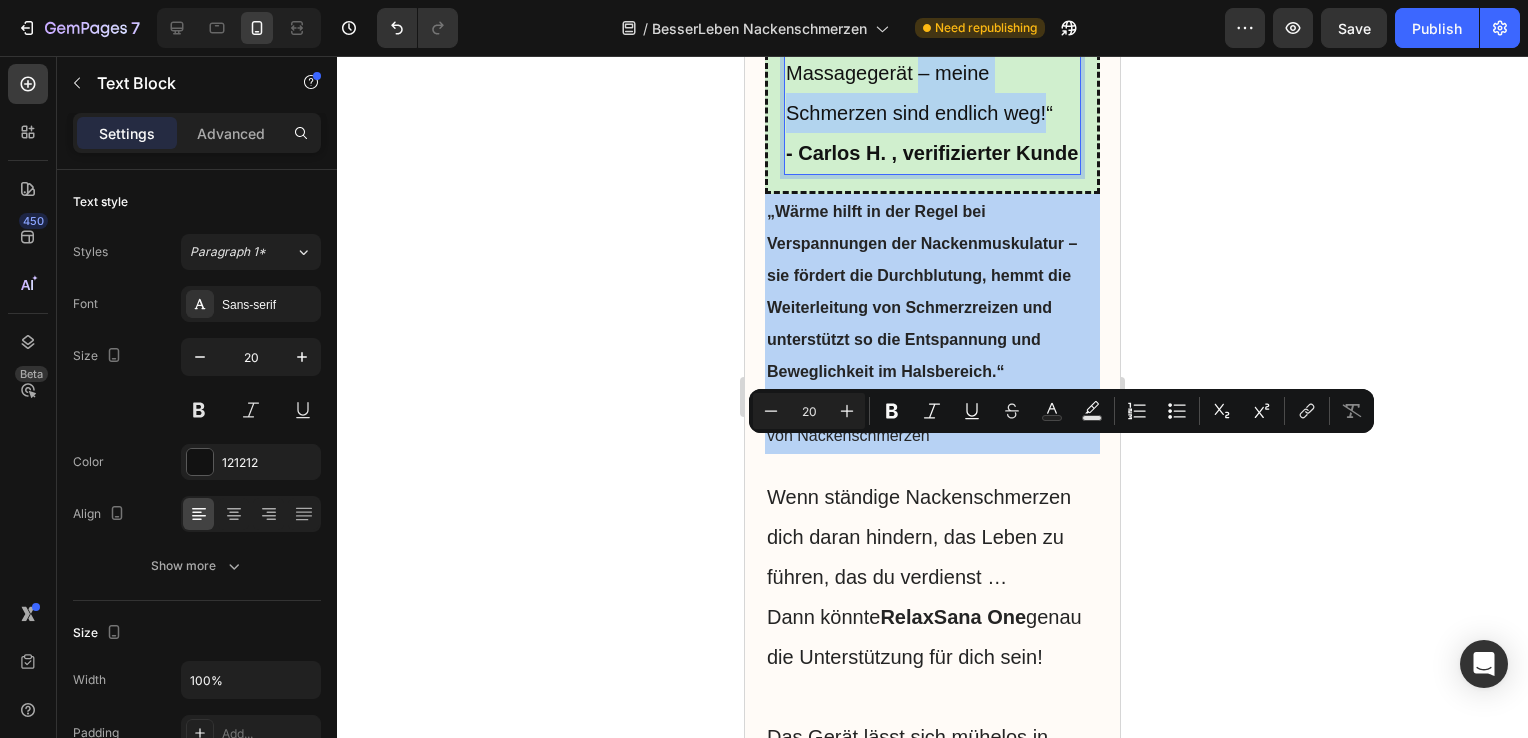 drag, startPoint x: 920, startPoint y: 454, endPoint x: 1048, endPoint y: 494, distance: 134.10443 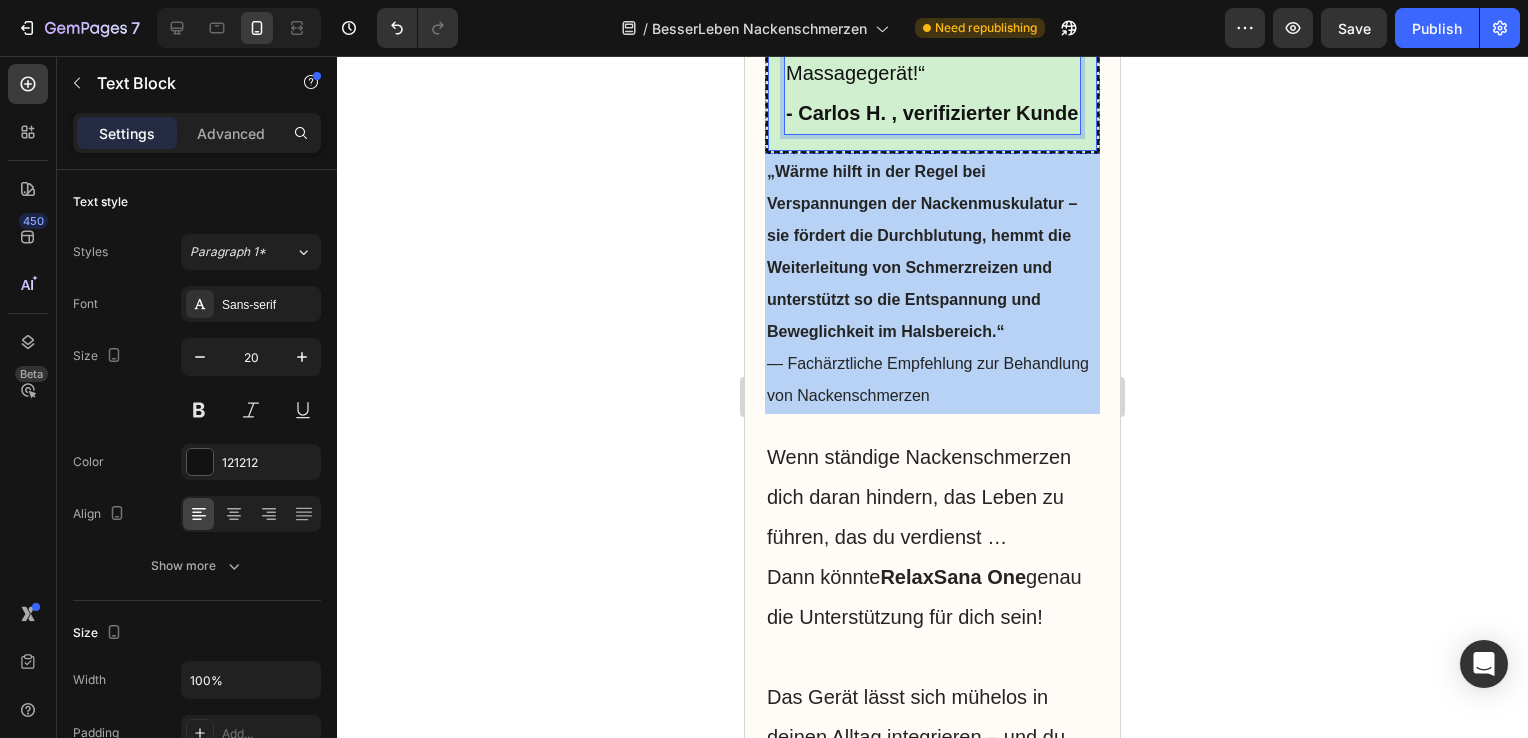 click 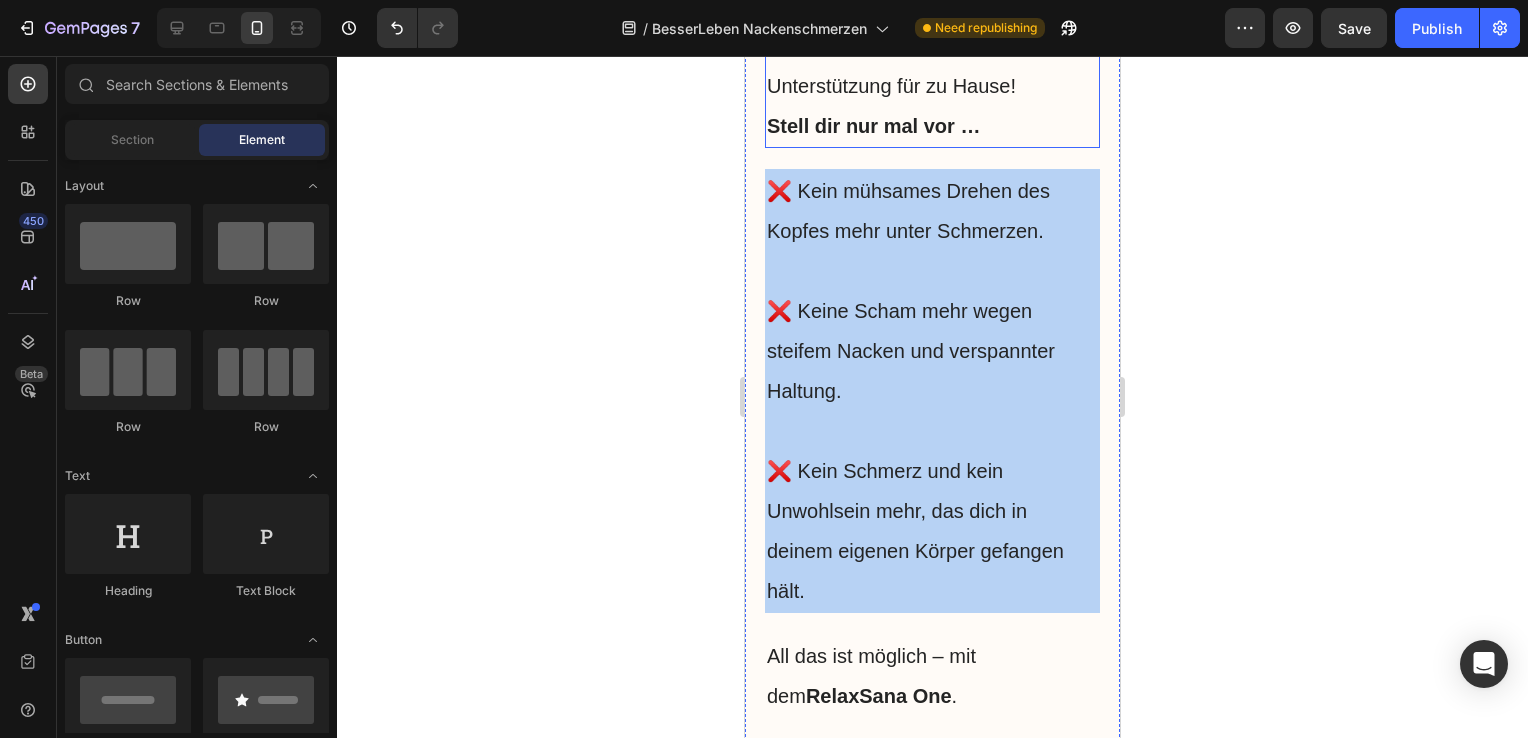 scroll, scrollTop: 14908, scrollLeft: 0, axis: vertical 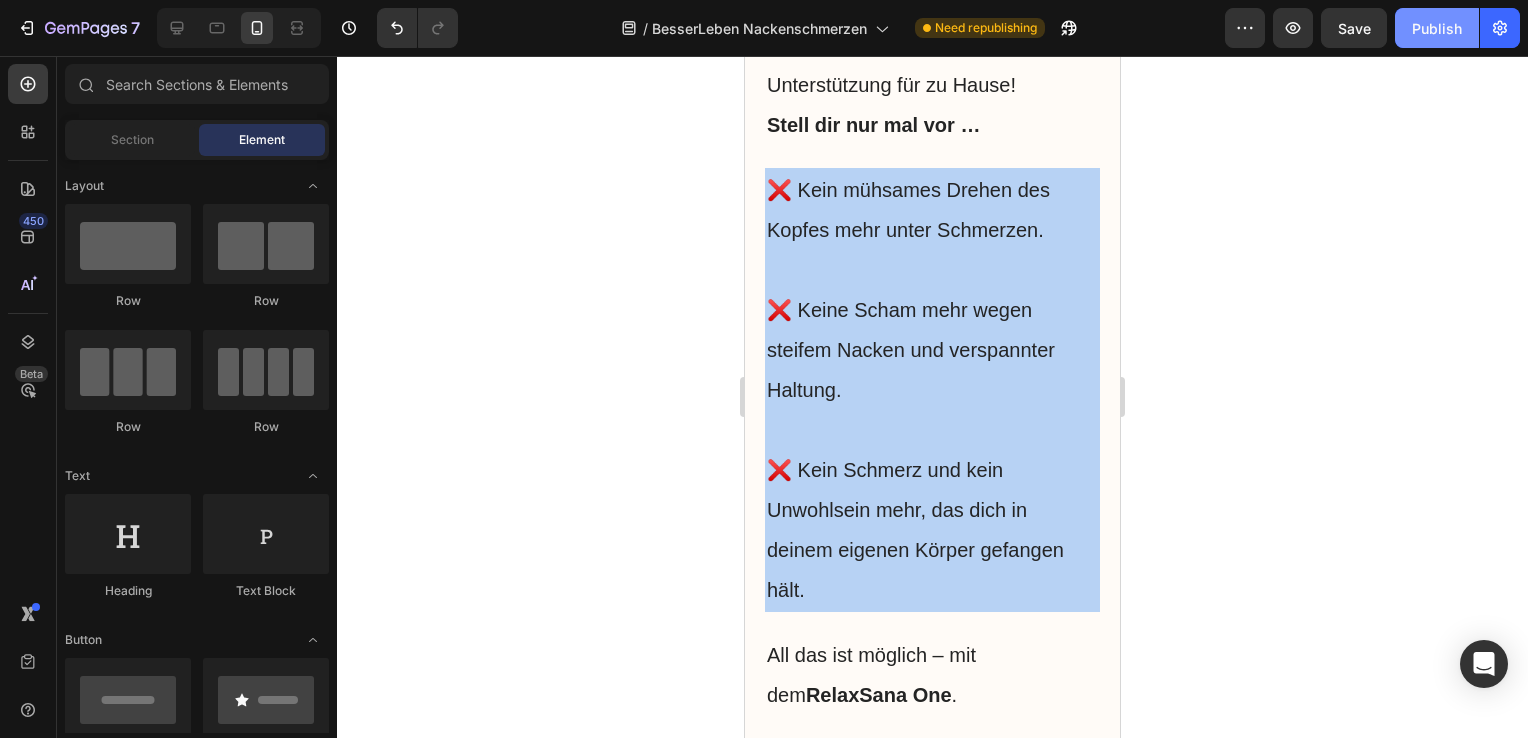 click on "Publish" at bounding box center [1437, 28] 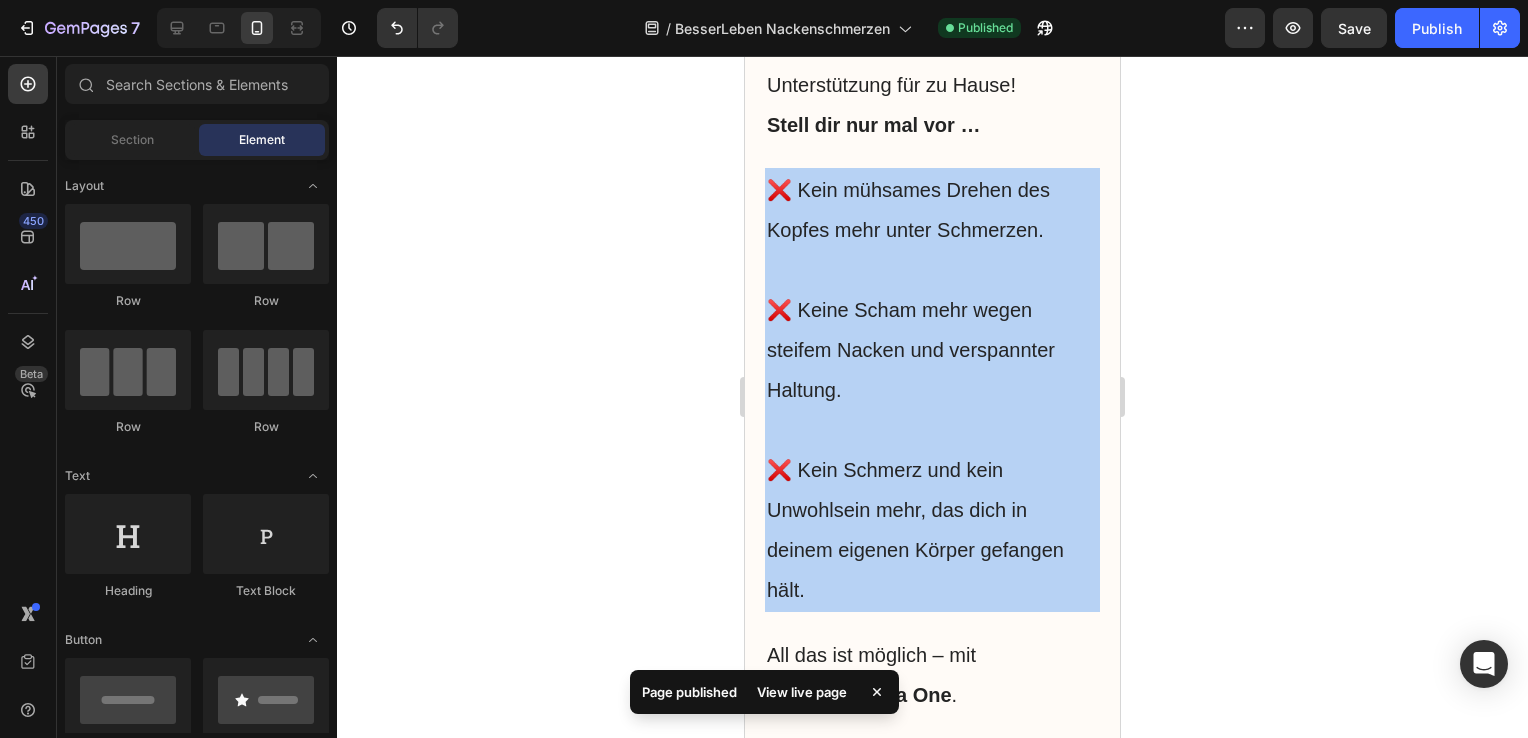 click on "View live page" at bounding box center (802, 692) 